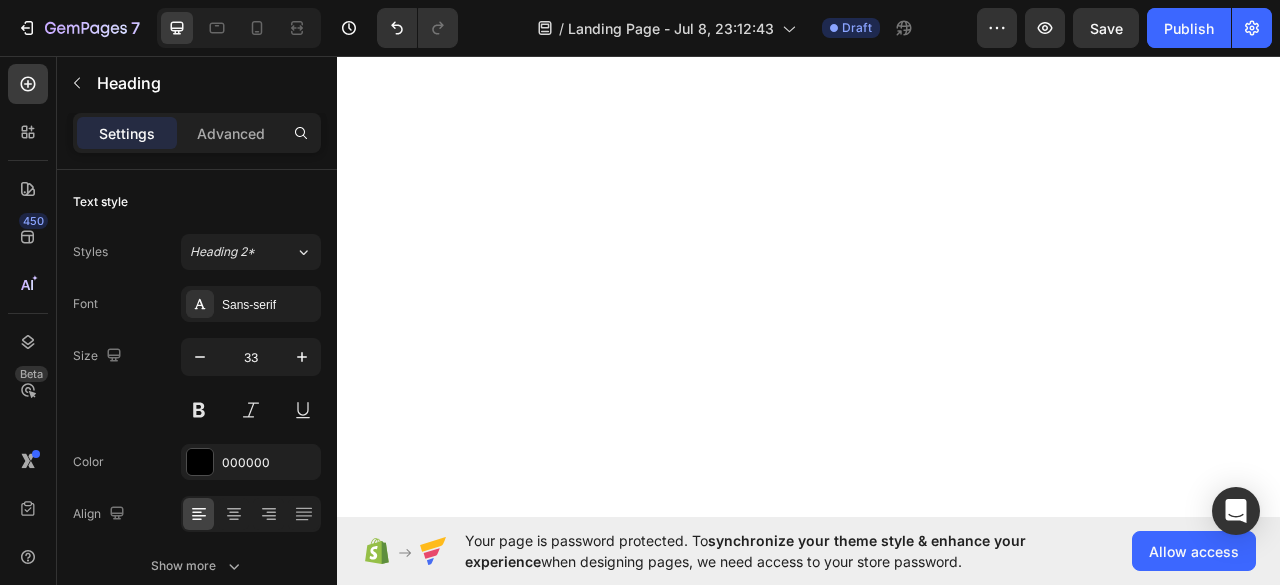 scroll, scrollTop: 0, scrollLeft: 0, axis: both 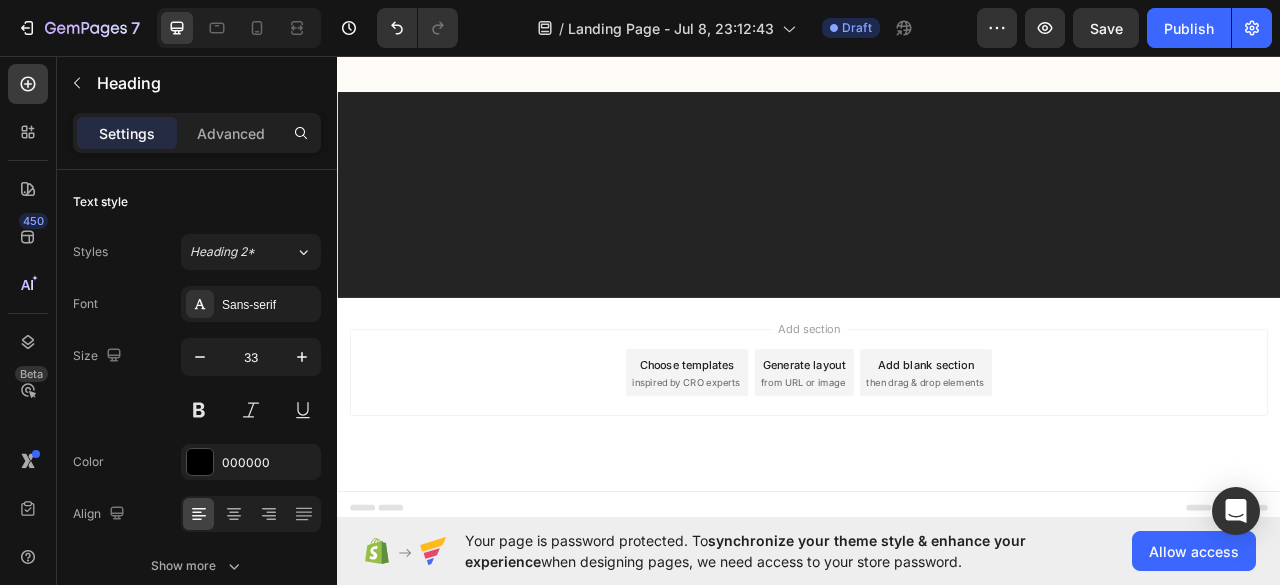 drag, startPoint x: 753, startPoint y: 159, endPoint x: 542, endPoint y: 89, distance: 222.30835 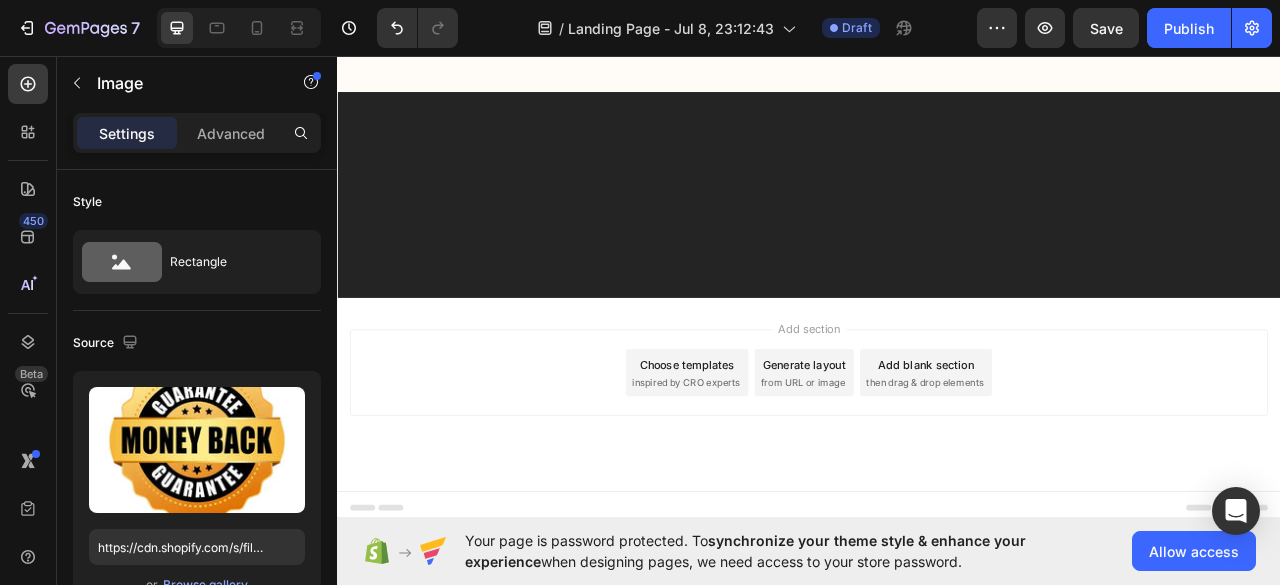 scroll, scrollTop: 17906, scrollLeft: 0, axis: vertical 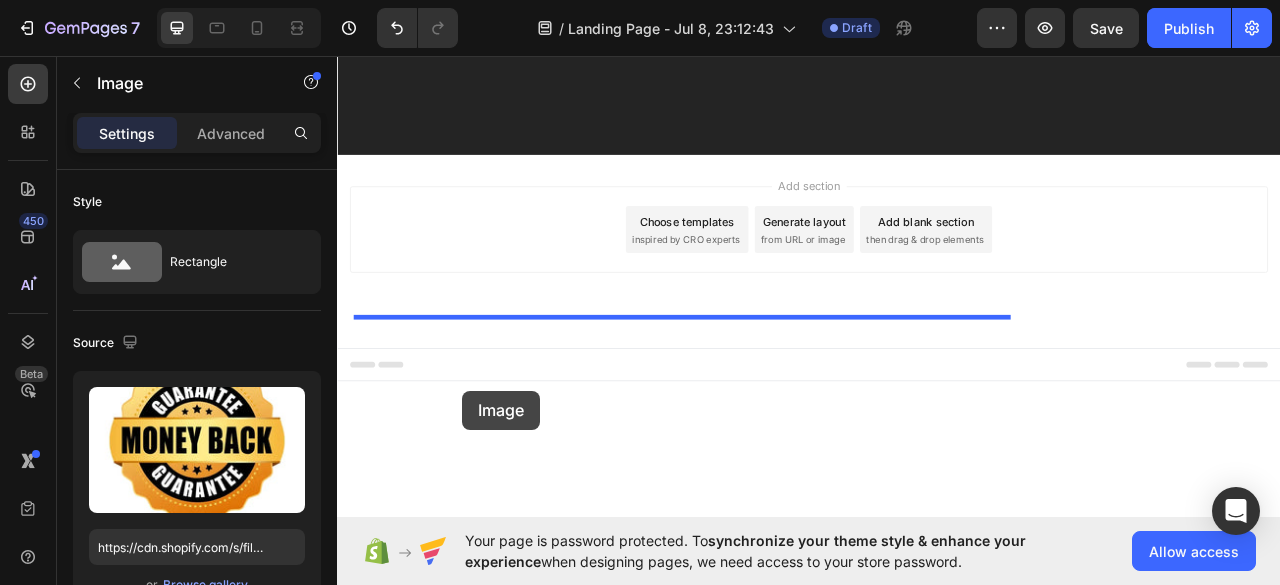 drag, startPoint x: 412, startPoint y: 103, endPoint x: 488, endPoint y: 434, distance: 339.613 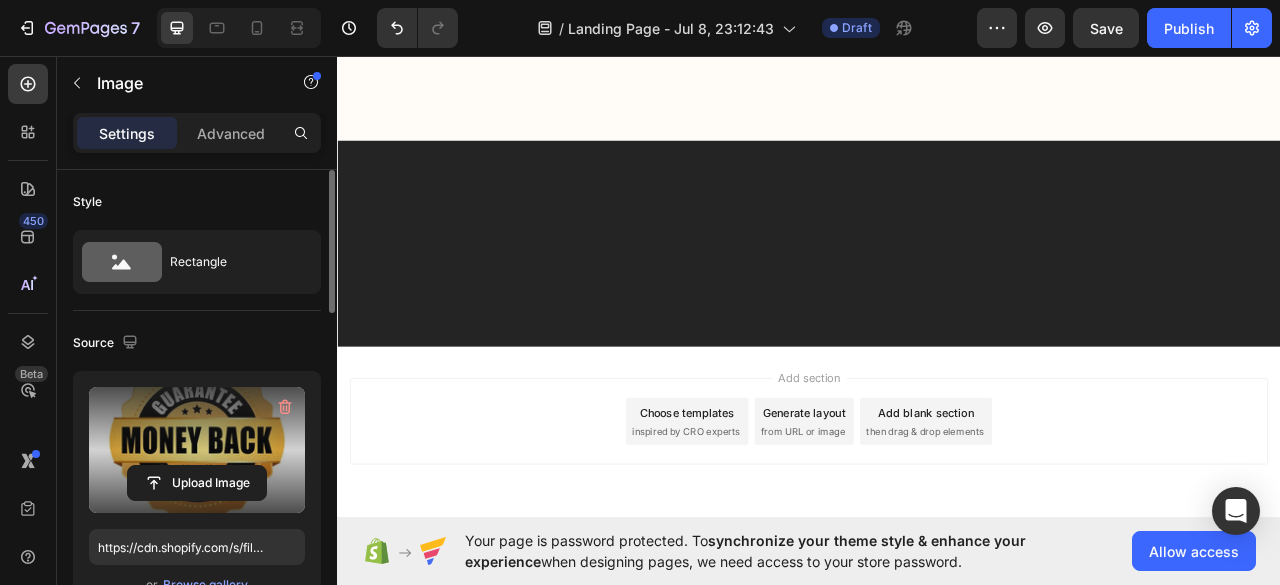 scroll, scrollTop: 18299, scrollLeft: 0, axis: vertical 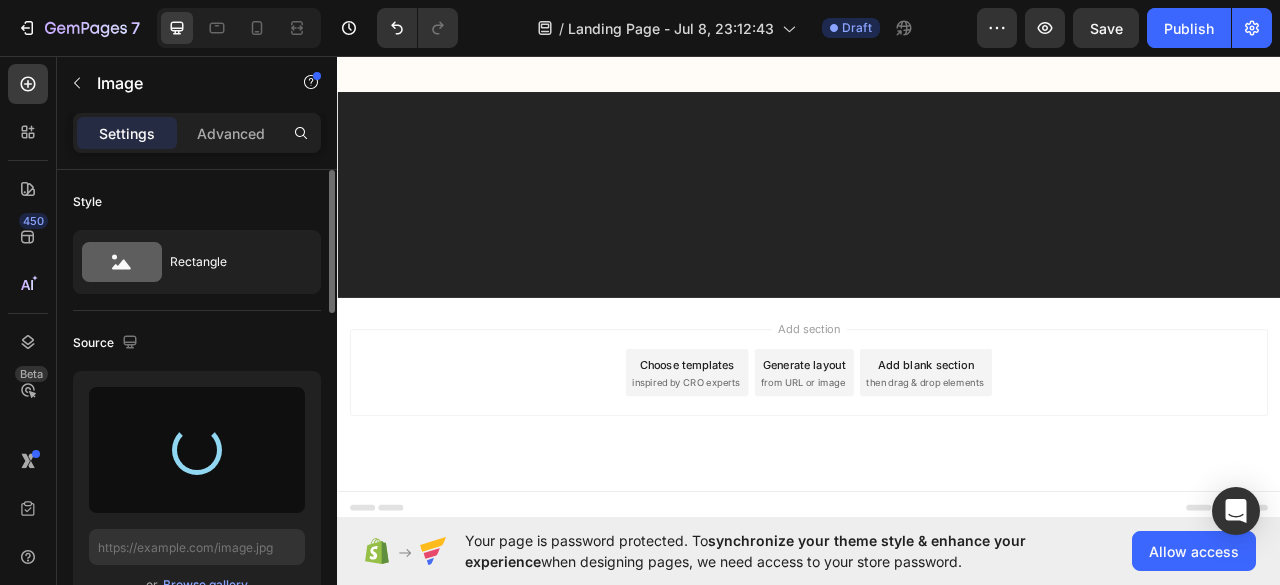 type on "https://cdn.shopify.com/s/files/1/0635/1650/8247/files/gempages_572790900653032672-6aabdd00-aa62-47b0-8418-47f17c733085.webp" 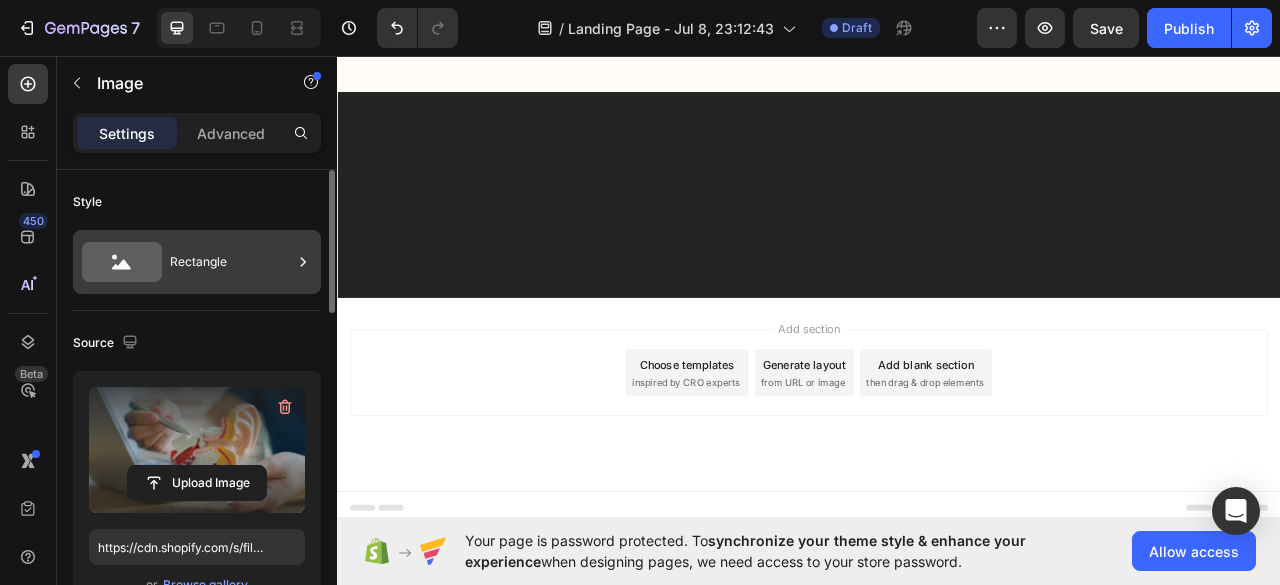 click on "Rectangle" at bounding box center [231, 262] 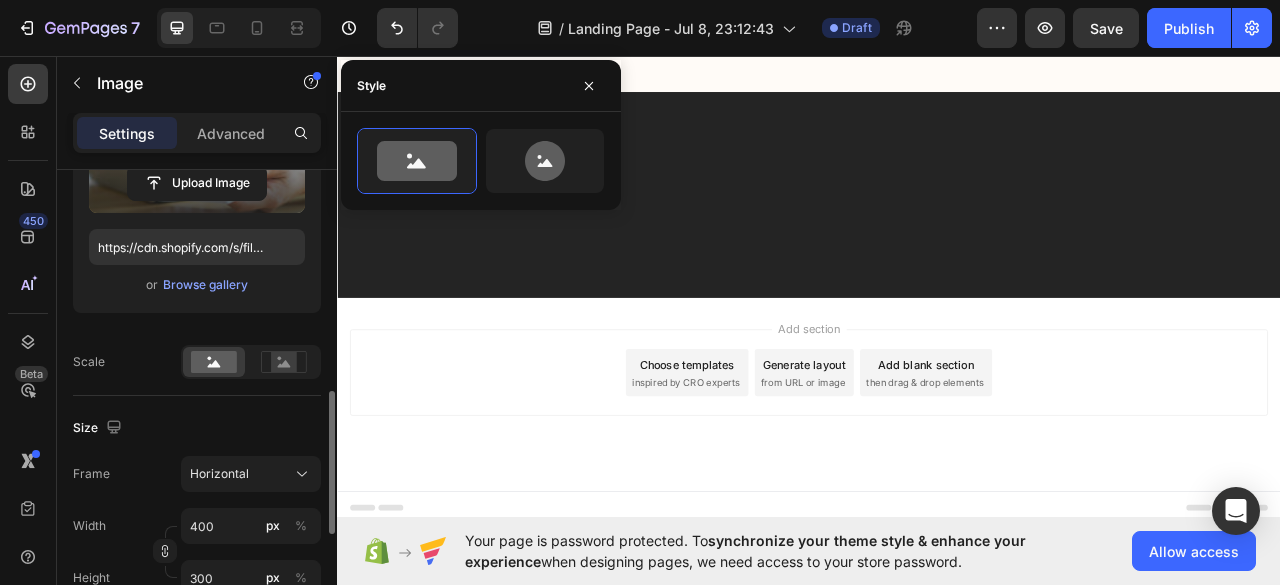 scroll, scrollTop: 400, scrollLeft: 0, axis: vertical 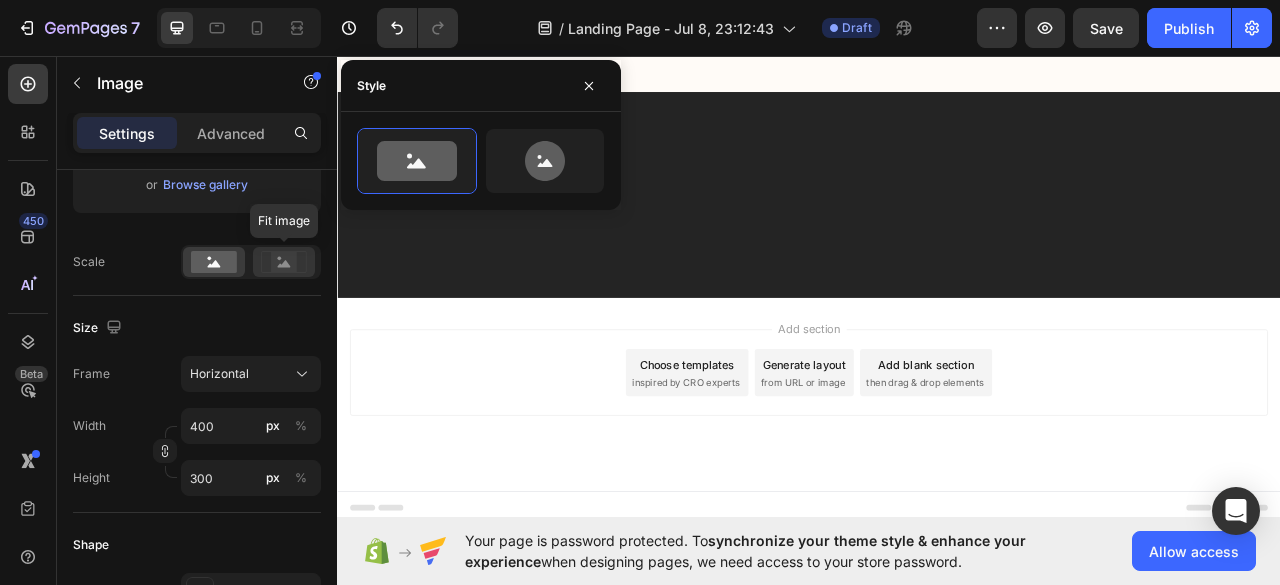 click 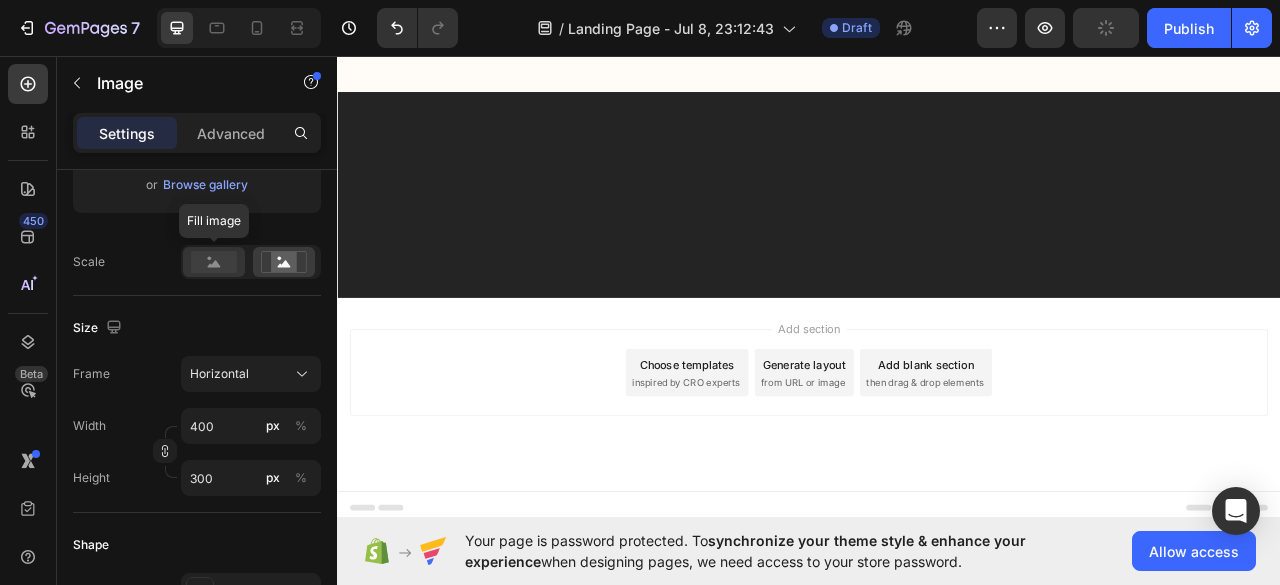 click 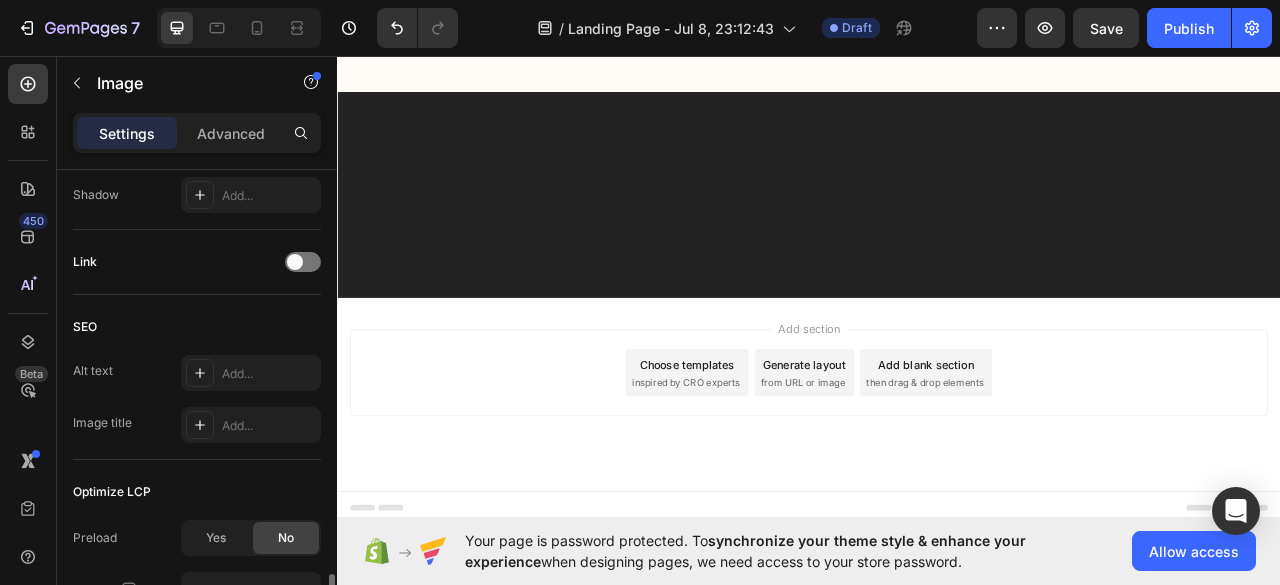 scroll, scrollTop: 1085, scrollLeft: 0, axis: vertical 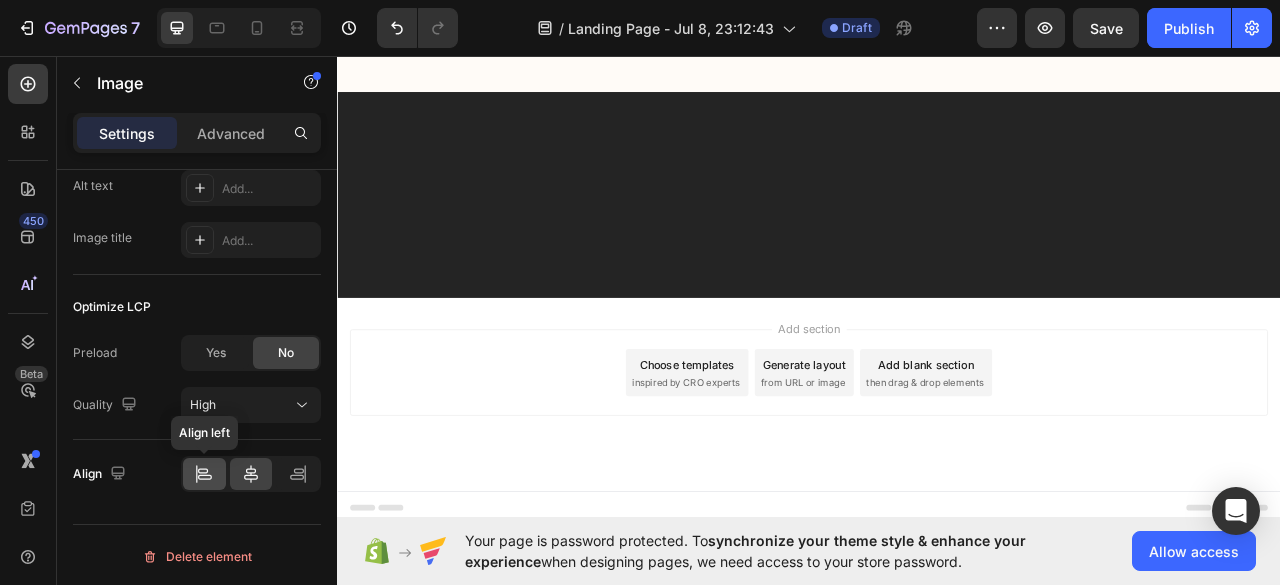 click 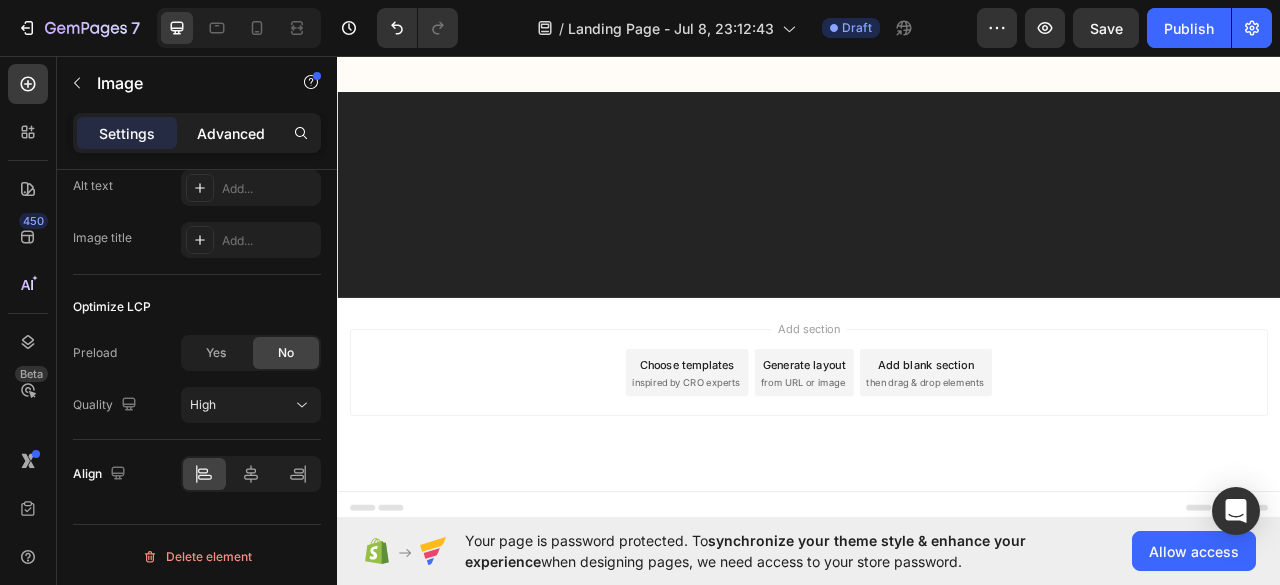 click on "Advanced" at bounding box center [231, 133] 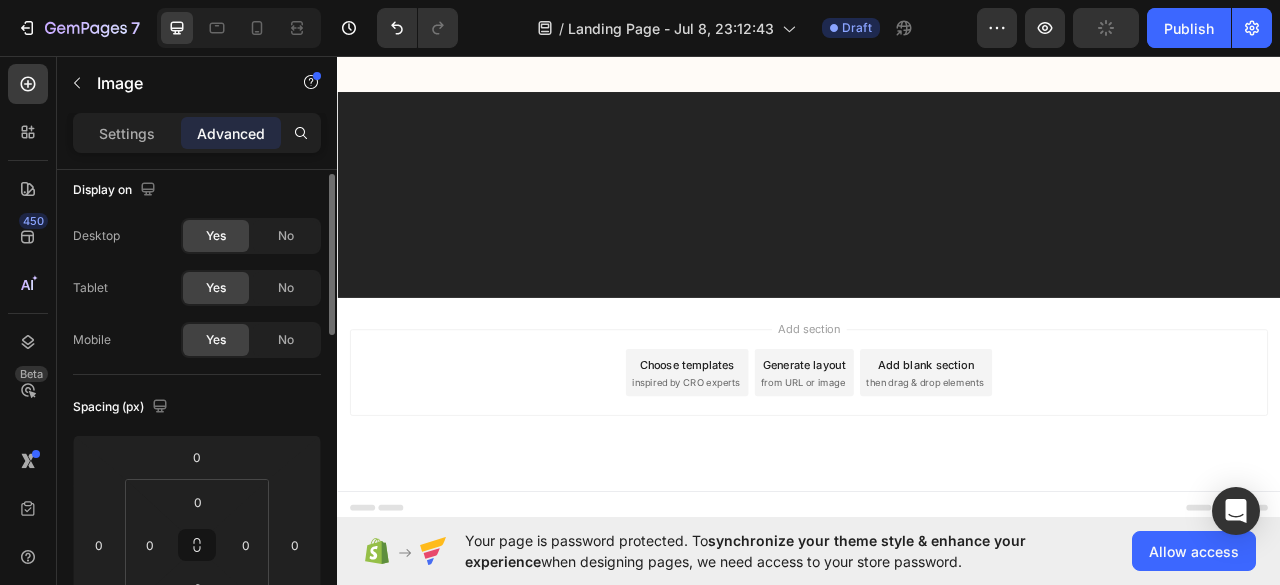 scroll, scrollTop: 0, scrollLeft: 0, axis: both 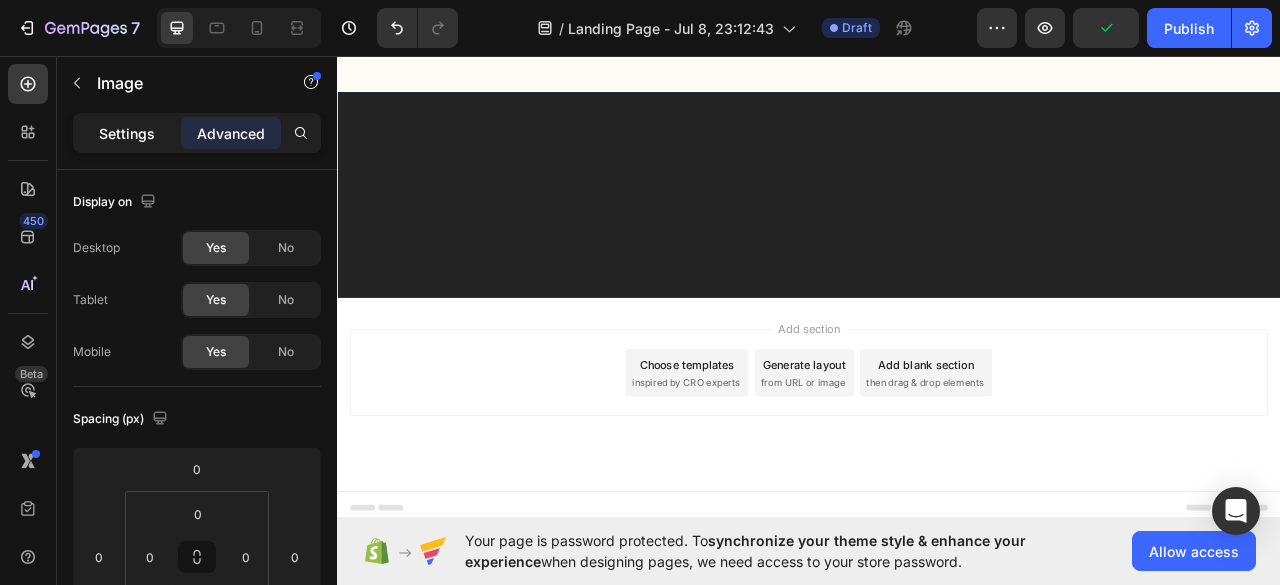 click on "Settings" 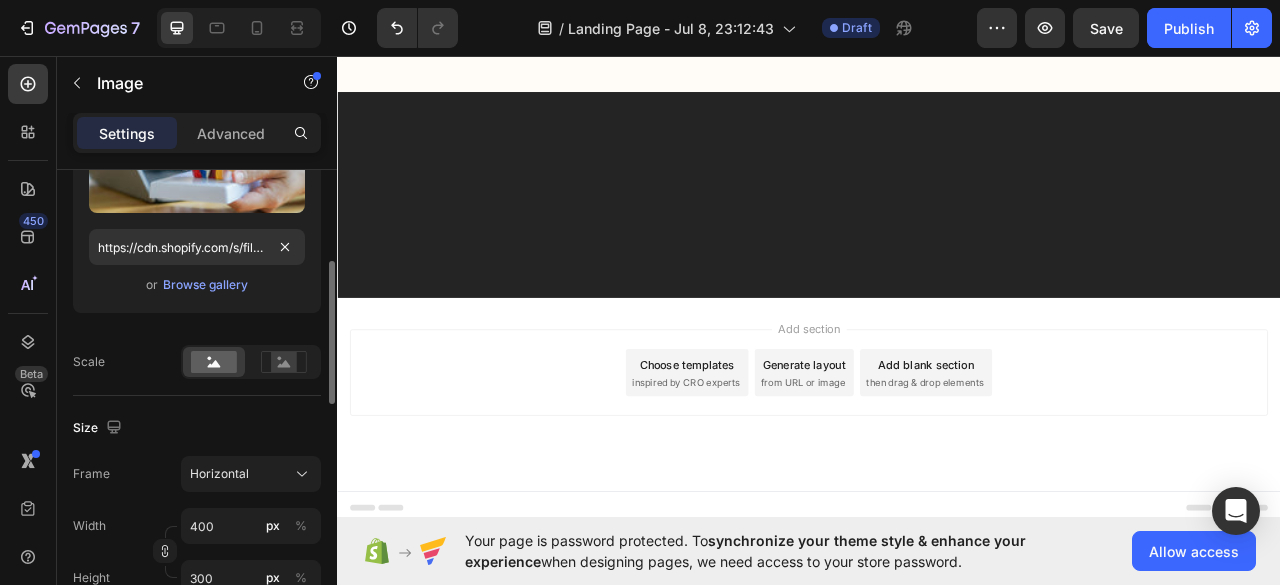 scroll, scrollTop: 400, scrollLeft: 0, axis: vertical 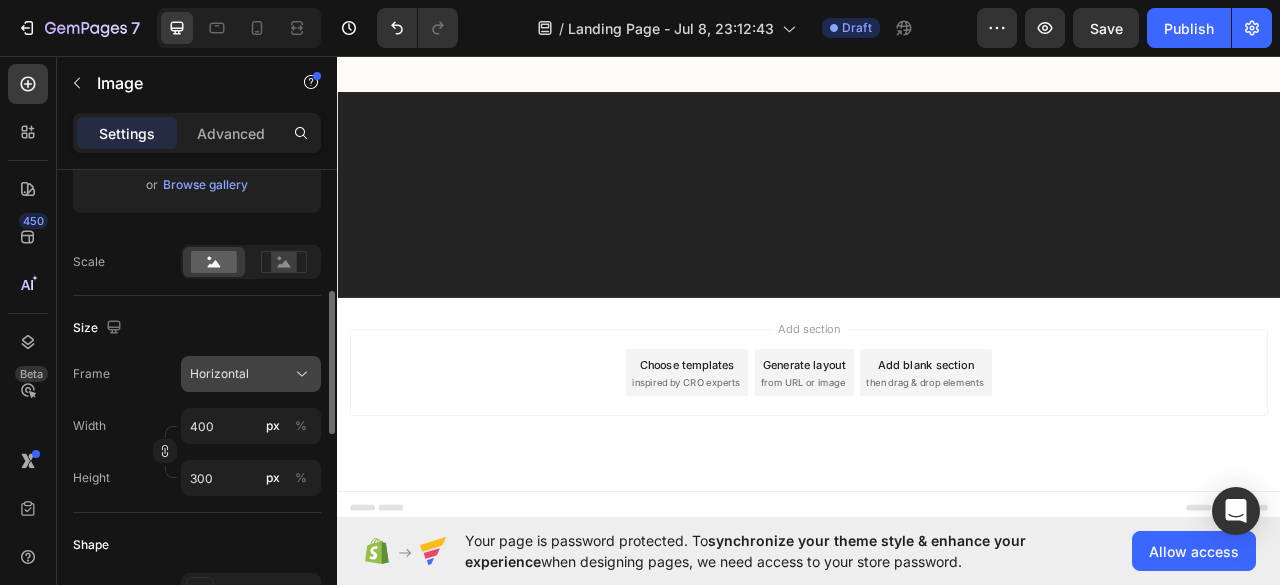click on "Horizontal" 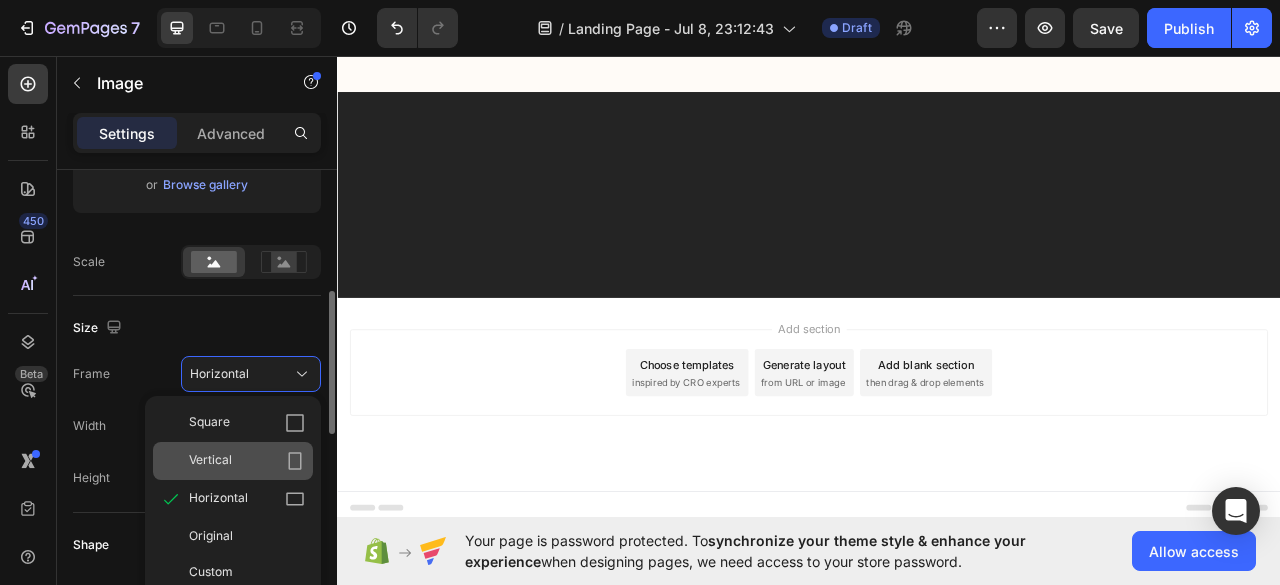 click on "Vertical" at bounding box center [247, 461] 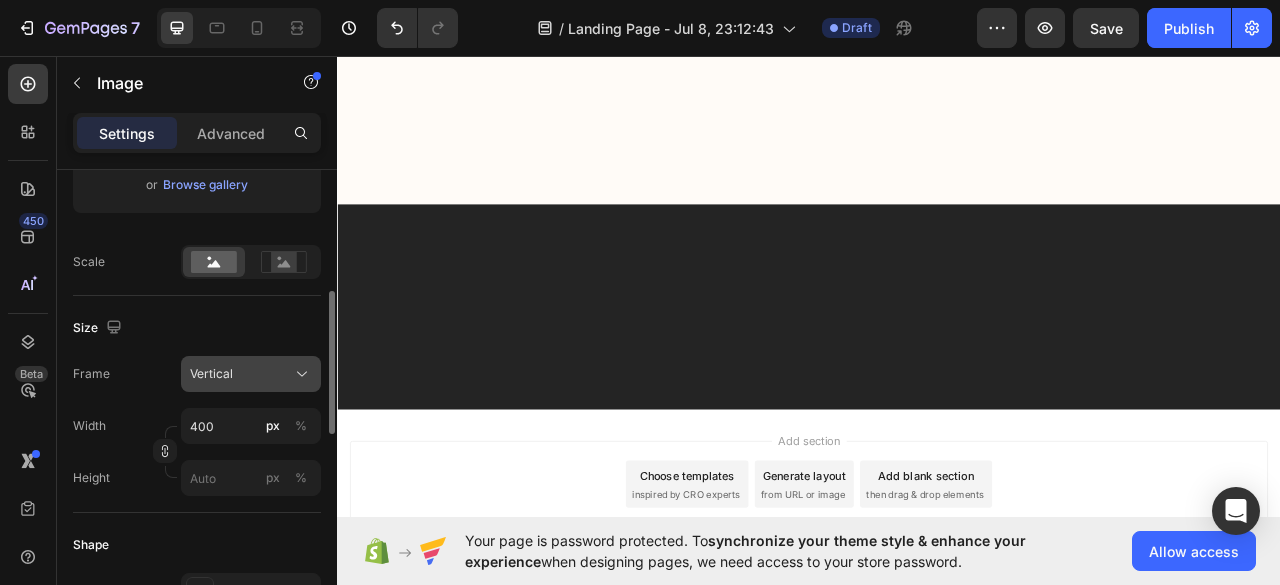click on "Vertical" at bounding box center [251, 374] 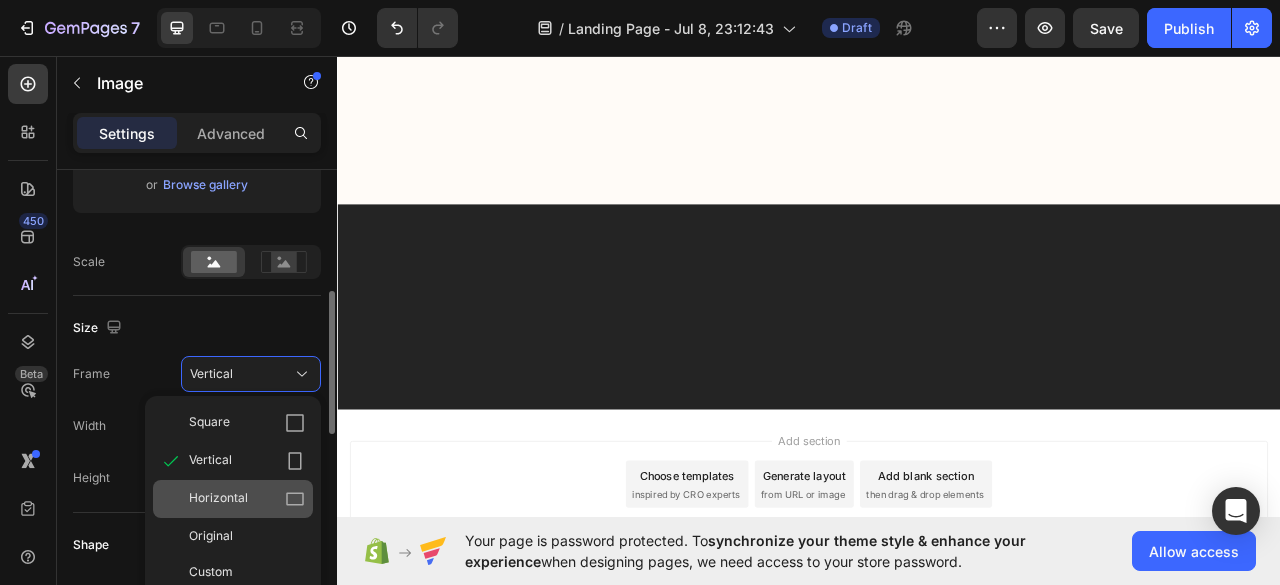 click on "Horizontal" at bounding box center (247, 499) 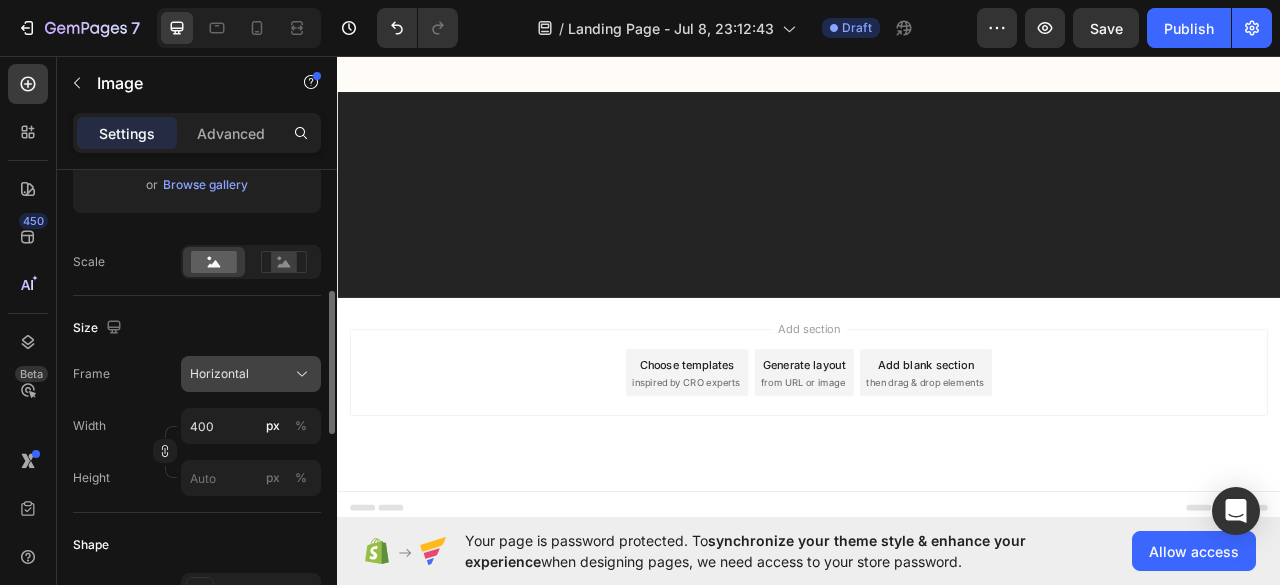 click on "Horizontal" 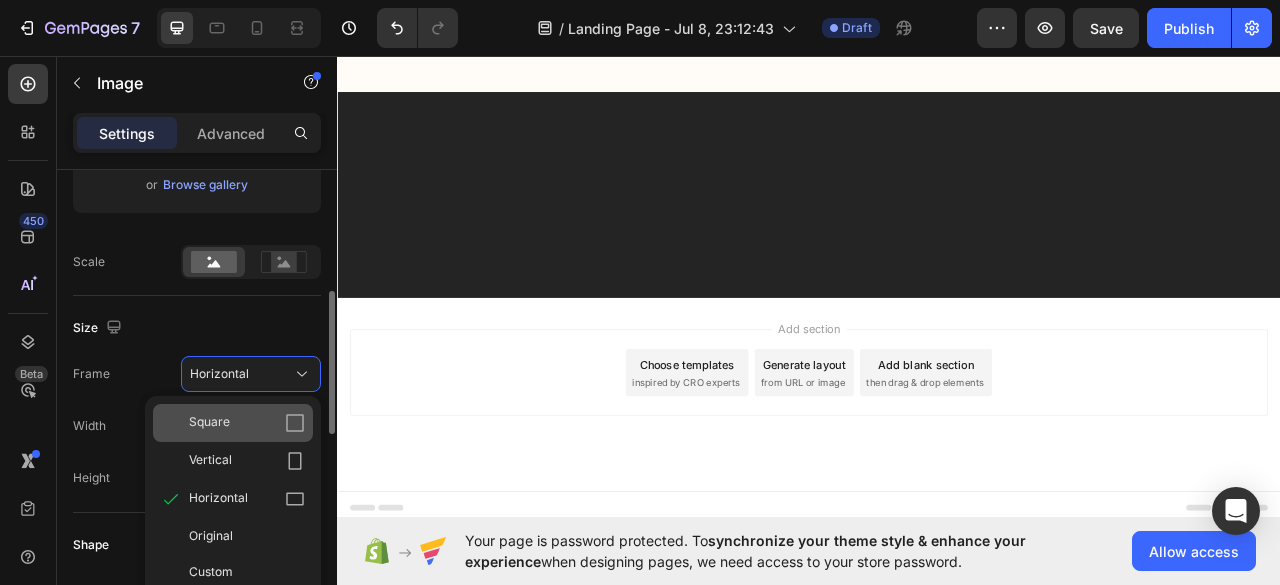 click on "Square" at bounding box center (247, 423) 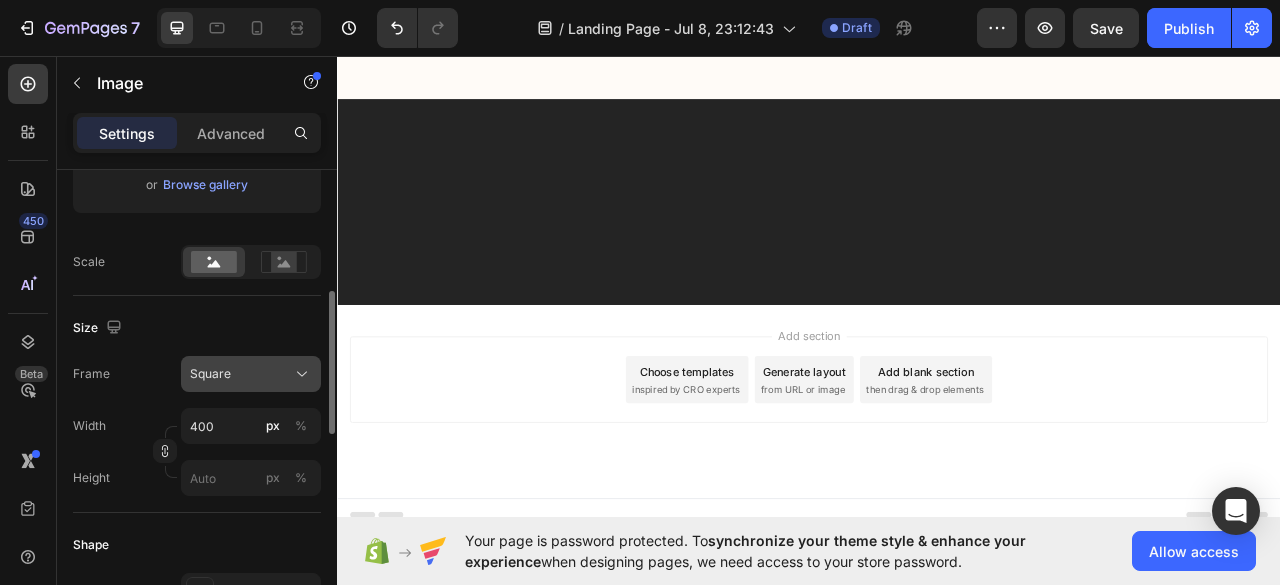click on "Square" 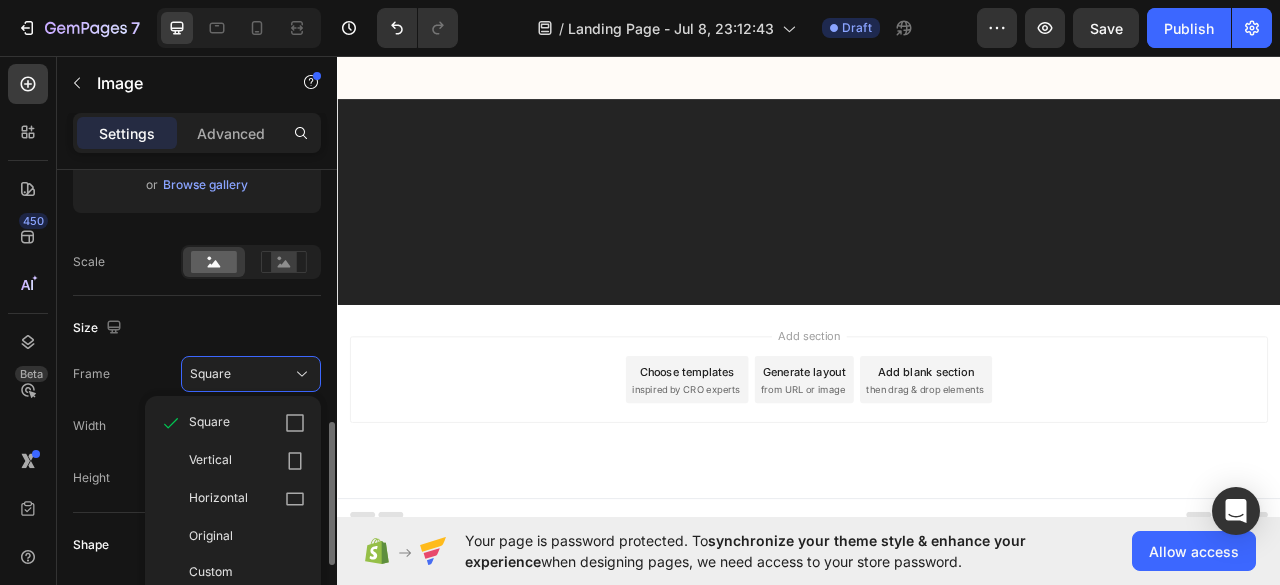 scroll, scrollTop: 600, scrollLeft: 0, axis: vertical 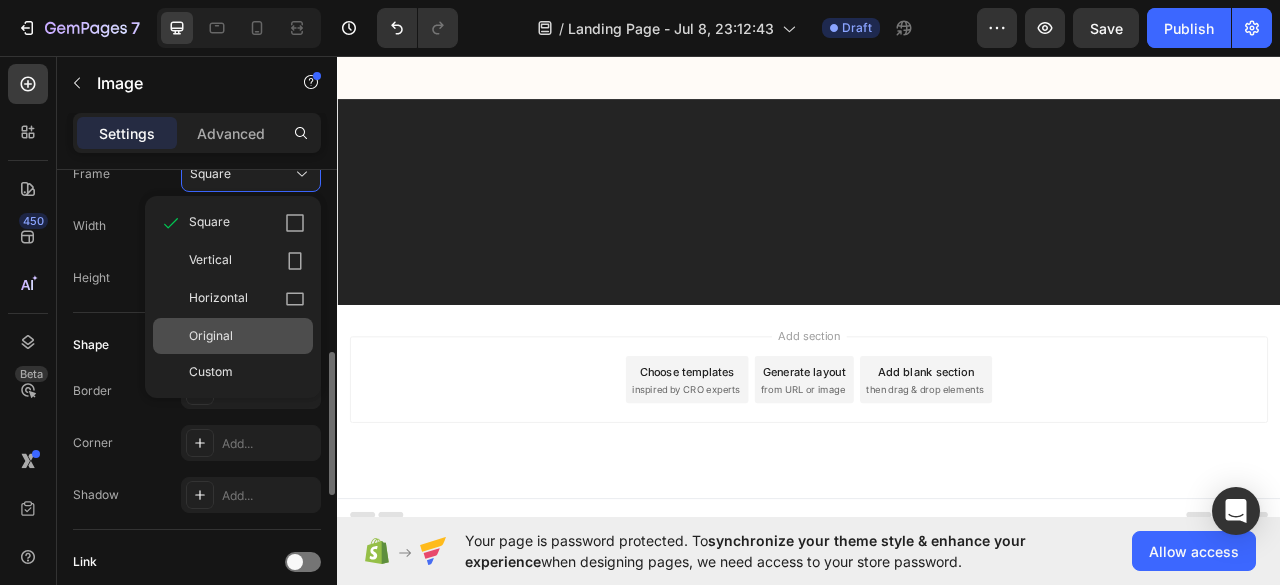 click on "Original" 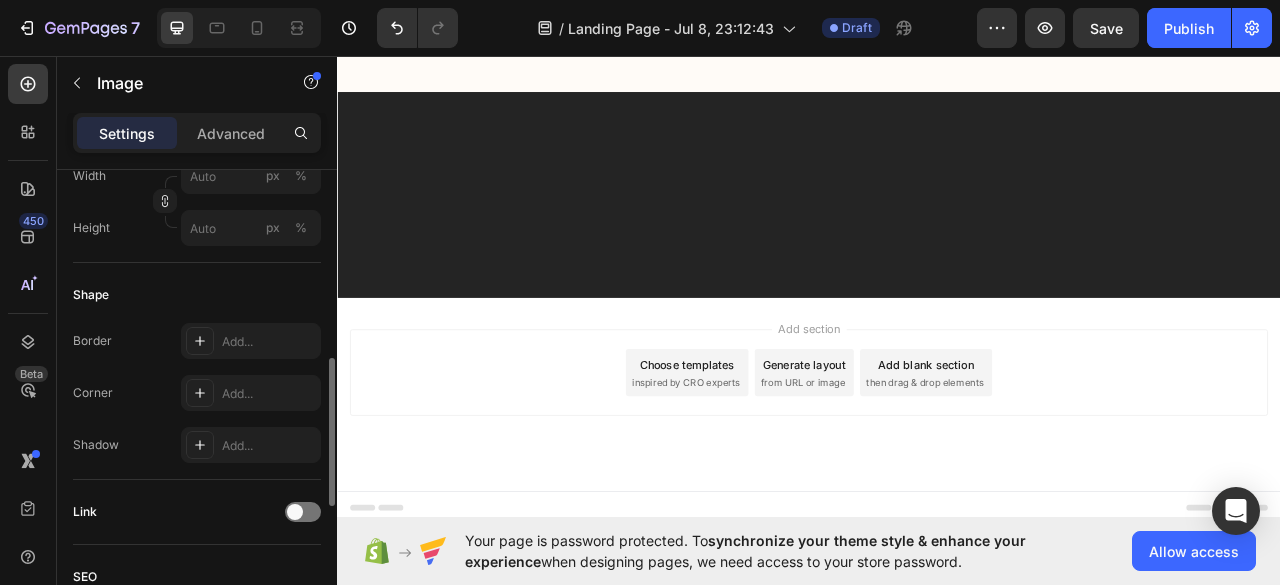 click on "👉 Und so geht’s jetzt weiter:" at bounding box center [781, -1793] 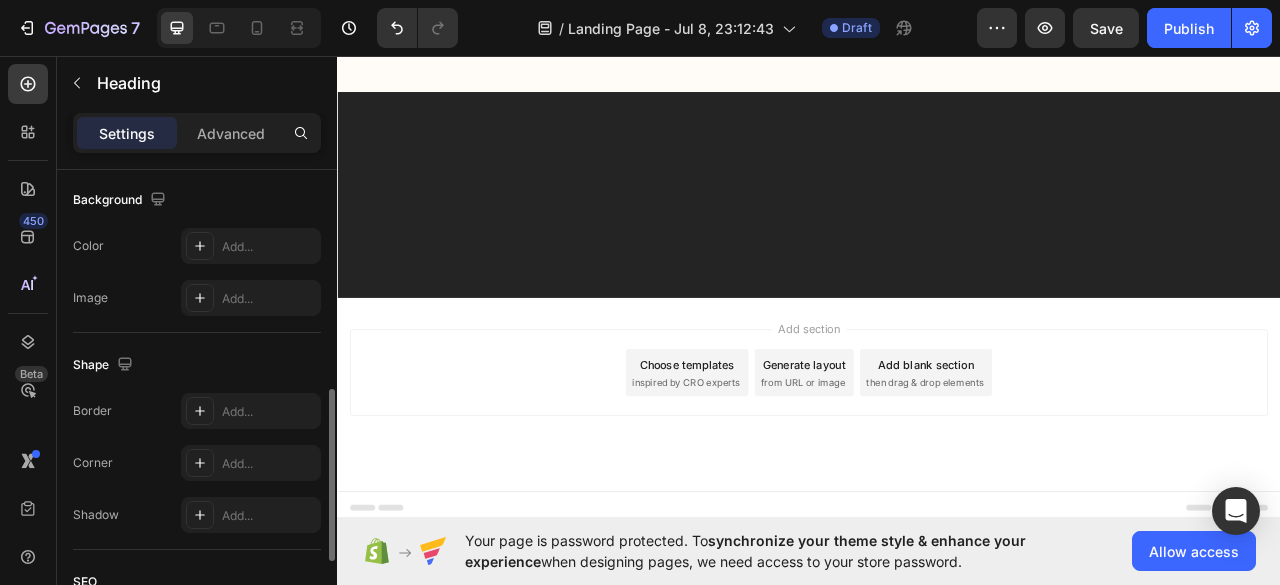 scroll, scrollTop: 0, scrollLeft: 0, axis: both 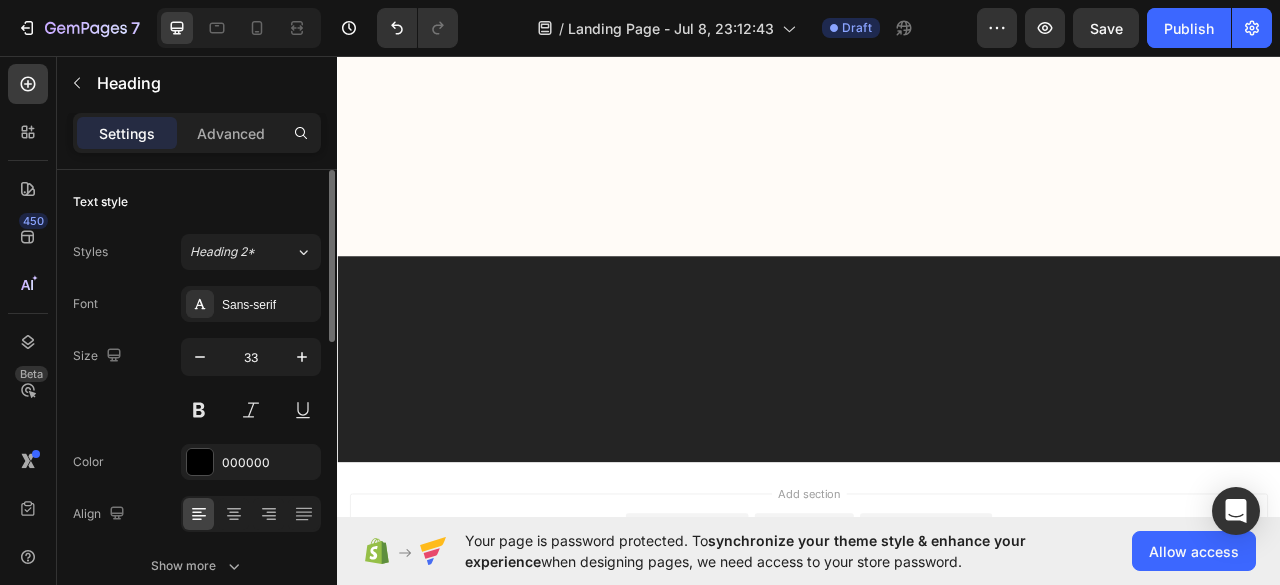 click on "am selben Tag zurück" at bounding box center (684, -2028) 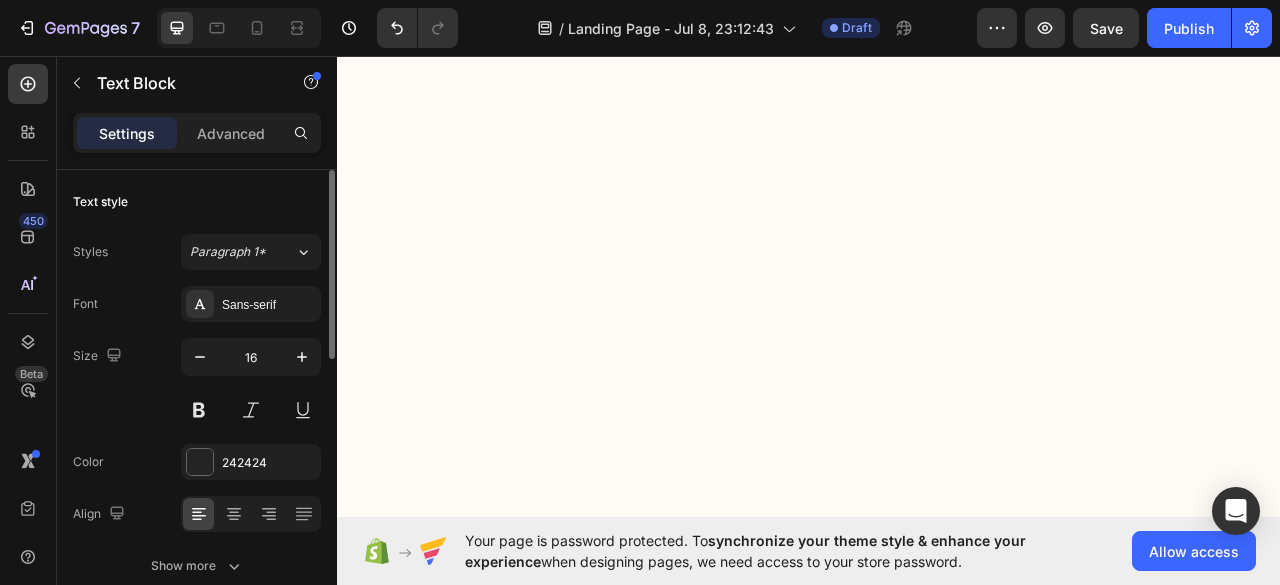 scroll, scrollTop: 17299, scrollLeft: 0, axis: vertical 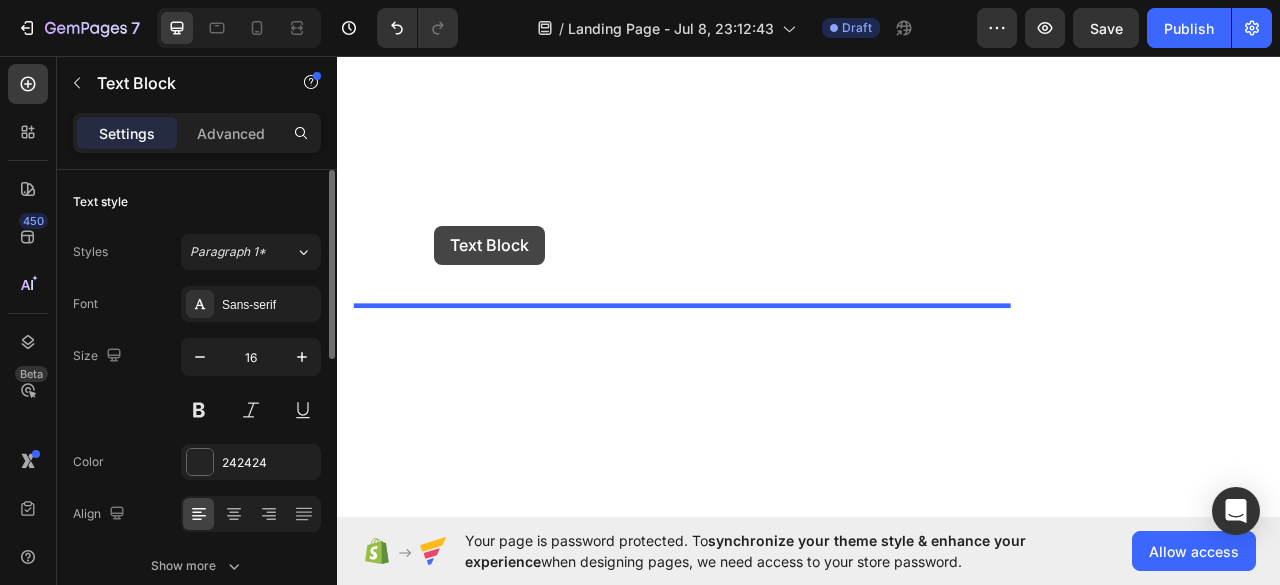 drag, startPoint x: 408, startPoint y: 103, endPoint x: 458, endPoint y: 267, distance: 171.45262 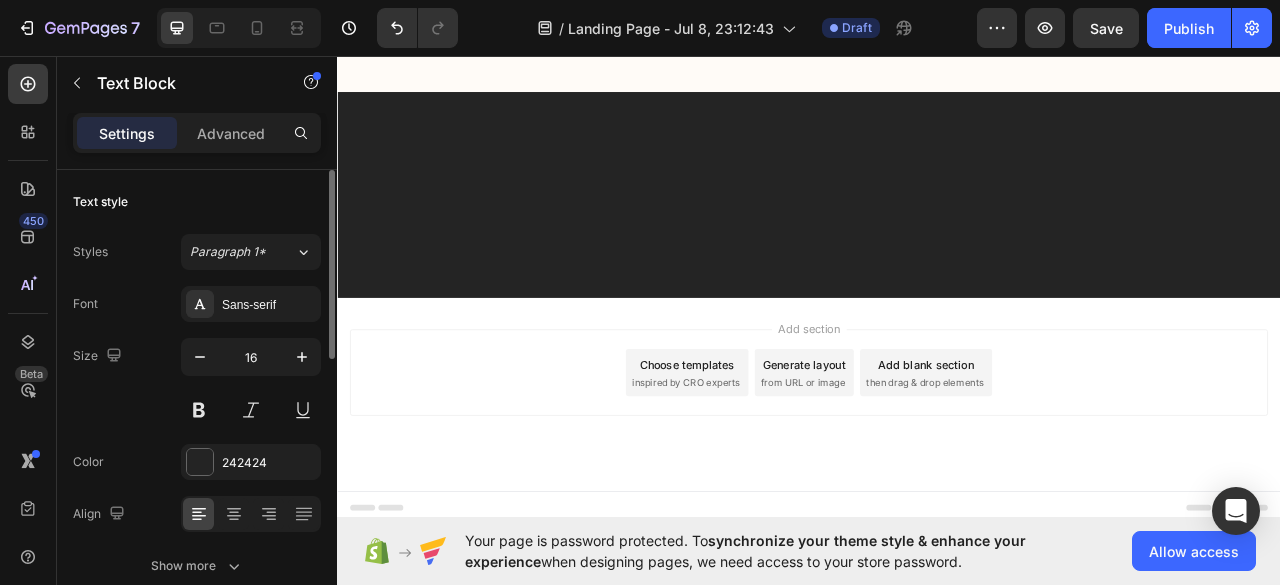 scroll, scrollTop: 18610, scrollLeft: 0, axis: vertical 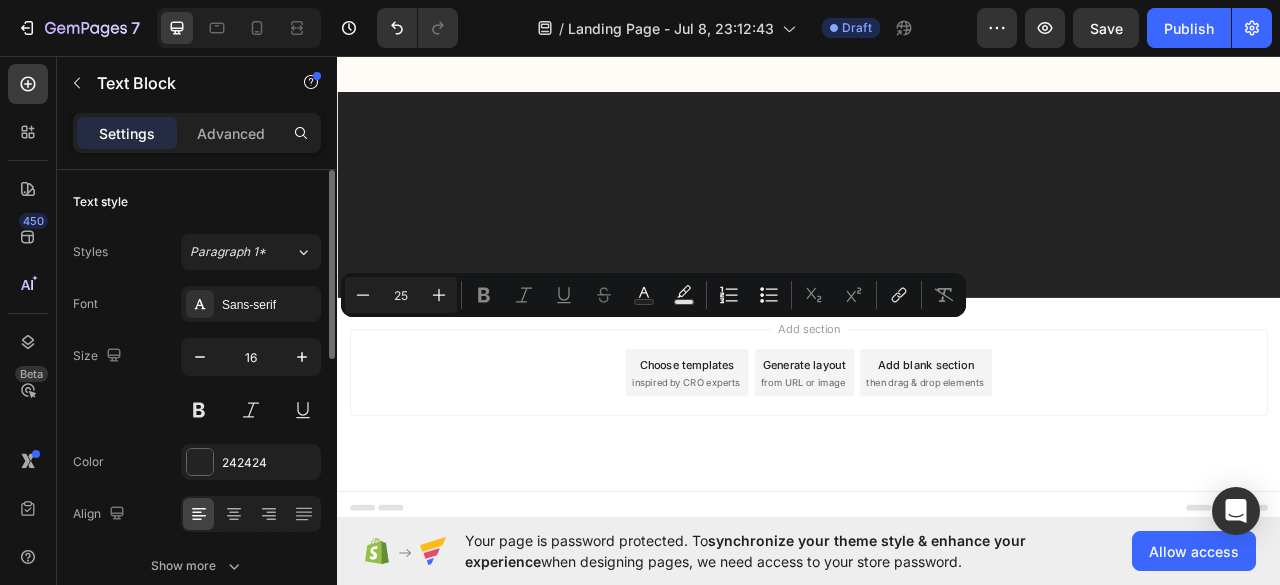 click on "Wenn es hält, was wir versprechen, darfst du es selbstverständlich behalten und weiterhin nutzen, um dein Gehör sowie saubere und gesunde Ohren zu erhalten." at bounding box center [779, -2058] 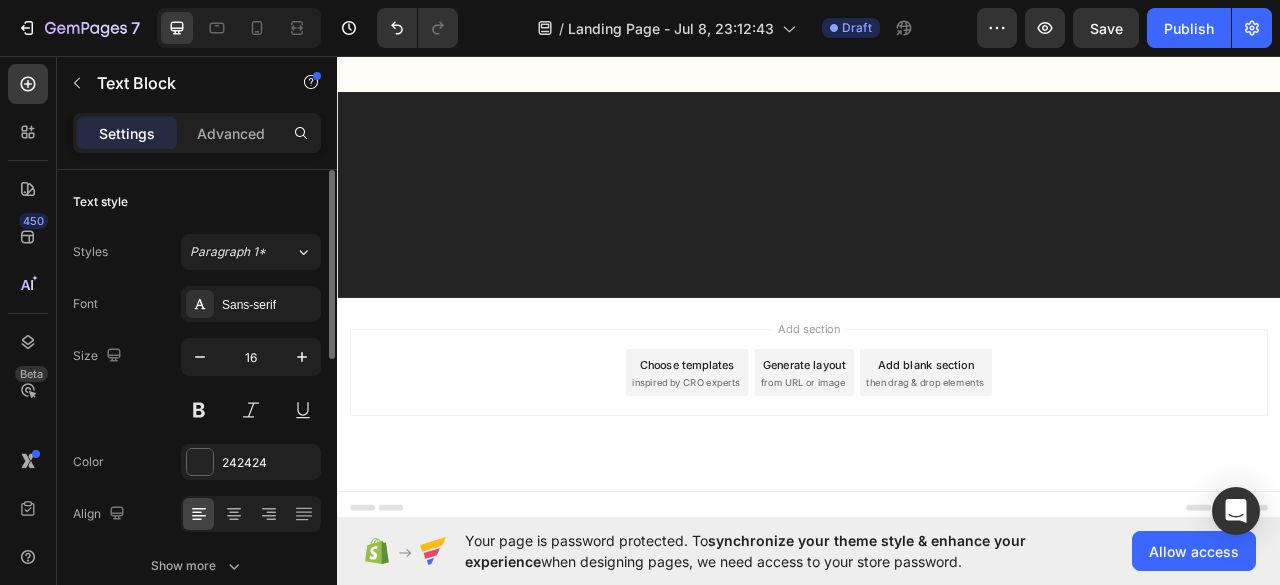 click on "Wenn es hält, was wir versprechen, darfst du es selbstverständlich behalten und weiterhin nutzen, um dein Gehör sowie saubere und gesunde Ohren zu erhalten." at bounding box center (779, -2058) 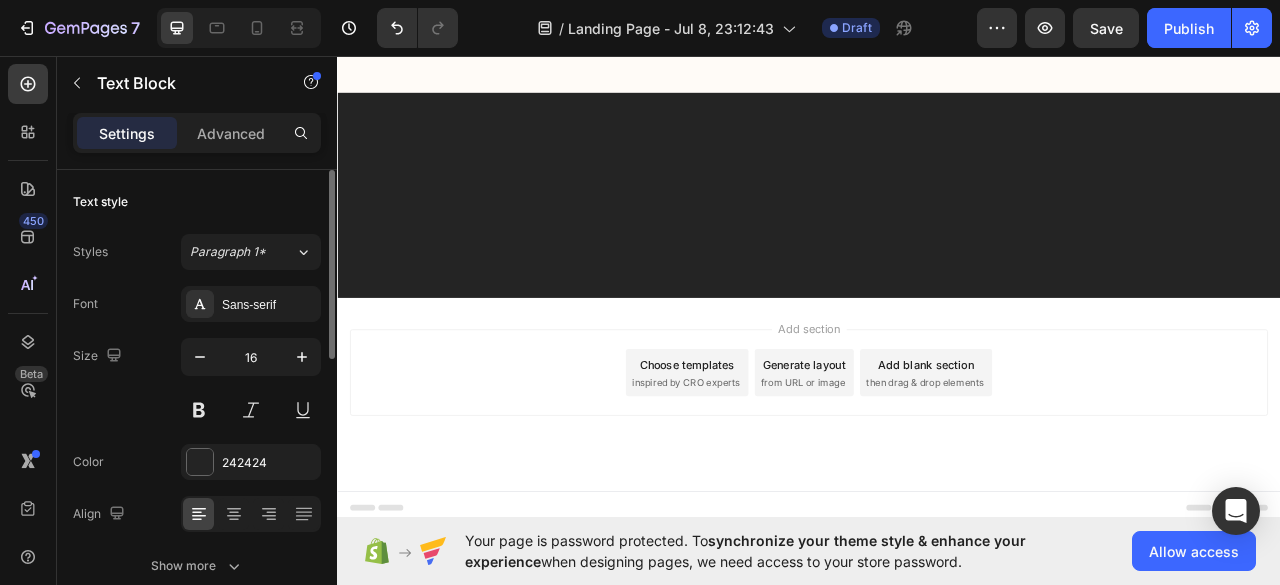 click on "👉 Doch falls du aus  irgendeinem Grund  nicht zufrieden bist…" at bounding box center [706, -1988] 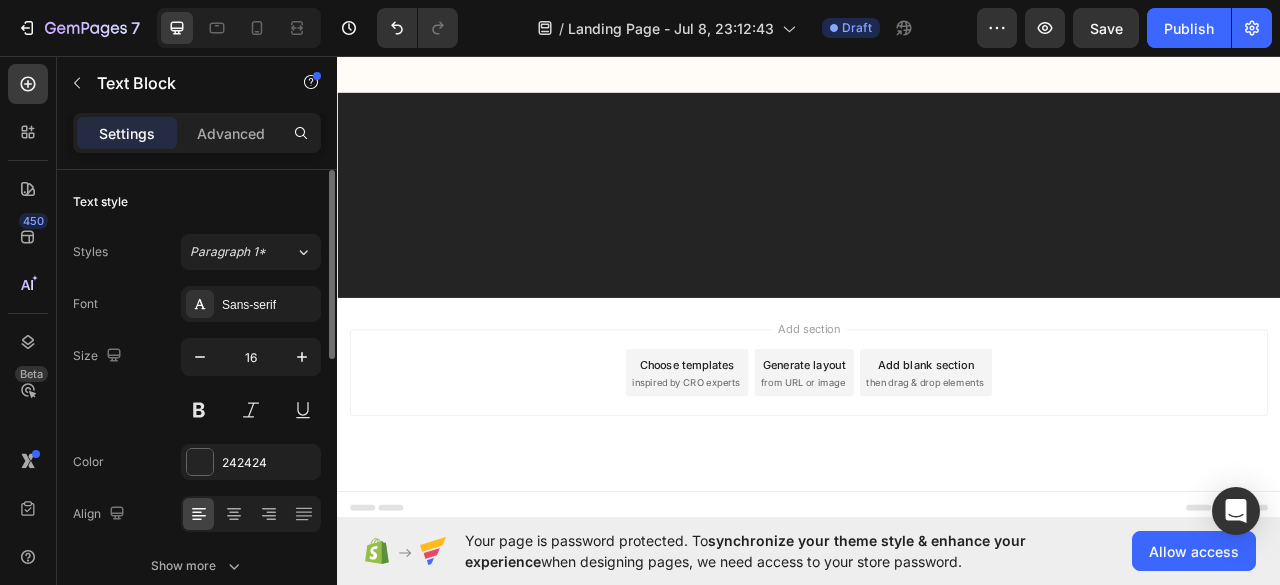 click on "Es spielt keine Rolle, ob es nach  89 Minuten  oder nach  89 Tagen  ist – deine Investition ist zu 100 % abgesichert." at bounding box center [781, -1811] 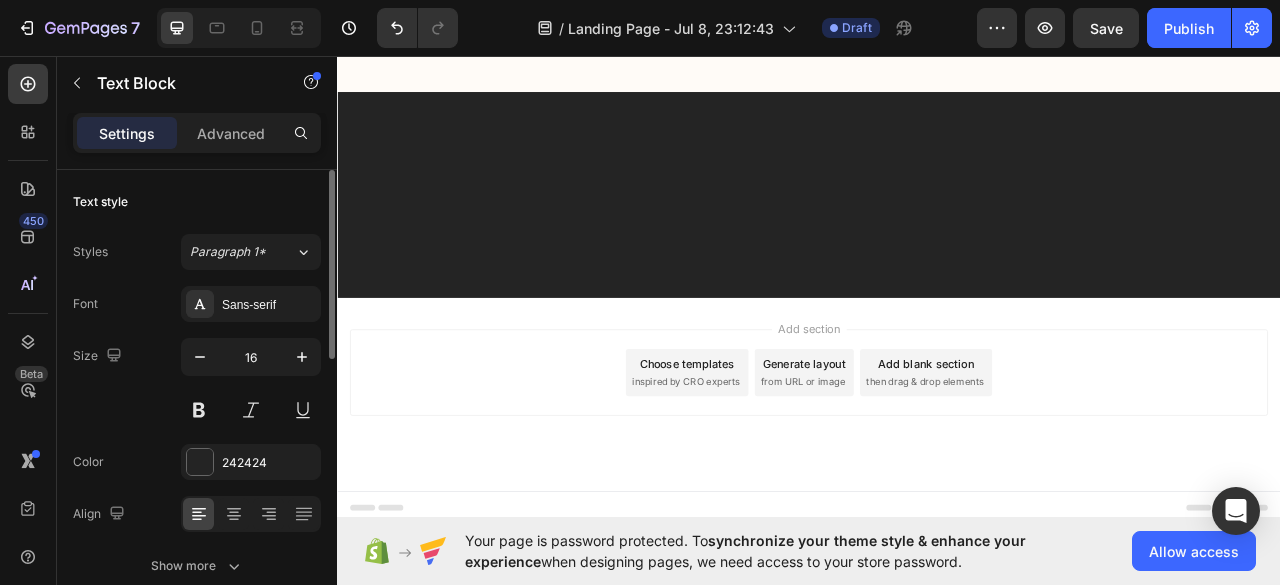 scroll, scrollTop: 18510, scrollLeft: 0, axis: vertical 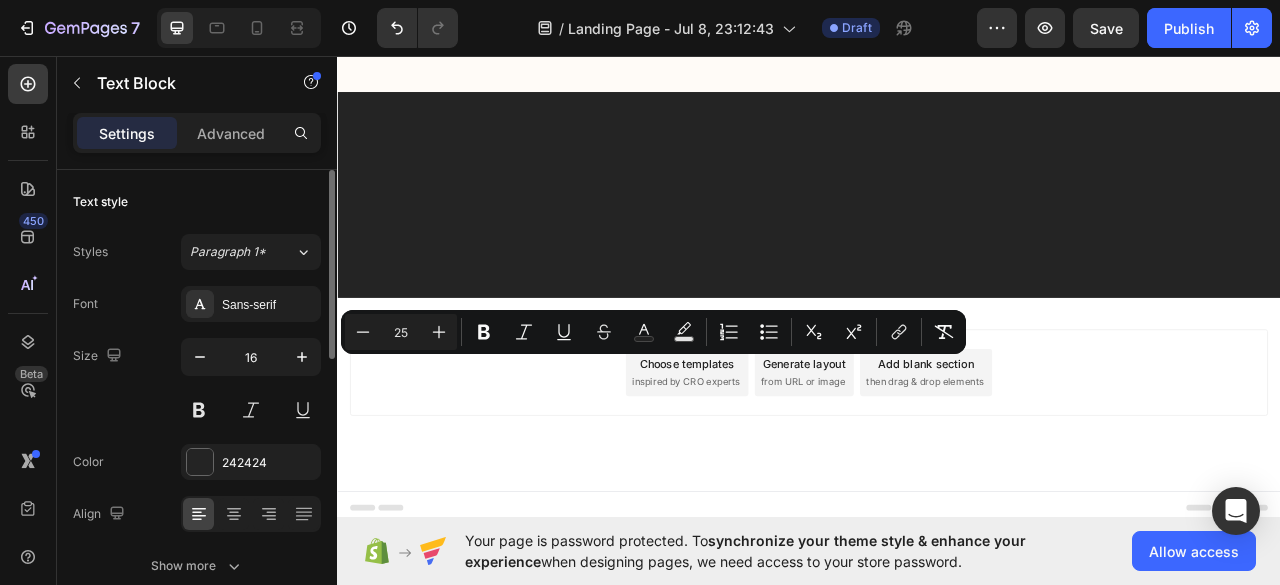 drag, startPoint x: 642, startPoint y: 463, endPoint x: 530, endPoint y: 425, distance: 118.270874 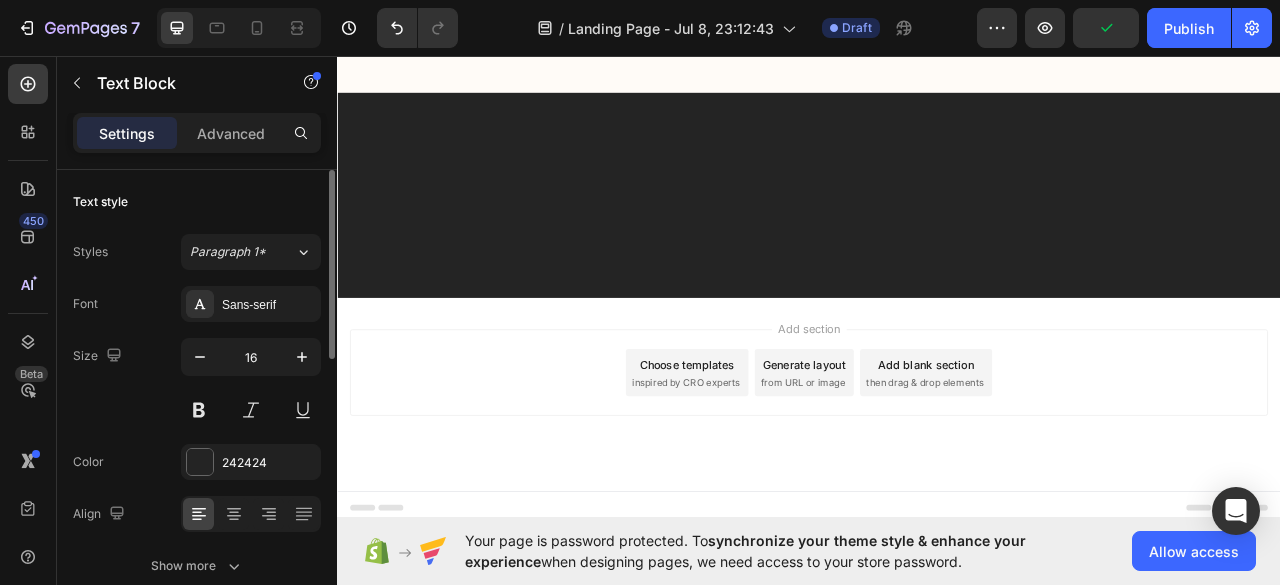 click on "it , um Ohrwohl® auszuprobieren und zu sehen, wie gut es für dich funktio" at bounding box center [779, -1802] 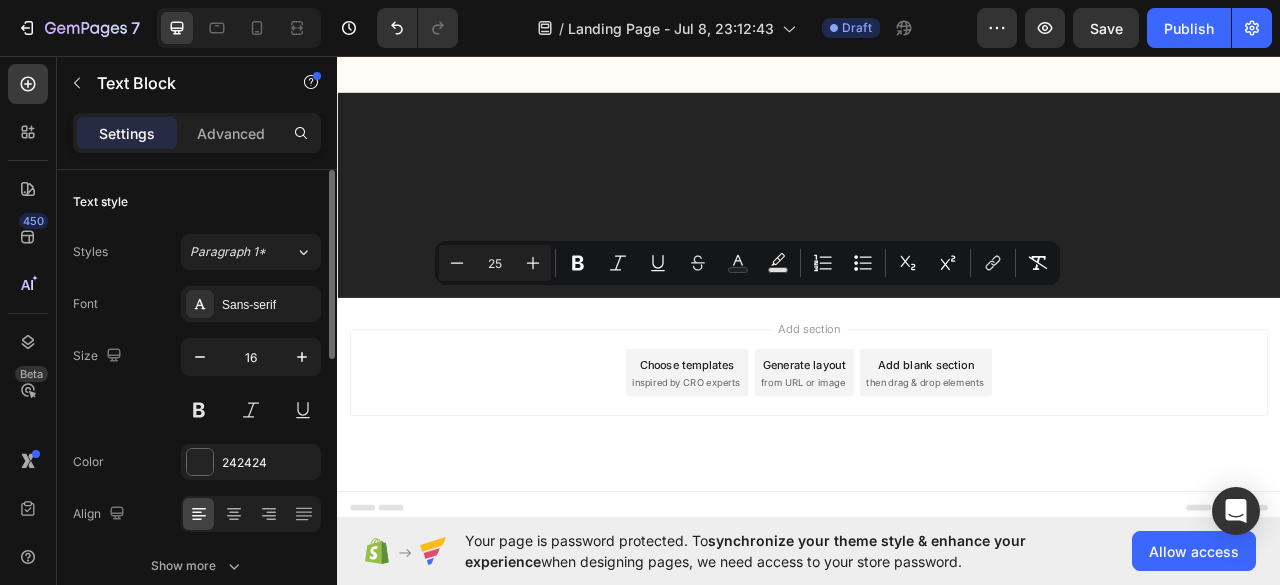 drag, startPoint x: 1172, startPoint y: 433, endPoint x: 367, endPoint y: 362, distance: 808.125 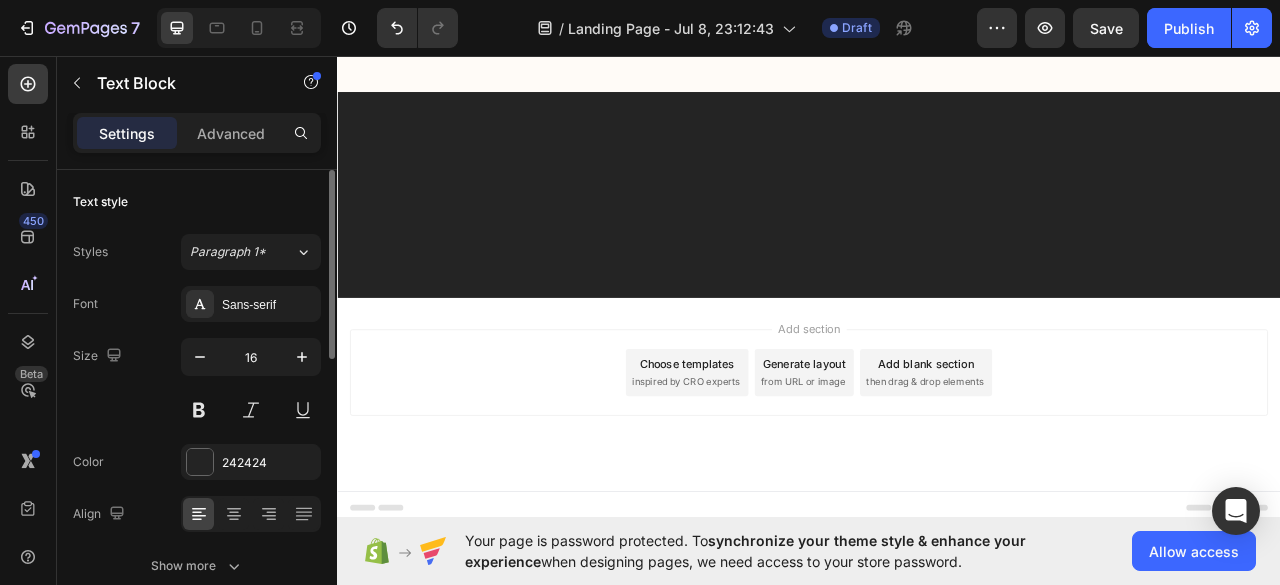 scroll, scrollTop: 18765, scrollLeft: 0, axis: vertical 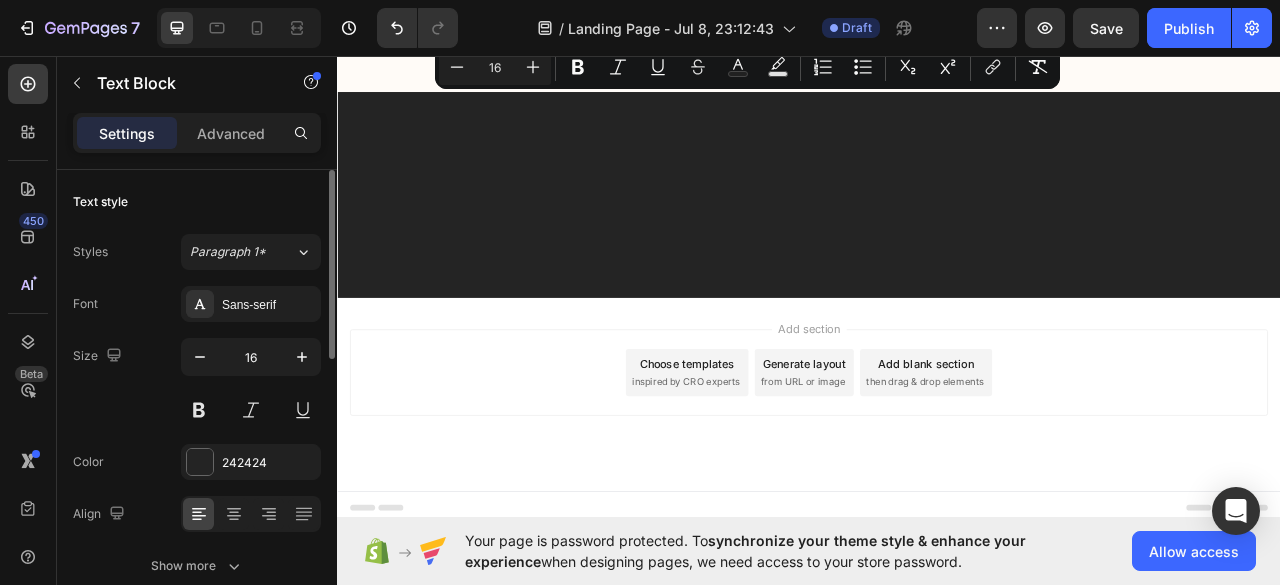 drag, startPoint x: 1102, startPoint y: 424, endPoint x: 363, endPoint y: 122, distance: 798.32635 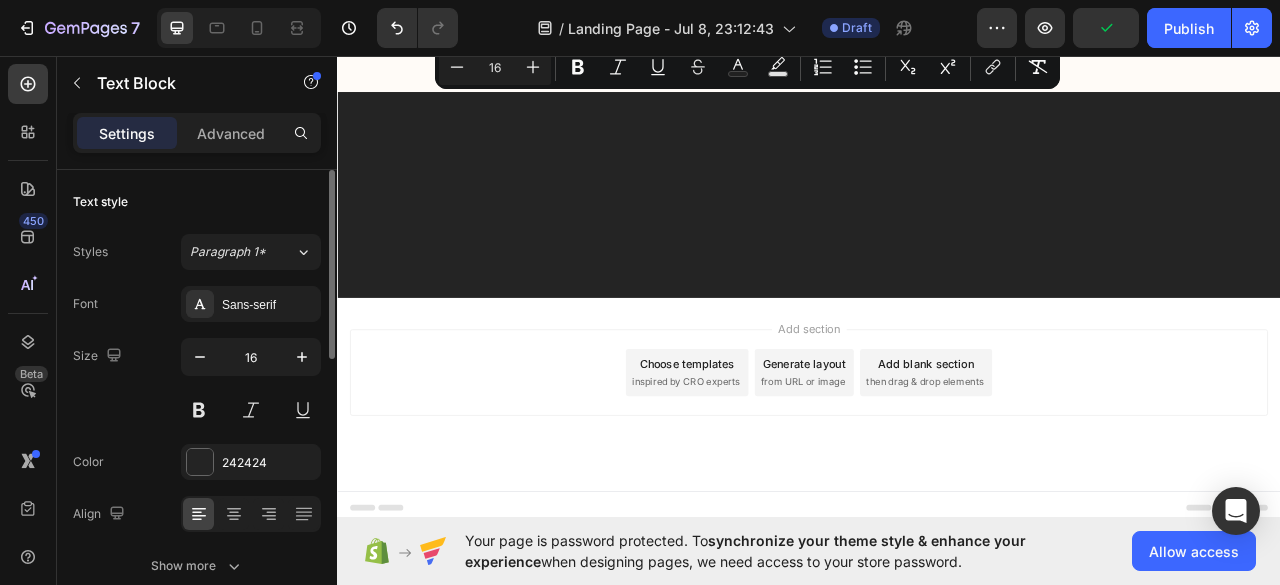 click on "Drop element here" at bounding box center [1376, -6055] 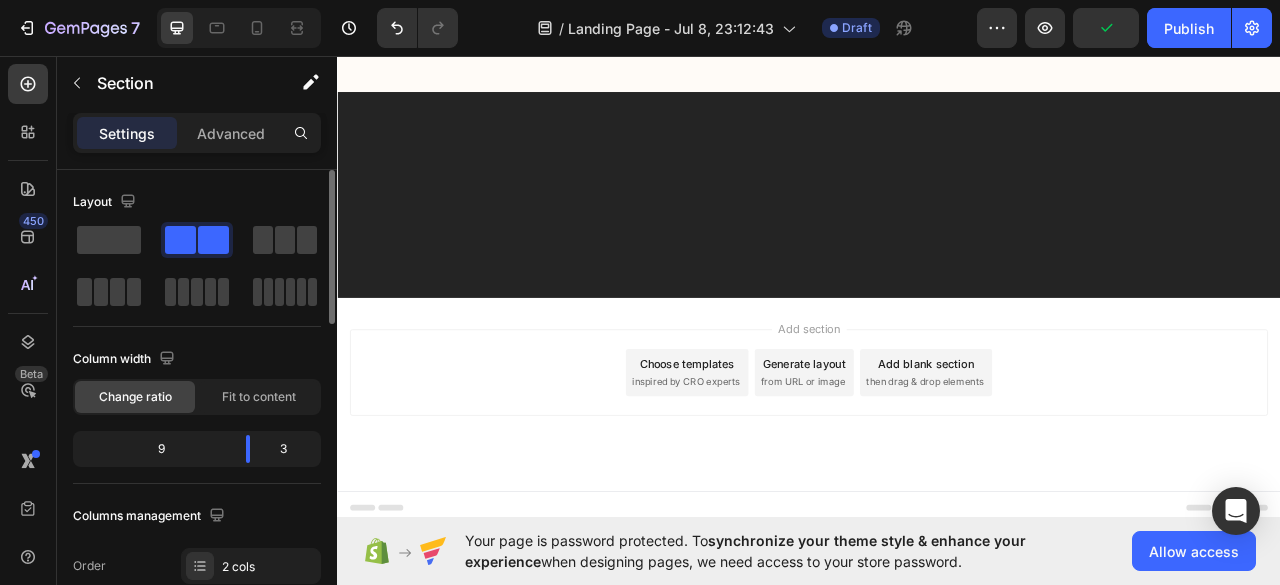 click on "eins fürs Schlafzimmer" at bounding box center [781, -1964] 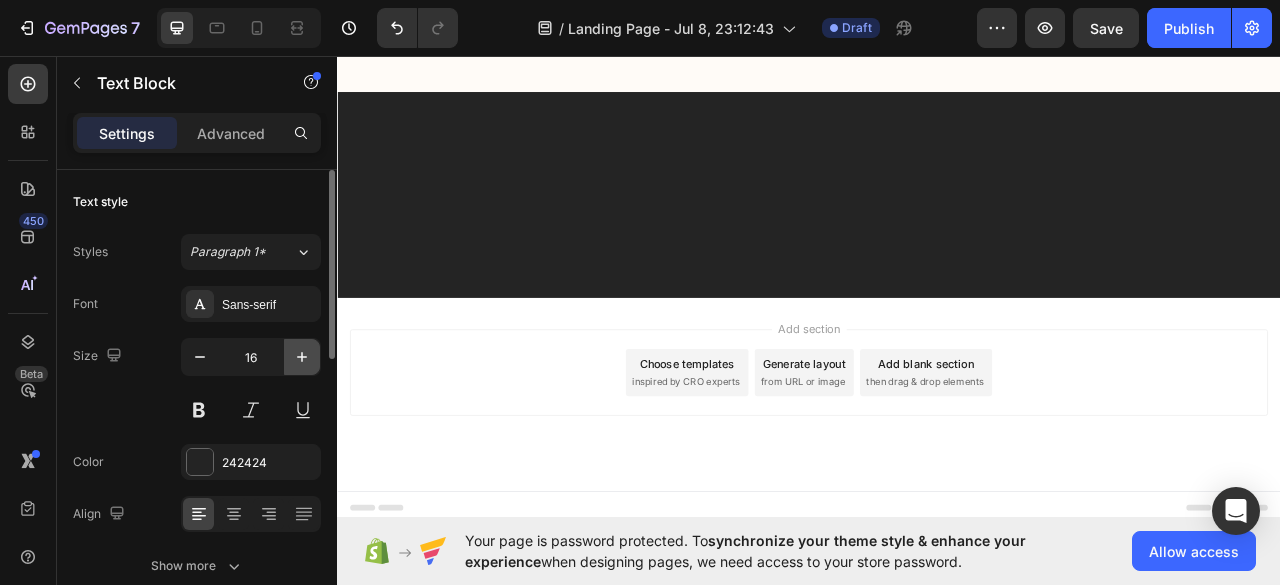 click 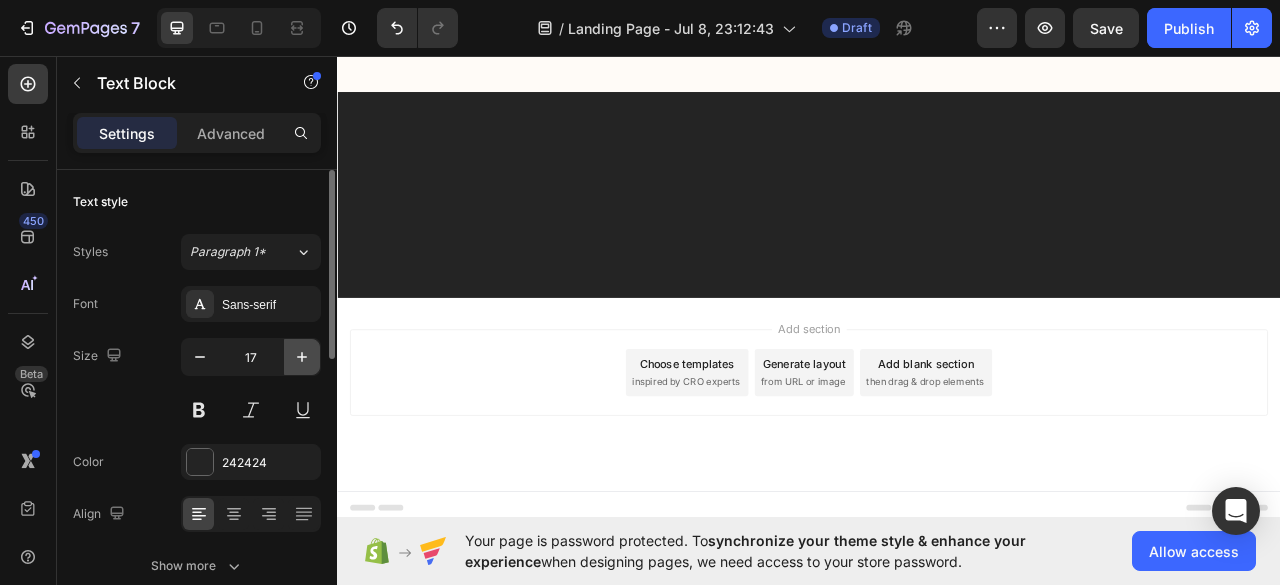click 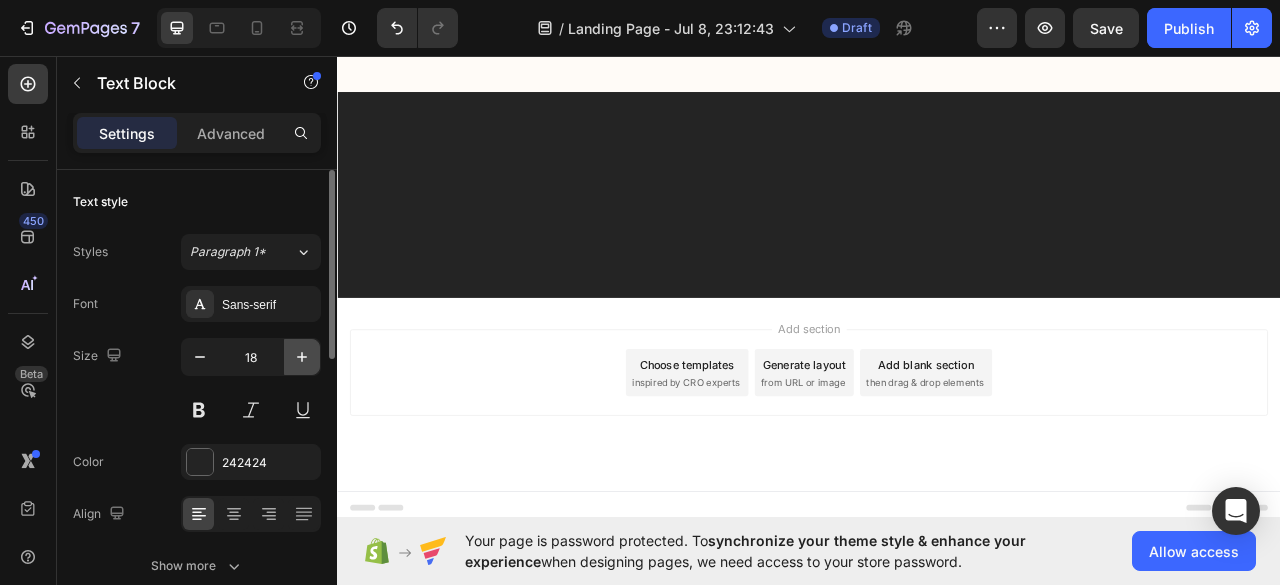click 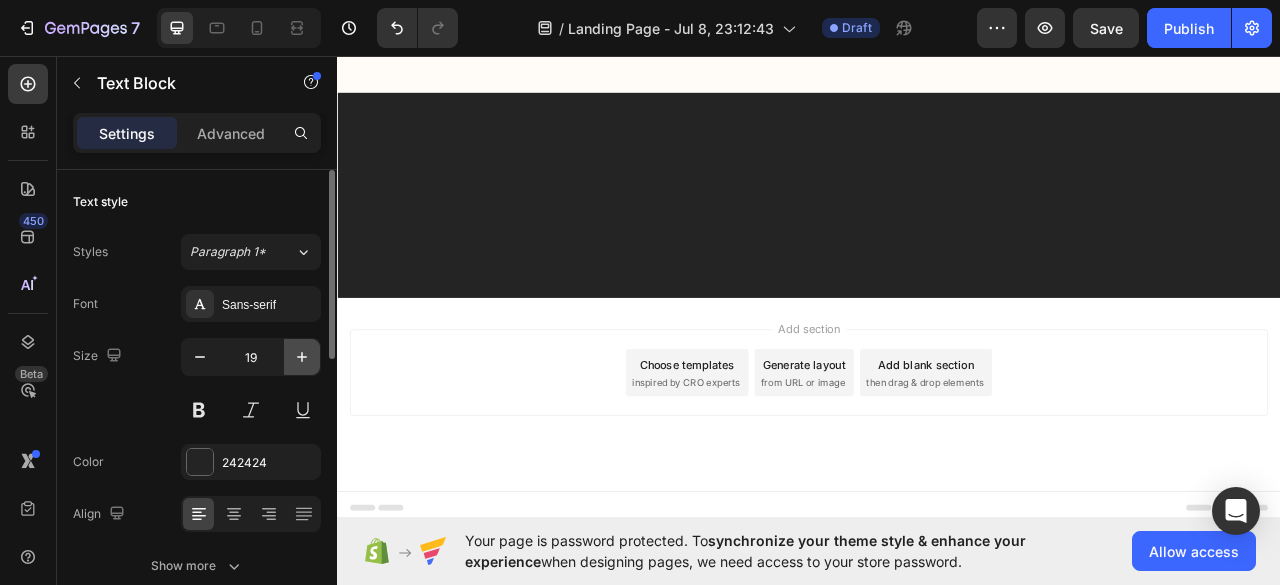 click 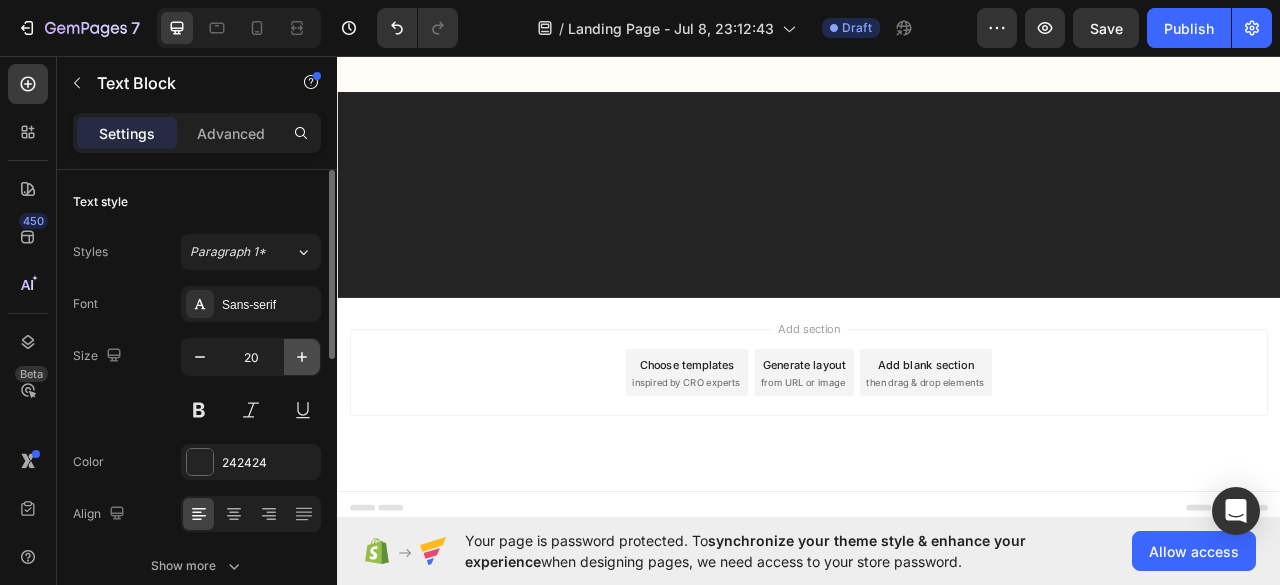 click 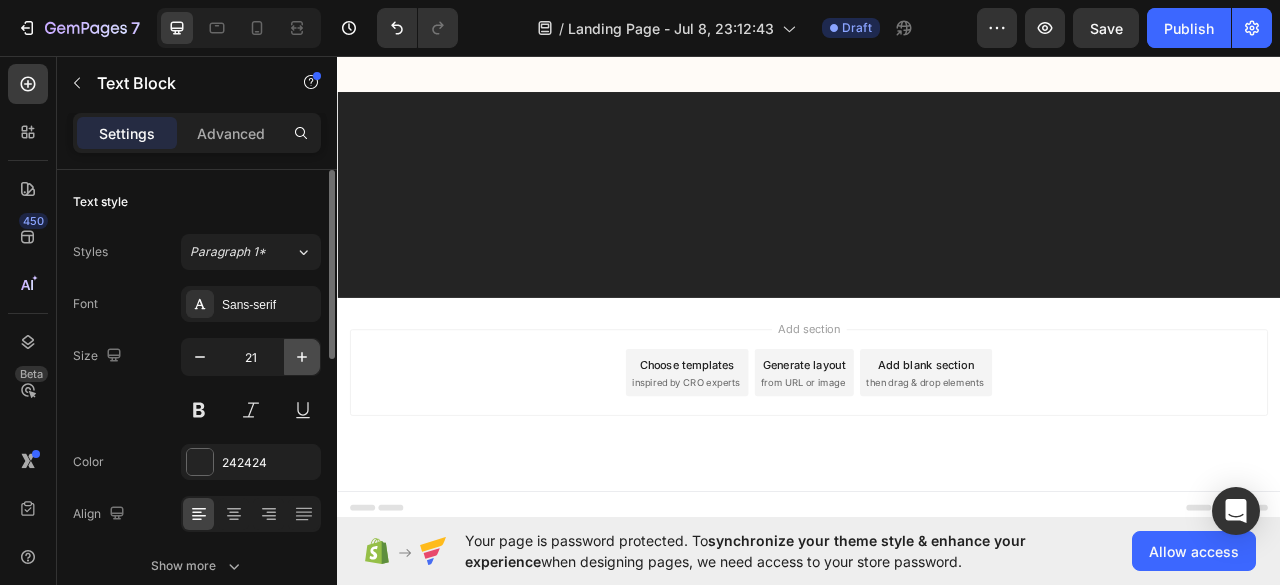 click 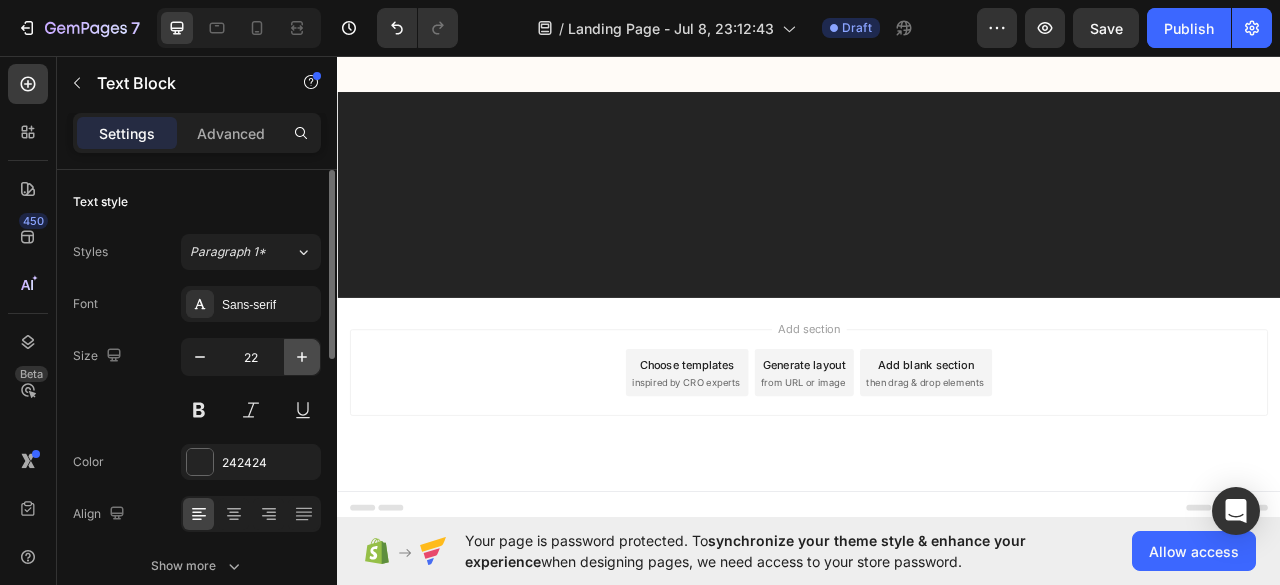 click 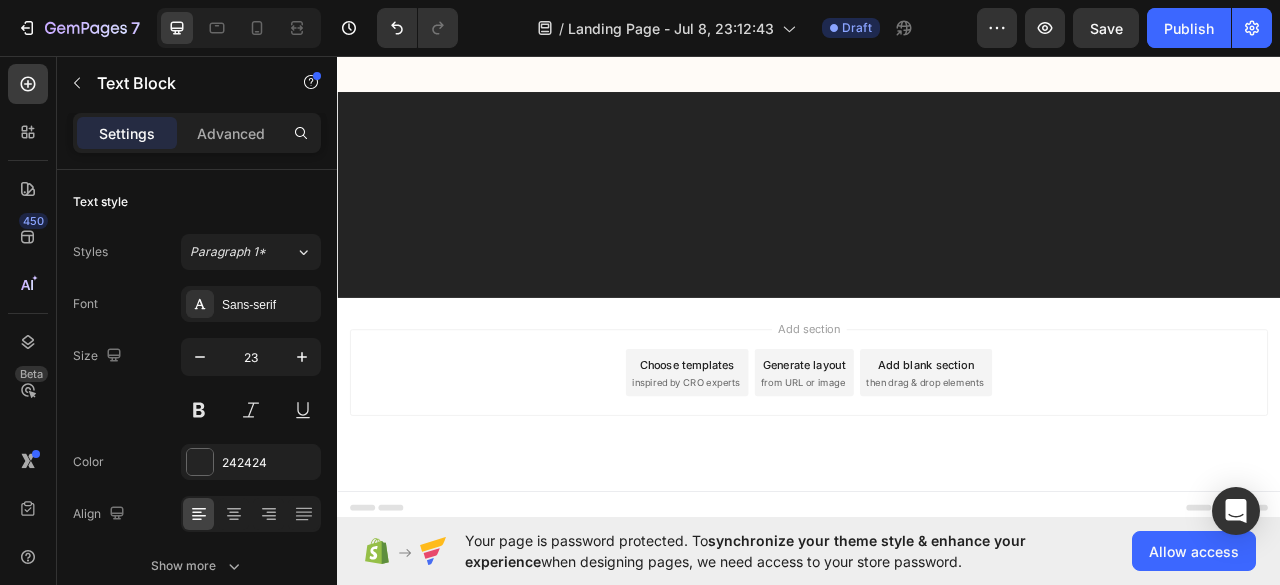 scroll, scrollTop: 18665, scrollLeft: 0, axis: vertical 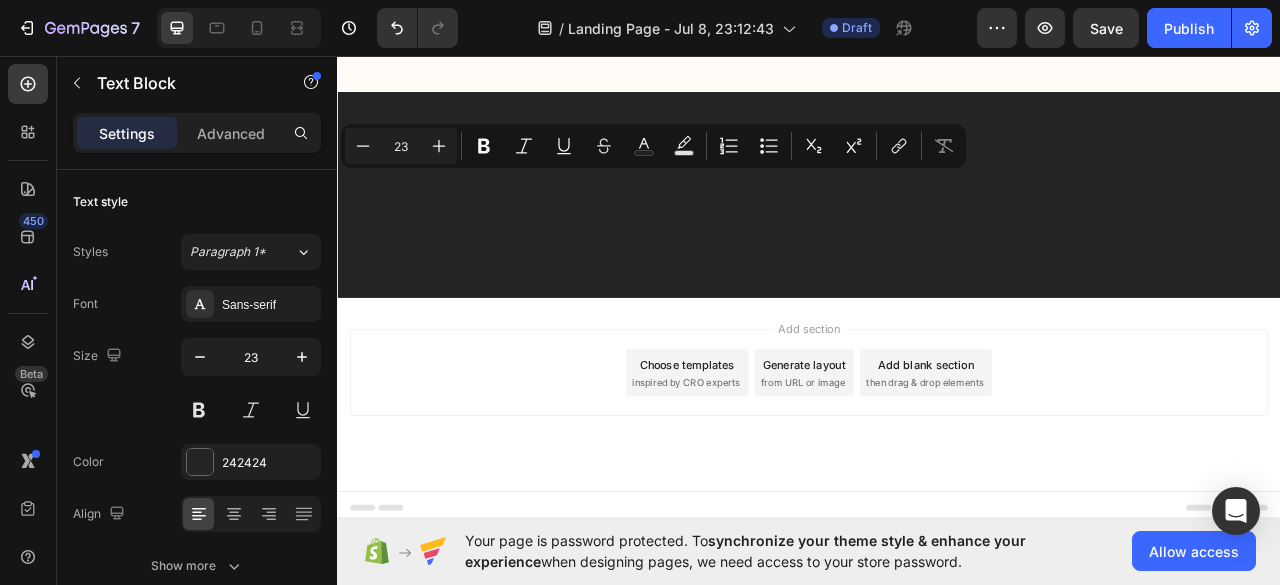 click on "👉 So sicherst du dir jetzt dein Ohrwohl® Spray:" at bounding box center (781, -2400) 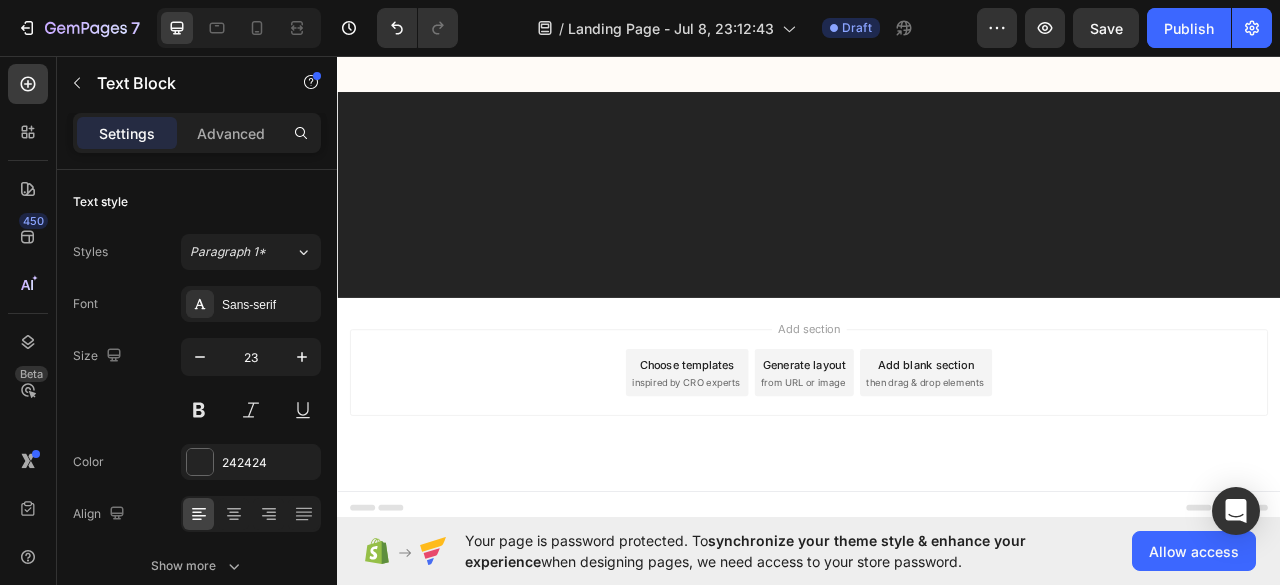 click on "👉 So sicherst du dir jetzt dein Ohrwohl® Spray:" at bounding box center (781, -2400) 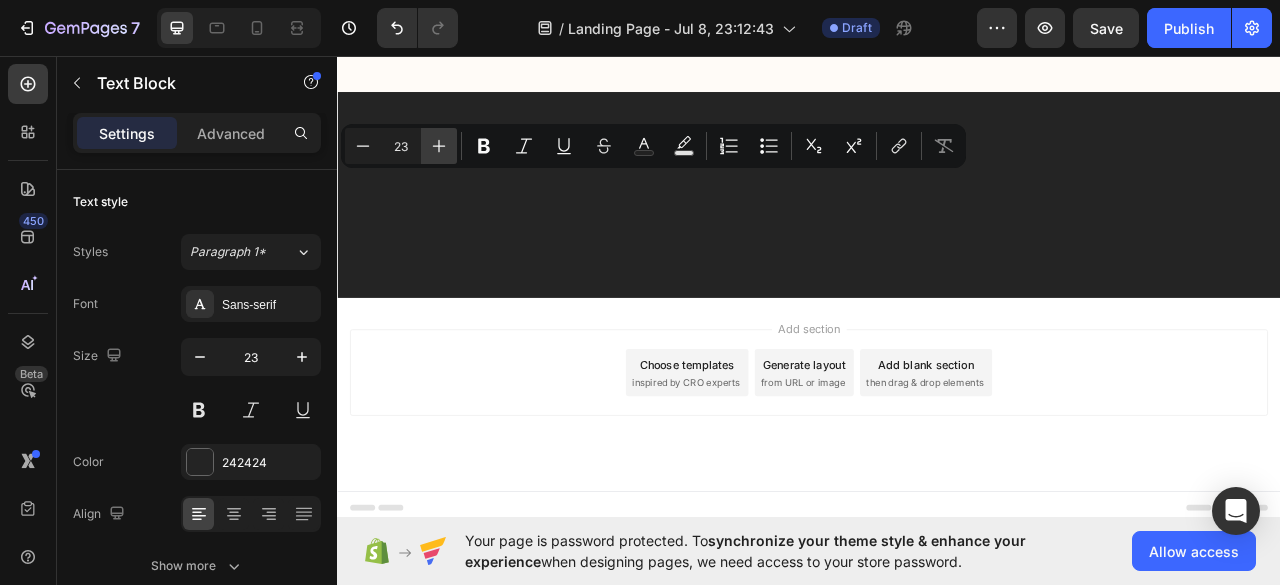 click 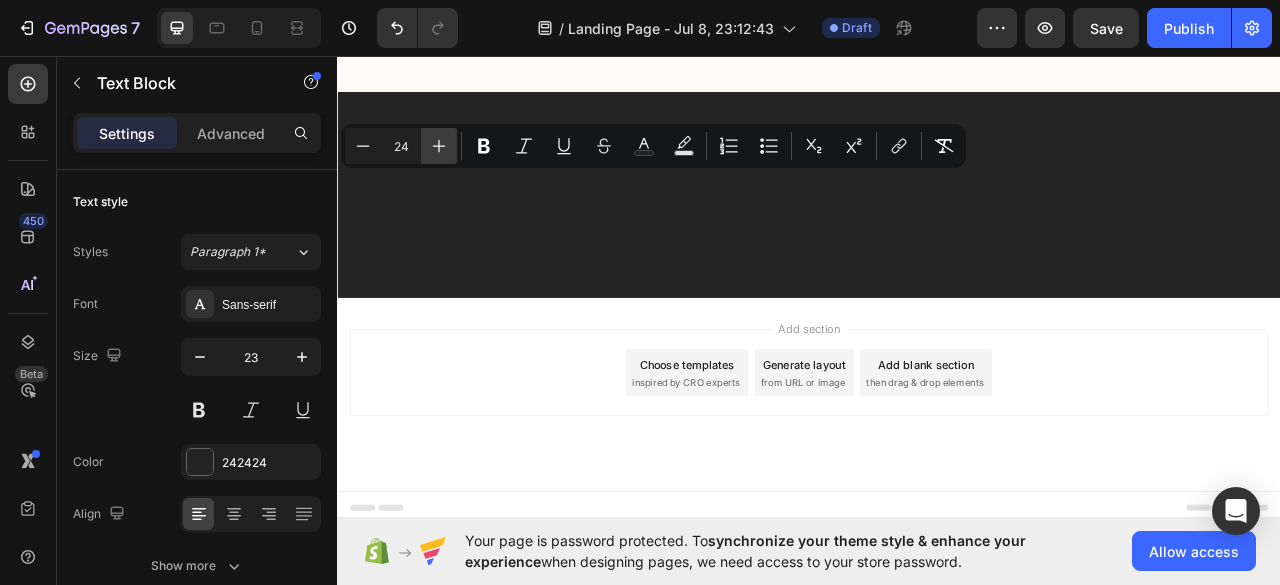 click 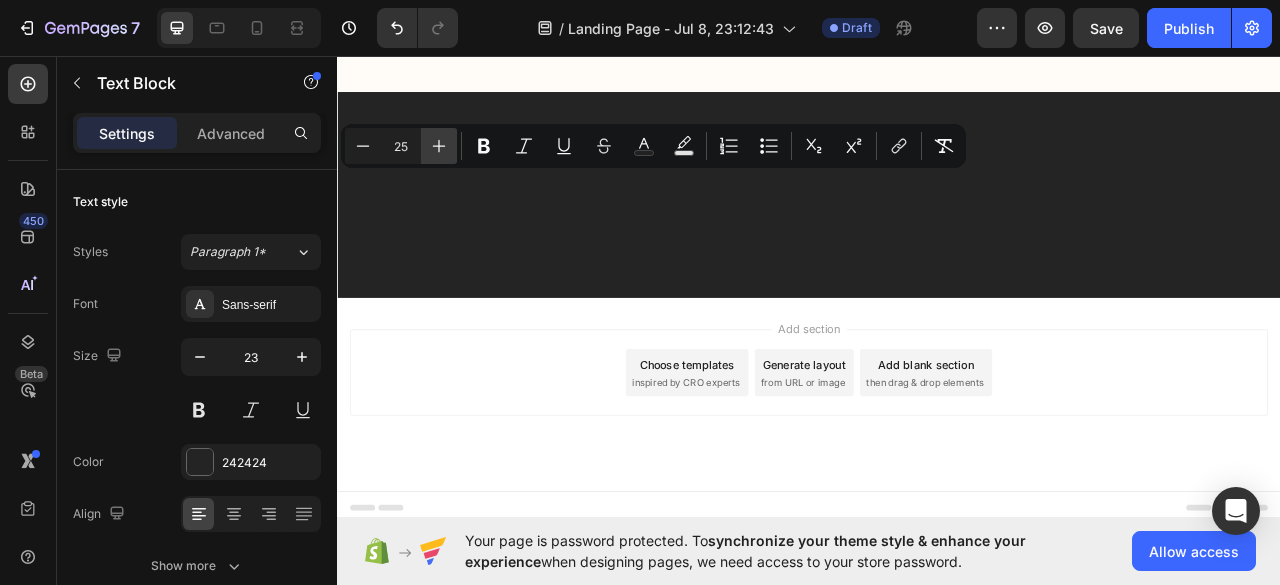 click 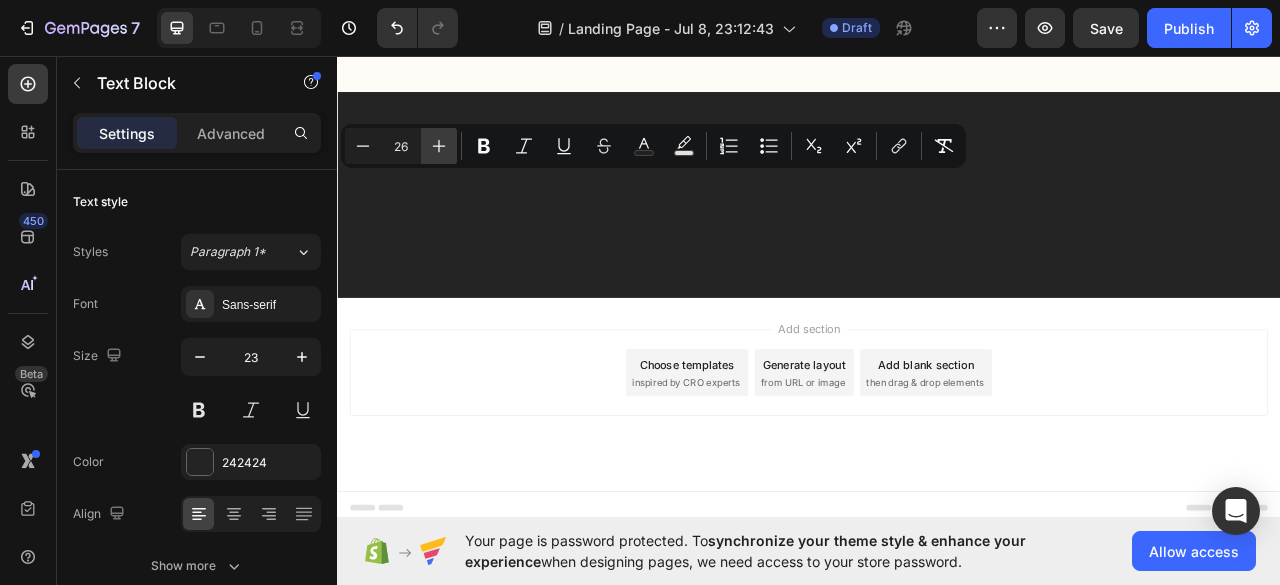 click 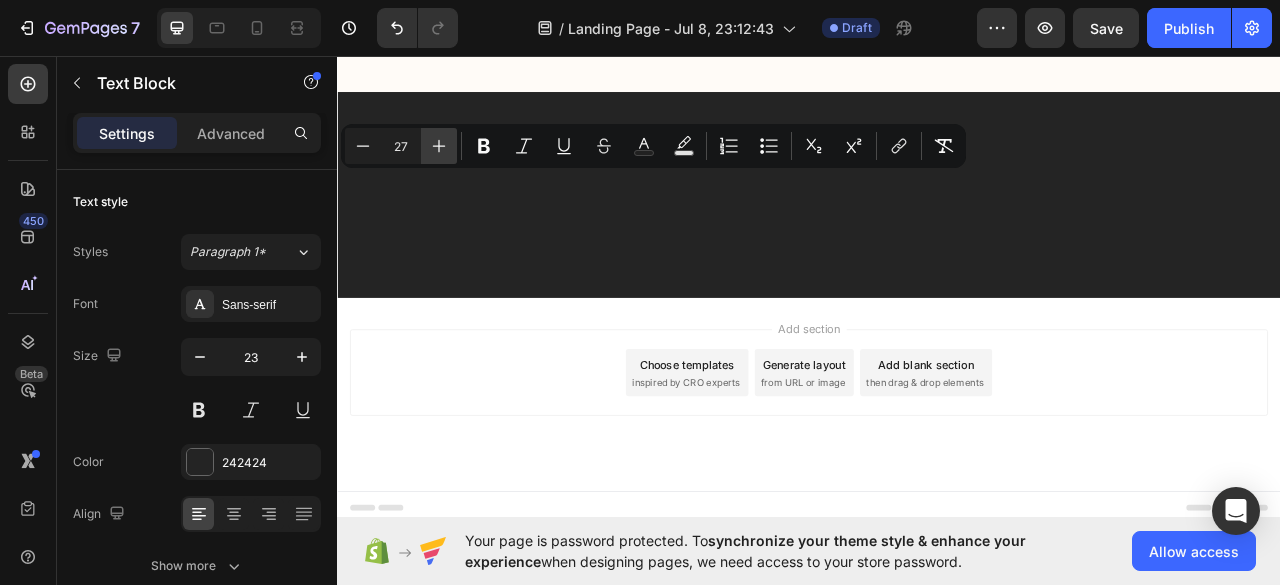click 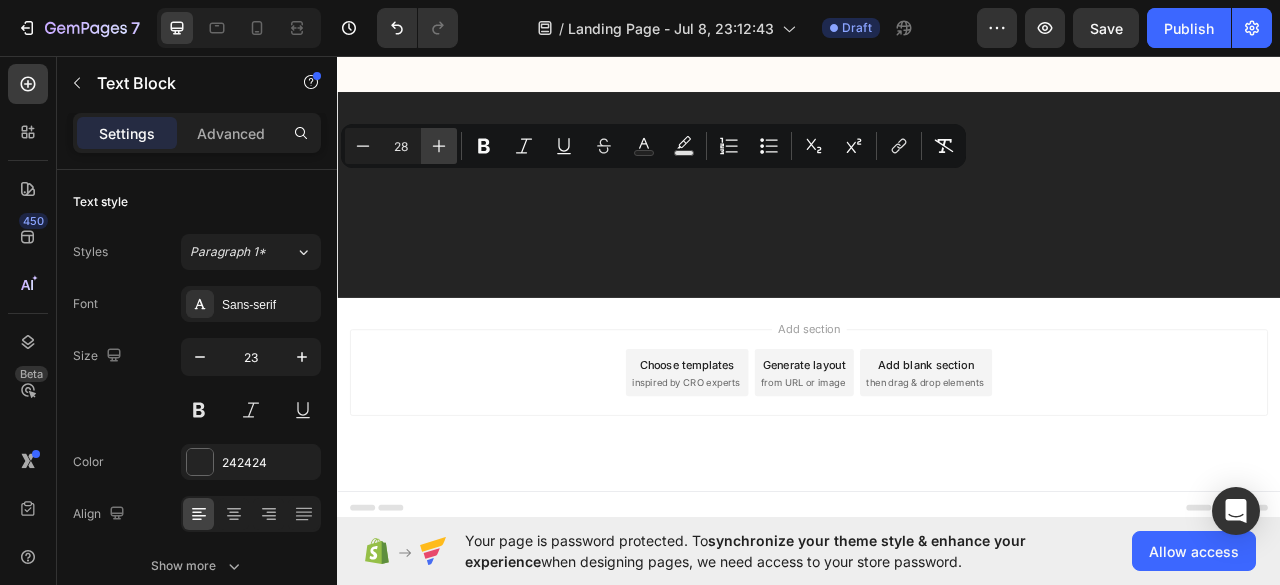 click 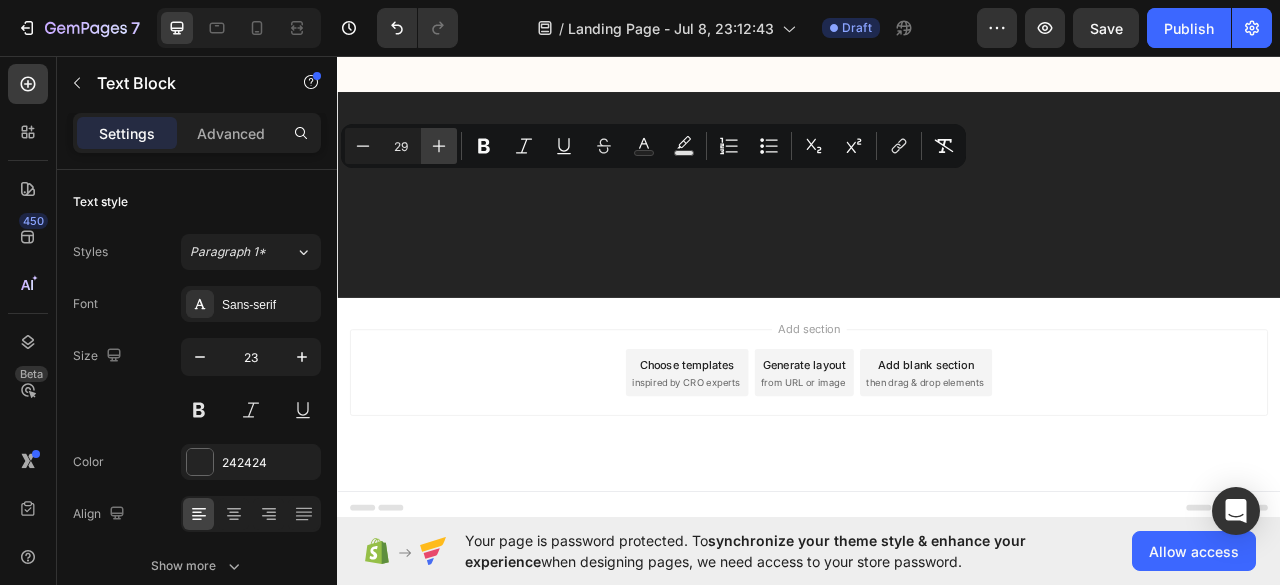 click 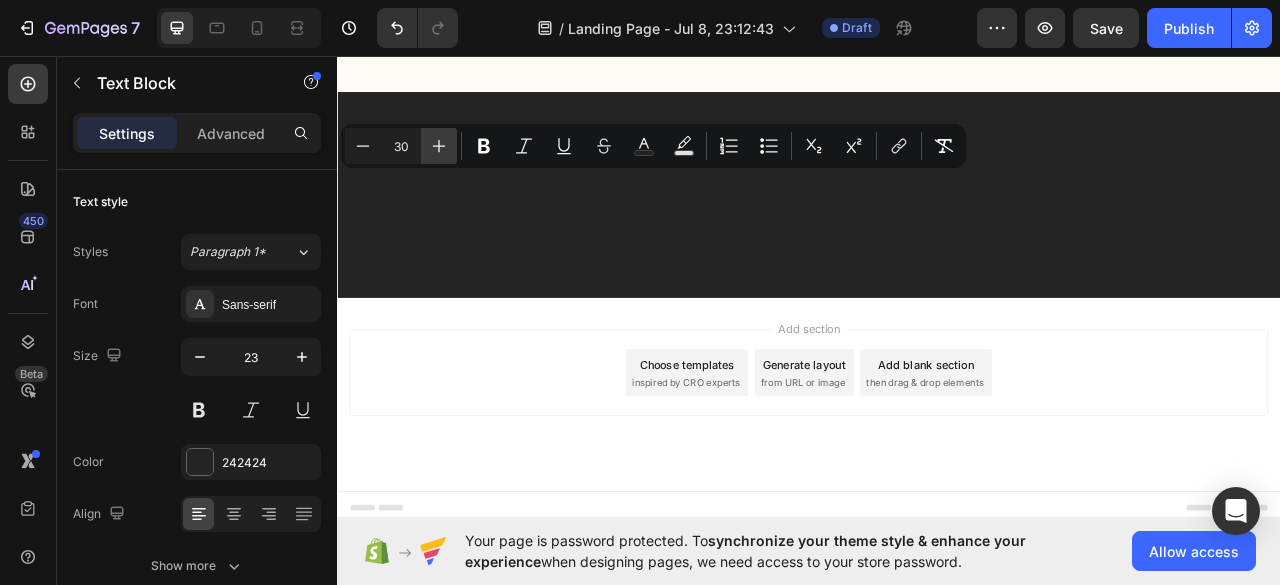 click 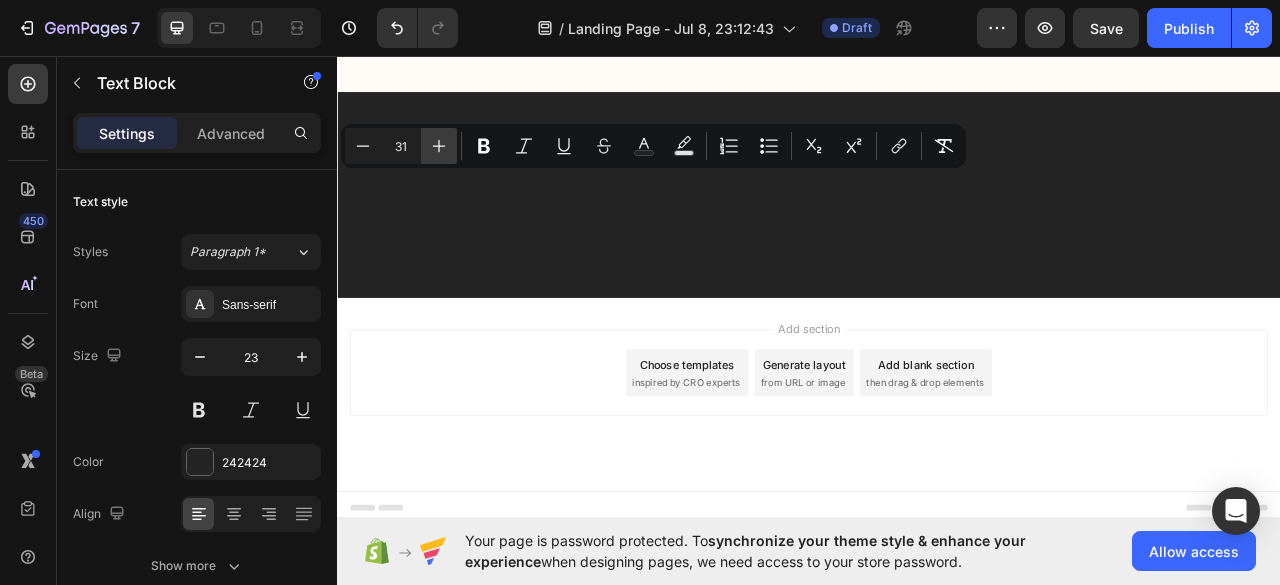 click 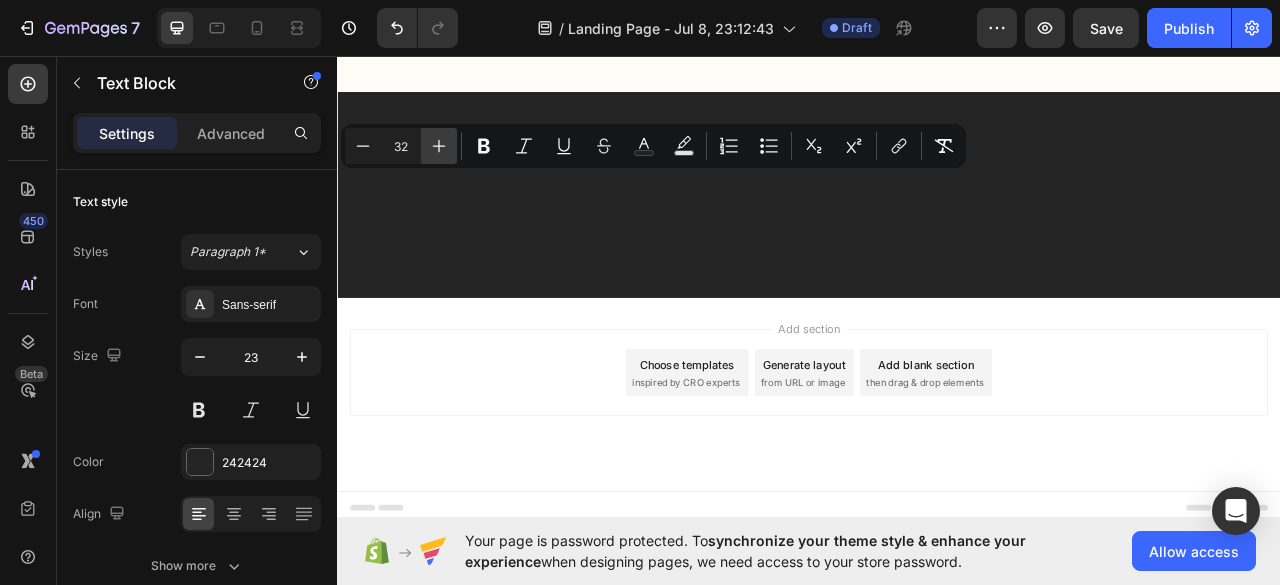 click 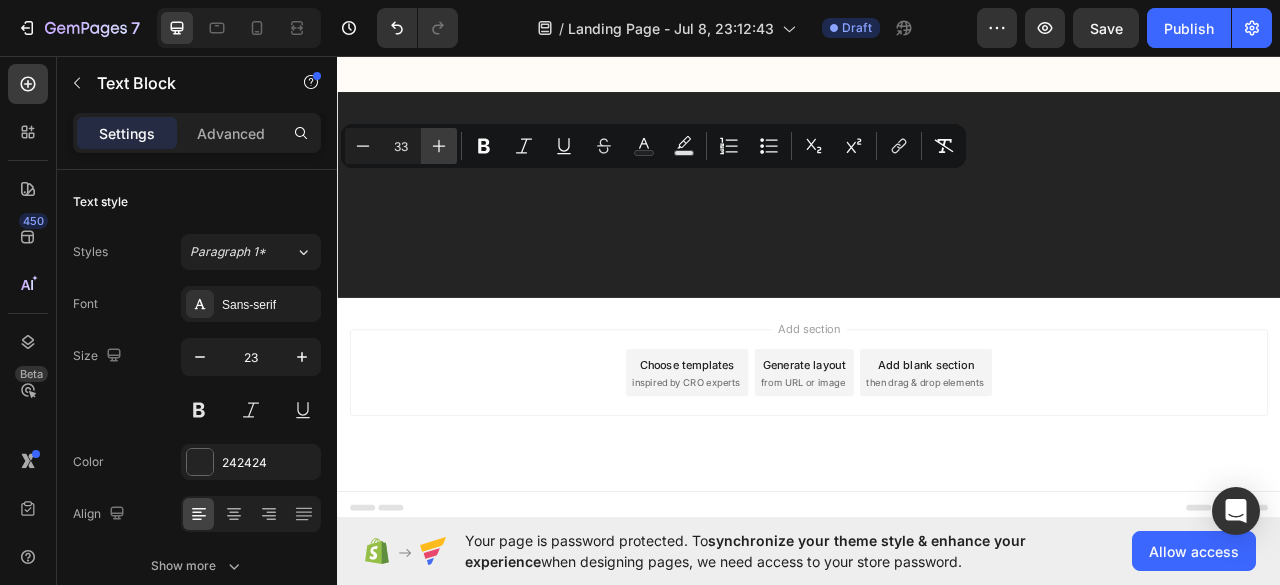 click 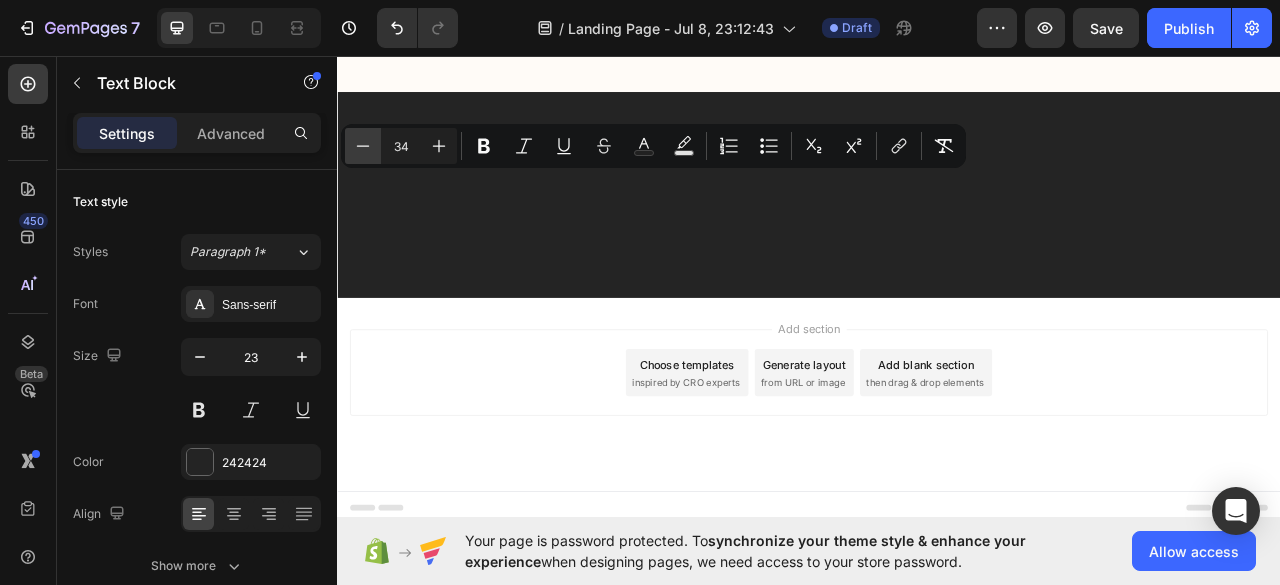 click 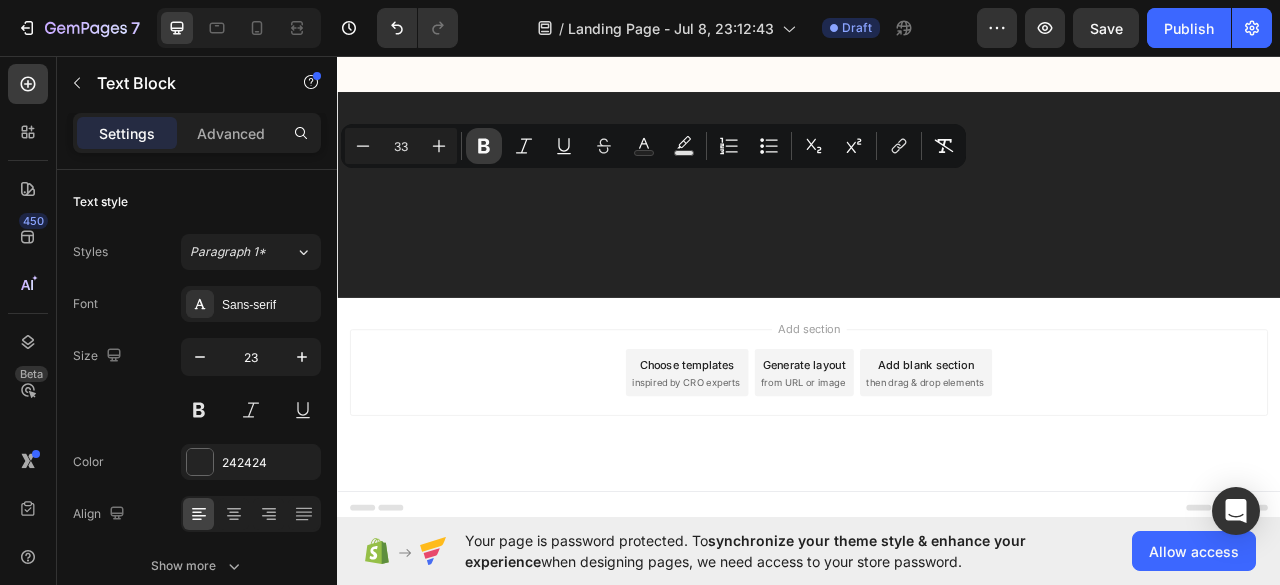 click on "Bold" at bounding box center (484, 146) 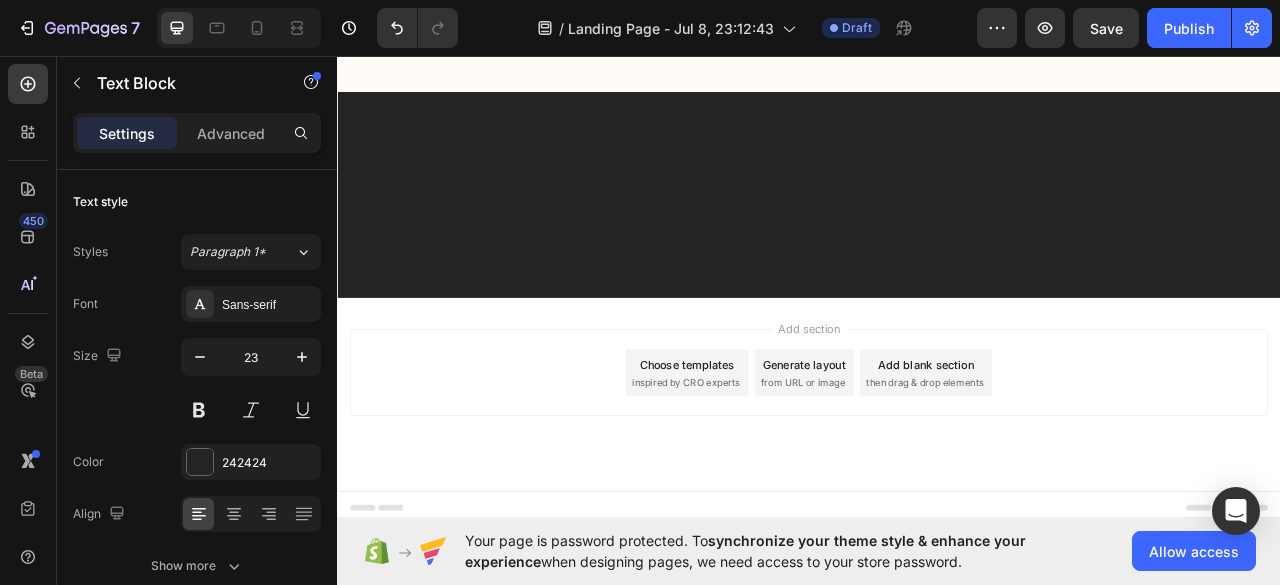 click on "👉 So sicherst du dir jetzt dein Ohrwohl® Spray:" at bounding box center [781, -2402] 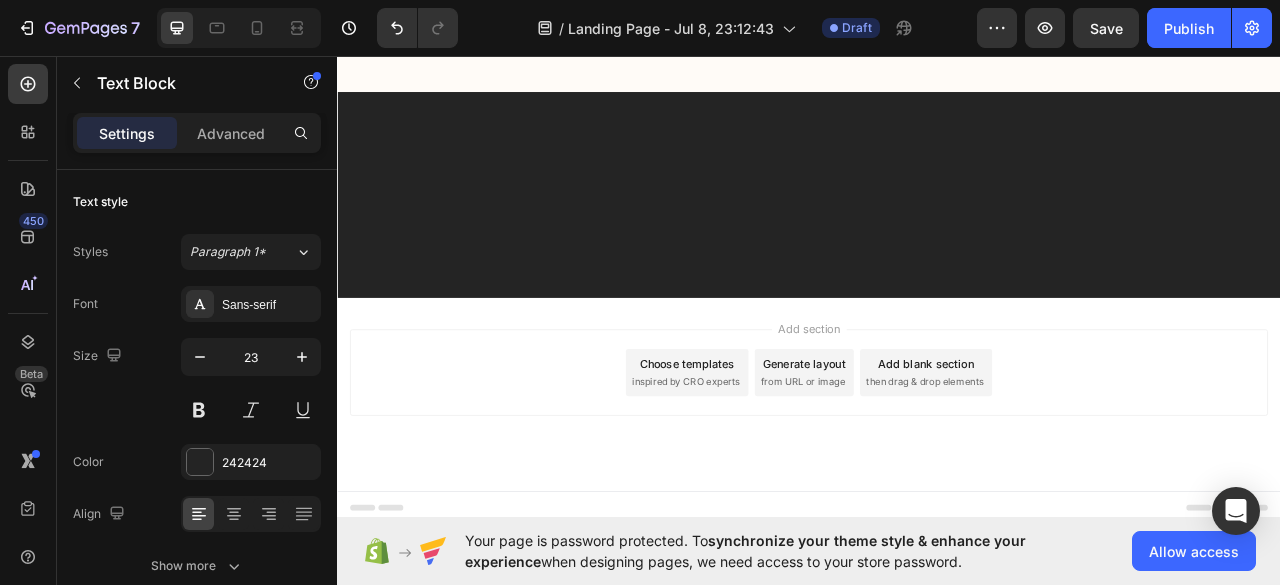 click on "1️⃣  Klicke auf den grossen grünen Button  „JETZT 50% RABATT SICHERN – nur 29.90 CHF“. → Du wirst automatisch auf unsere offizielle, verschlüsselte Bestellseite weitergeleitet. → Dein Rabattcode ist bereits aktiviert." at bounding box center [781, -2340] 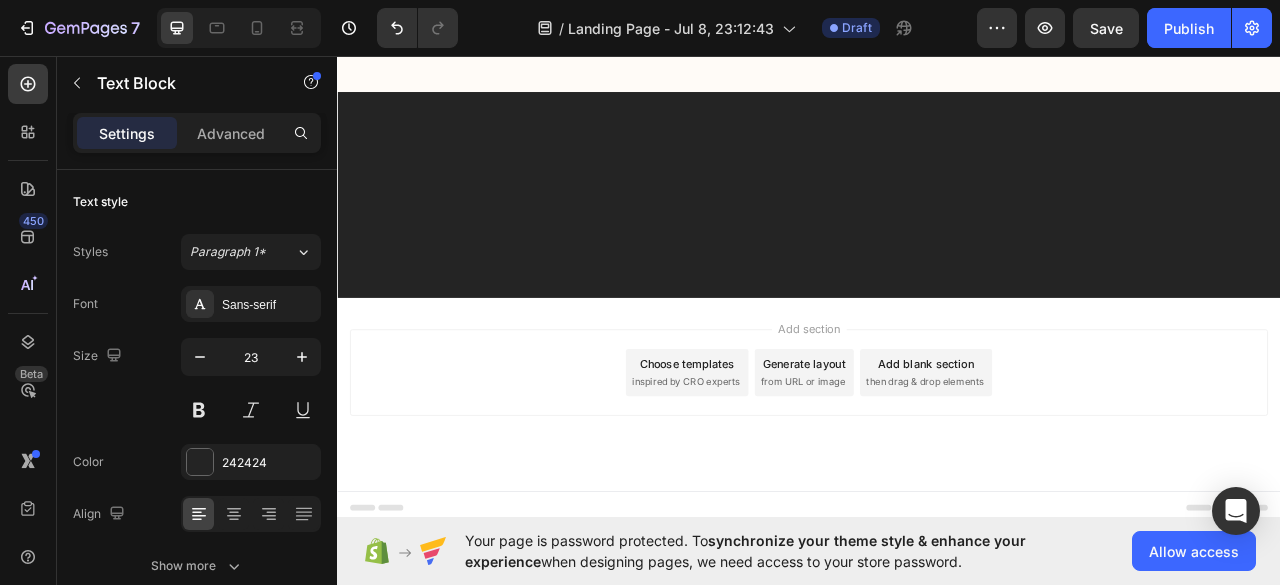 click on "3️⃣  Je mehr du bestellst, desto mehr sparst du! Wir sparen Versandkosten bei grösseren Bestellungen – und diese Ersparnisse geben wir direkt an dich weiter." at bounding box center (781, -2011) 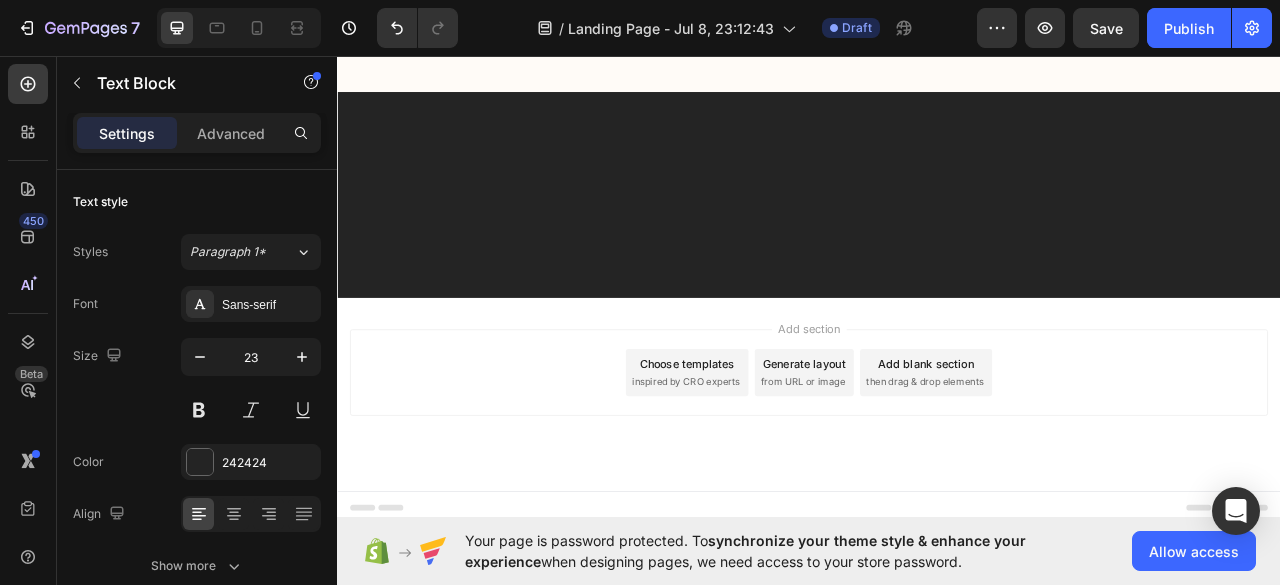 scroll, scrollTop: 18865, scrollLeft: 0, axis: vertical 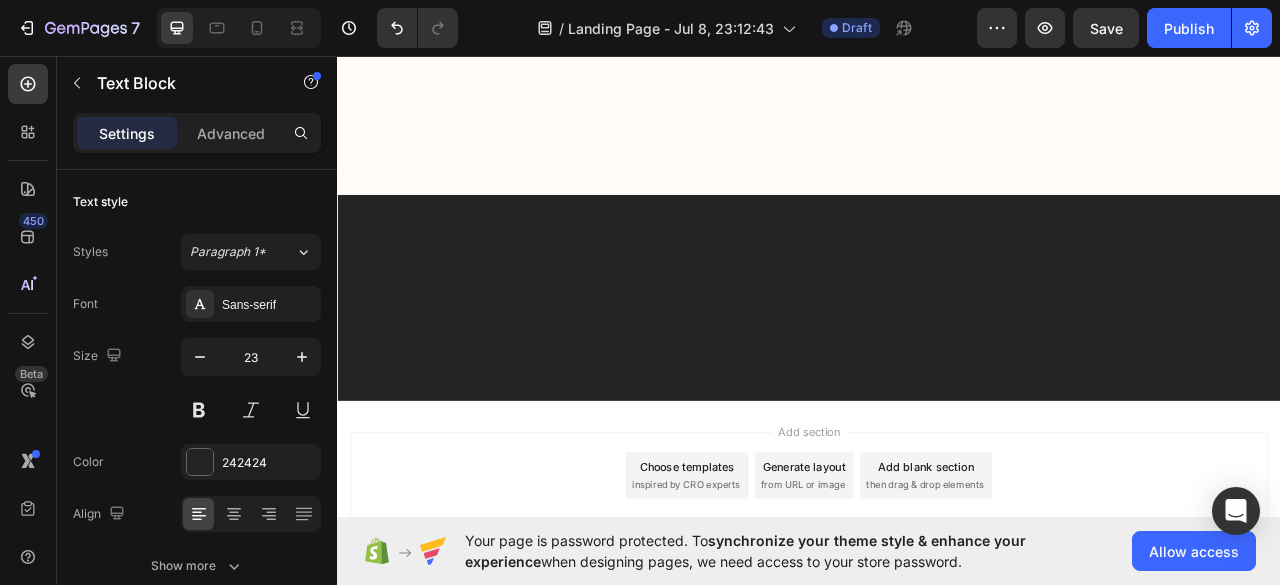 click at bounding box center (781, -2412) 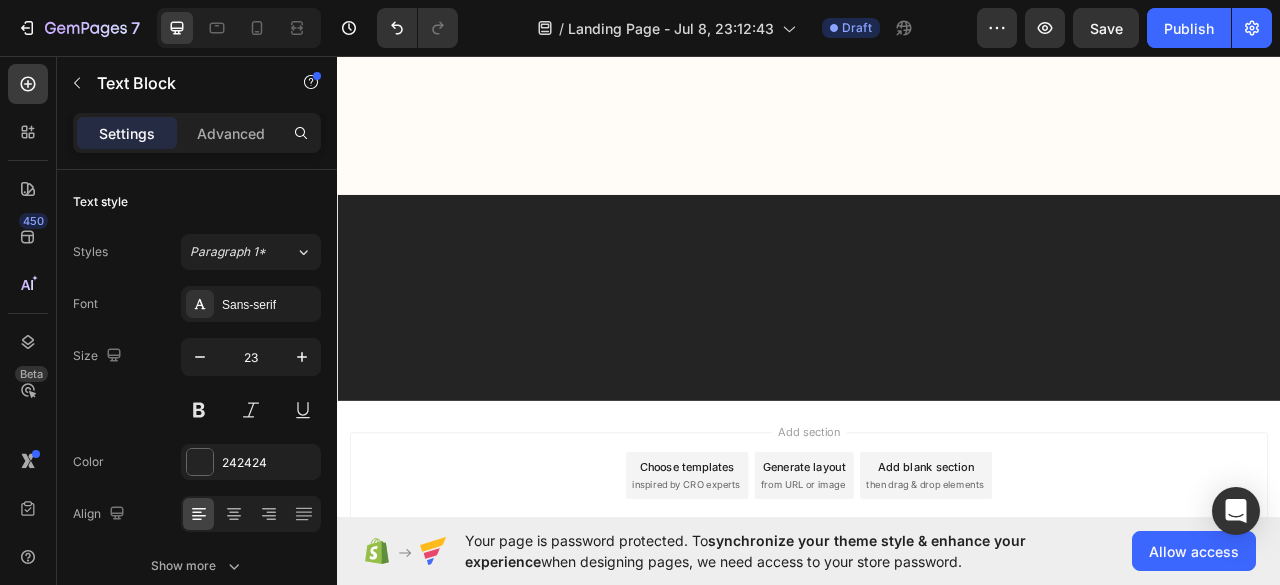 click on "👉 So sicherst du dir jetzt dein Ohrwohl® Spray:" at bounding box center [739, -2394] 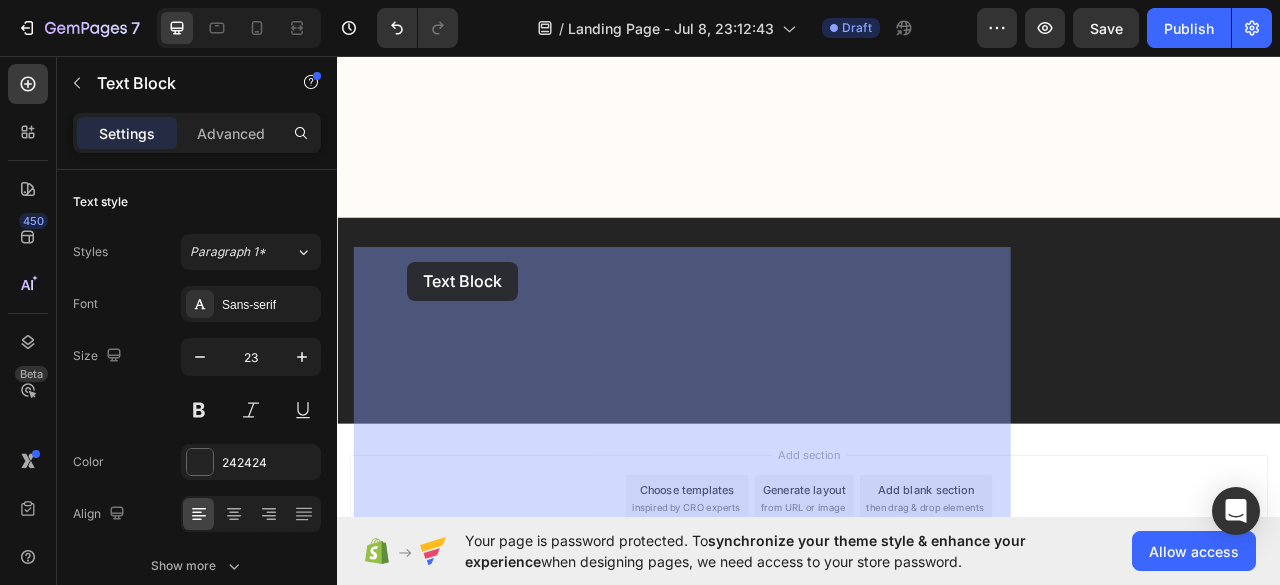 drag, startPoint x: 412, startPoint y: 281, endPoint x: 426, endPoint y: 316, distance: 37.696156 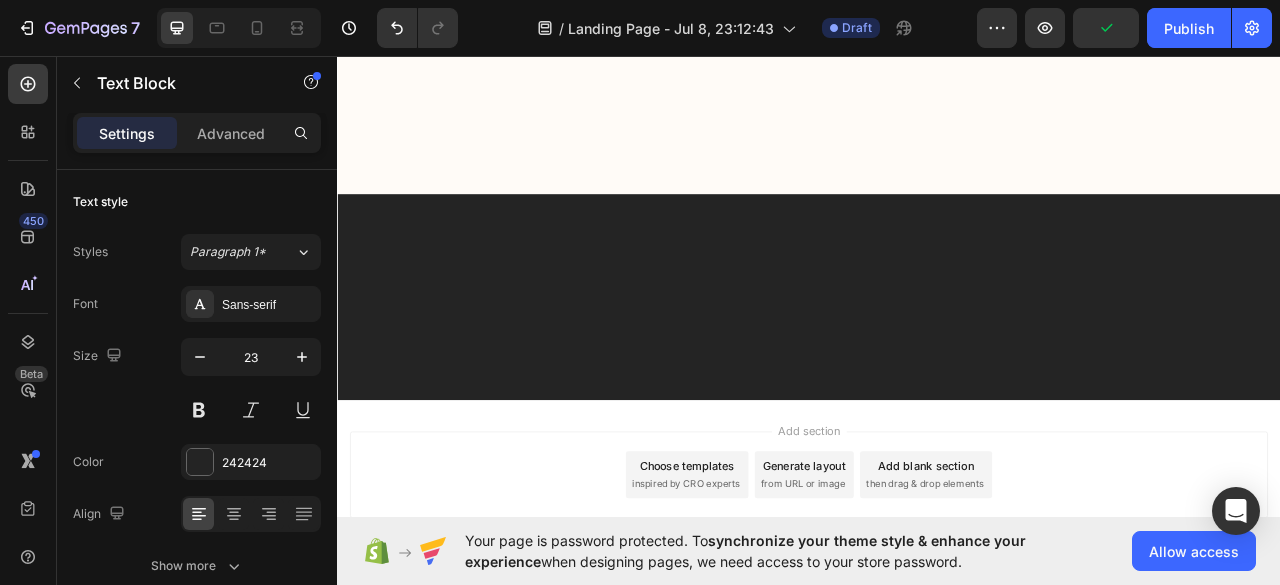 scroll, scrollTop: 18565, scrollLeft: 0, axis: vertical 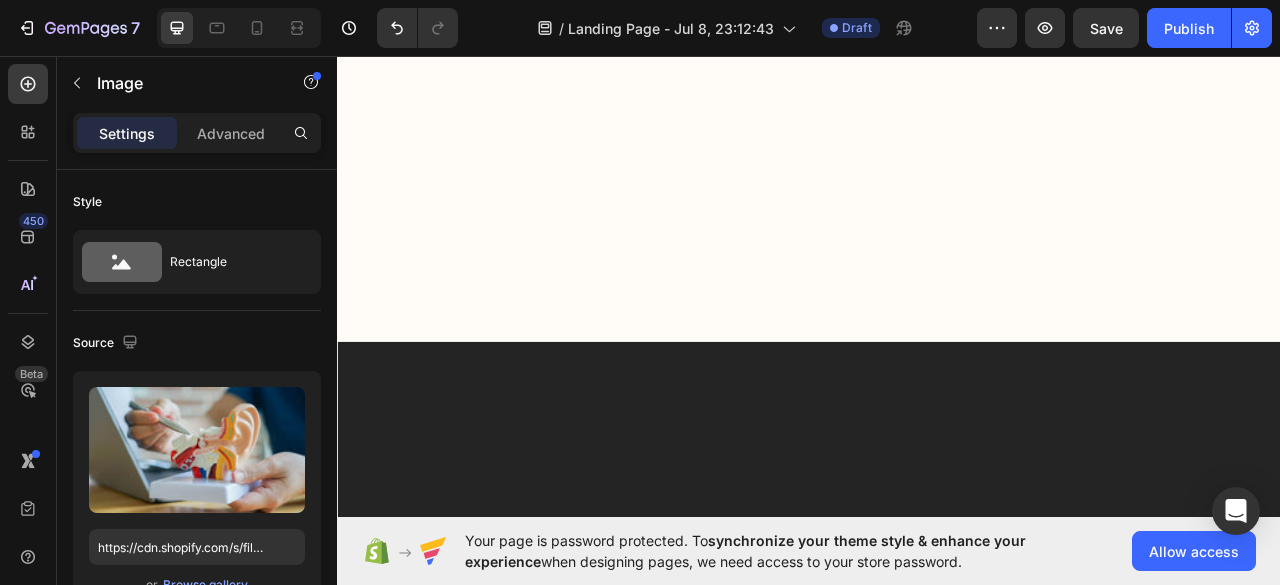click at bounding box center [781, -2225] 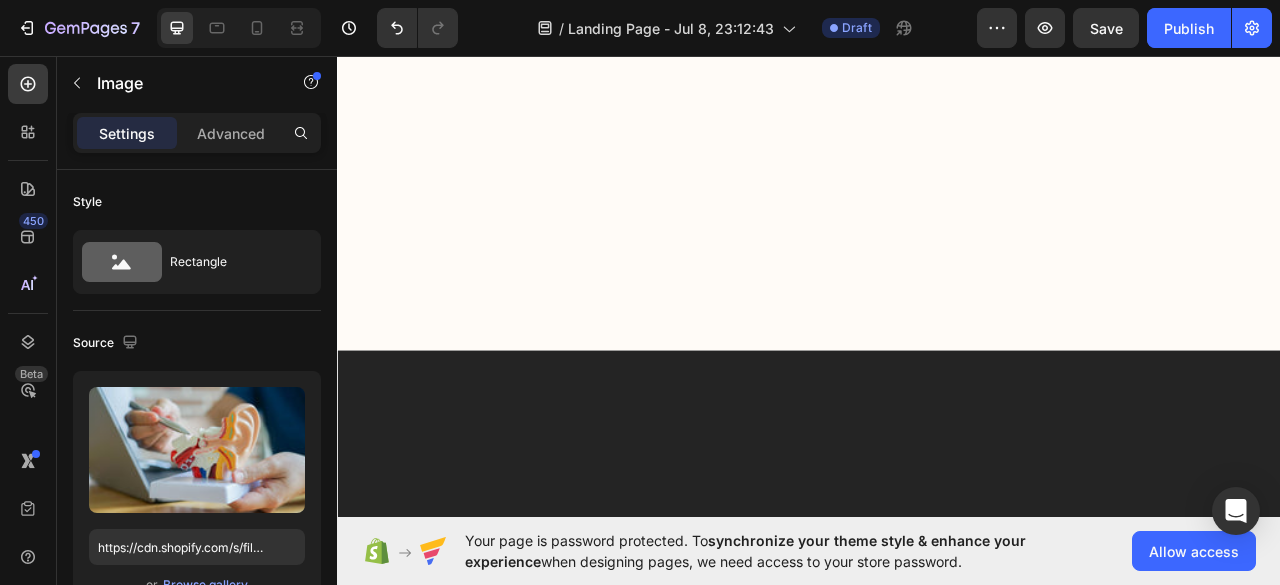 drag, startPoint x: 773, startPoint y: 498, endPoint x: 770, endPoint y: 480, distance: 18.248287 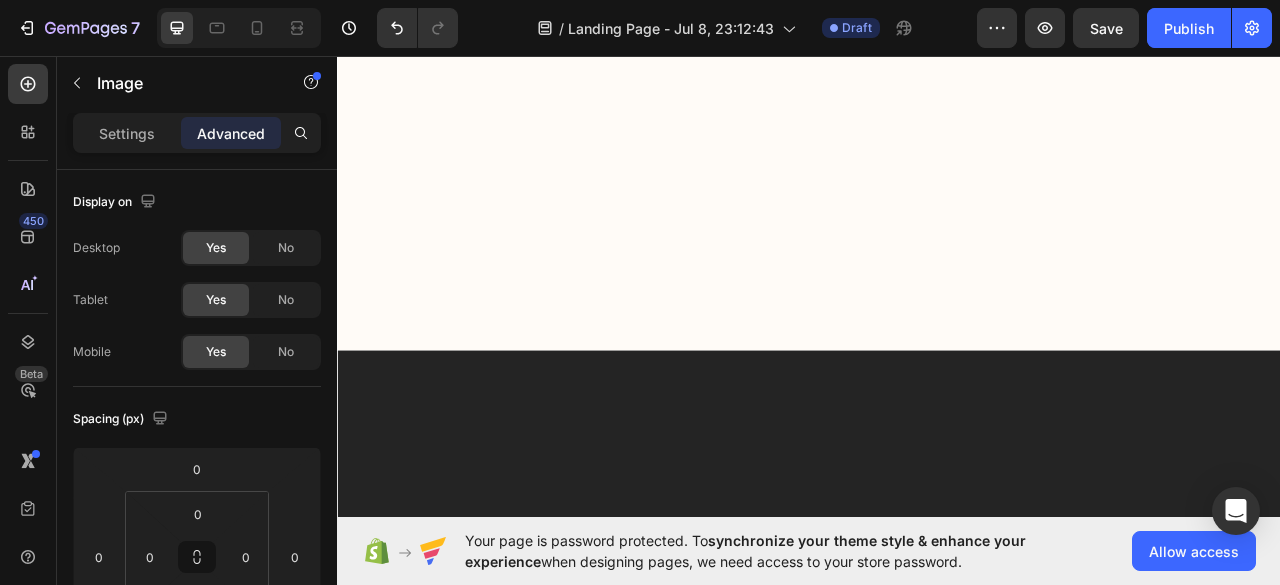 click on "👉 So sicherst du dir jetzt dein Ohrwohl® Spray:" at bounding box center [739, -2196] 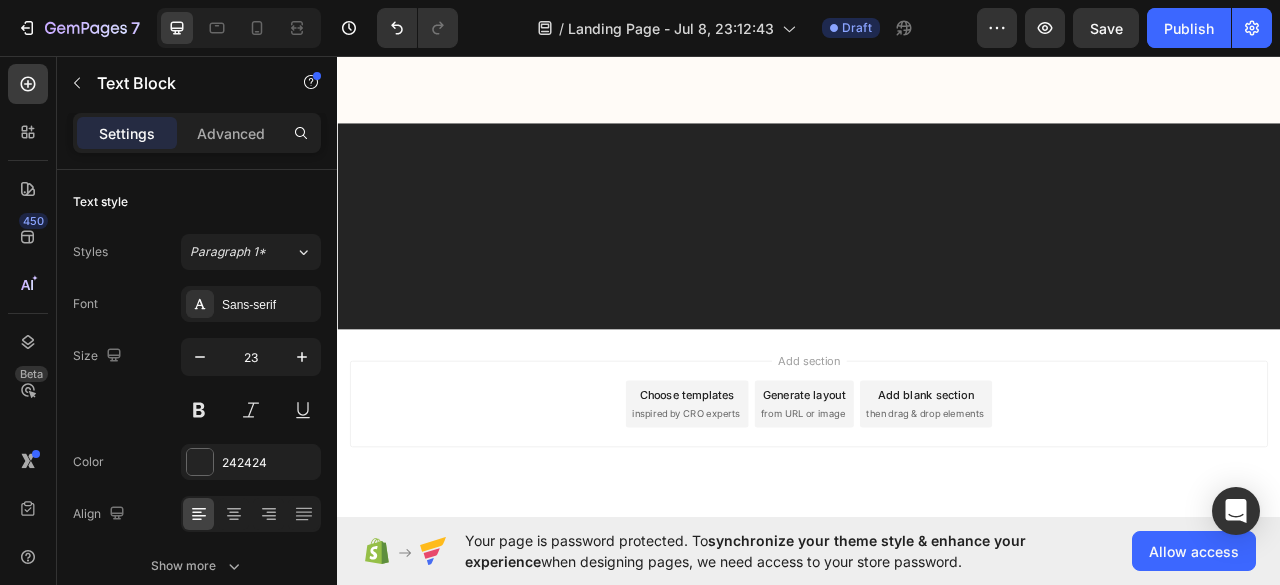 scroll, scrollTop: 18765, scrollLeft: 0, axis: vertical 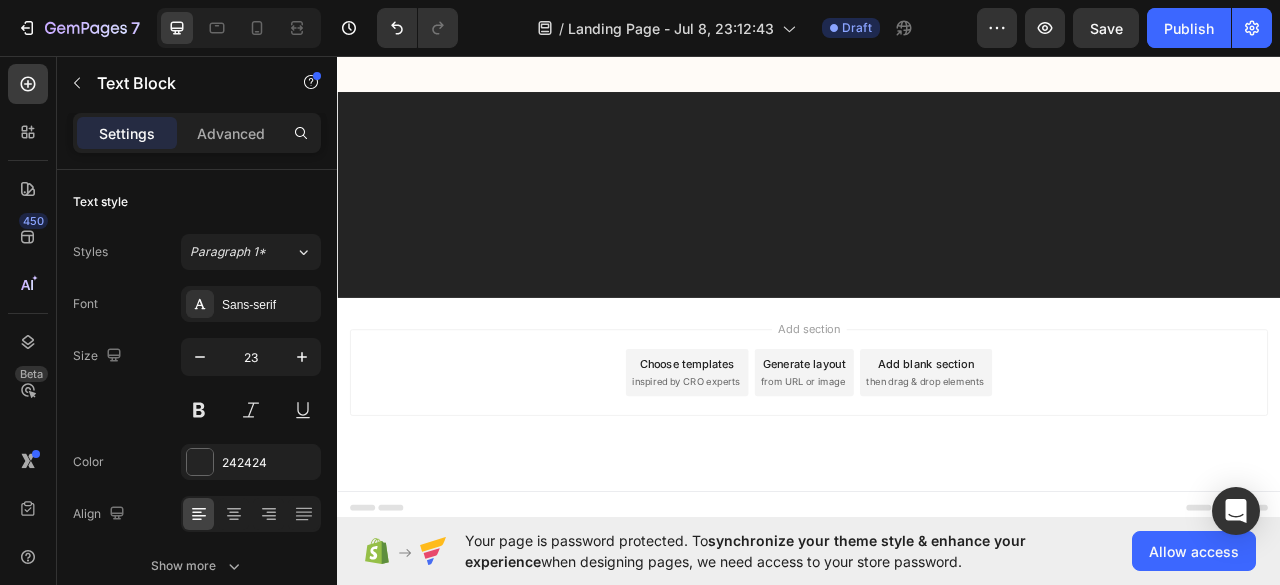 click at bounding box center [781, -2541] 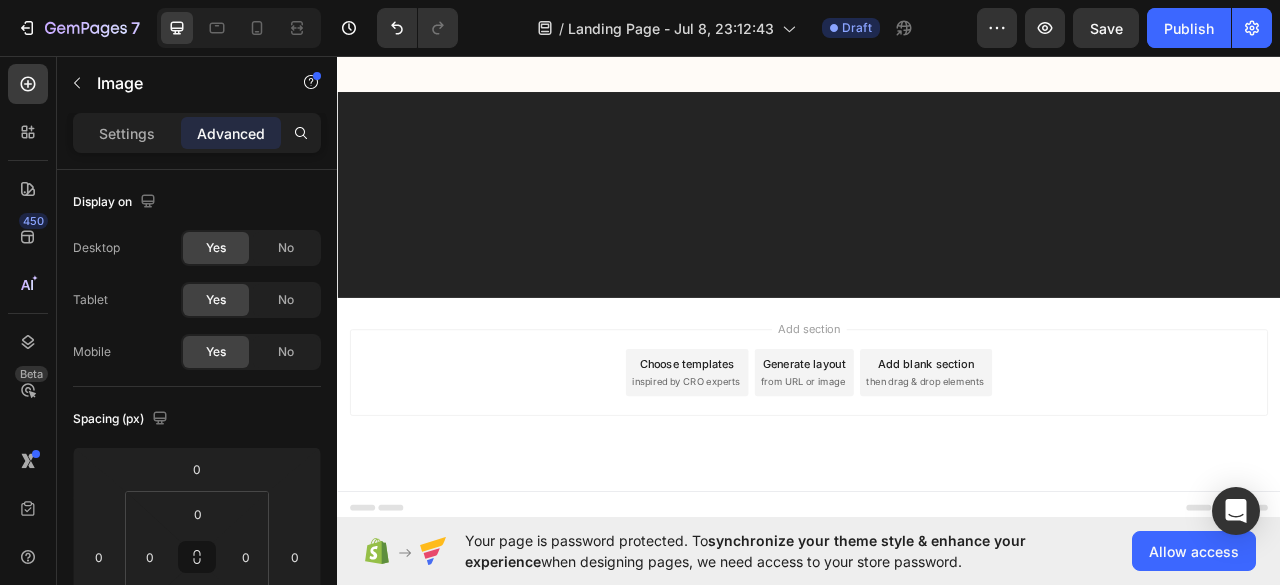 drag, startPoint x: 770, startPoint y: 95, endPoint x: 776, endPoint y: 120, distance: 25.70992 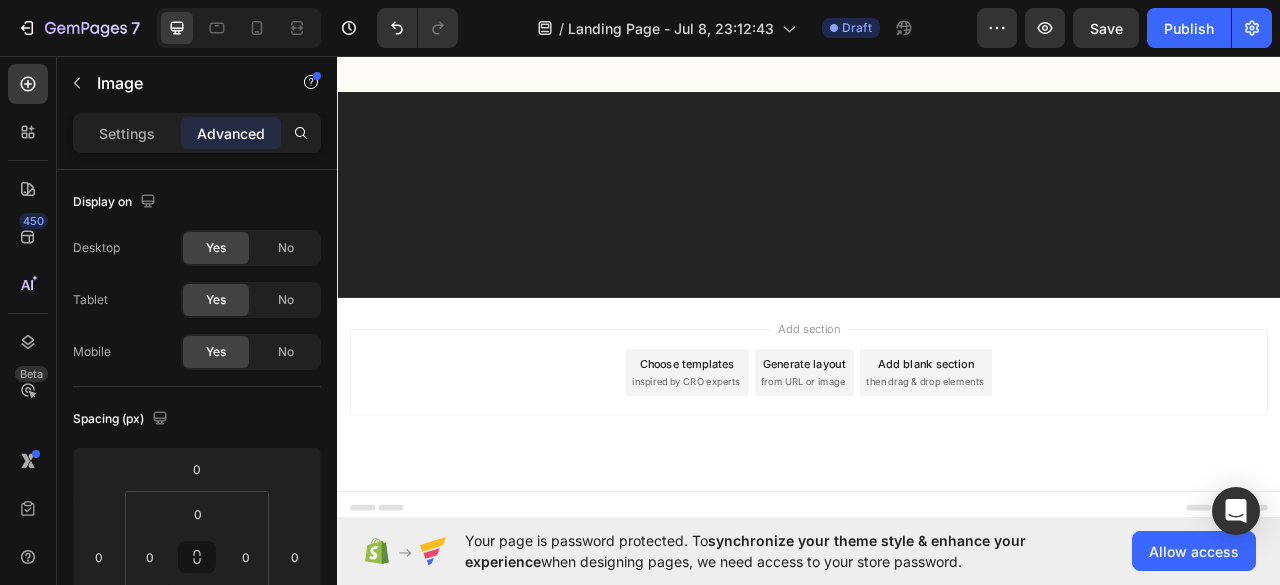 click at bounding box center [781, -2544] 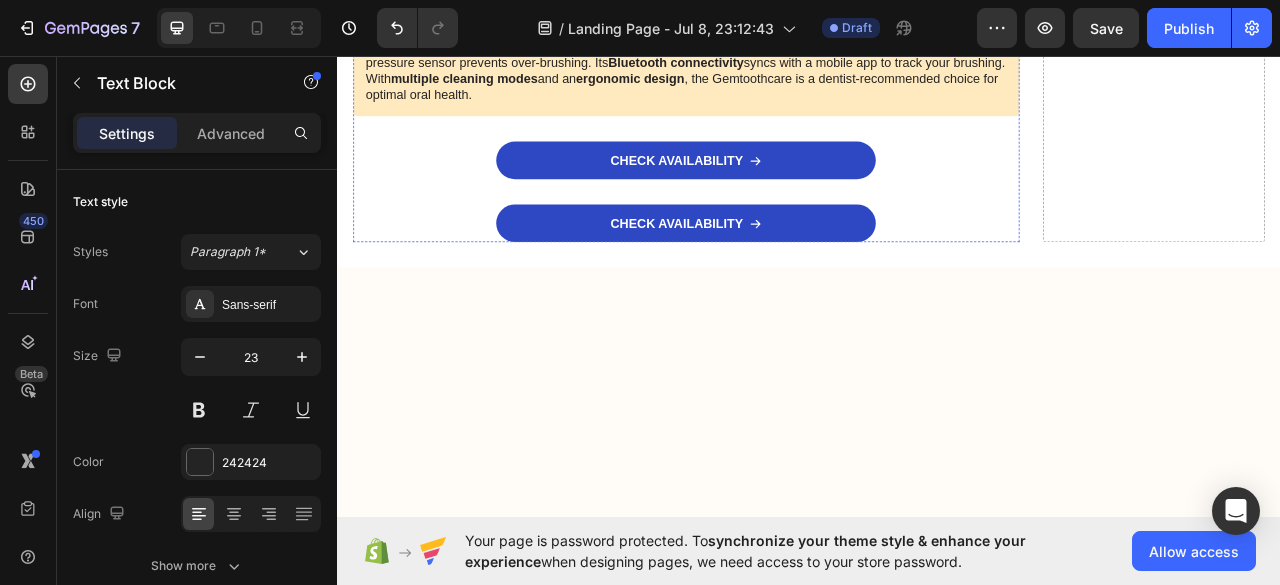 scroll, scrollTop: 16765, scrollLeft: 0, axis: vertical 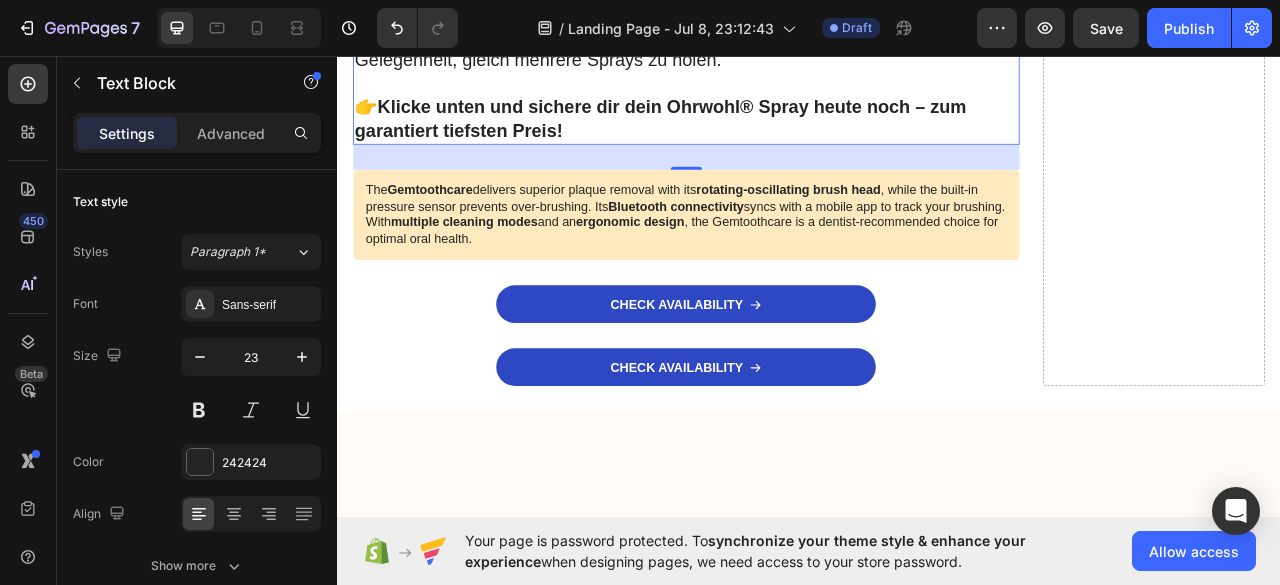 click on "SPARE HEUTE 50% AUF OHRWOHL" at bounding box center (781, -1940) 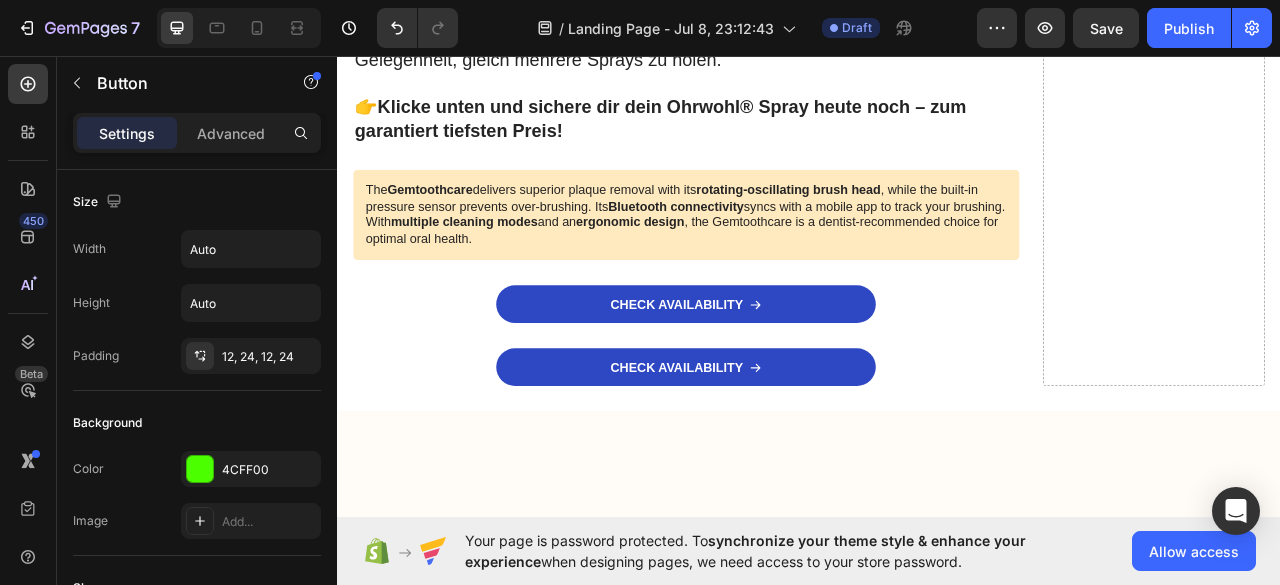 click 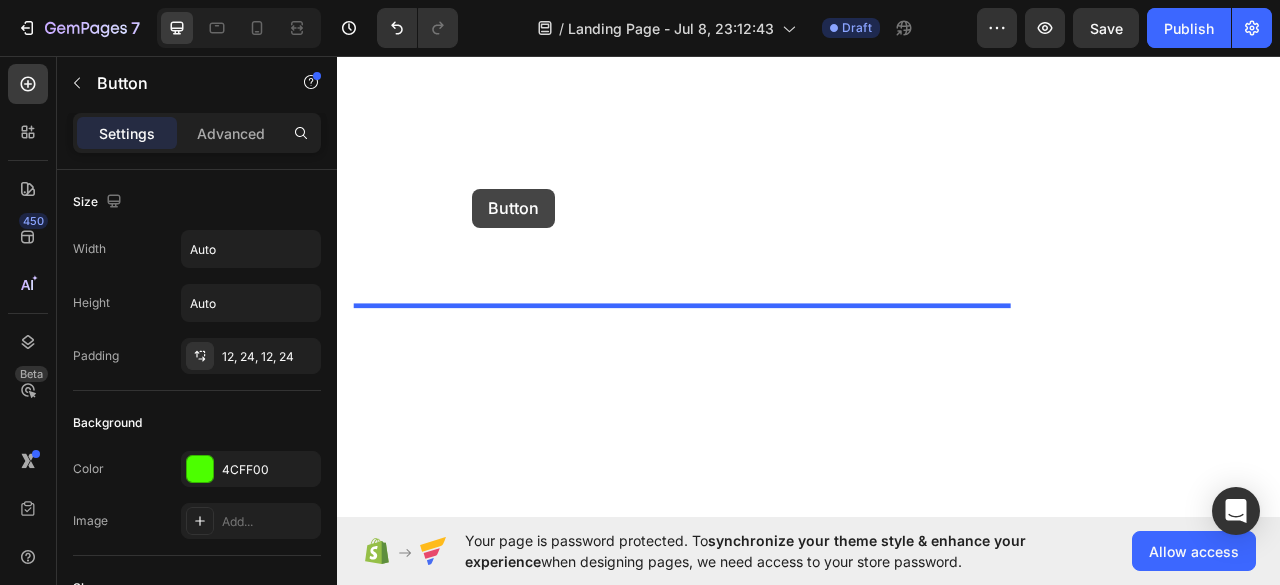 drag, startPoint x: 439, startPoint y: 425, endPoint x: 518, endPoint y: 221, distance: 218.76242 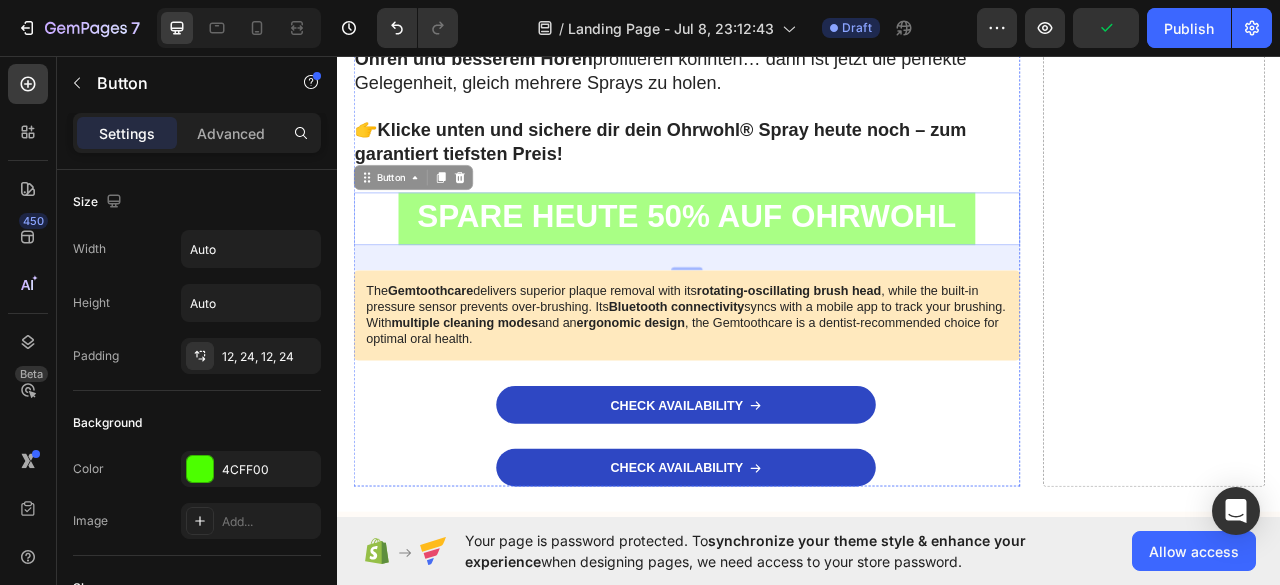 scroll, scrollTop: 16677, scrollLeft: 0, axis: vertical 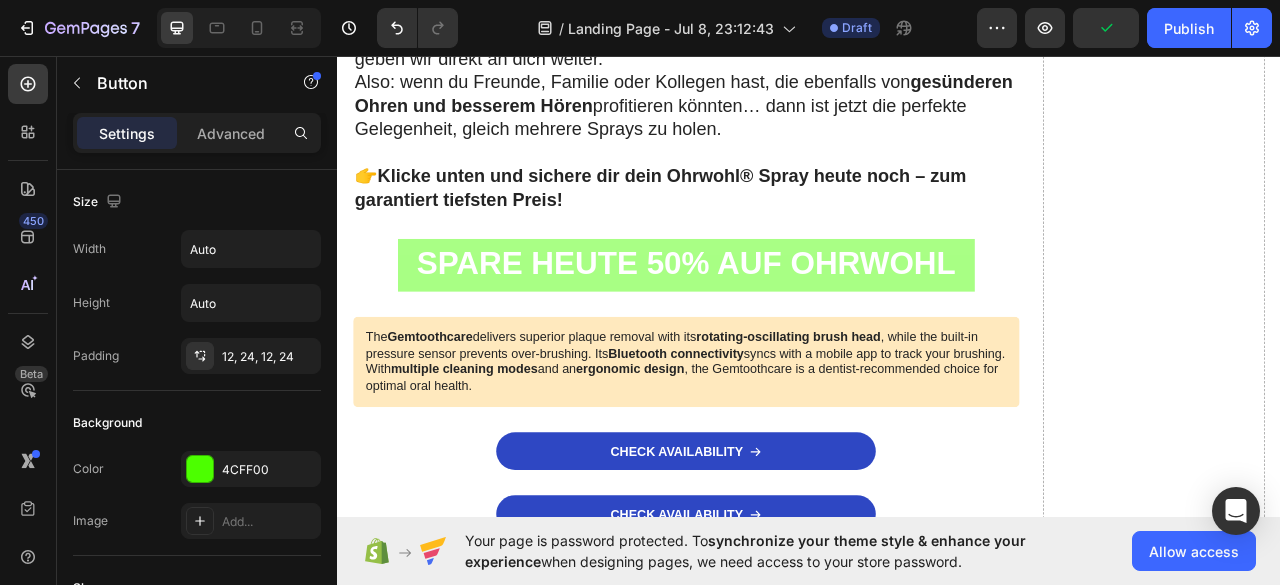click on "SPARE HEUTE 50% AUF OHRWOHL" at bounding box center [781, -1855] 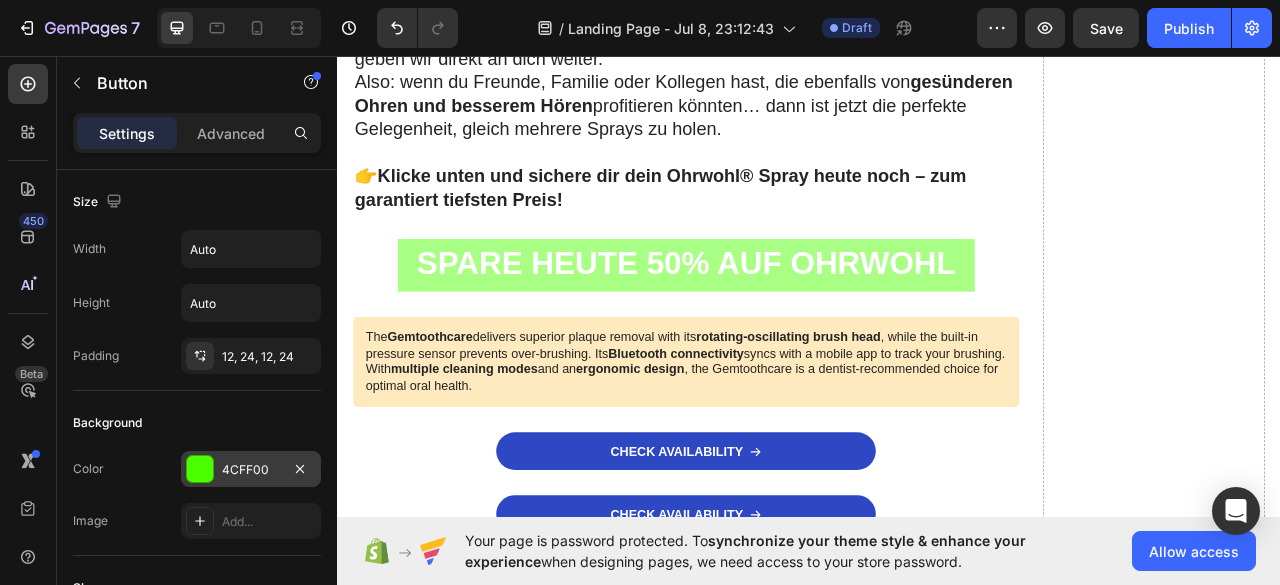 click on "4CFF00" at bounding box center [251, 470] 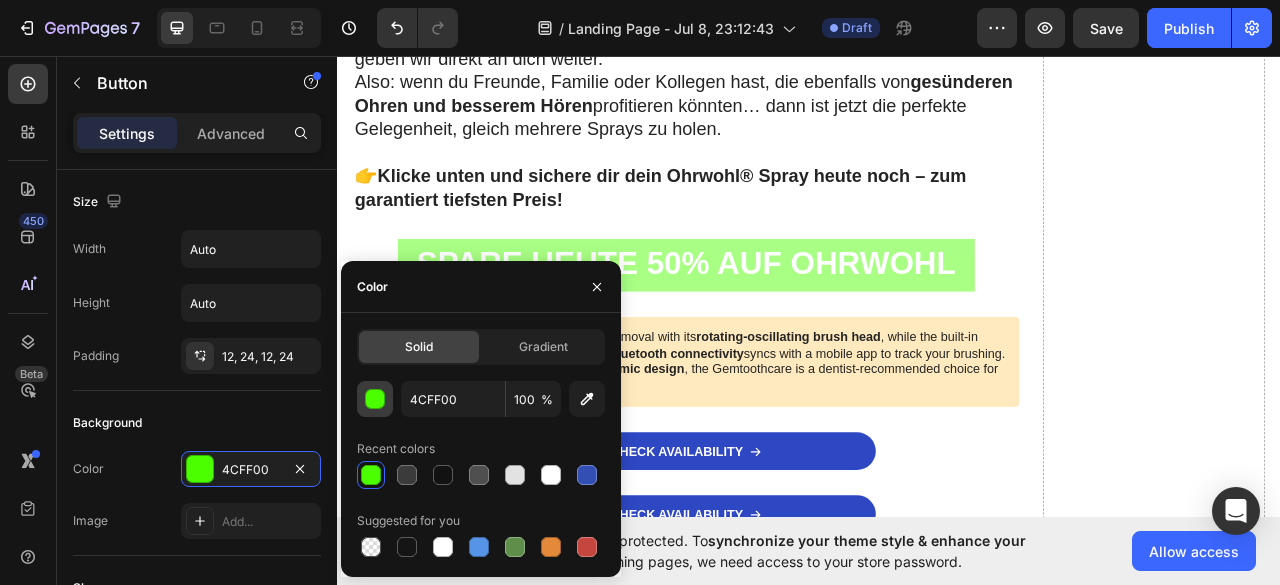 click at bounding box center [376, 400] 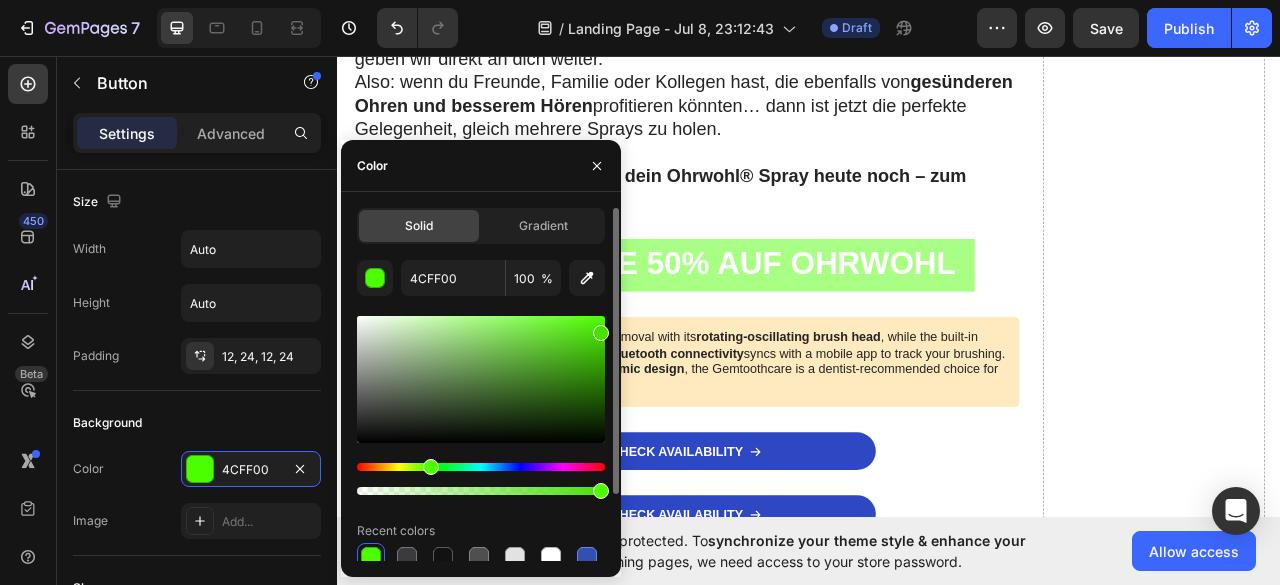 click at bounding box center (601, 333) 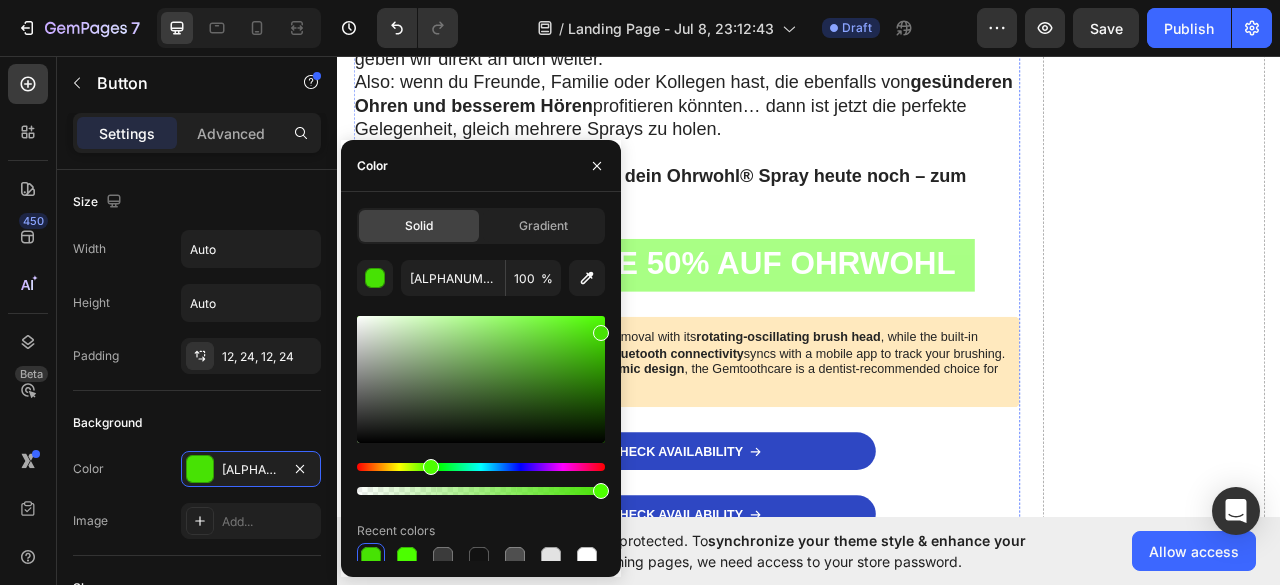 drag, startPoint x: 937, startPoint y: 539, endPoint x: 701, endPoint y: 593, distance: 242.09915 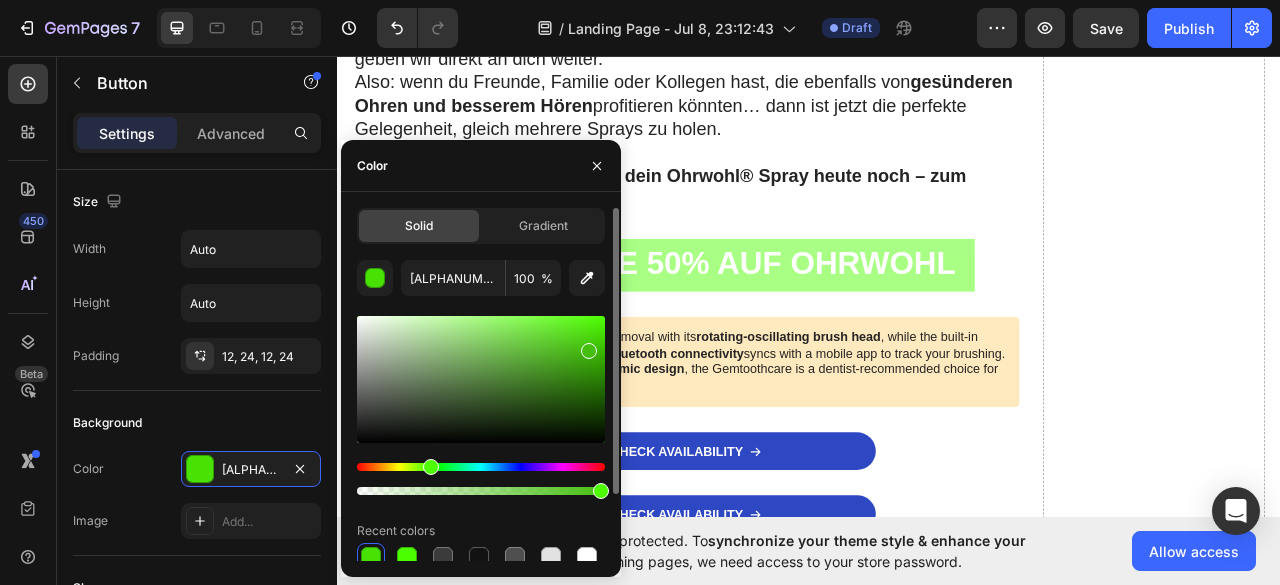 drag, startPoint x: 599, startPoint y: 332, endPoint x: 587, endPoint y: 346, distance: 18.439089 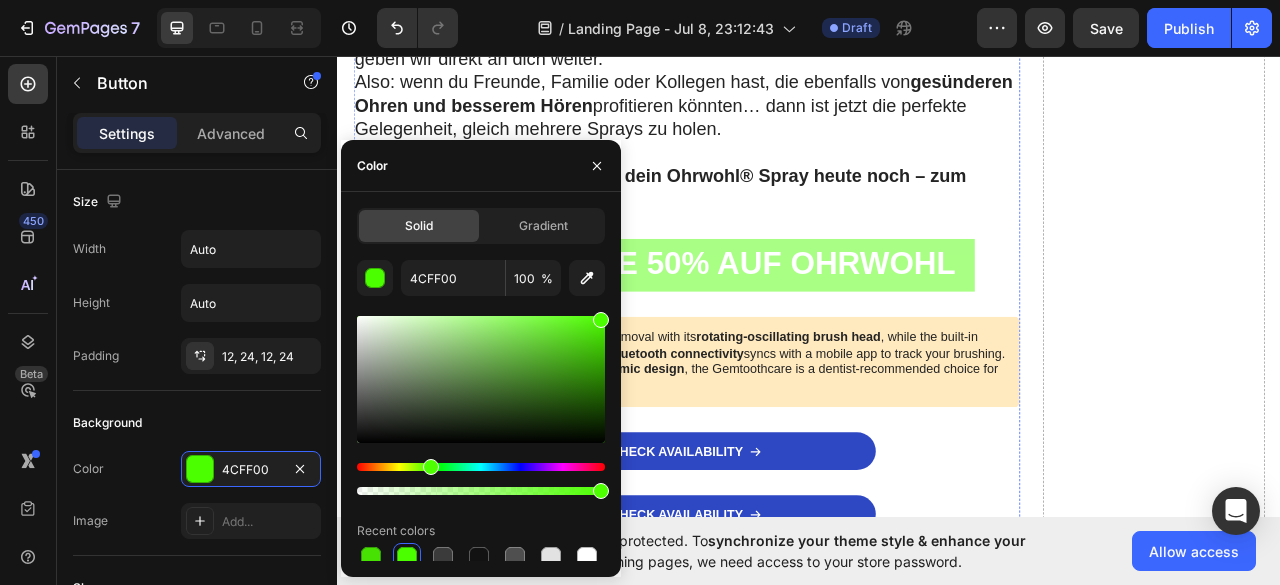 drag, startPoint x: 924, startPoint y: 393, endPoint x: 861, endPoint y: 314, distance: 101.04455 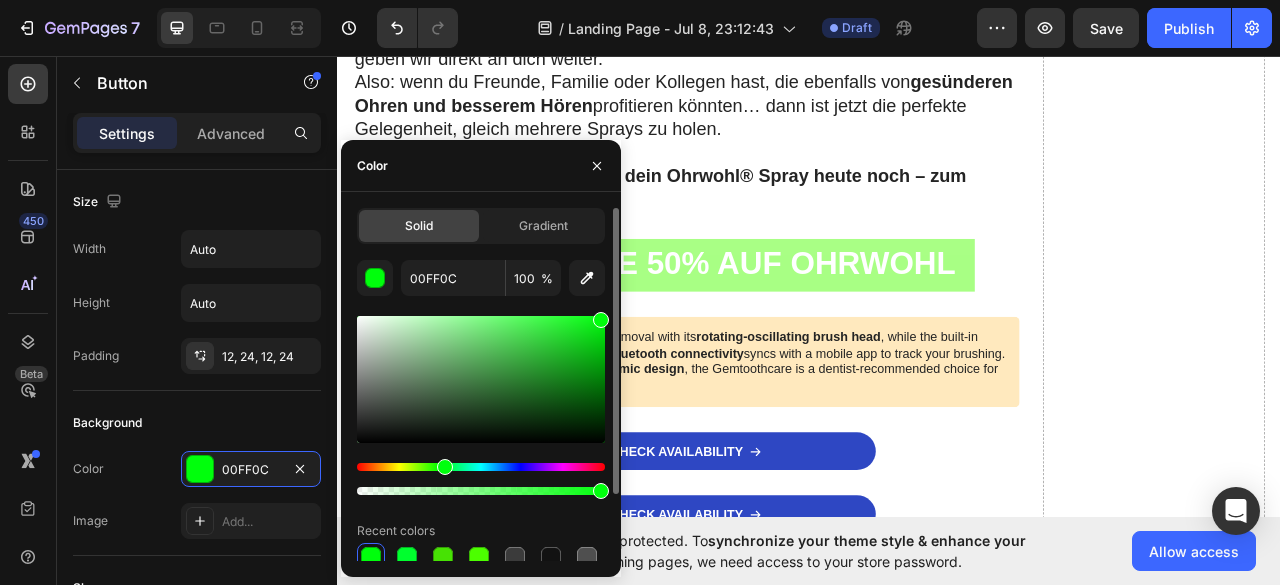 click at bounding box center (481, 479) 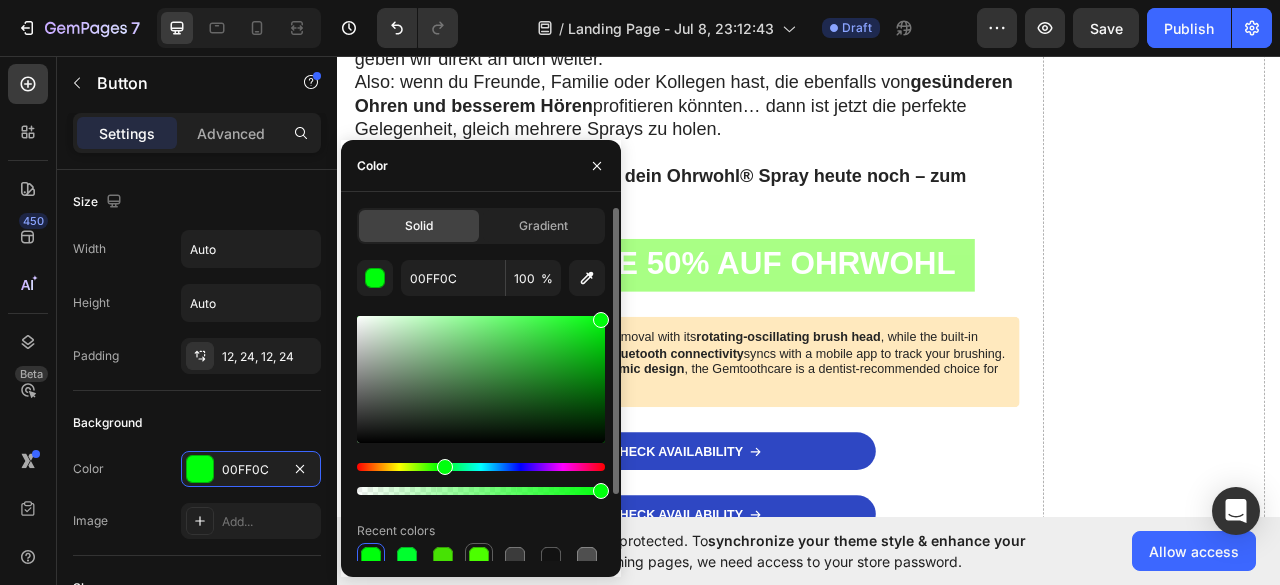 click at bounding box center (479, 557) 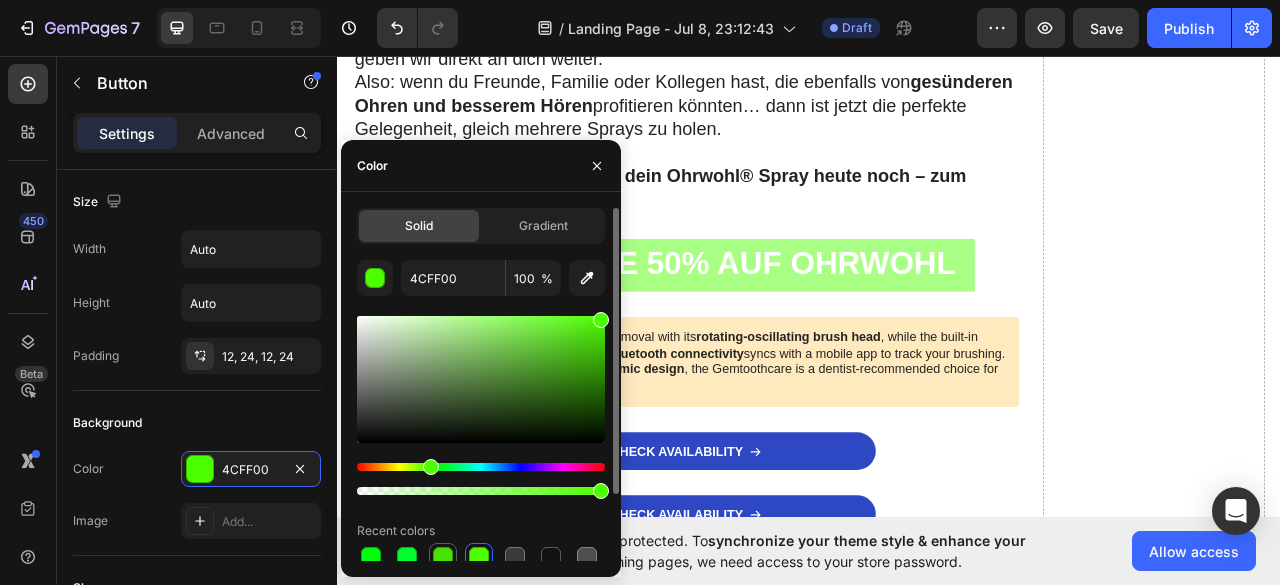 click at bounding box center (443, 557) 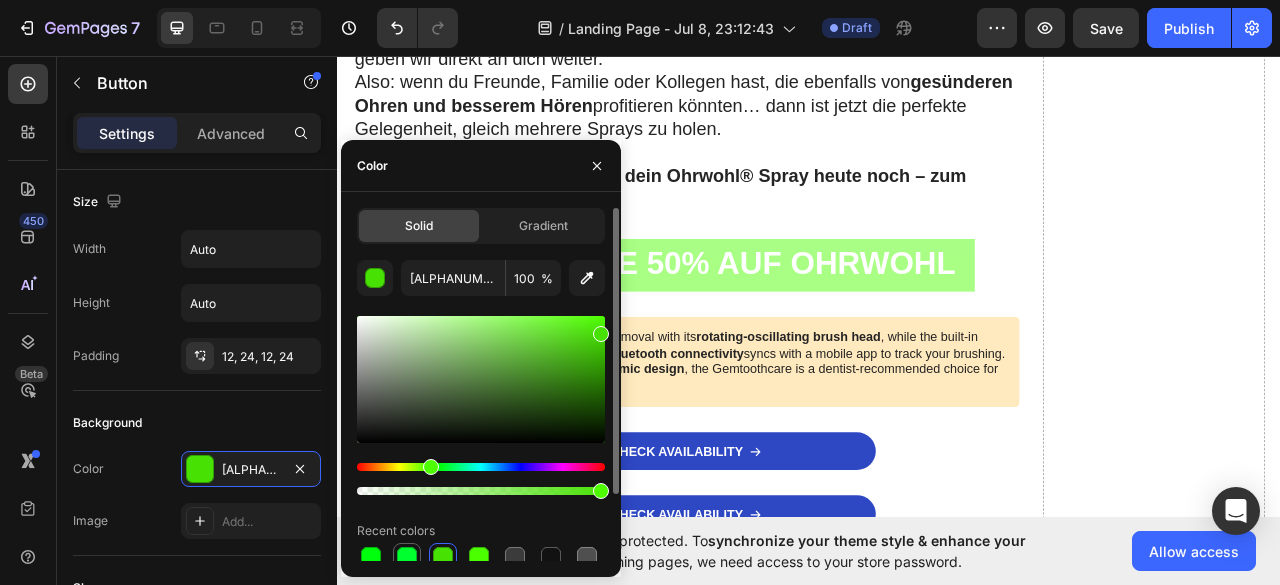 click at bounding box center [407, 557] 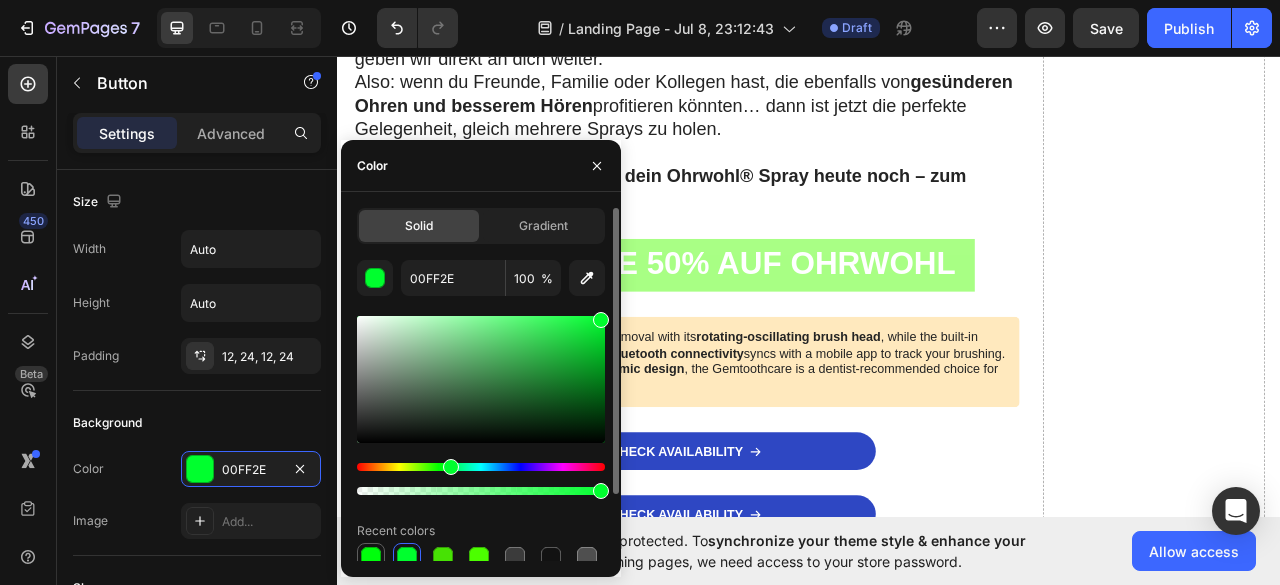 click at bounding box center (371, 557) 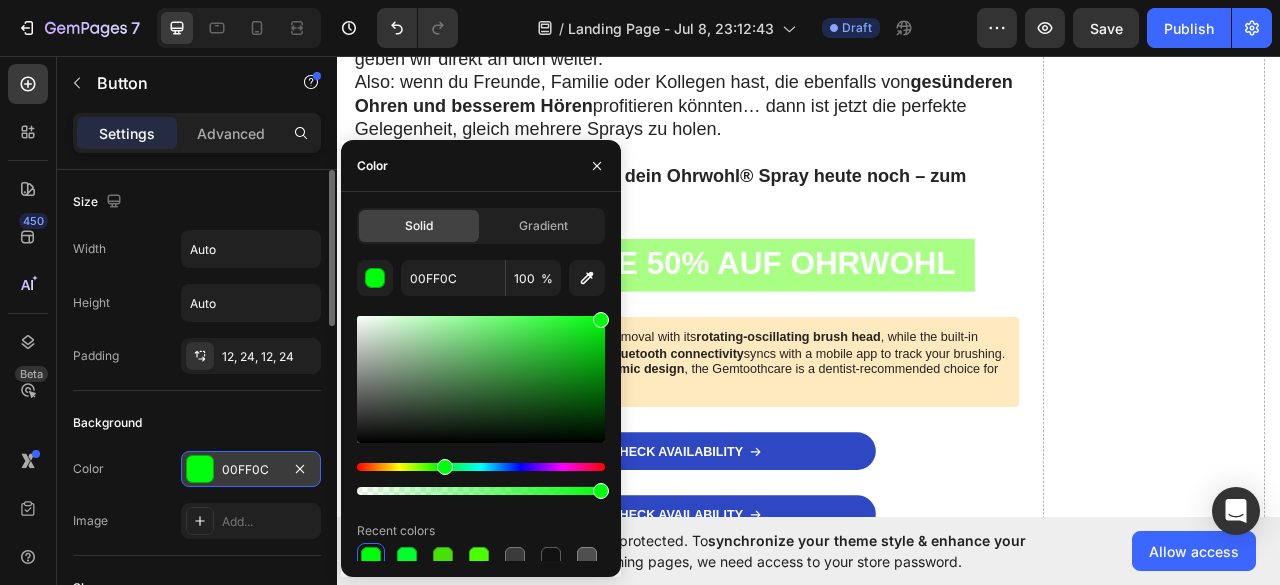 click on "00FF0C" at bounding box center (251, 470) 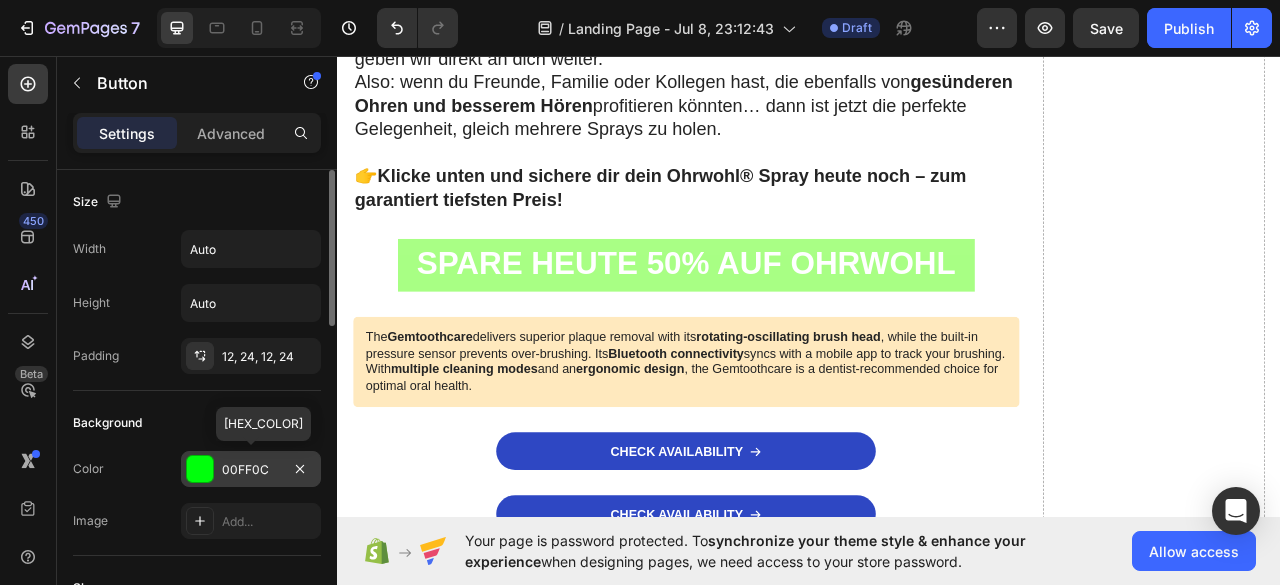 click on "00FF0C" at bounding box center (251, 470) 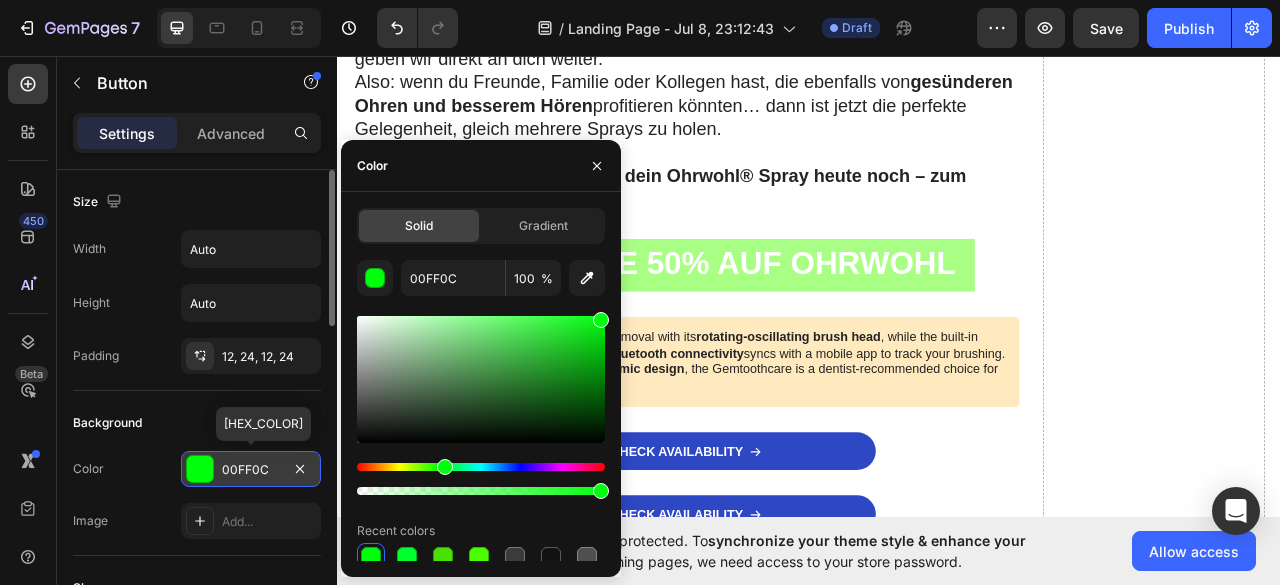 click on "00FF0C" at bounding box center (251, 470) 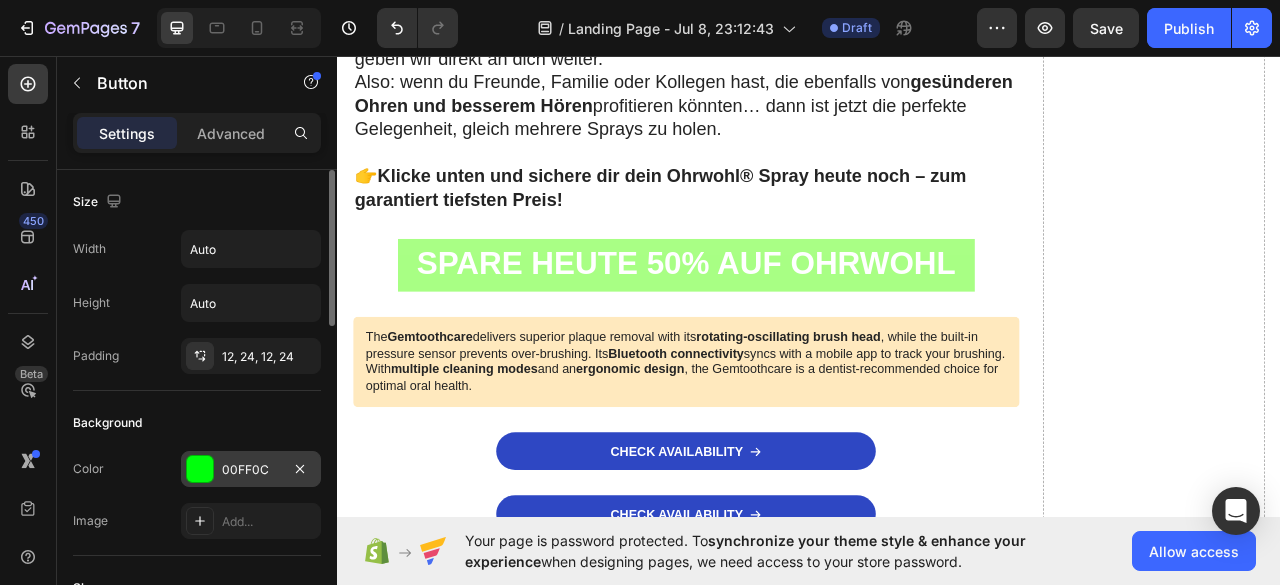 click on "00FF0C" at bounding box center (251, 470) 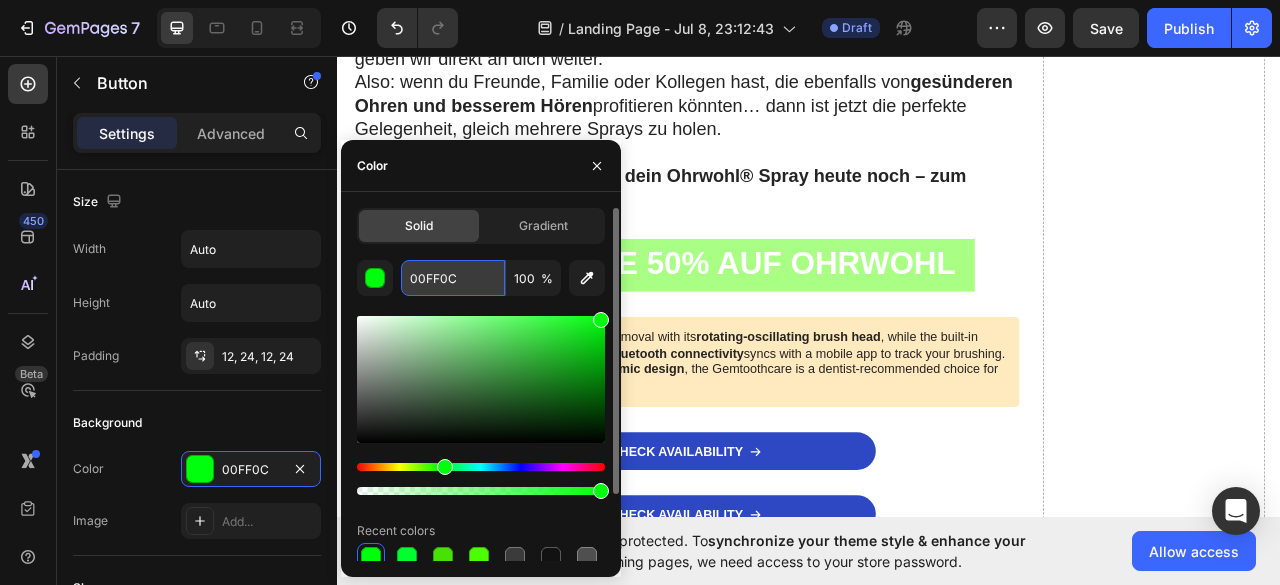 click on "00FF0C" at bounding box center [453, 278] 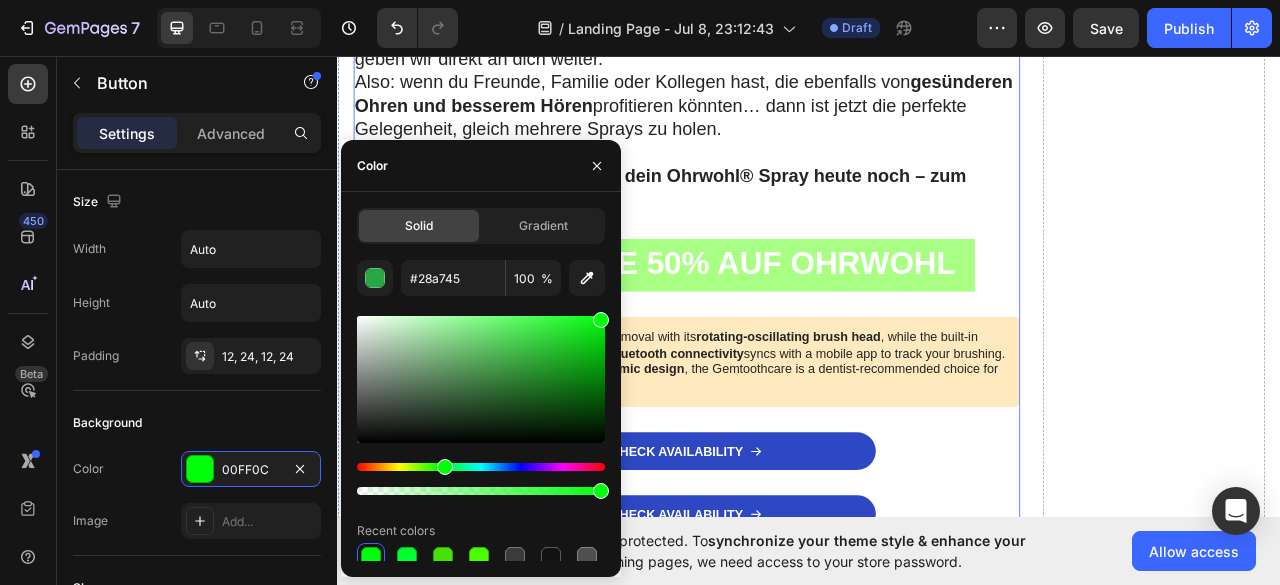 click at bounding box center [781, -1995] 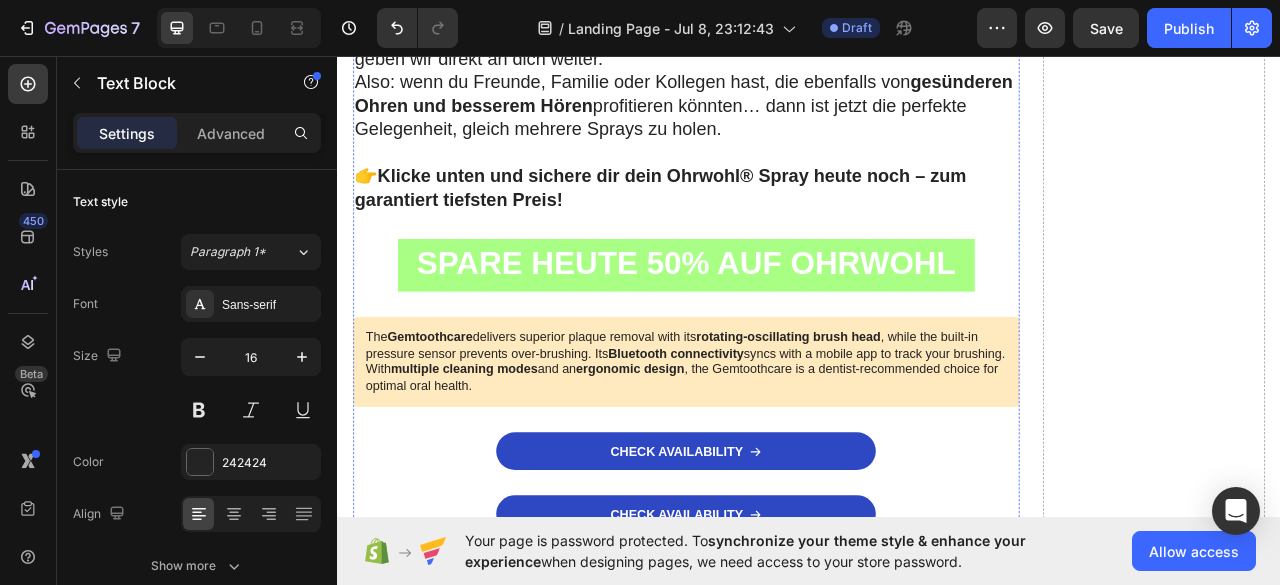 scroll, scrollTop: 16777, scrollLeft: 0, axis: vertical 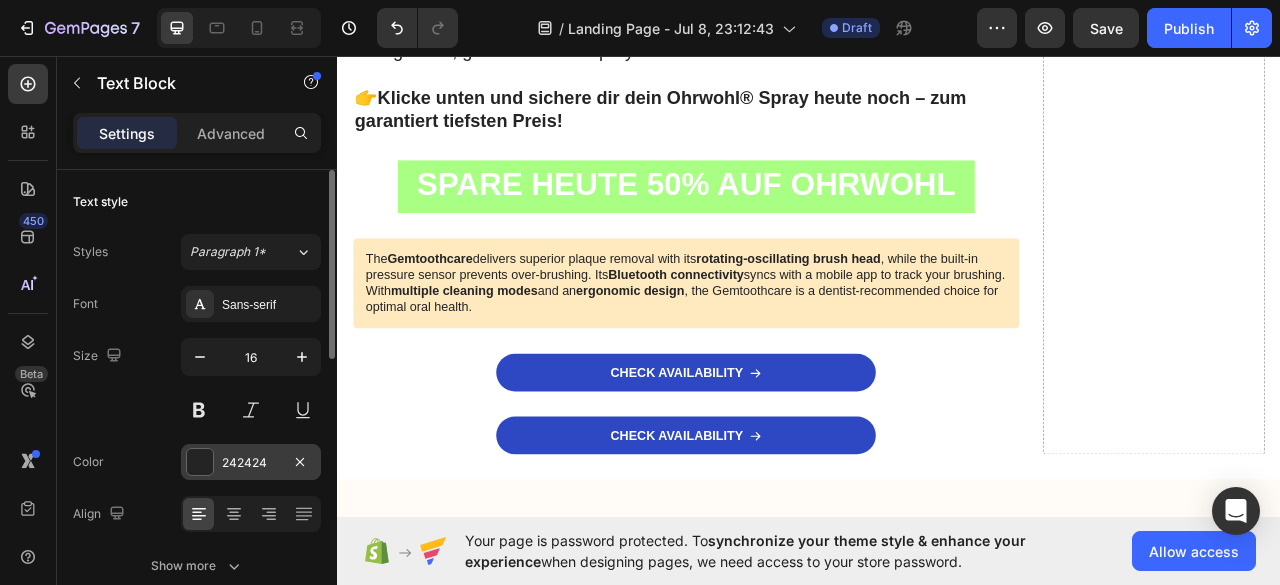 click at bounding box center [200, 462] 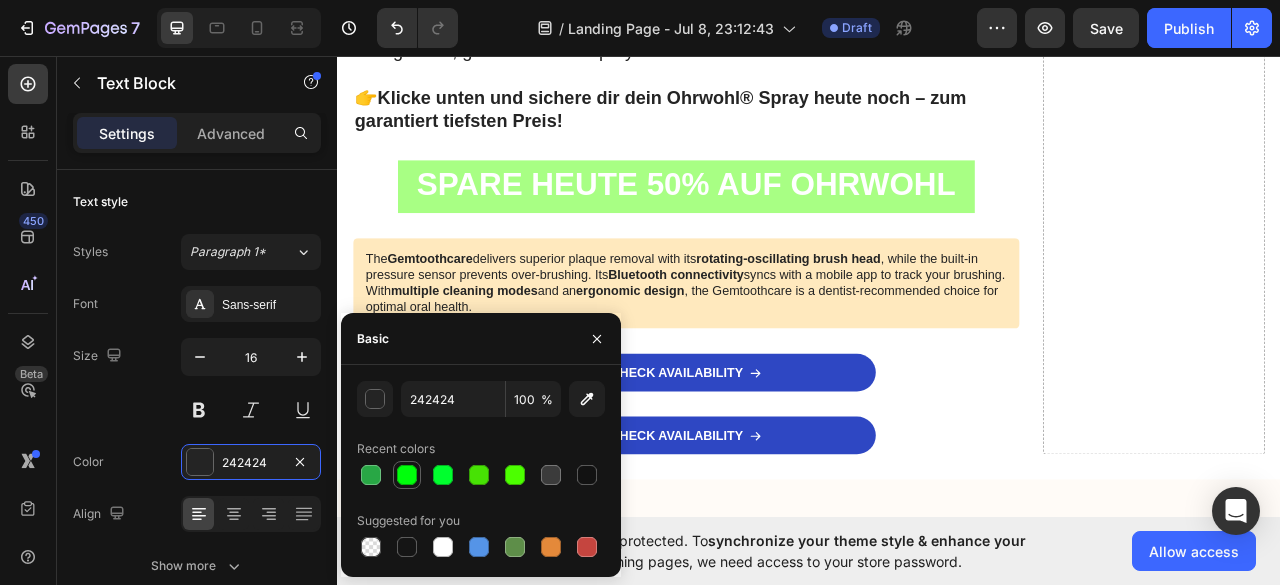 click at bounding box center (407, 475) 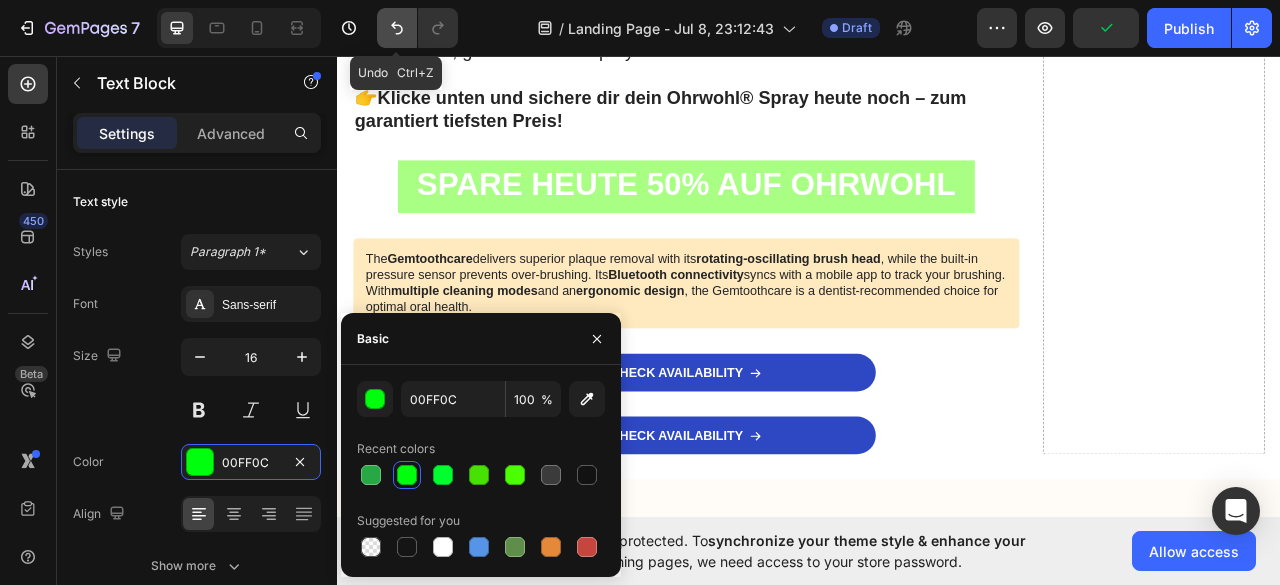 click 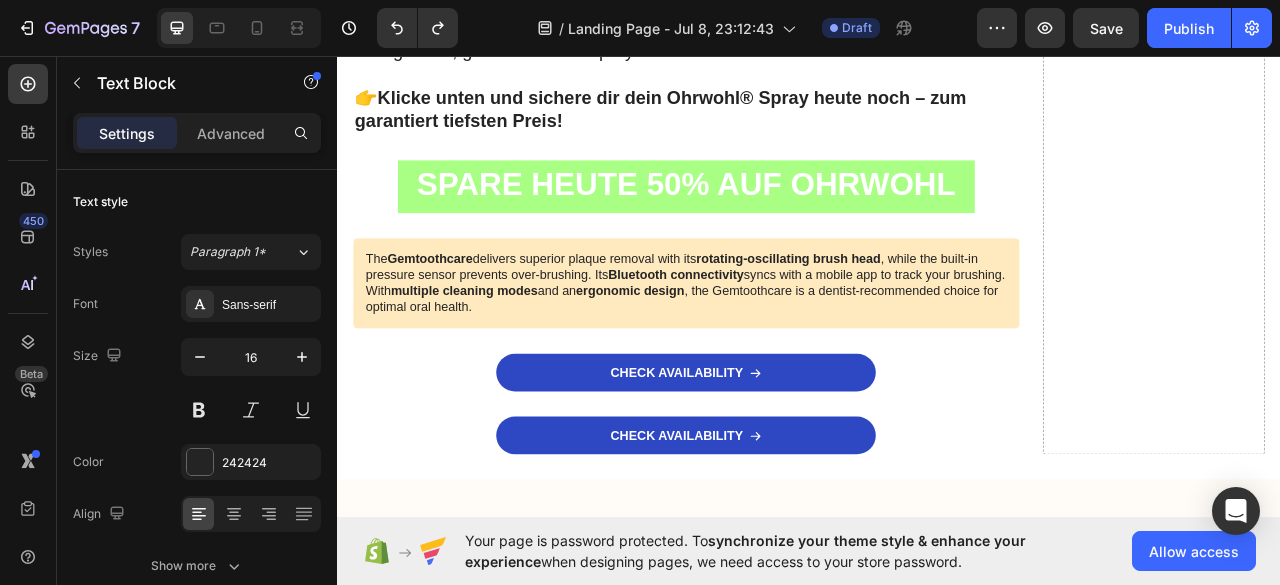 click on "SPARE HEUTE 50% AUF OHRWOHL" at bounding box center [781, -1955] 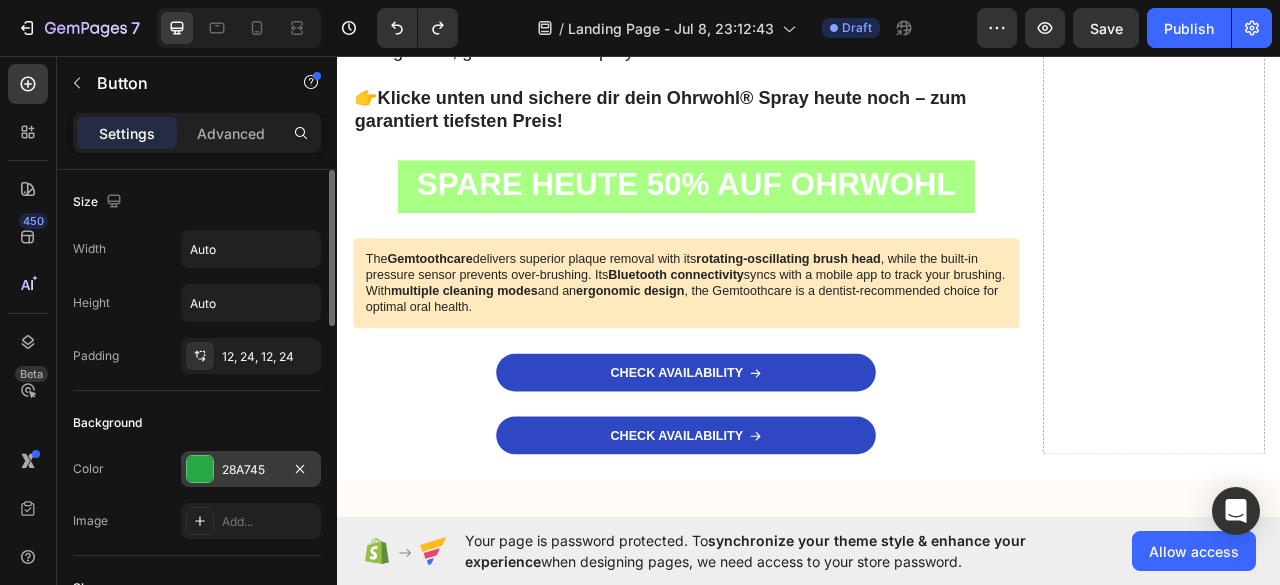 click on "28A745" at bounding box center [251, 470] 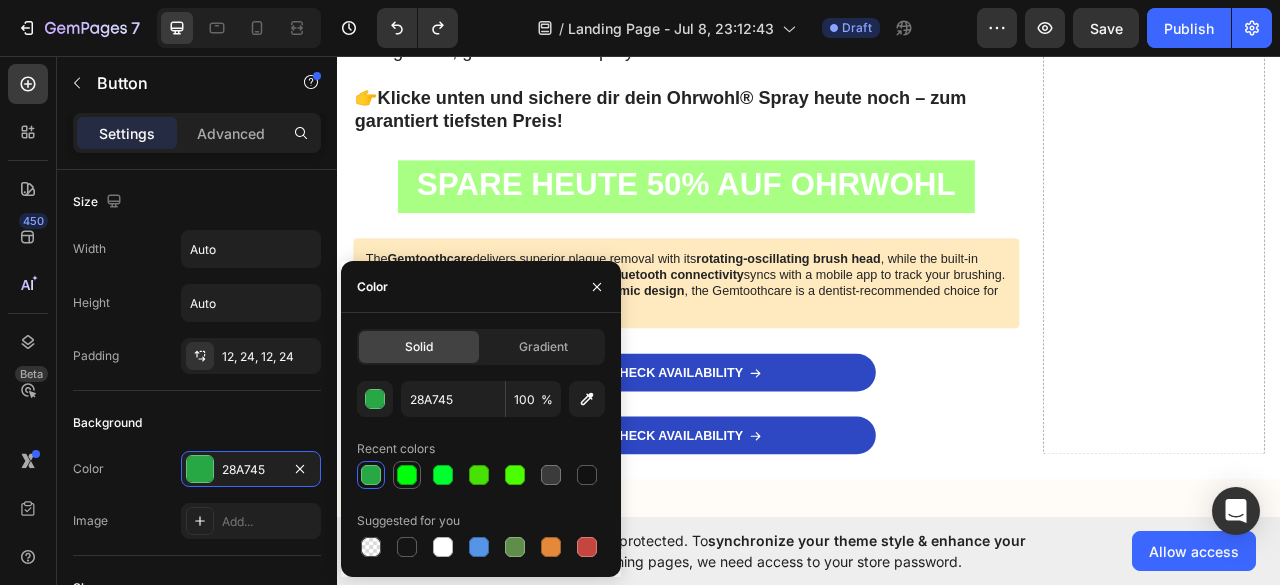 click at bounding box center (407, 475) 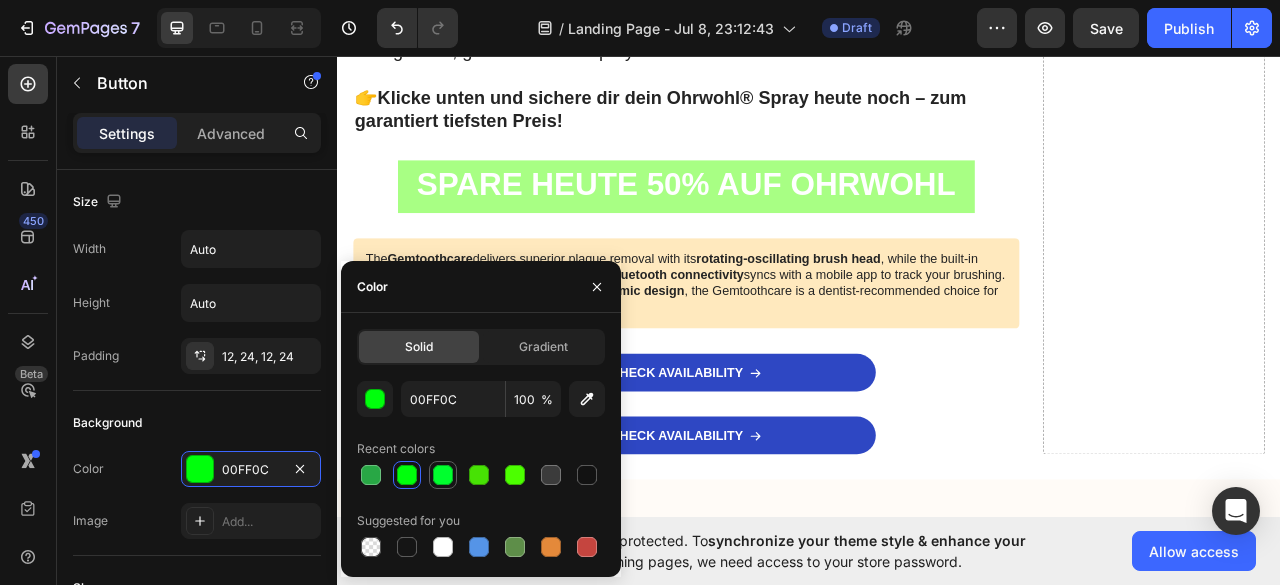click at bounding box center [443, 475] 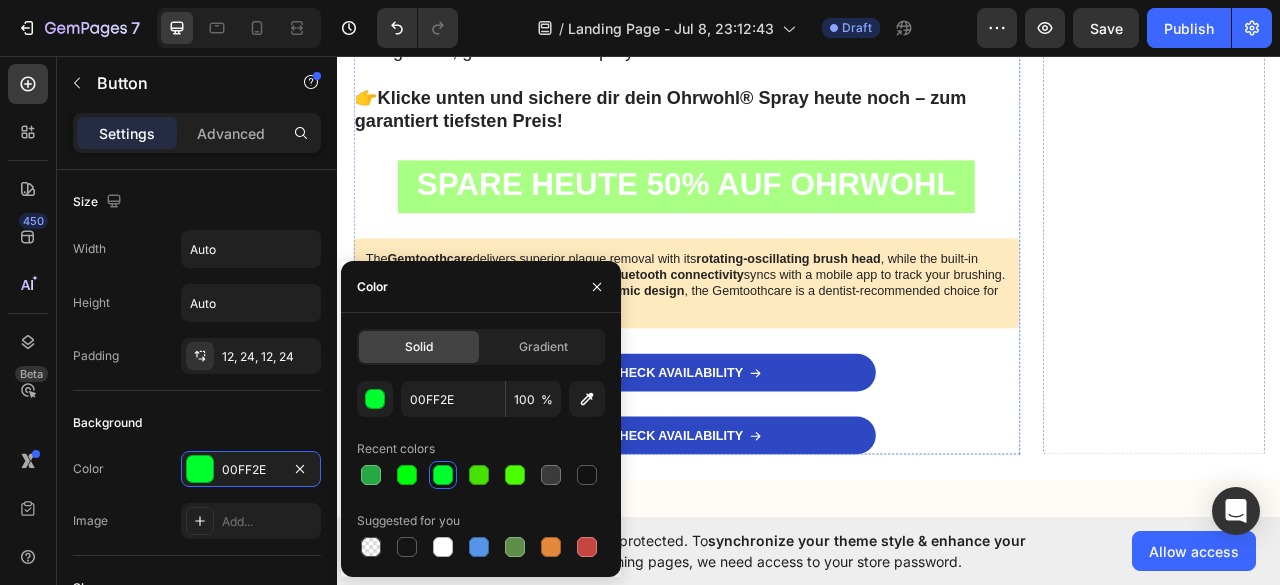 click on "Also, ohne weitere Umschweife – klicke jetzt unten, um deine Bestellung aufzugeben." at bounding box center (781, -2059) 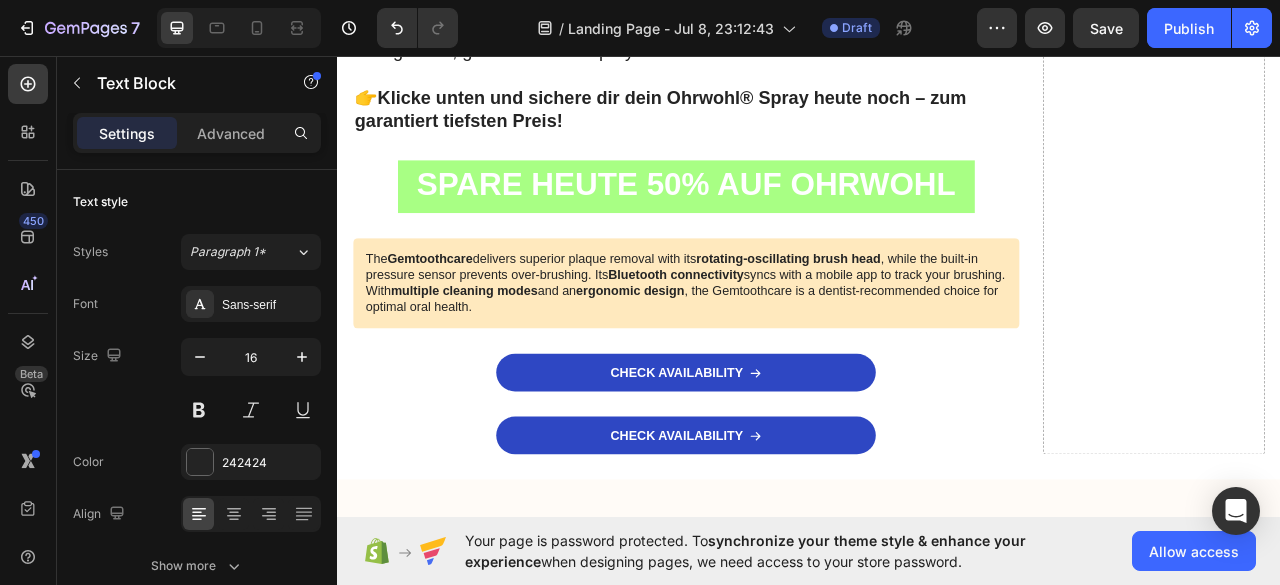 click on "SPARE HEUTE 50% AUF OHRWOHL" at bounding box center [781, -1955] 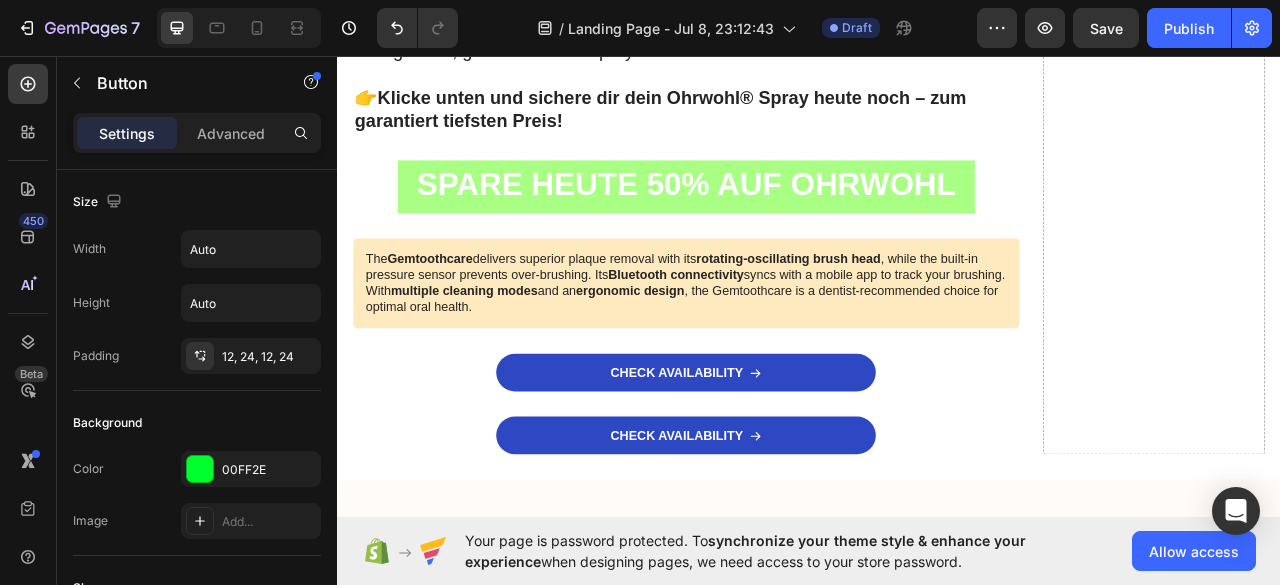 click on "SPARE HEUTE 50% AUF OHRWOHL" at bounding box center [781, -1955] 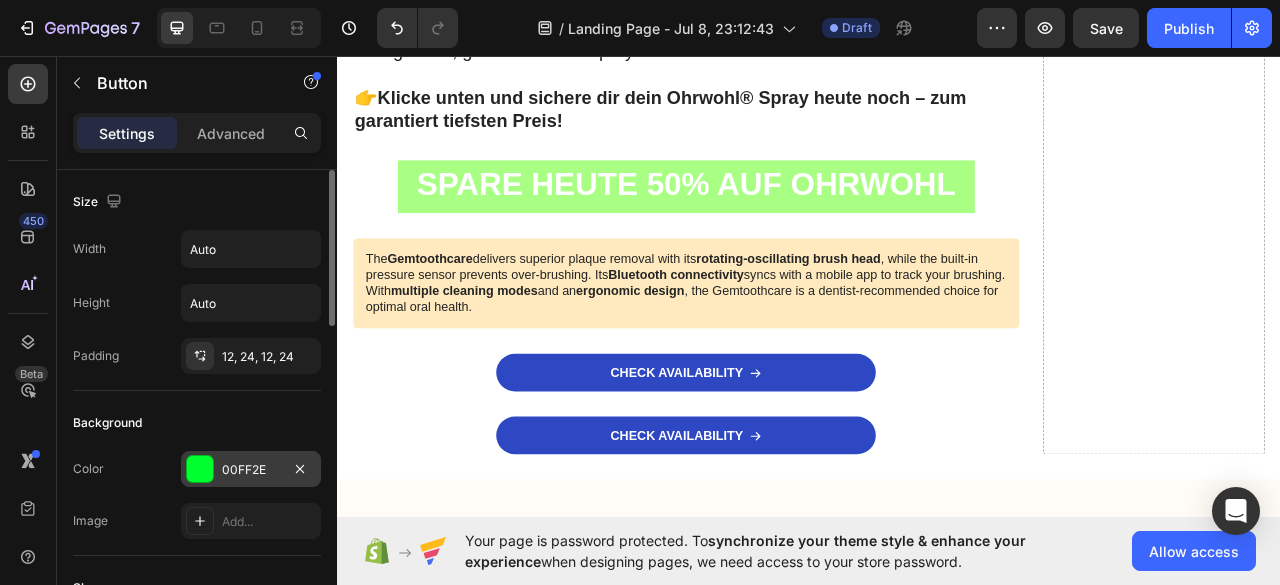click on "00FF2E" at bounding box center (251, 470) 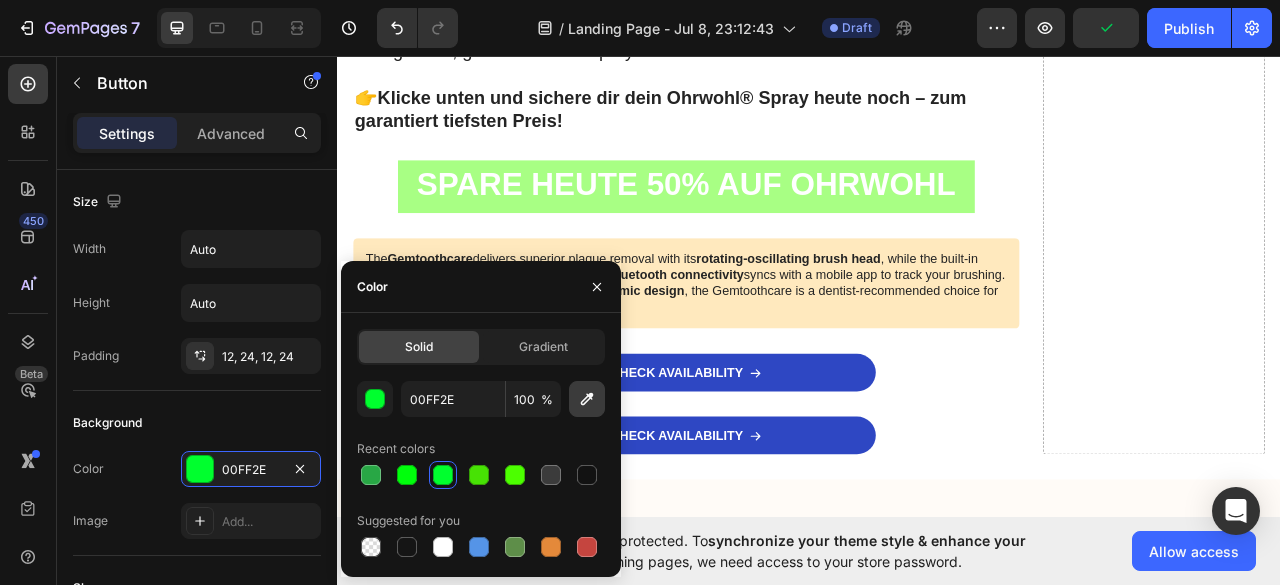 click 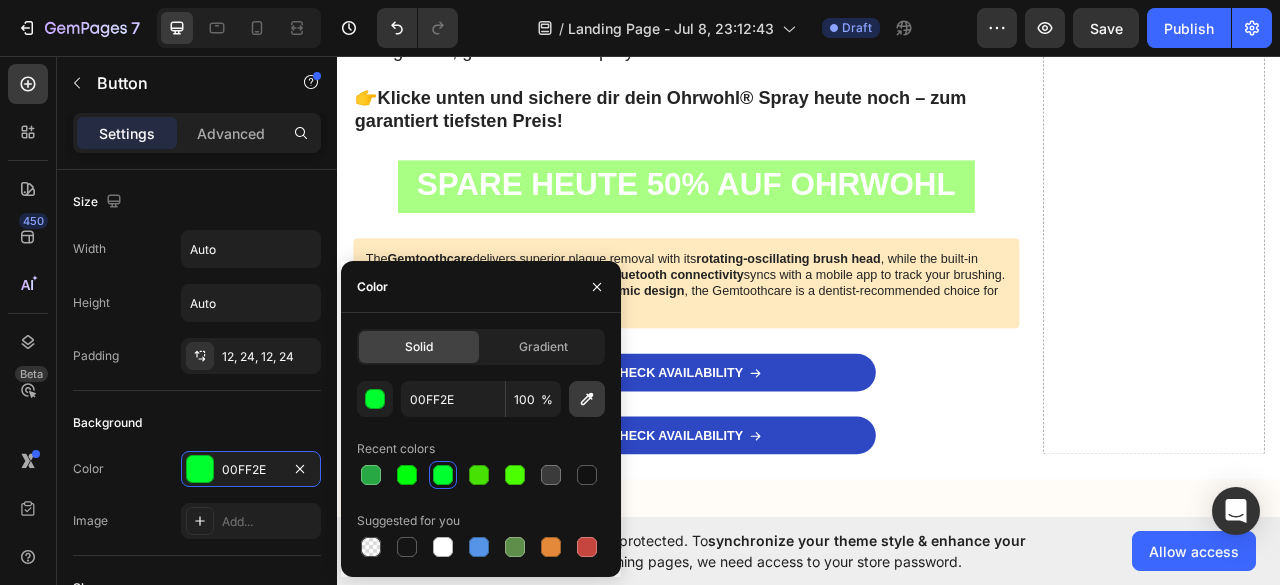 click 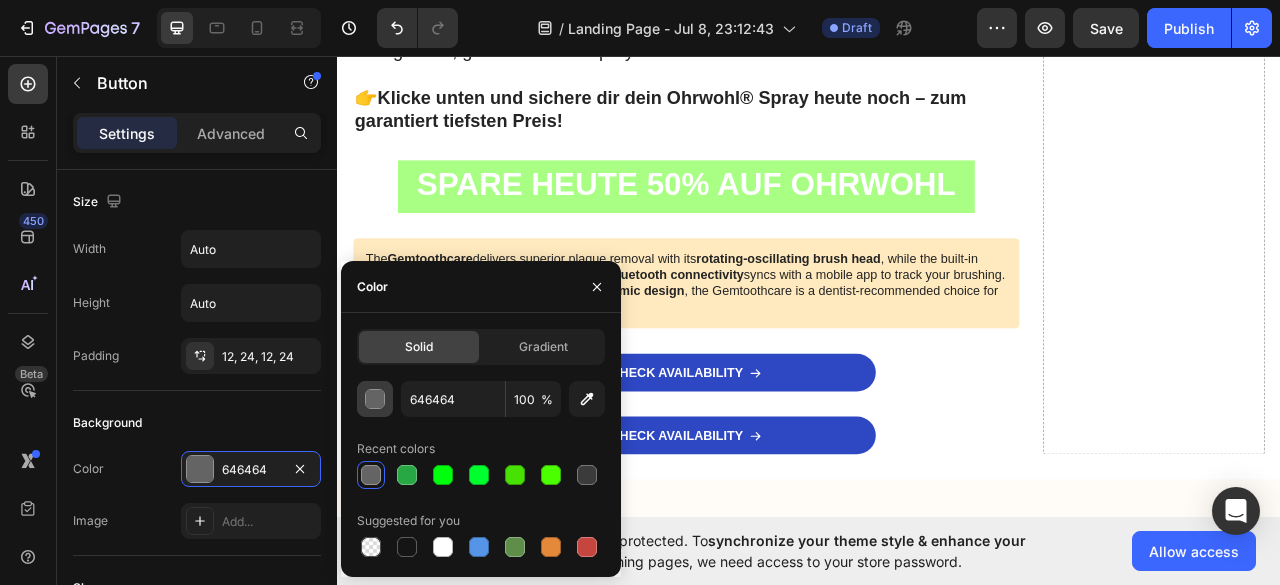 click at bounding box center (376, 400) 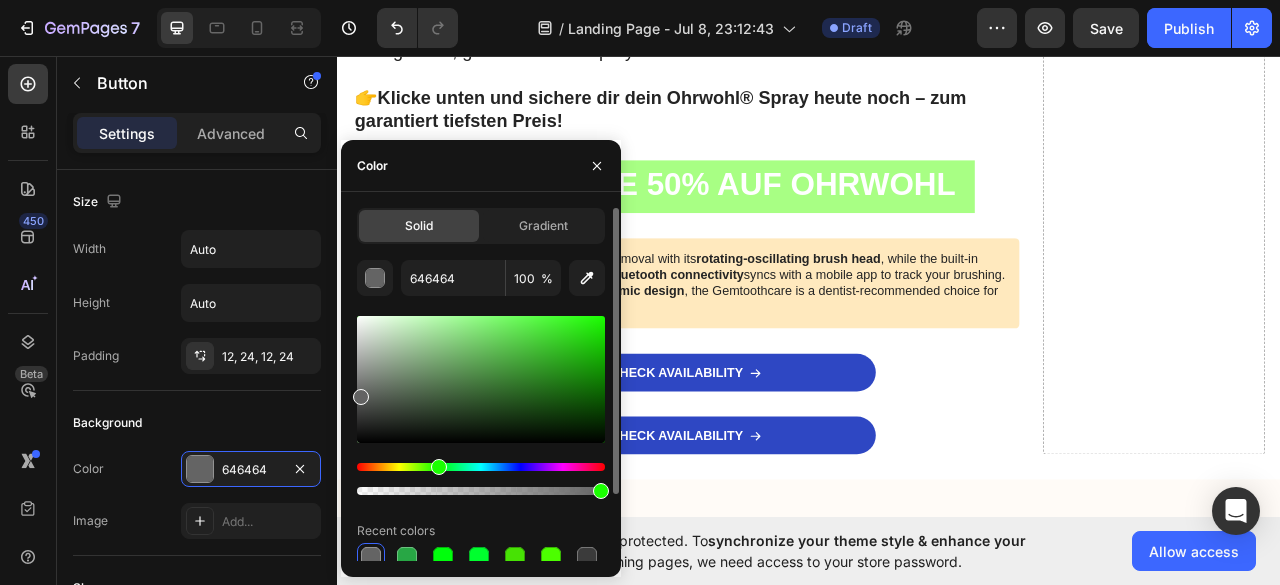 click at bounding box center [481, 467] 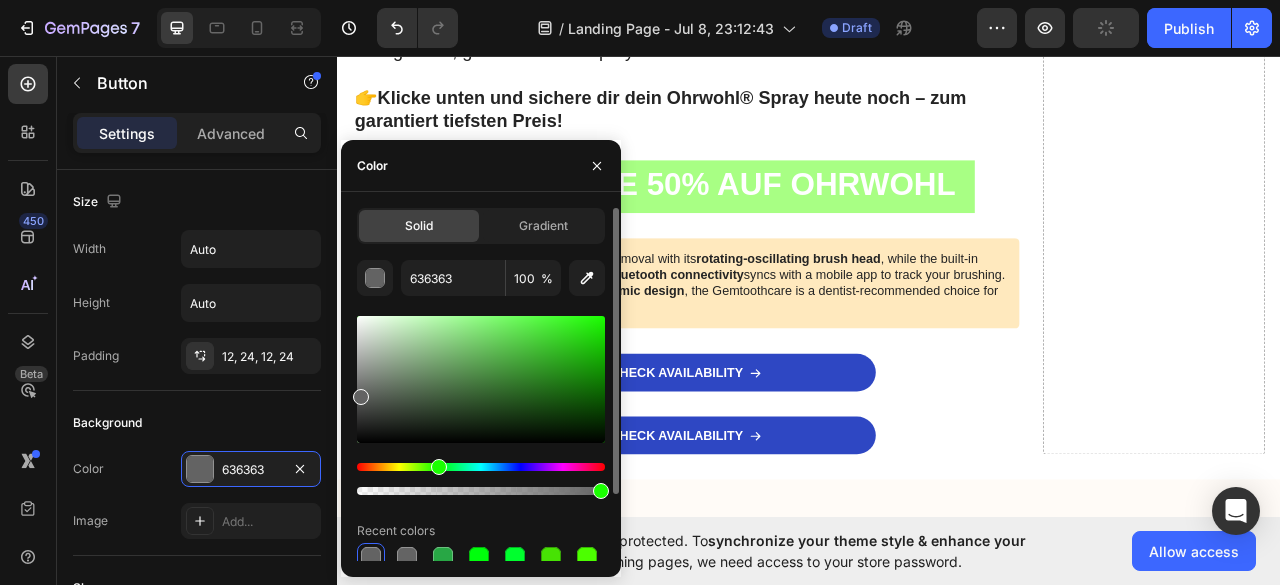 click at bounding box center (481, 379) 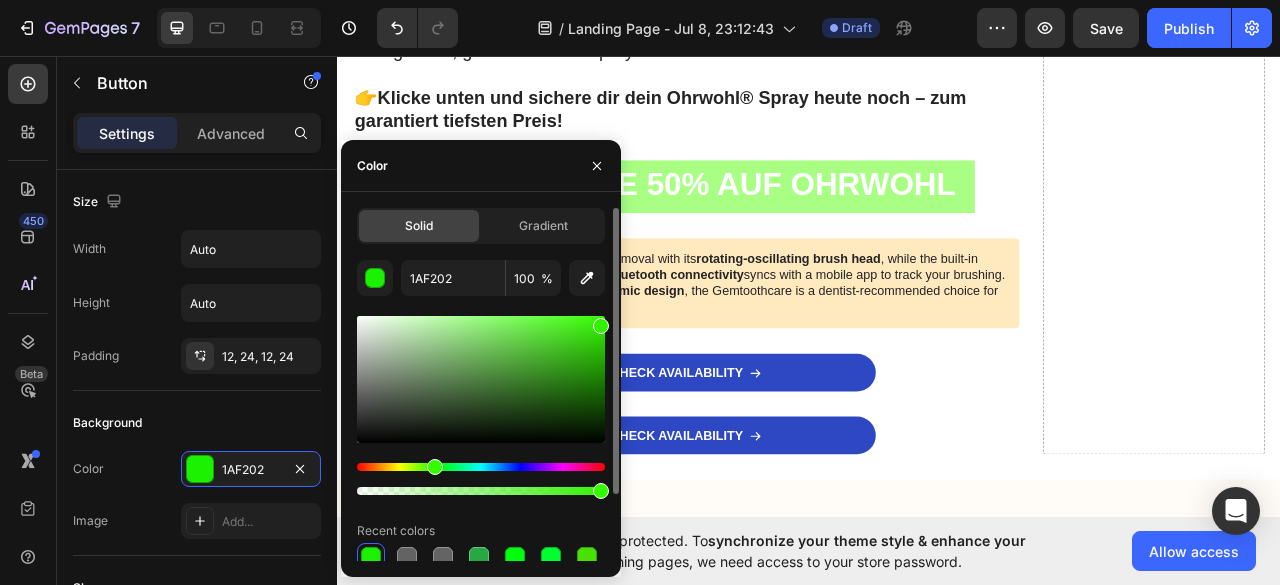 click at bounding box center (435, 467) 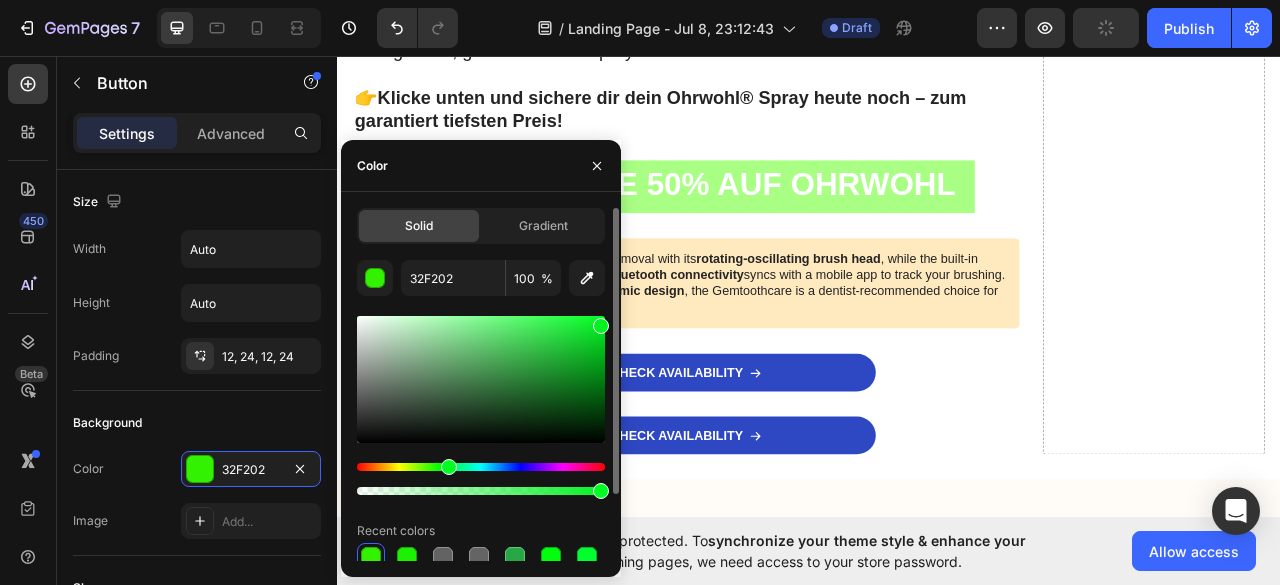 type on "02F222" 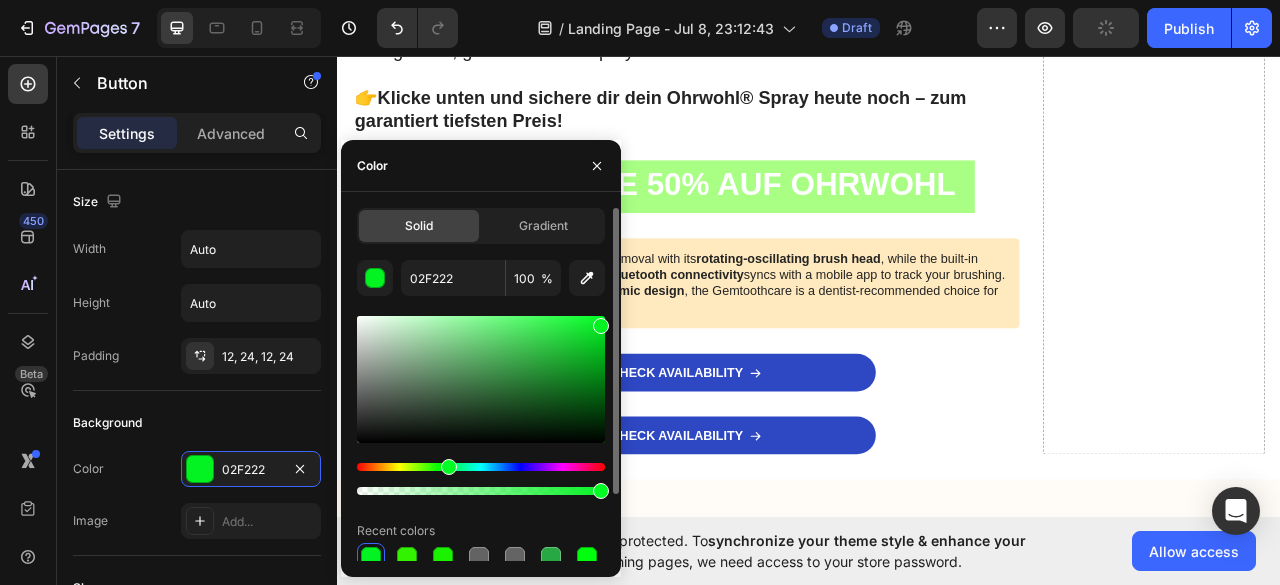 click at bounding box center [449, 467] 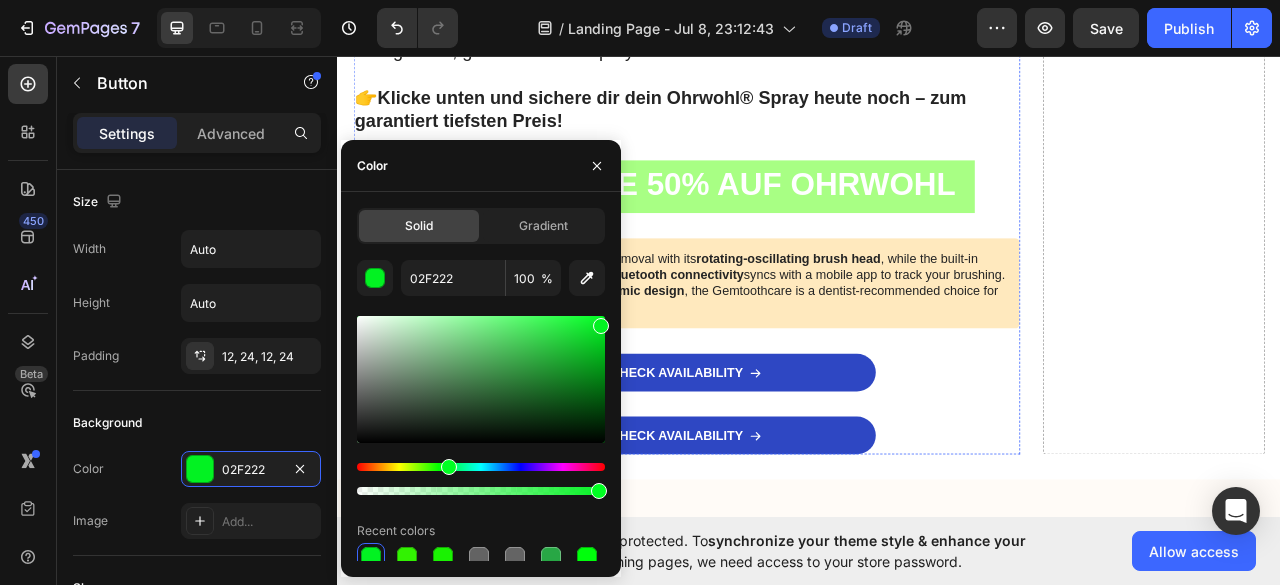 drag, startPoint x: 932, startPoint y: 538, endPoint x: 819, endPoint y: 608, distance: 132.92479 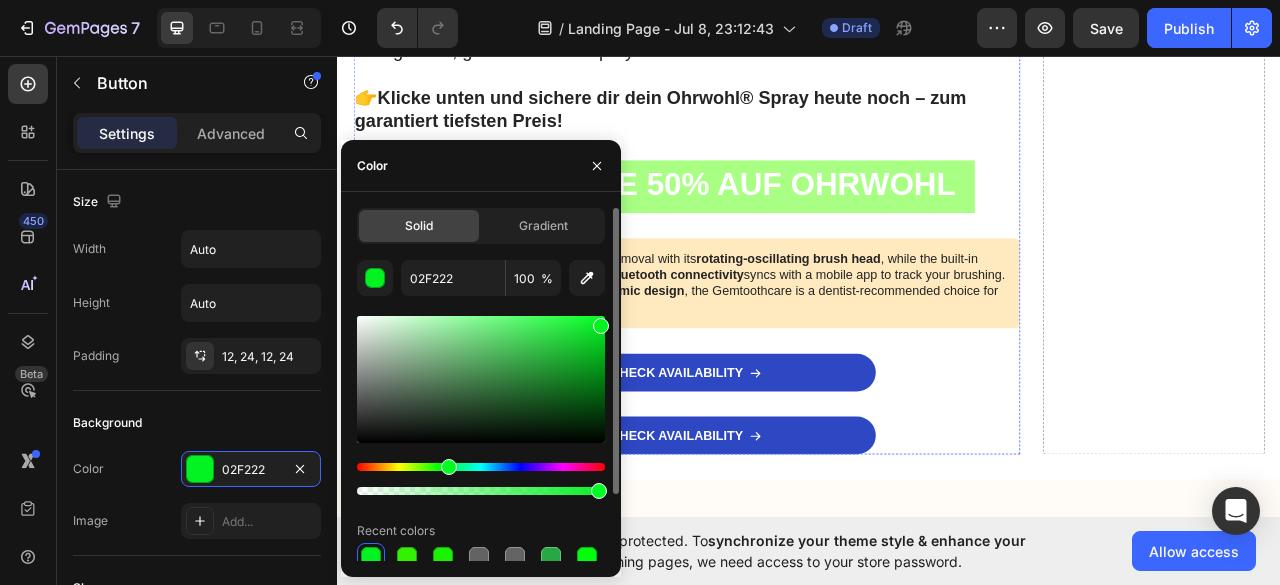 type on "96" 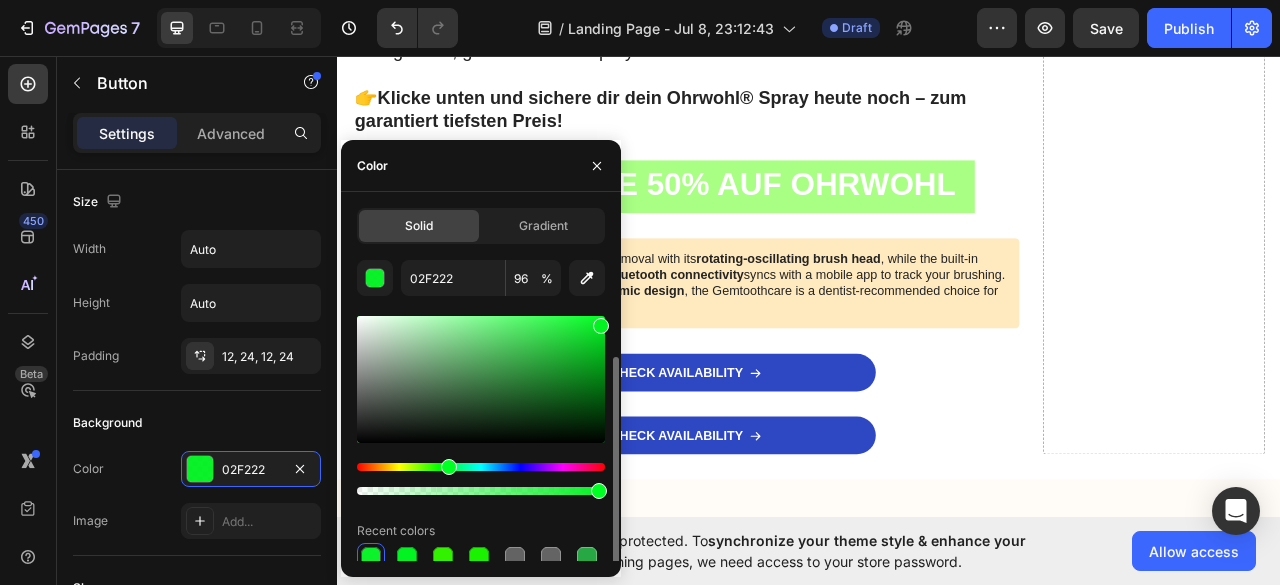 scroll, scrollTop: 82, scrollLeft: 0, axis: vertical 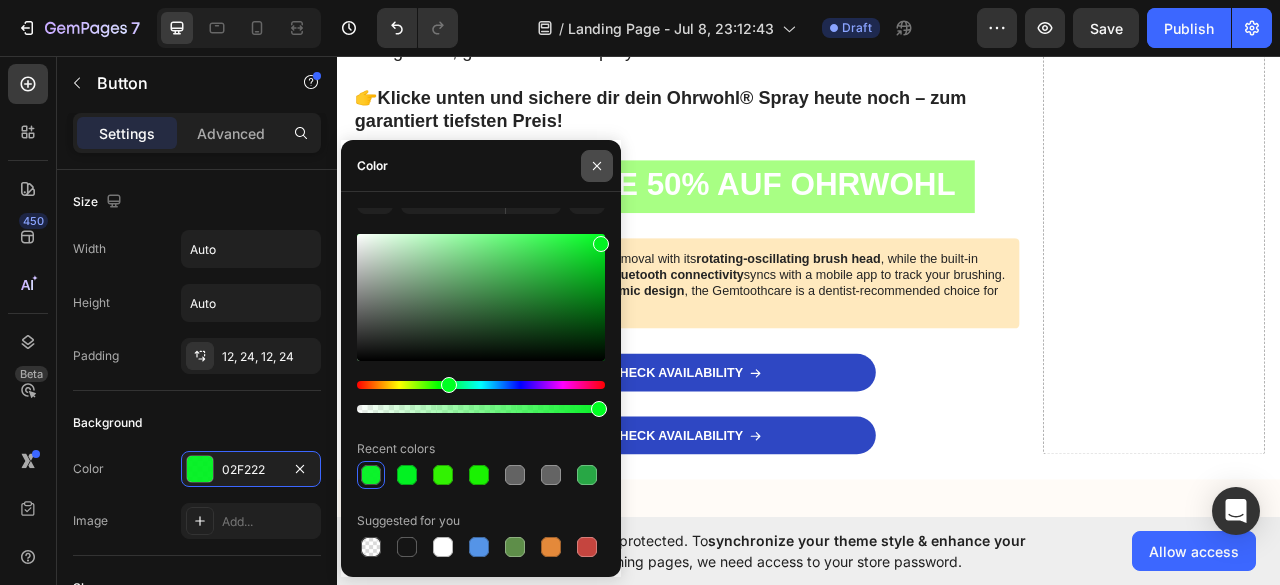 click 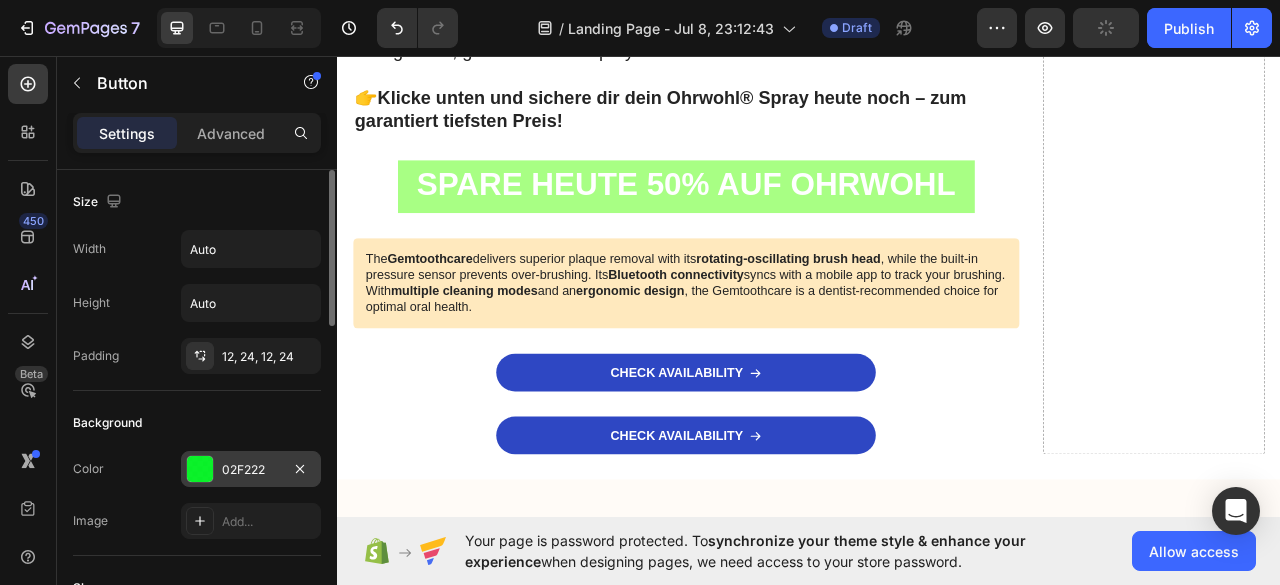 click on "02F222" at bounding box center (251, 470) 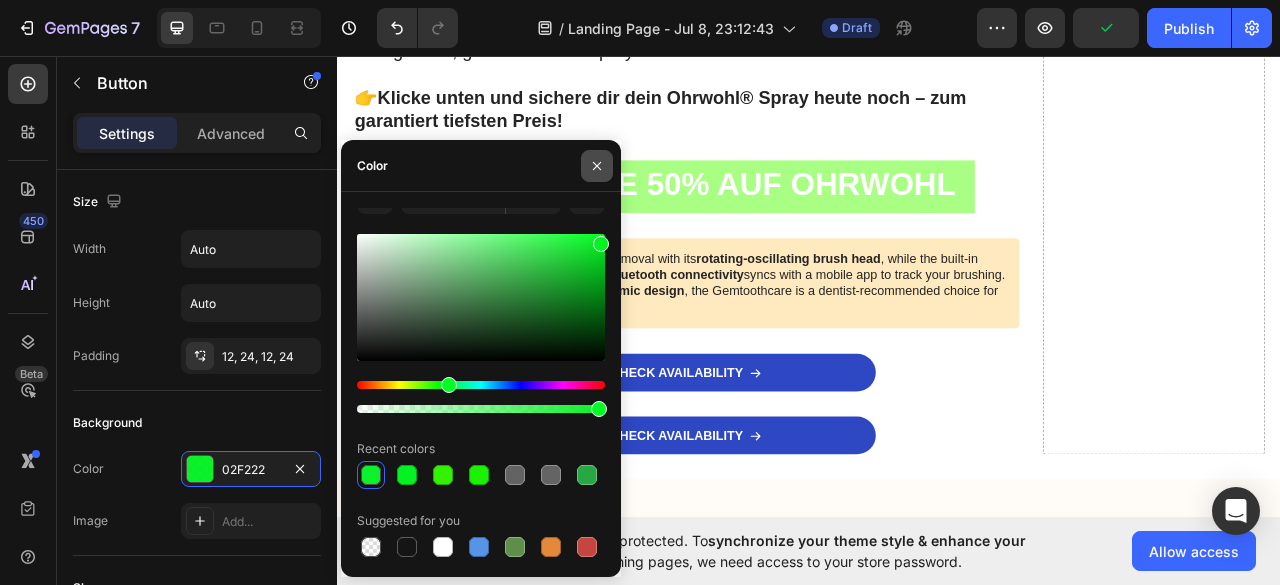click 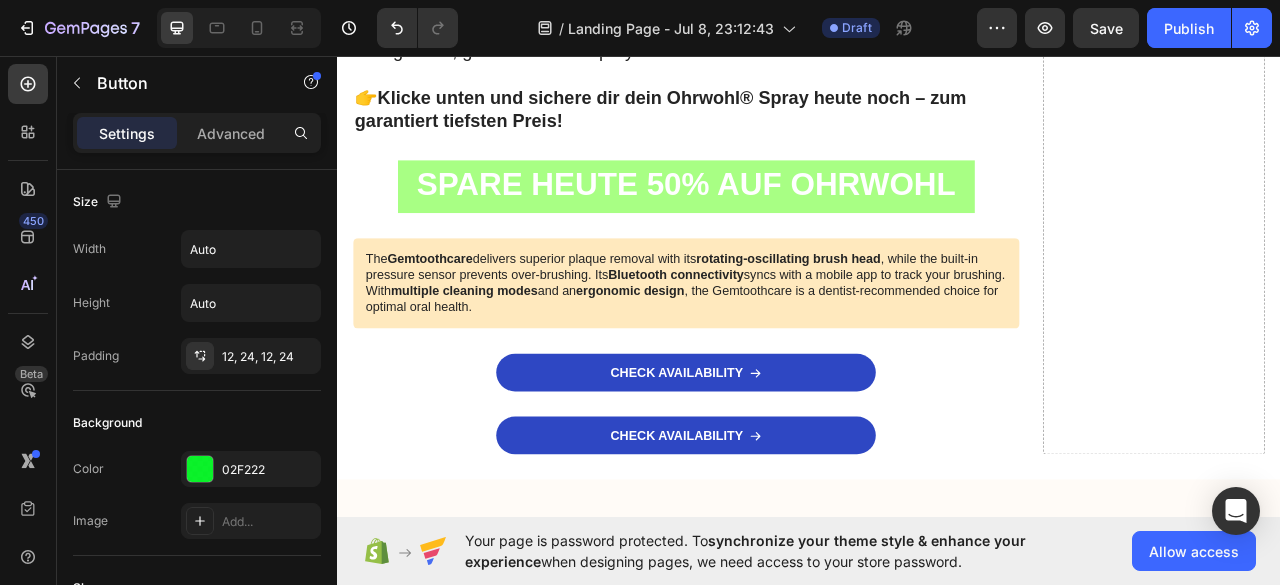 click on "SPARE HEUTE 50% AUF OHRWOHL Button Row   7" at bounding box center [781, -1952] 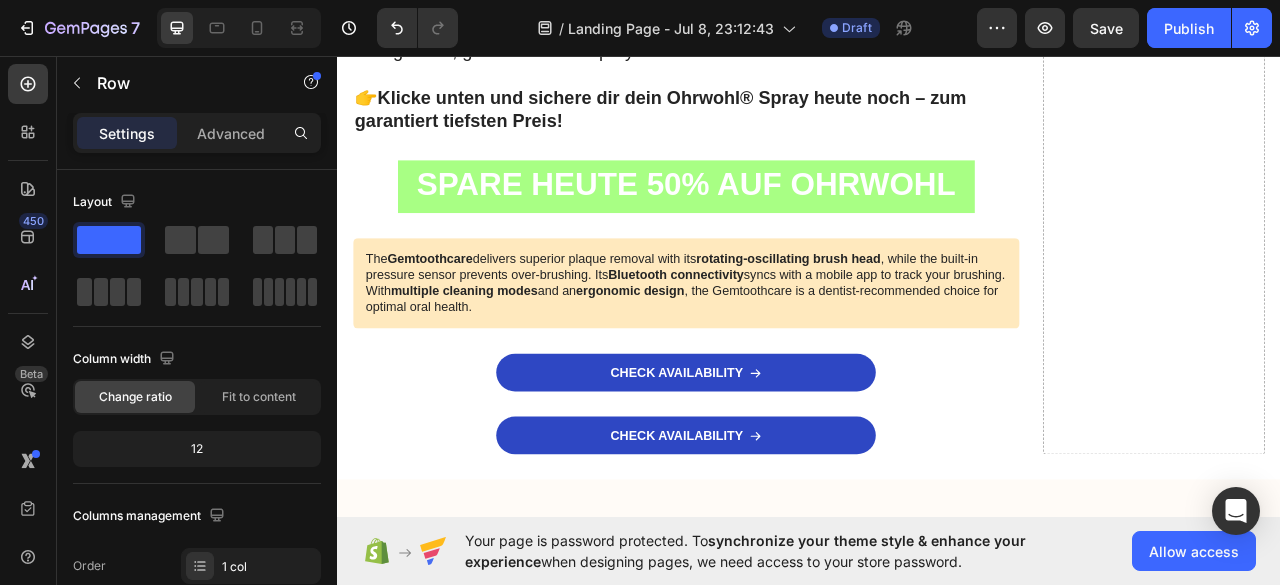 click on "SPARE HEUTE 50% AUF OHRWOHL" at bounding box center (781, -1952) 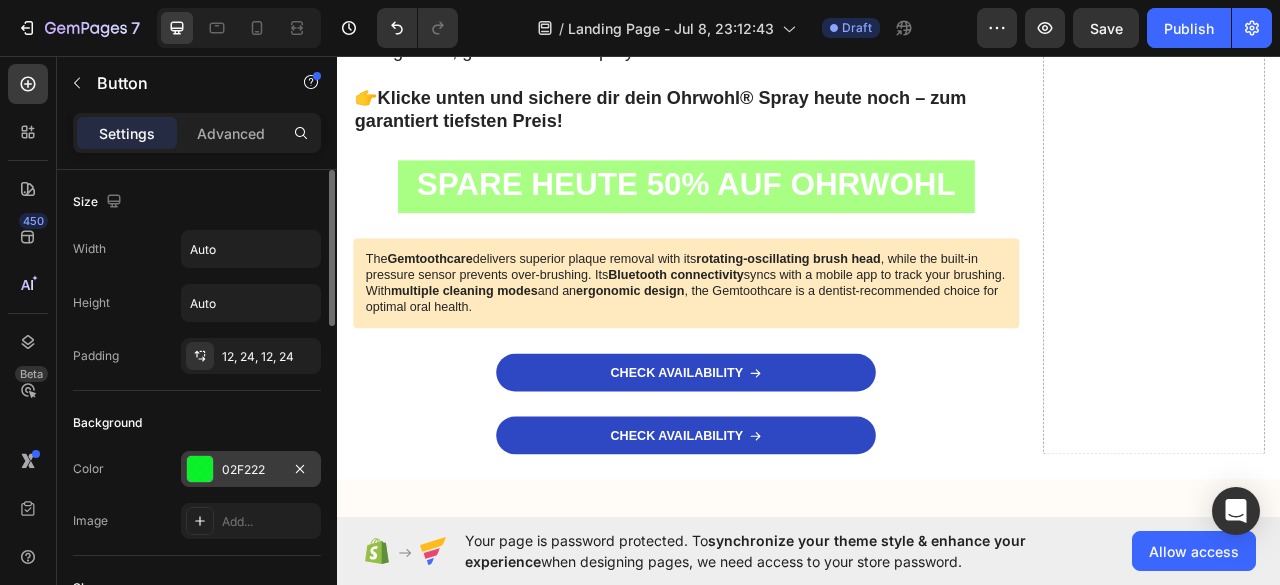 click at bounding box center [200, 469] 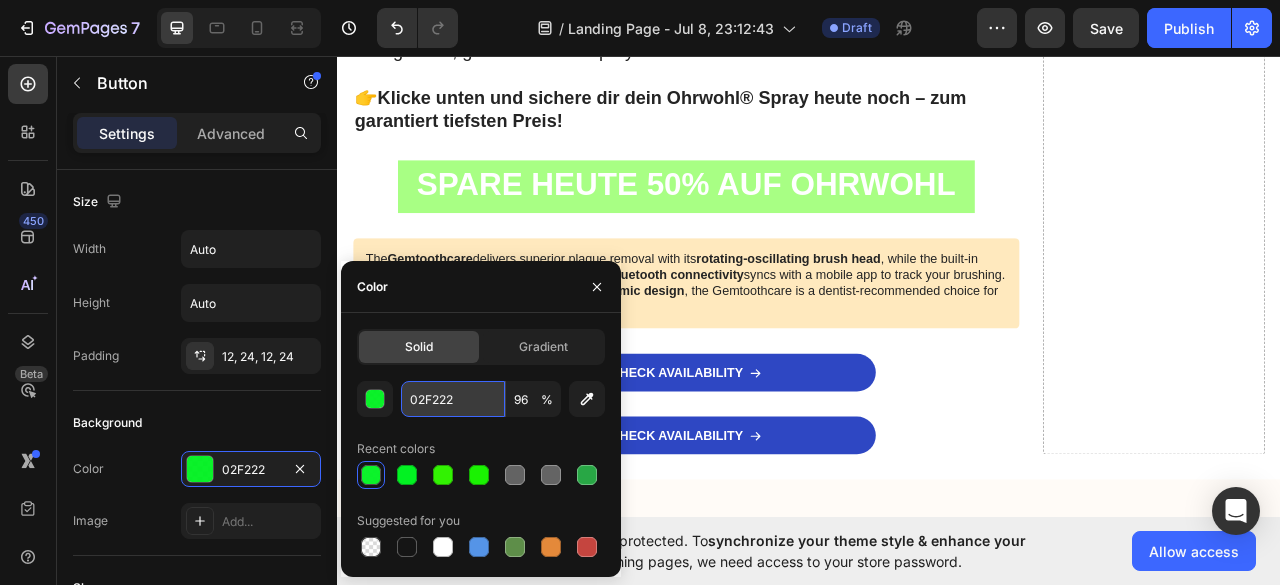 click on "02F222" at bounding box center (453, 399) 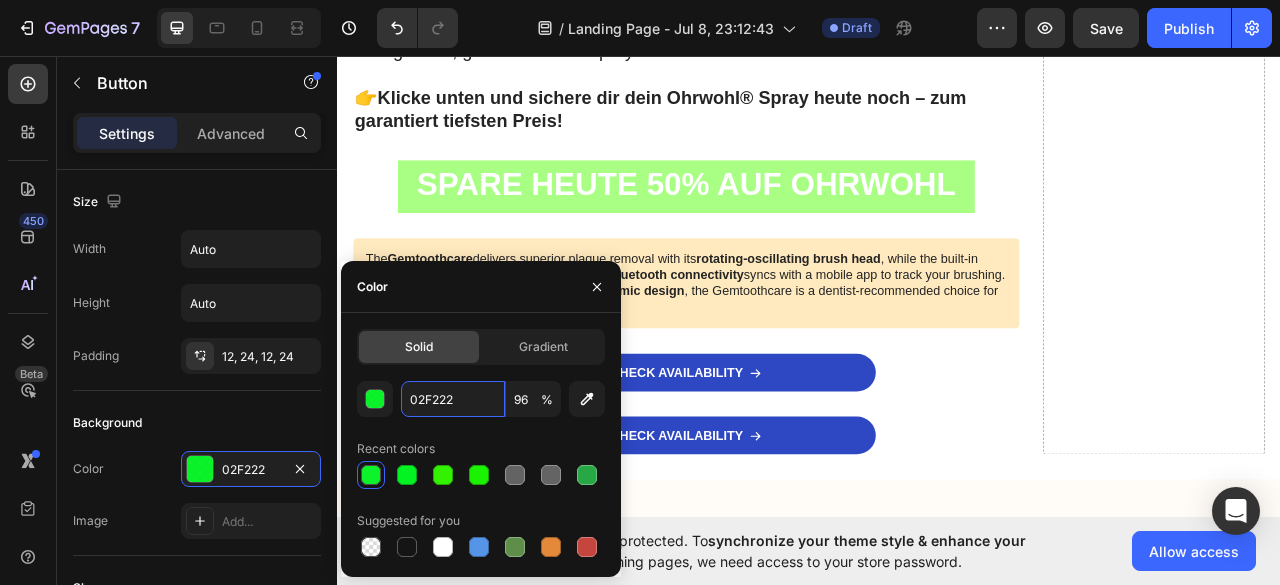 paste on "#28a745" 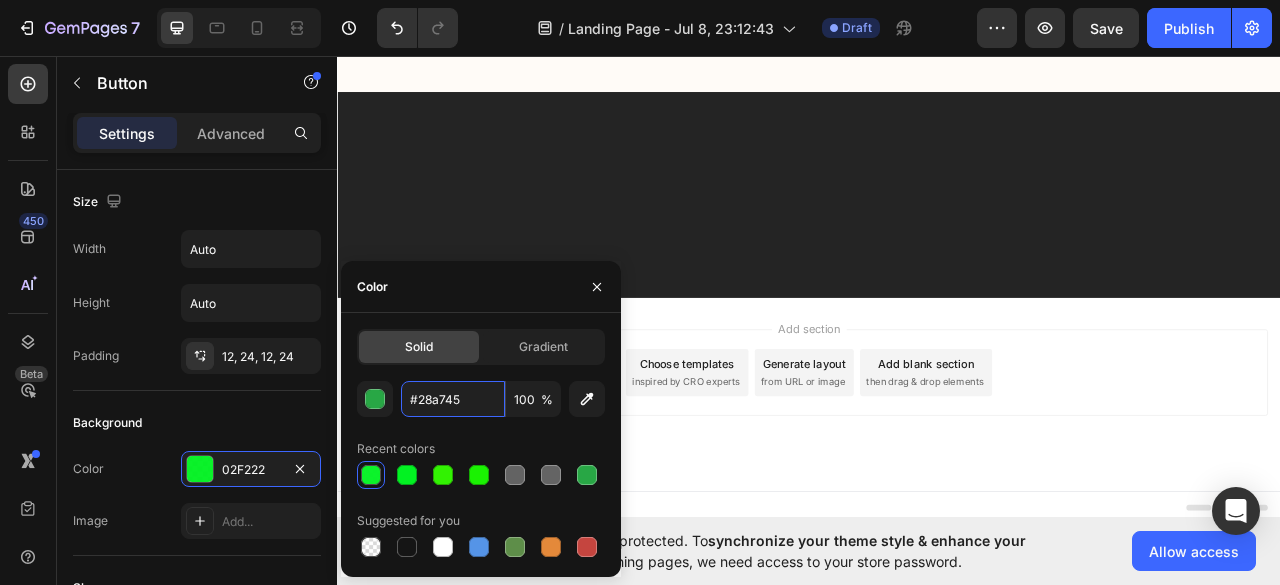 scroll, scrollTop: 19477, scrollLeft: 0, axis: vertical 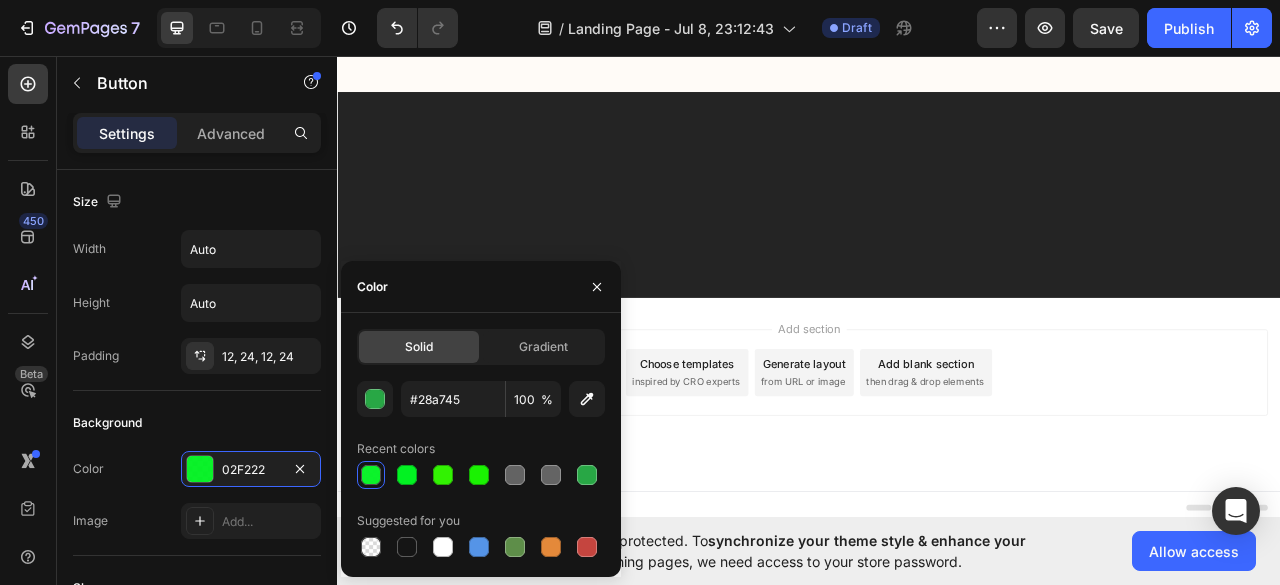 click on "SPARE HEUTE 50% AUF OHRWOHL" at bounding box center [781, -1798] 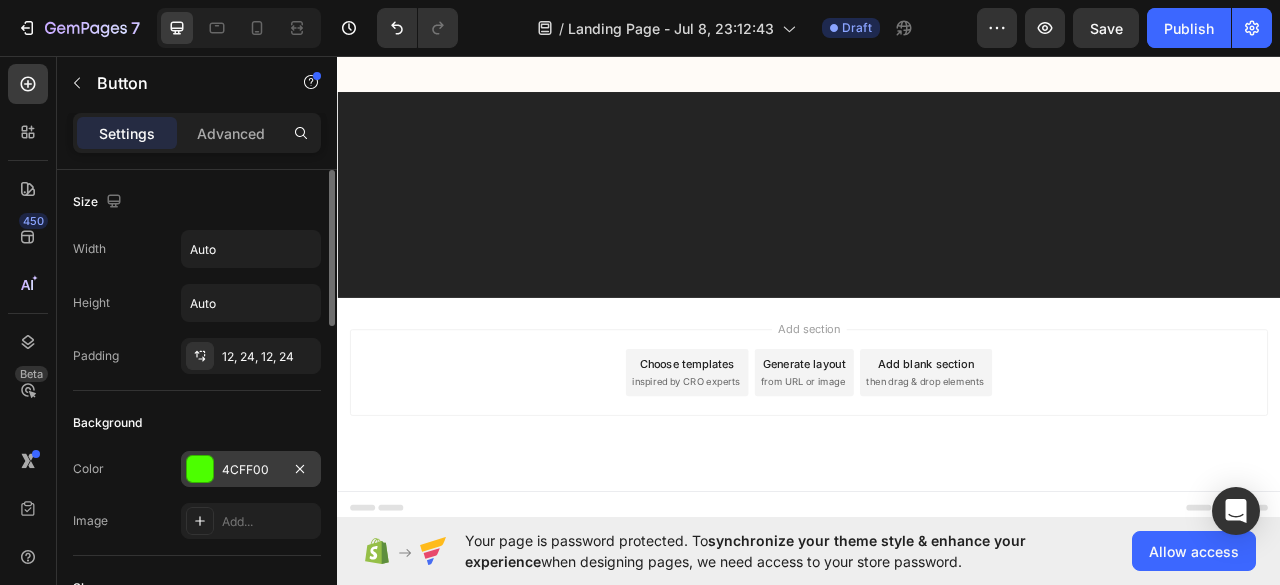 click on "4CFF00" at bounding box center (251, 469) 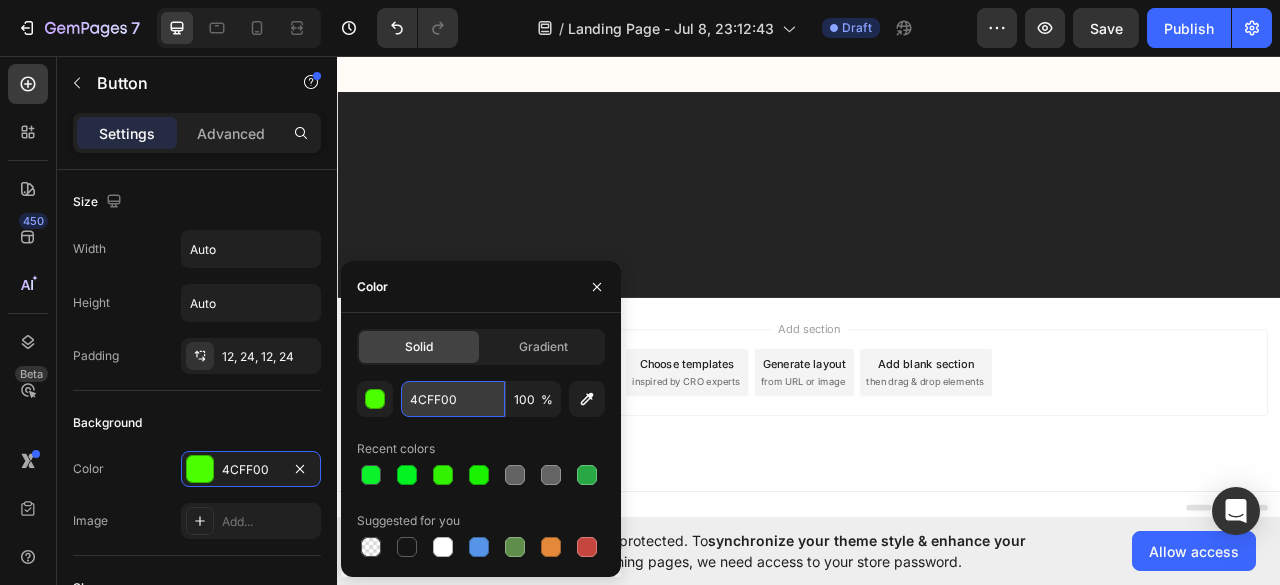 click on "4CFF00" at bounding box center [453, 399] 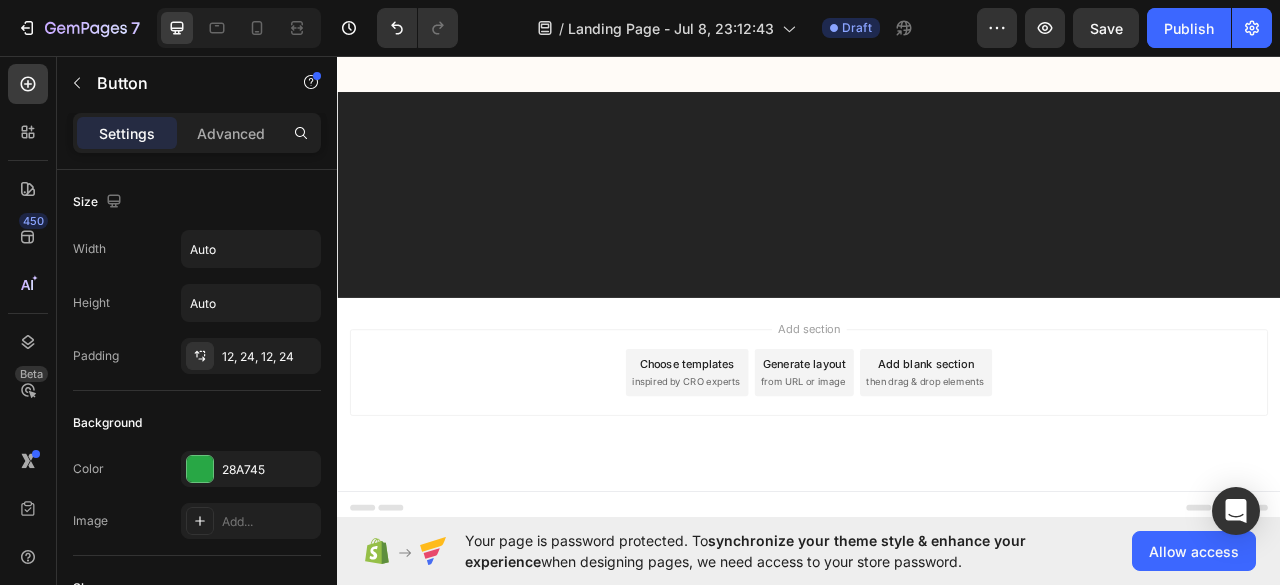 click on "32" at bounding box center (781, -1748) 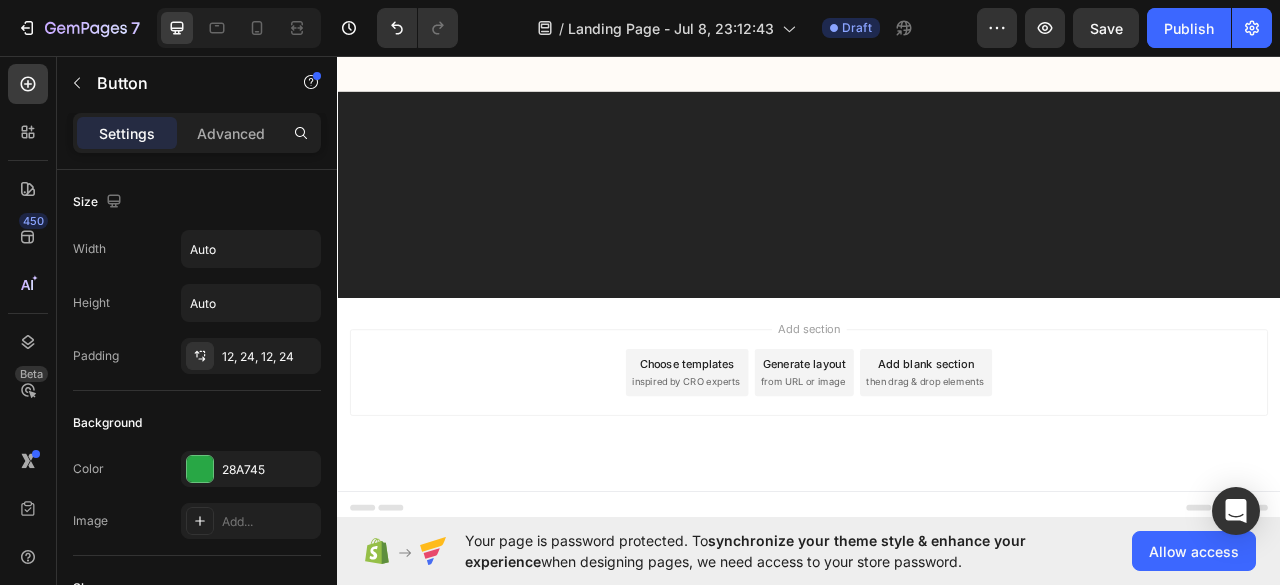 click on "Drop element here" at bounding box center [1376, -6326] 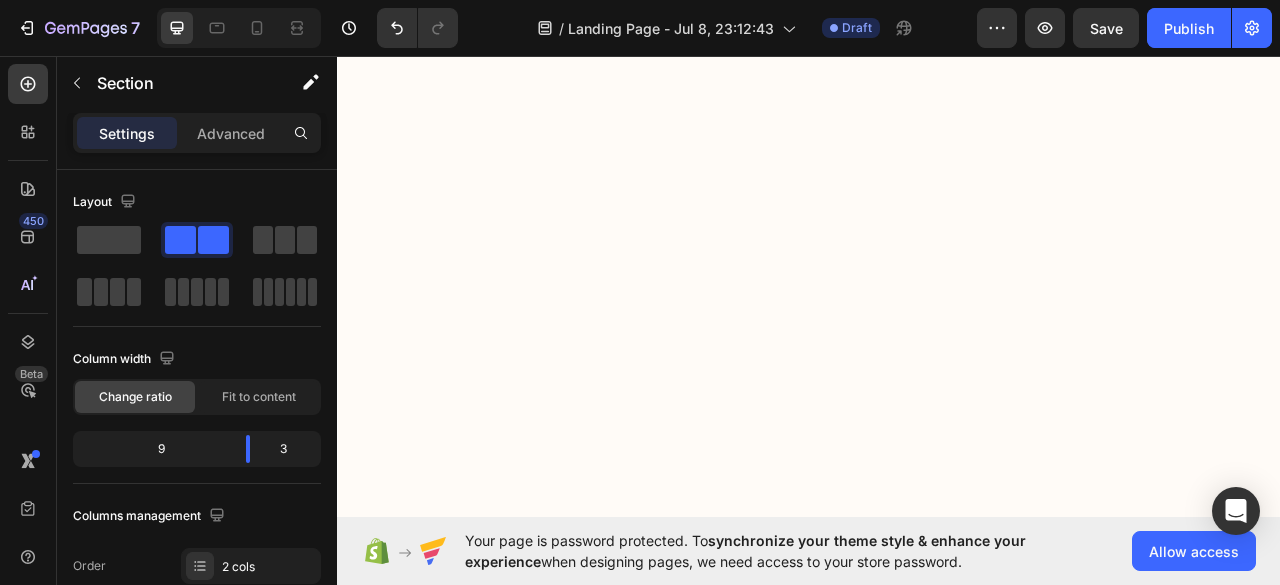 scroll, scrollTop: 18077, scrollLeft: 0, axis: vertical 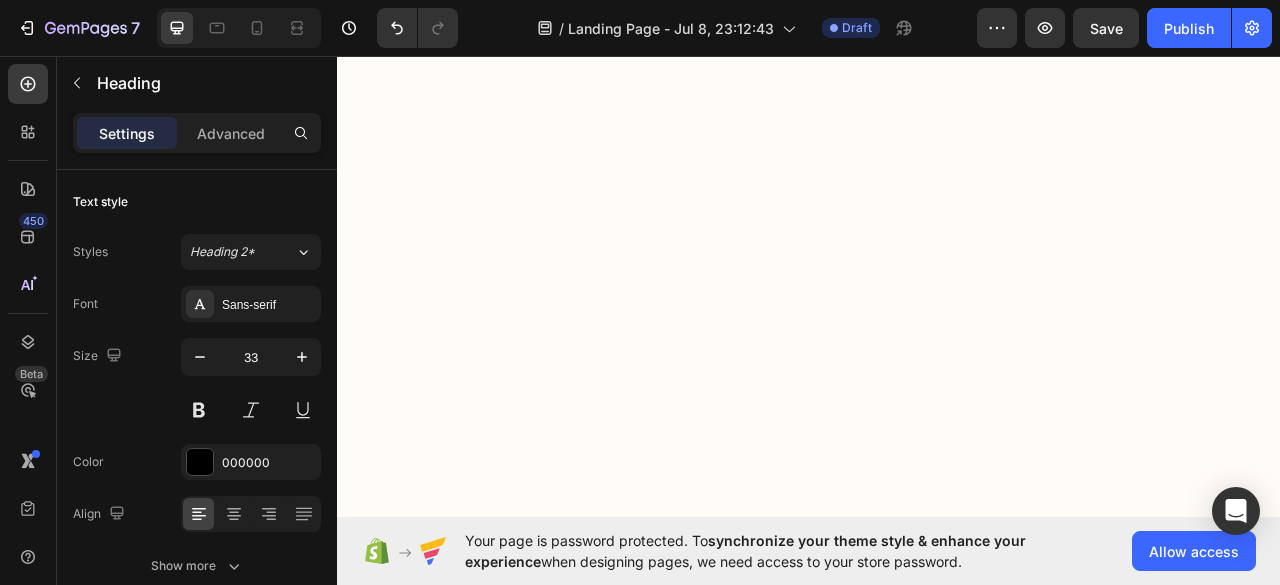 click 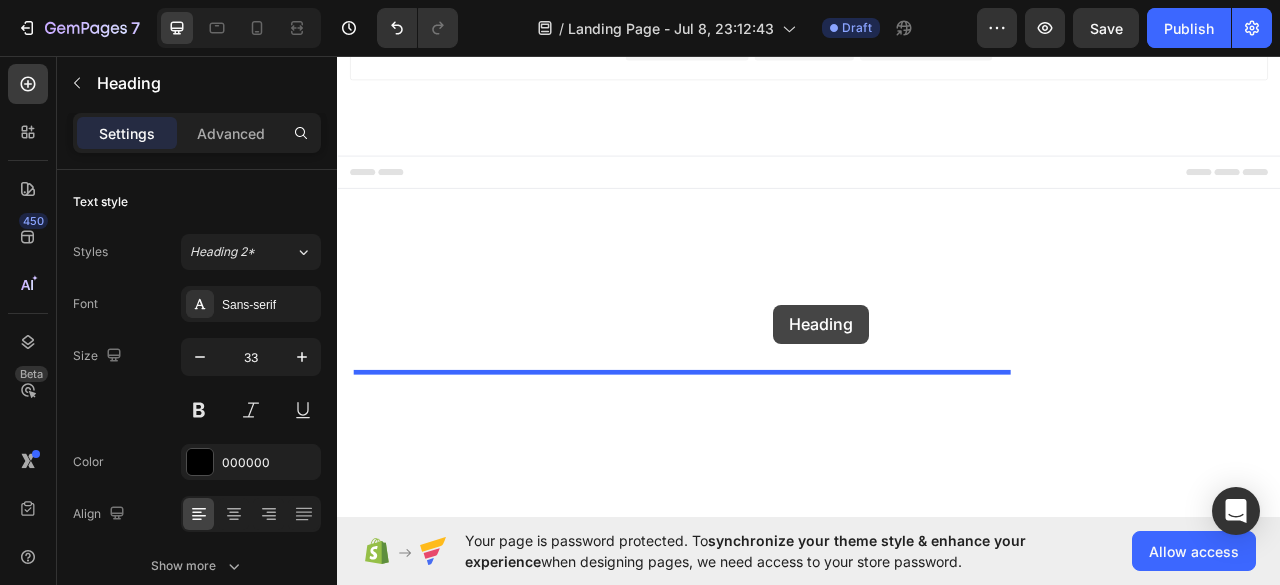 scroll, scrollTop: 19477, scrollLeft: 0, axis: vertical 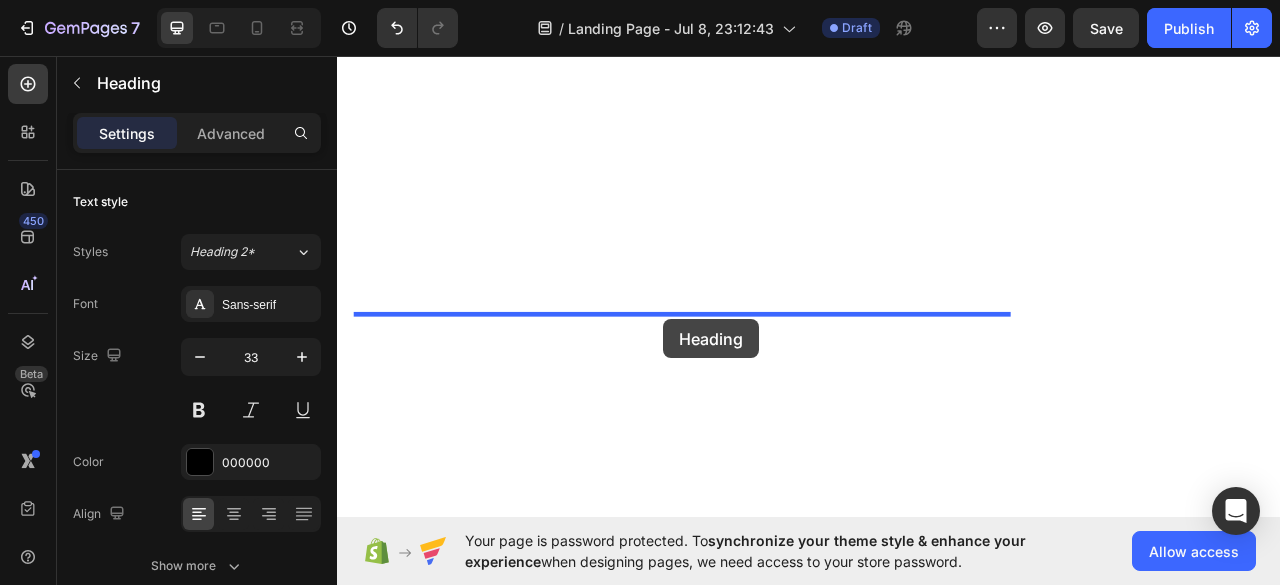 drag, startPoint x: 399, startPoint y: 385, endPoint x: 752, endPoint y: 391, distance: 353.051 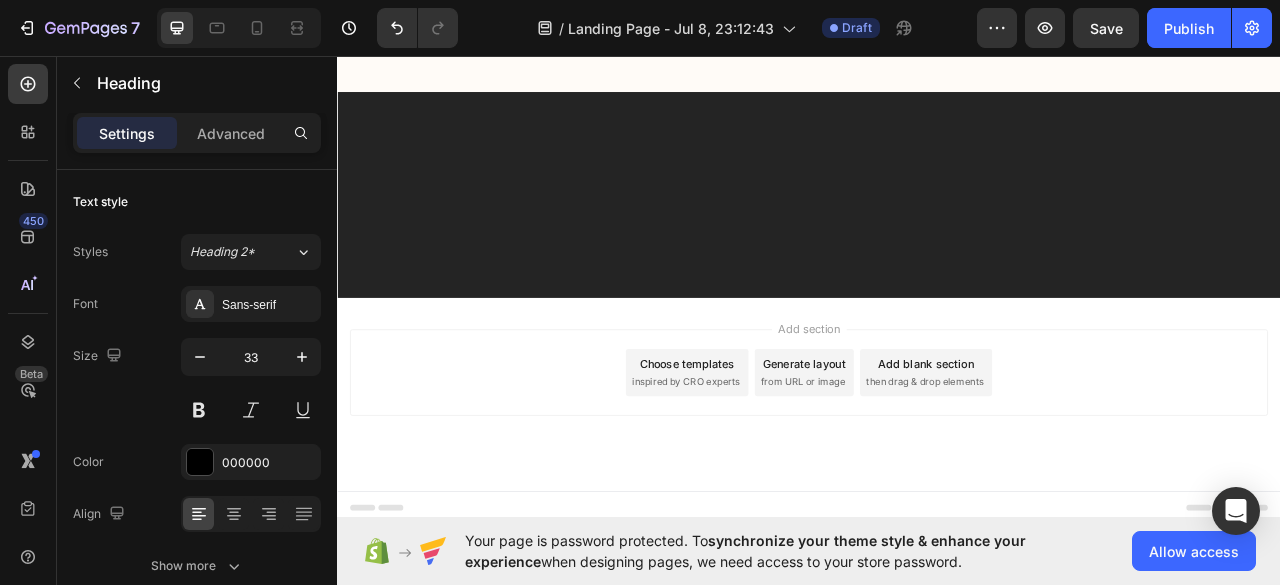 scroll, scrollTop: 19518, scrollLeft: 0, axis: vertical 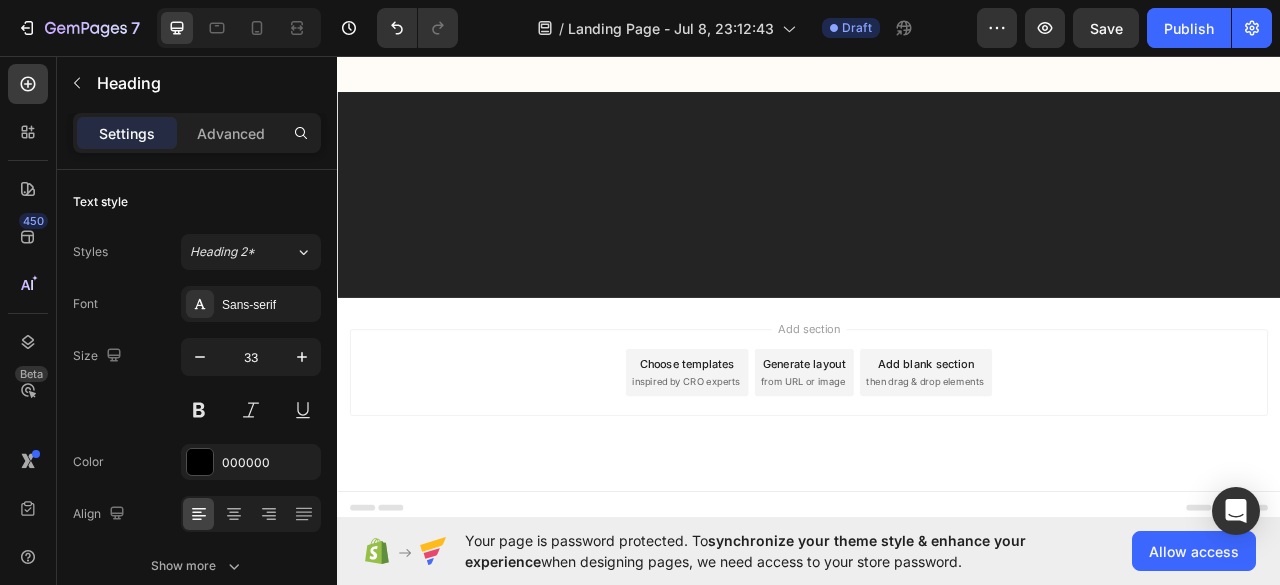 click on "👉 Und so geht’s jetzt weiter:" at bounding box center [781, -1768] 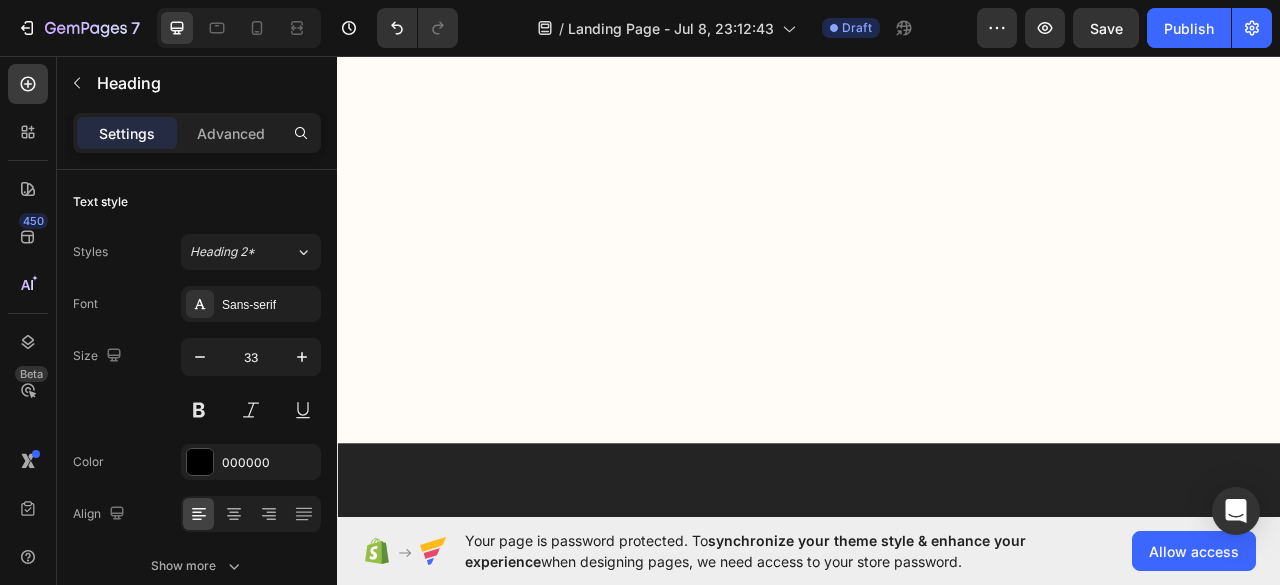 scroll, scrollTop: 18418, scrollLeft: 0, axis: vertical 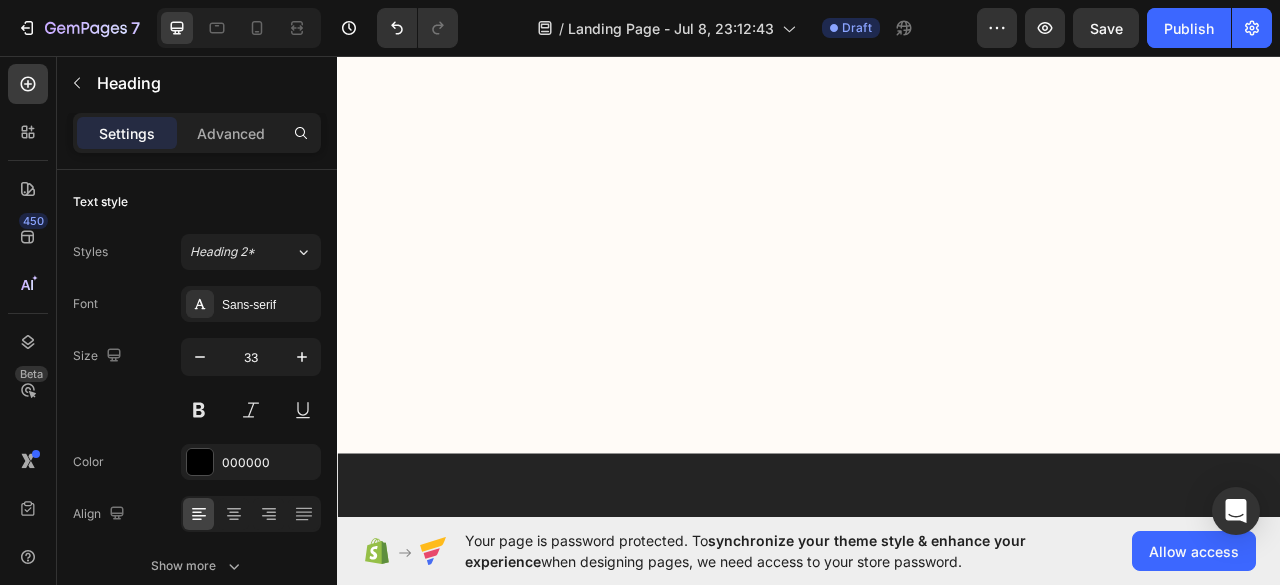click at bounding box center [781, -2265] 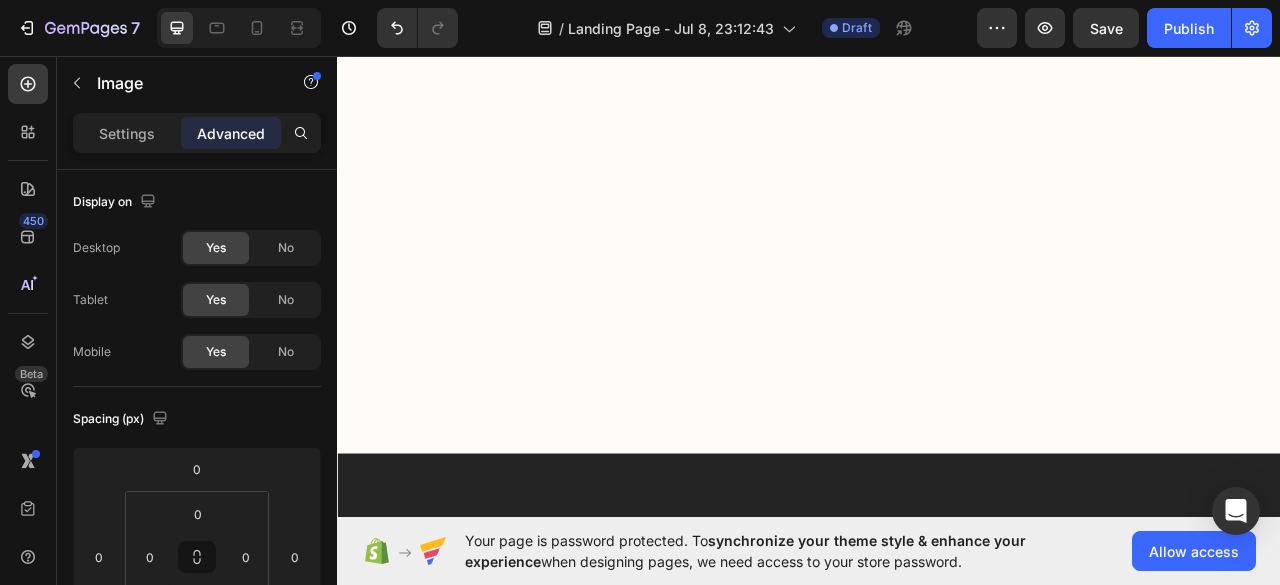click 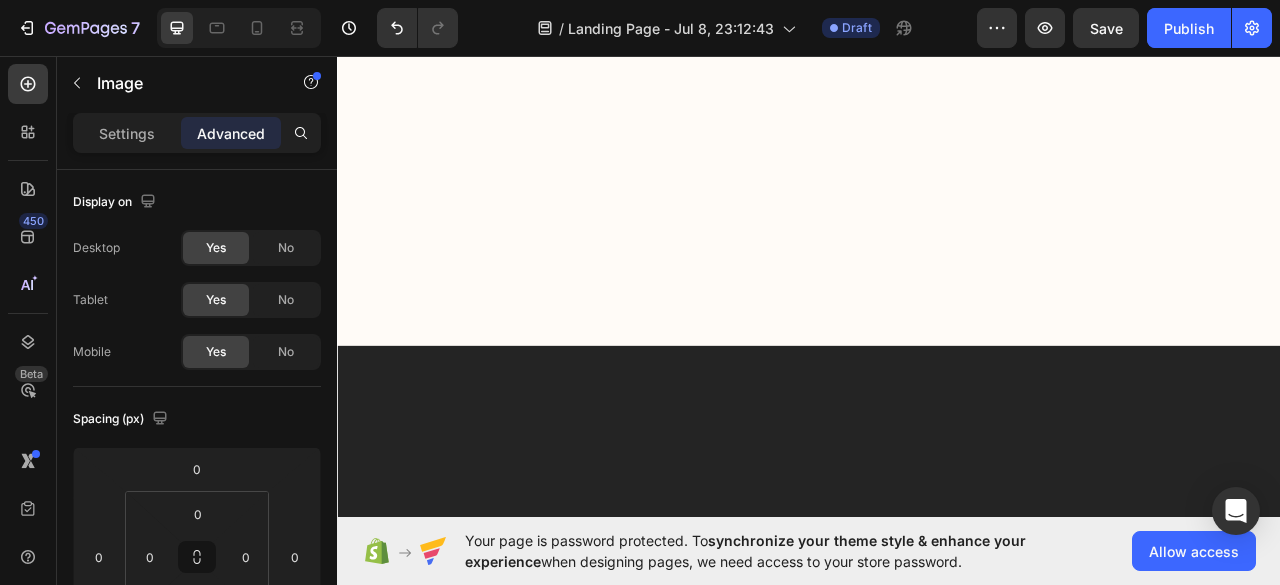 scroll, scrollTop: 18770, scrollLeft: 0, axis: vertical 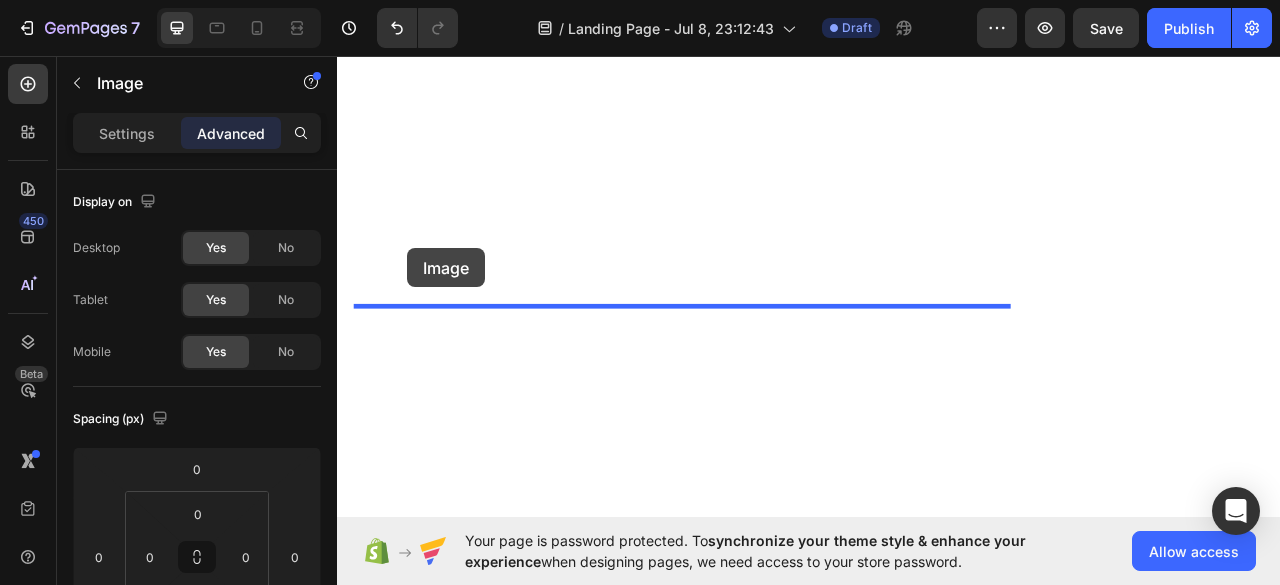 drag, startPoint x: 418, startPoint y: 103, endPoint x: 426, endPoint y: 302, distance: 199.16074 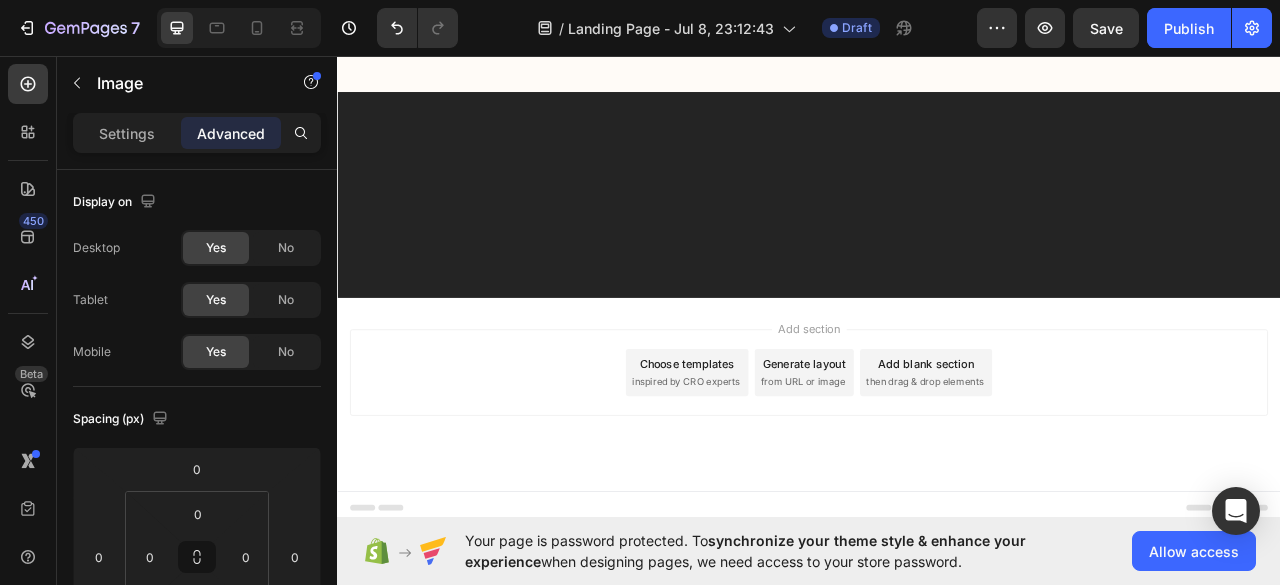 scroll, scrollTop: 19760, scrollLeft: 0, axis: vertical 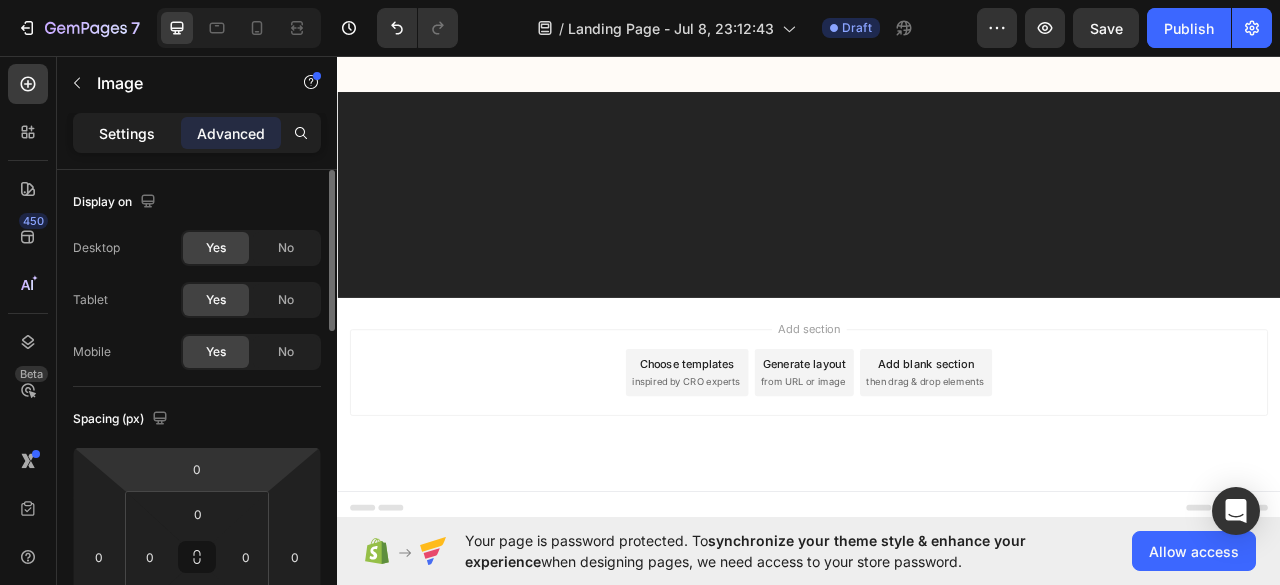 click on "Settings" at bounding box center [127, 133] 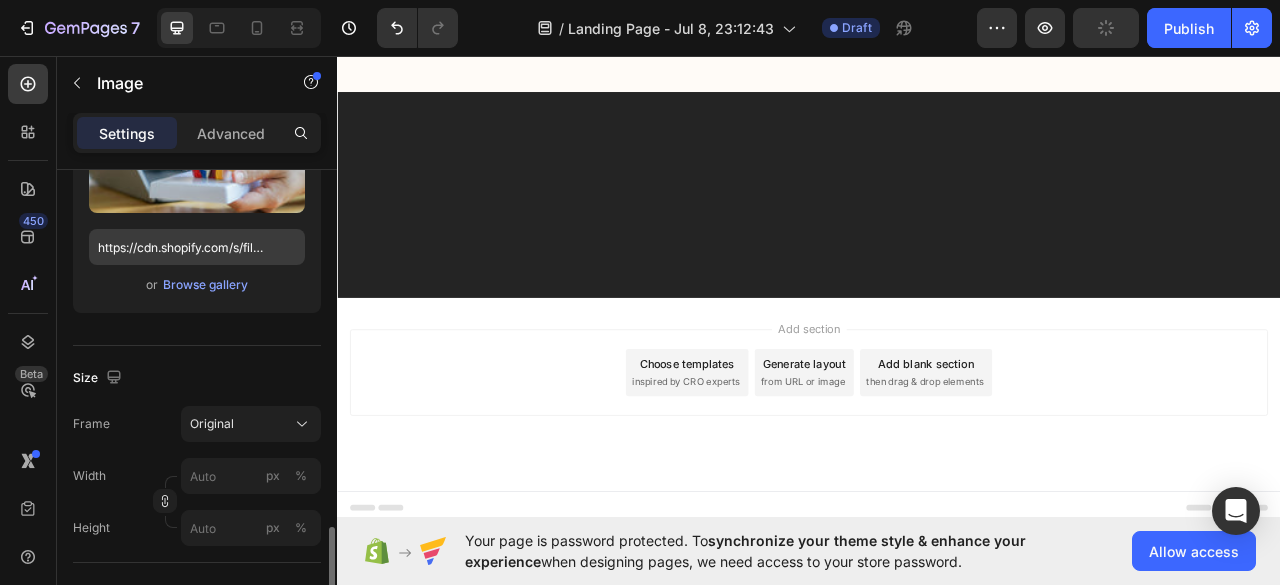 scroll, scrollTop: 500, scrollLeft: 0, axis: vertical 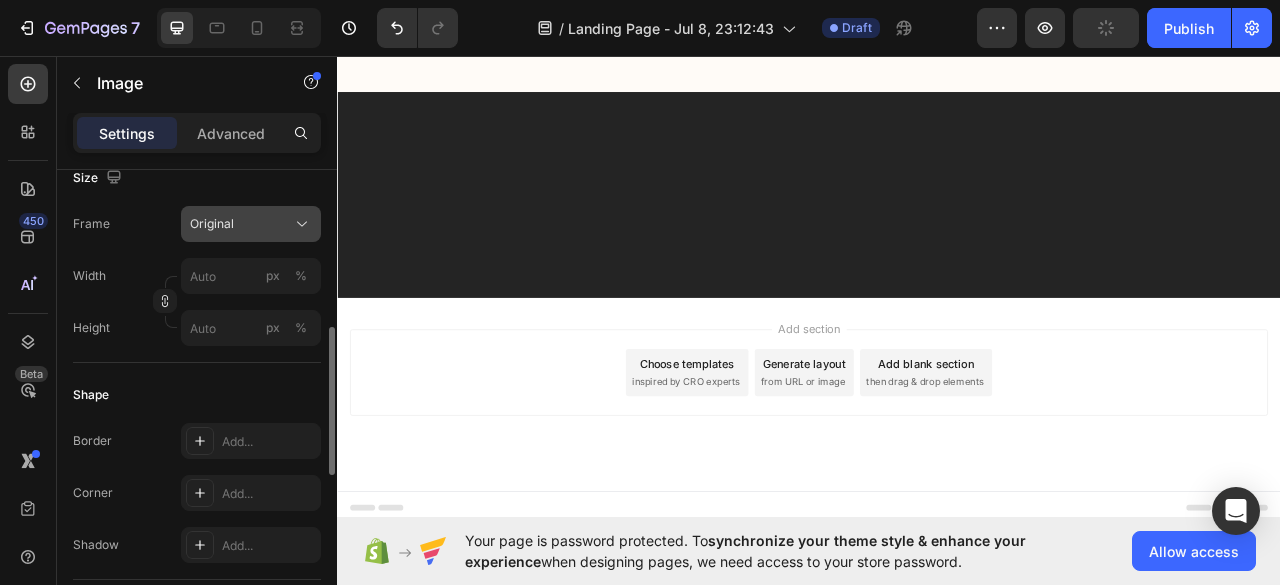 click on "Original" 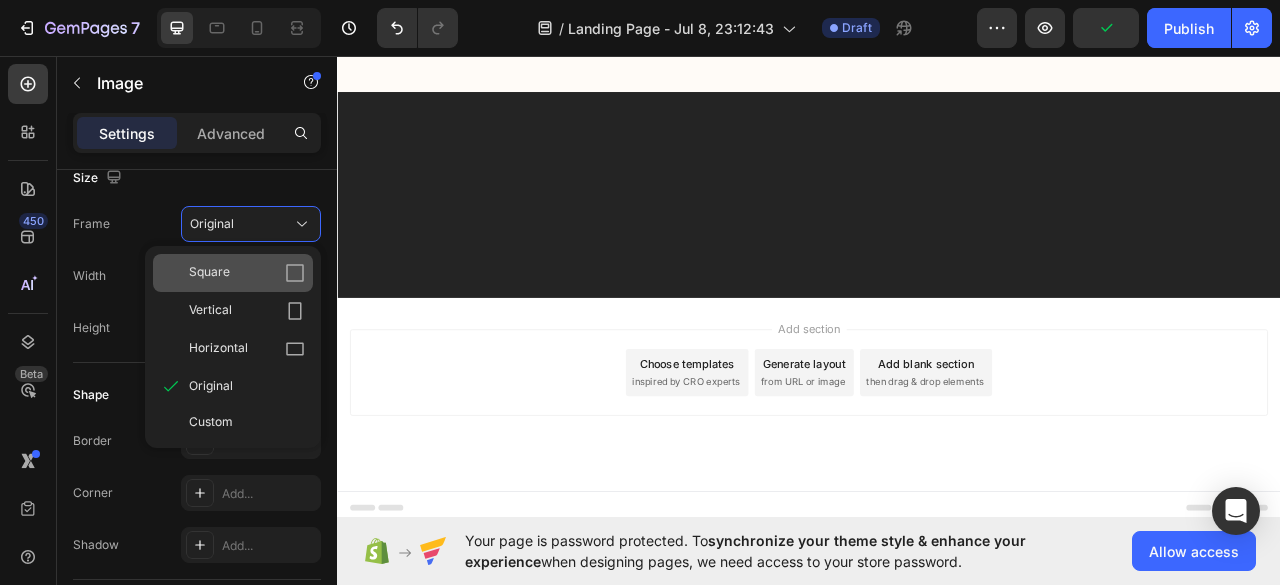click on "Square" at bounding box center (247, 273) 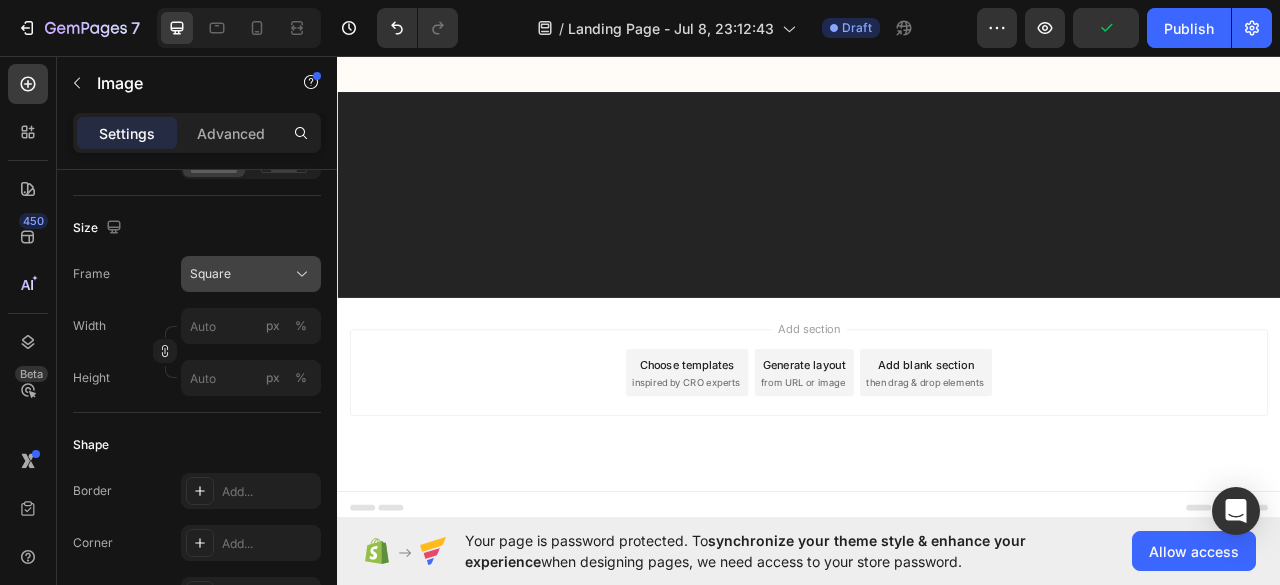 click on "Square" 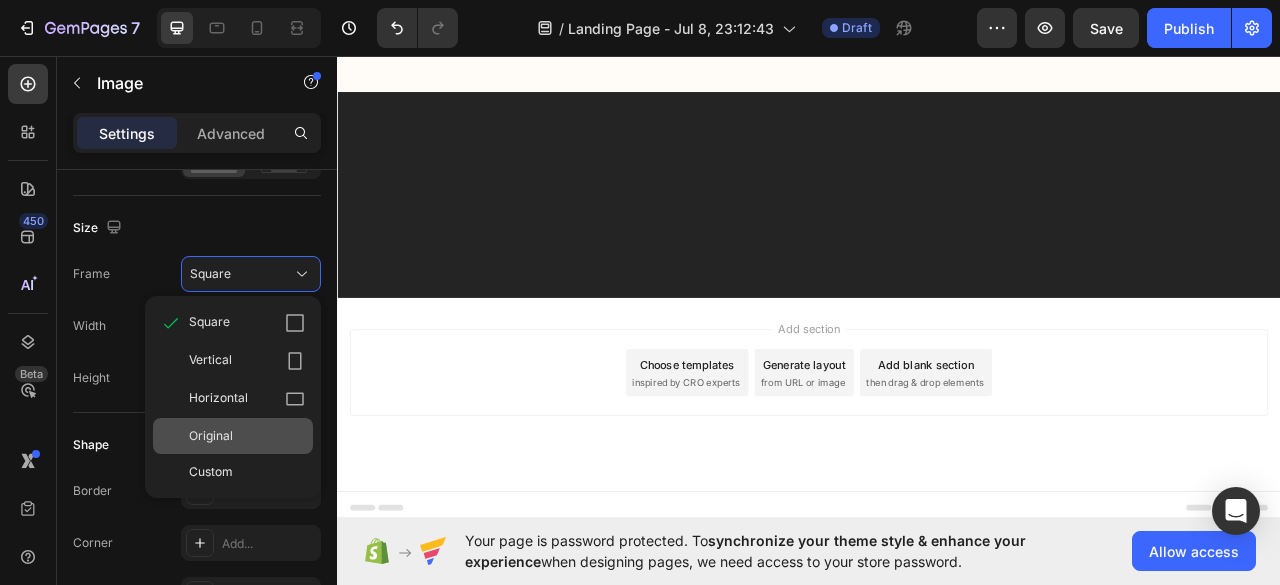 click on "Original" 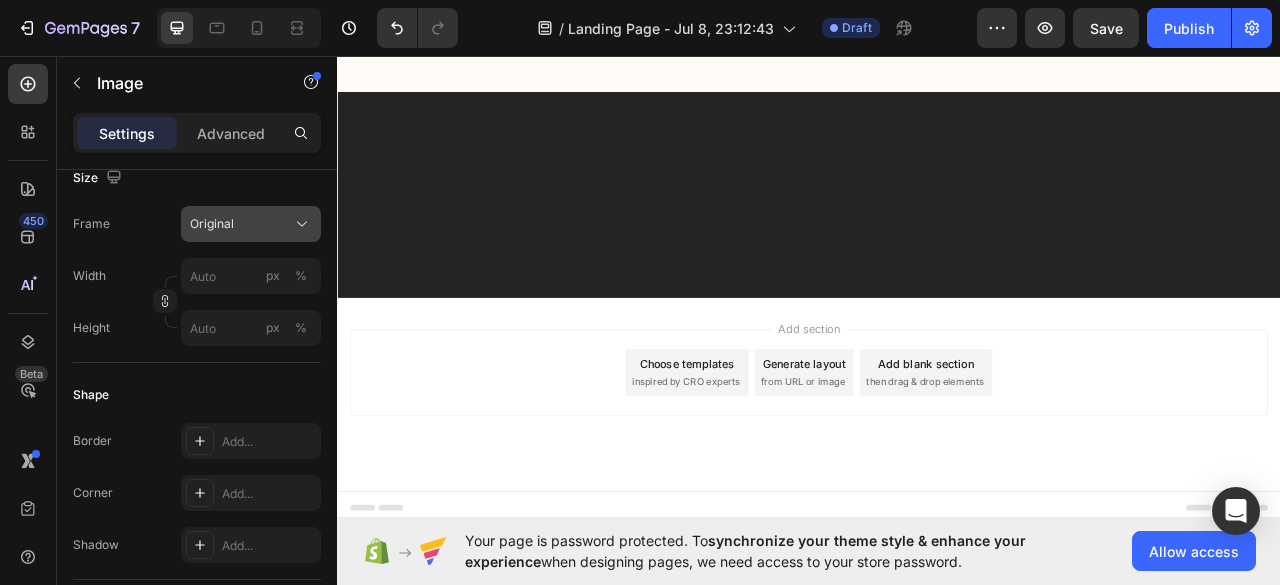 click on "Original" at bounding box center (251, 224) 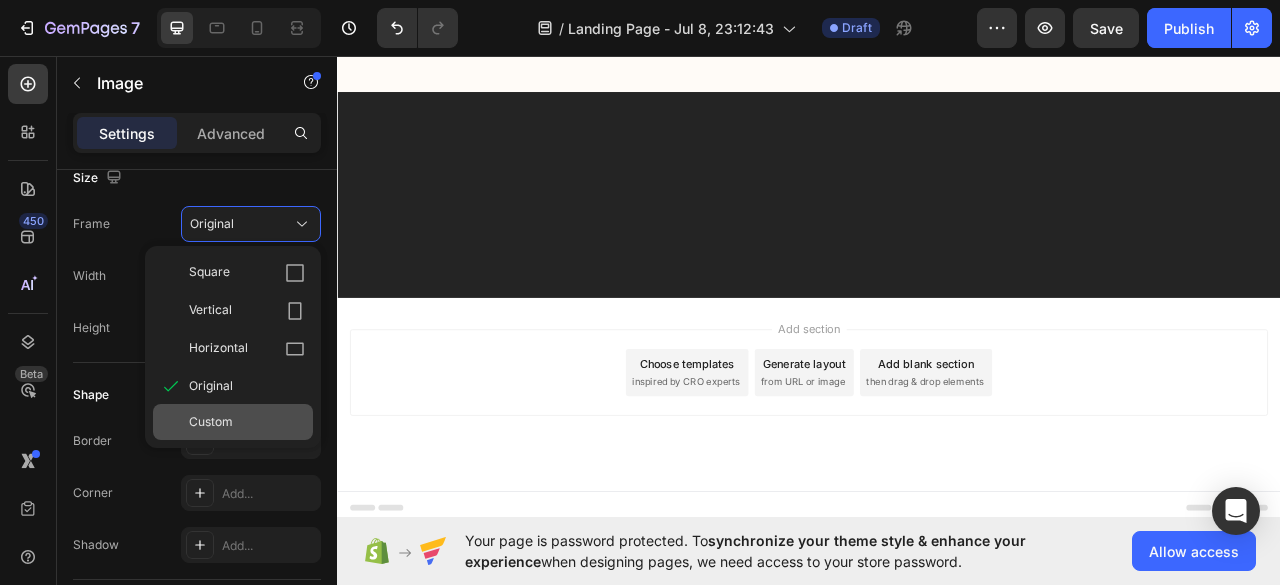 click on "Custom" at bounding box center [247, 422] 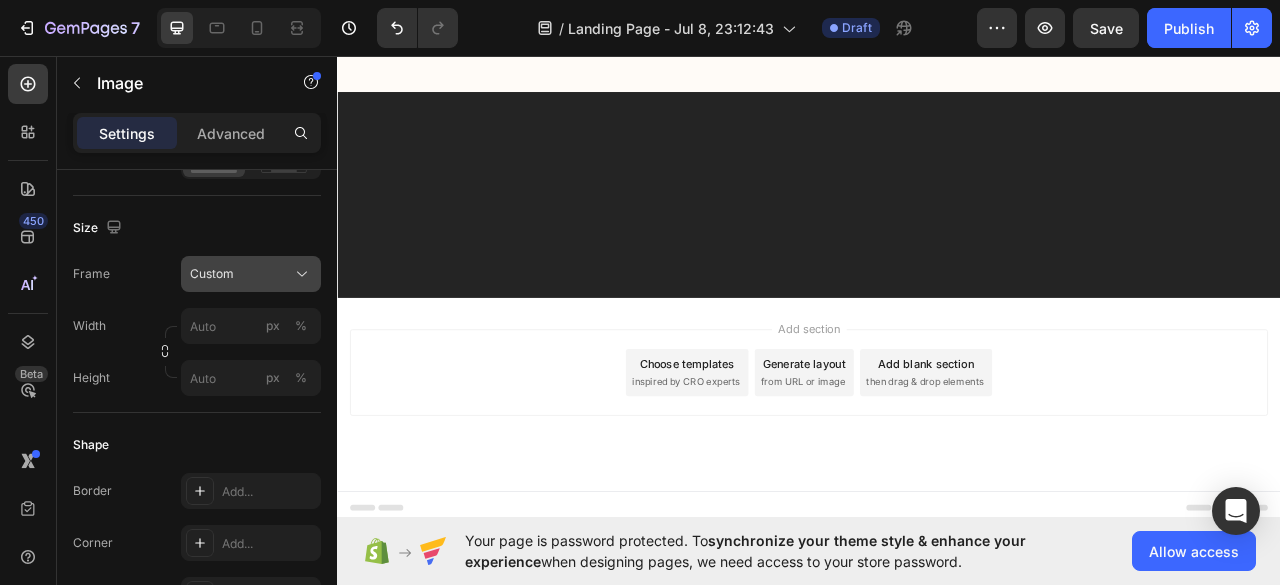click on "Custom" 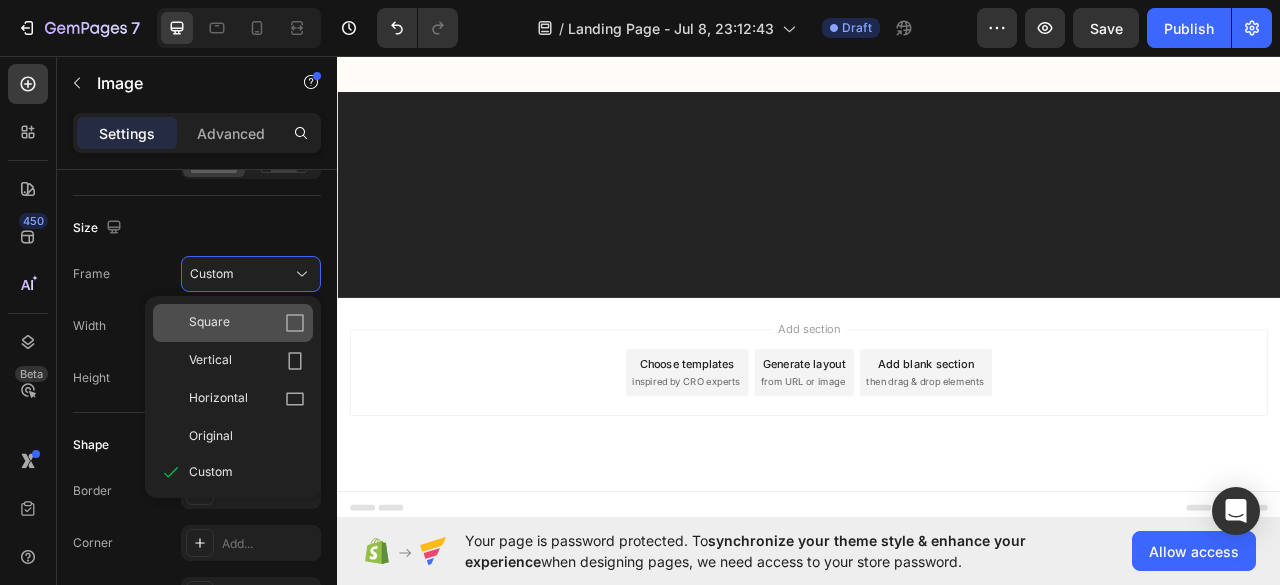 click 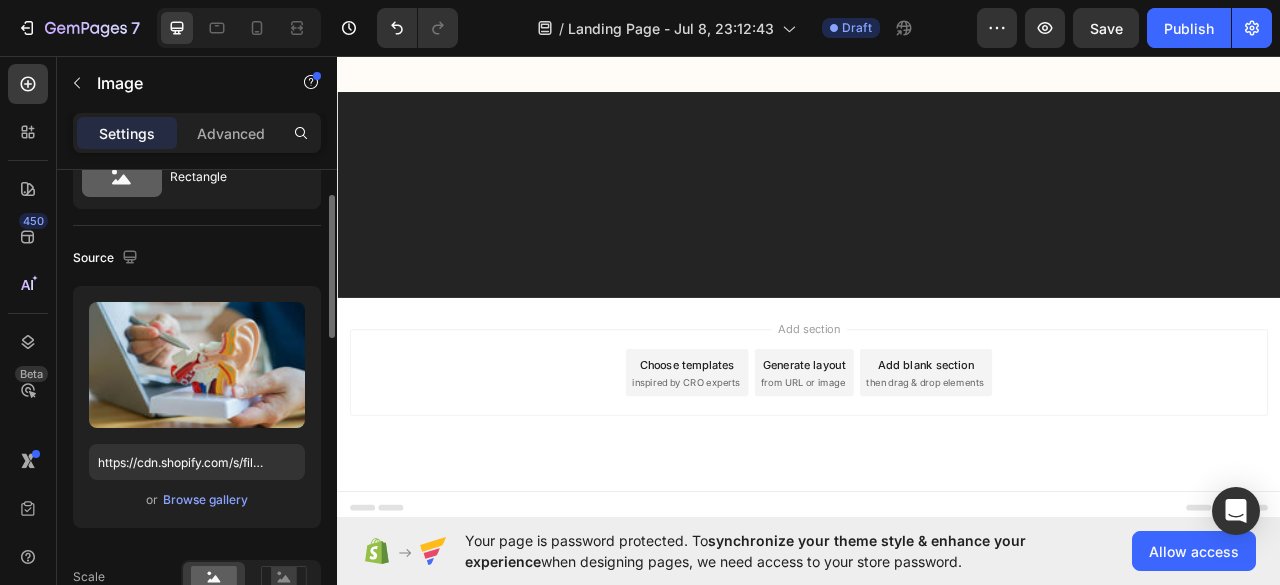 scroll, scrollTop: 0, scrollLeft: 0, axis: both 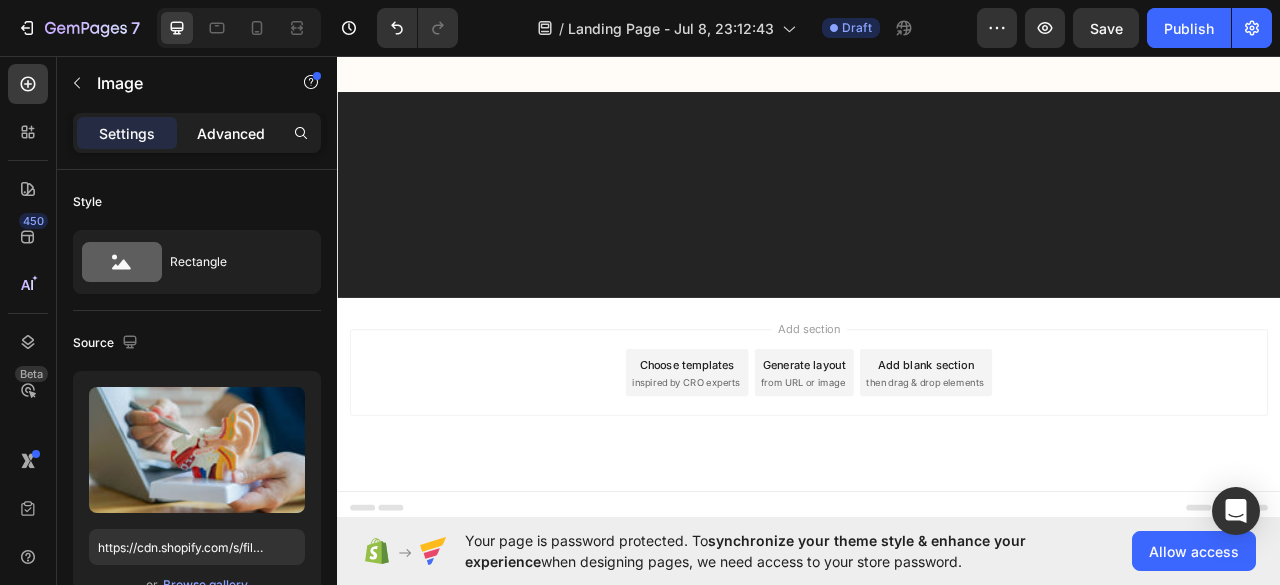 click on "Advanced" at bounding box center [231, 133] 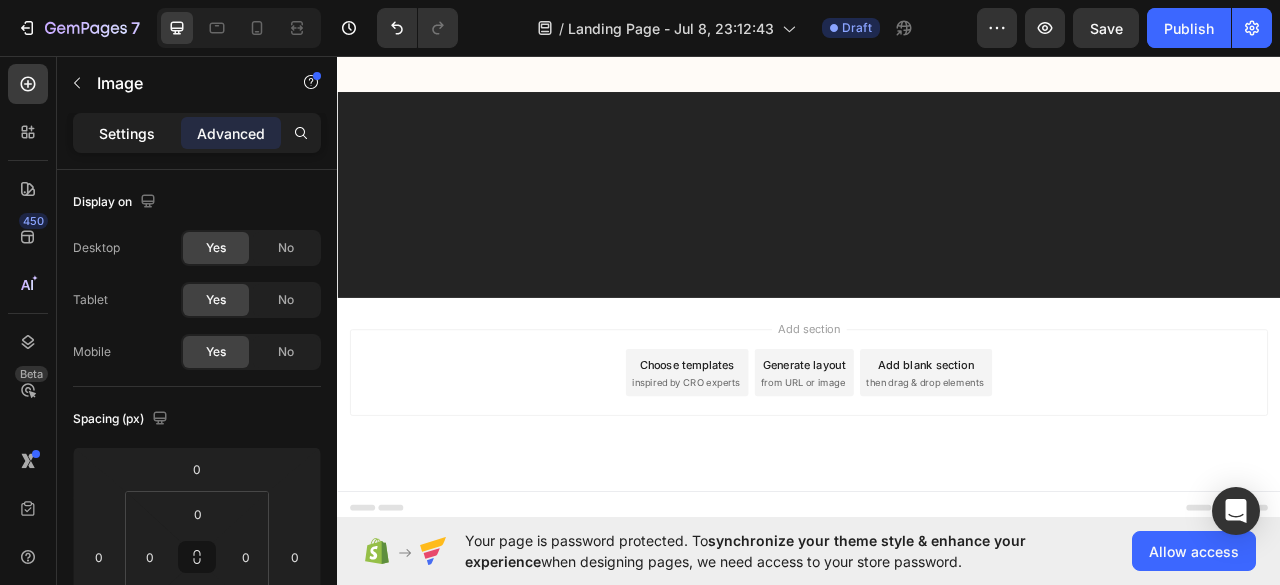 click on "Settings" at bounding box center [127, 133] 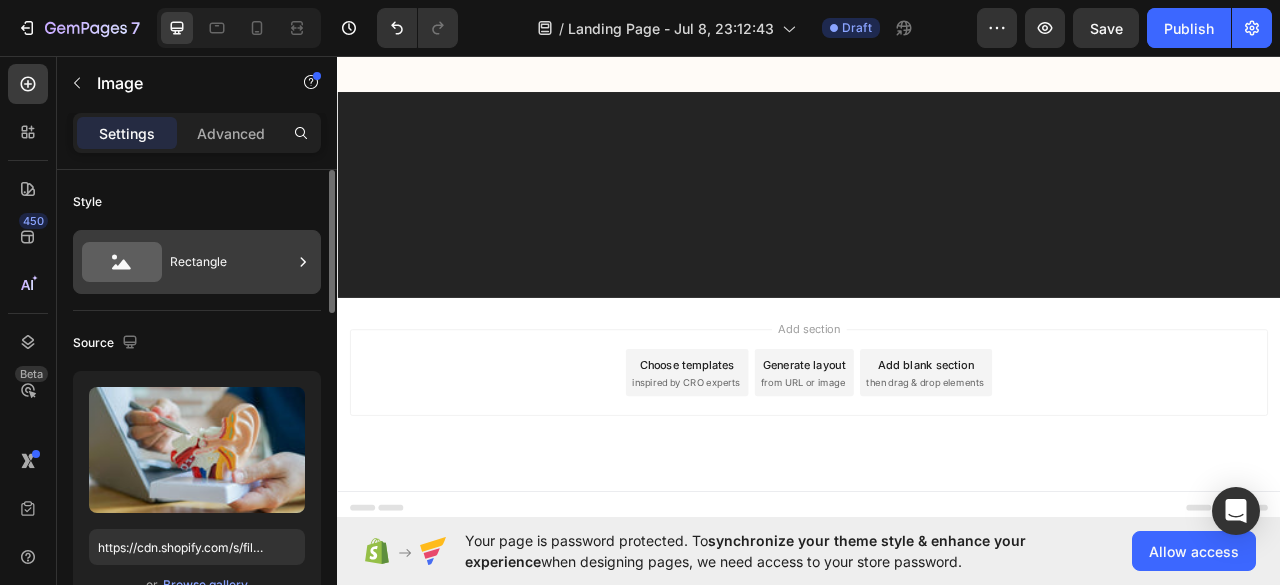 click on "Rectangle" at bounding box center [231, 262] 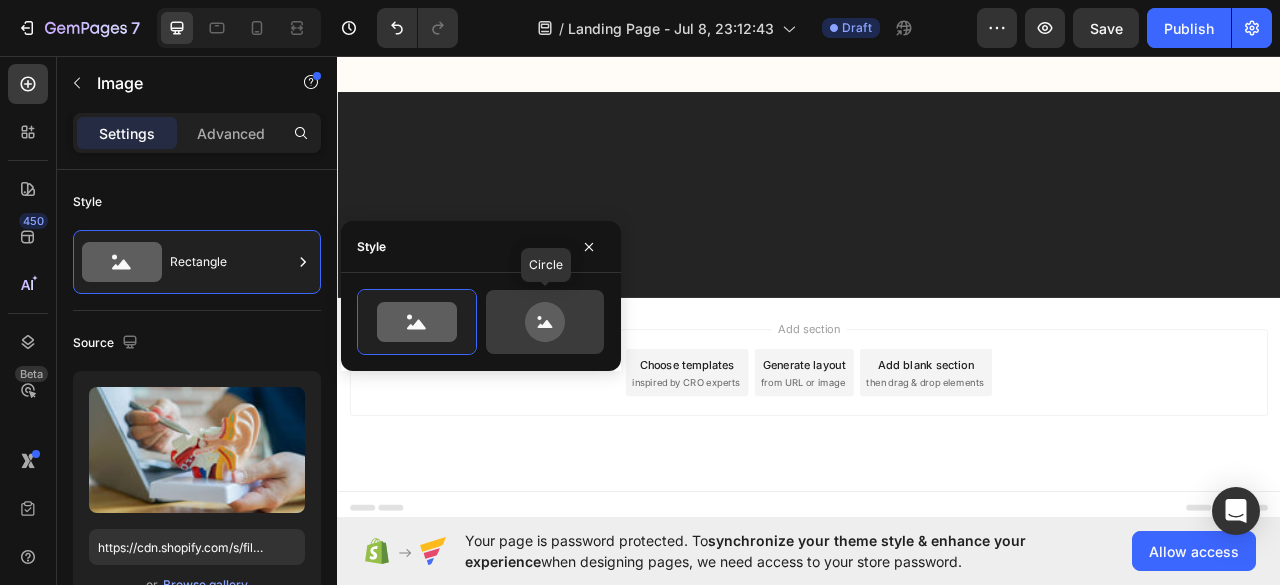 click 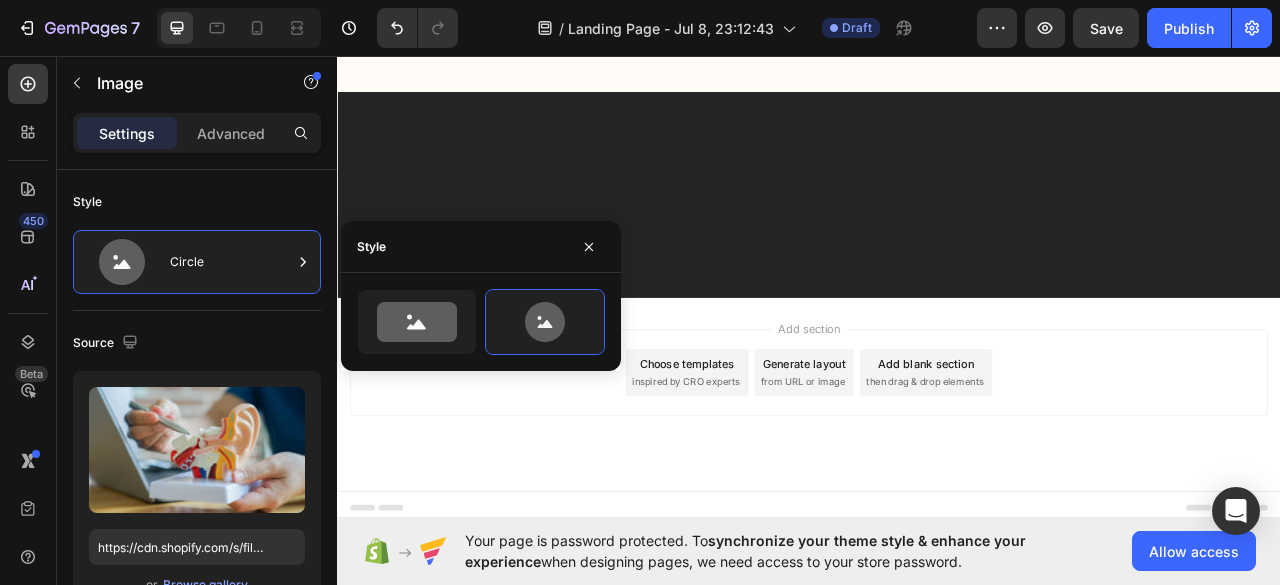 click at bounding box center (481, 322) 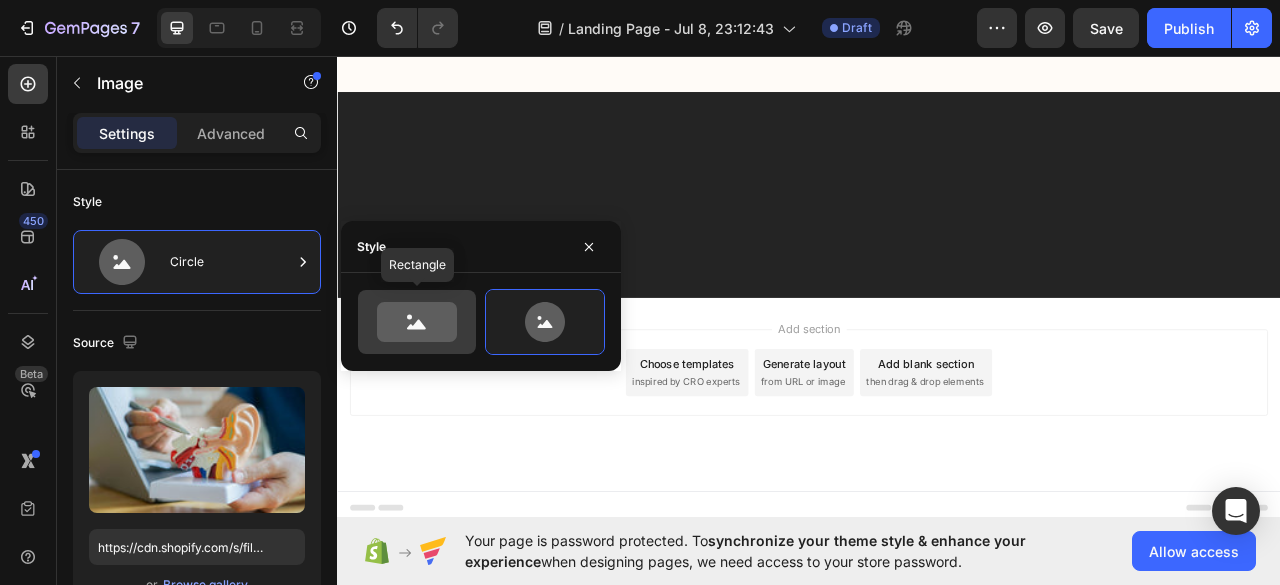 click 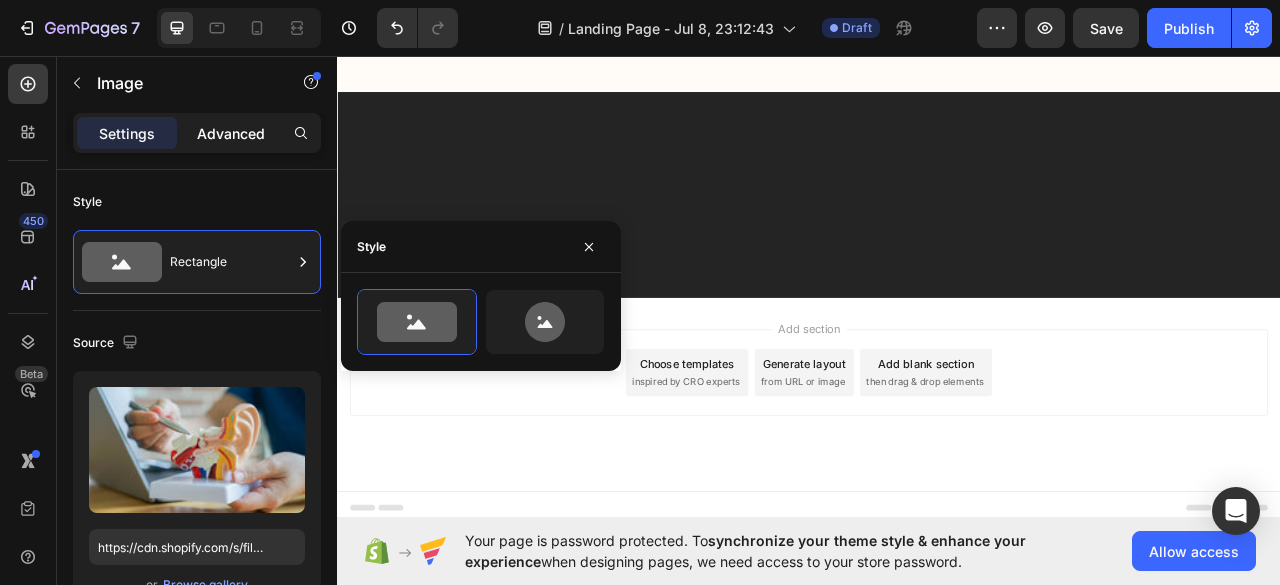 click on "Advanced" at bounding box center [231, 133] 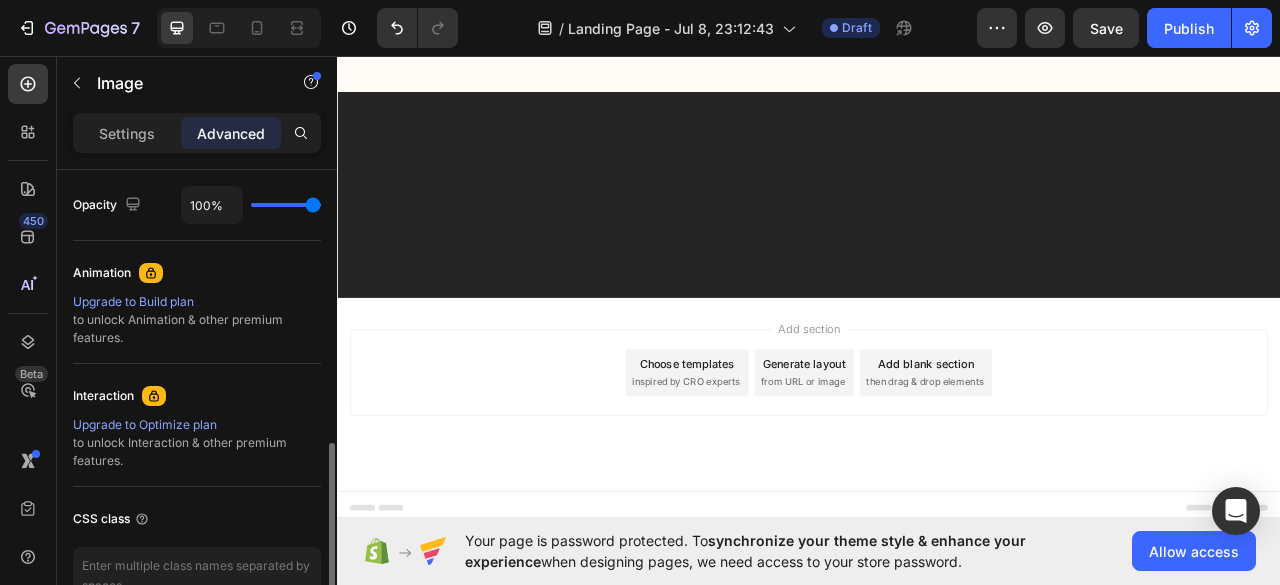 scroll, scrollTop: 500, scrollLeft: 0, axis: vertical 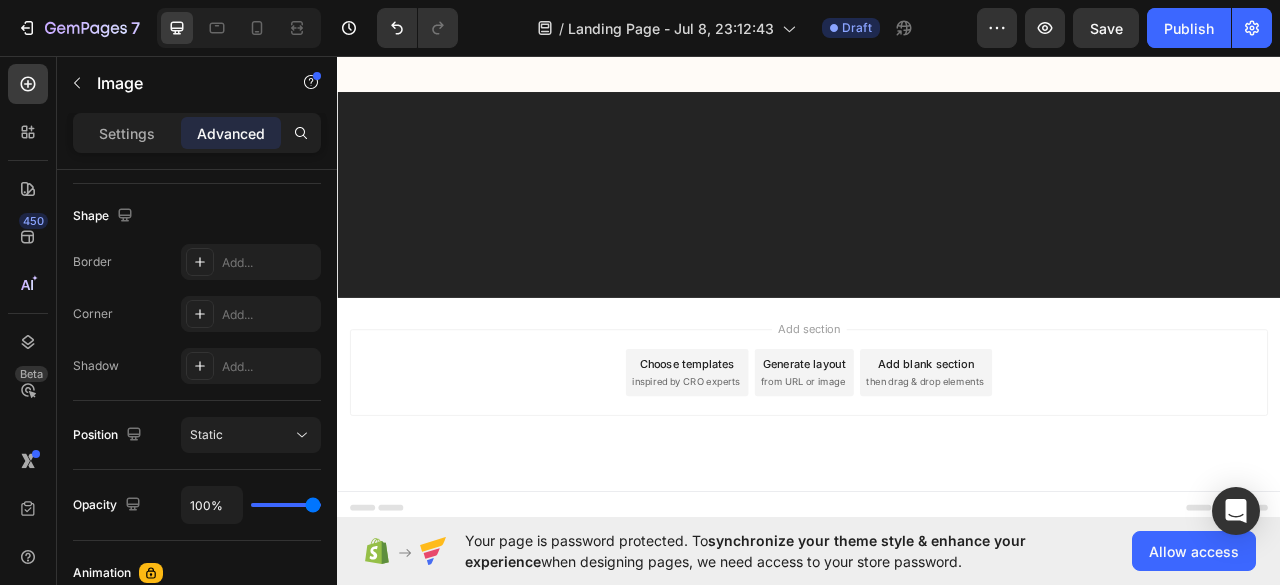 click on "Image
Icon
Icon
Icon
Icon
Icon Icon List Ehrlich gesagt, ich hätte nie gedacht, dass es wirkt – aber es tut es! Nach meinem plötzlichen Hörverlust hat mir mein Arzt  Ohrwohl  empfohlen. Schon nach der ersten Anwendung merkte ich eine deutliche Besserung. Heute höre ich wieder klar, sogar Gespräche im Nebenzimmer. Einfach anzuwenden, keine Nebenwirkungen – ich benutze es täglich und kann es nur weiterempfehlen. Text Block
Verified Buyer Item List Julia R.  / Design Director Text Block Row Image
Icon
Icon
Icon
Icon
Icon Icon List Mein Gehör ist wieder so wie in jungen Jahren! Vor einigen Monaten sagte mir mein Arzt, dass mein Hörverlust so stark sei, dass nur noch OPs und teure Hörgeräte helfen würden. Ich wollte nicht aufgeben und probierte vieles – bis ich  Ohrwohl Text Block
Row" at bounding box center [937, -6352] 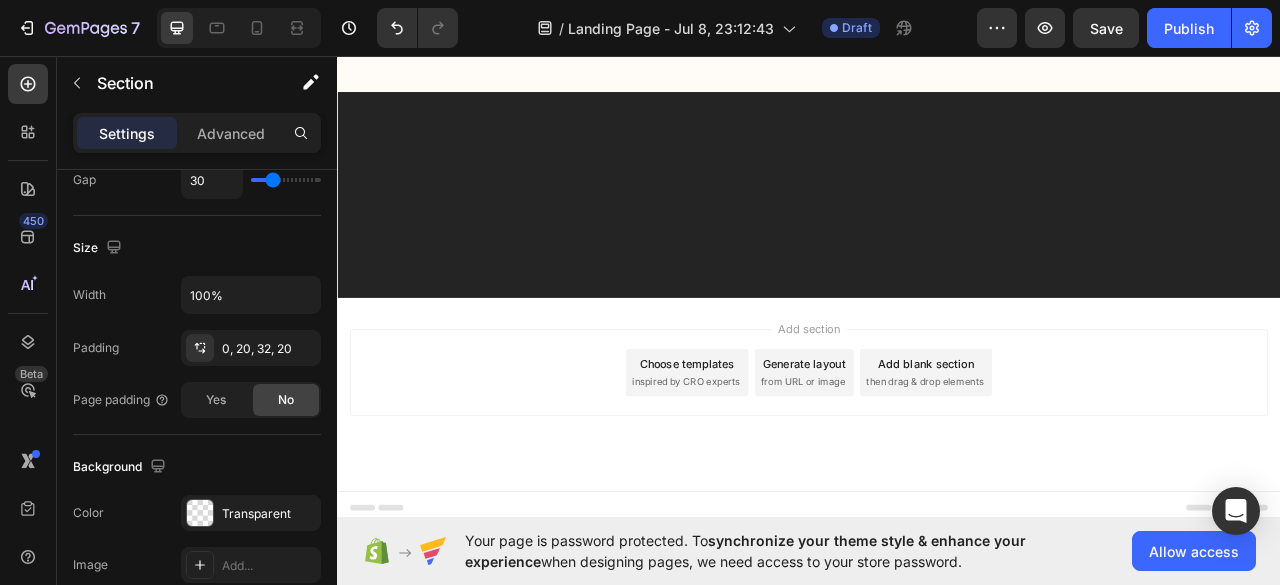 scroll, scrollTop: 0, scrollLeft: 0, axis: both 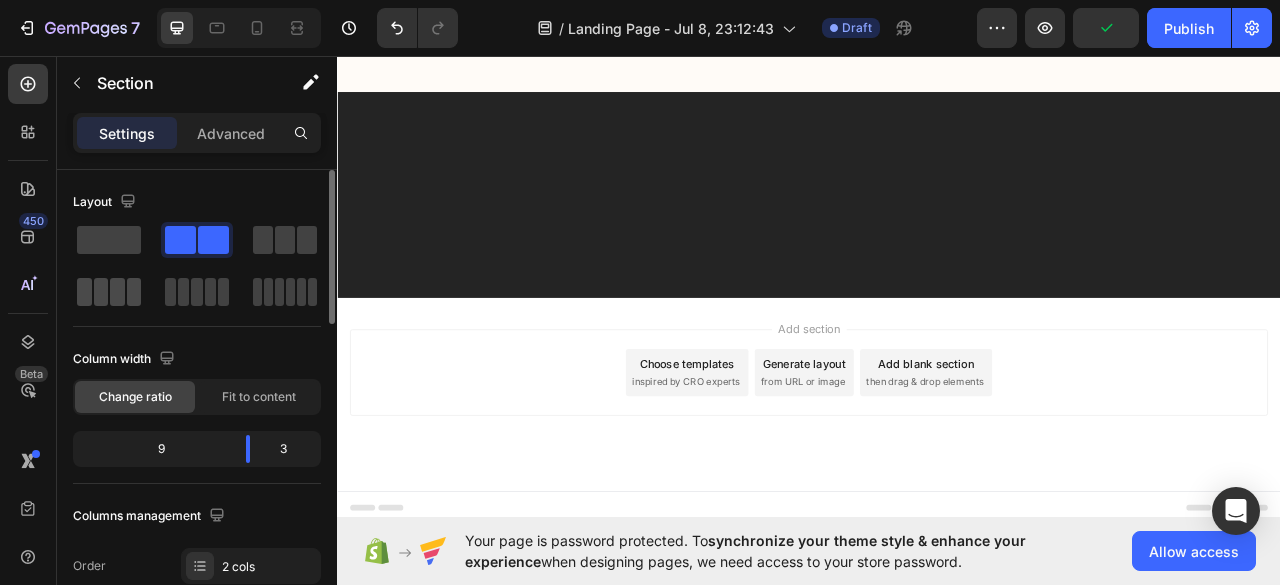 click at bounding box center (109, 292) 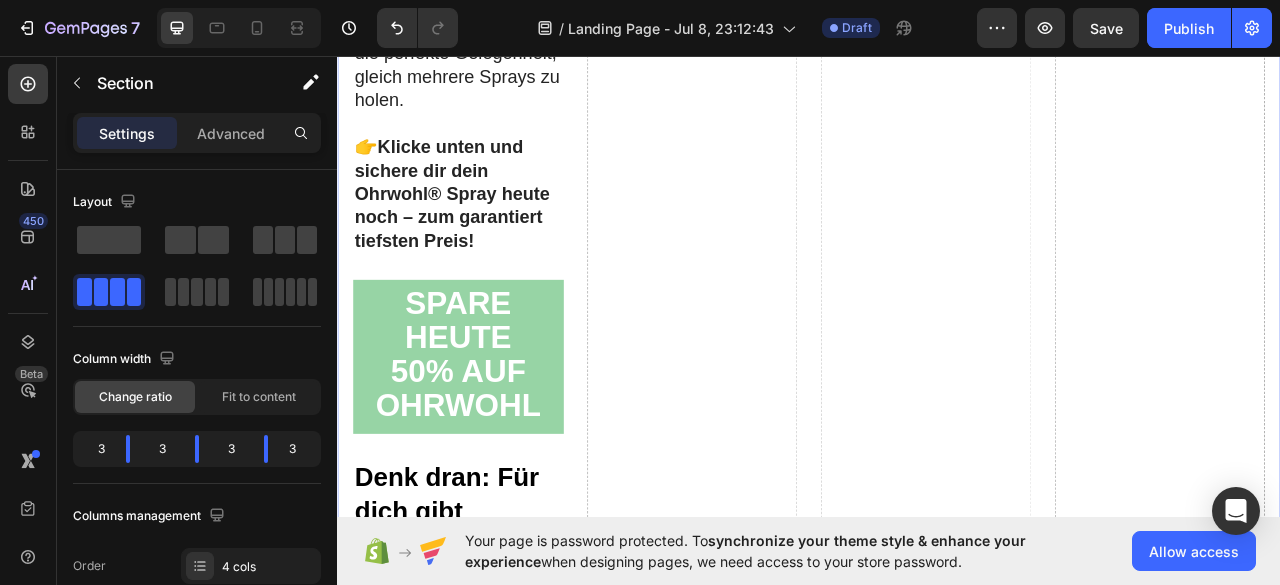 scroll, scrollTop: 26264, scrollLeft: 0, axis: vertical 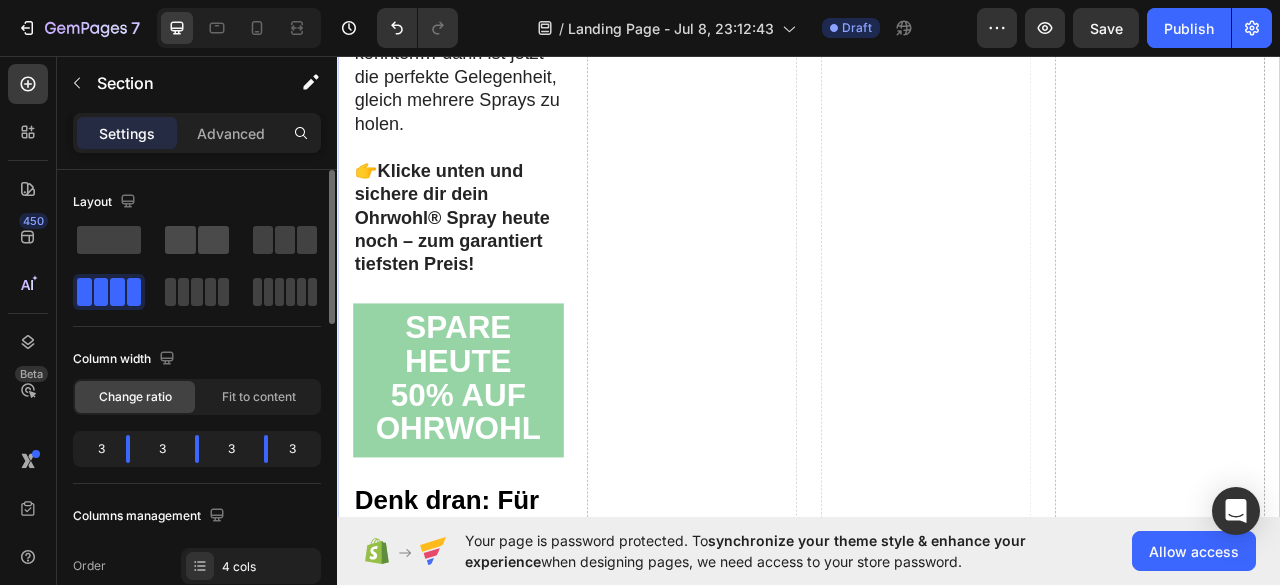 click 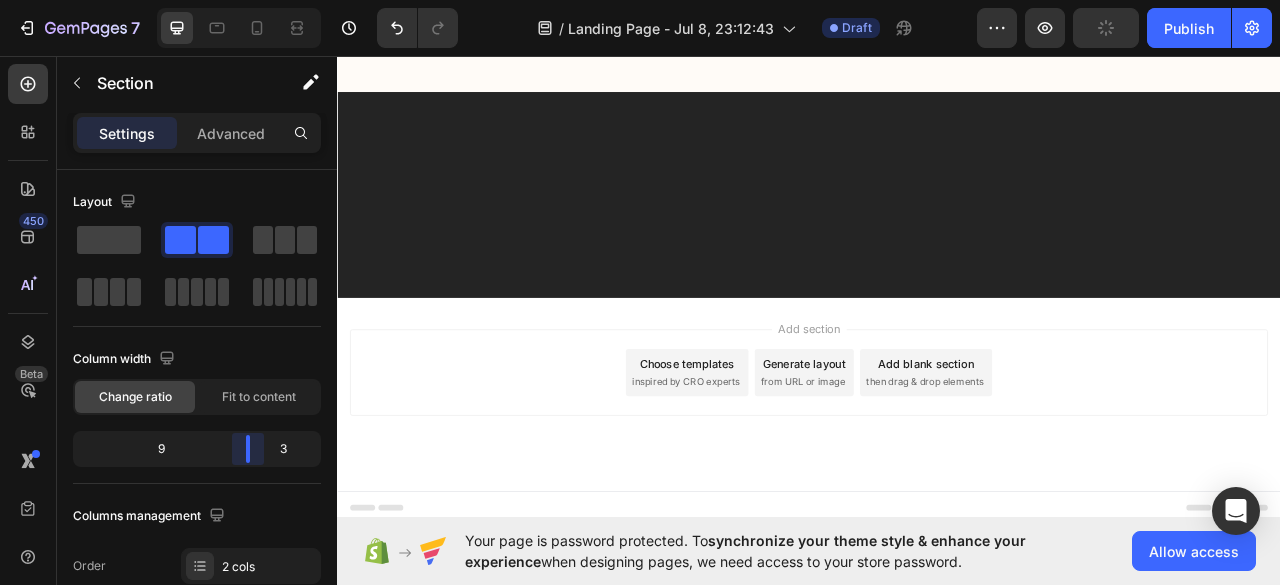 scroll, scrollTop: 19216, scrollLeft: 0, axis: vertical 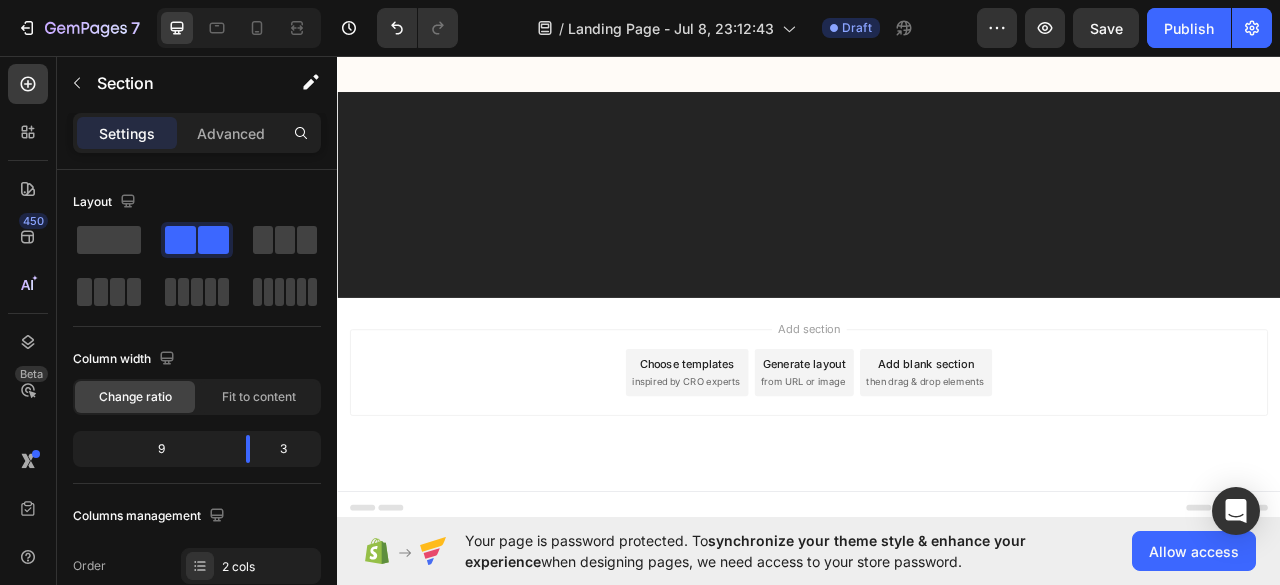 click on "Drop element here" at bounding box center [1376, -6368] 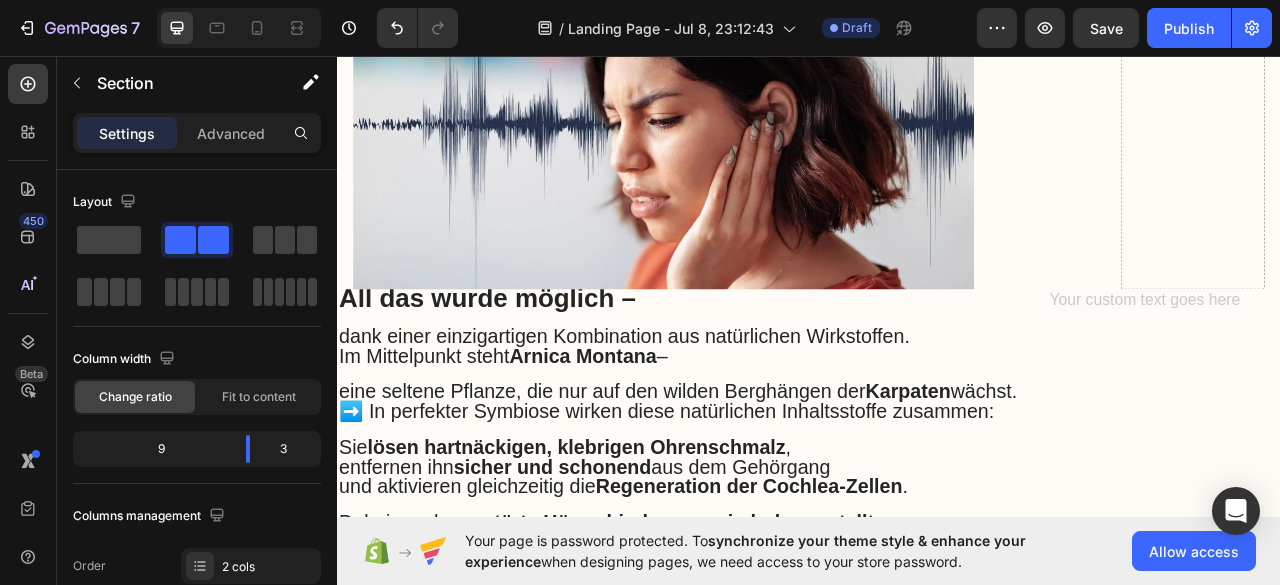 scroll, scrollTop: 6200, scrollLeft: 0, axis: vertical 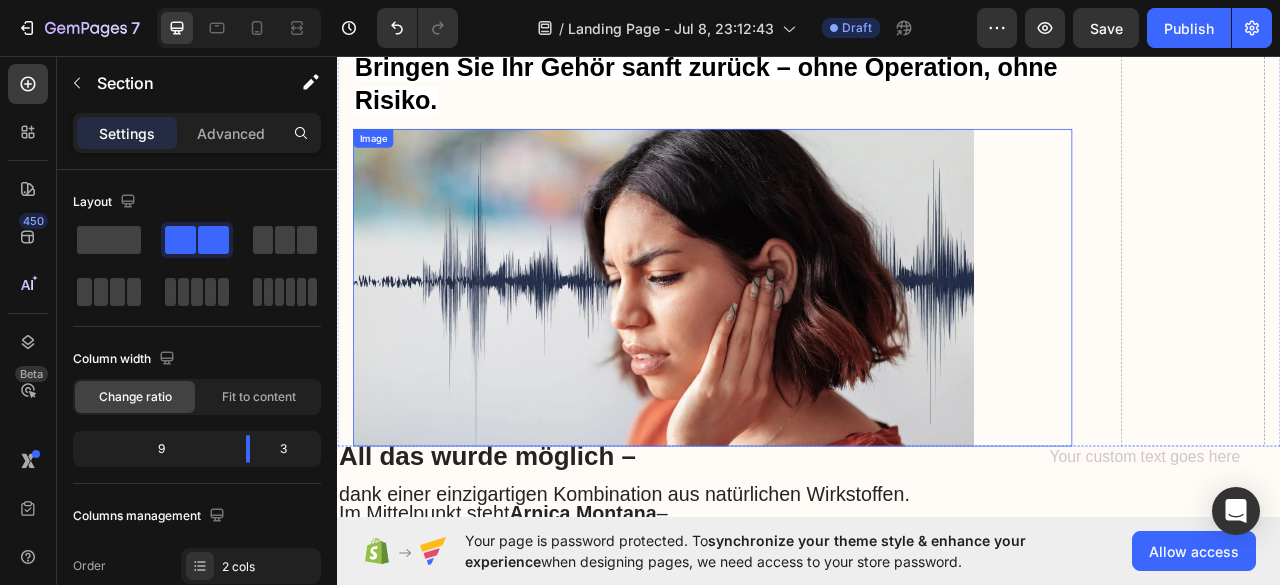 click at bounding box center (752, 352) 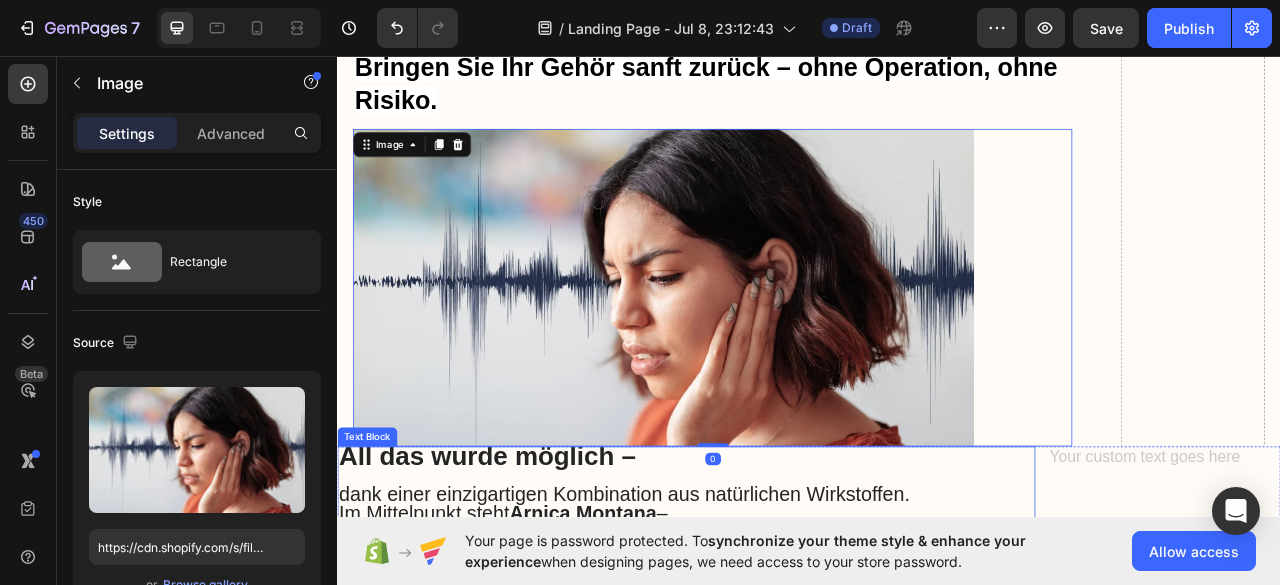 click on "All das wurde möglich –" at bounding box center [528, 565] 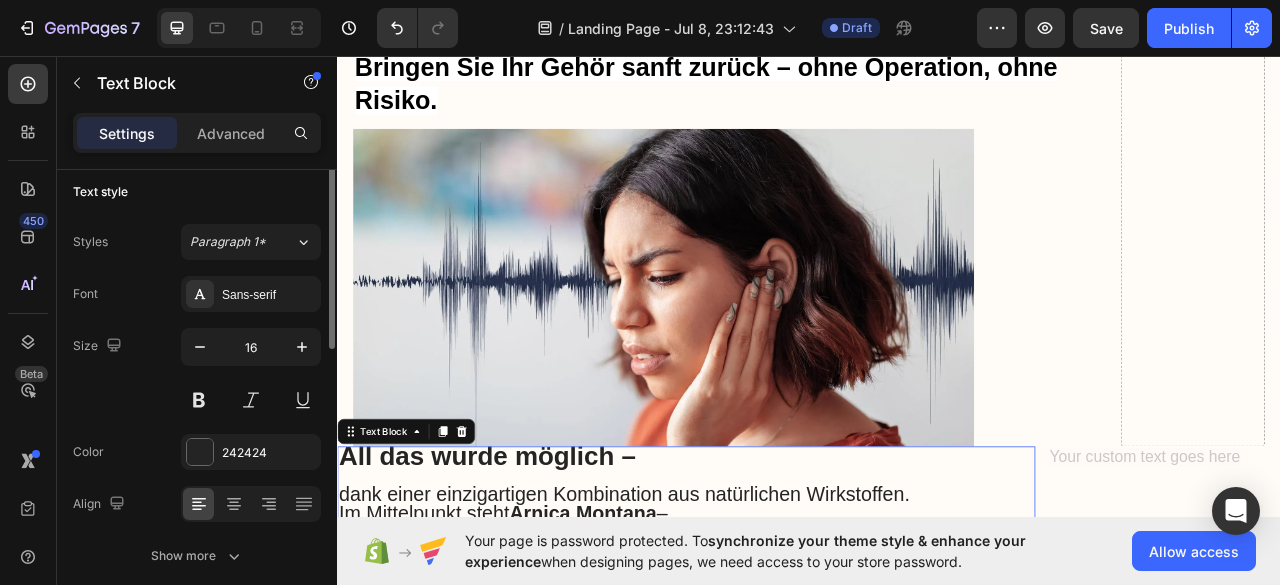 scroll, scrollTop: 0, scrollLeft: 0, axis: both 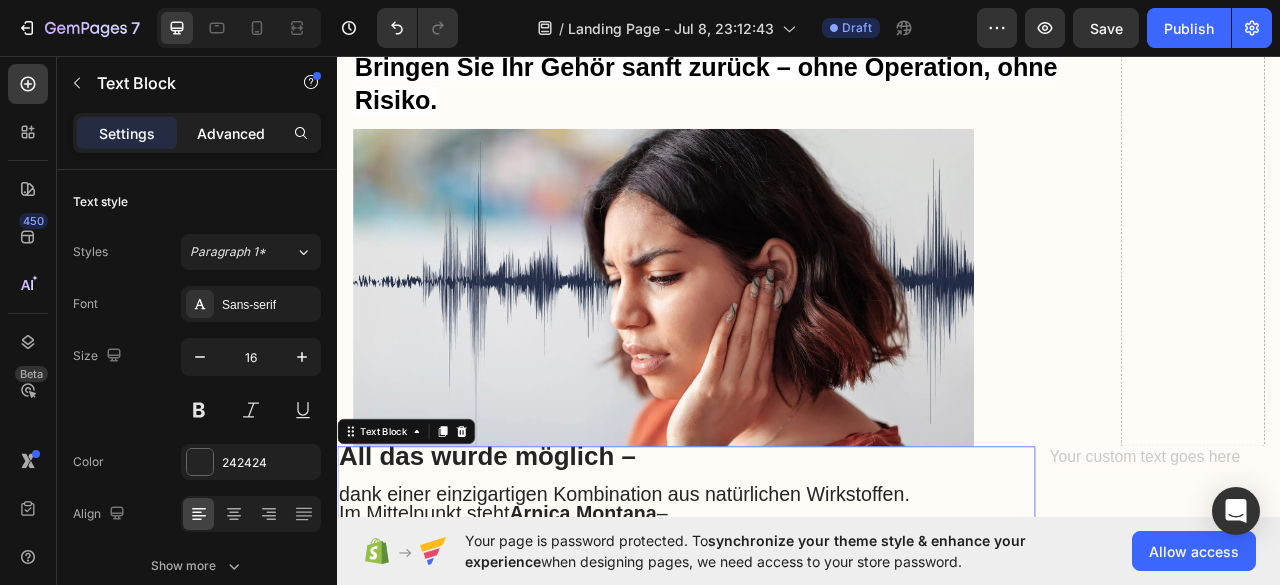 click on "Advanced" at bounding box center (231, 133) 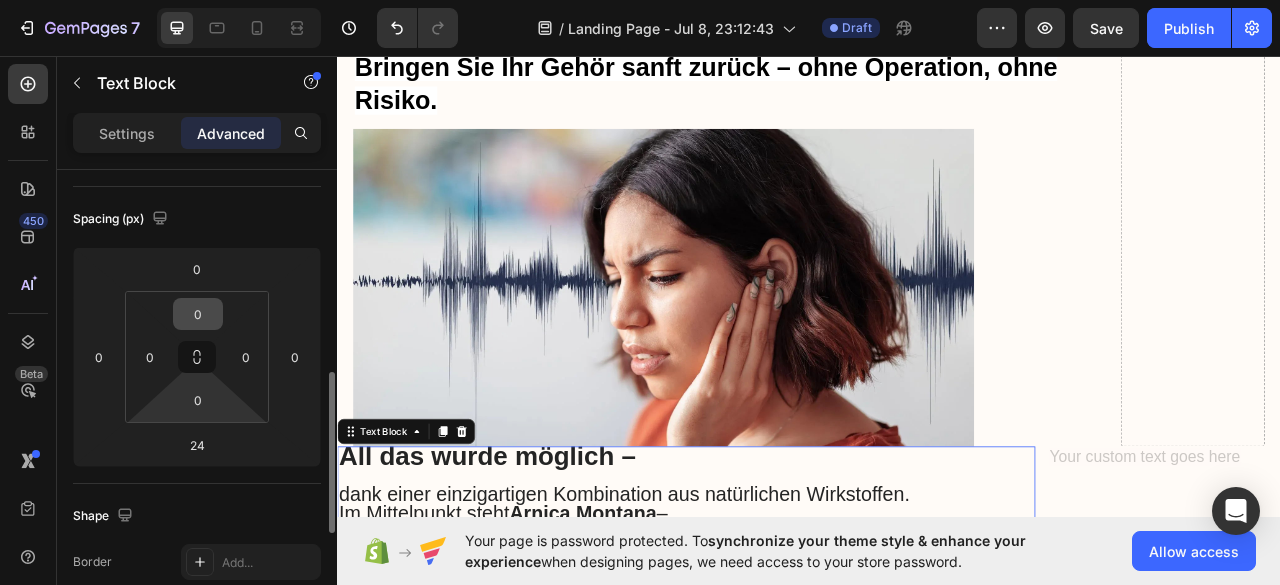 scroll, scrollTop: 300, scrollLeft: 0, axis: vertical 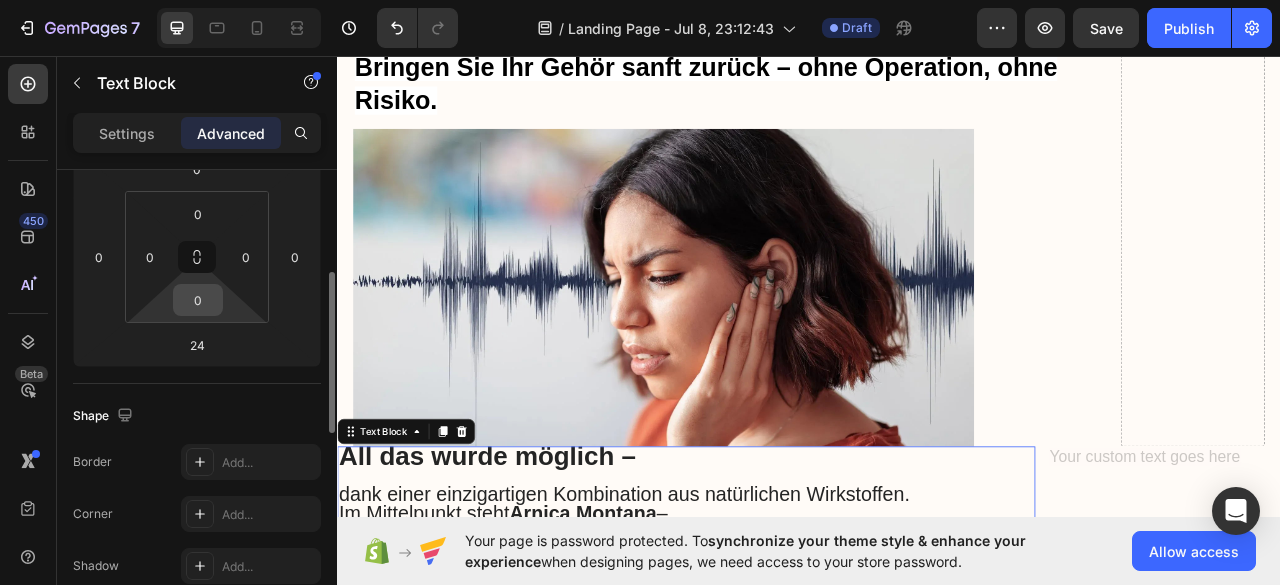click on "0" at bounding box center [198, 300] 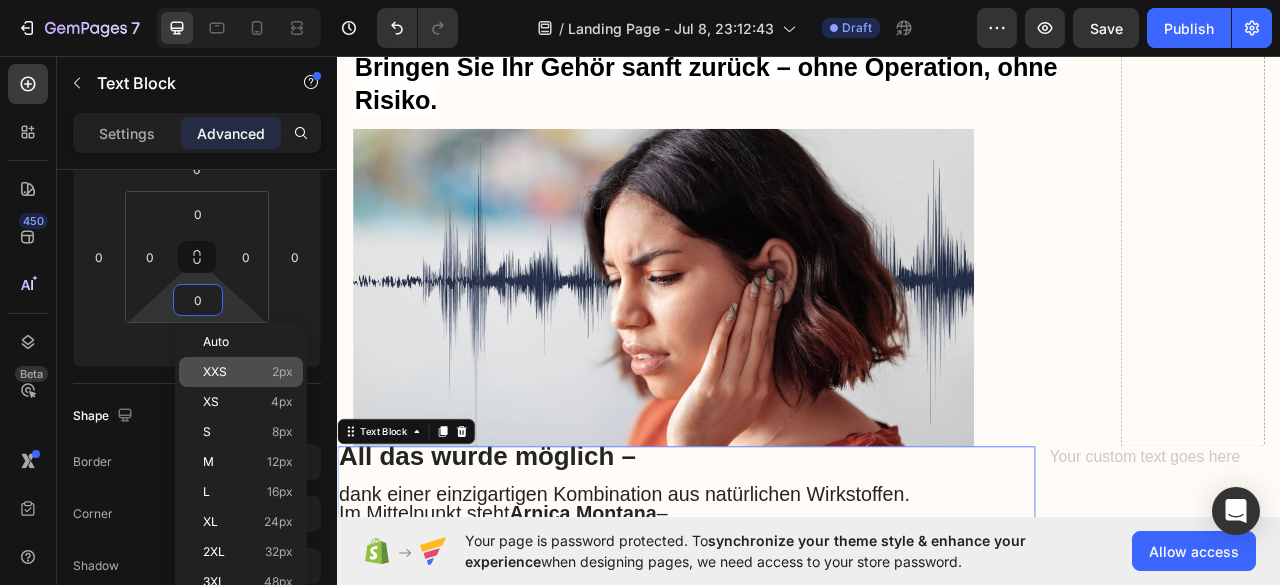 click on "XXS" at bounding box center [215, 372] 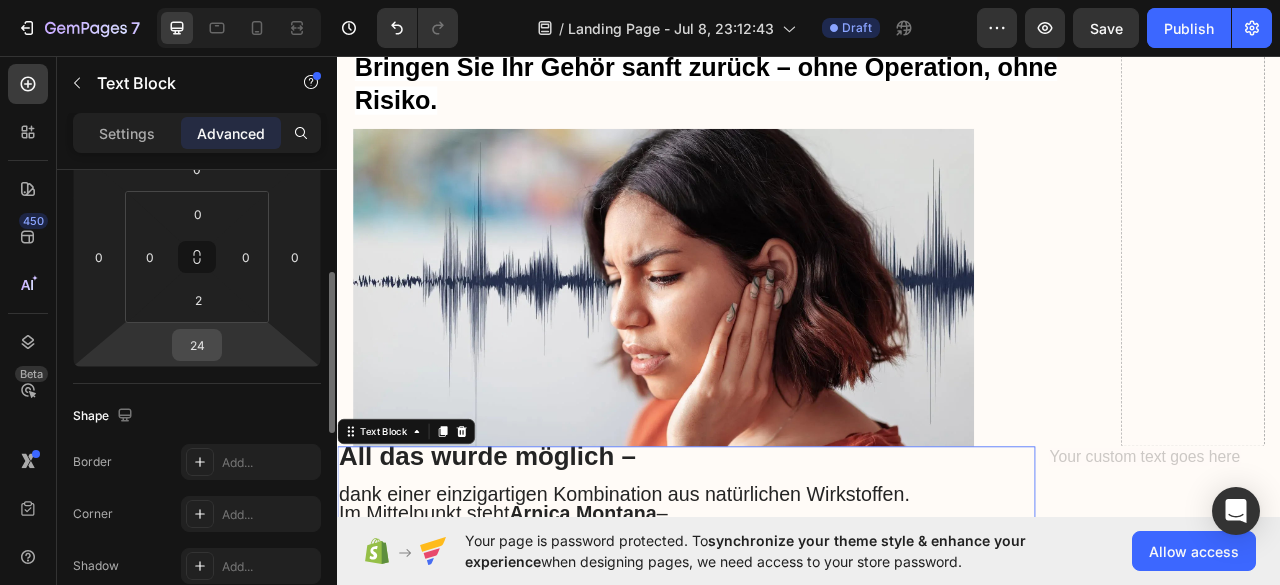 click on "24" at bounding box center (197, 345) 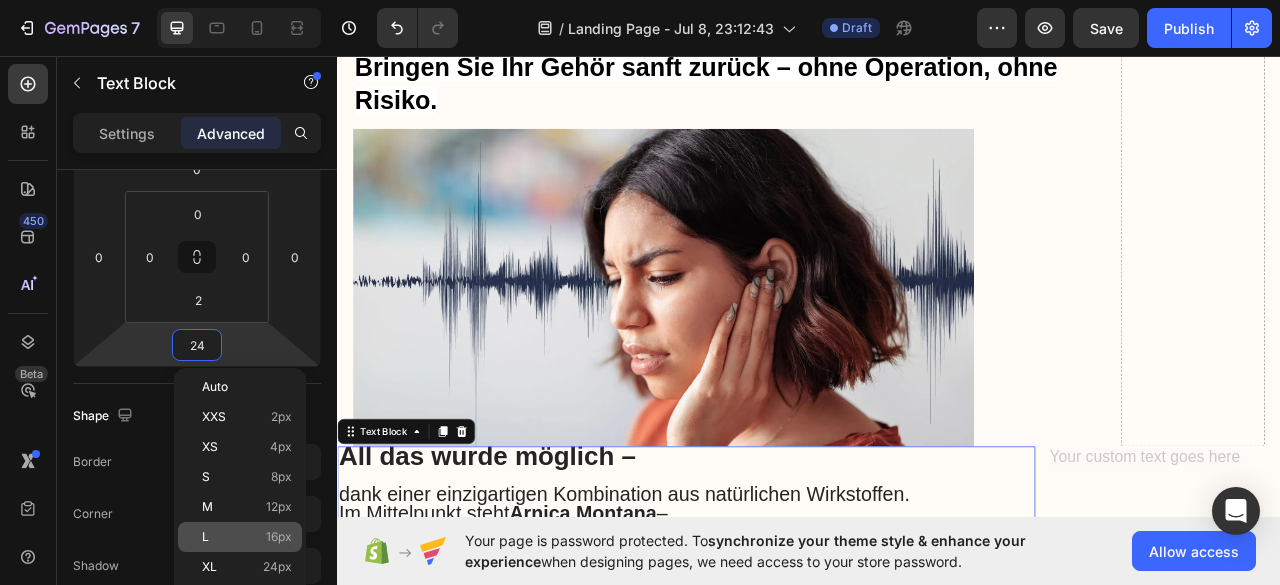 click on "L" at bounding box center [205, 537] 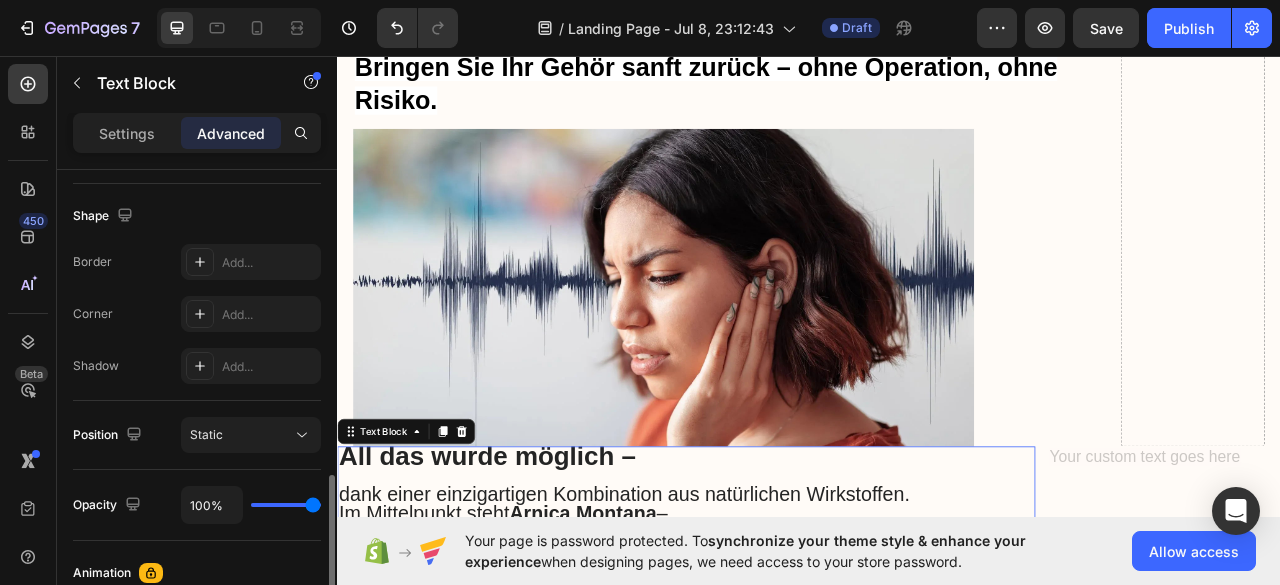scroll, scrollTop: 700, scrollLeft: 0, axis: vertical 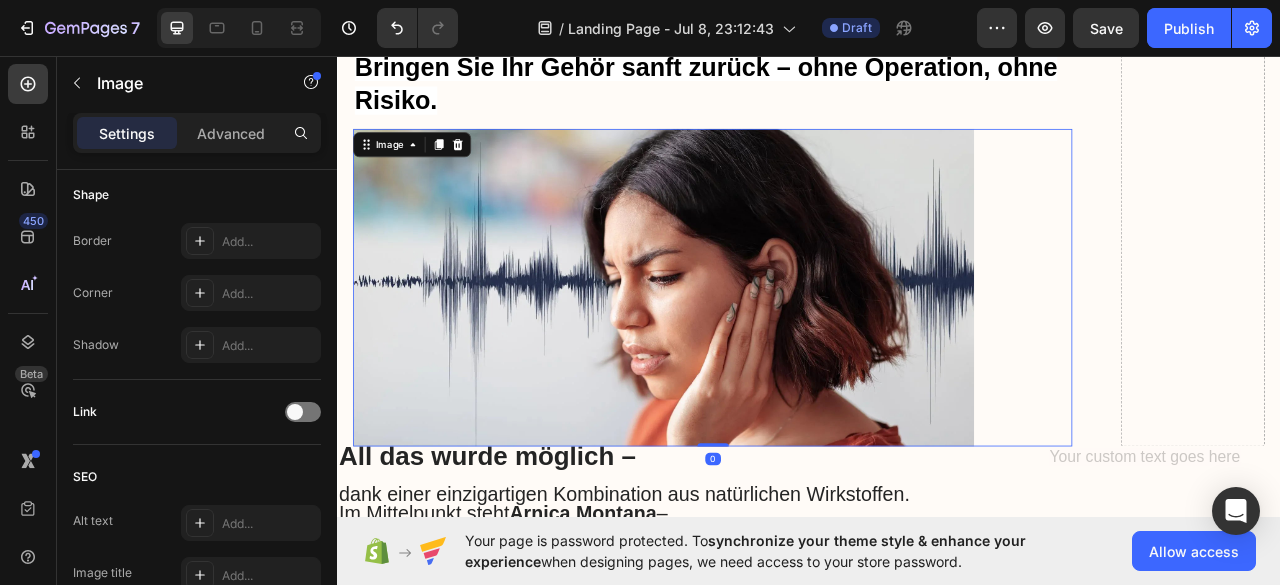 click at bounding box center [752, 352] 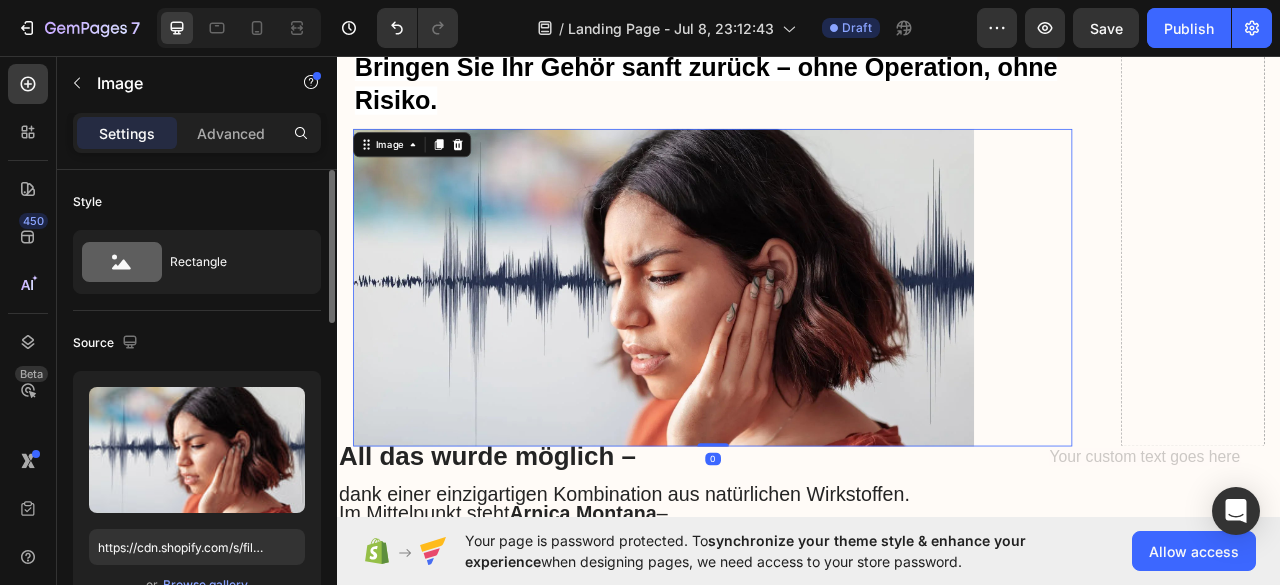 scroll, scrollTop: 6300, scrollLeft: 0, axis: vertical 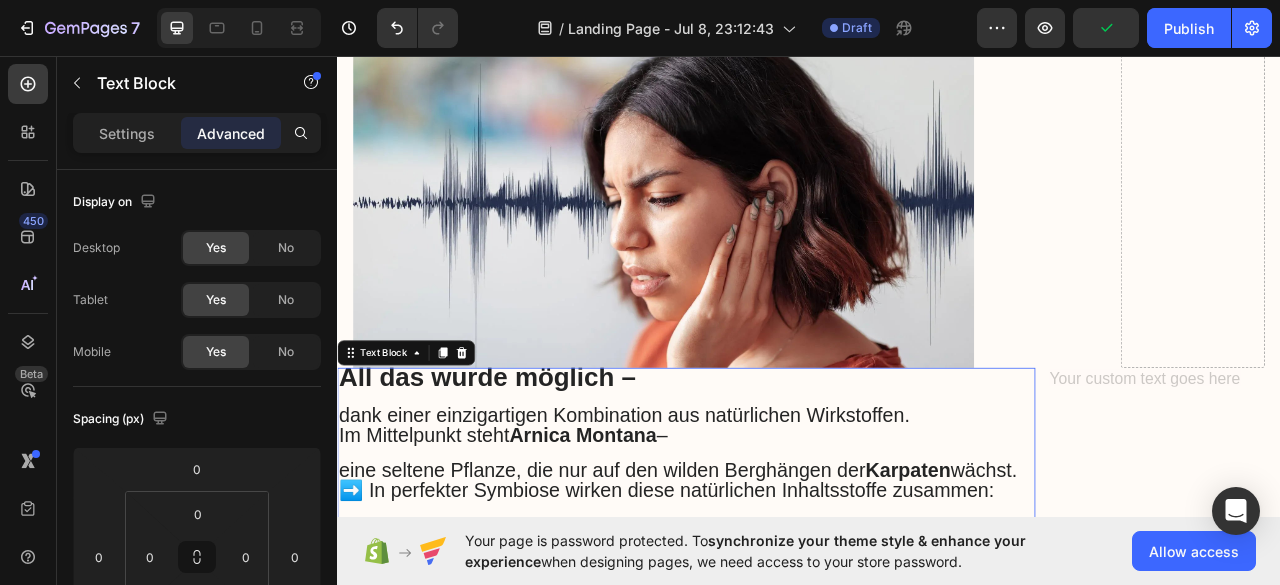 click at bounding box center [781, 493] 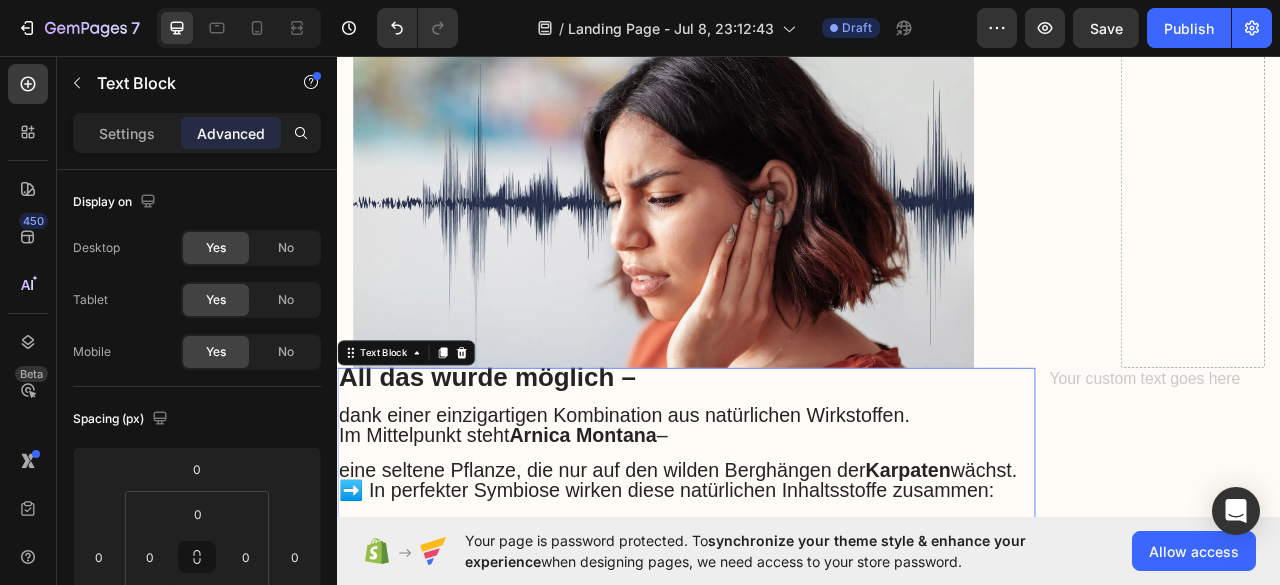 click on "All das wurde möglich –" at bounding box center [528, 465] 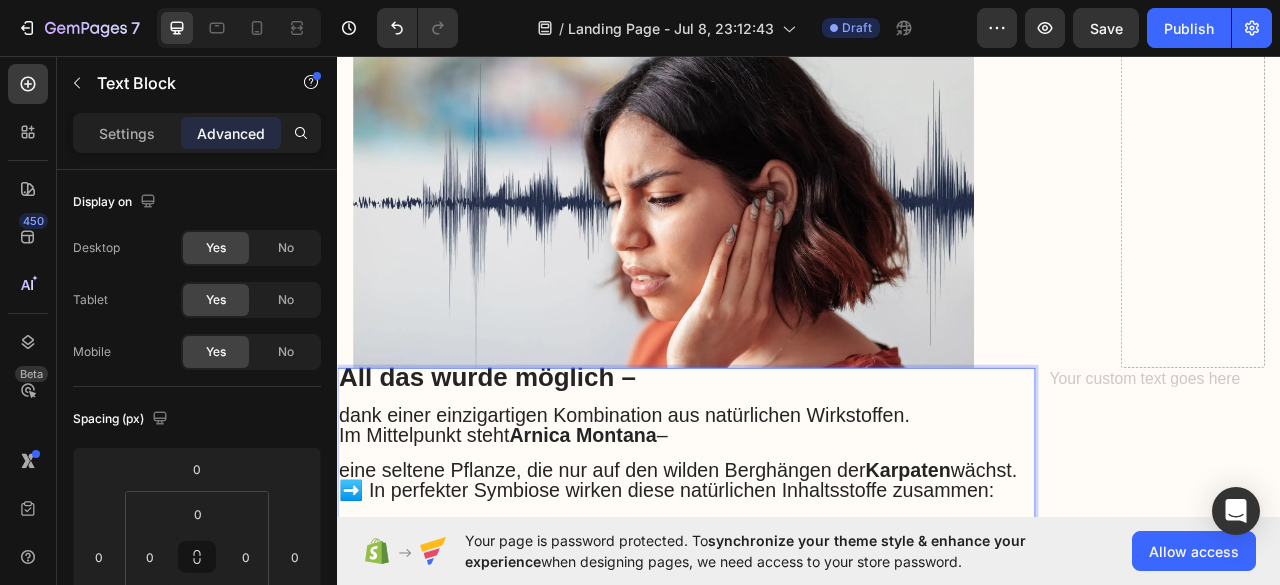 click at bounding box center (752, 252) 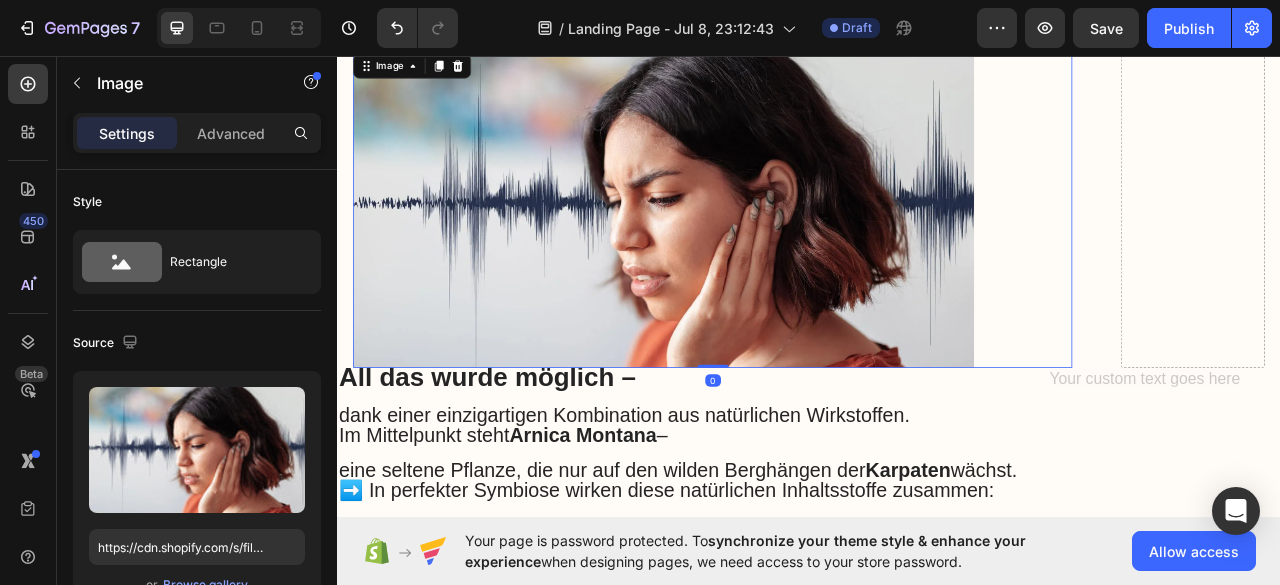 drag, startPoint x: 807, startPoint y: 402, endPoint x: 812, endPoint y: 388, distance: 14.866069 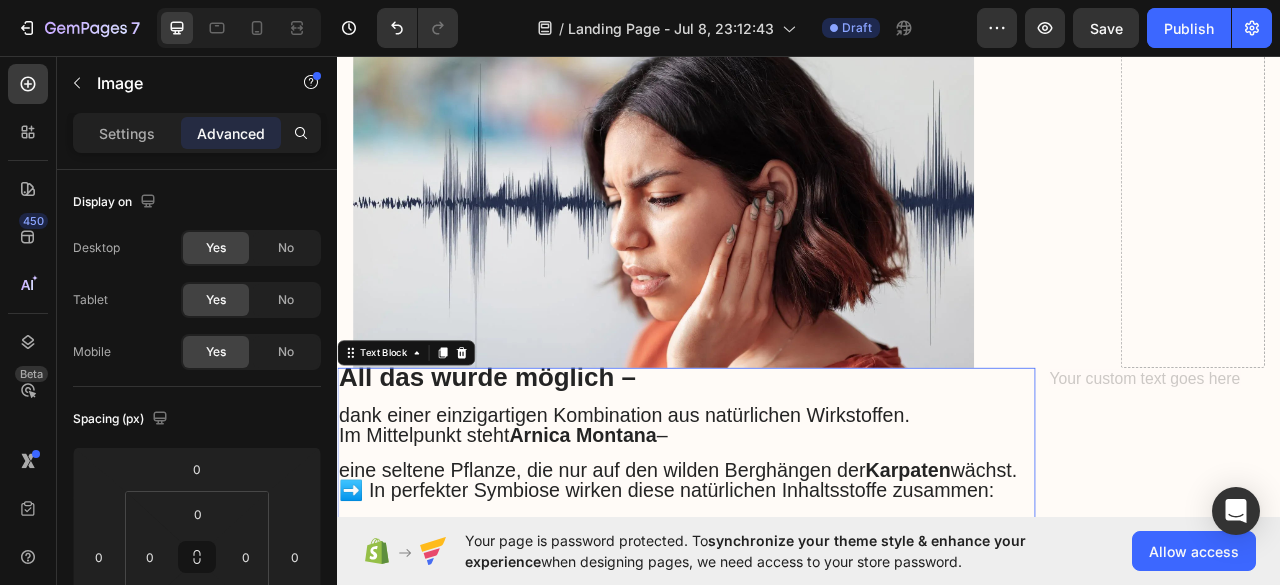 click on "All das wurde möglich –" at bounding box center (781, 469) 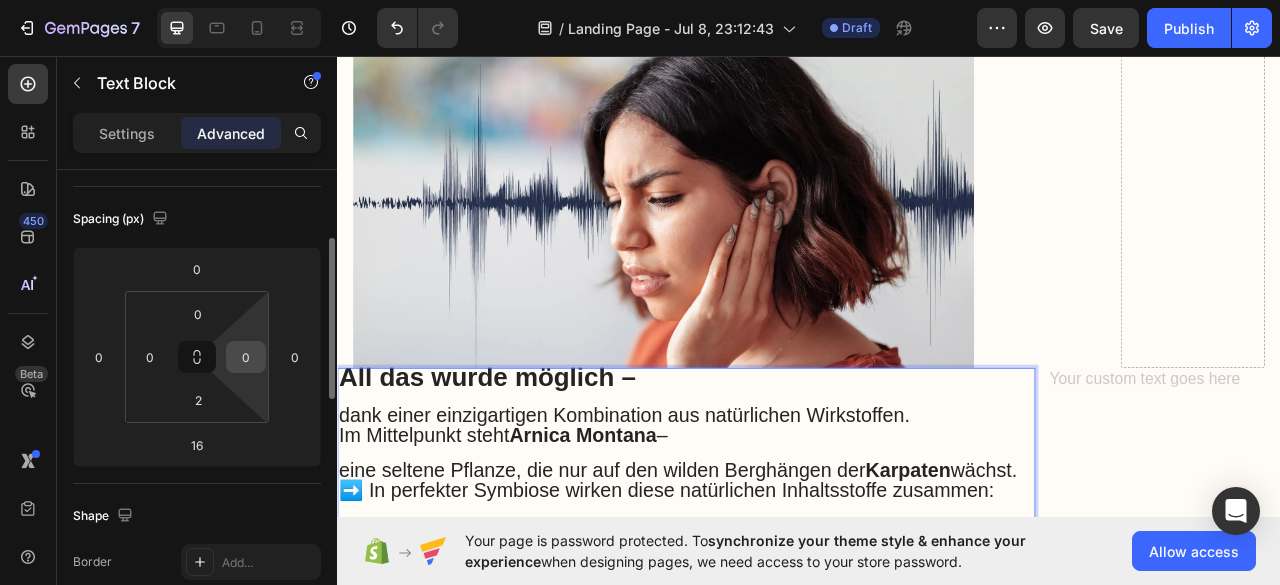 scroll, scrollTop: 400, scrollLeft: 0, axis: vertical 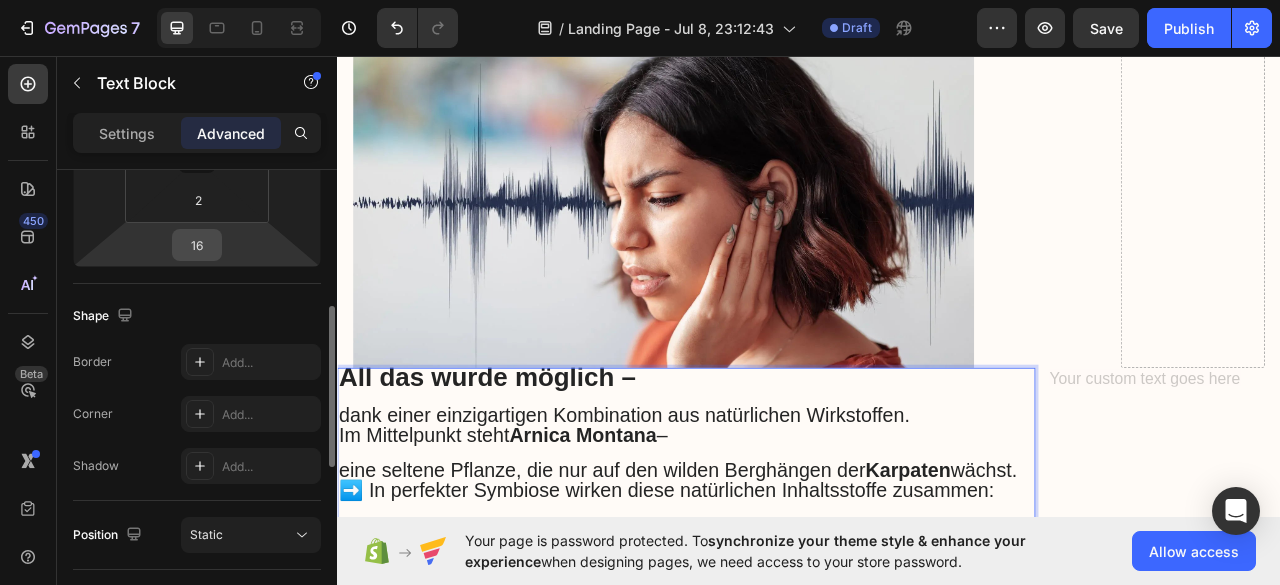 click on "16" at bounding box center [197, 245] 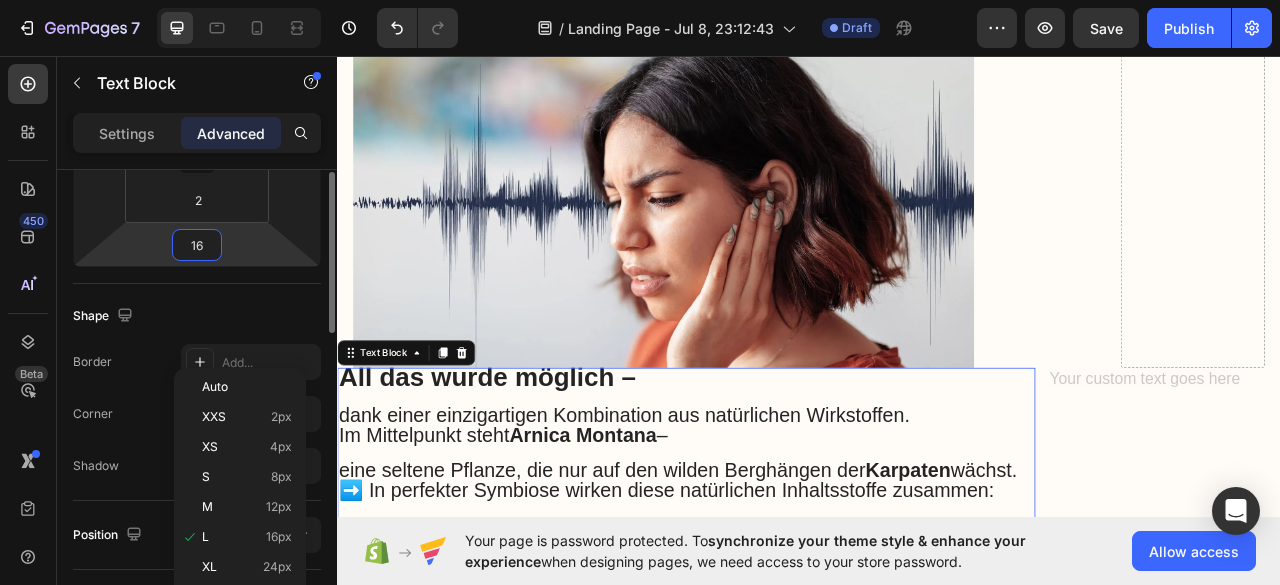 scroll, scrollTop: 300, scrollLeft: 0, axis: vertical 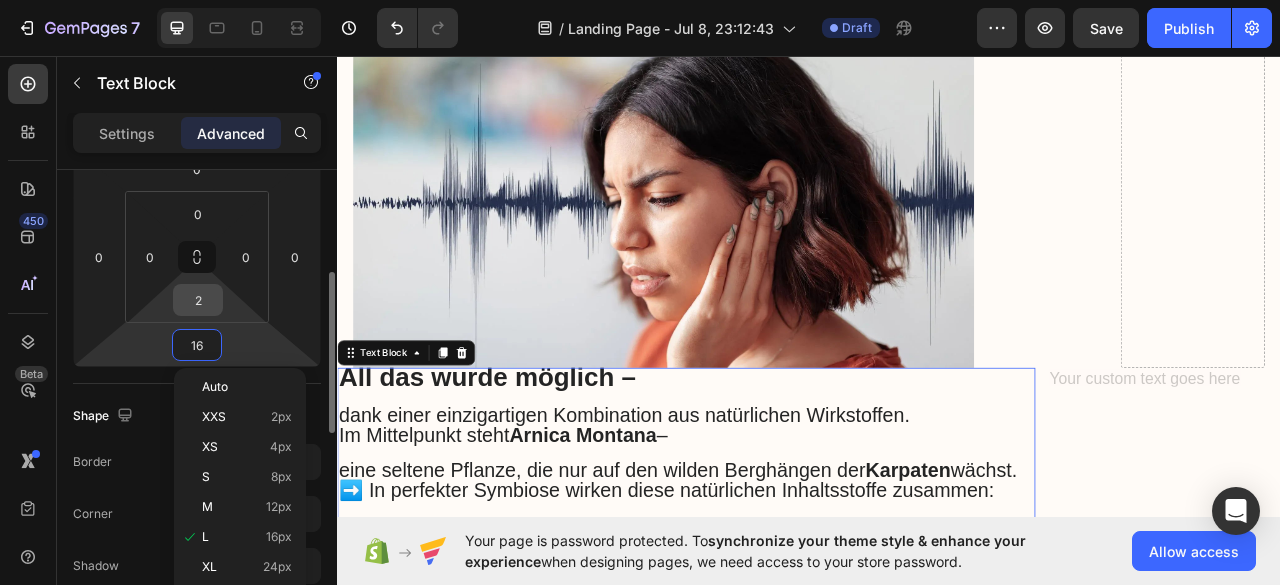 click on "2" at bounding box center [198, 300] 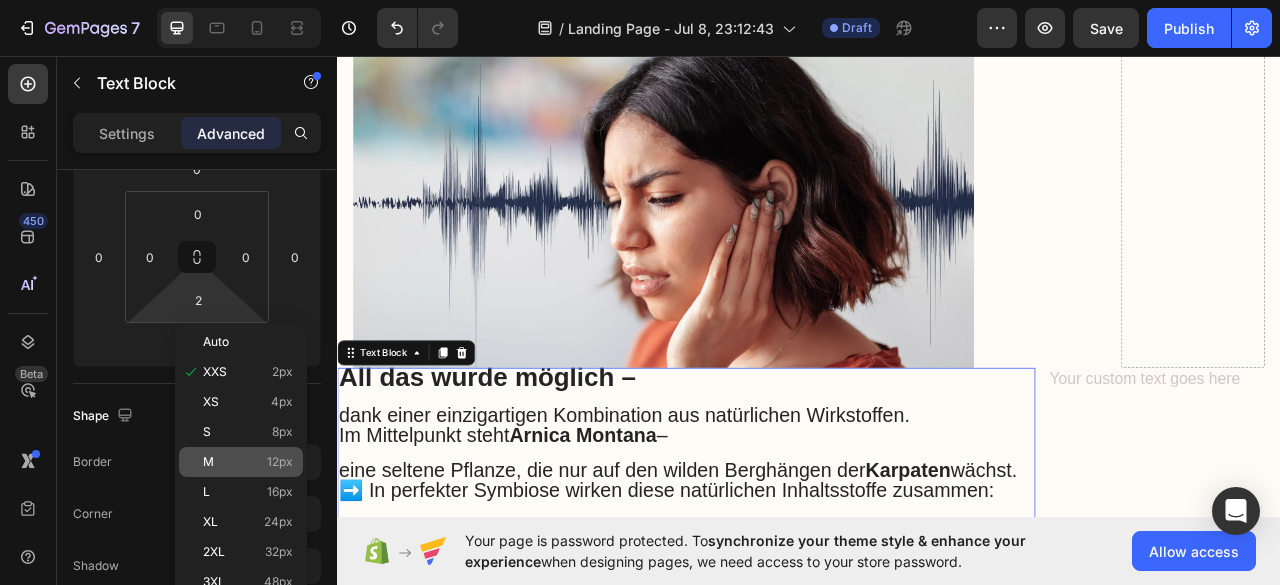 click on "M 12px" at bounding box center [248, 462] 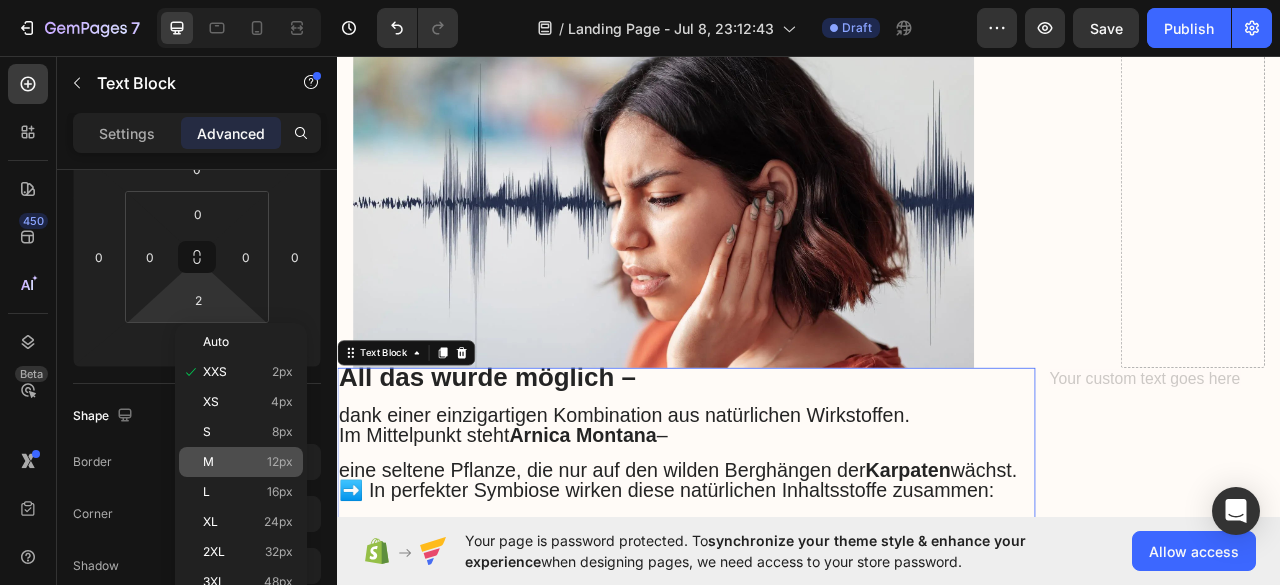 type on "12" 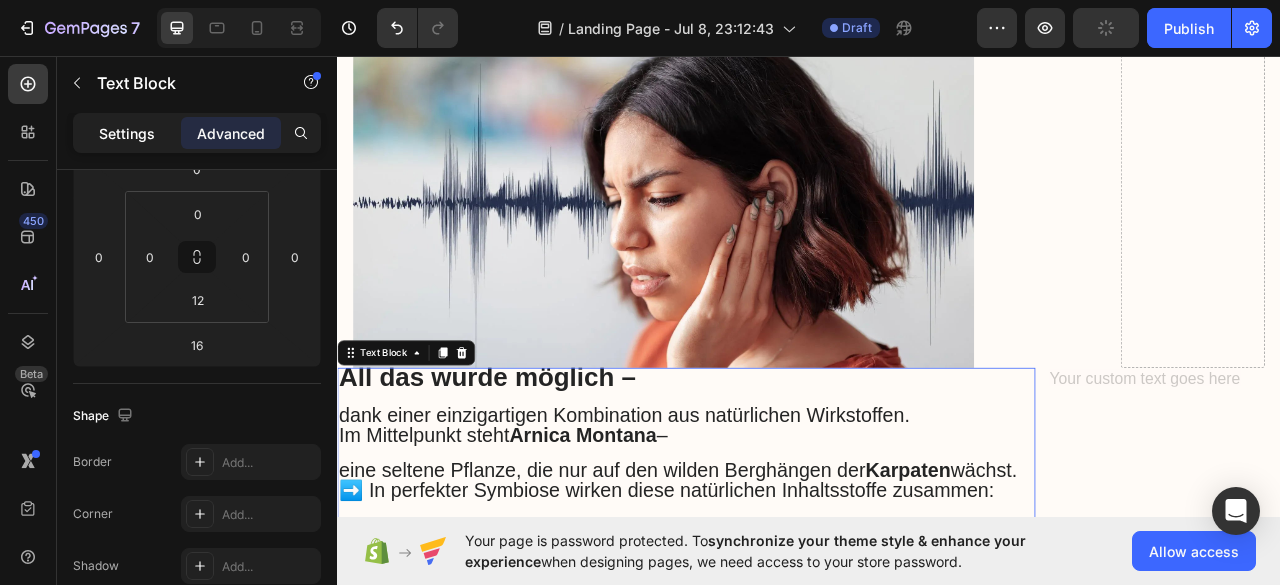 click on "Settings" at bounding box center (127, 133) 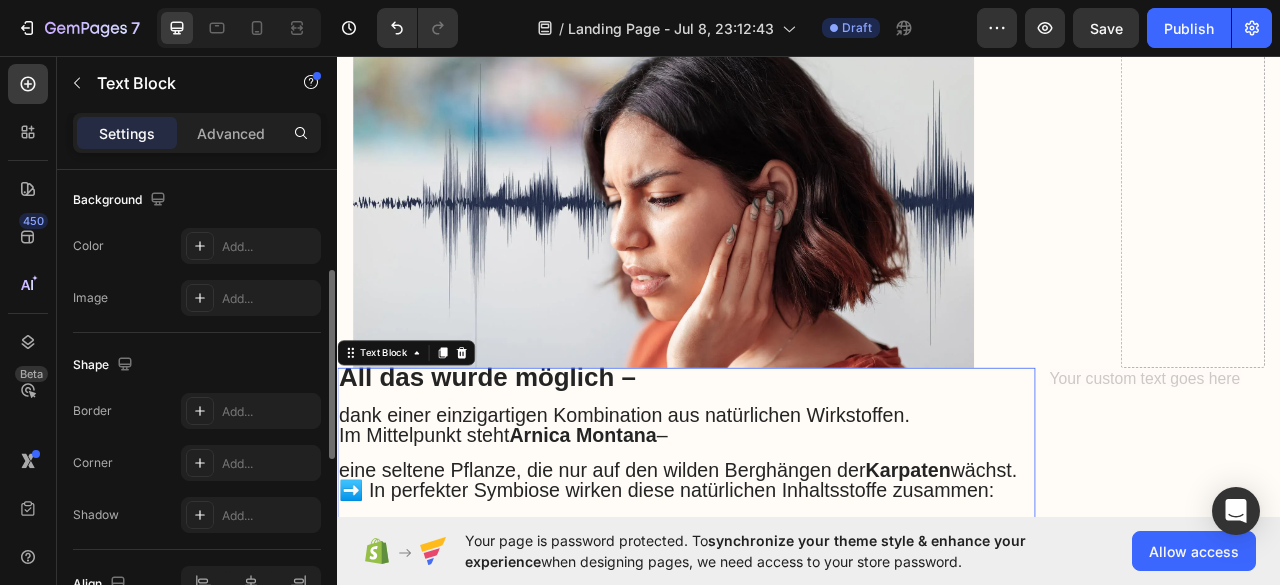 scroll, scrollTop: 710, scrollLeft: 0, axis: vertical 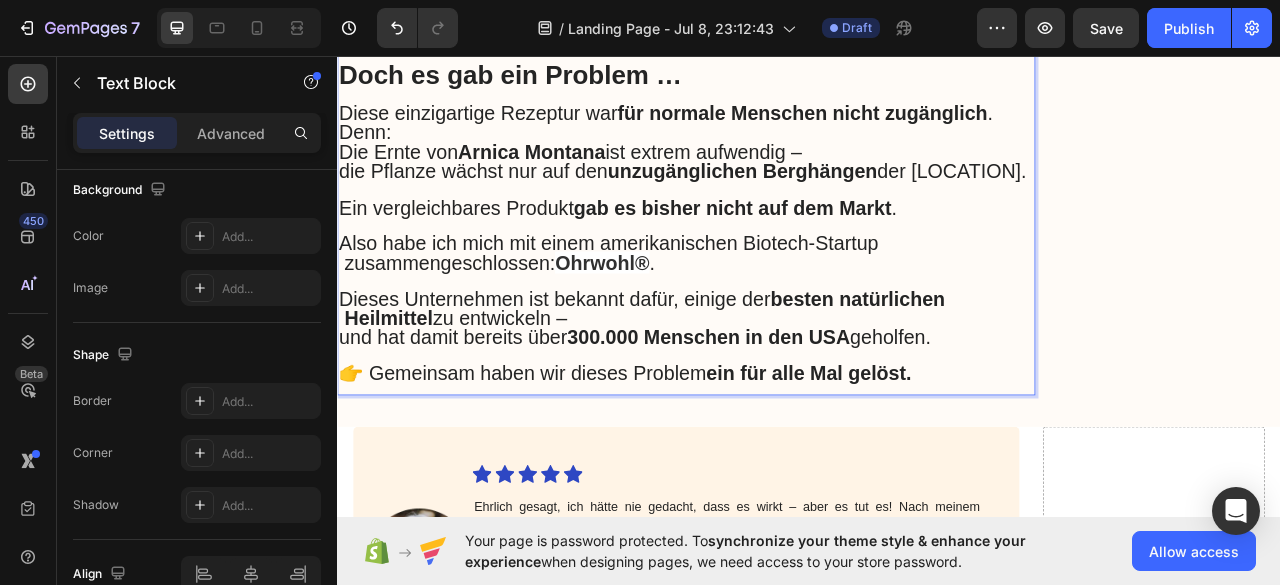 click on "besten natürlichen        Heilmittel" at bounding box center [745, 378] 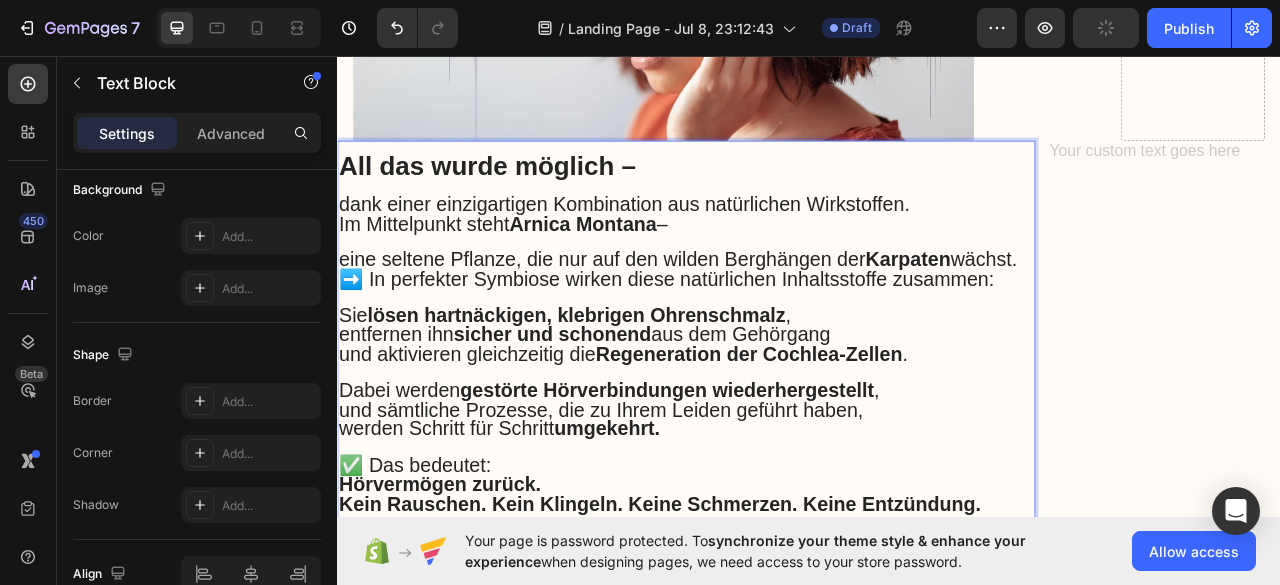 scroll, scrollTop: 6500, scrollLeft: 0, axis: vertical 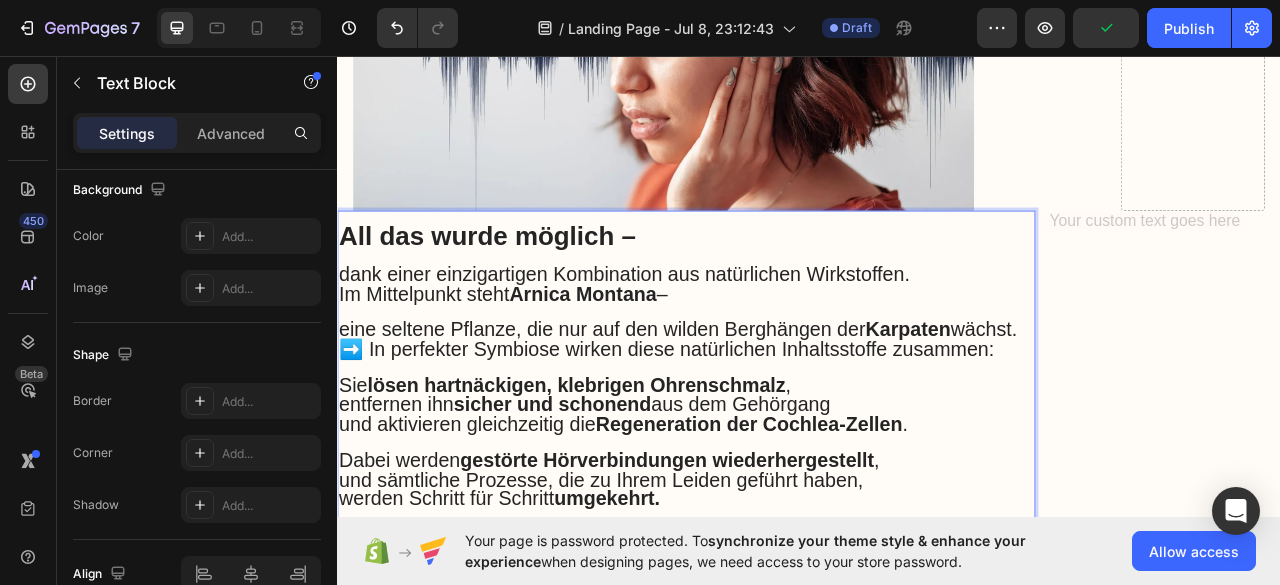 click on "dank einer einzigartigen Kombination aus natürlichen Wirkstoffen." at bounding box center [702, 335] 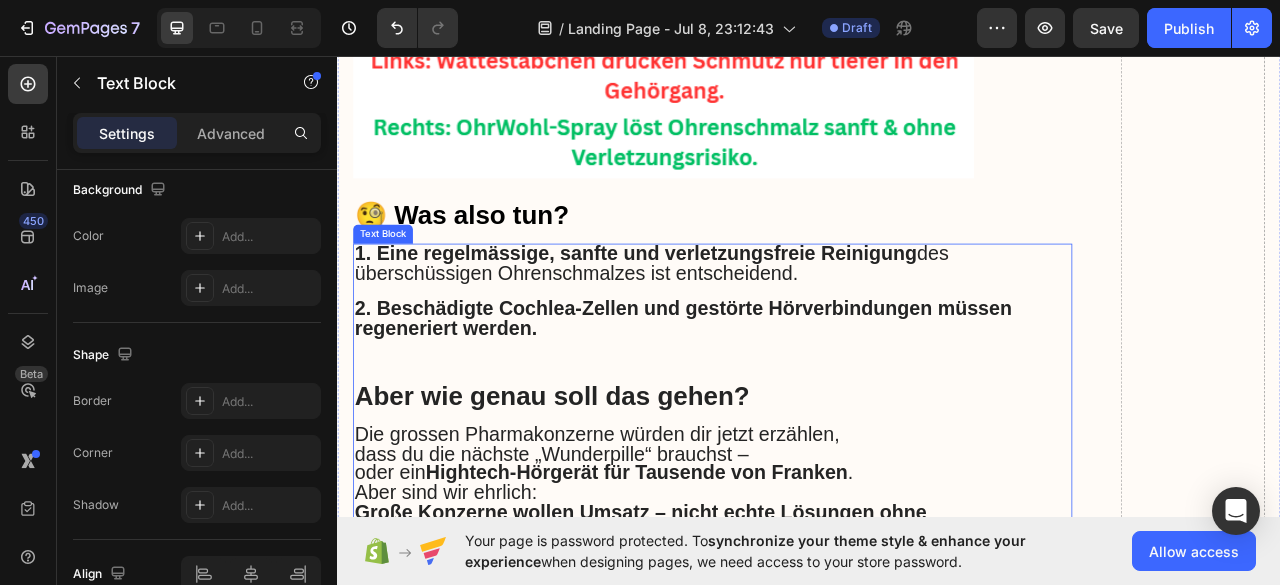 scroll, scrollTop: 5500, scrollLeft: 0, axis: vertical 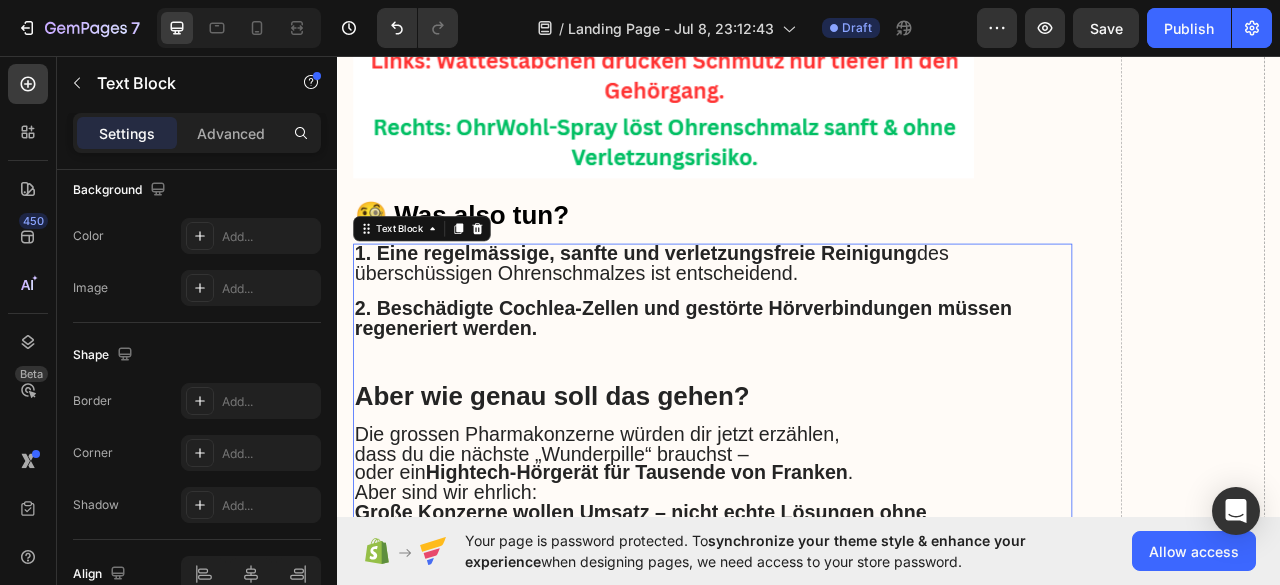 click on "2. Beschädigte Cochlea-Zellen und gestörte Hörverbindungen müssen regeneriert werden." at bounding box center (777, 390) 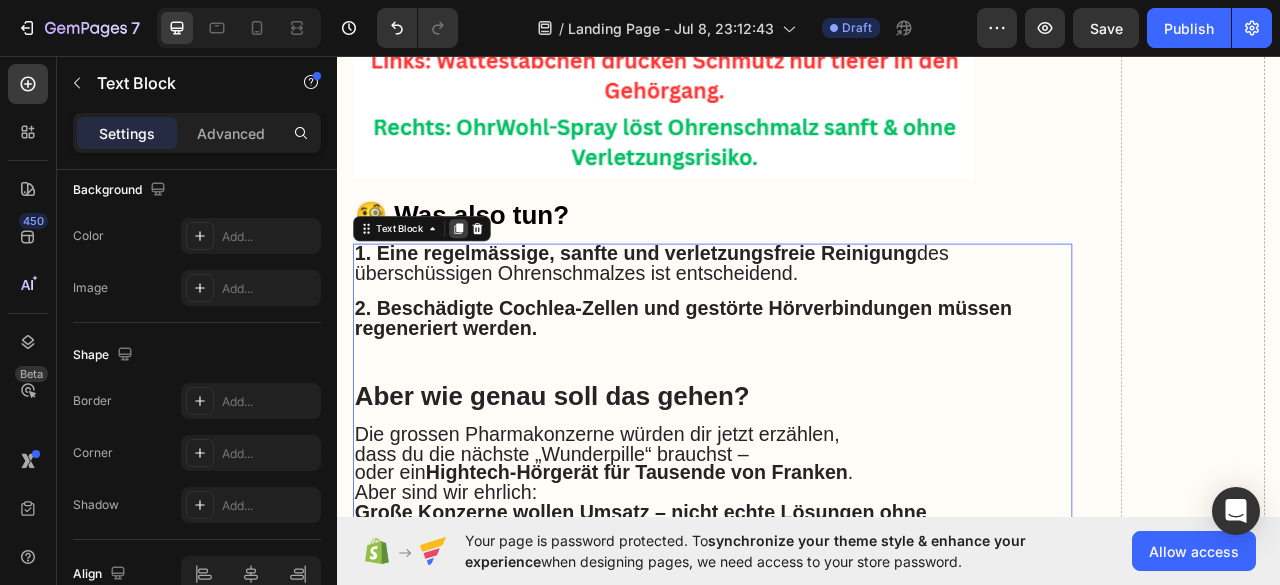 click 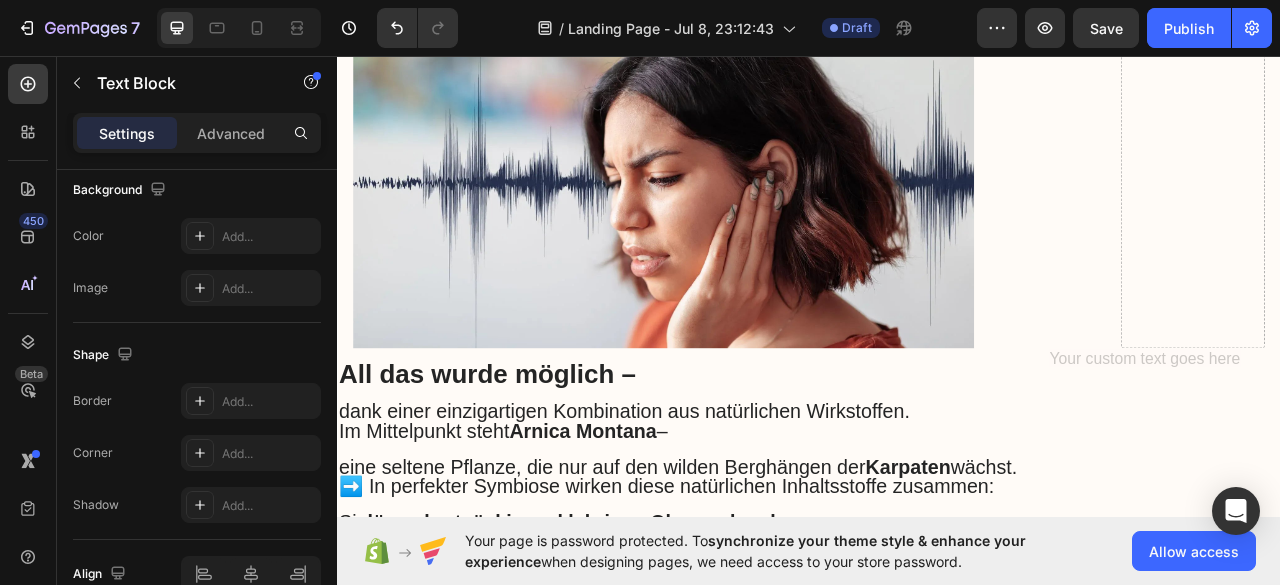 scroll, scrollTop: 6978, scrollLeft: 0, axis: vertical 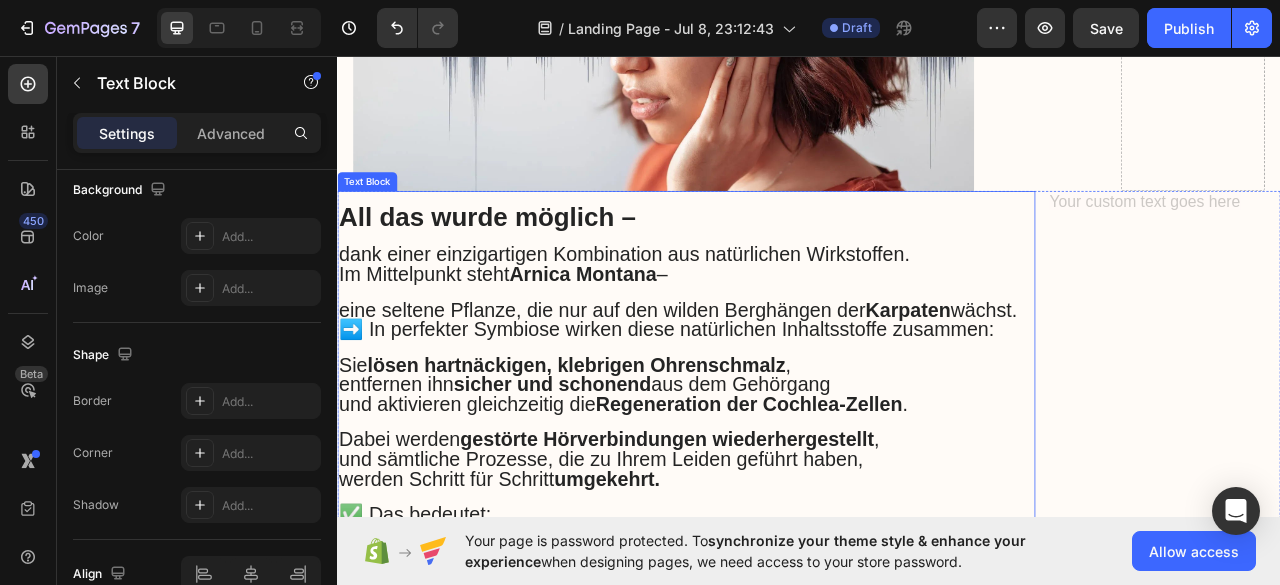 click on "All das wurde möglich –" at bounding box center [528, 261] 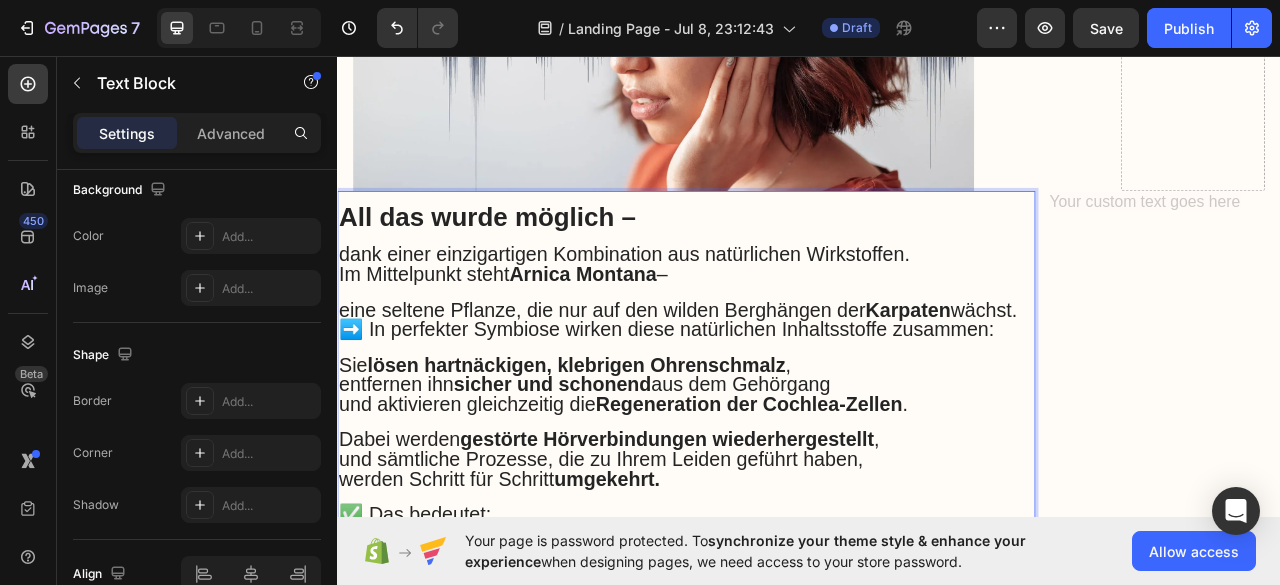 click on "All das wurde möglich –" at bounding box center (528, 261) 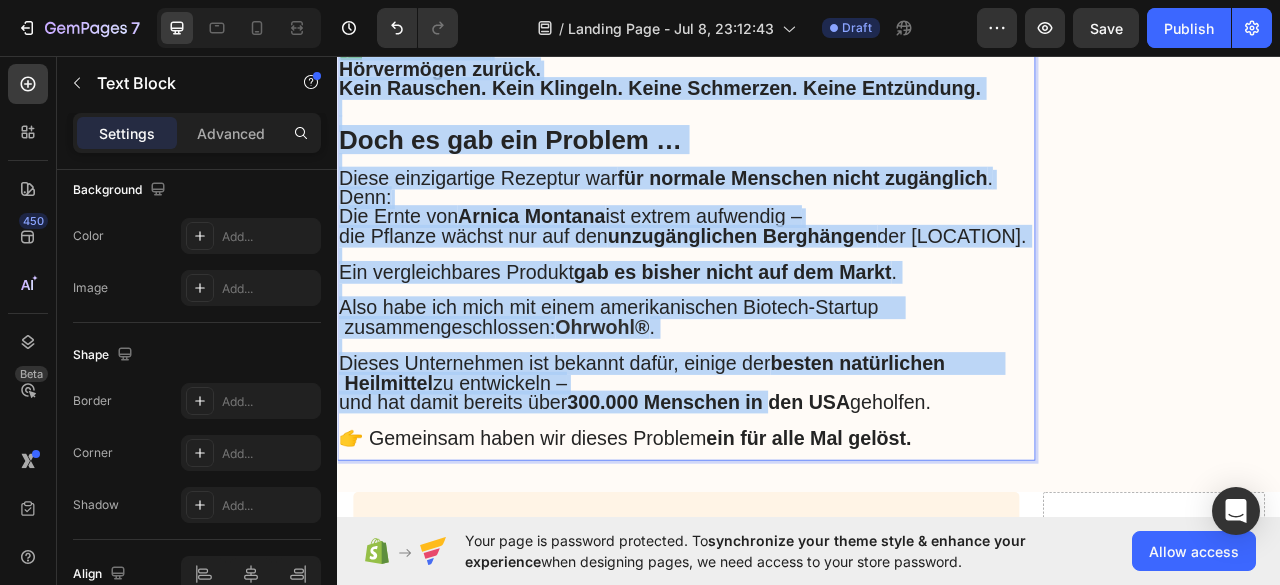 scroll, scrollTop: 7578, scrollLeft: 0, axis: vertical 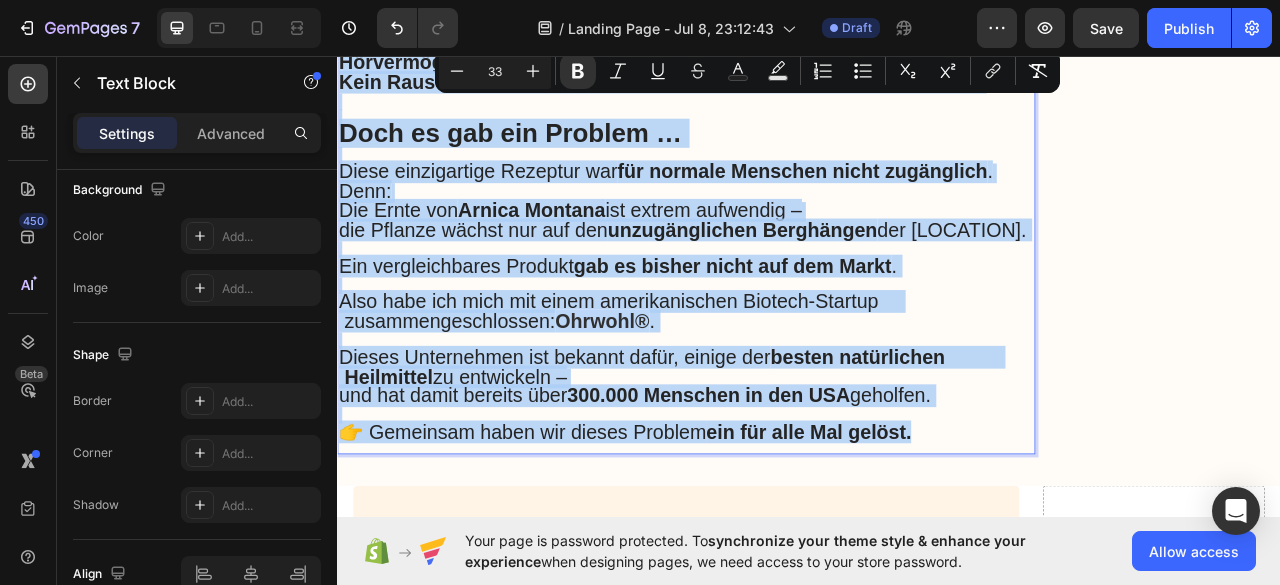 drag, startPoint x: 362, startPoint y: 196, endPoint x: 1111, endPoint y: 474, distance: 798.9274 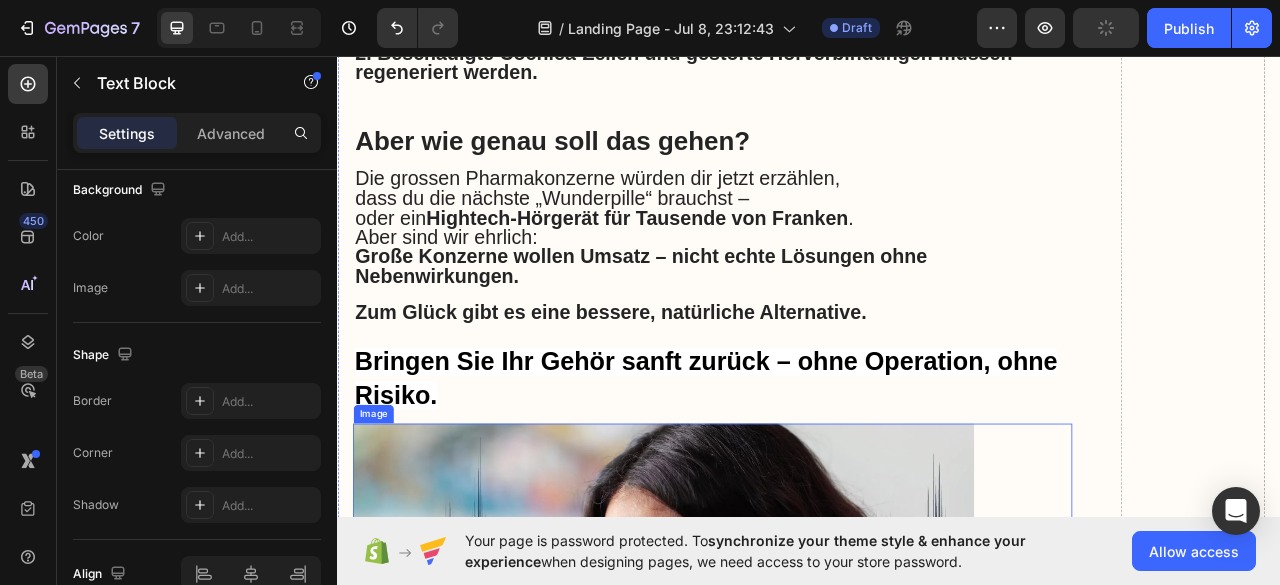 scroll, scrollTop: 6178, scrollLeft: 0, axis: vertical 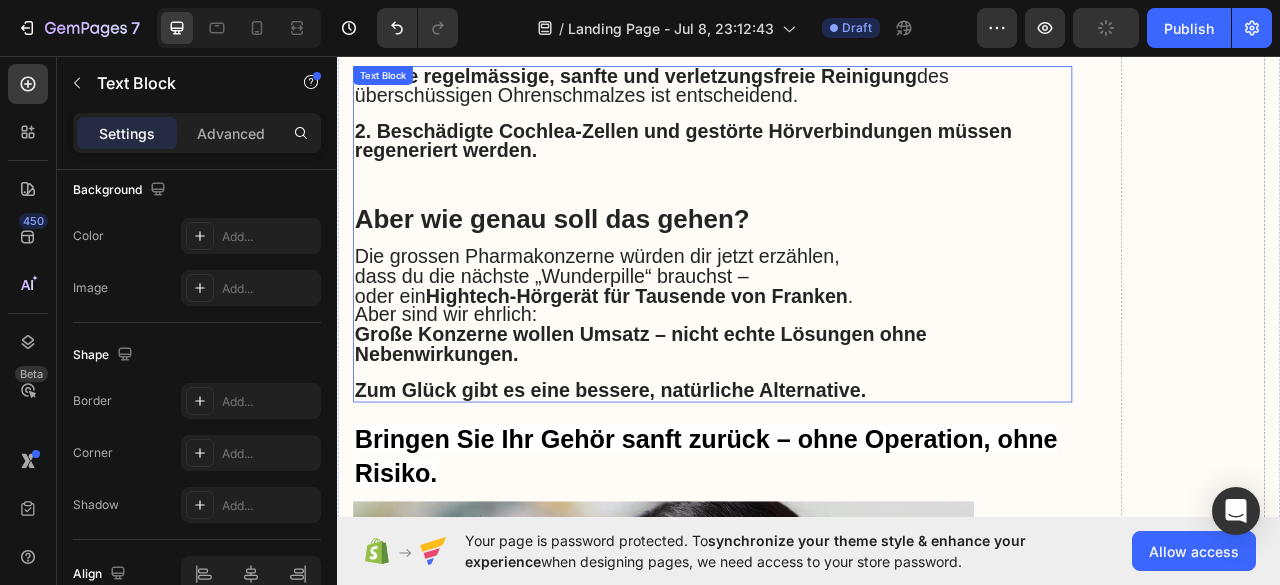 click on "Hightech-Hörgerät für Tausende von Franken" at bounding box center [717, 362] 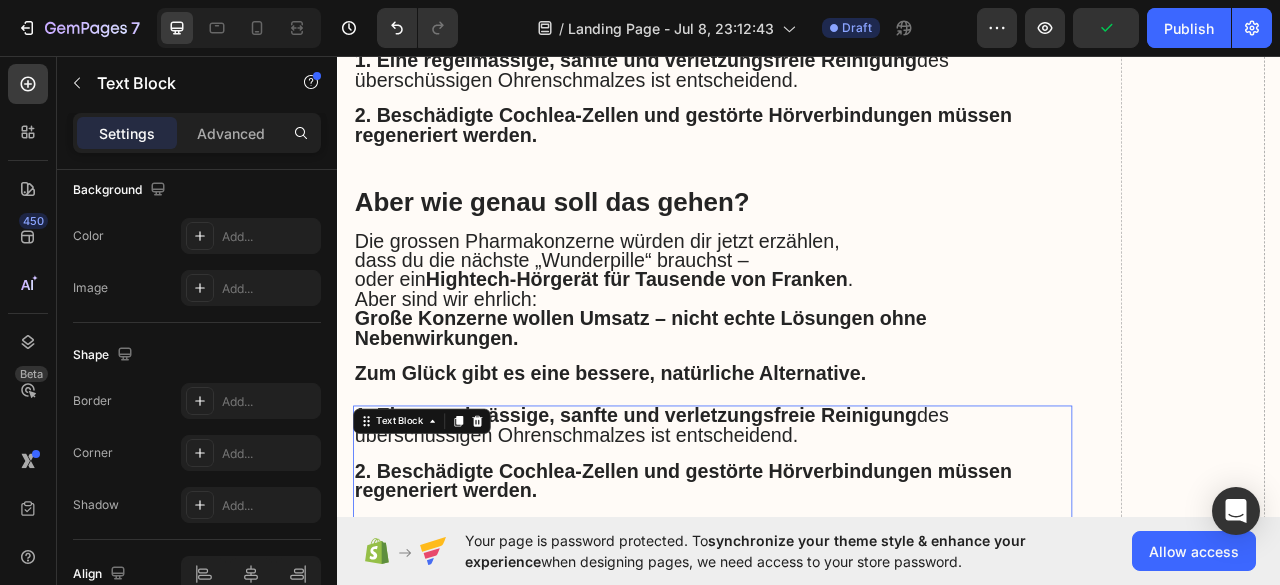 scroll, scrollTop: 5778, scrollLeft: 0, axis: vertical 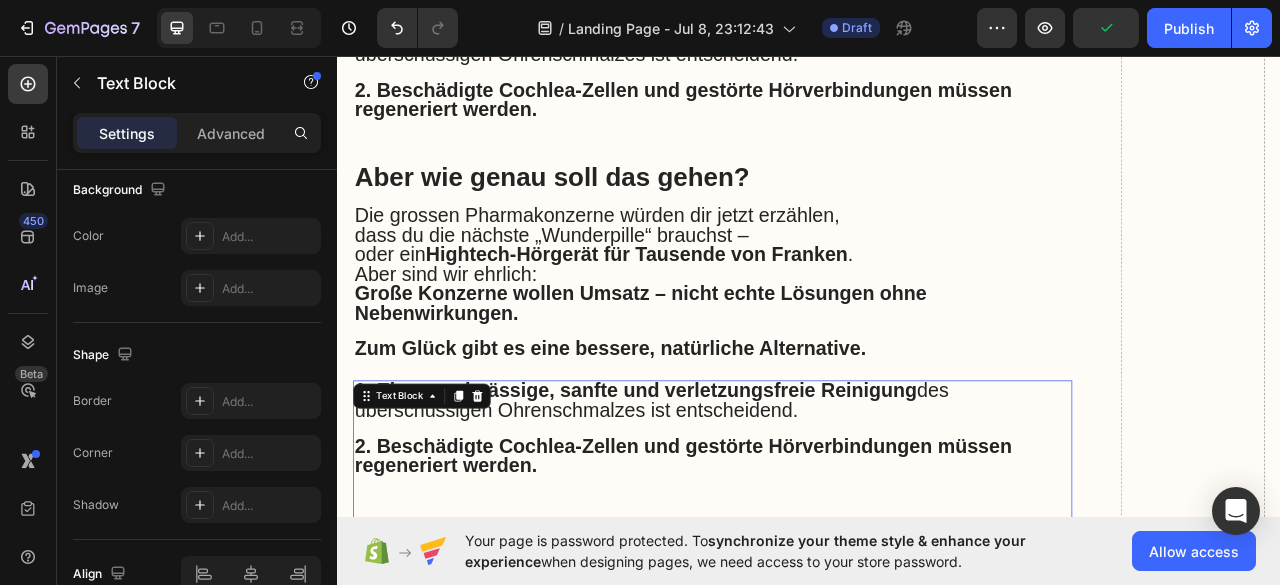 click on "2. Beschädigte Cochlea-Zellen und gestörte Hörverbindungen müssen regeneriert werden." at bounding box center [777, 565] 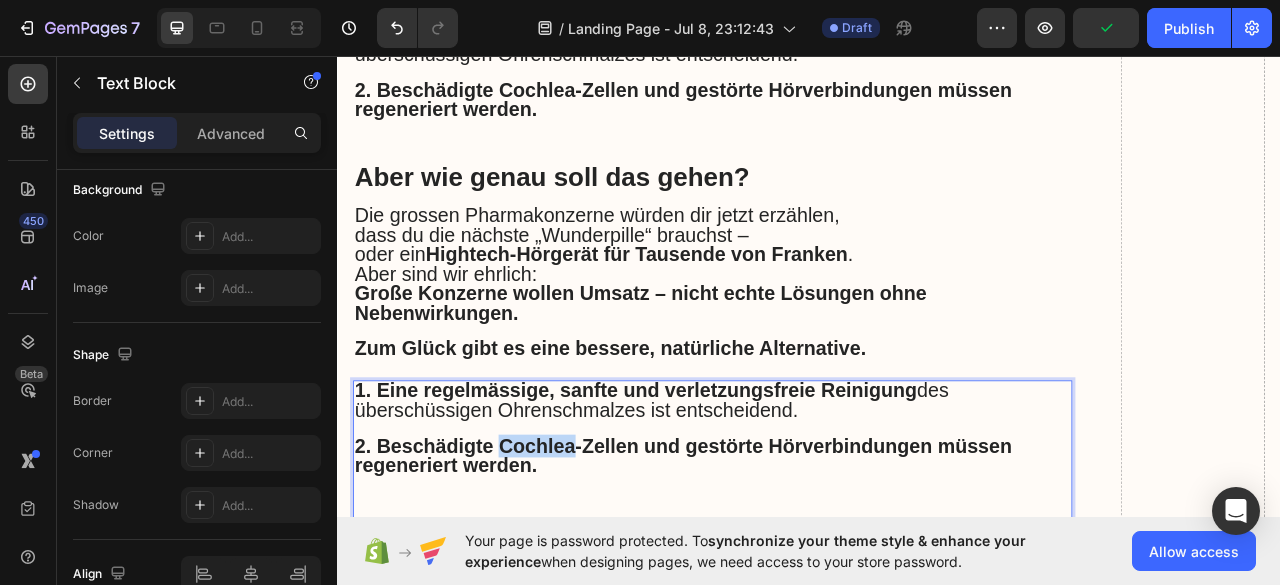 click on "2. Beschädigte Cochlea-Zellen und gestörte Hörverbindungen müssen regeneriert werden." at bounding box center (777, 565) 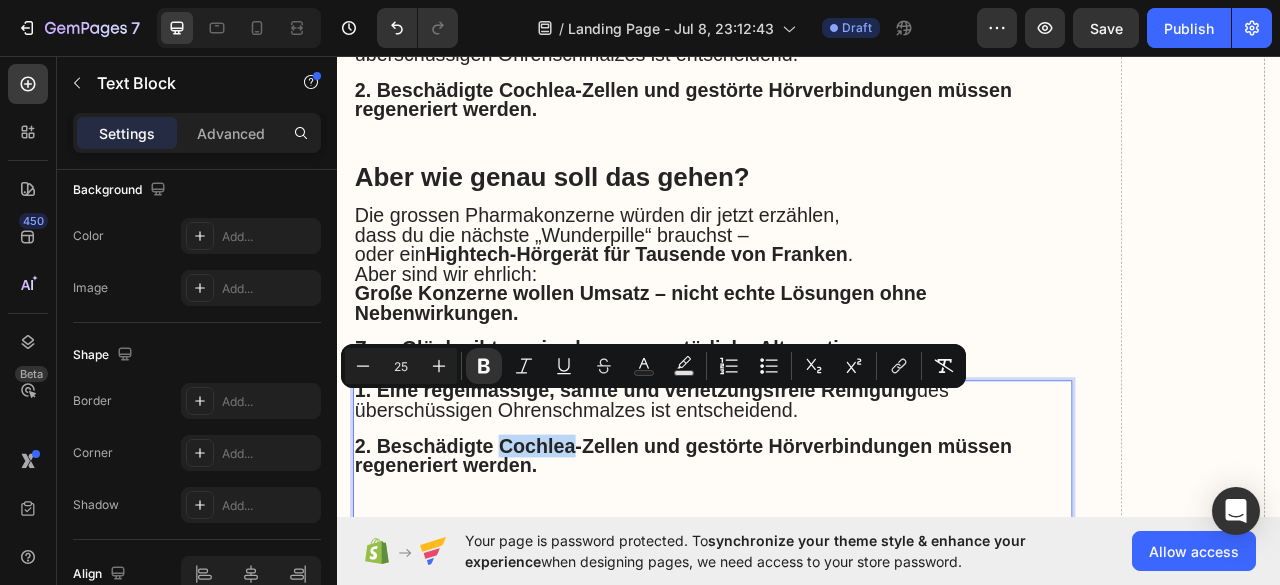 click on "2. Beschädigte Cochlea-Zellen und gestörte Hörverbindungen müssen regeneriert werden." at bounding box center (777, 565) 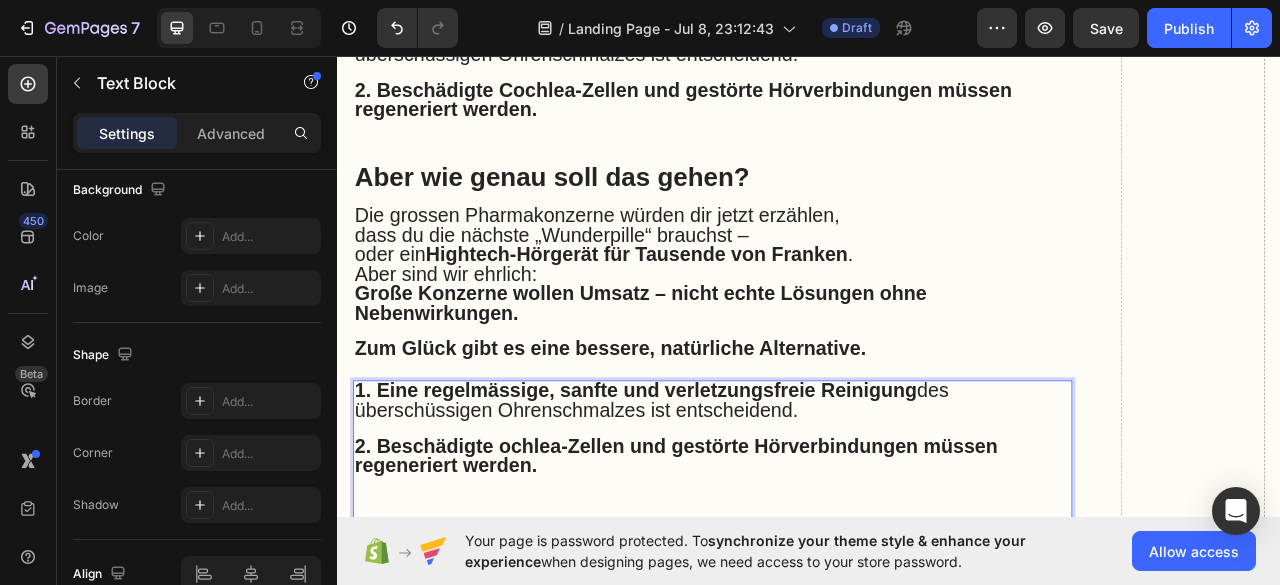 click on "2. Beschädigte ochlea-Zellen und gestörte Hörverbindungen müssen regeneriert werden." at bounding box center (768, 565) 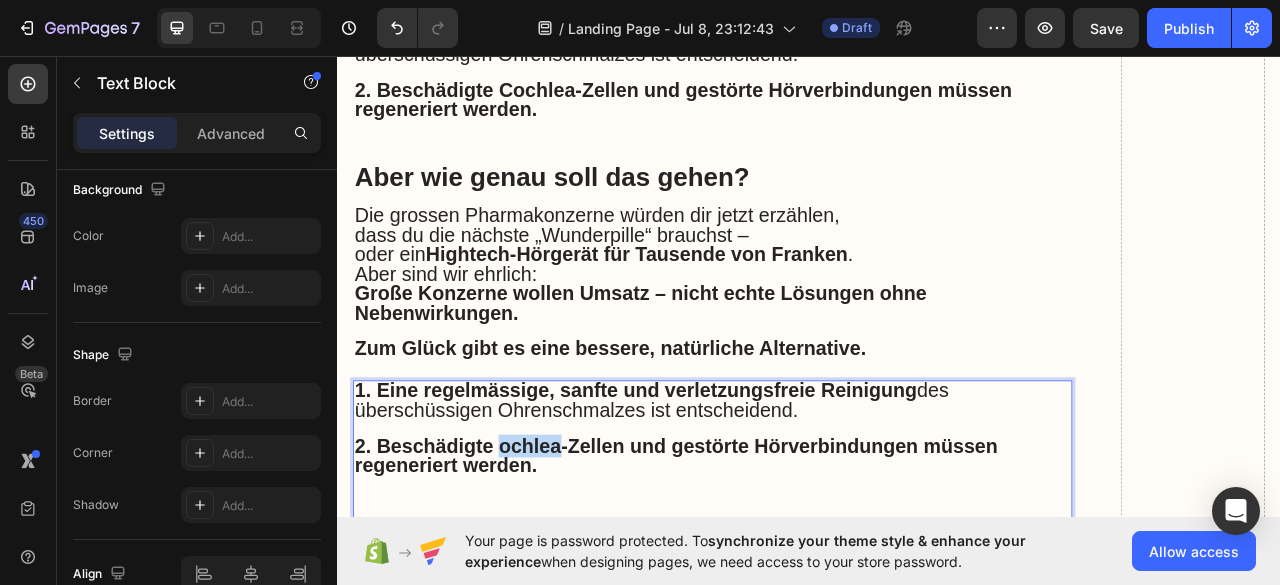 click on "2. Beschädigte ochlea-Zellen und gestörte Hörverbindungen müssen regeneriert werden." at bounding box center [768, 565] 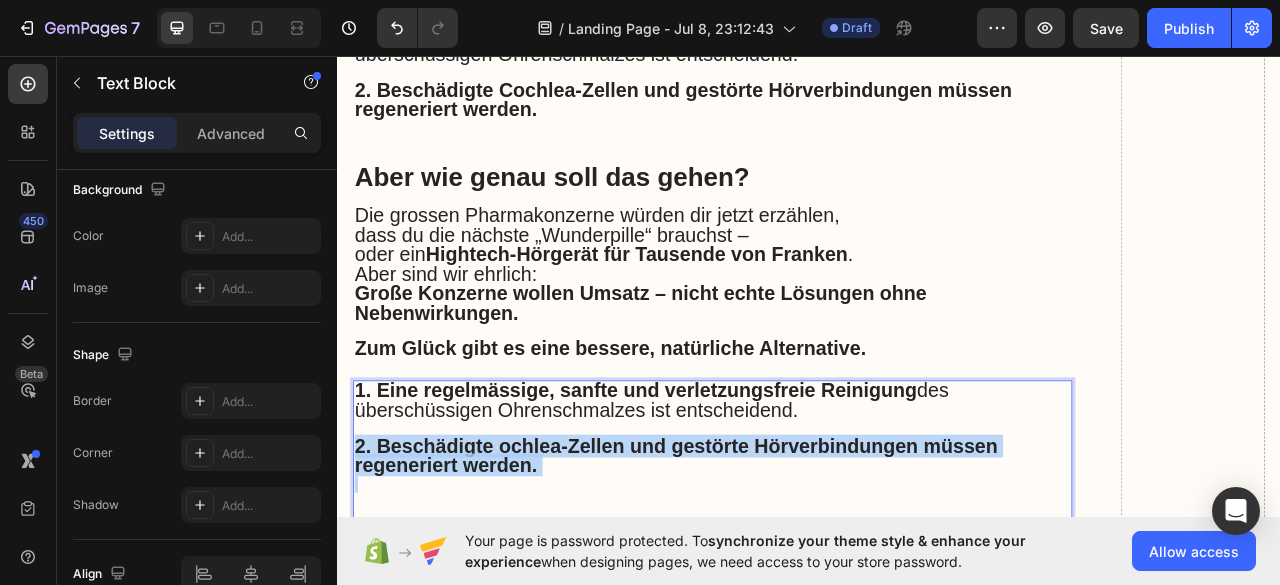 click on "2. Beschädigte ochlea-Zellen und gestörte Hörverbindungen müssen regeneriert werden." at bounding box center (768, 565) 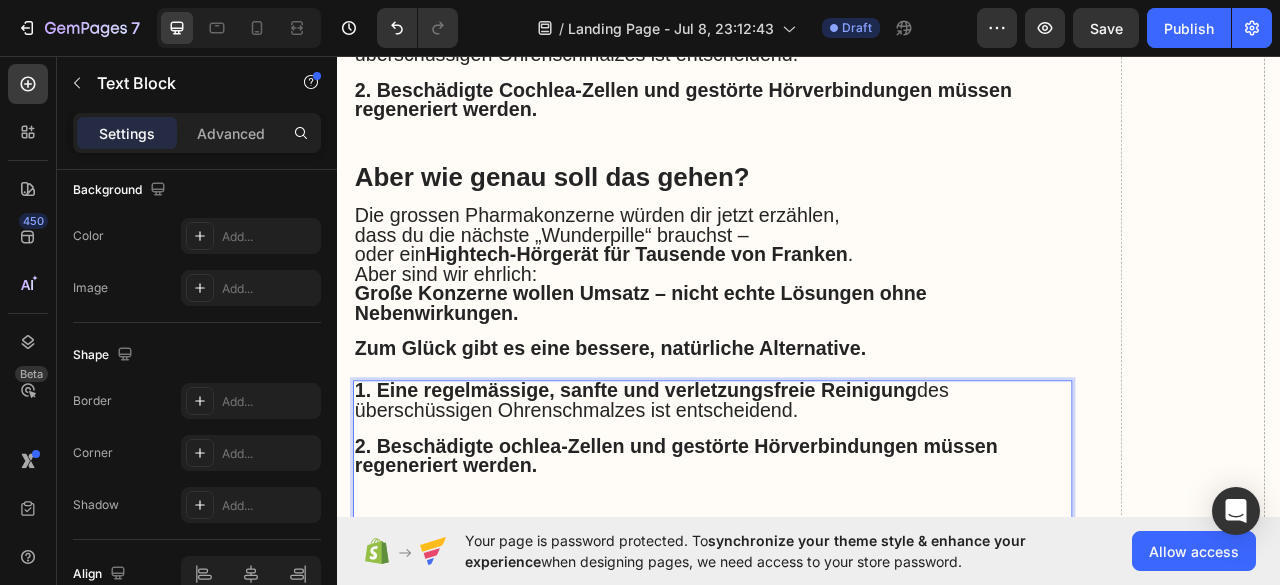 click on "2. Beschädigte ochlea-Zellen und gestörte Hörverbindungen müssen regeneriert werden." at bounding box center (768, 565) 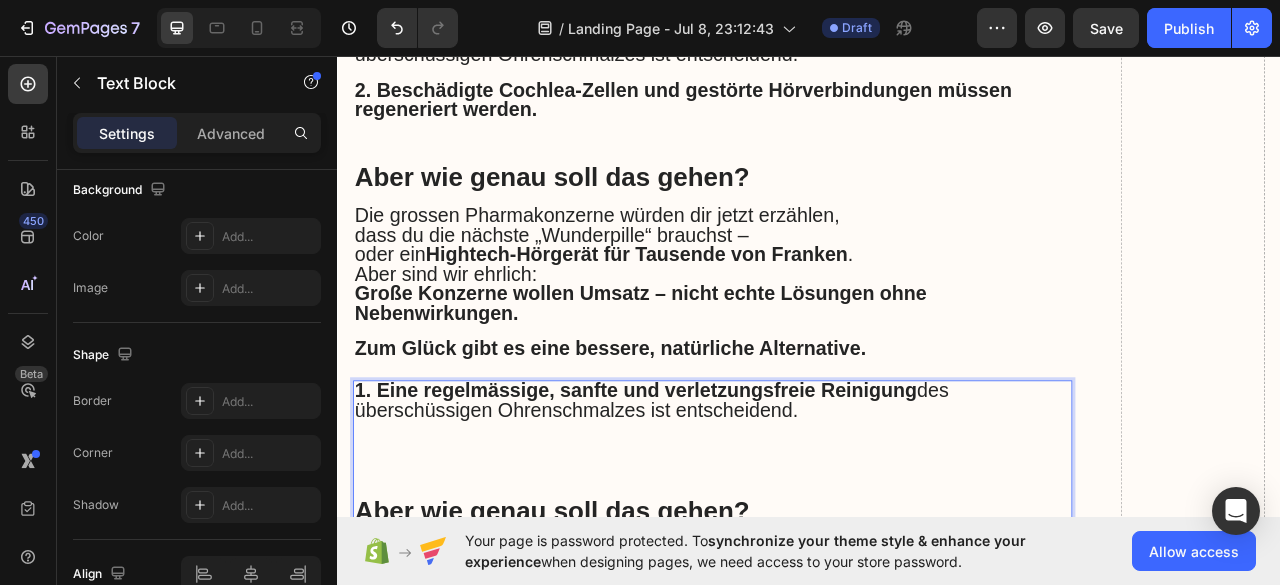 click on "1. Eine regelmässige, sanfte und verletzungsfreie Reinigung  des überschüssigen Ohrenschmalzes ist entscheidend." at bounding box center [737, 494] 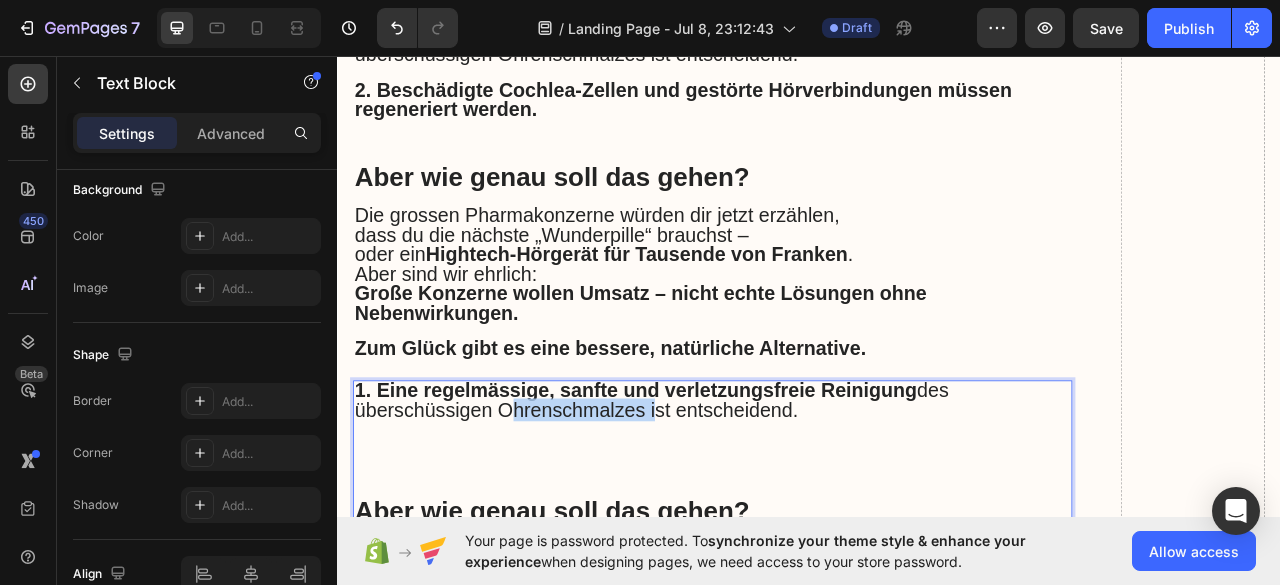 click on "1. Eine regelmässige, sanfte und verletzungsfreie Reinigung  des überschüssigen Ohrenschmalzes ist entscheidend." at bounding box center (737, 494) 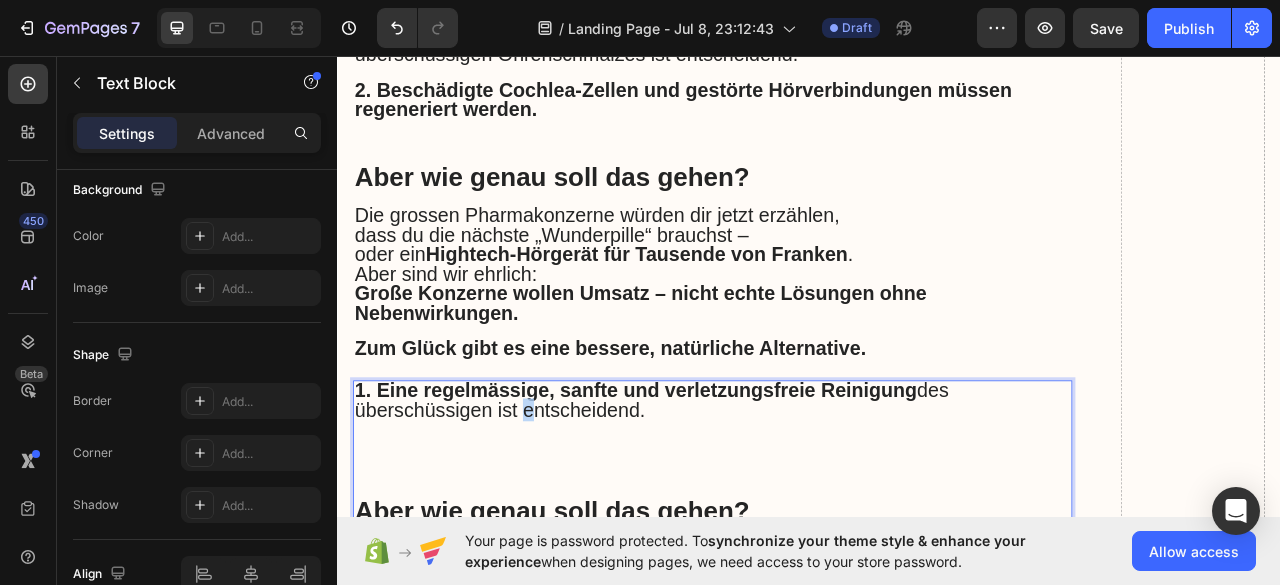 click on "1. Eine regelmässige, sanfte und verletzungsfreie Reinigung  des überschüssigen ist entscheidend." at bounding box center (737, 494) 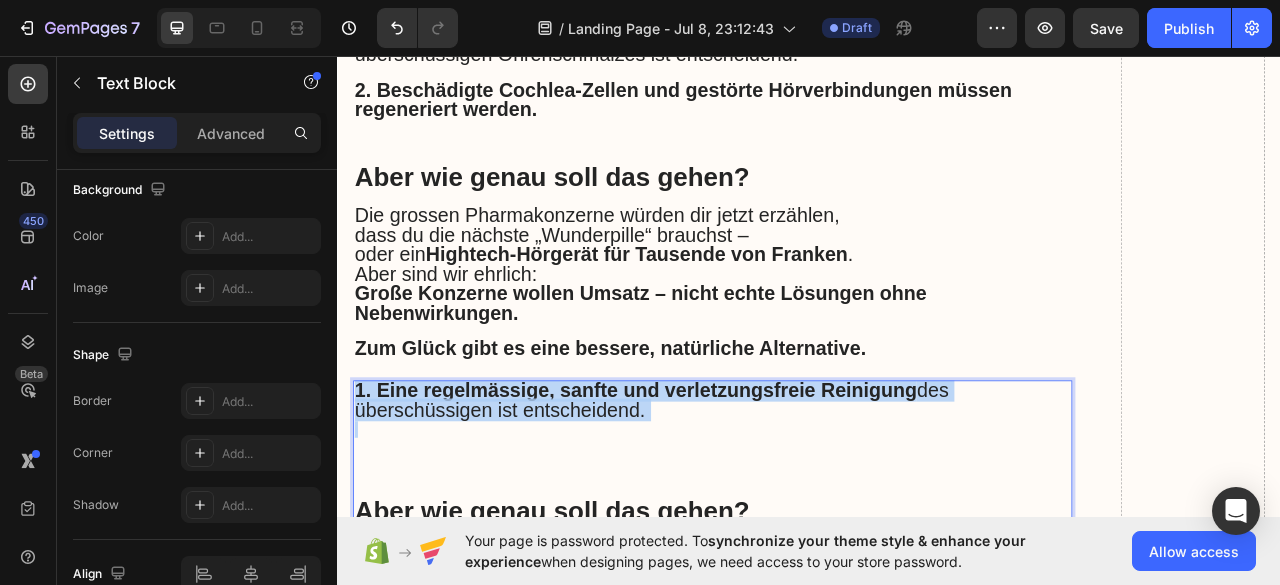 click on "1. Eine regelmässige, sanfte und verletzungsfreie Reinigung  des überschüssigen ist entscheidend." at bounding box center [737, 494] 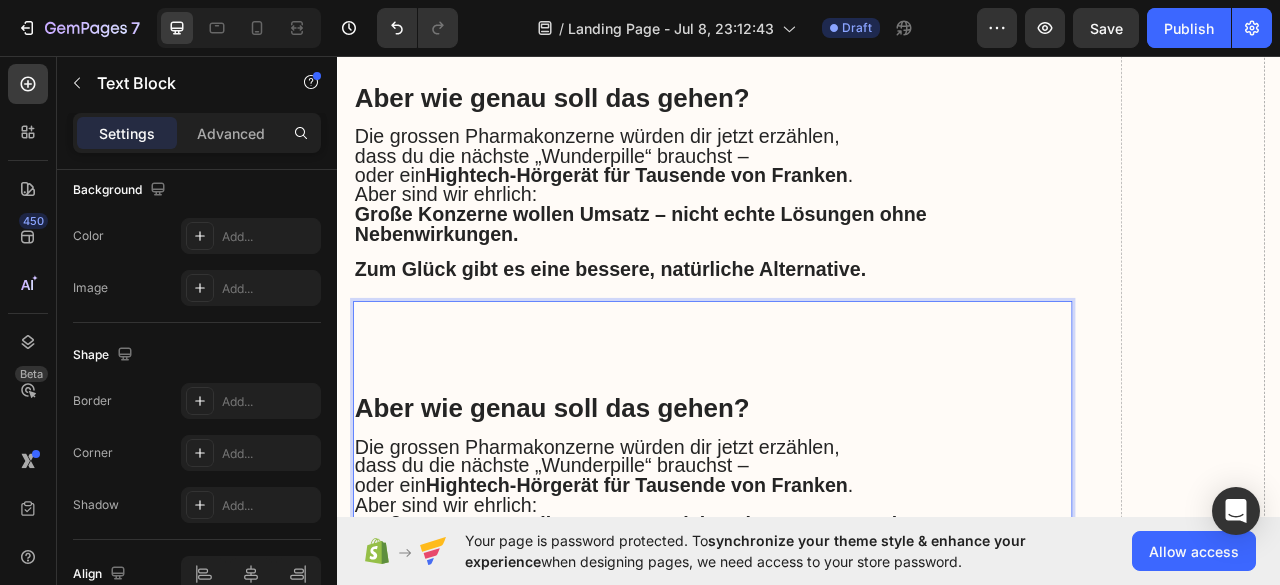 scroll, scrollTop: 6078, scrollLeft: 0, axis: vertical 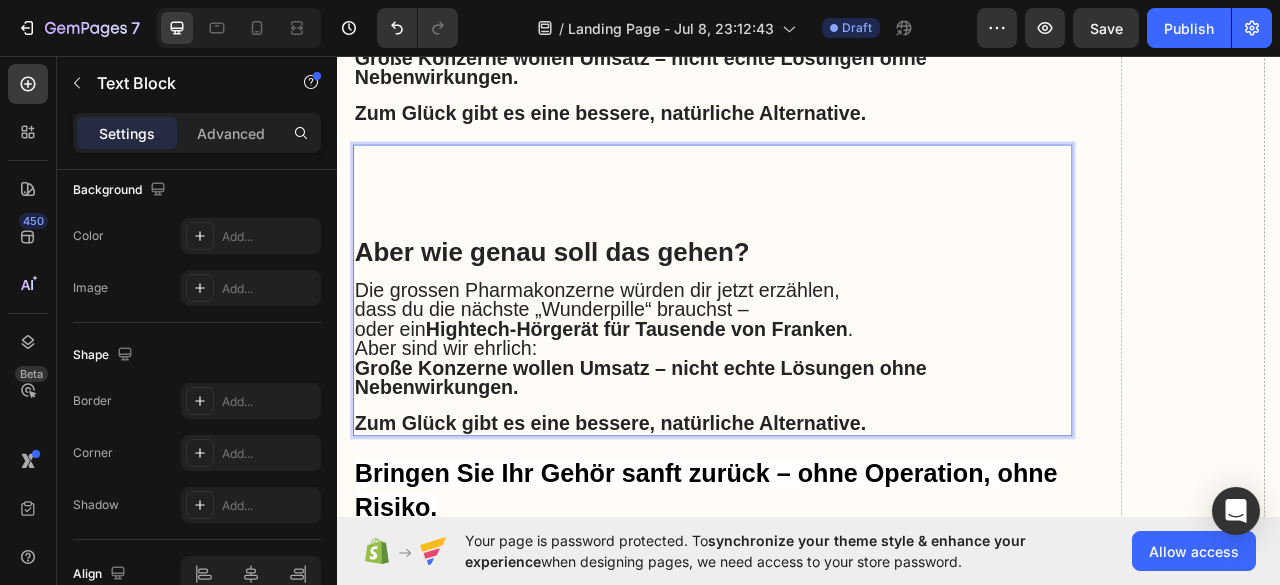 click on "Zum Glück gibt es eine bessere, natürliche Alternative." at bounding box center (684, 524) 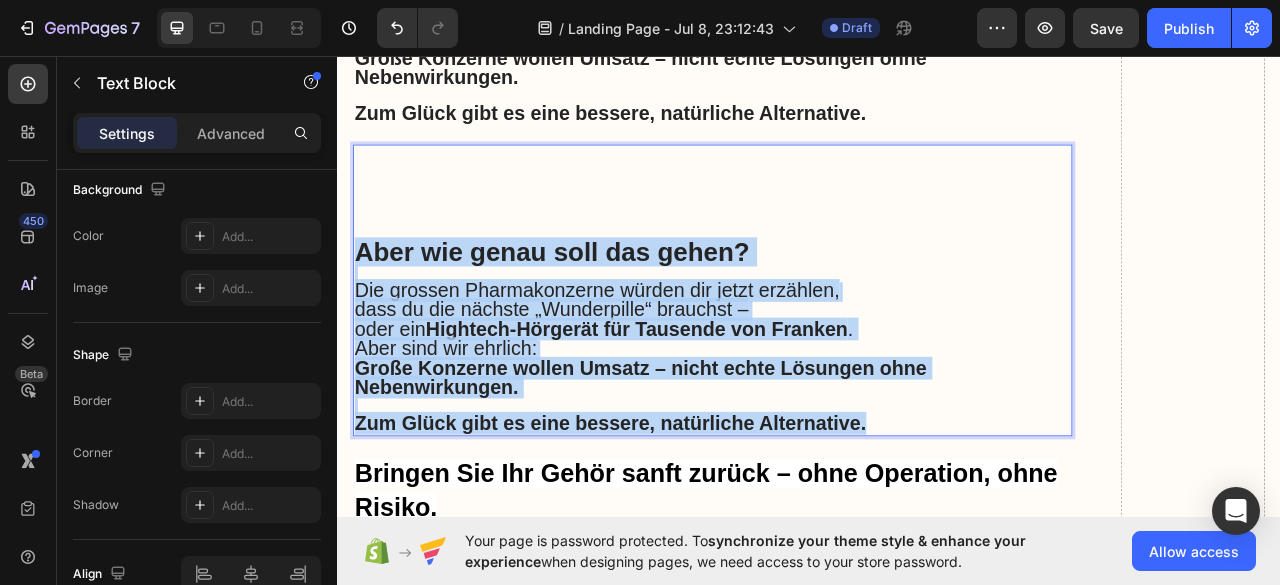 drag, startPoint x: 1007, startPoint y: 462, endPoint x: 363, endPoint y: 250, distance: 677.9971 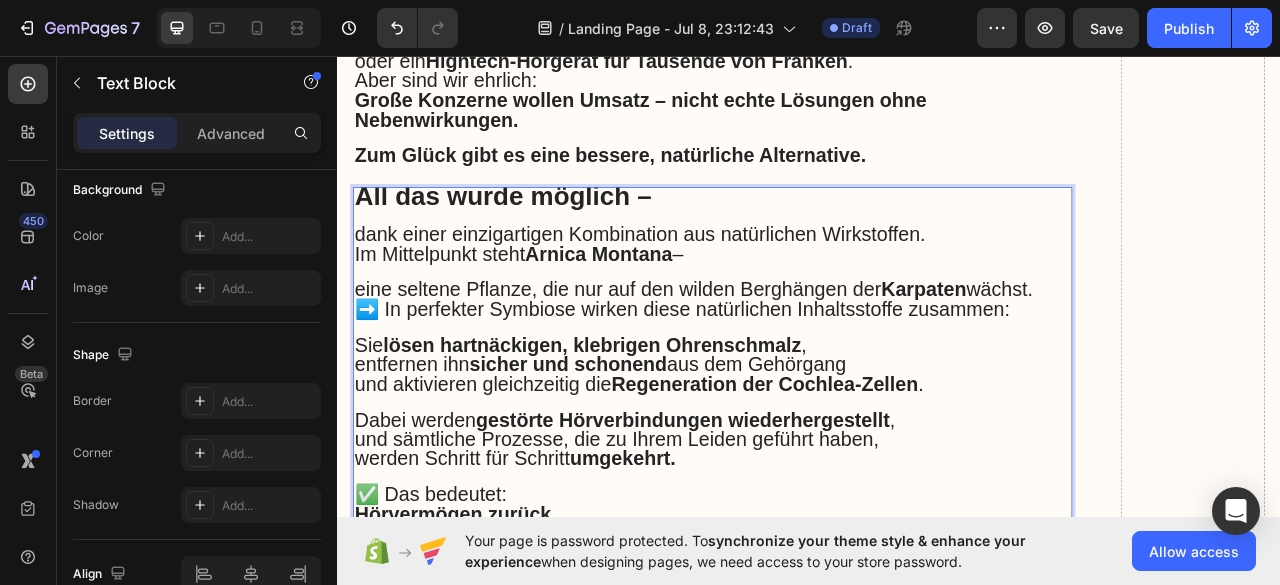 scroll, scrollTop: 5955, scrollLeft: 0, axis: vertical 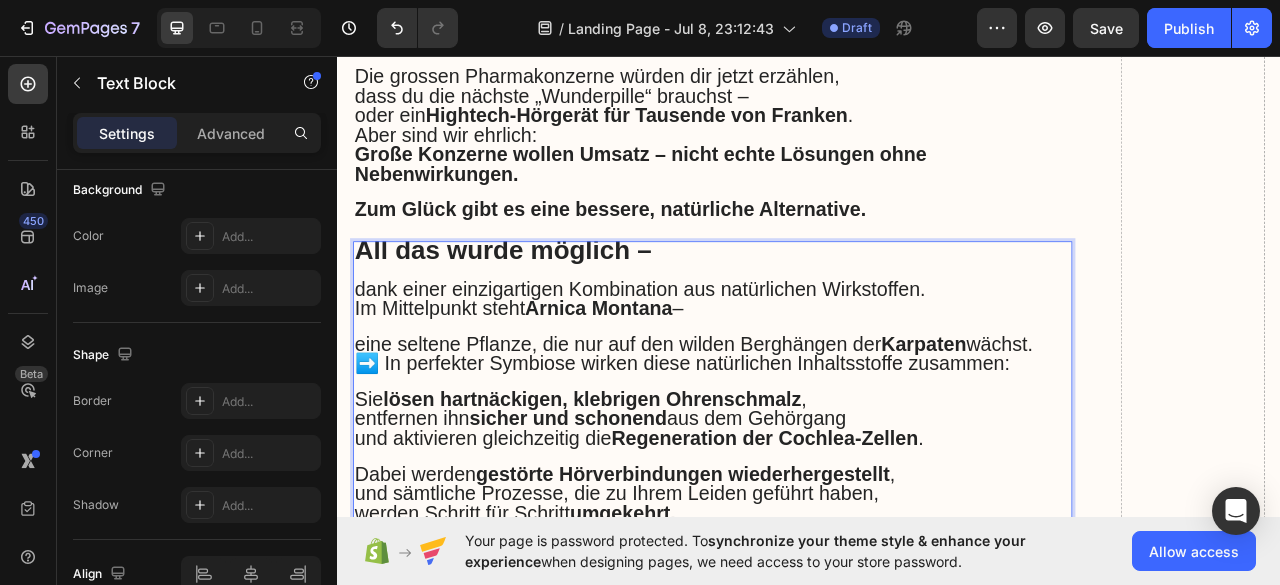 click on "All das wurde möglich –" at bounding box center [548, 304] 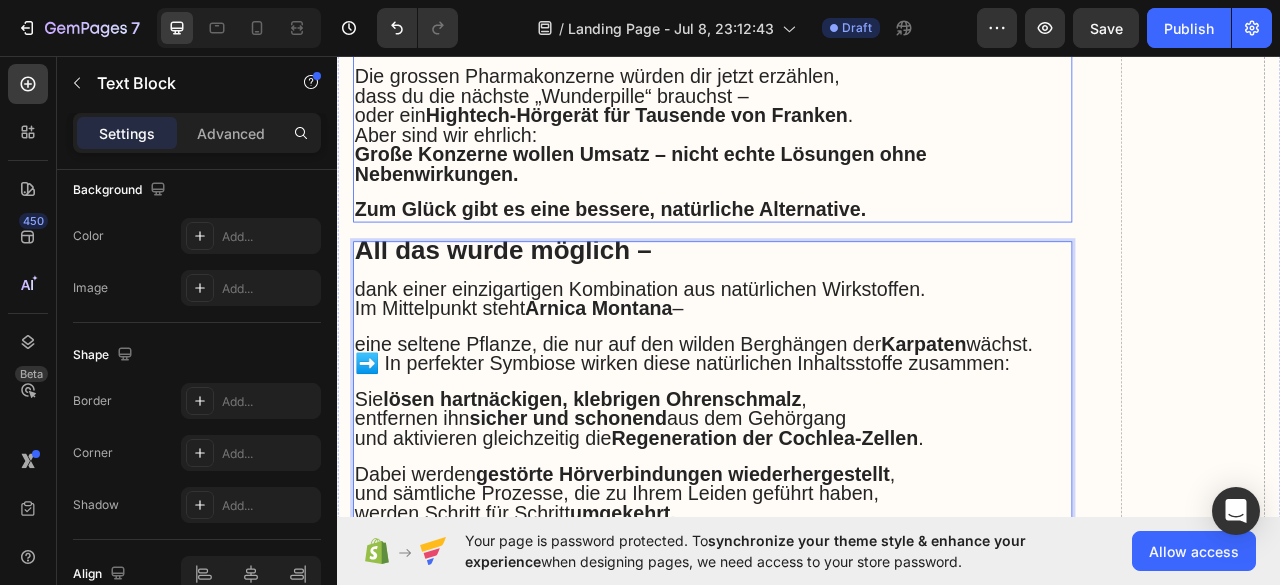 click at bounding box center (814, 232) 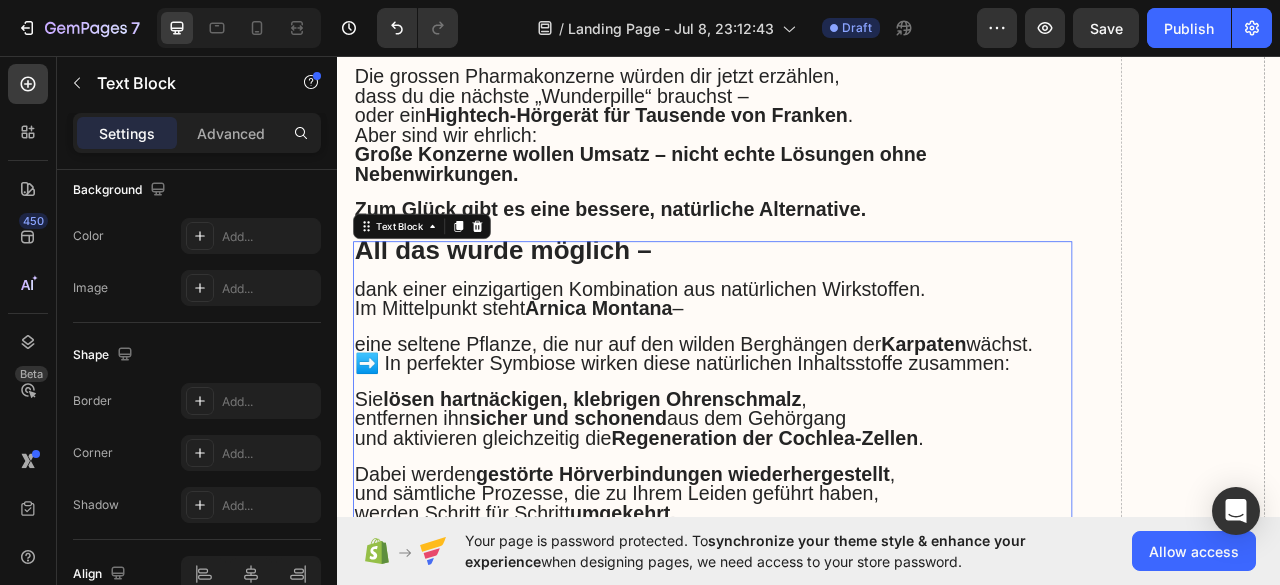 click at bounding box center (814, 332) 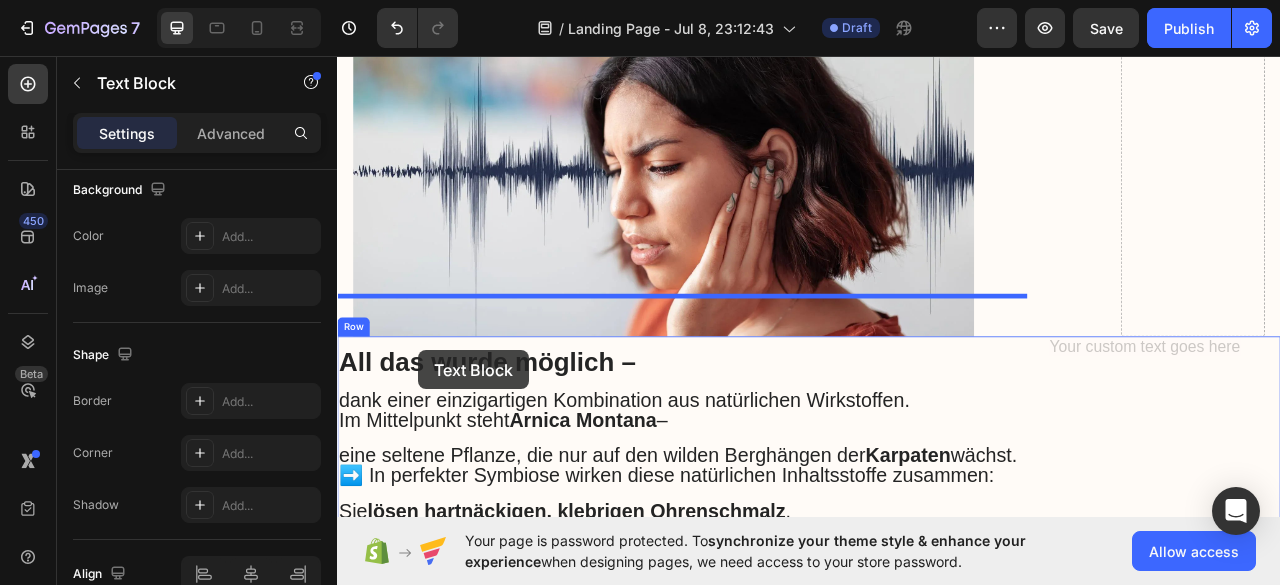 scroll, scrollTop: 7310, scrollLeft: 0, axis: vertical 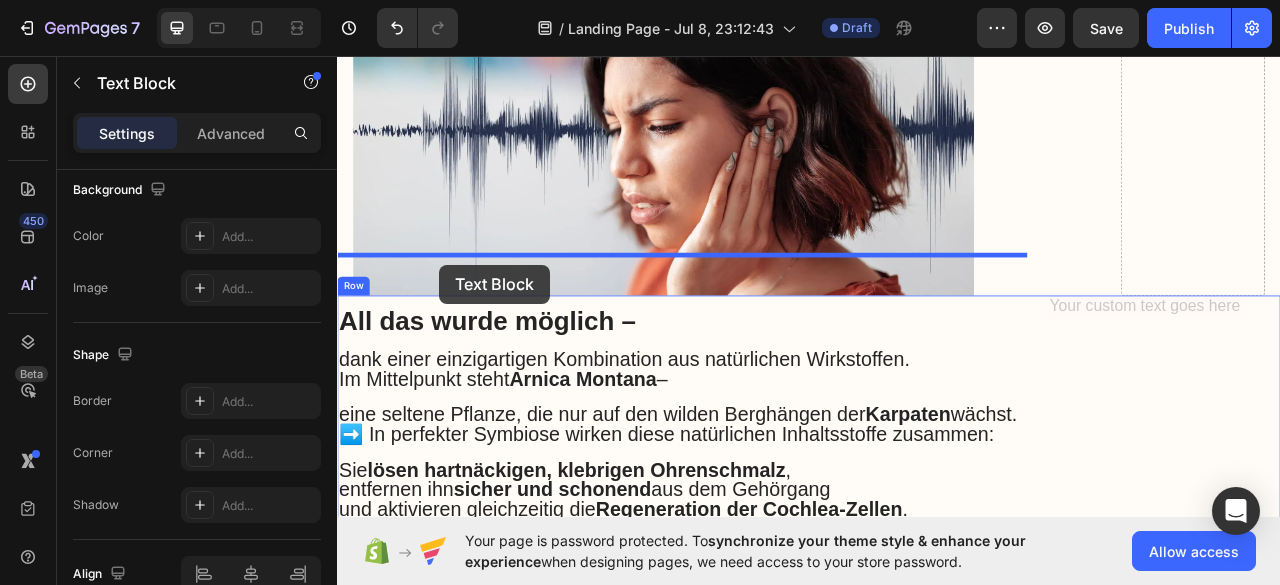 drag, startPoint x: 410, startPoint y: 227, endPoint x: 468, endPoint y: 318, distance: 107.912 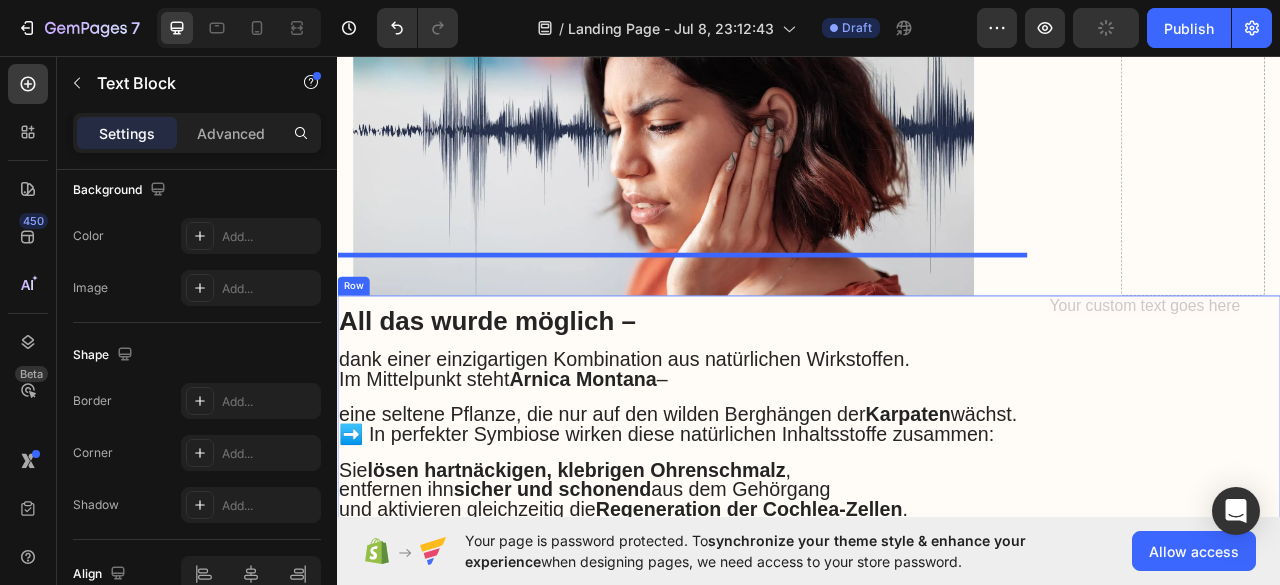 scroll, scrollTop: 6392, scrollLeft: 0, axis: vertical 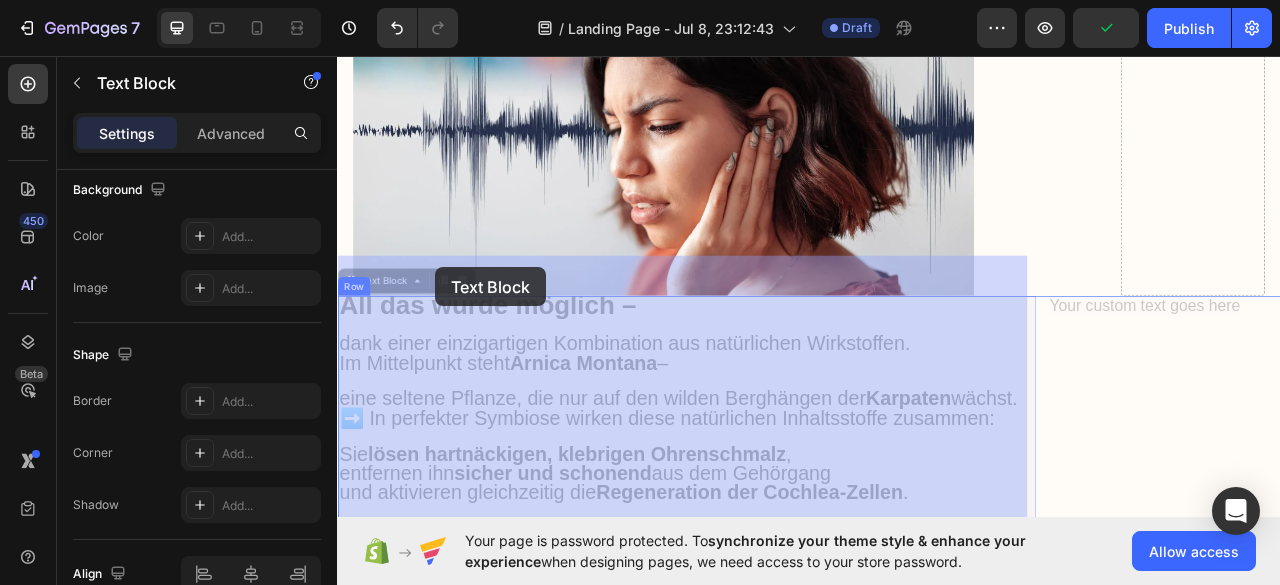 drag, startPoint x: 396, startPoint y: 296, endPoint x: 455, endPoint y: 326, distance: 66.189125 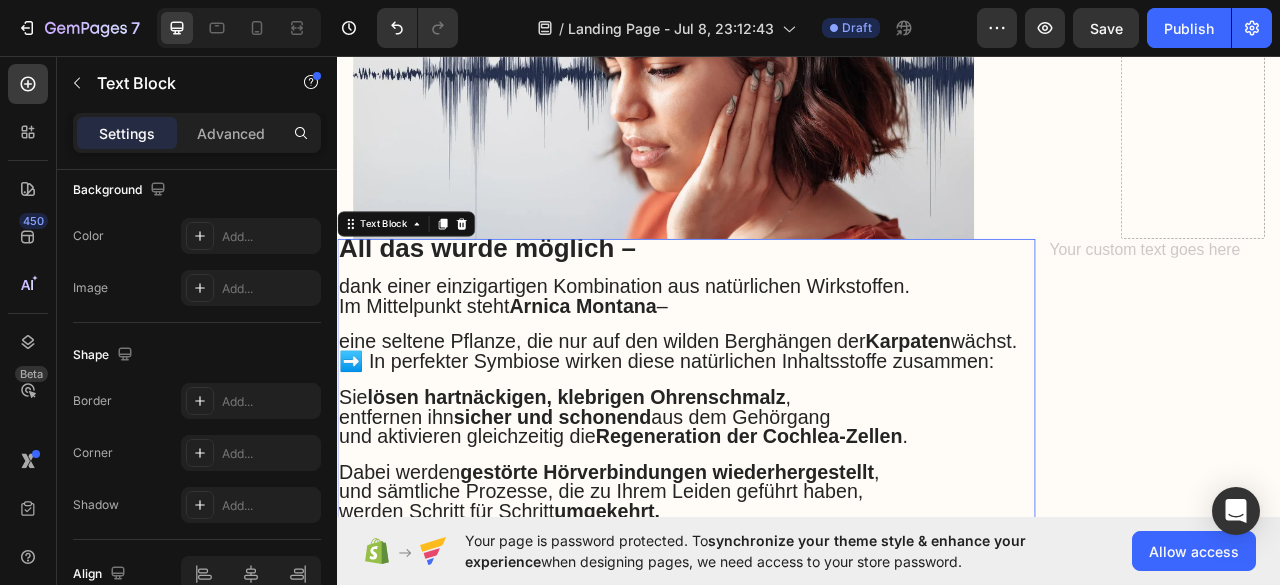 scroll, scrollTop: 6492, scrollLeft: 0, axis: vertical 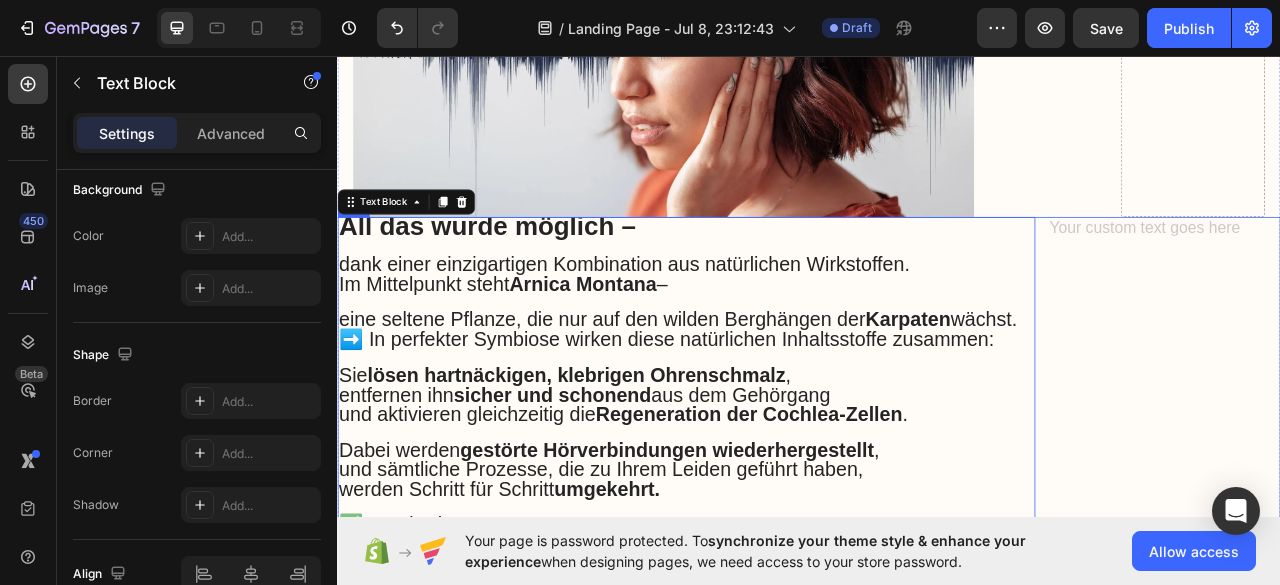click on "Text Block" at bounding box center (1389, 1200) 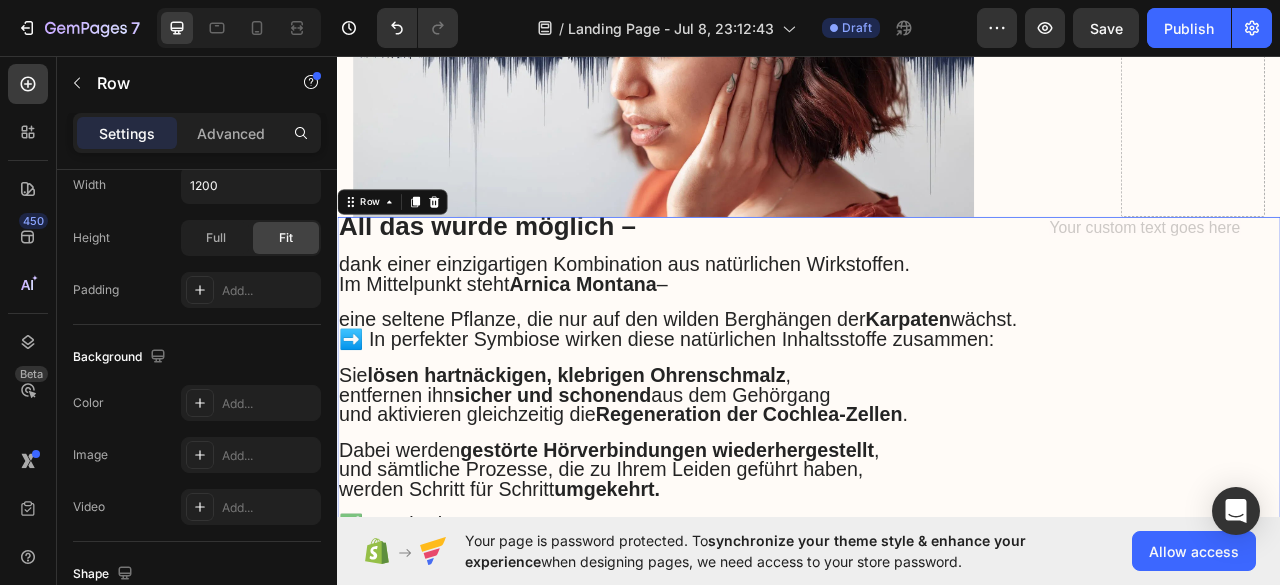 scroll, scrollTop: 0, scrollLeft: 0, axis: both 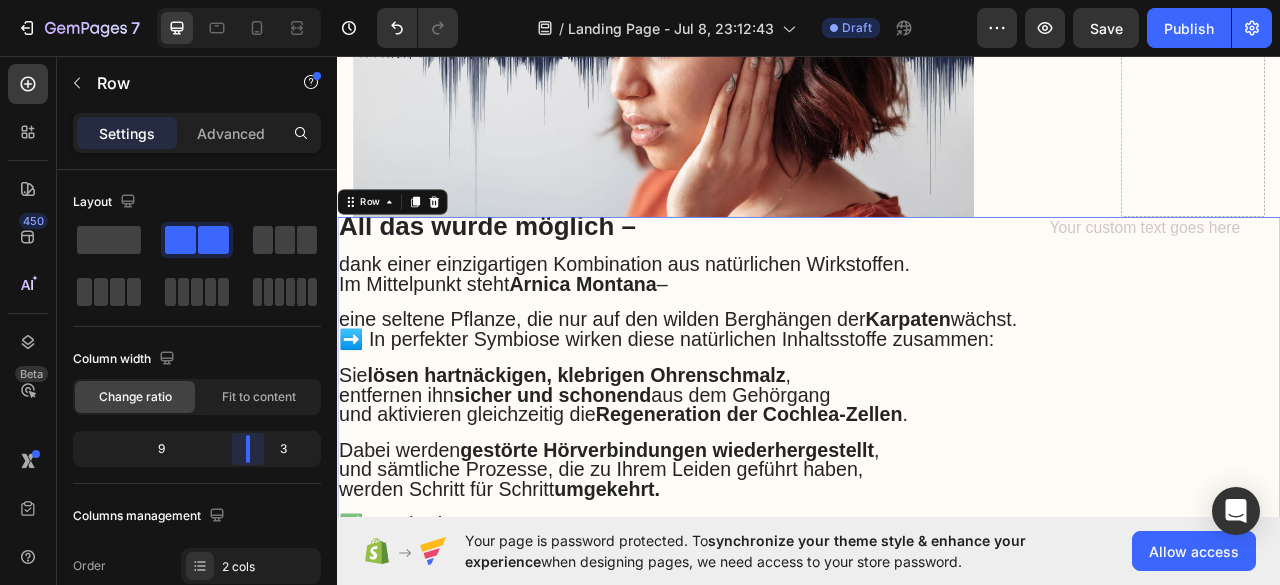 drag, startPoint x: 245, startPoint y: 439, endPoint x: 260, endPoint y: 443, distance: 15.524175 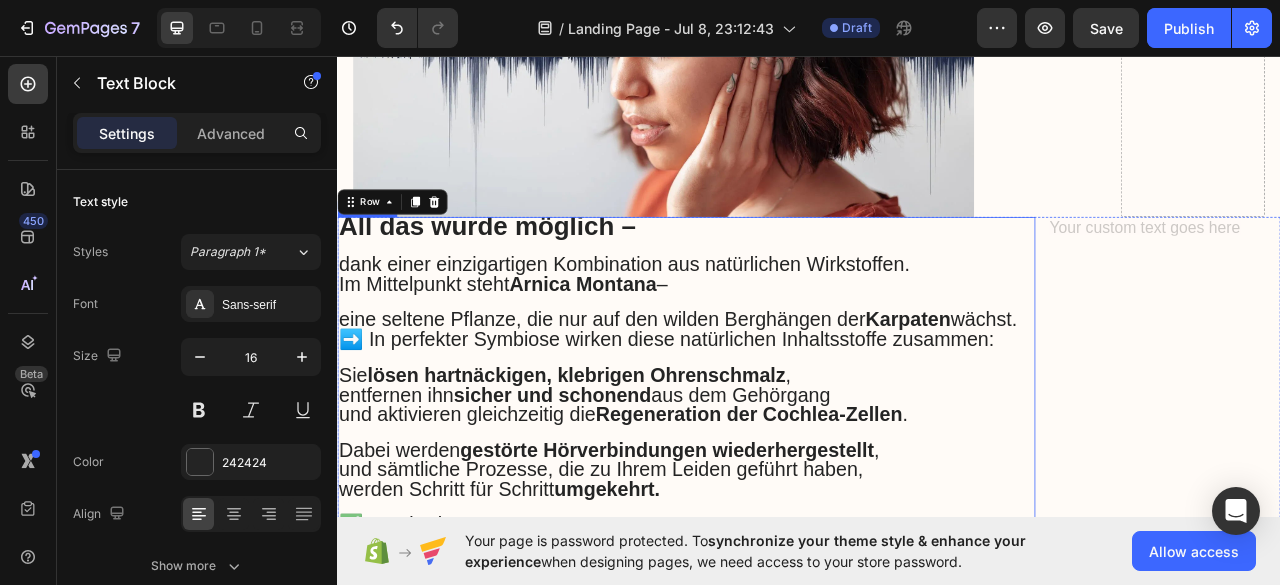 click on "All das wurde möglich –" at bounding box center (528, 273) 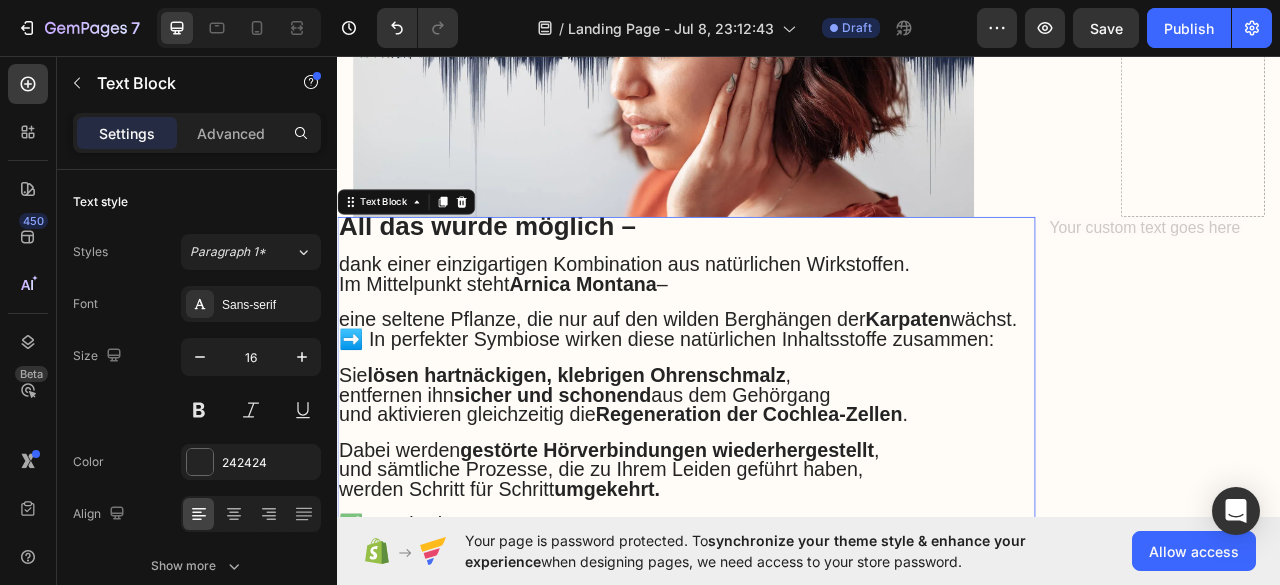 click on "All das wurde möglich –" at bounding box center [528, 273] 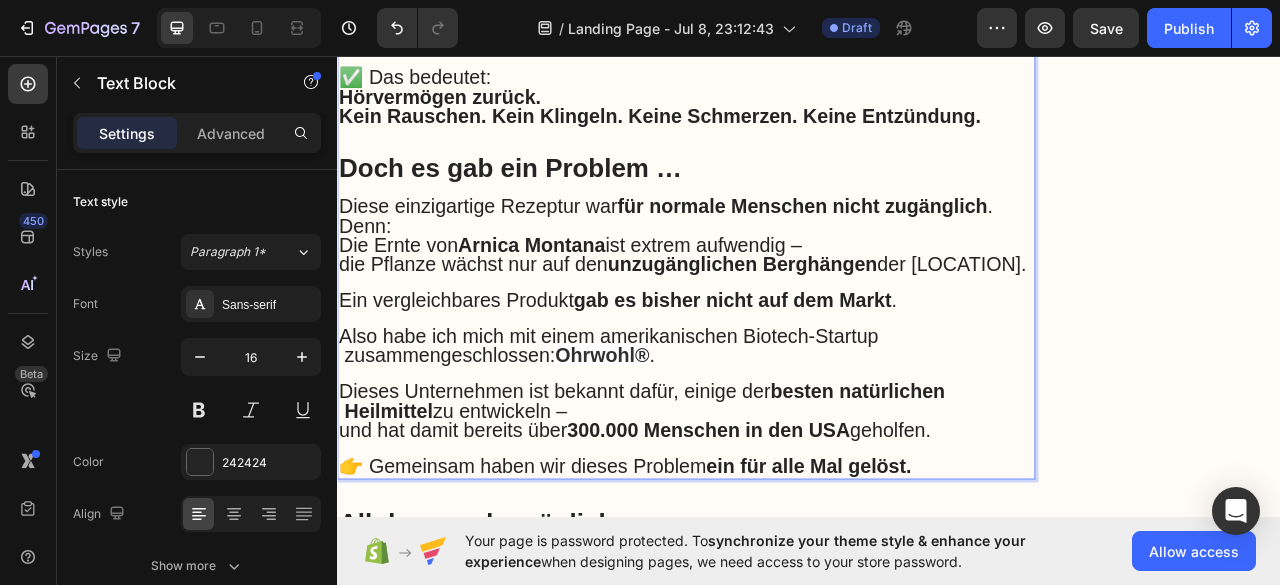 scroll, scrollTop: 7092, scrollLeft: 0, axis: vertical 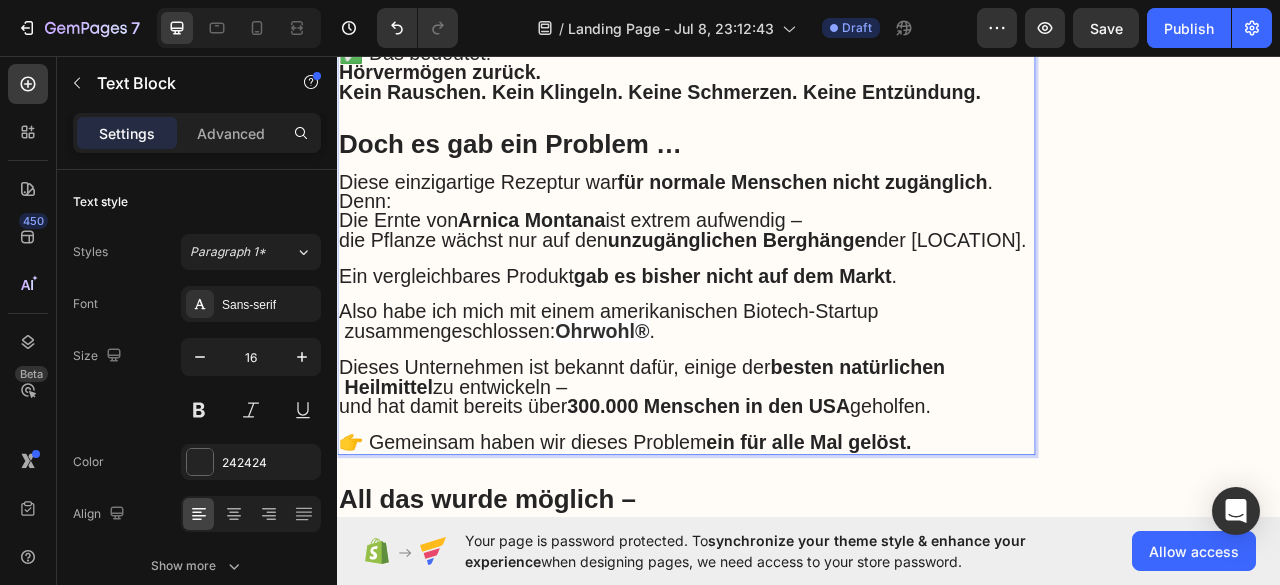 click on "Also habe ich mich mit einem amerikanischen Biotech-Startup      zusammengeschlossen:" at bounding box center [696, 394] 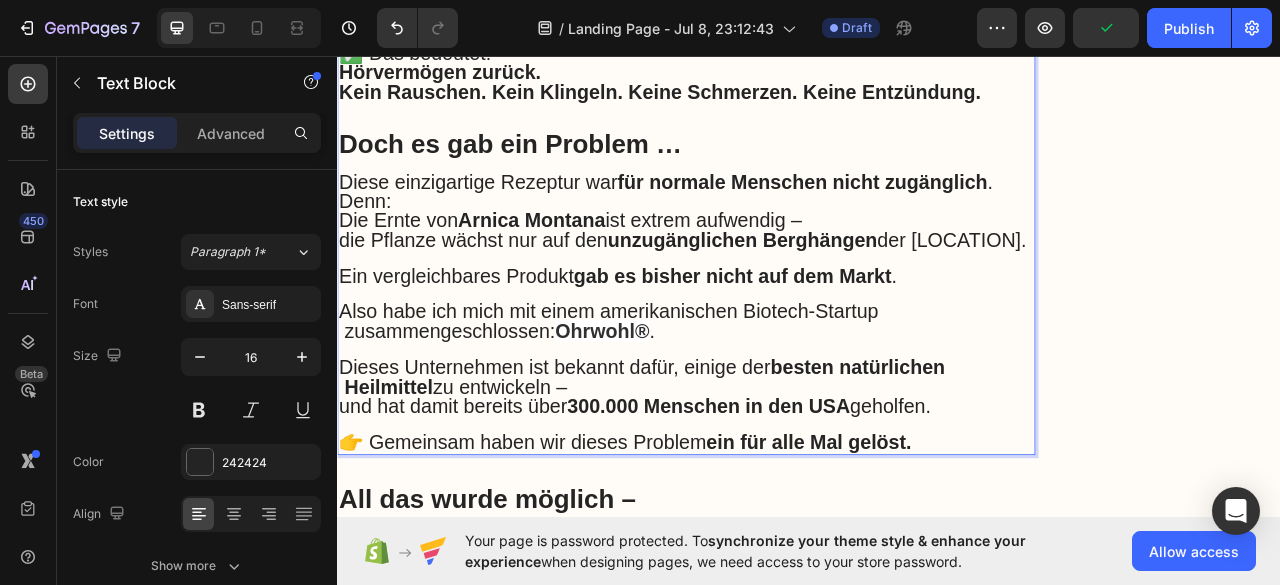 click on "besten natürlichen            Heilmittel" at bounding box center [759, 465] 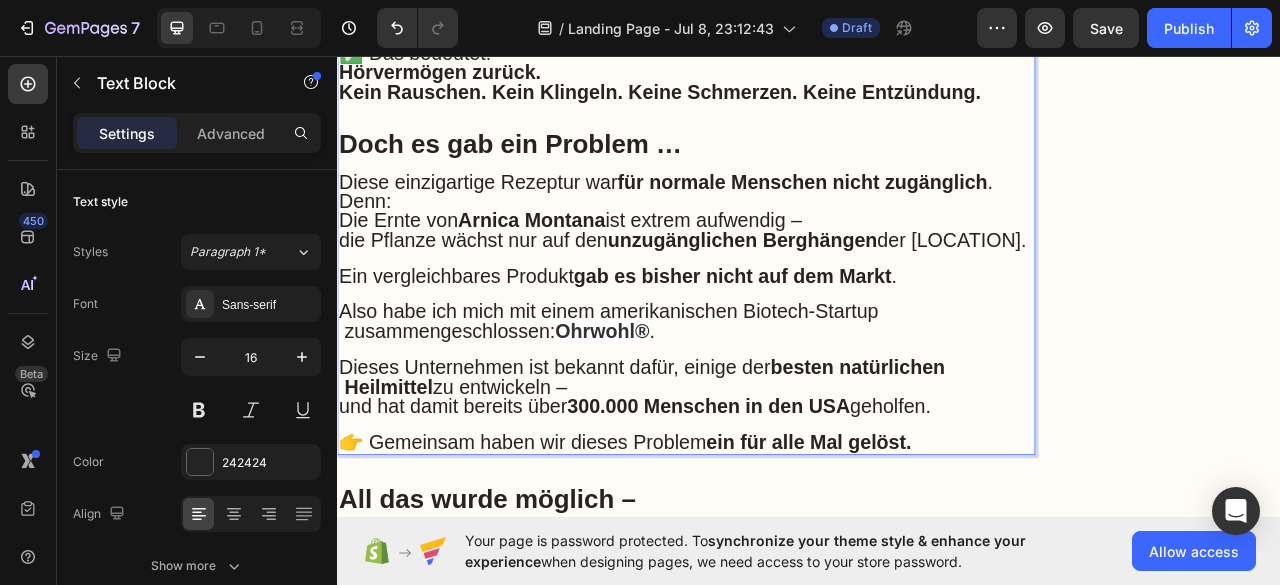 click on "Also habe ich mich mit einem amerikanischen Biotech-Startup        zusammengeschlossen:" at bounding box center [703, 394] 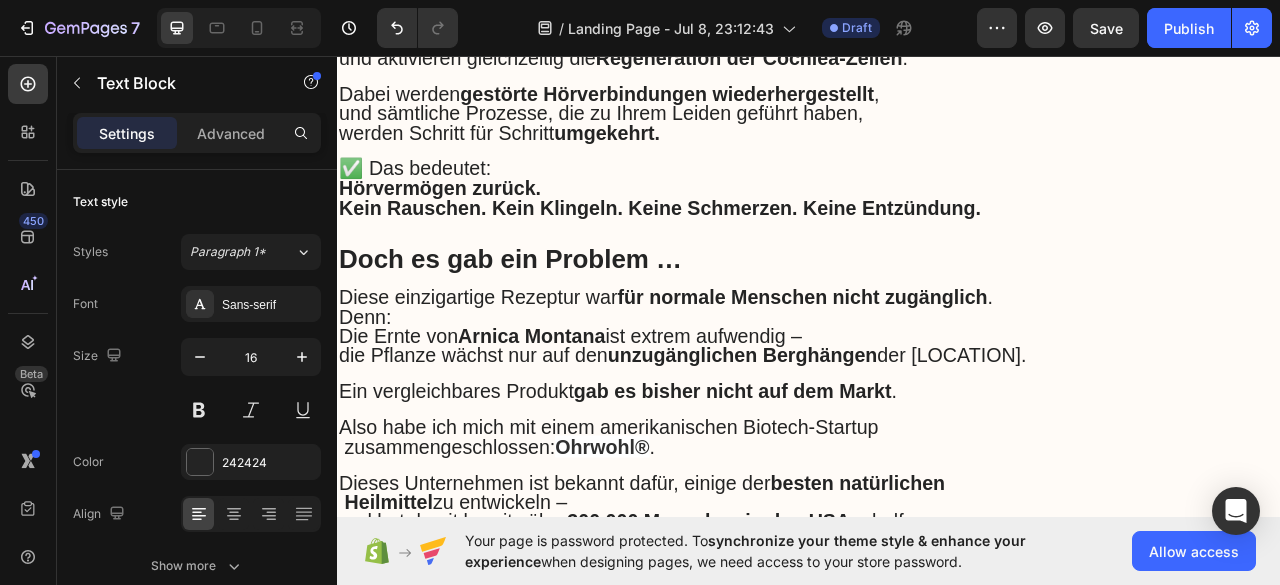 scroll, scrollTop: 8092, scrollLeft: 0, axis: vertical 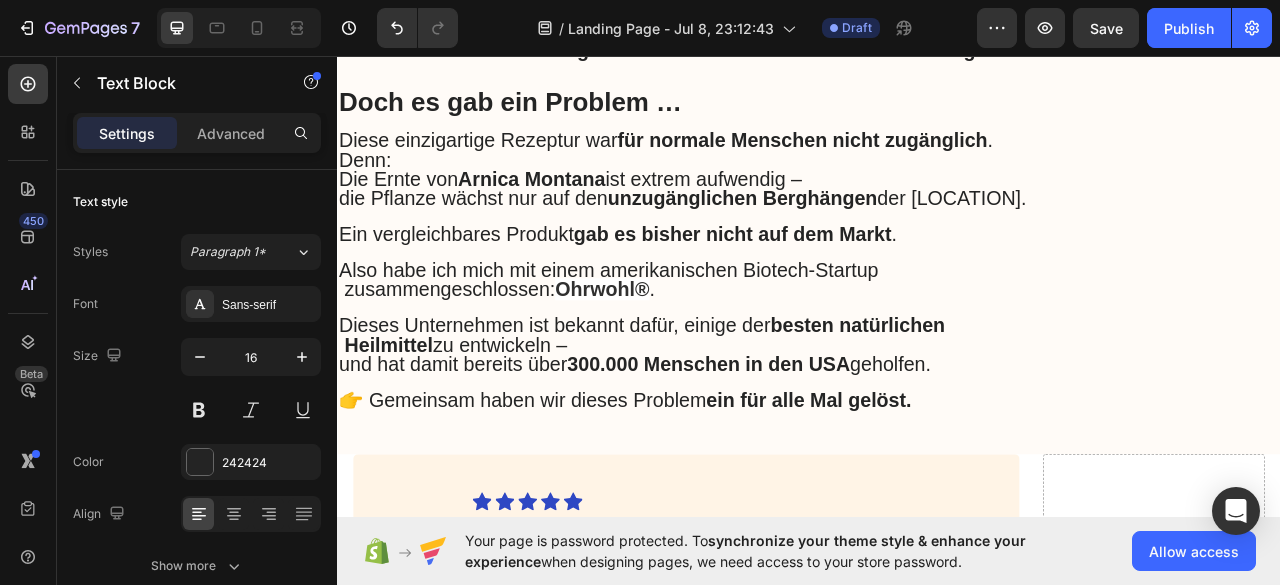 click on "und hat damit bereits über  300.000 Menschen in den USA  geholfen." at bounding box center (715, 449) 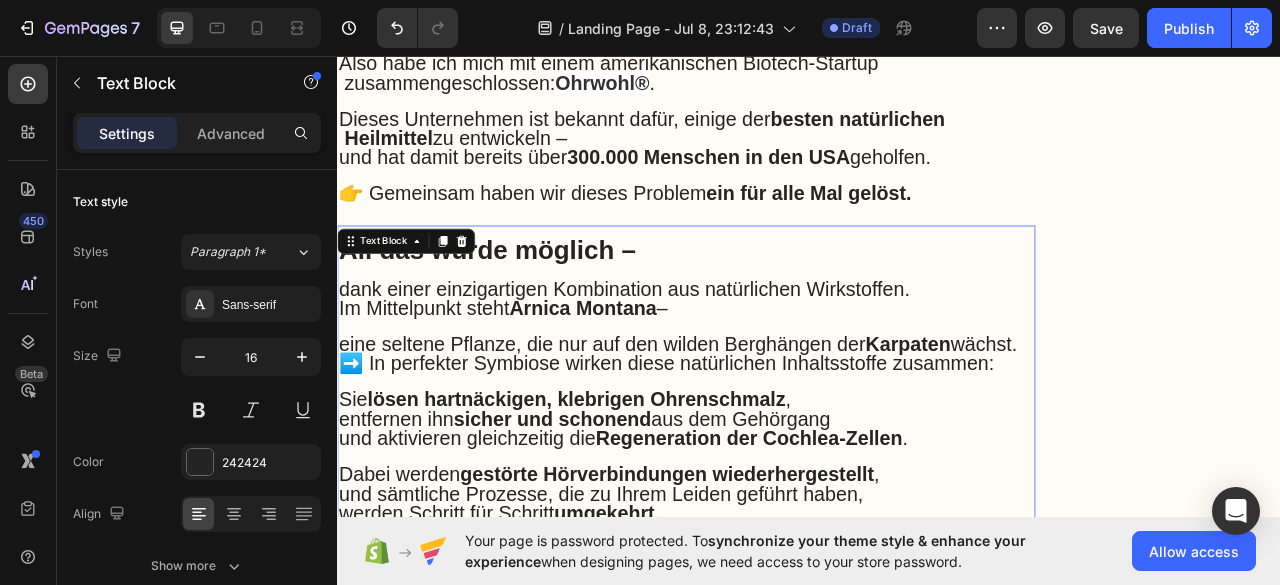 scroll, scrollTop: 7292, scrollLeft: 0, axis: vertical 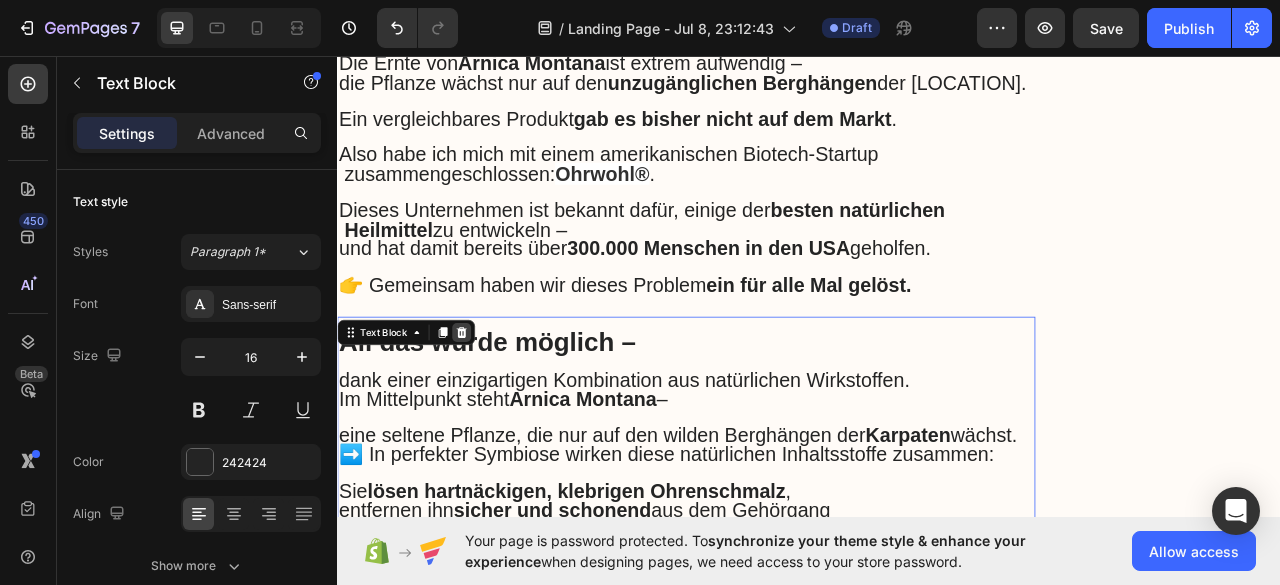 click 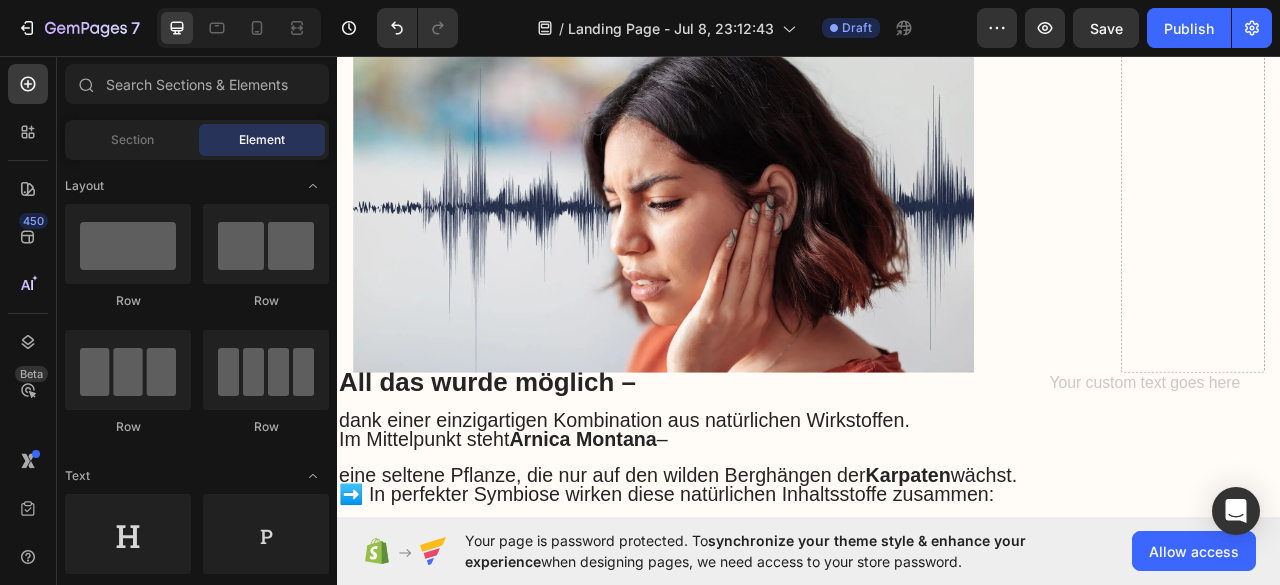 scroll, scrollTop: 6292, scrollLeft: 0, axis: vertical 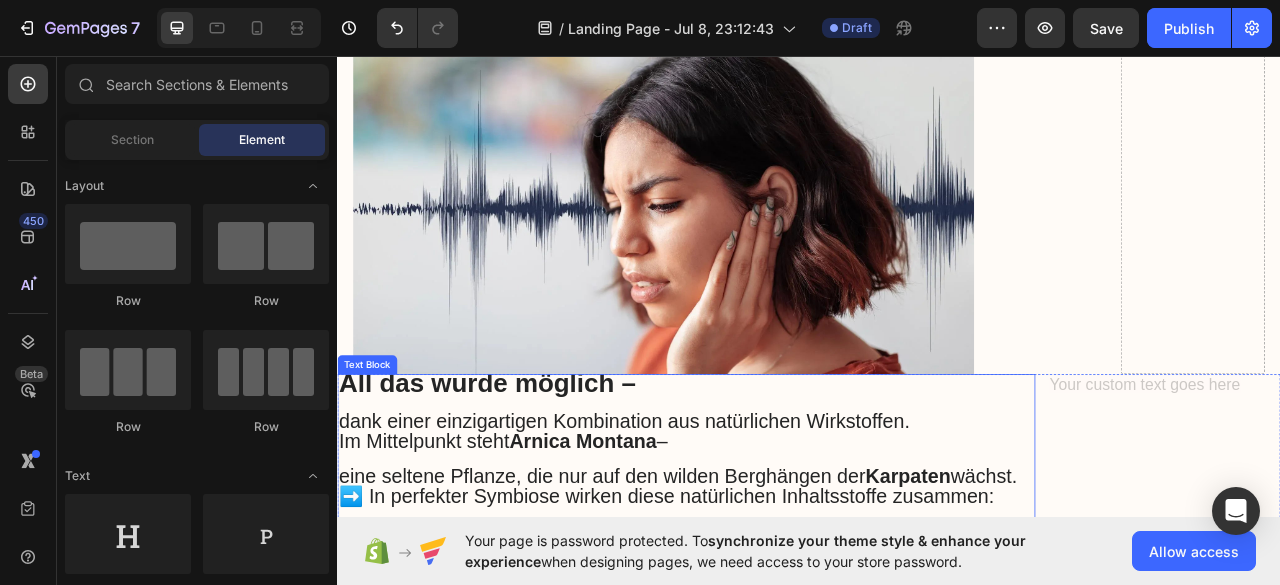 click on "All das wurde möglich –" at bounding box center [528, 473] 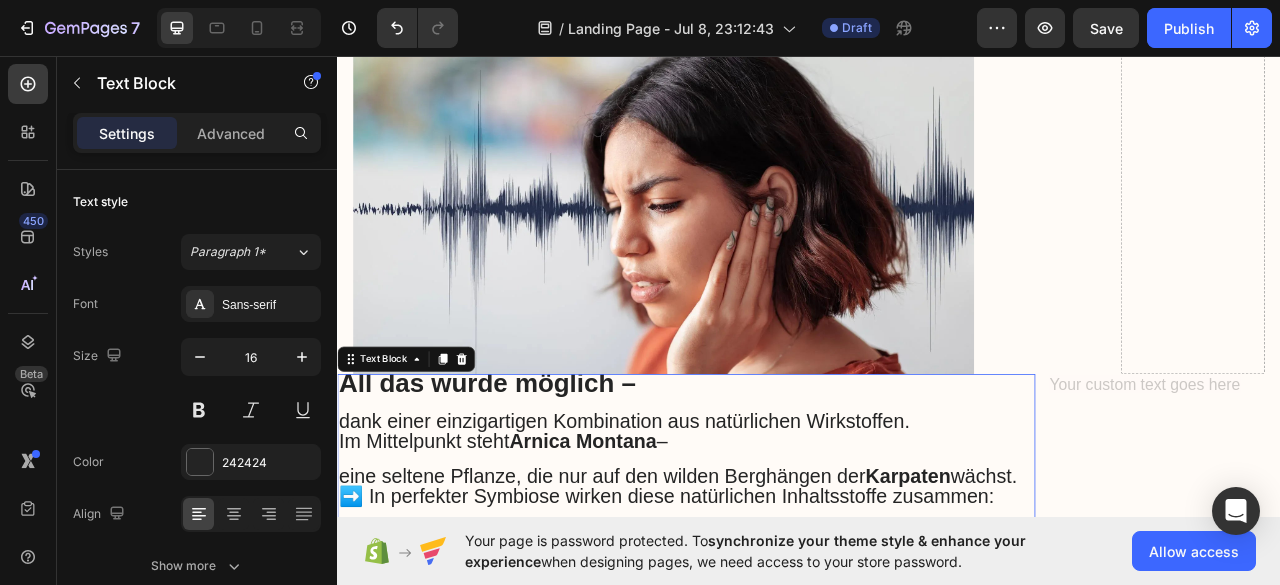 click on "All das wurde möglich –" at bounding box center [528, 473] 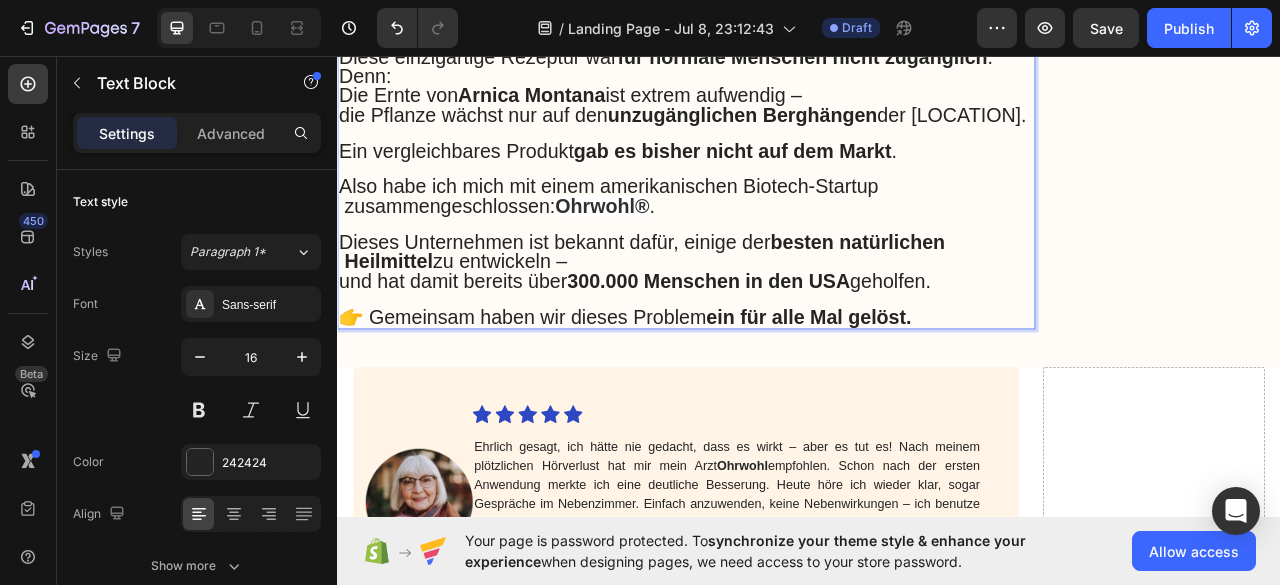 scroll, scrollTop: 7300, scrollLeft: 0, axis: vertical 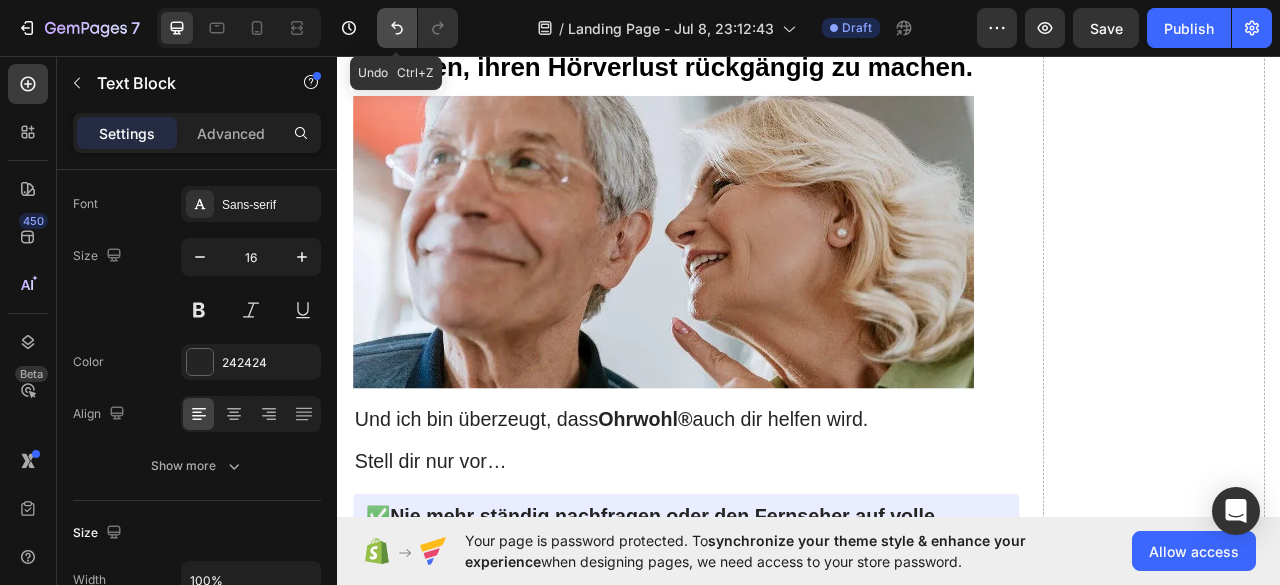 click 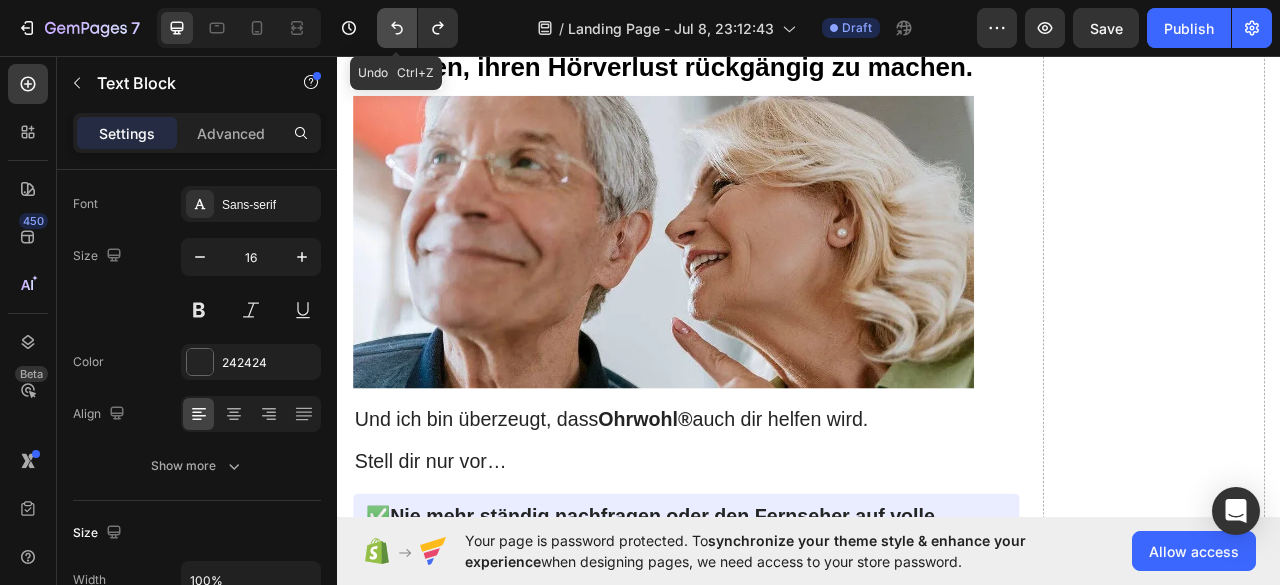 click 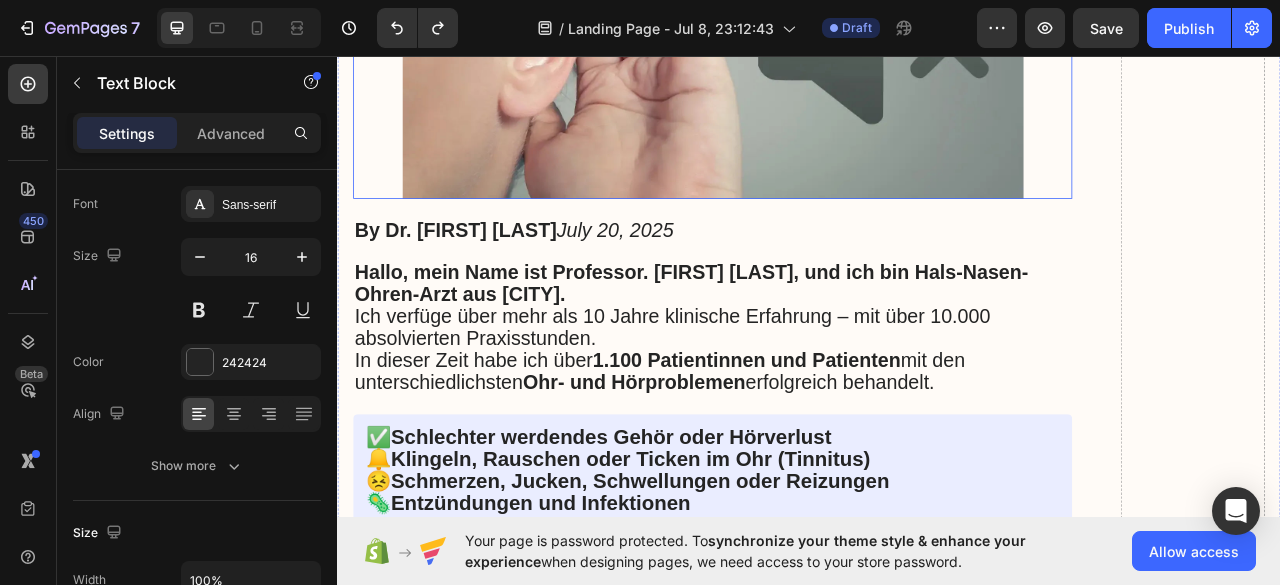 scroll, scrollTop: 700, scrollLeft: 0, axis: vertical 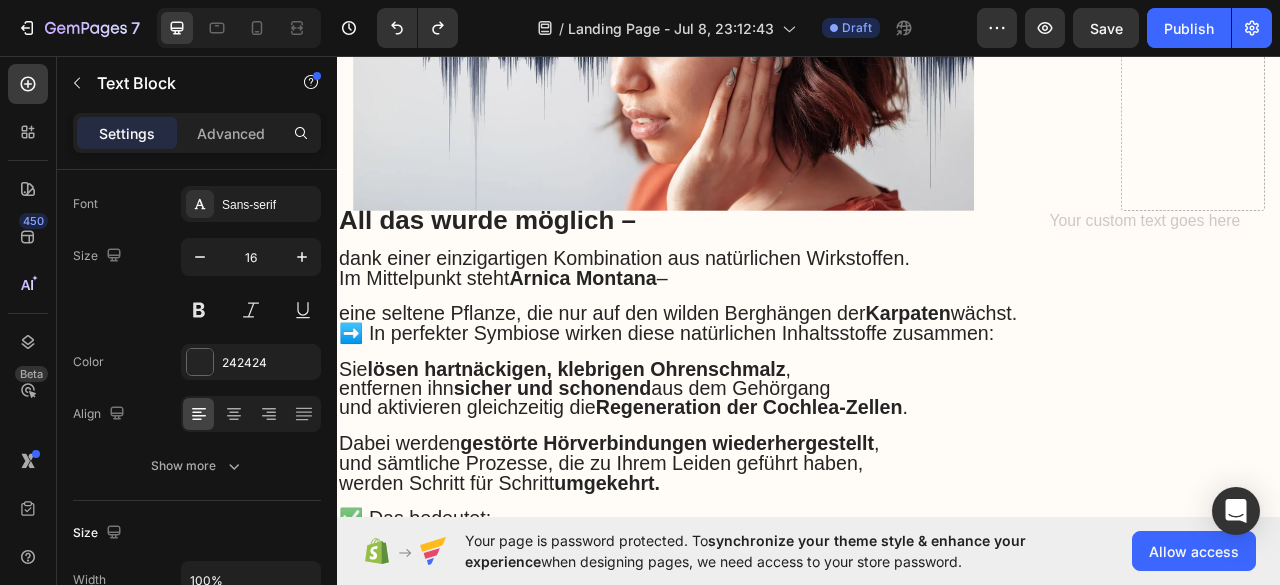 click on "All das wurde möglich –" at bounding box center [528, 265] 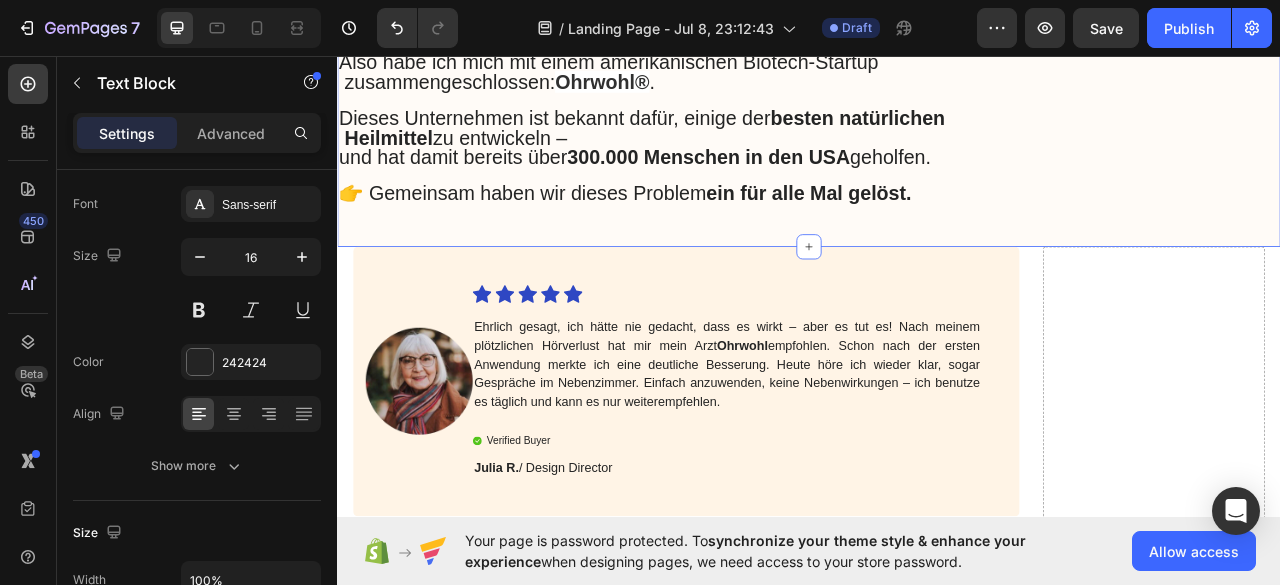 scroll, scrollTop: 8400, scrollLeft: 0, axis: vertical 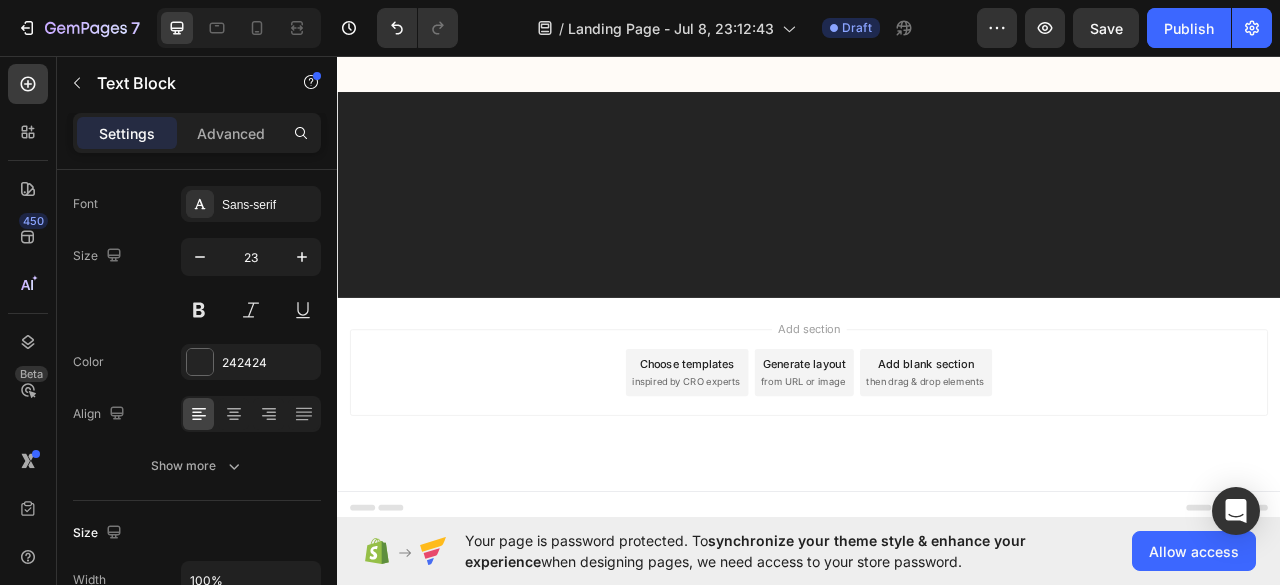 click at bounding box center [781, -1779] 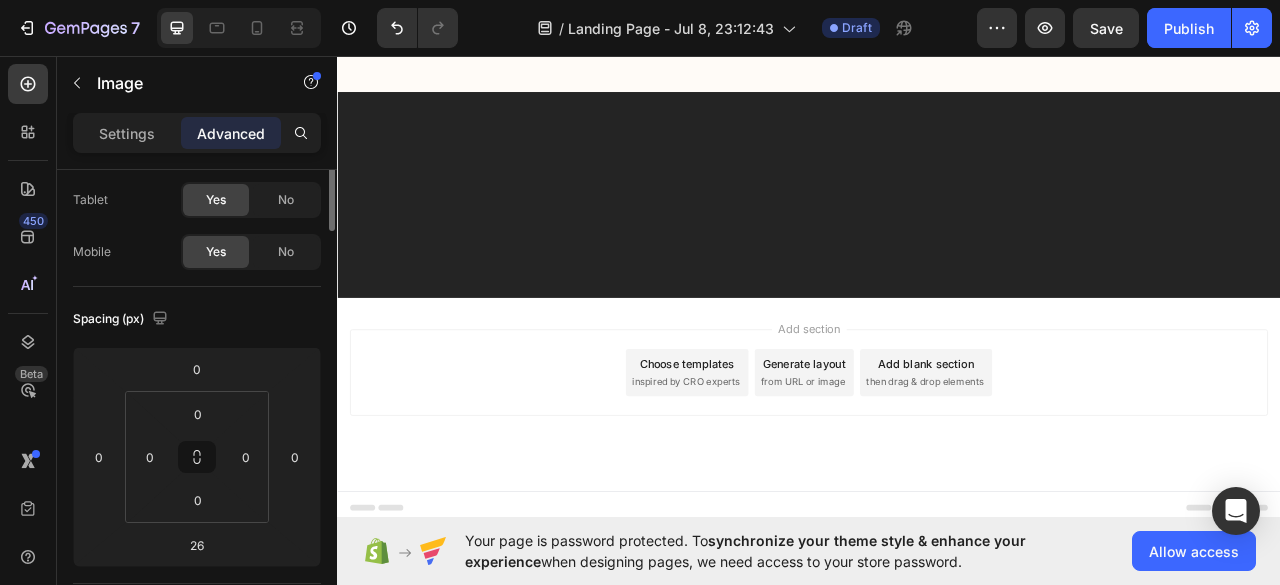 scroll, scrollTop: 0, scrollLeft: 0, axis: both 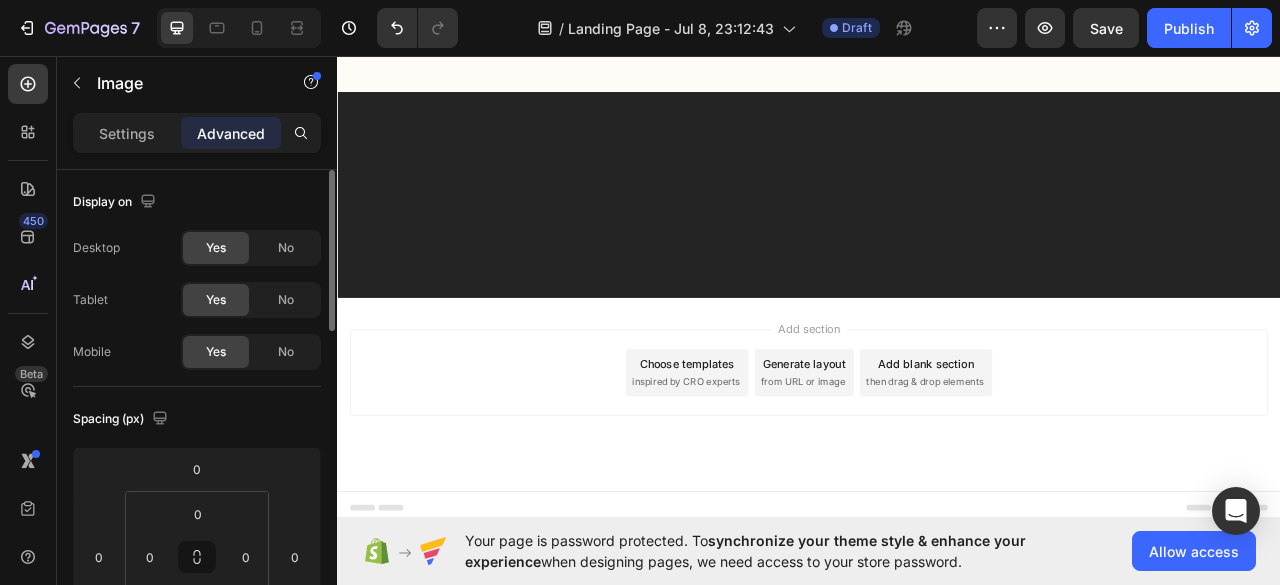 click 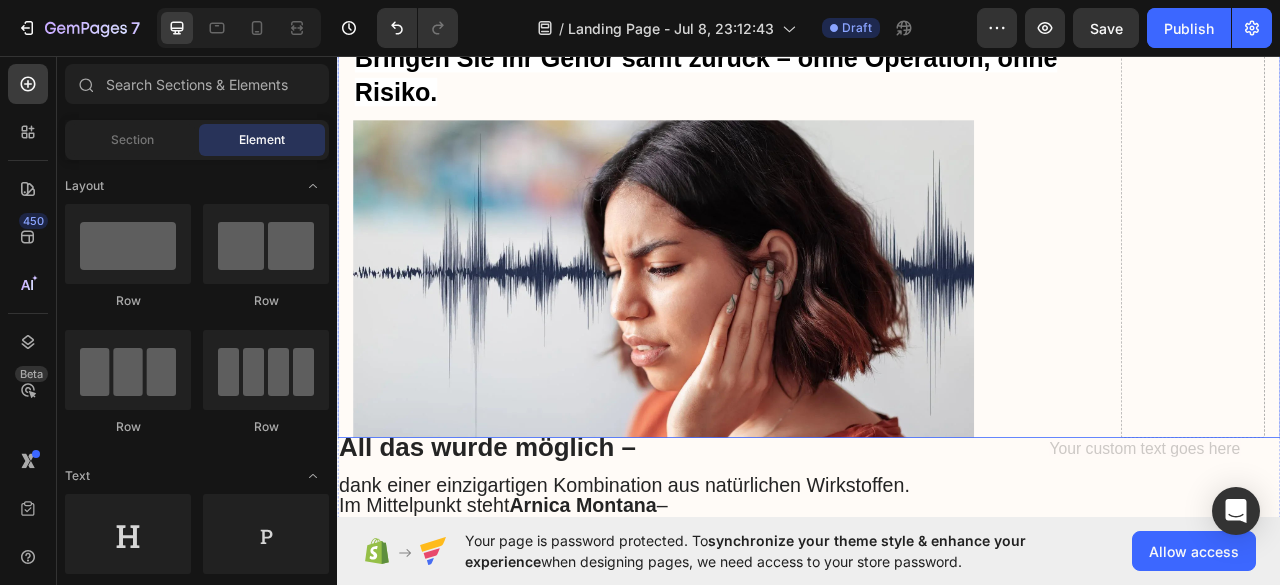 scroll, scrollTop: 6306, scrollLeft: 0, axis: vertical 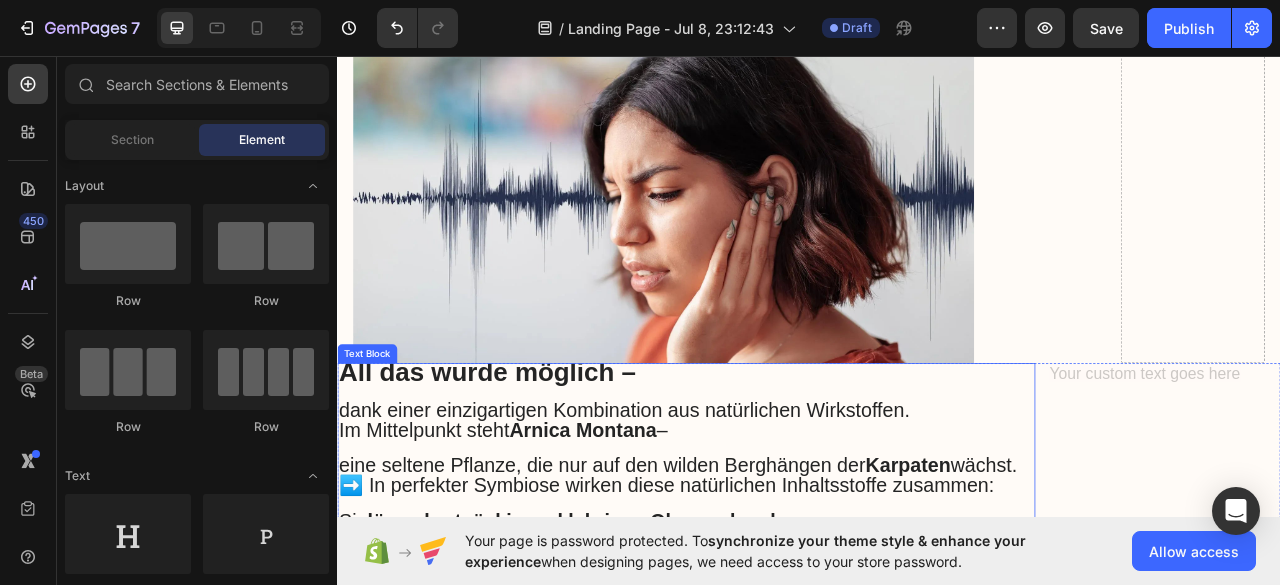 click on "All das wurde möglich –" at bounding box center (528, 459) 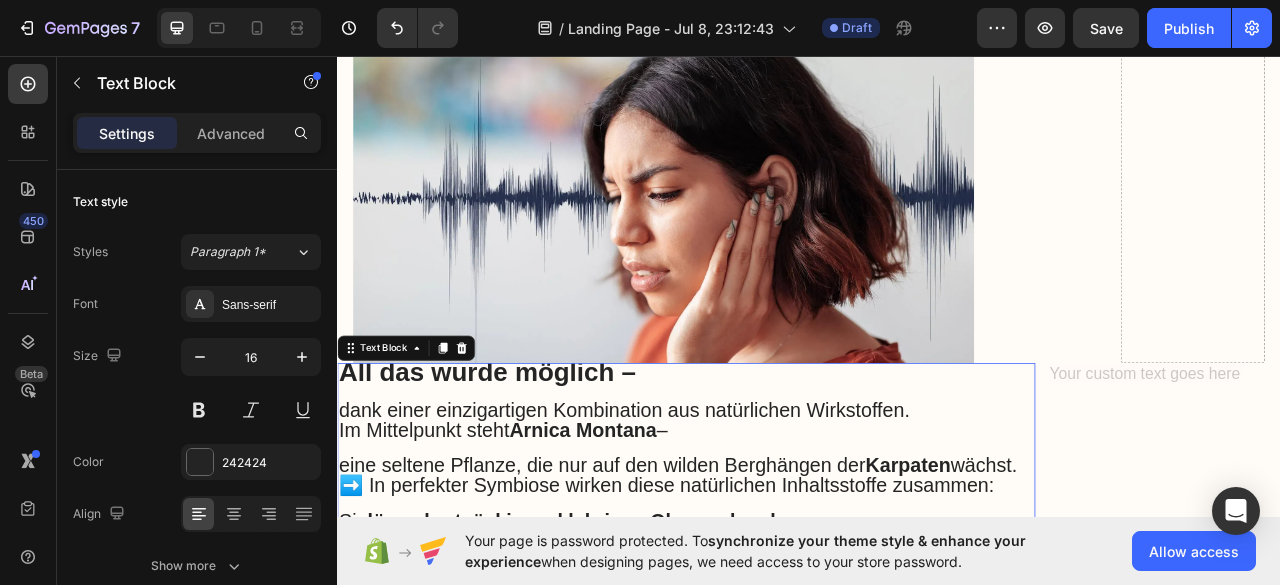 click on "All das wurde möglich –" at bounding box center [528, 459] 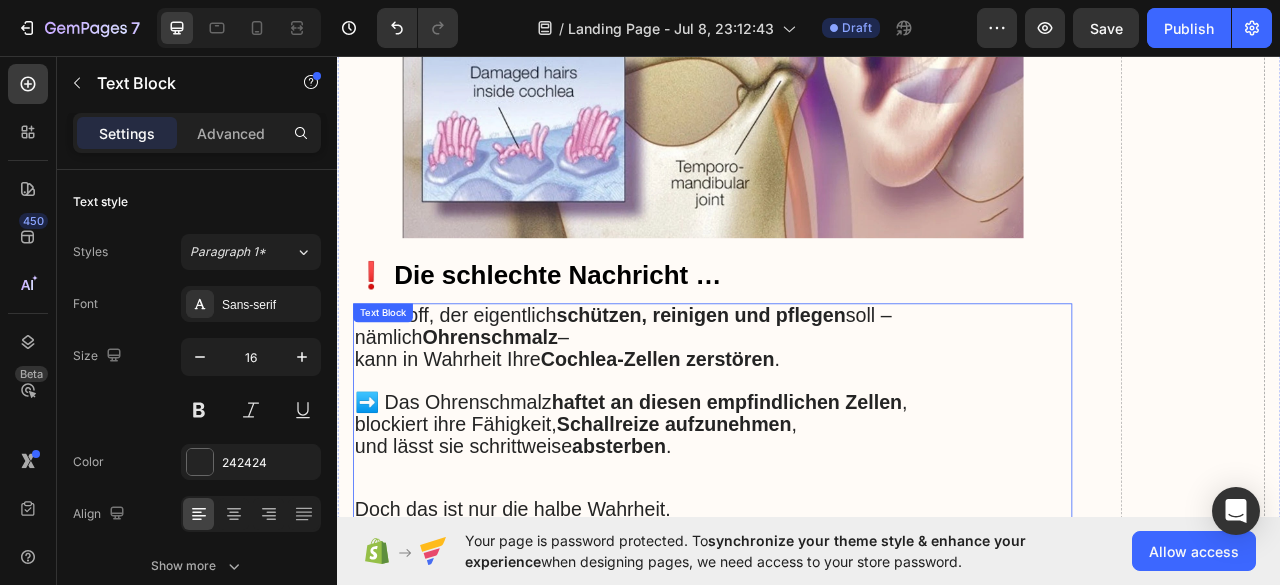 scroll, scrollTop: 3406, scrollLeft: 0, axis: vertical 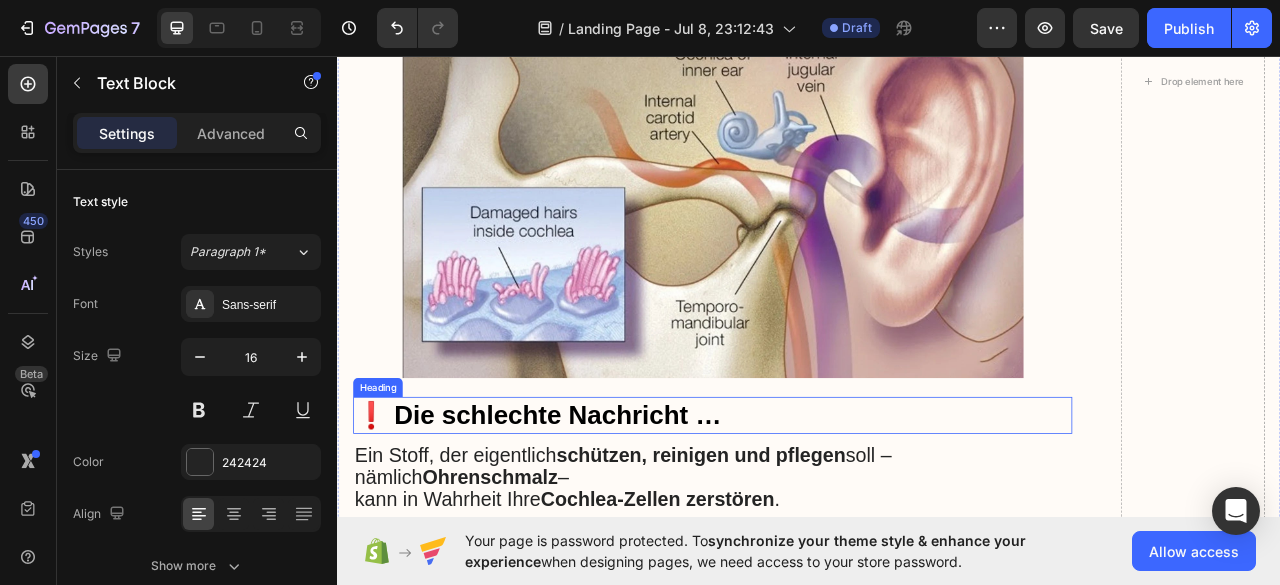click on "❗ Die schlechte Nachricht …" at bounding box center (592, 513) 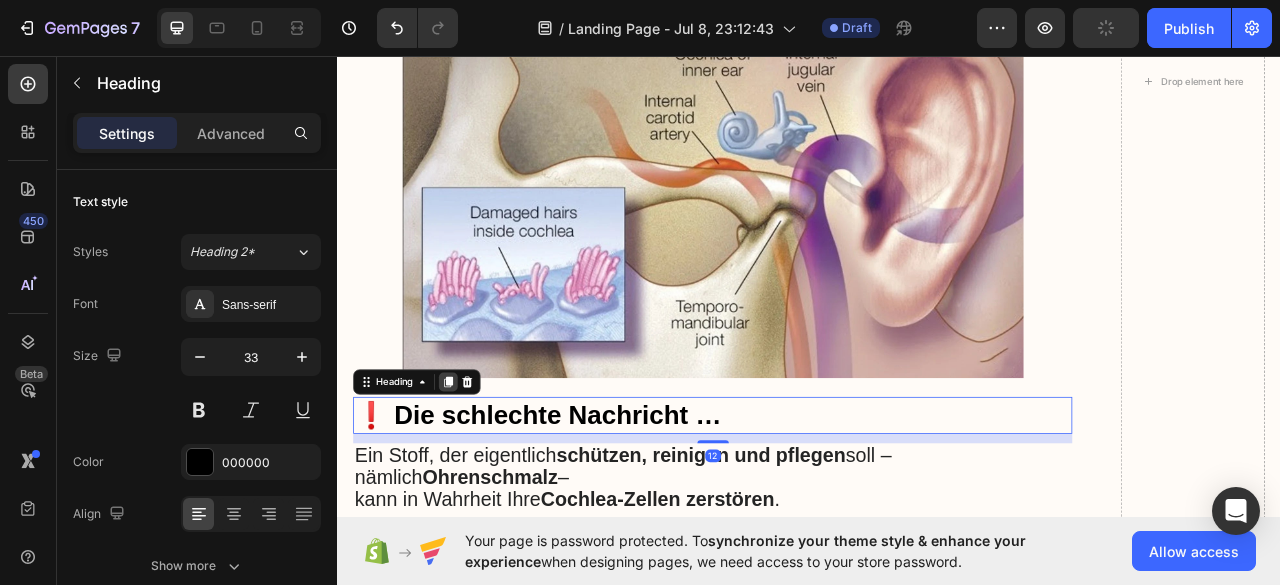 click 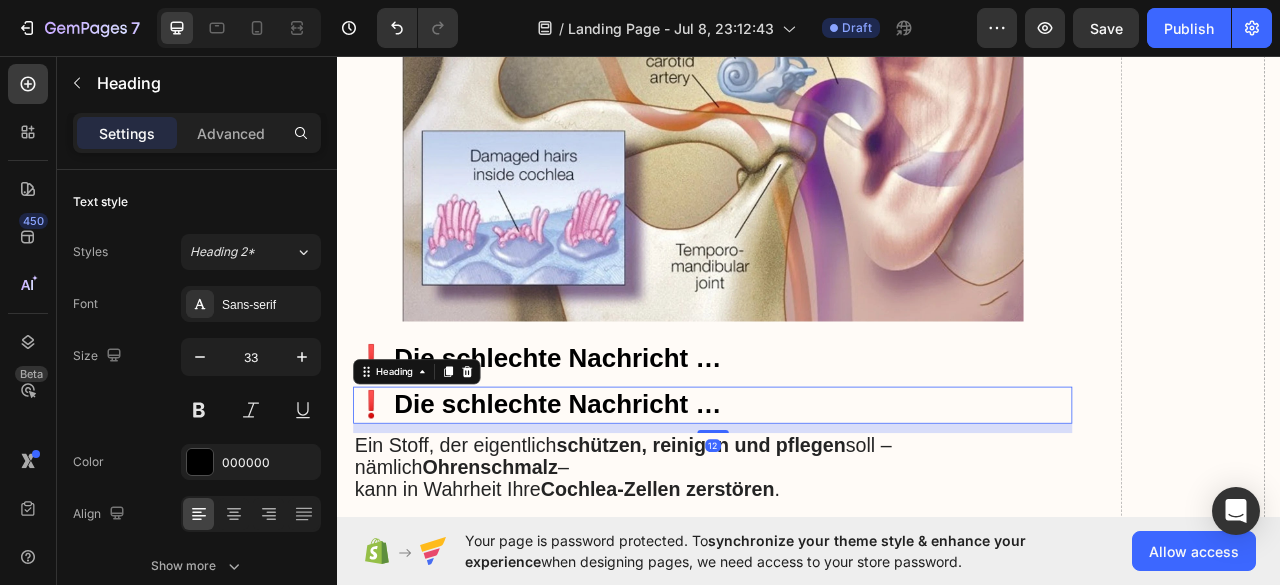 scroll, scrollTop: 3506, scrollLeft: 0, axis: vertical 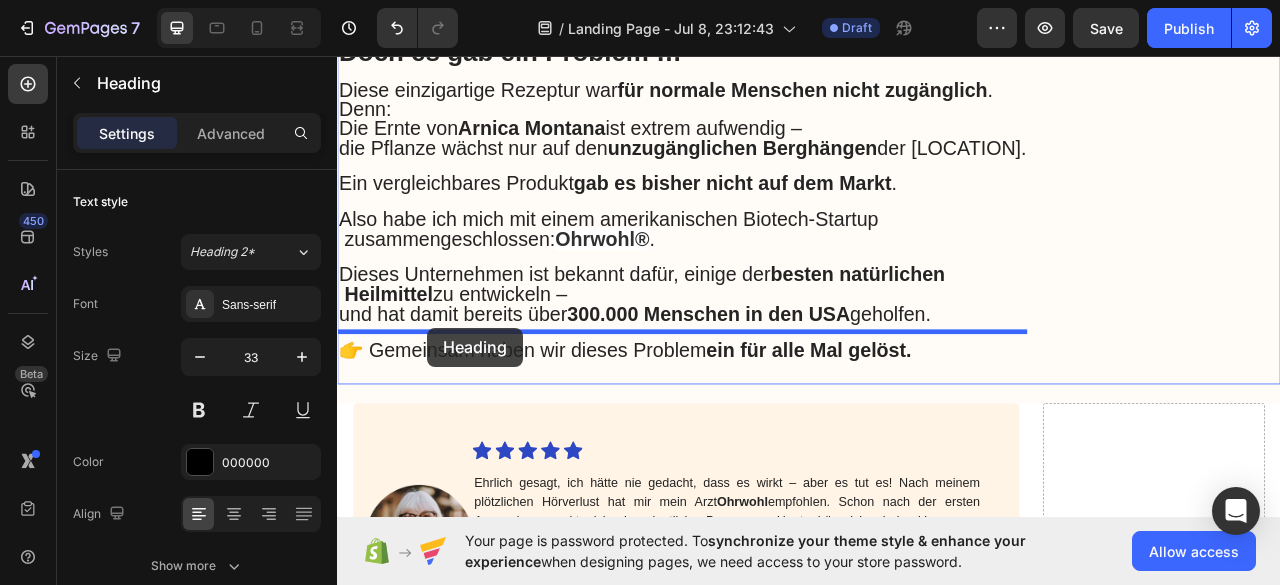 drag, startPoint x: 406, startPoint y: 418, endPoint x: 451, endPoint y: 403, distance: 47.434166 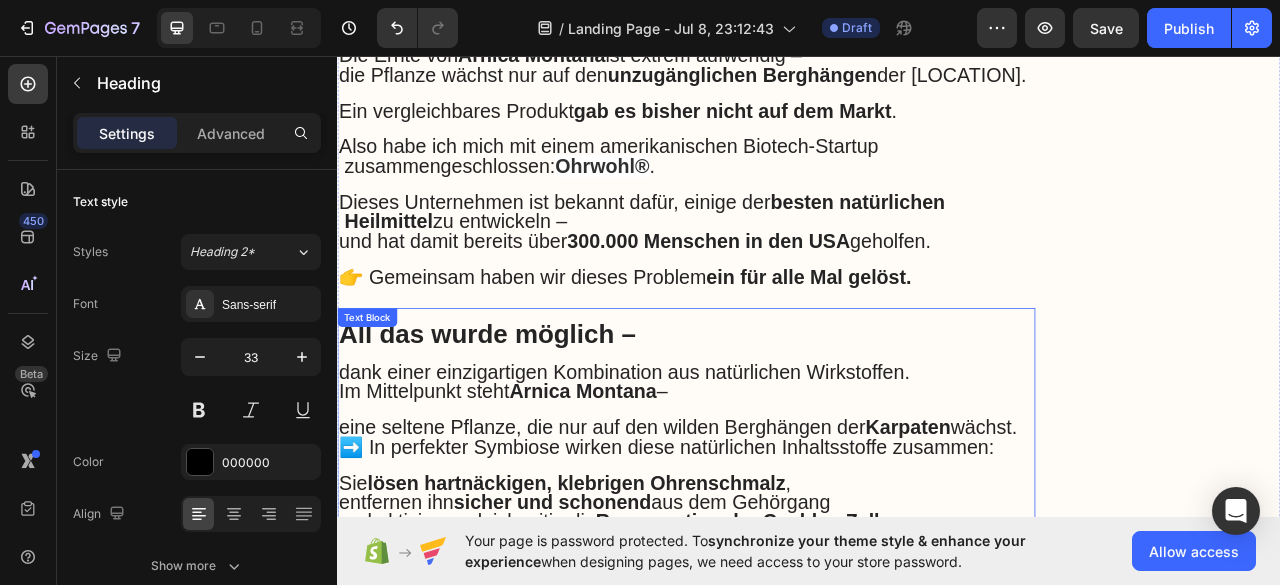 scroll, scrollTop: 7282, scrollLeft: 0, axis: vertical 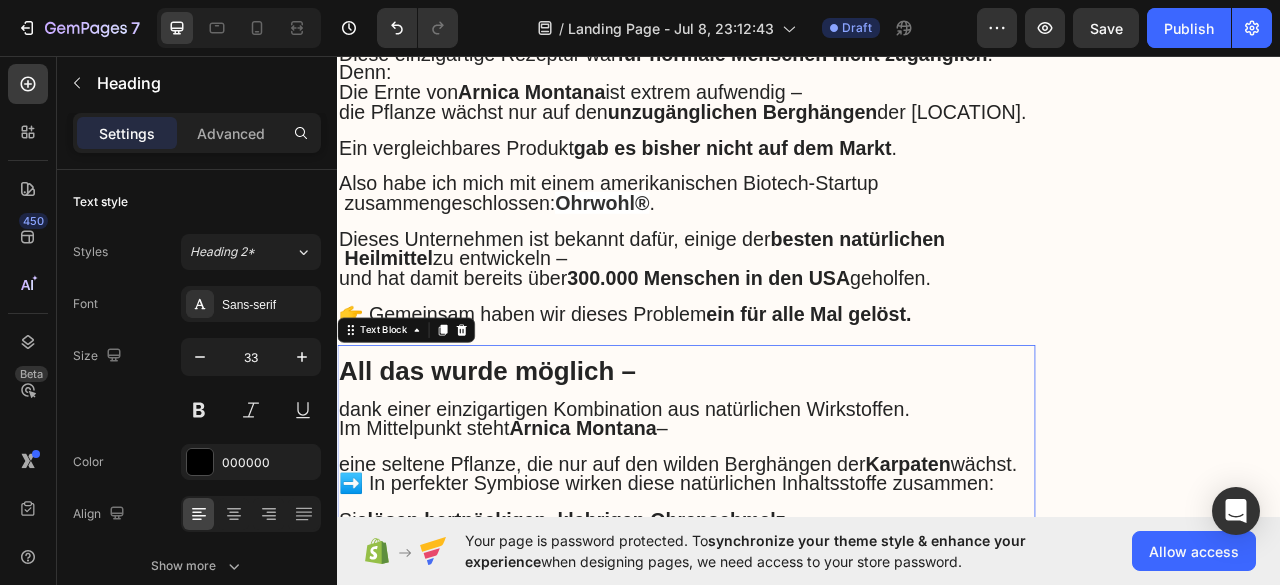 click on "dank einer einzigartigen Kombination aus natürlichen Wirkstoffen." at bounding box center (702, 506) 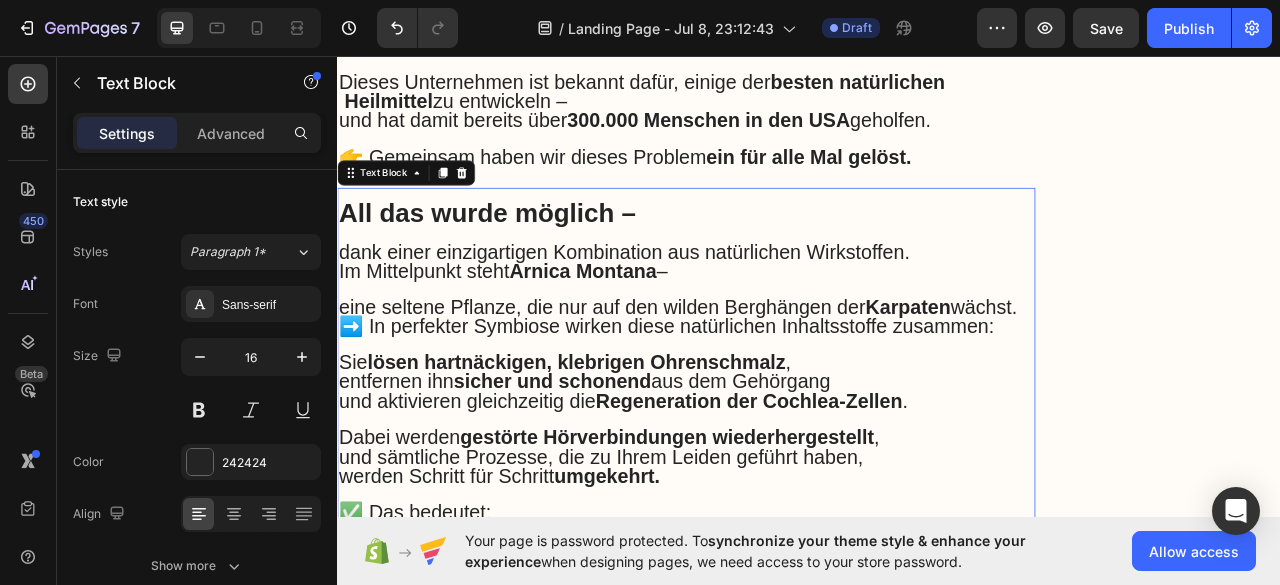 scroll, scrollTop: 7382, scrollLeft: 0, axis: vertical 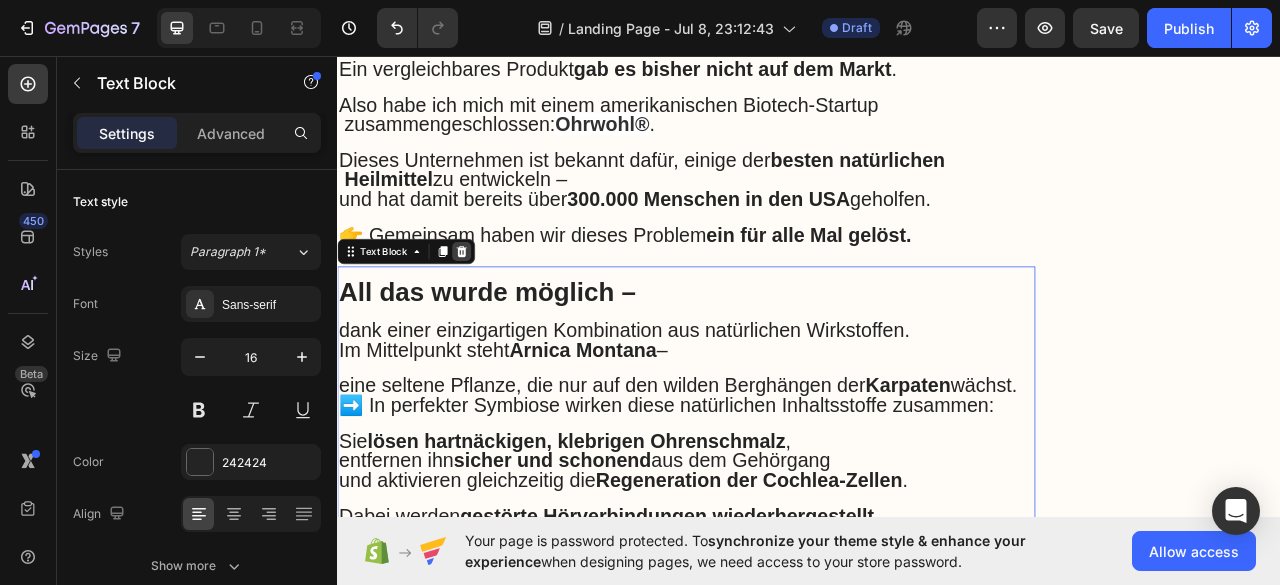 click 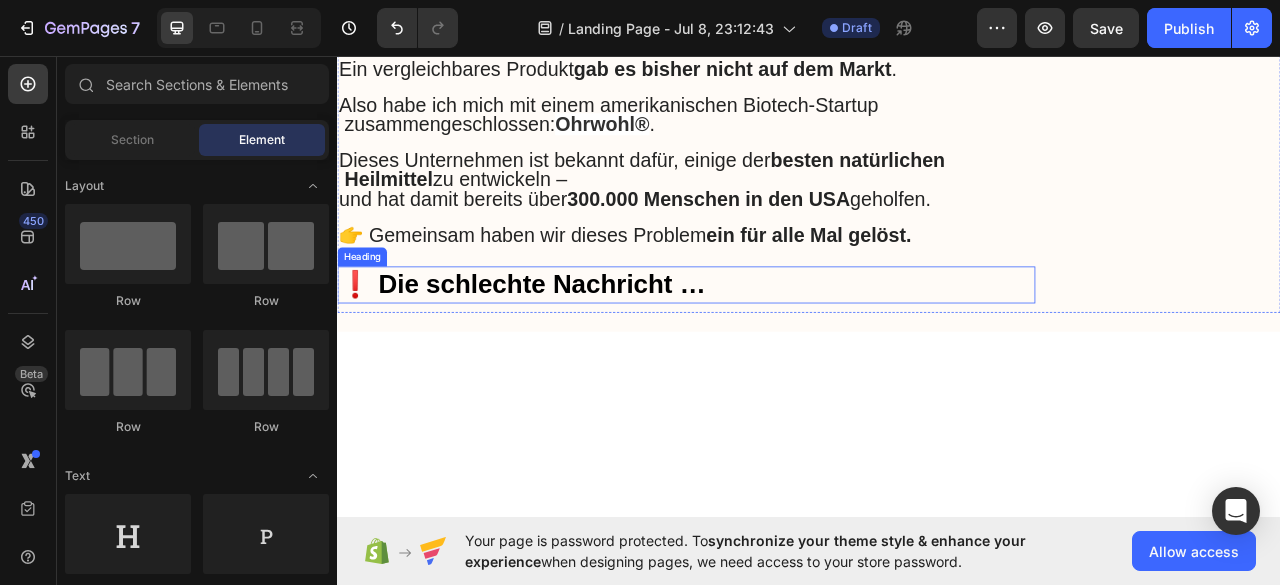 click on "❗ Die schlechte Nachricht …" at bounding box center [572, 347] 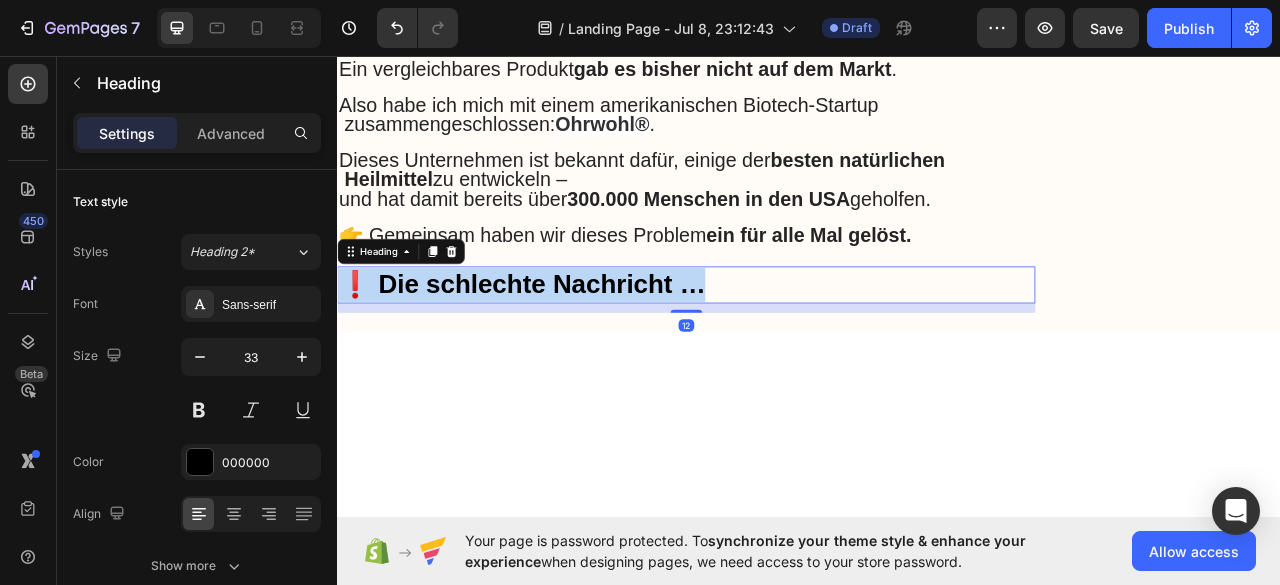 click on "❗ Die schlechte Nachricht …" at bounding box center [572, 347] 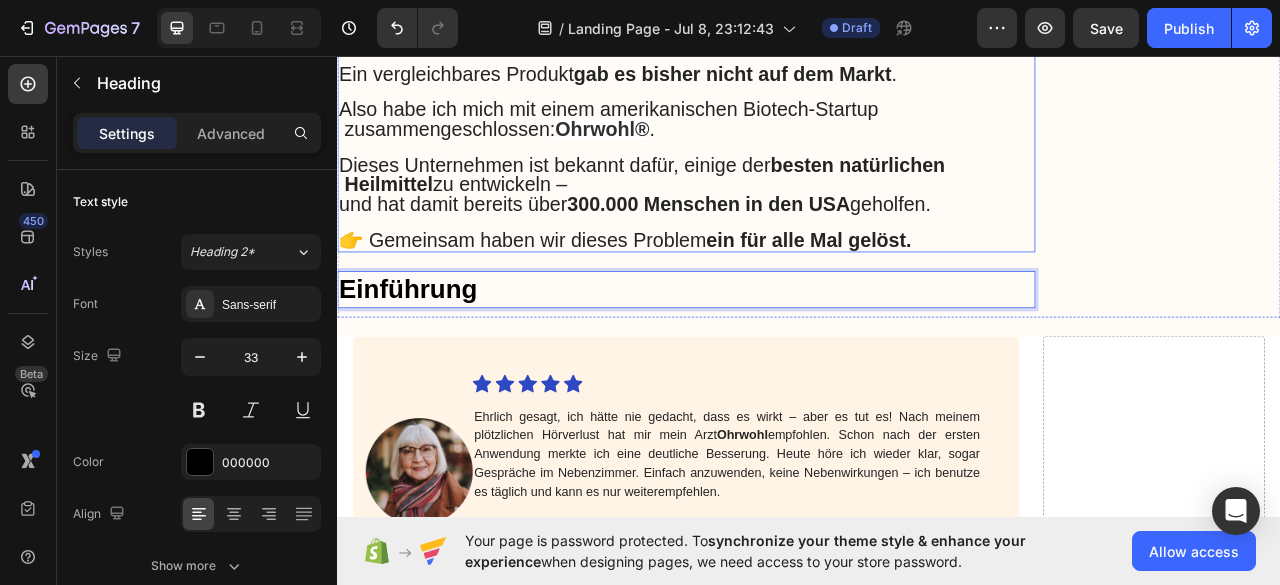 scroll, scrollTop: 7282, scrollLeft: 0, axis: vertical 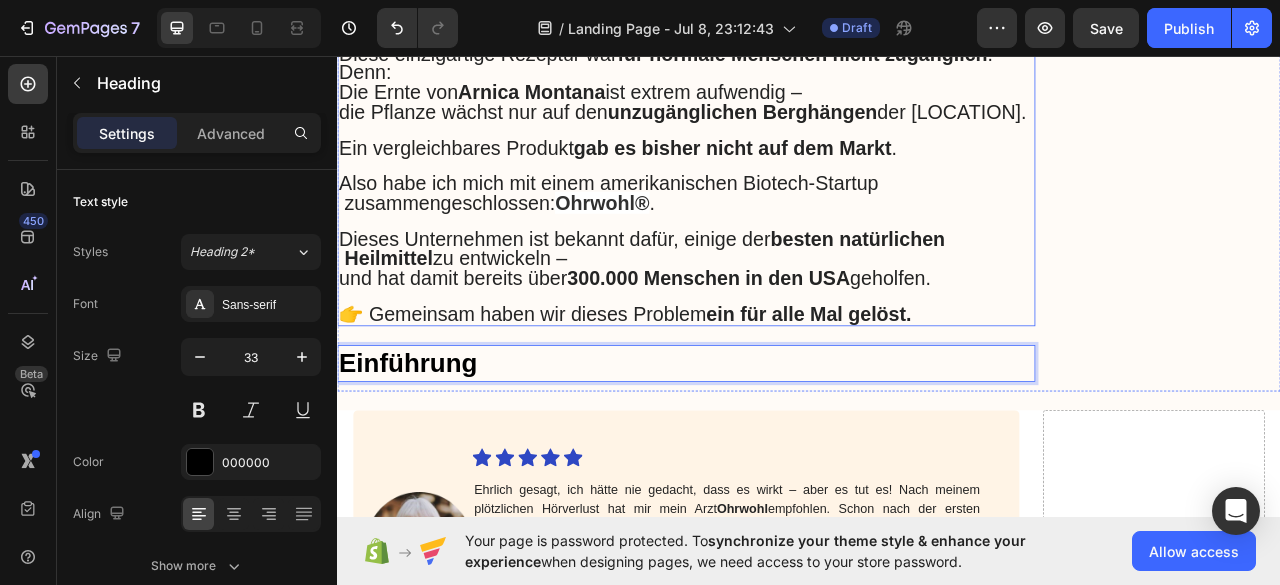 click on "besten natürlichen            Heilmittel" at bounding box center [759, 302] 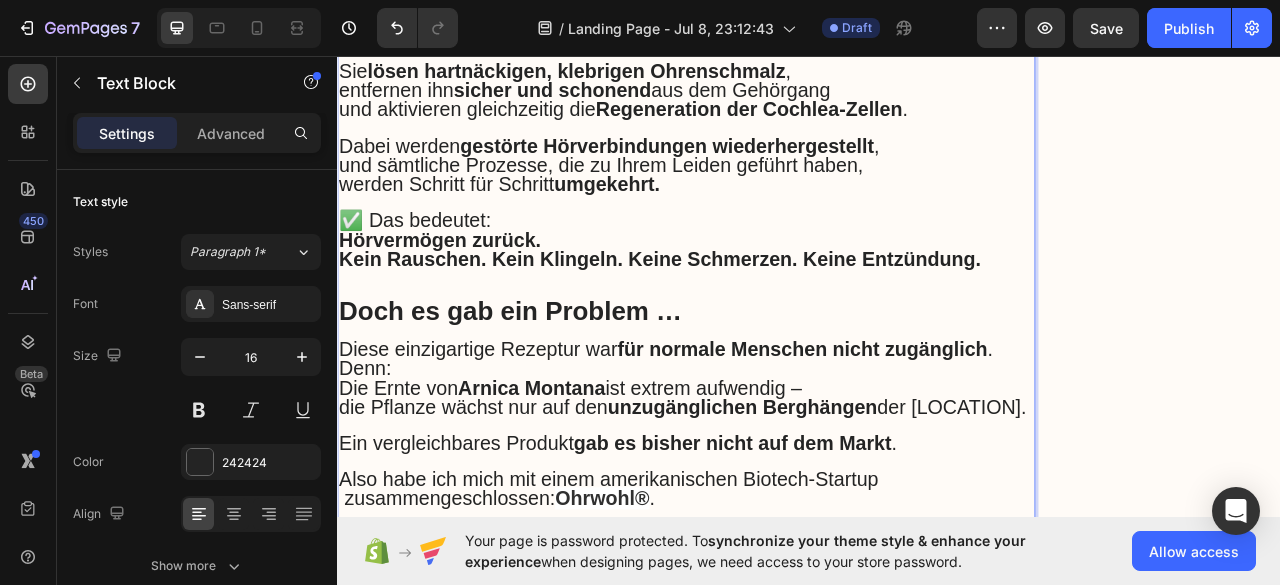 scroll, scrollTop: 7068, scrollLeft: 0, axis: vertical 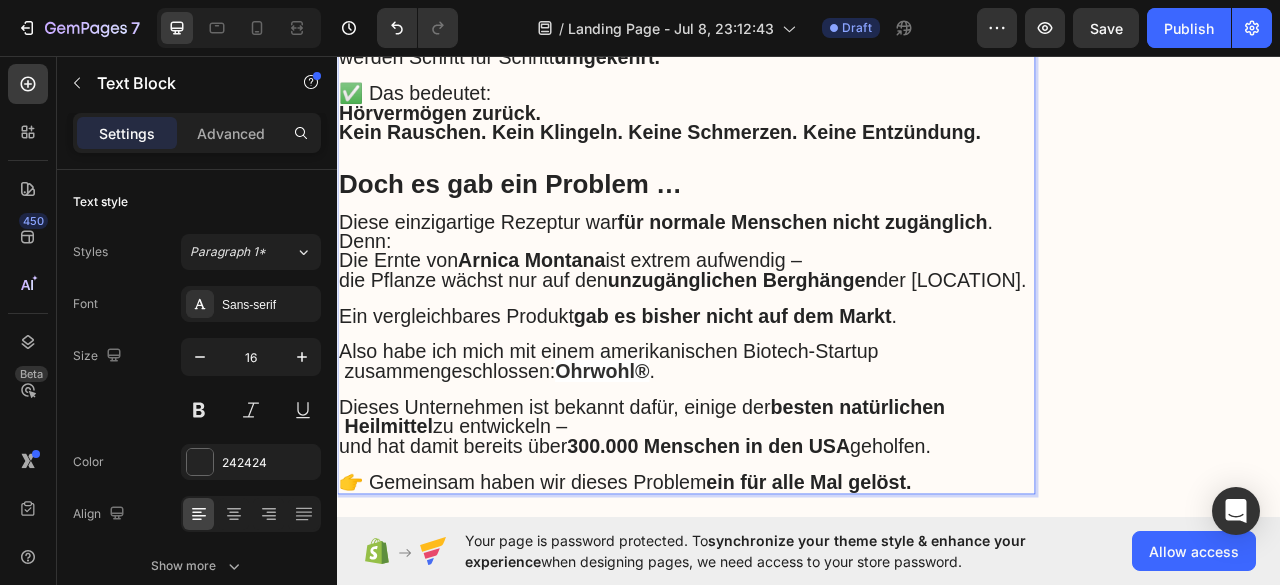 click on "besten natürlichen            Heilmittel" at bounding box center (759, 516) 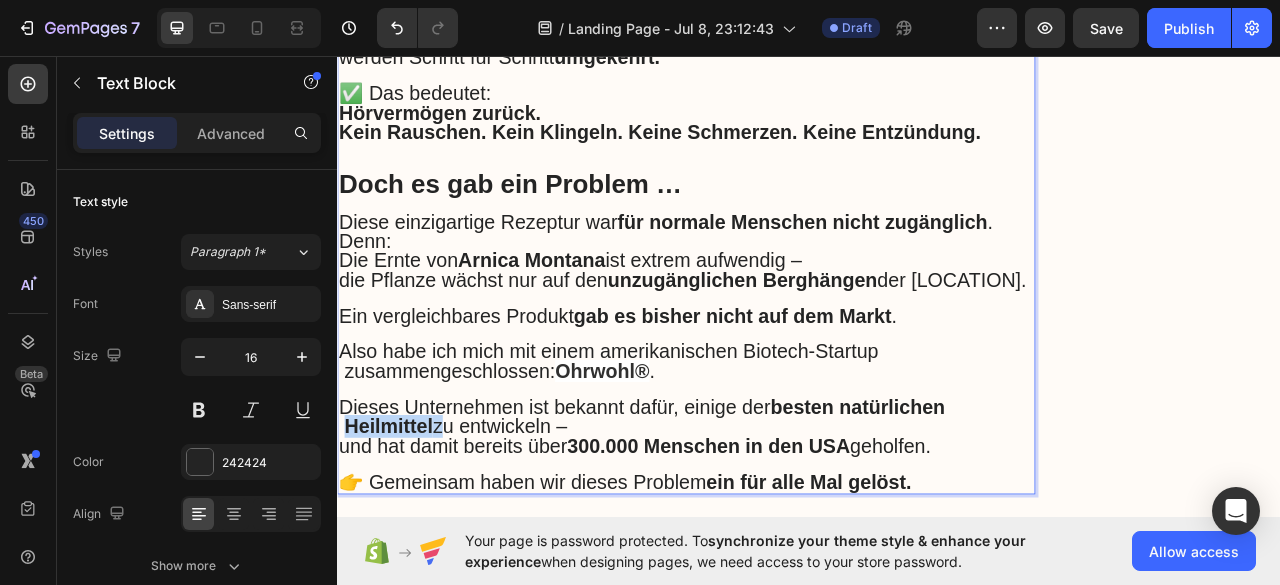 click on "besten natürlichen            Heilmittel" at bounding box center [759, 516] 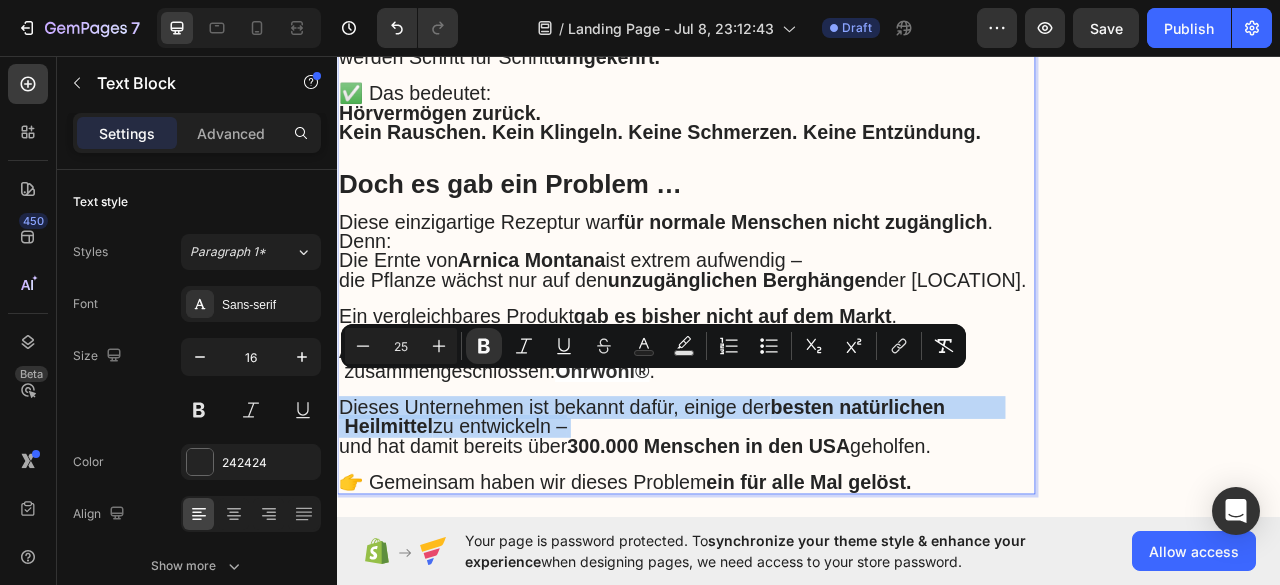 click on "besten natürlichen            Heilmittel" at bounding box center [759, 516] 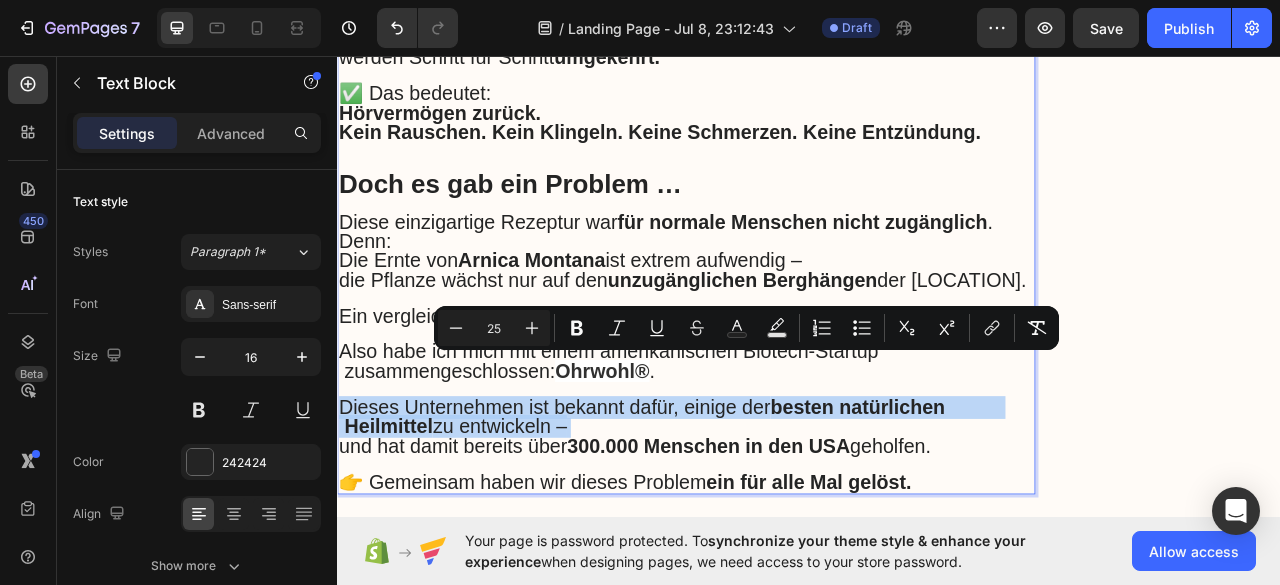 click on "besten natürlichen            Heilmittel" at bounding box center (759, 516) 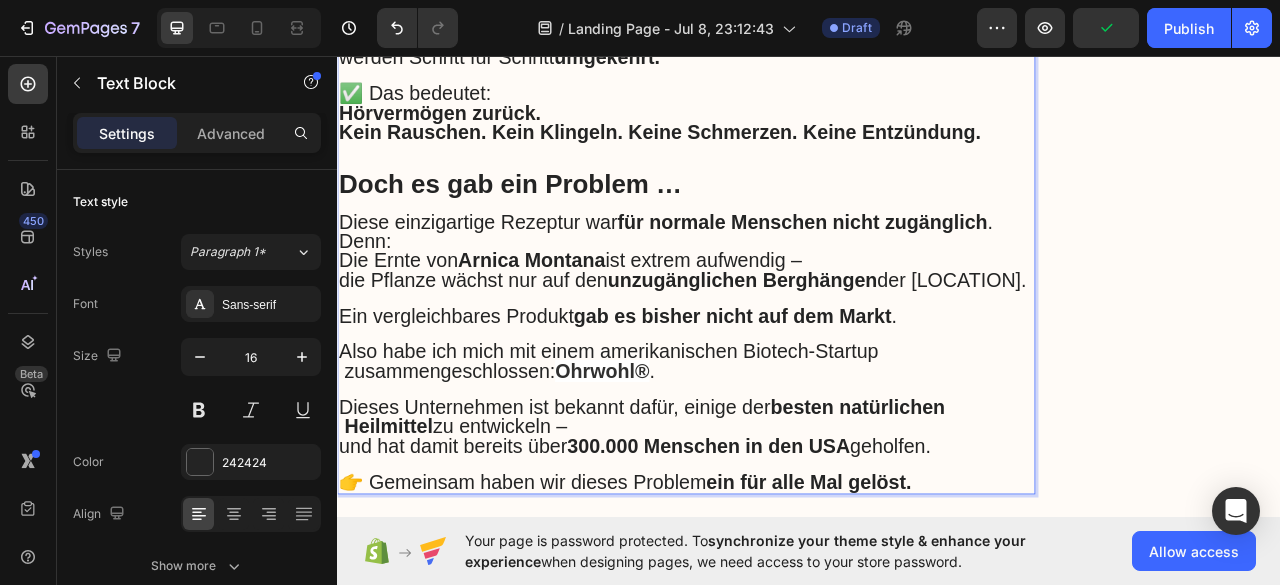 click on "Also habe ich mich mit einem amerikanischen Biotech-Startup      zusammengeschlossen:" at bounding box center [696, 445] 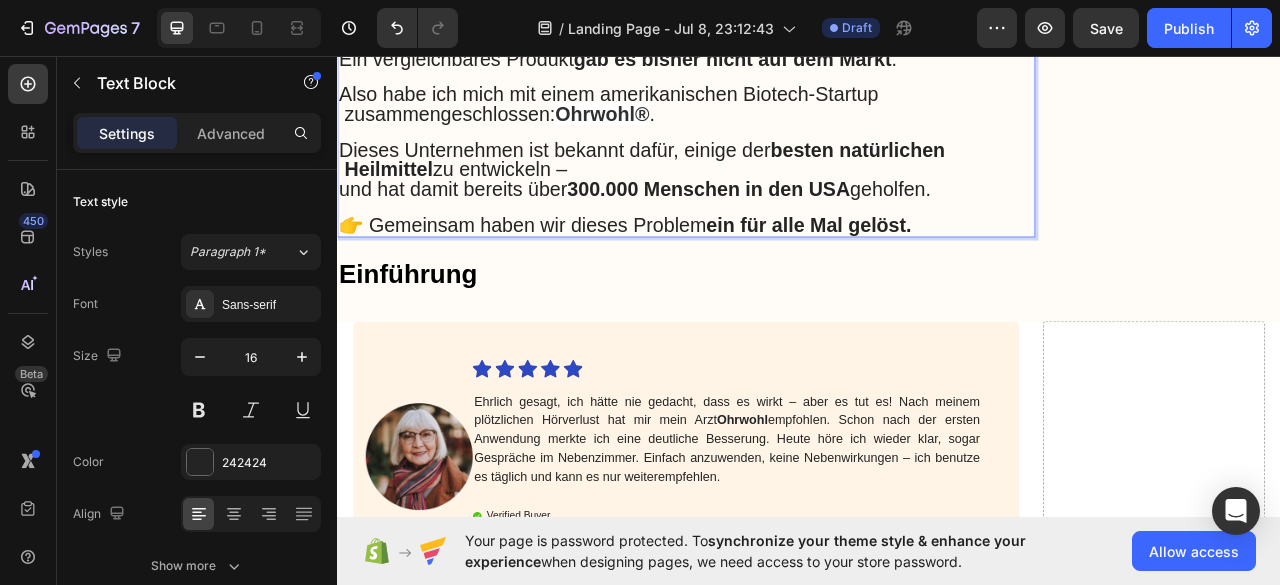 scroll, scrollTop: 7468, scrollLeft: 0, axis: vertical 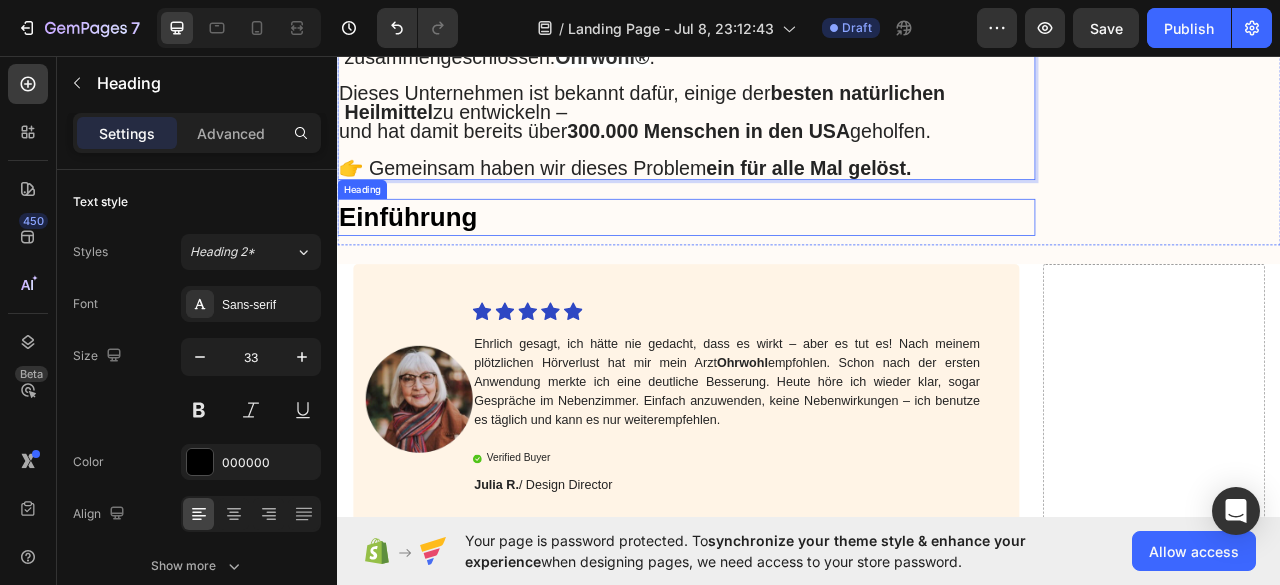 click on "Einführung" at bounding box center (427, 261) 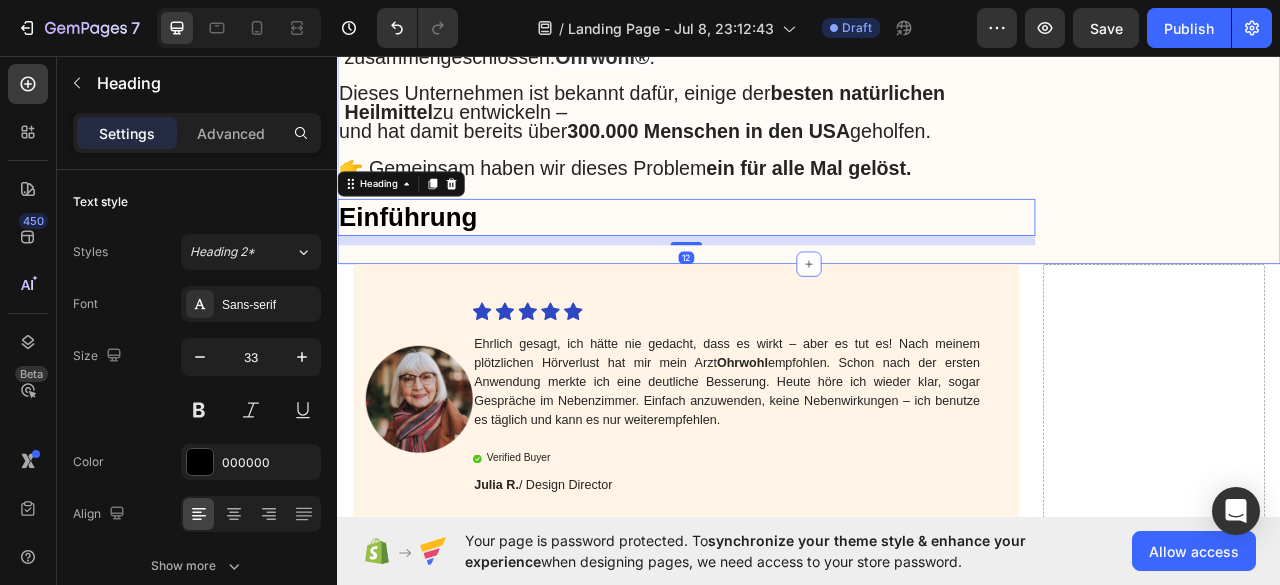 click on "Image Got Questions? Email Us At   support@gemstore.com Text Block Row Row Advertorial  Text Block So lässt sich Hörverlust am besten rückgängig machen – ganz ohne Risiko mit OhrWohl® Heading Image 08. July 2025 – von Maria Noman Text Block Row Image By Dr. John Martin  July 20, 2025   Hallo, mein Name ist Professor. John Martin, und ich bin Hals-Nasen-Ohren-Arzt aus Chicago. Ich verfüge über mehr als 10 Jahre klinische Erfahrung – mit über 10.000 absolvierten Praxisstunden. In dieser Zeit habe ich über  1.100 Patientinnen und Patienten  mit den unterschiedlichsten  Ohr- und Hörproblemen  erfolgreich behandelt.  Text Block ✅  Schlechter werdendes Gehör oder Hörverlust 🔔  Klingeln, Rauschen oder Ticken im Ohr (Tinnitus) 😣  Schmerzen, Jucken, Schwellungen oder Reizungen 🦠  Entzündungen und Infektionen 🧼  Verstopfungen durch Ohrenschmalz oder Druckgefühl Text Block Was auch immer es ist – ich habe es schon gesehen. Text Block Hörverlust verändert Ihr Leben… Heading   ." at bounding box center [937, -3529] 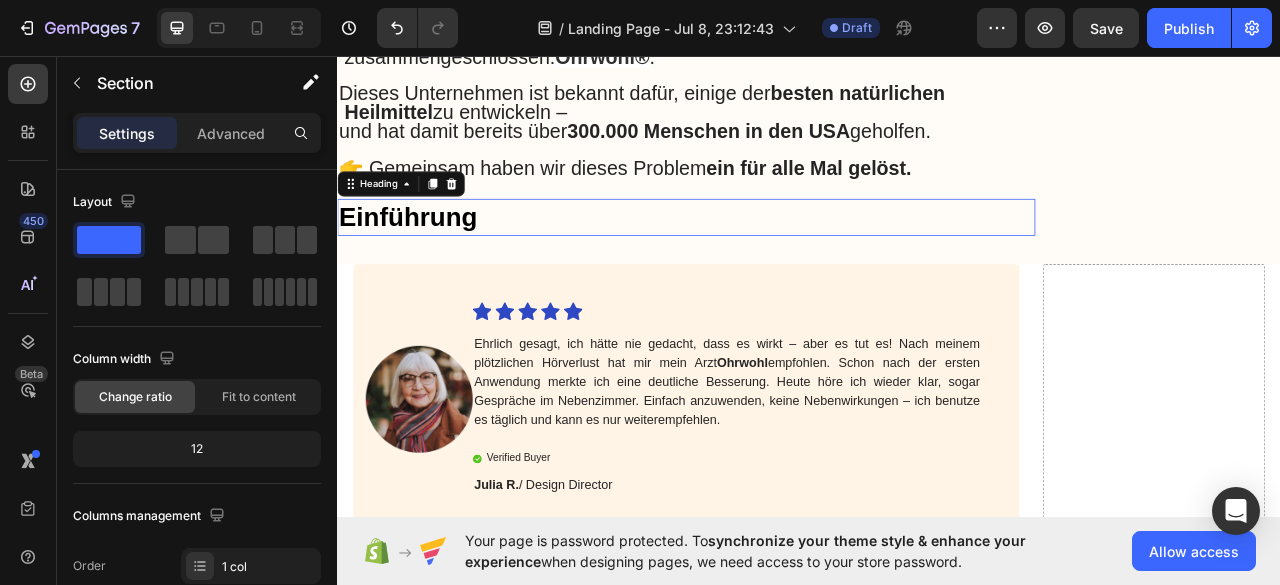 click on "⁠⁠⁠⁠⁠⁠⁠   Einführung" at bounding box center (781, 262) 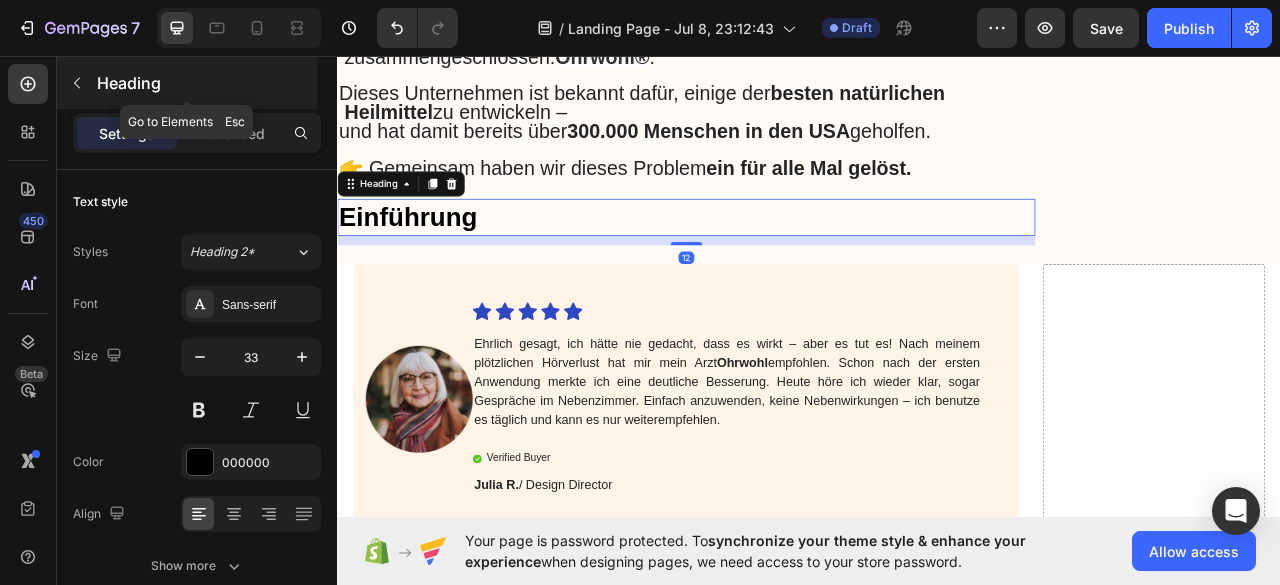 click on "Heading" at bounding box center [205, 83] 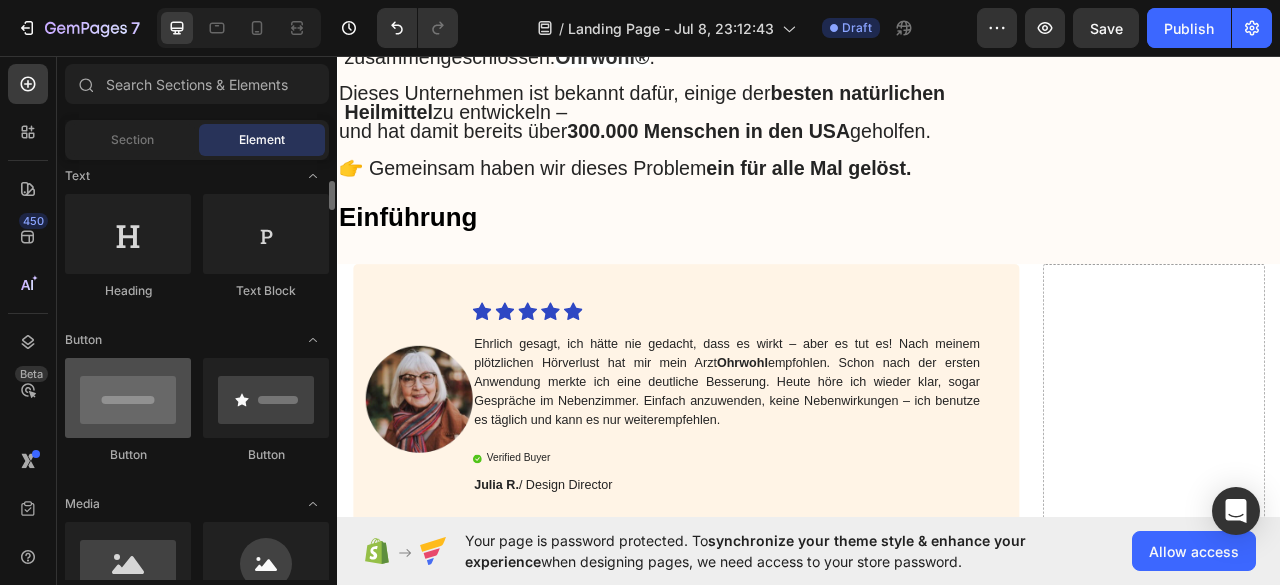 scroll, scrollTop: 400, scrollLeft: 0, axis: vertical 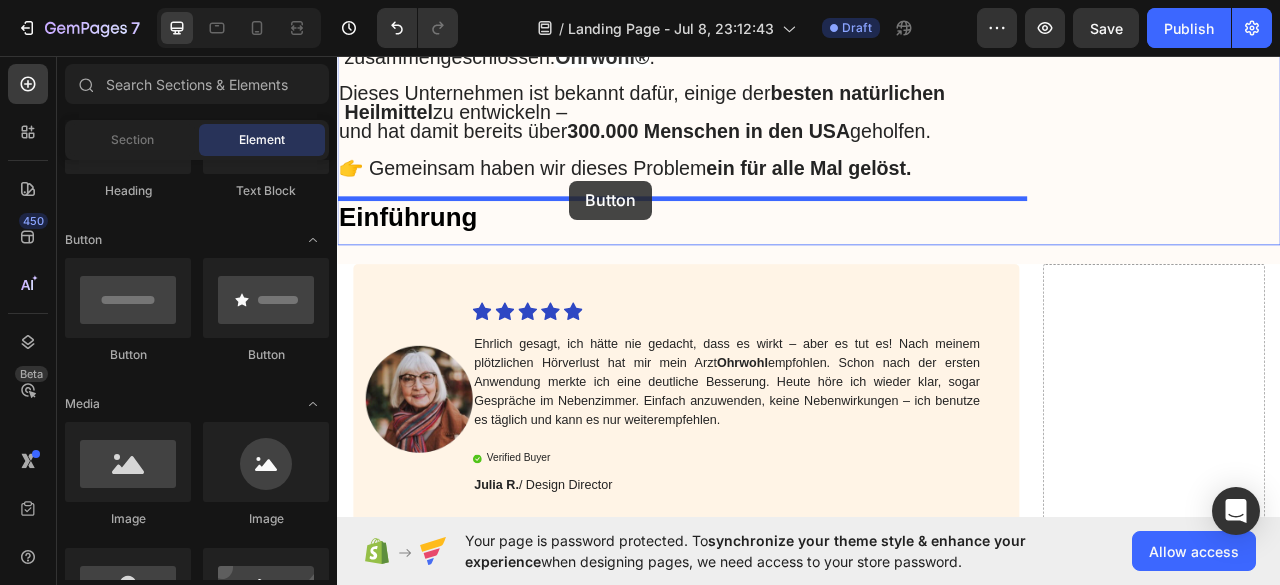 drag, startPoint x: 469, startPoint y: 360, endPoint x: 632, endPoint y: 215, distance: 218.16049 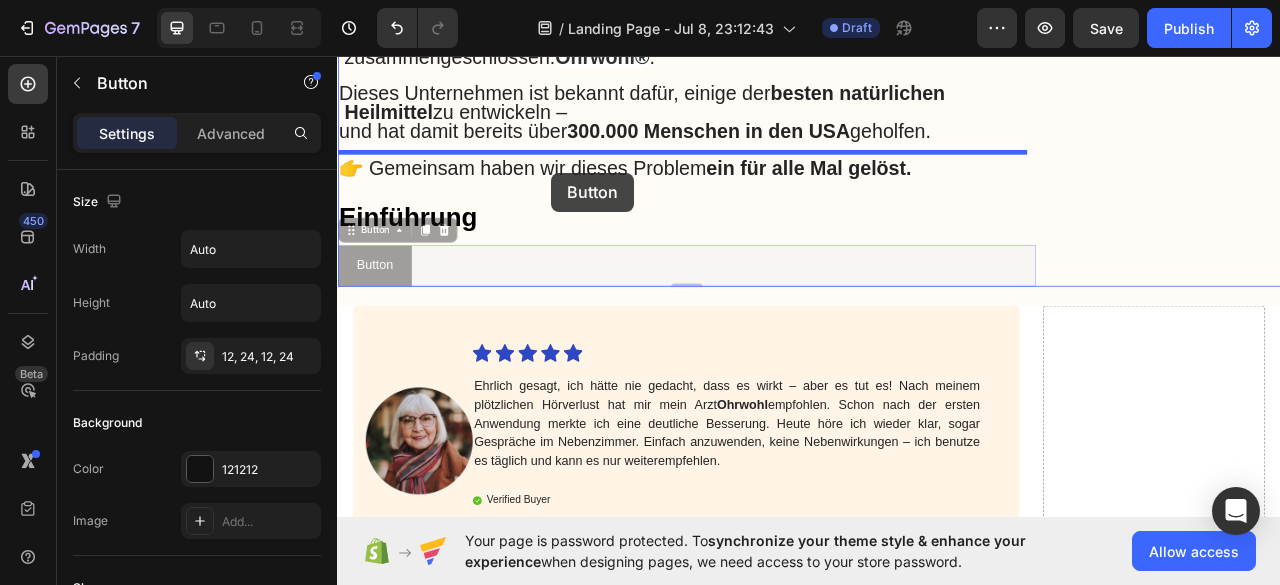 drag, startPoint x: 402, startPoint y: 226, endPoint x: 609, endPoint y: 206, distance: 207.96394 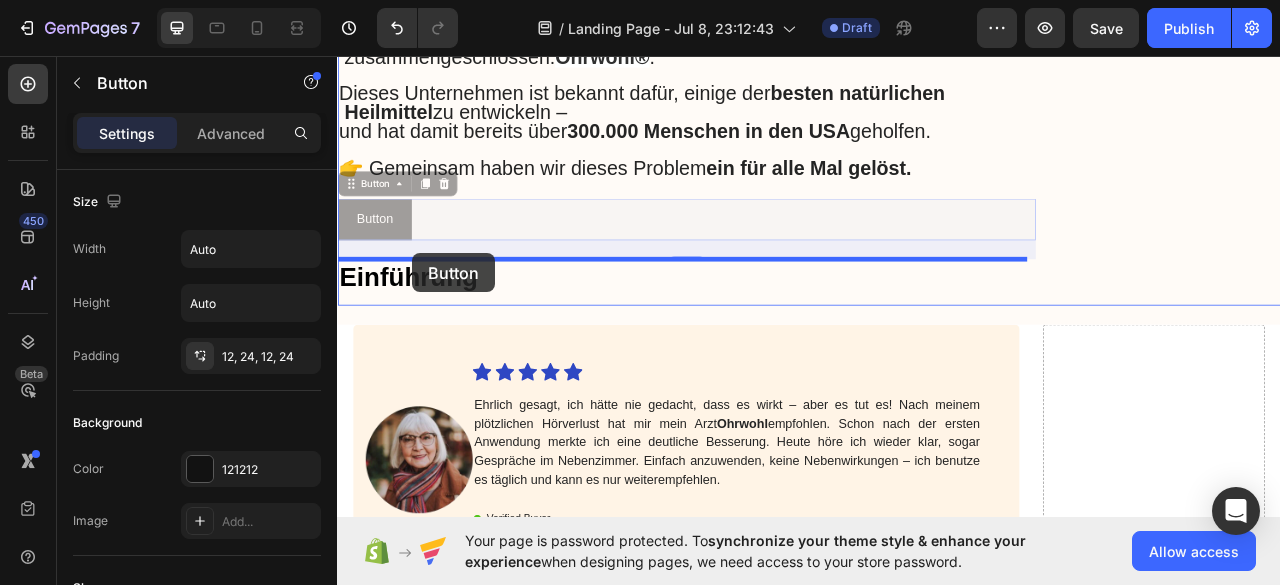 drag, startPoint x: 401, startPoint y: 163, endPoint x: 429, endPoint y: 297, distance: 136.89412 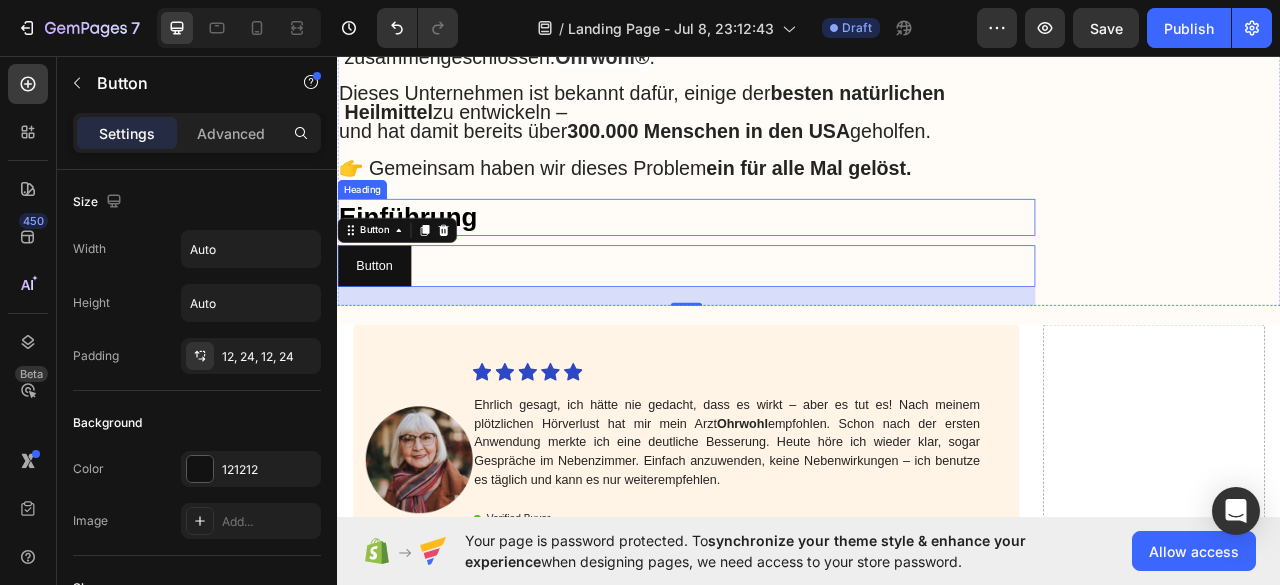 click on "⁠⁠⁠⁠⁠⁠⁠   Einführung" at bounding box center [781, 262] 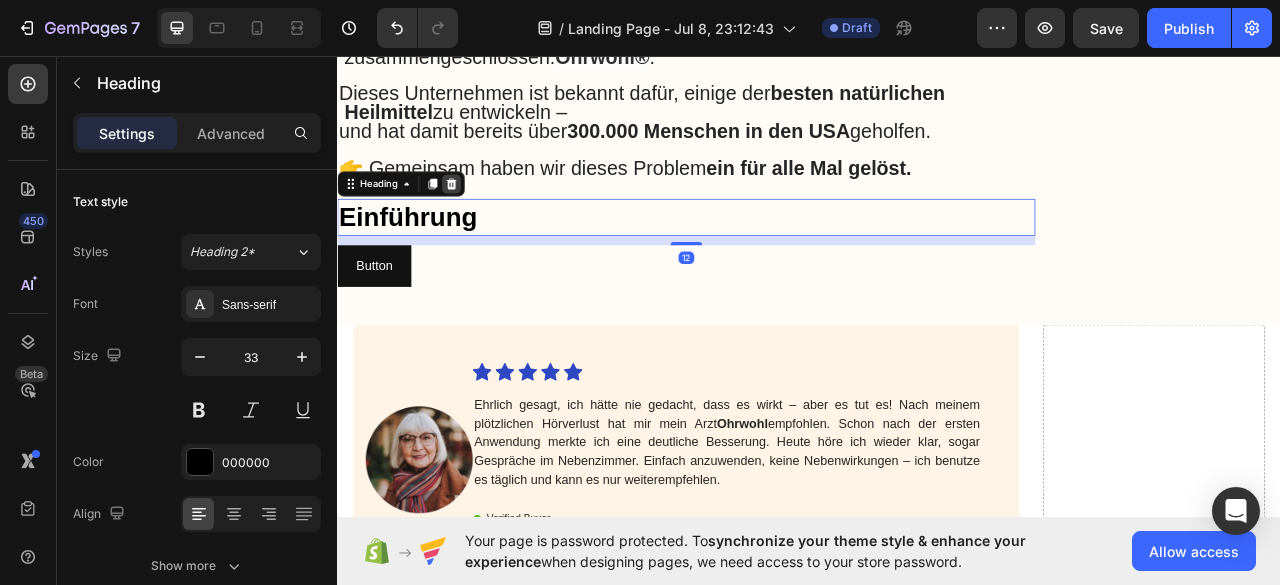 click 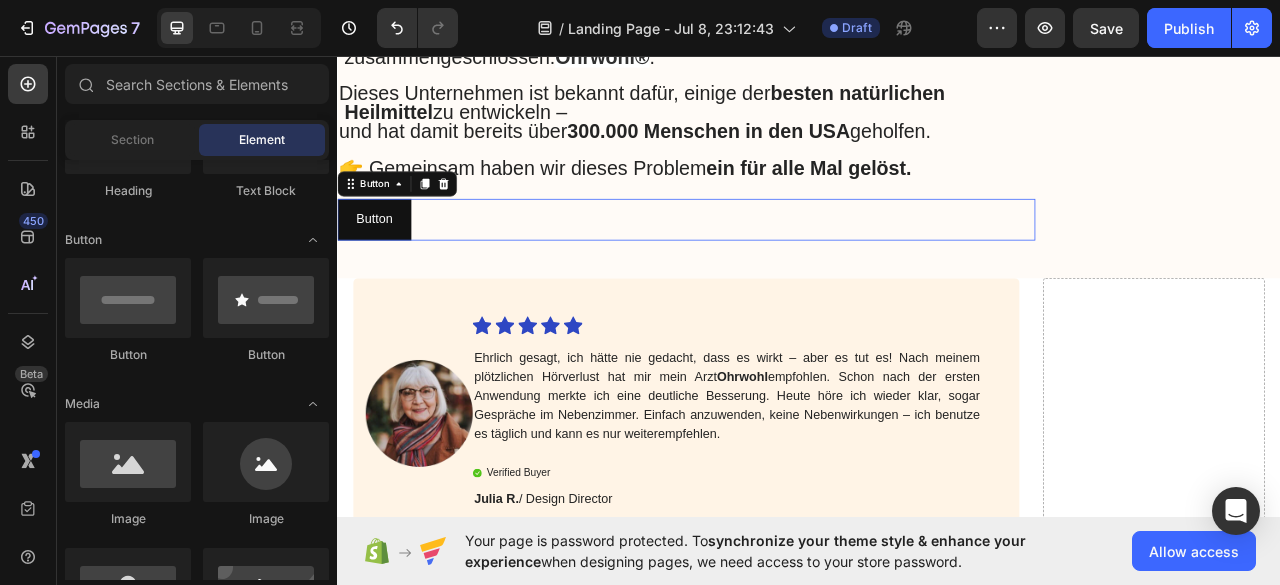 click on "Button Button   0" at bounding box center (781, 265) 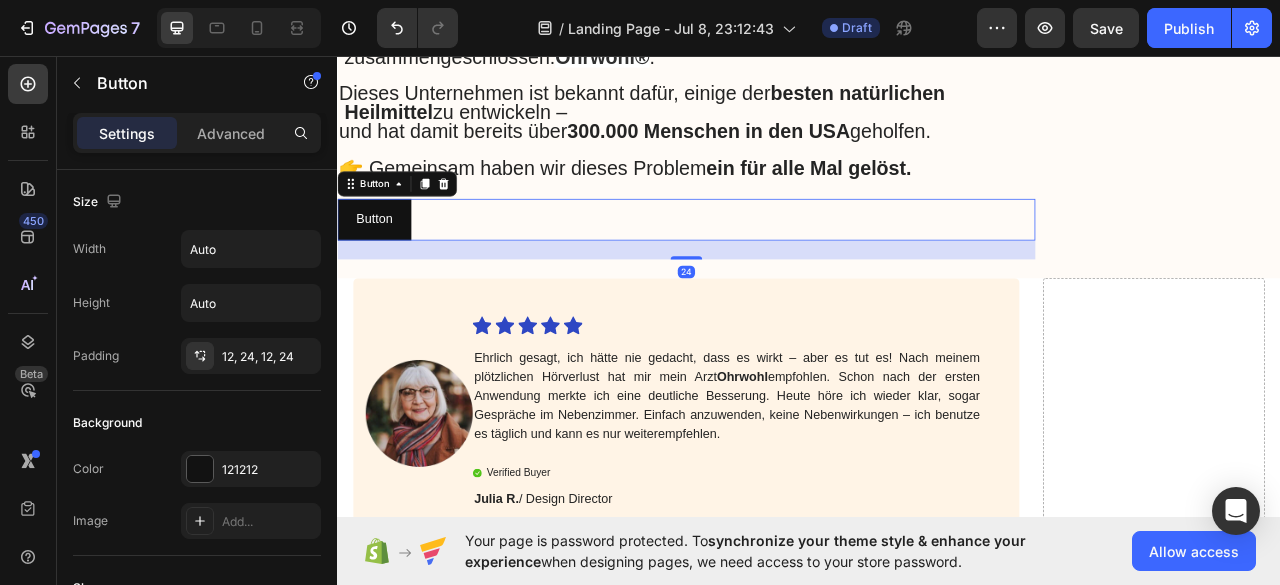 click on "Button Button   24" at bounding box center (781, 265) 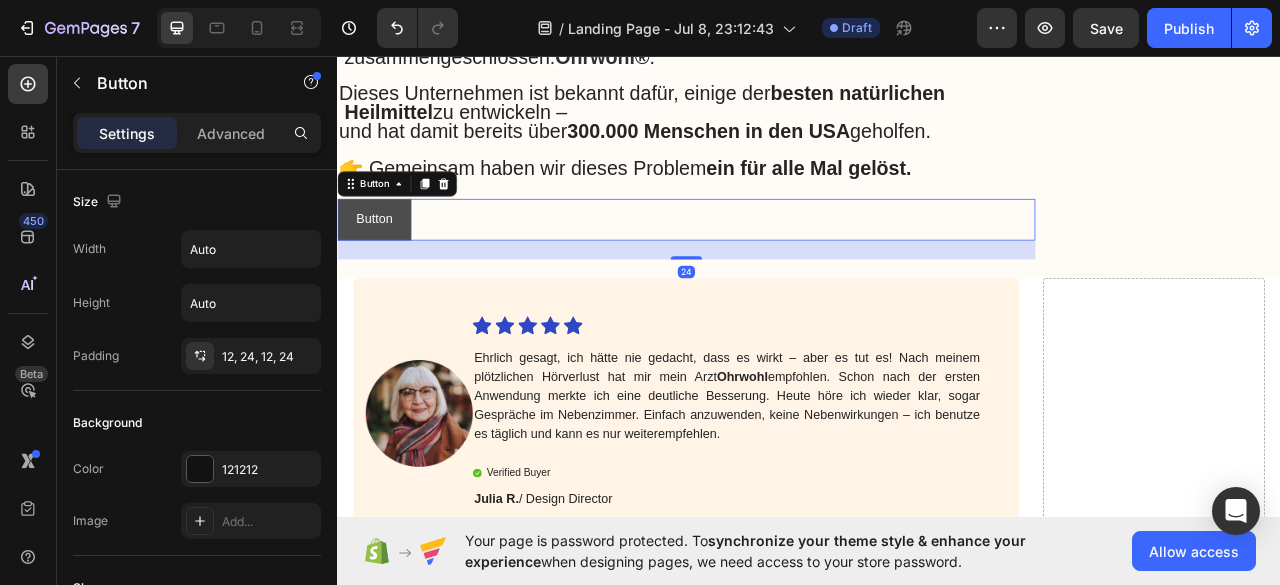 click on "Button" at bounding box center [384, 265] 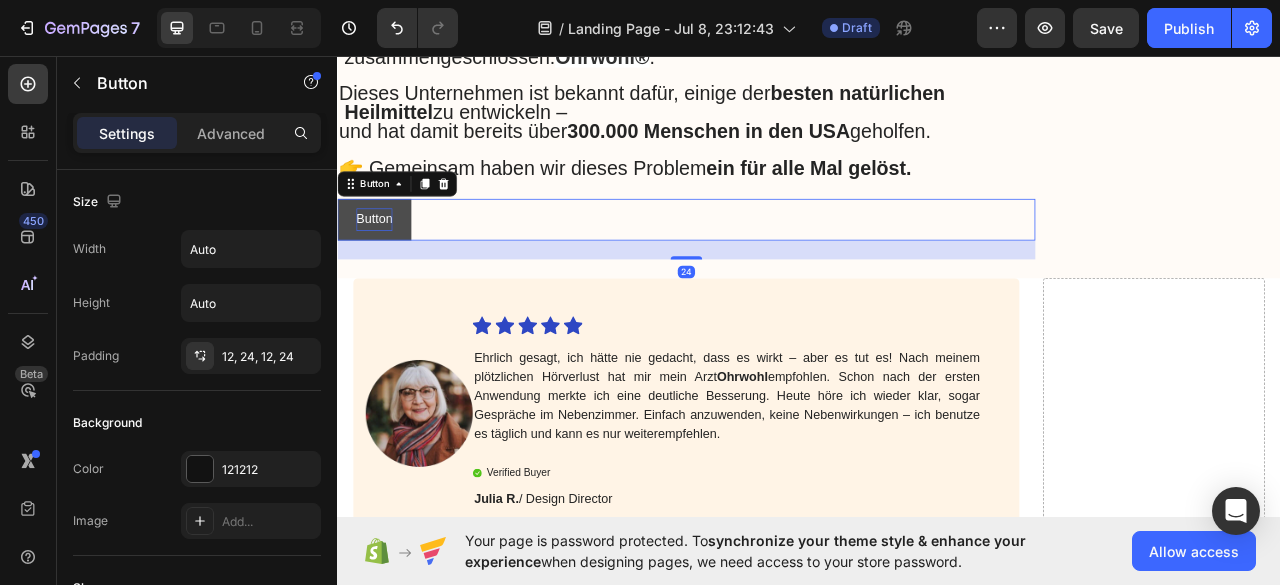 click on "Button" at bounding box center [384, 265] 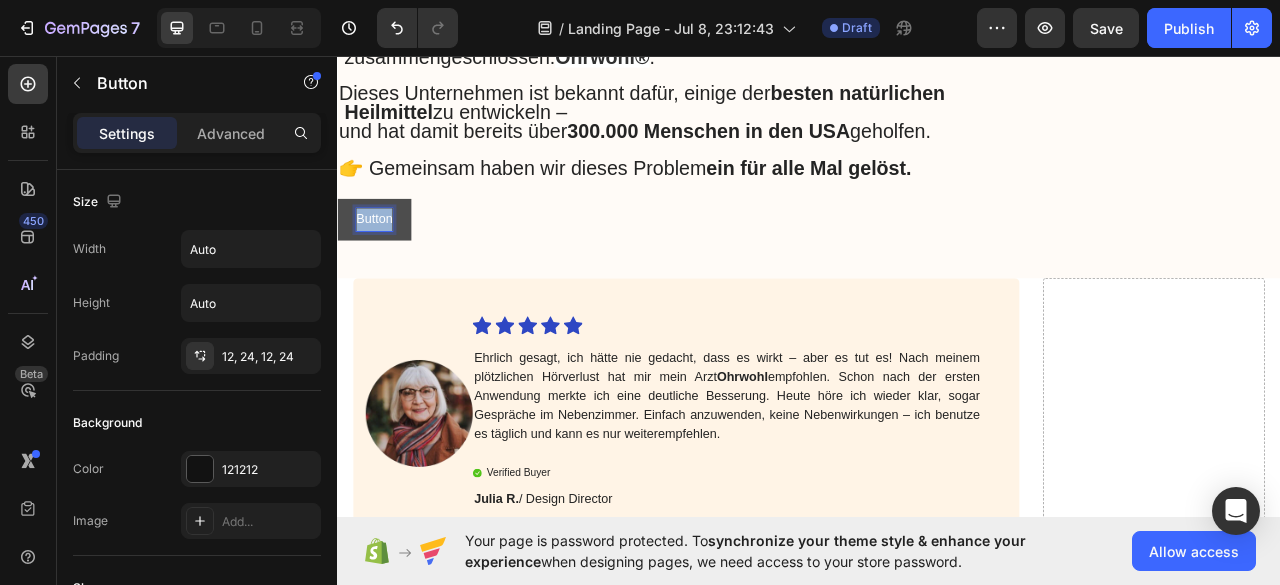 click on "Button" at bounding box center (384, 265) 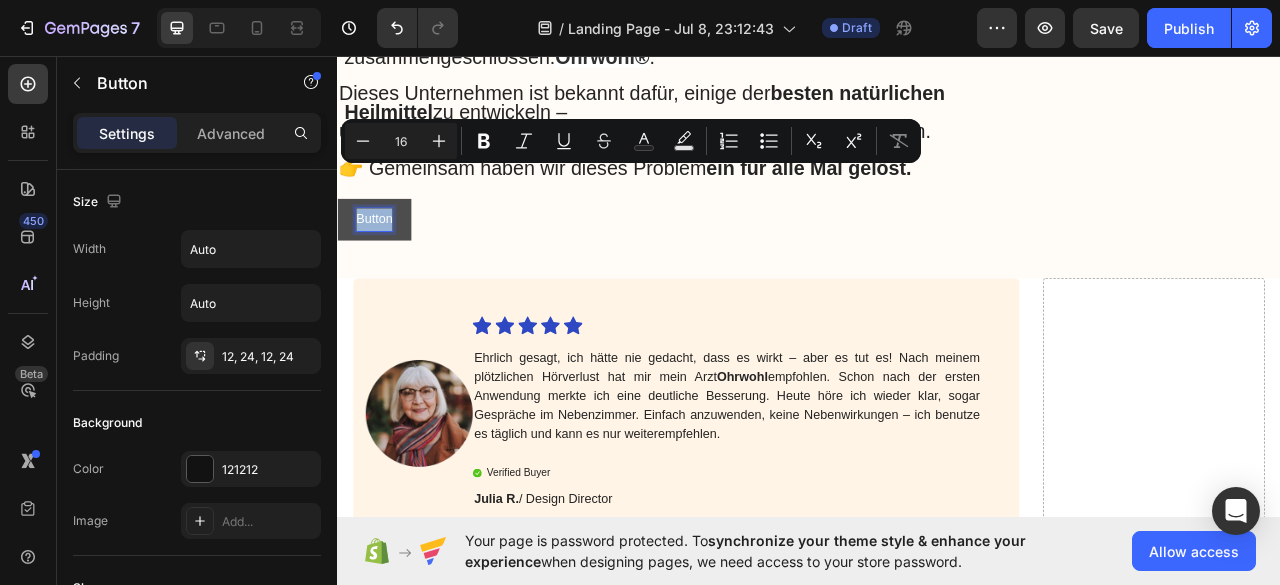 click on "Button" at bounding box center (384, 265) 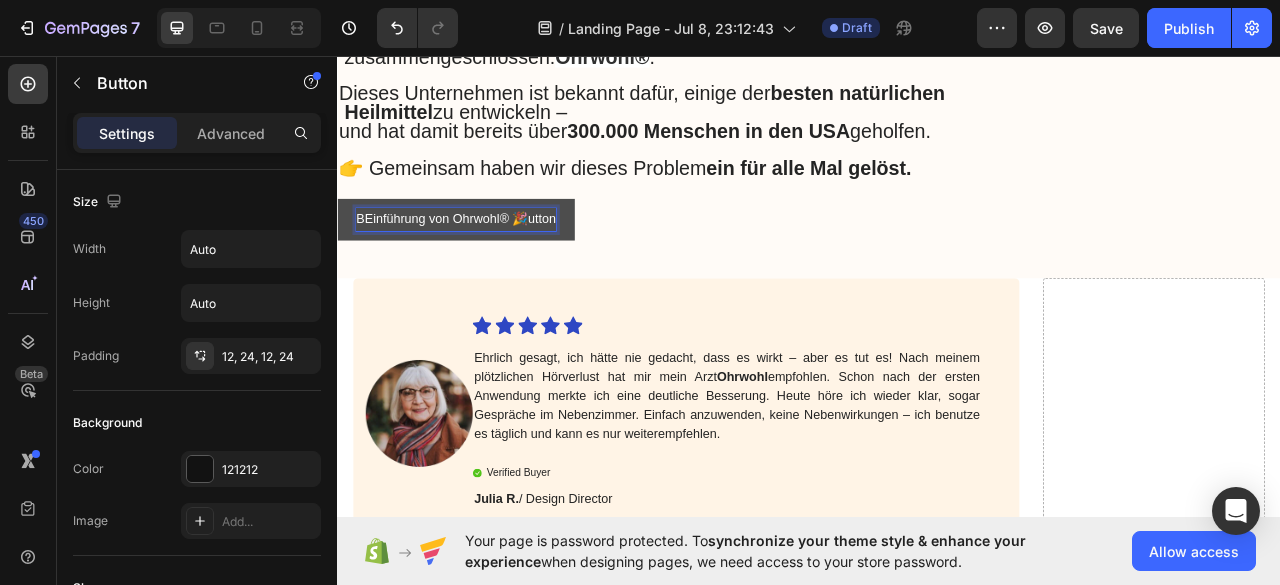 click on "BEinführung von Ohrwohl® 🎉" at bounding box center (470, 265) 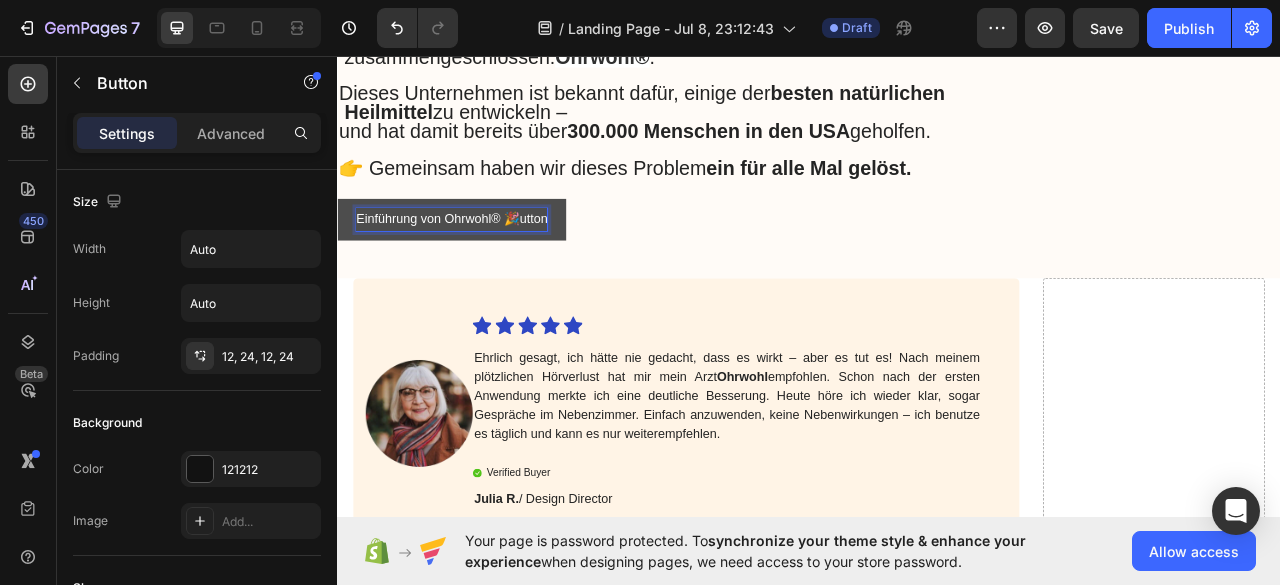 click on "Einführung von Ohrwohl® 🎉" at bounding box center (465, 265) 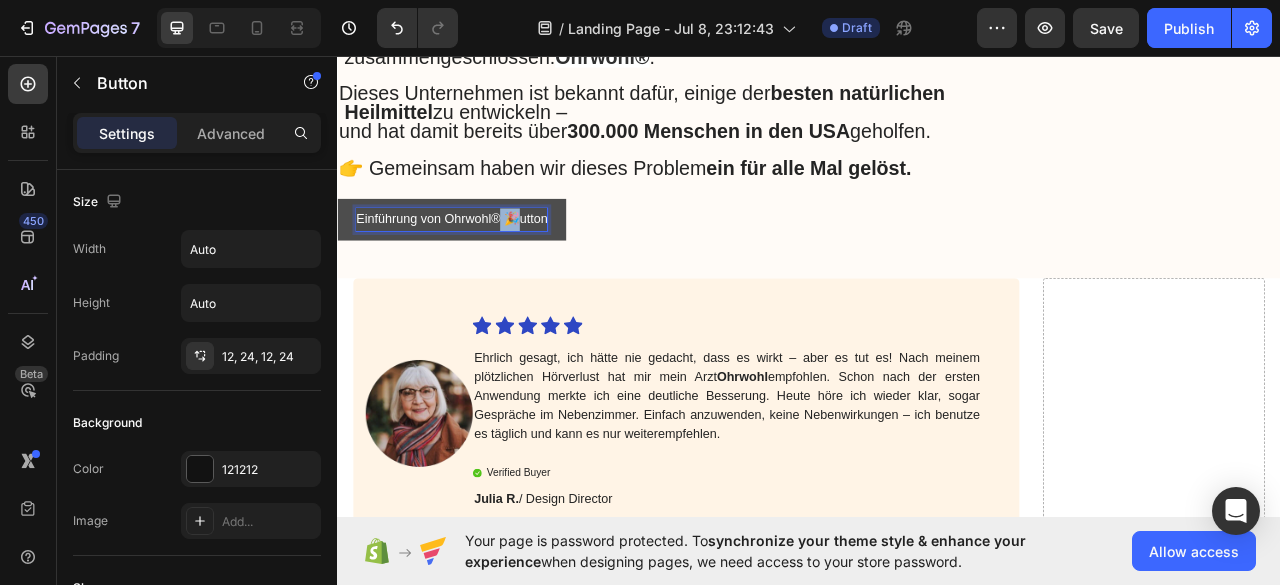 click on "Einführung von Ohrwohl® 🎉" at bounding box center (465, 265) 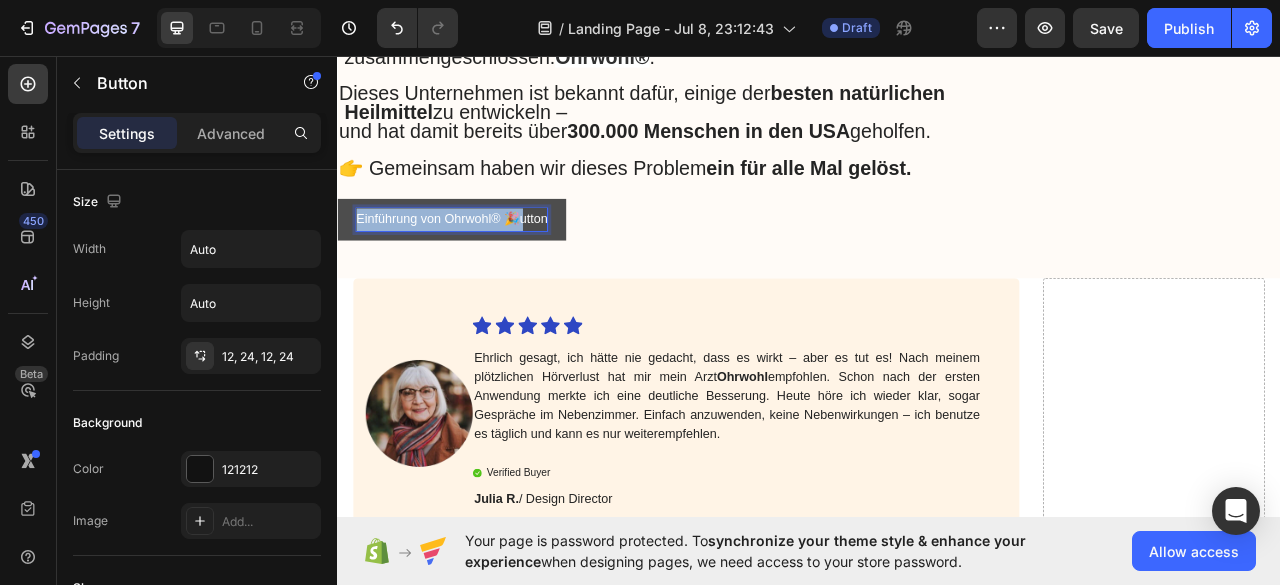 click on "Einführung von Ohrwohl® 🎉" at bounding box center [465, 265] 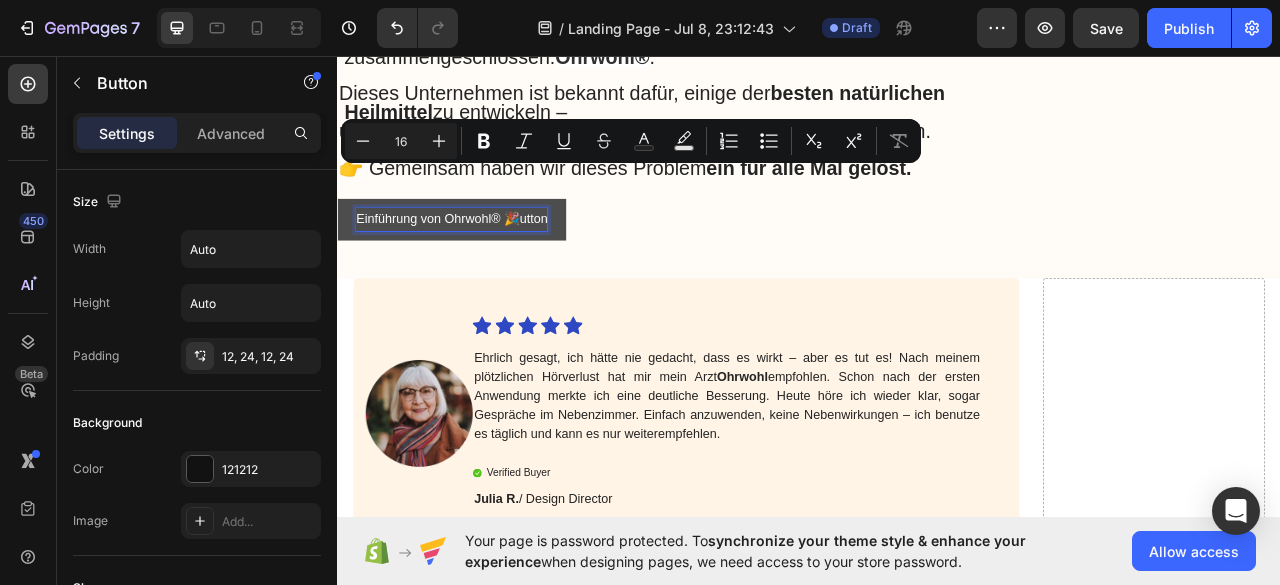 click on "utton" at bounding box center (587, 265) 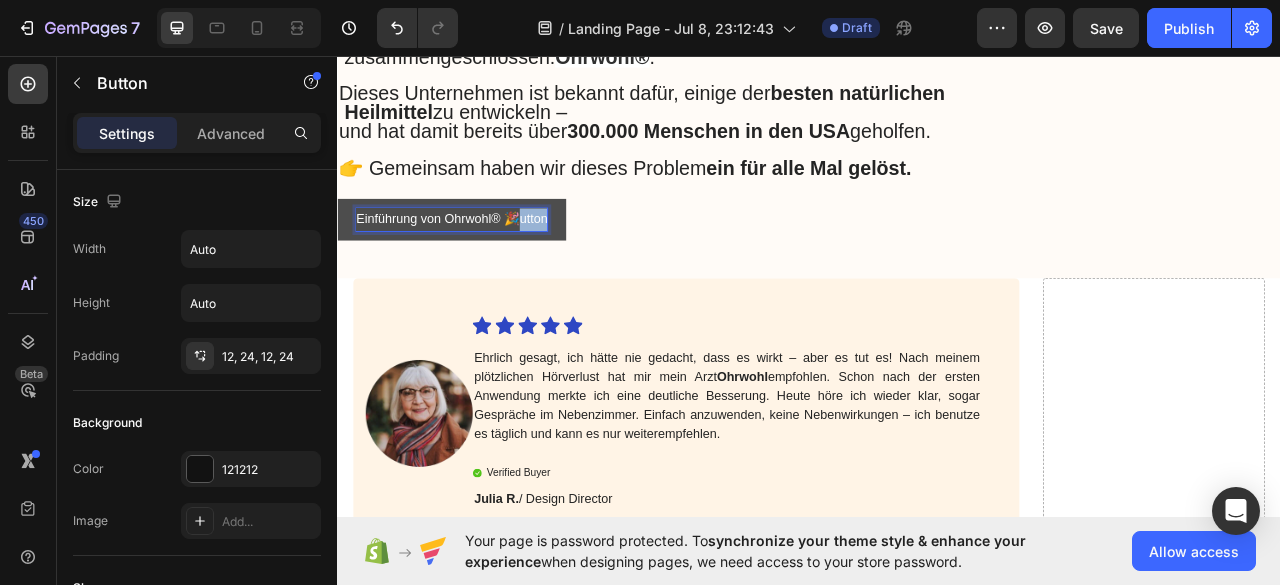 click on "utton" at bounding box center (587, 265) 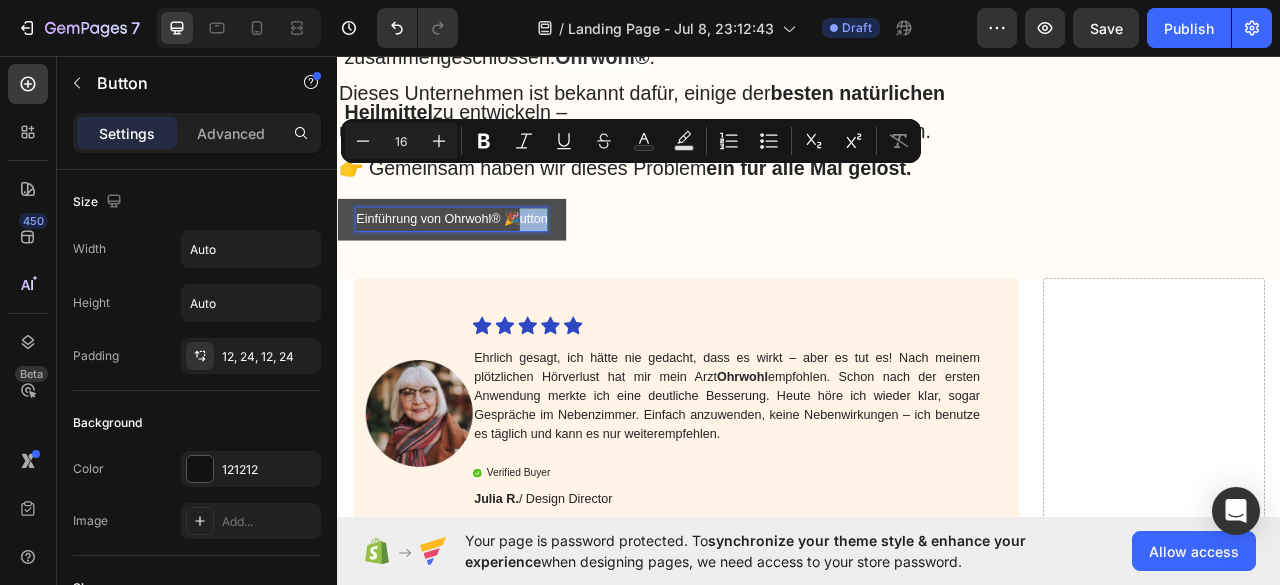 click on "utton" at bounding box center (587, 265) 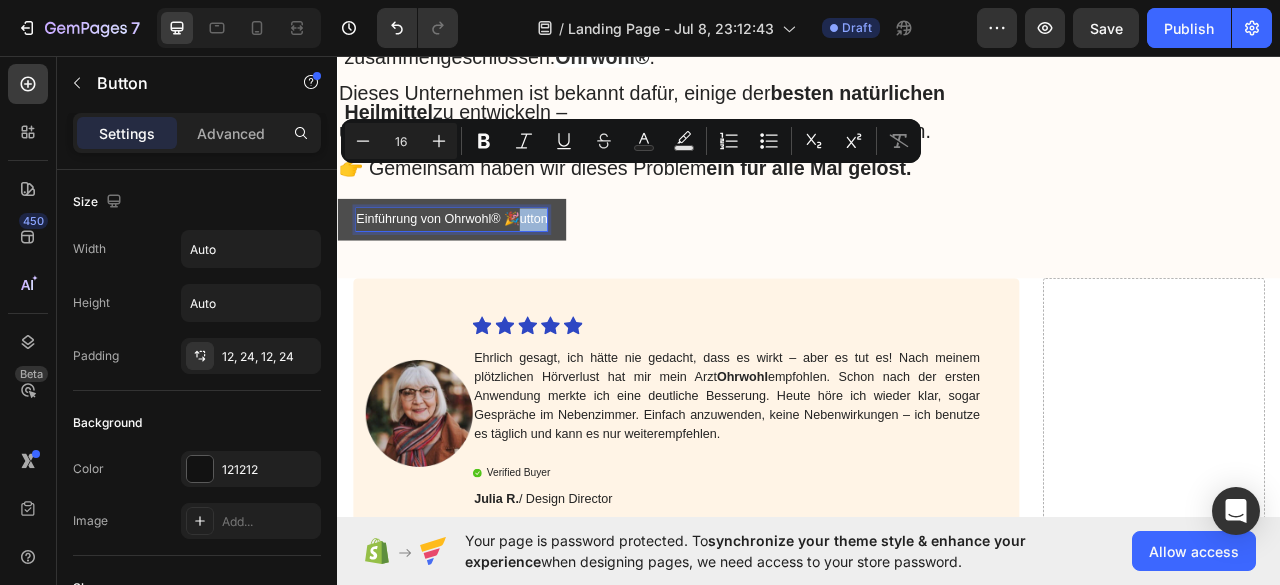 click on "utton" at bounding box center [587, 265] 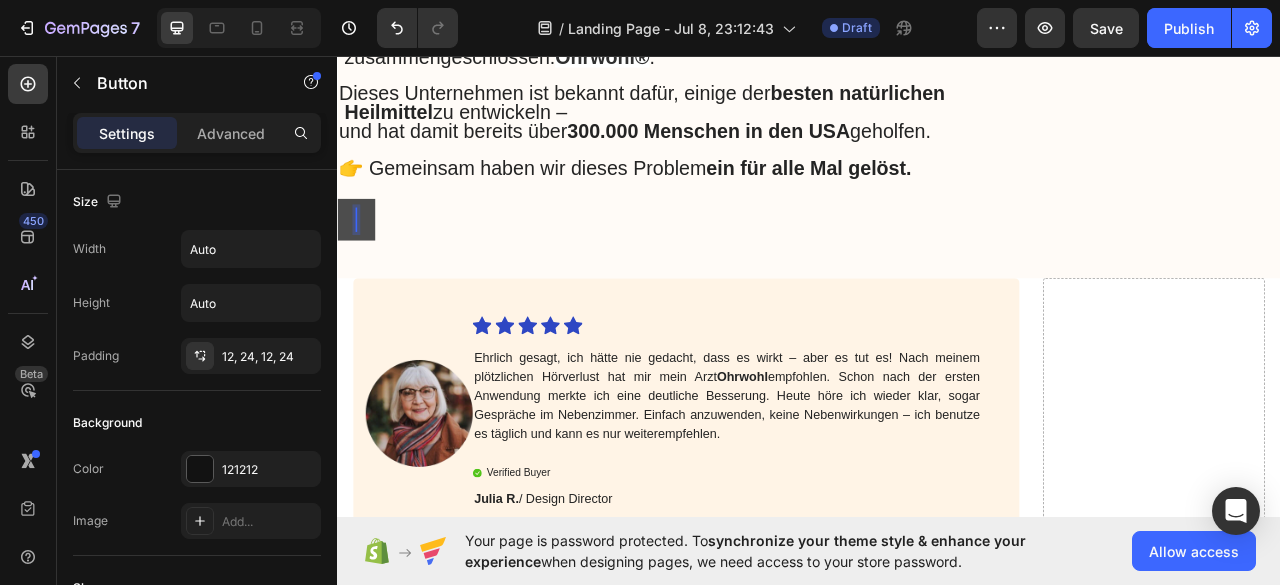 click at bounding box center [361, 265] 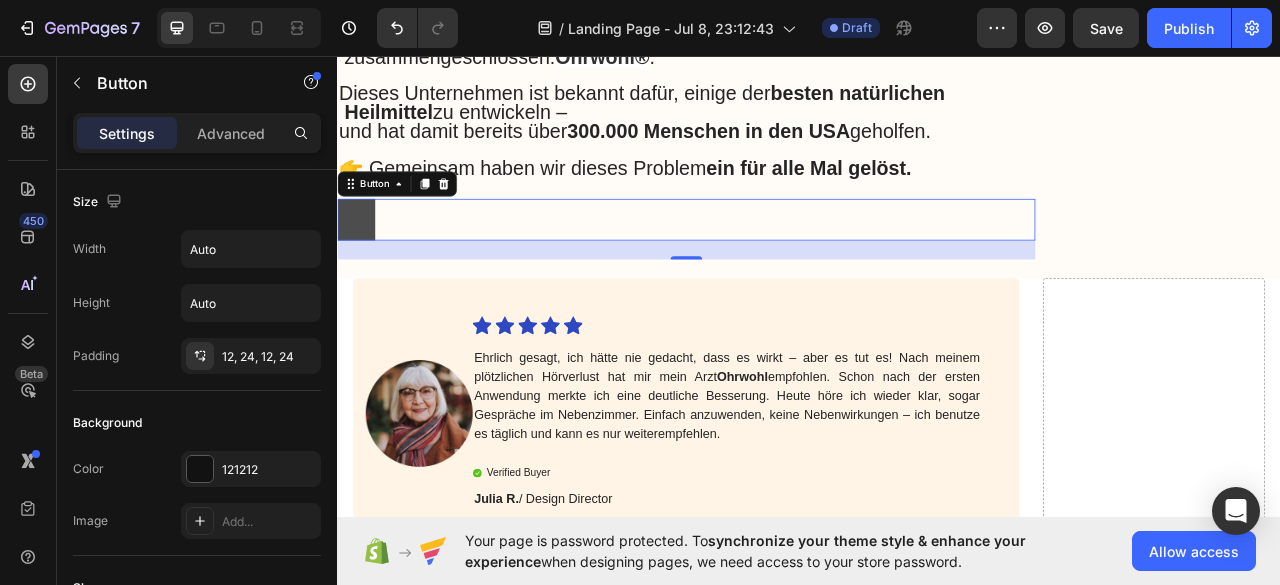 click at bounding box center (361, 265) 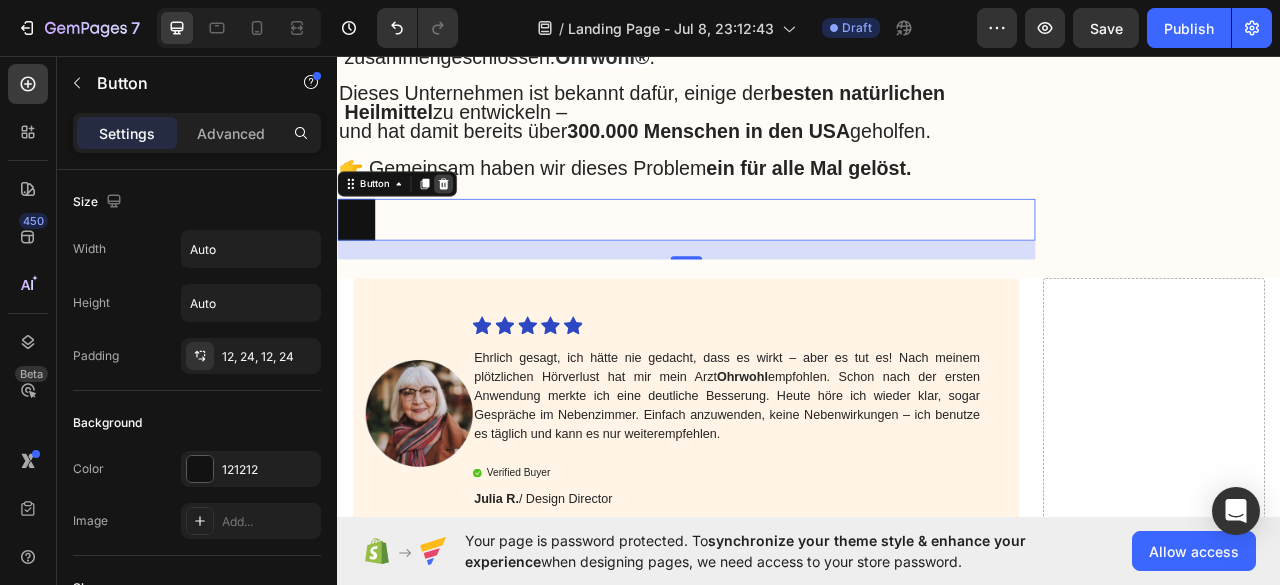 click 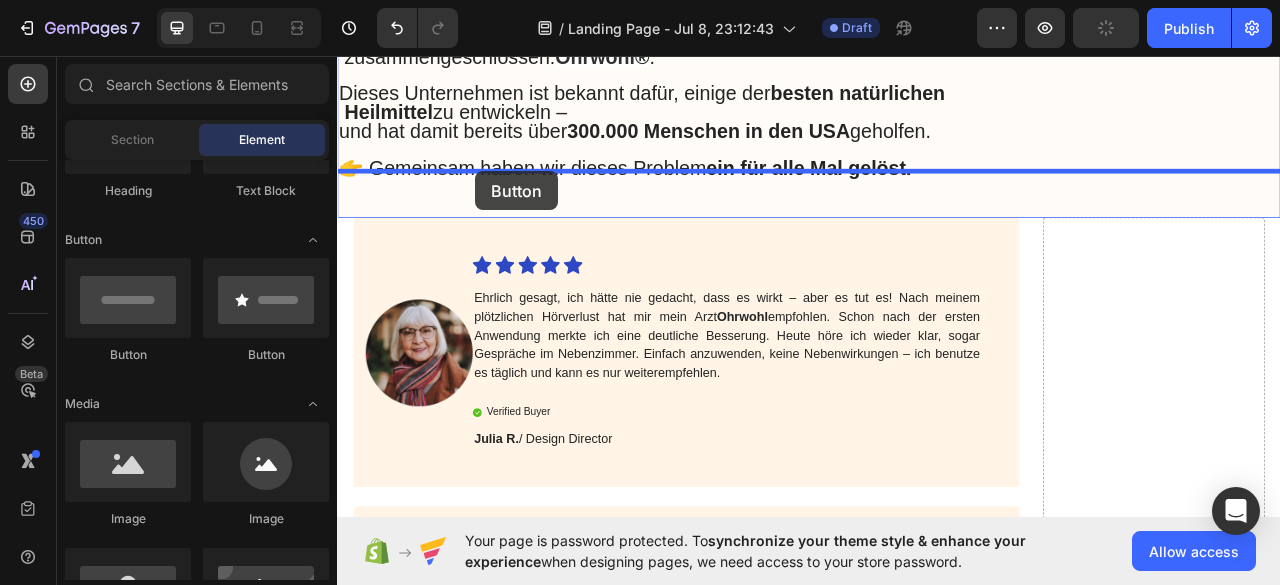 drag, startPoint x: 525, startPoint y: 340, endPoint x: 513, endPoint y: 204, distance: 136.52838 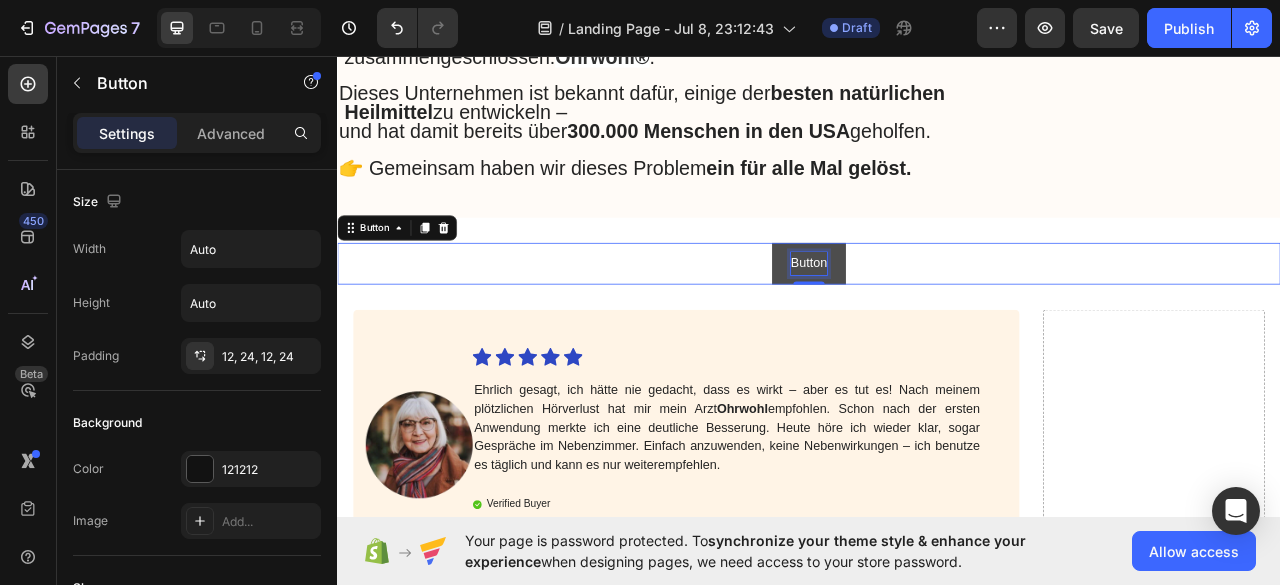click on "Button" at bounding box center [937, 321] 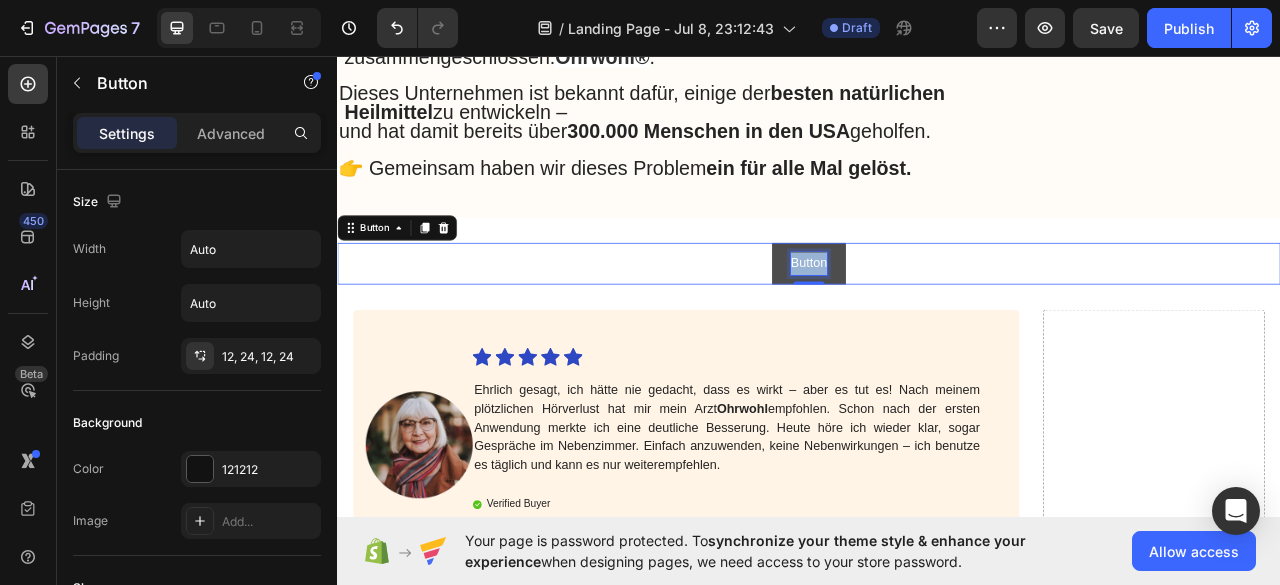 click on "Button" at bounding box center [937, 321] 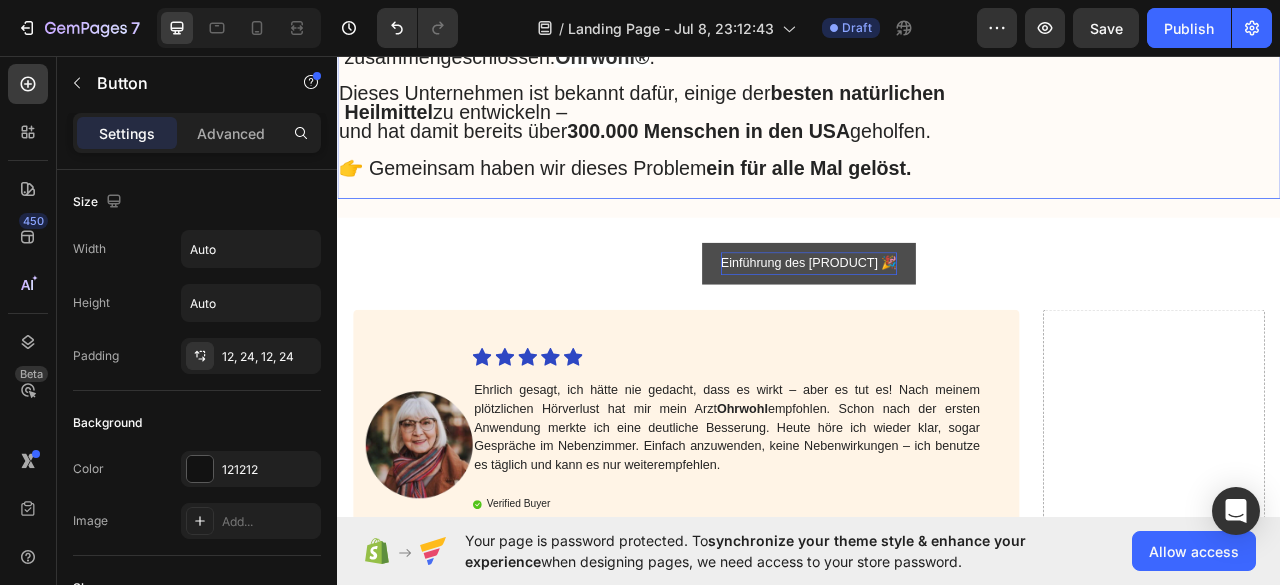 click on "All das wurde möglich –    dank einer einzigartigen Kombination aus natürlichen Wirkstoffen.    Im Mittelpunkt steht  Arnica Montana  –    eine seltene Pflanze, die nur auf den wilden Berghängen der  Karpaten             wächst.   ➡️ In perfekter Symbiose wirken diese natürlichen Inhaltsstoffe zusammen:    Sie  lösen hartnäckigen, klebrigen Ohrenschmalz ,    entfernen ihn  sicher und schonend  aus dem Gehörgang    und aktivieren gleichzeitig die  Regeneration der Cochlea-Zellen .    Dabei werden  gestörte Hörverbindungen wiederhergestellt ,    und sämtliche Prozesse, die zu Ihrem Leiden geführt haben,    werden Schritt für Schritt  umgekehrt.   ✅ Das bedeutet:    Hörvermögen zurück.    Kein Rauschen. Kein Klingeln. Keine Schmerzen. Keine Entzündung.   Doch es gab ein Problem …    Diese einzigartige Rezeptur war  für normale Menschen nicht zugänglich .    Denn:    Die Ernte von  Arnica Montana  ist extrem aufwendig –  der Karpaten. ." at bounding box center [781, -238] 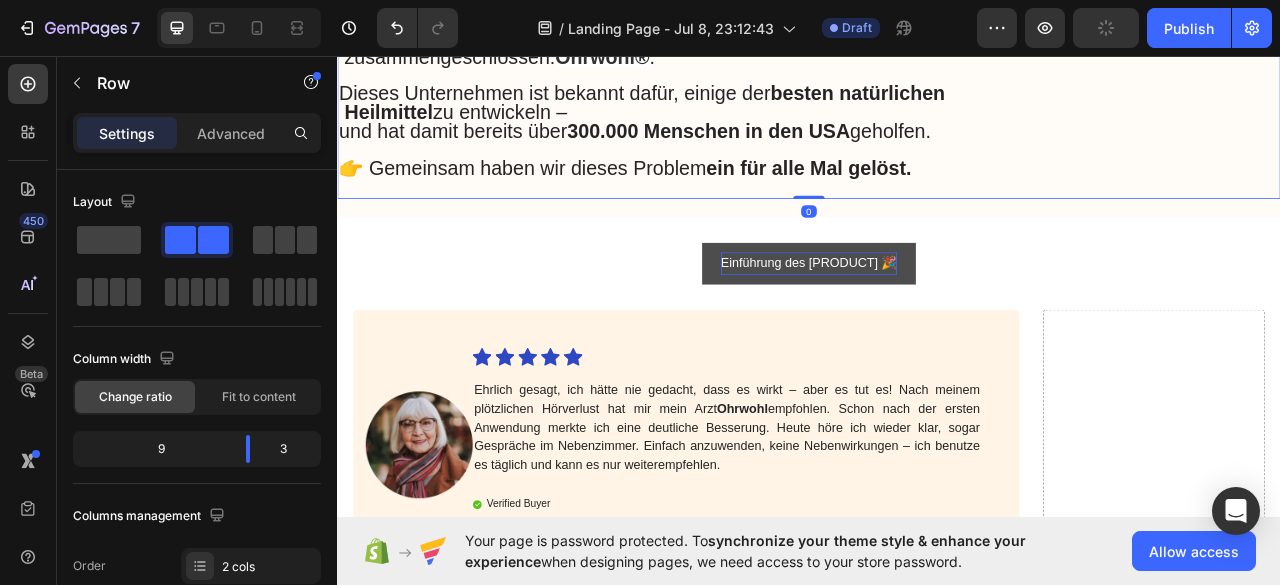 drag, startPoint x: 913, startPoint y: 176, endPoint x: 918, endPoint y: 160, distance: 16.763054 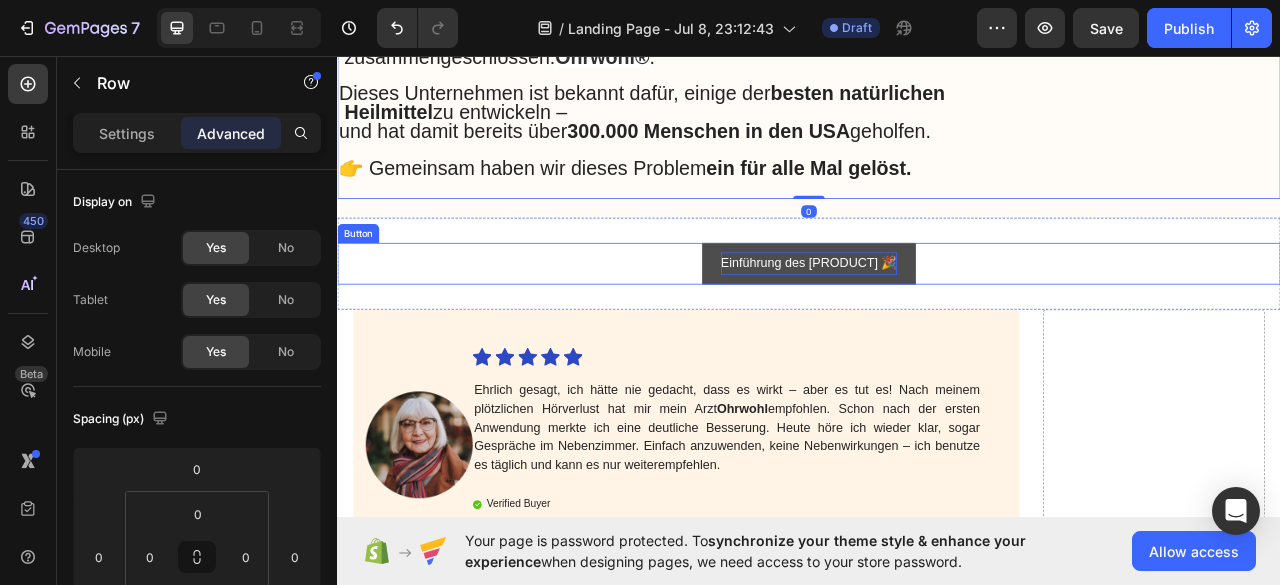 click on "Einführung des Ohrwohl® Hörwiederherstellungs-Sprays 🎉" at bounding box center (937, 321) 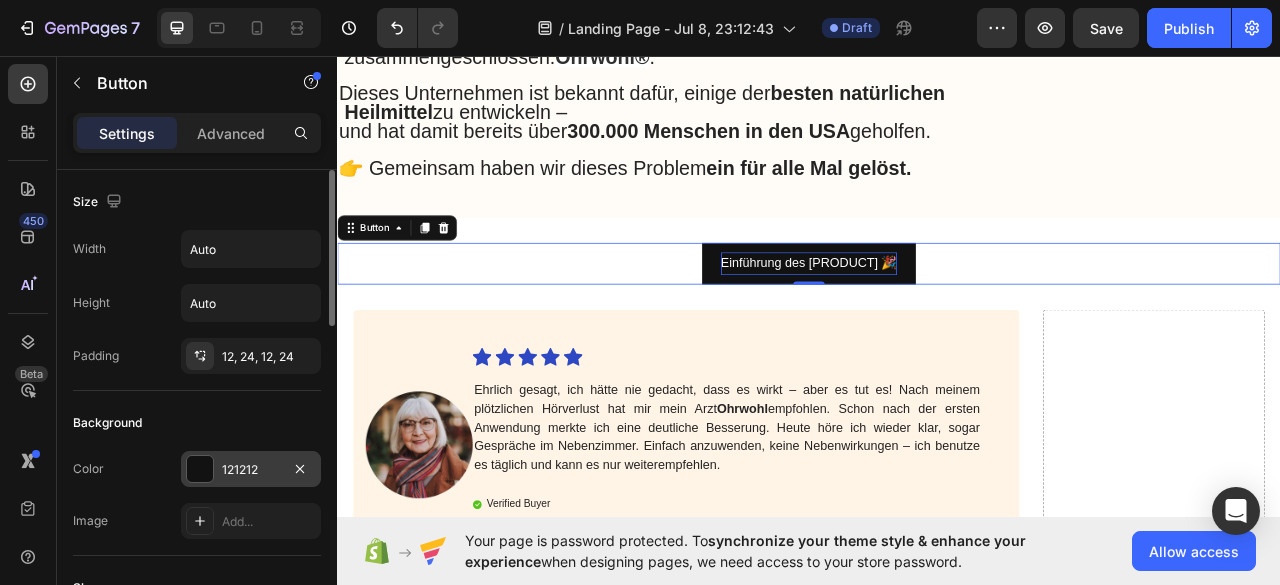 click at bounding box center [200, 469] 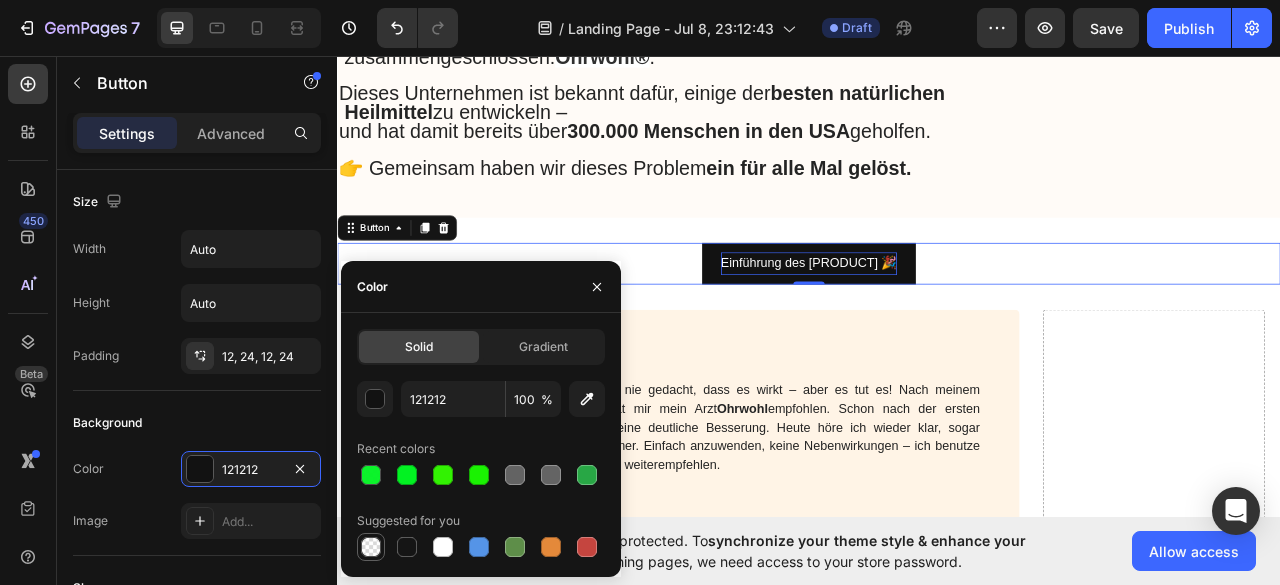 drag, startPoint x: 374, startPoint y: 549, endPoint x: 364, endPoint y: 550, distance: 10.049875 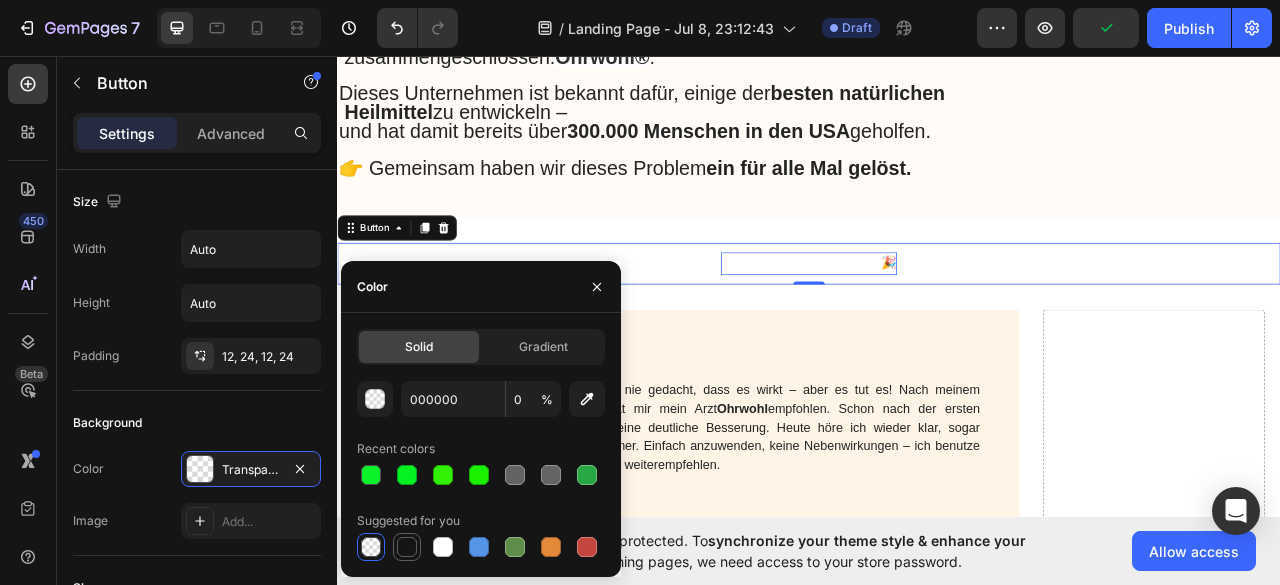 click at bounding box center [407, 547] 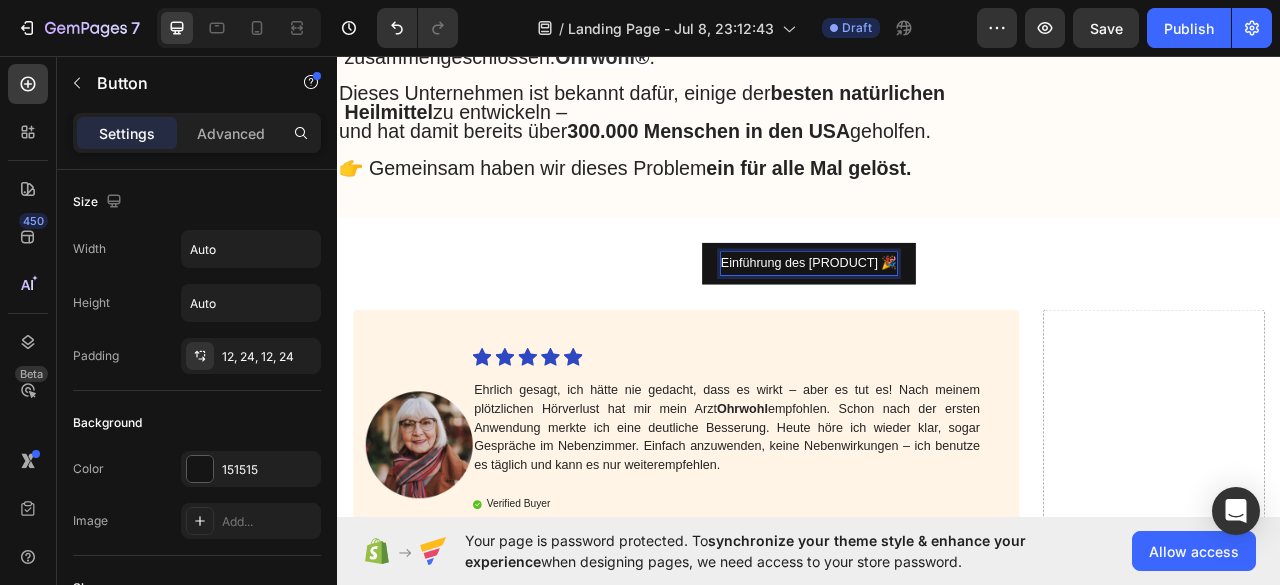 click on "Einführung des Ohrwohl® Hörwiederherstellungs-Sprays 🎉" at bounding box center [937, 321] 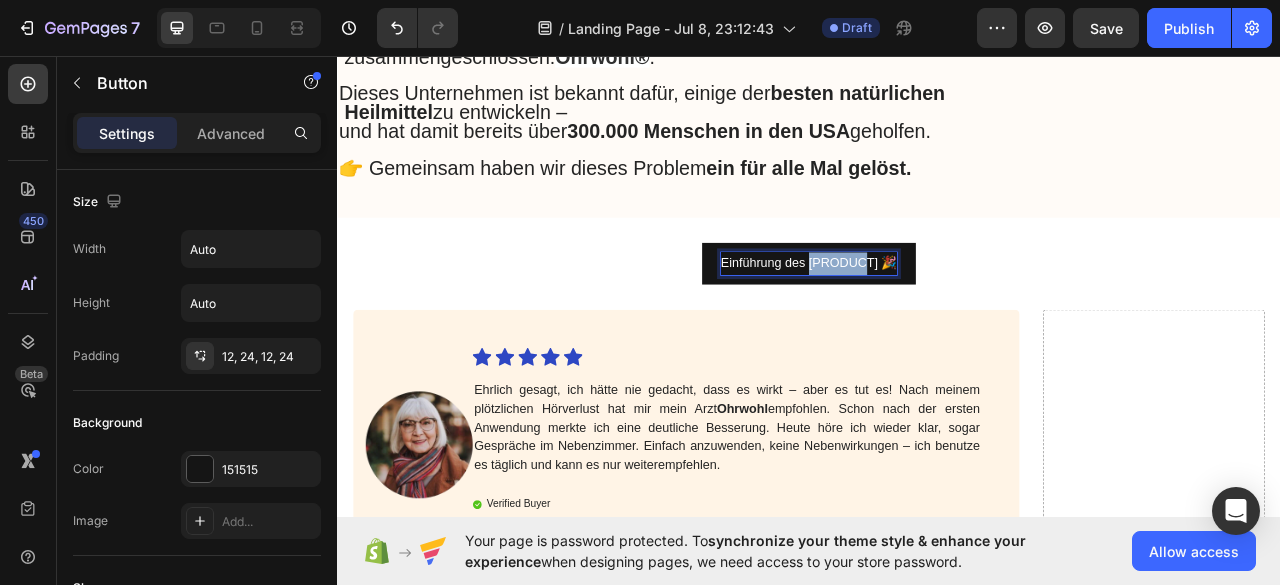 click on "Einführung des Ohrwohl® Hörwiederherstellungs-Sprays 🎉" at bounding box center (937, 321) 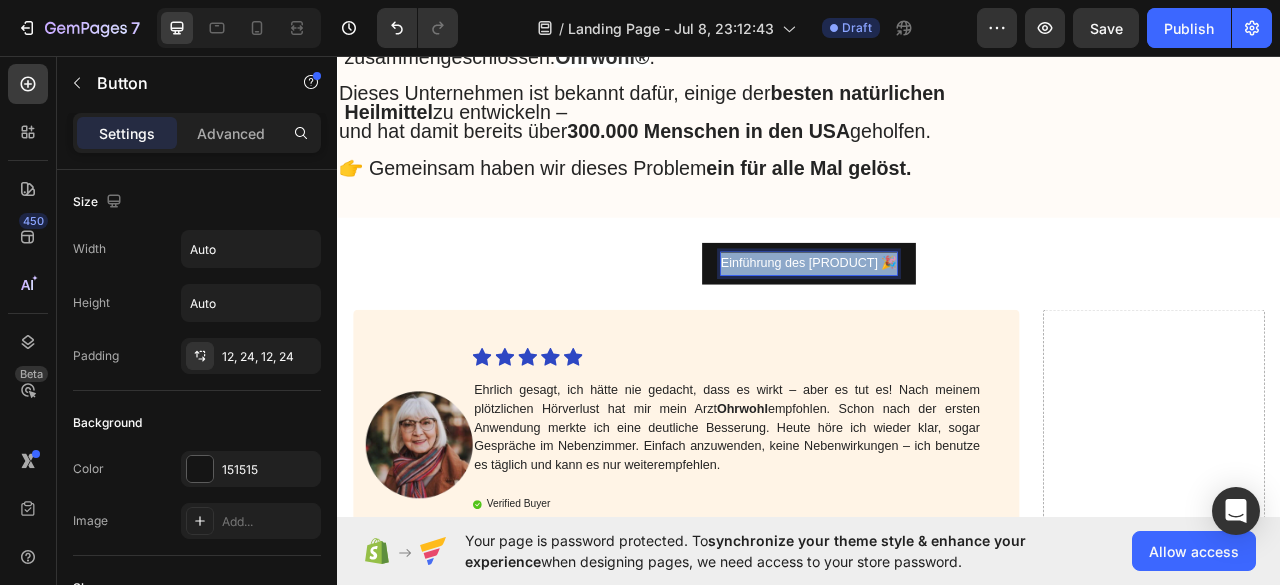 click on "Einführung des Ohrwohl® Hörwiederherstellungs-Sprays 🎉" at bounding box center (937, 321) 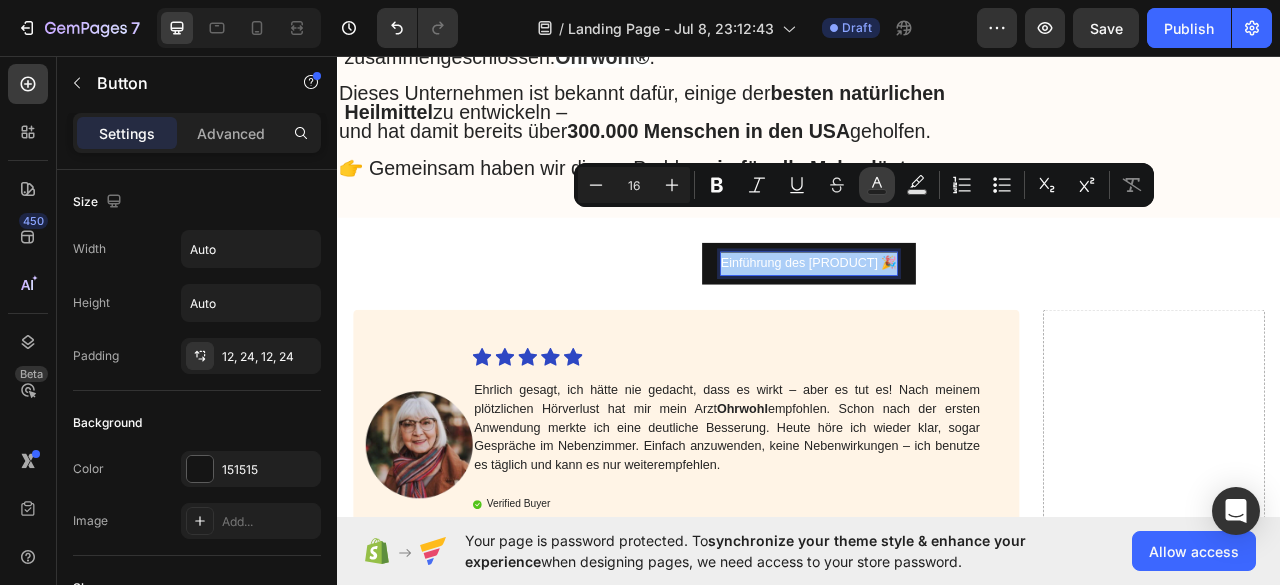 click 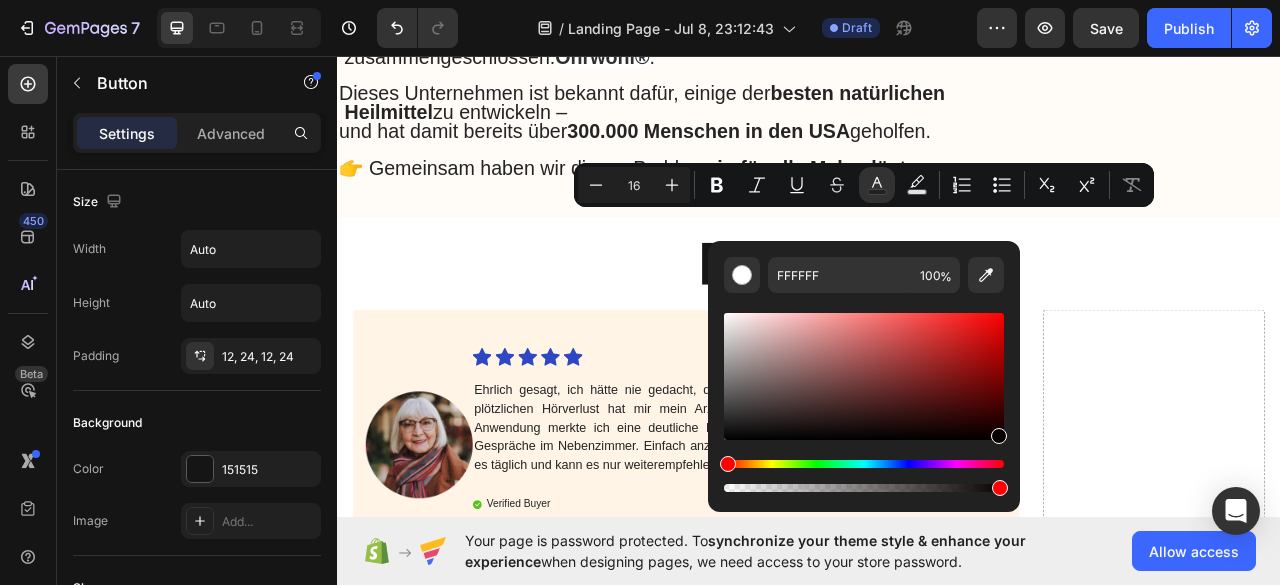 click at bounding box center [864, 376] 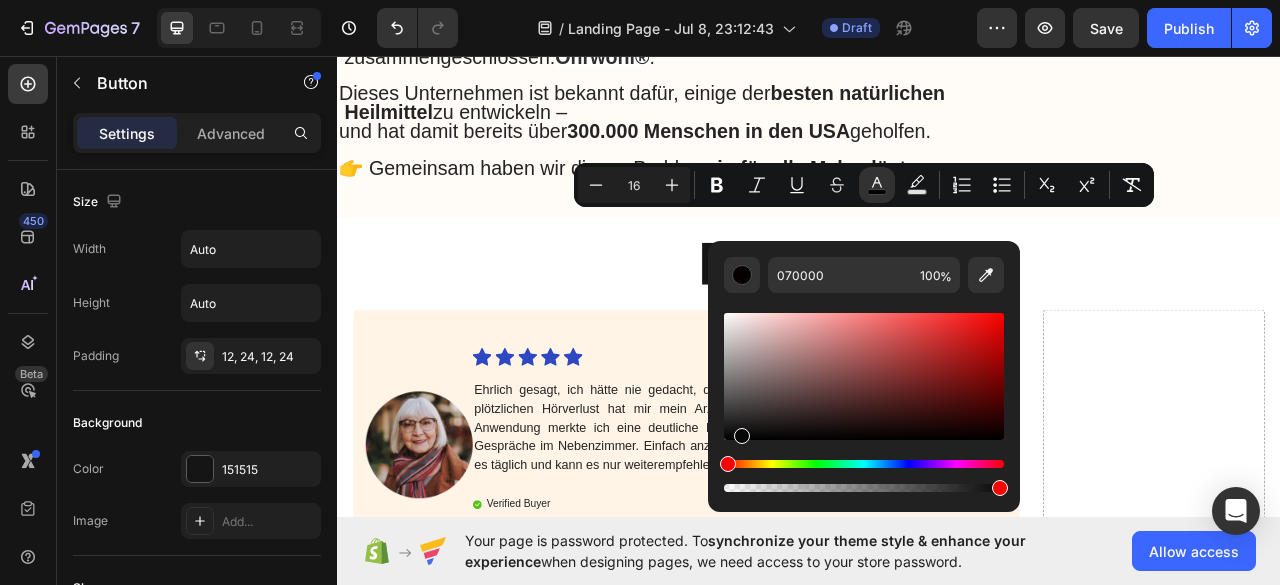 click at bounding box center [864, 376] 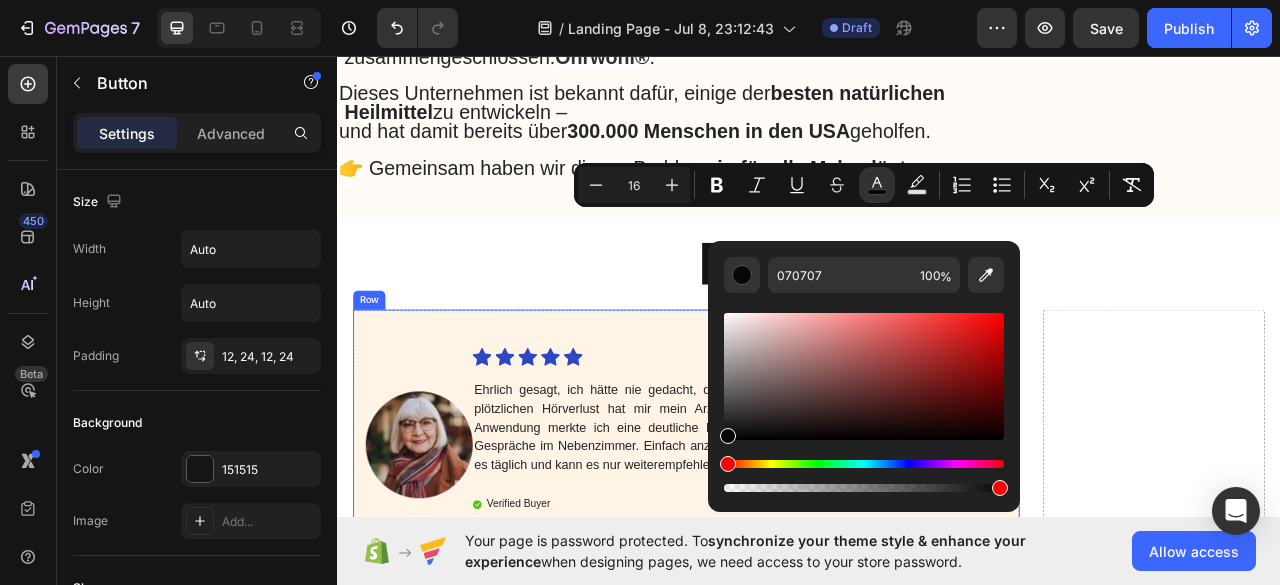 click on "Einführung des Ohrwohl® Hörwiederherstellungs-Sprays 🎉 Button   0 Section 2" at bounding box center [937, 321] 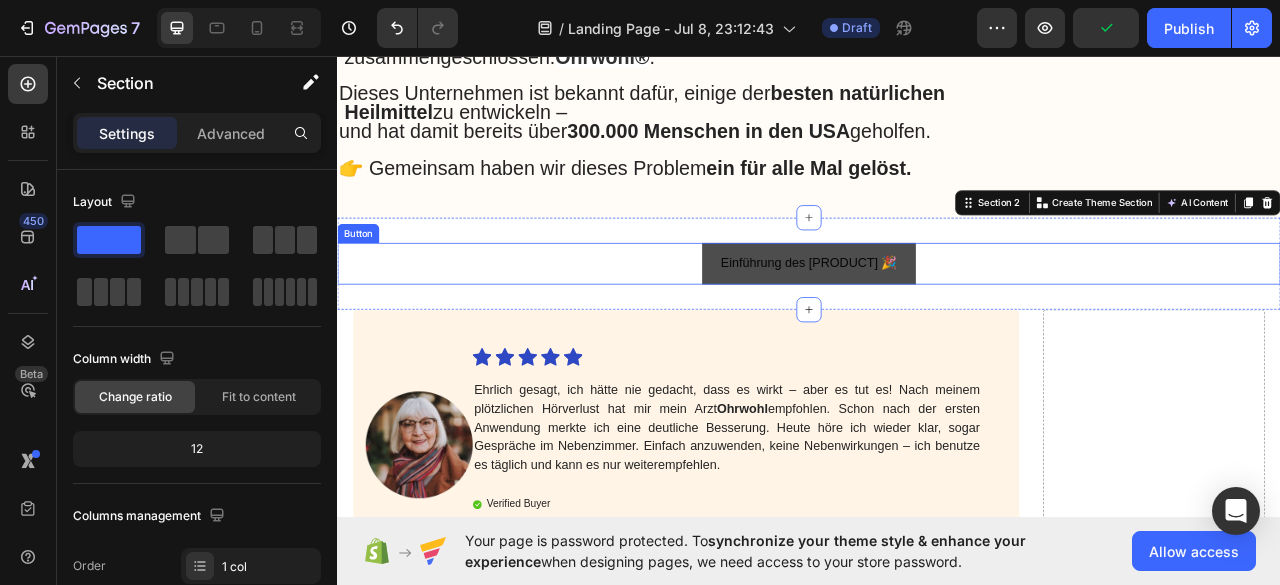 click on "Einführung des Ohrwohl® Hörwiederherstellungs-Sprays 🎉" at bounding box center (937, 321) 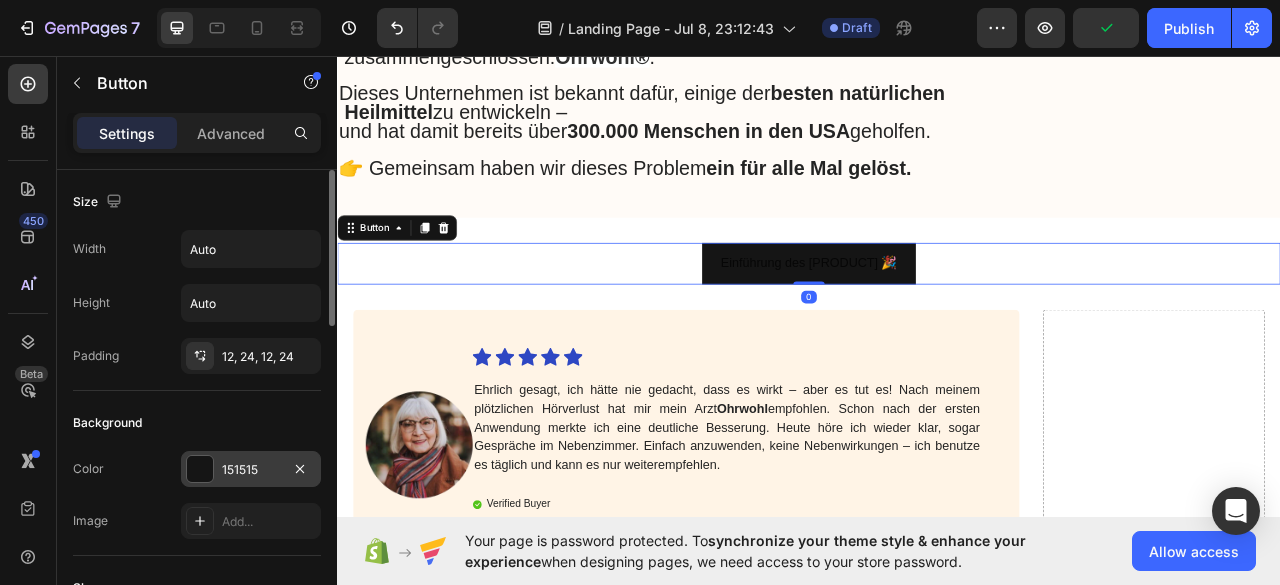 click at bounding box center [200, 469] 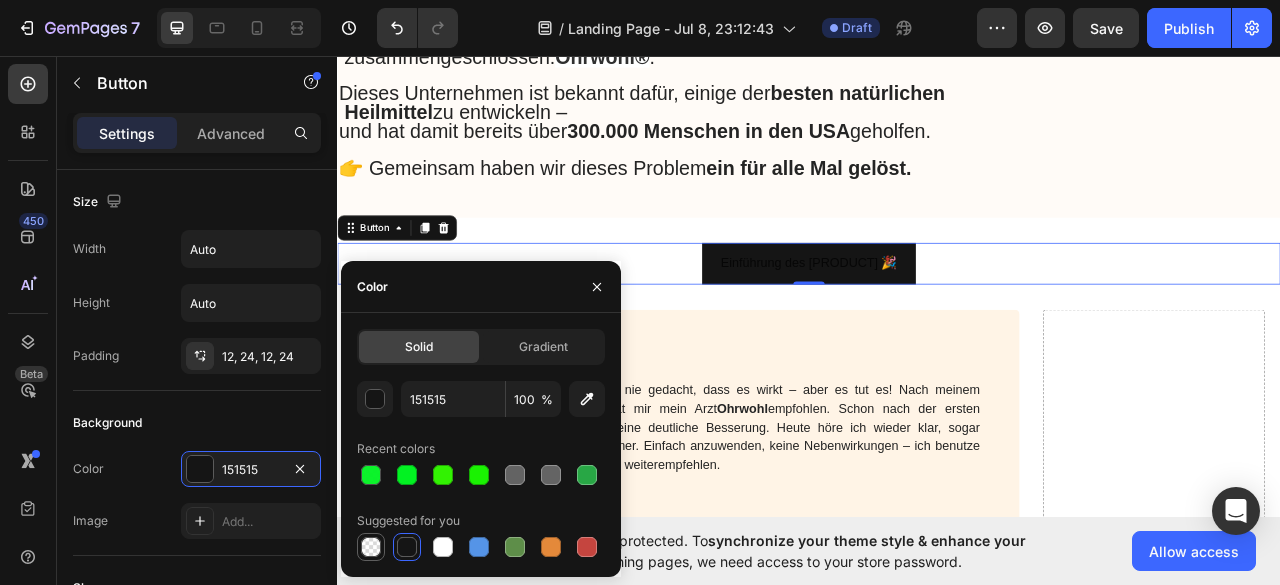 click at bounding box center [371, 547] 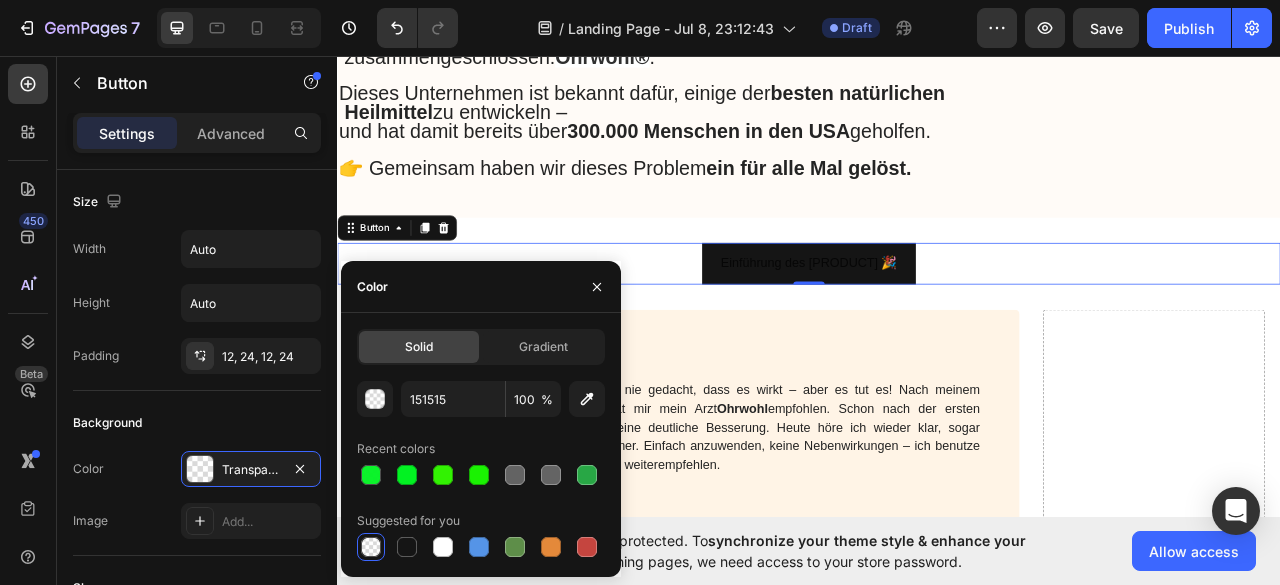 type on "000000" 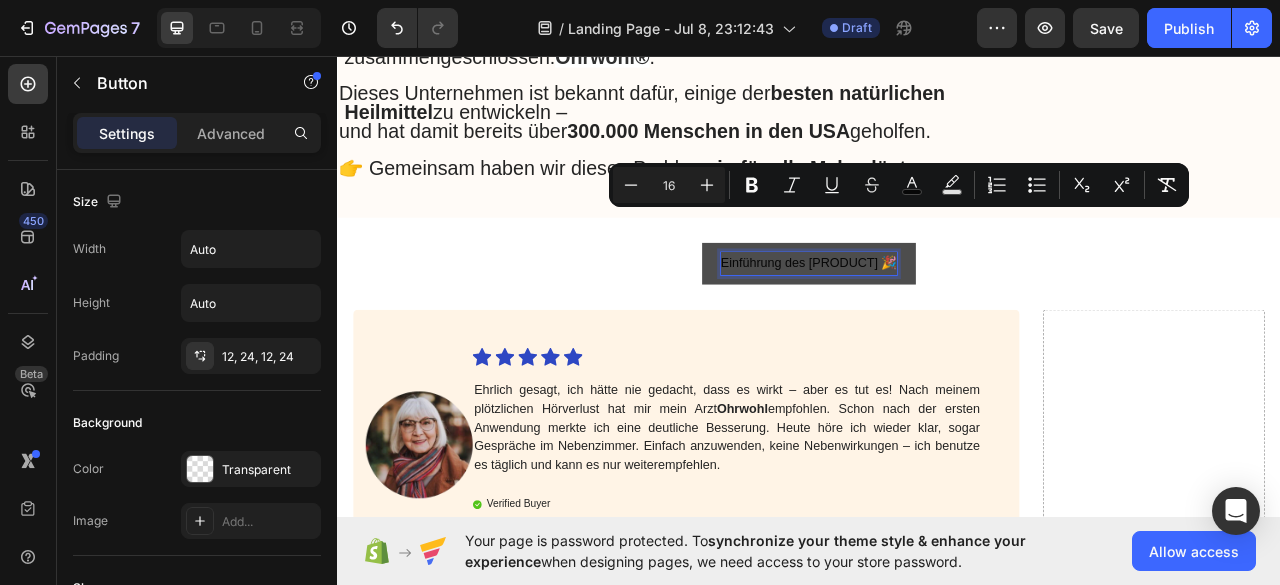 drag, startPoint x: 832, startPoint y: 262, endPoint x: 1128, endPoint y: 271, distance: 296.13678 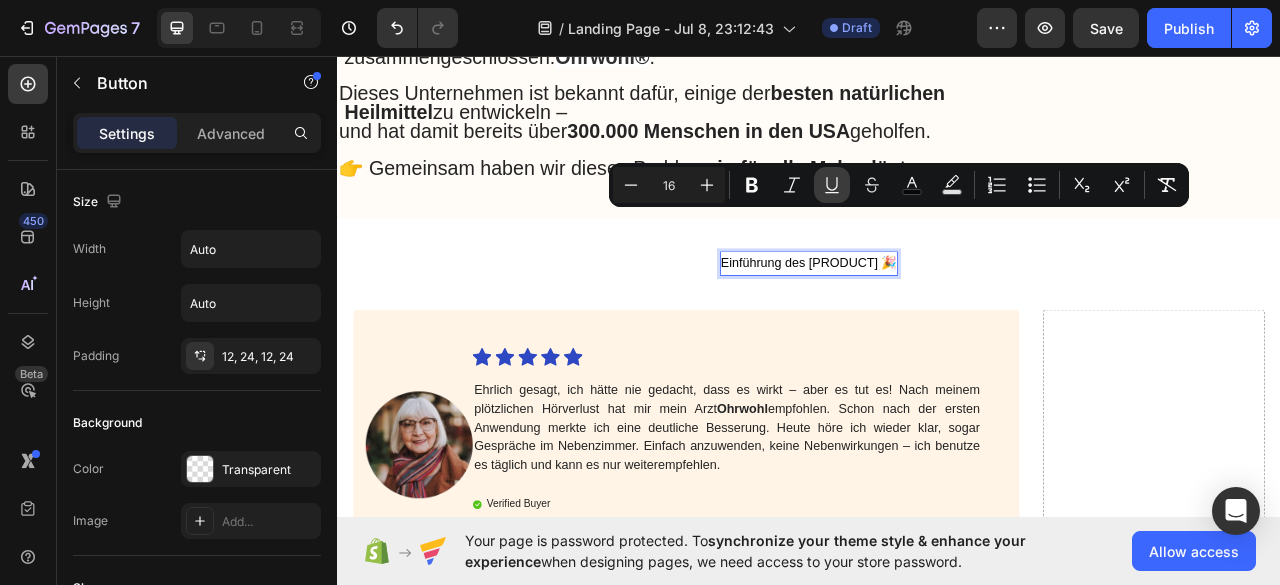 click 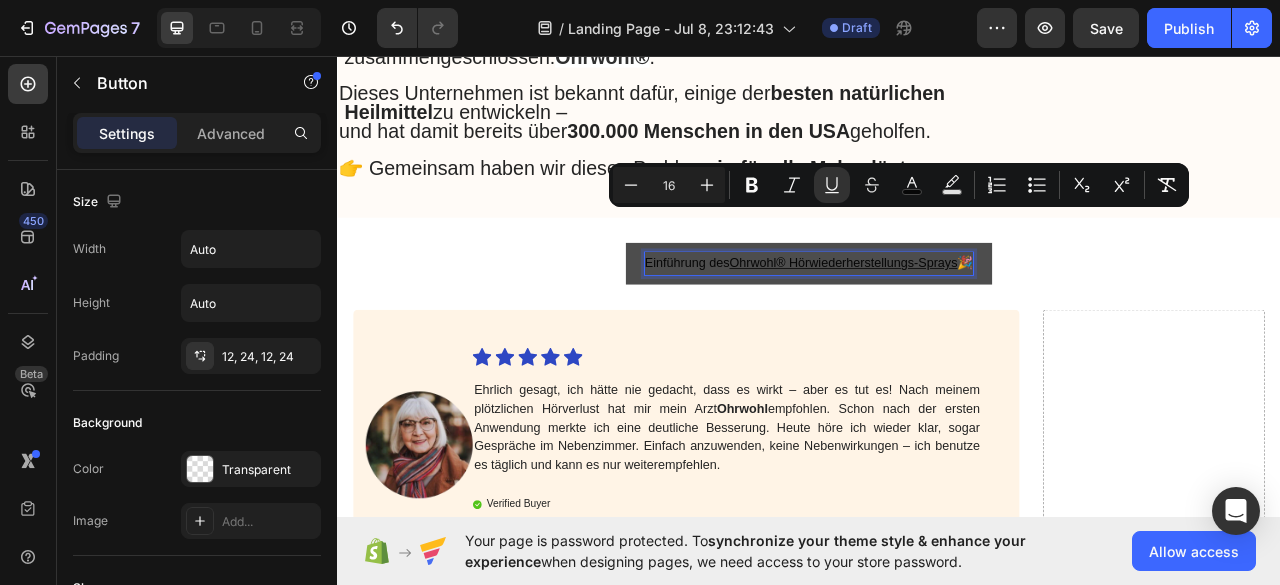 click on "Einführung des  Ohrwohl® Hörwiederherstellungs-Sprays  🎉" at bounding box center [937, 320] 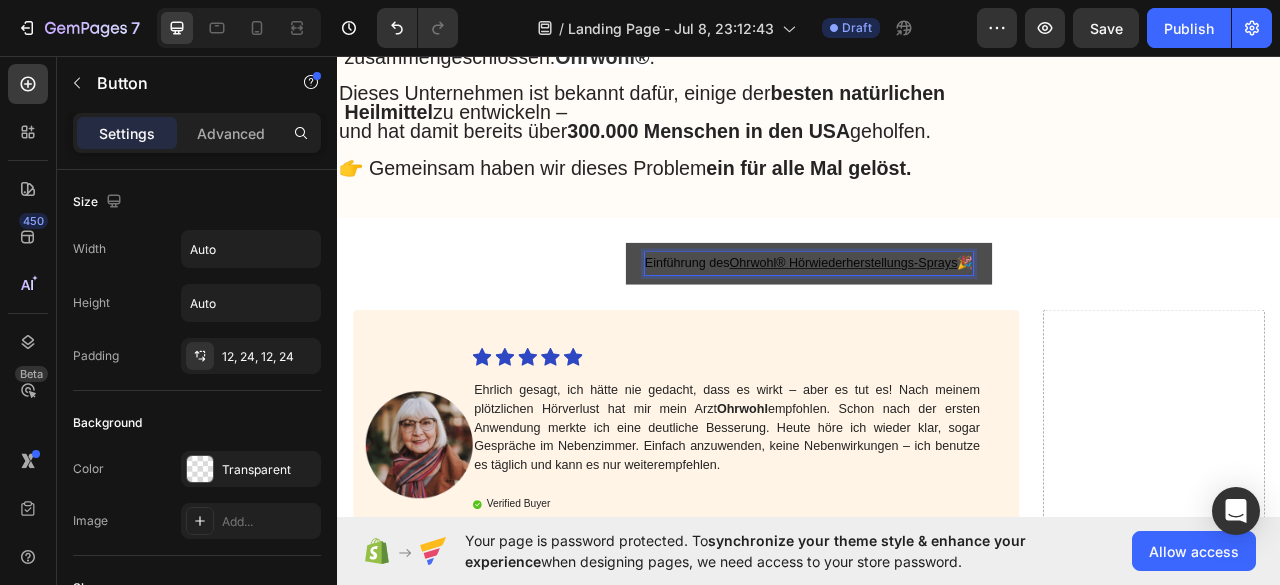 click on "Einführung des  Ohrwohl® Hörwiederherstellungs-Sprays  🎉" at bounding box center [937, 320] 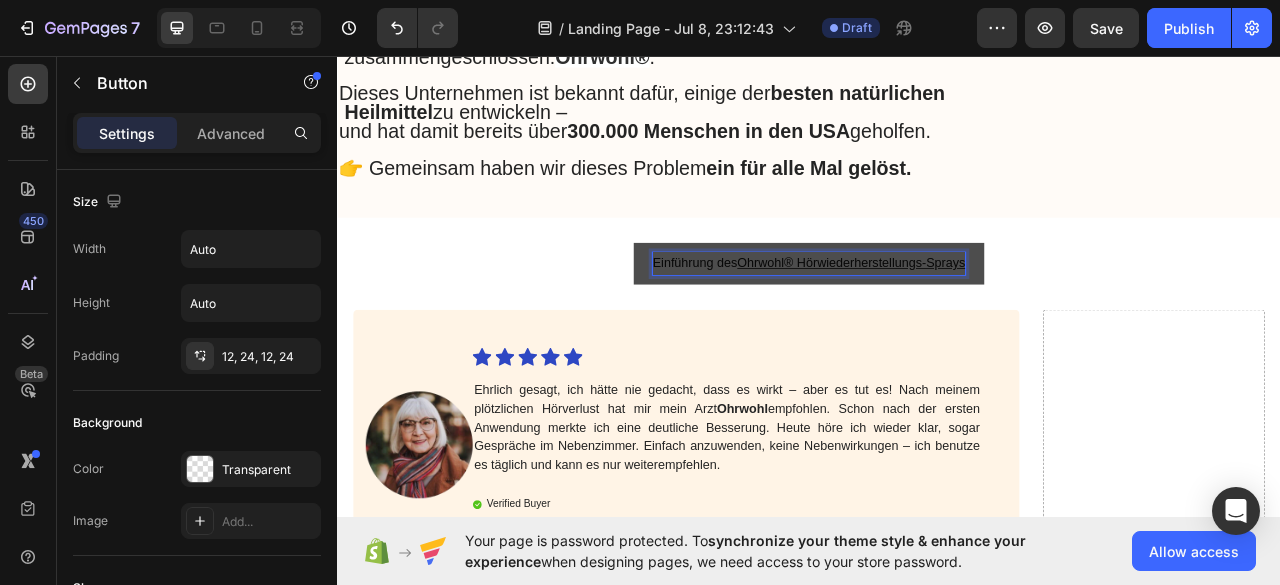 click on "Einführung des  Ohrwohl® Hörwiederherstellungs-Sprays" at bounding box center [937, 320] 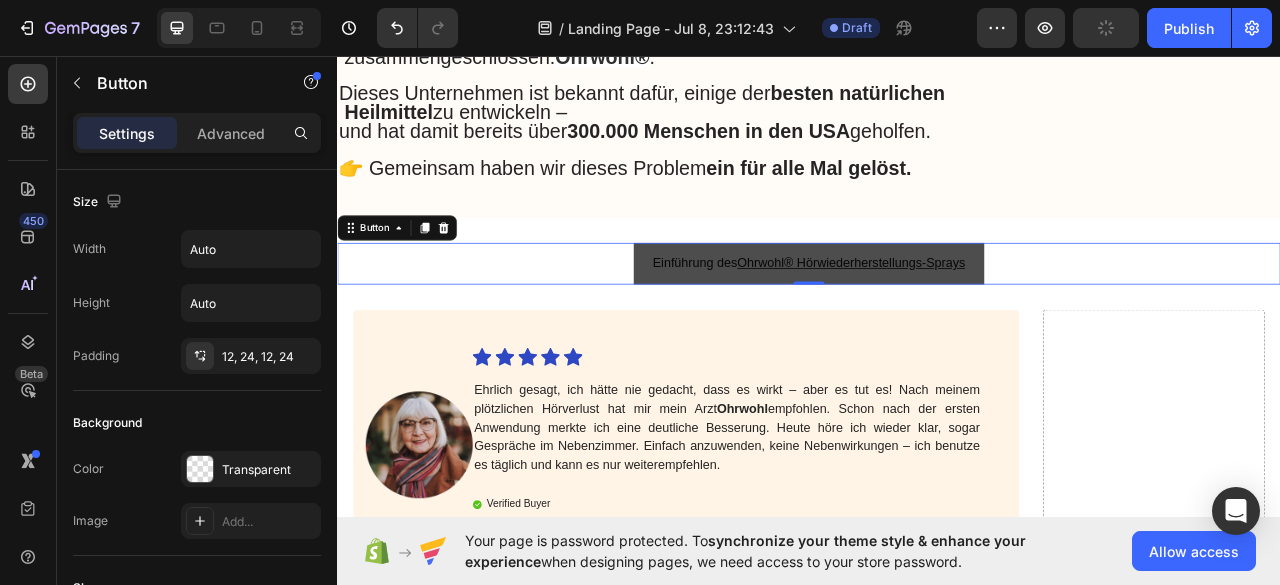 click on "Einführung des  Ohrwohl® Hörwiederherstellungs-Sprays" at bounding box center (937, 321) 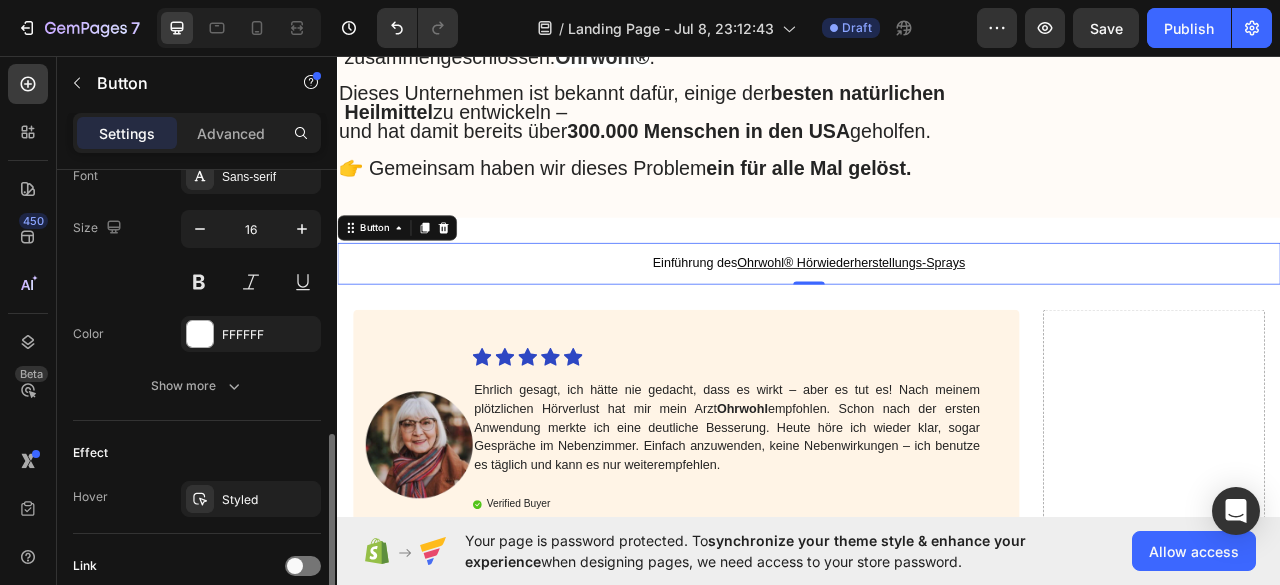 scroll, scrollTop: 900, scrollLeft: 0, axis: vertical 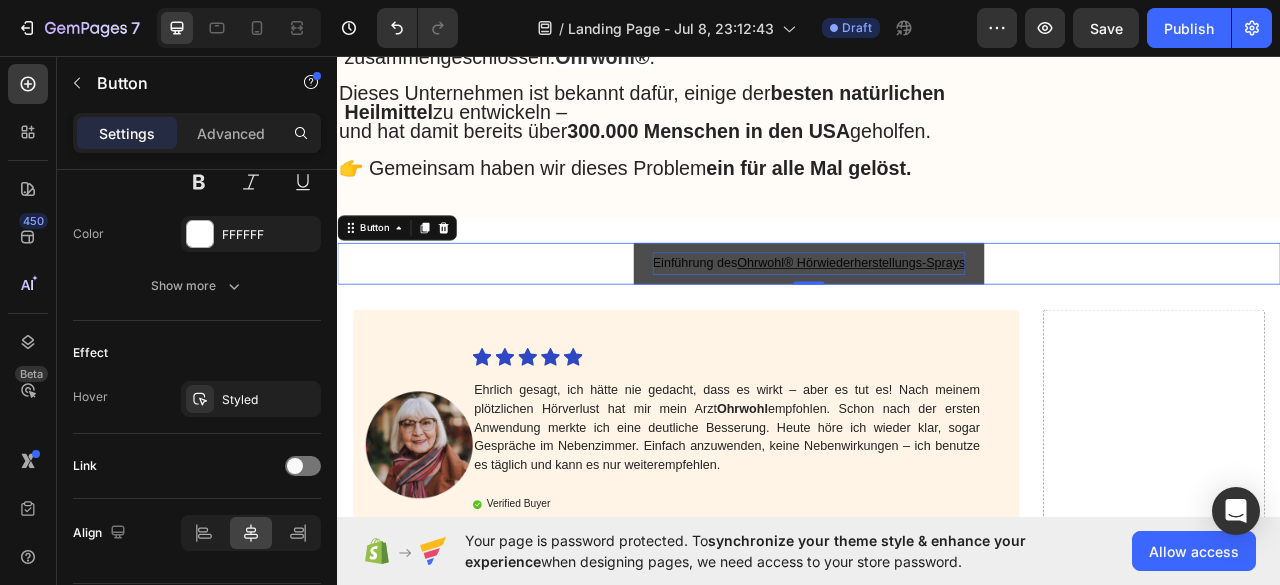 click on "Einführung des  Ohrwohl® Hörwiederherstellungs-Sprays" at bounding box center [937, 320] 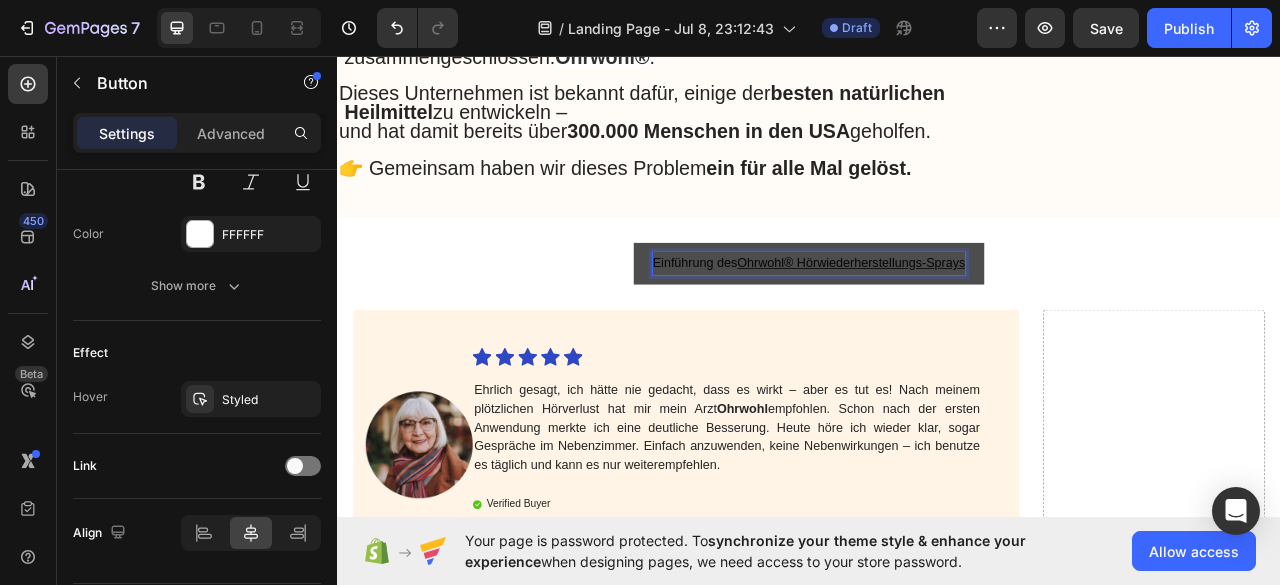 click on "Einführung des  Ohrwohl® Hörwiederherstellungs-Sprays" at bounding box center [937, 320] 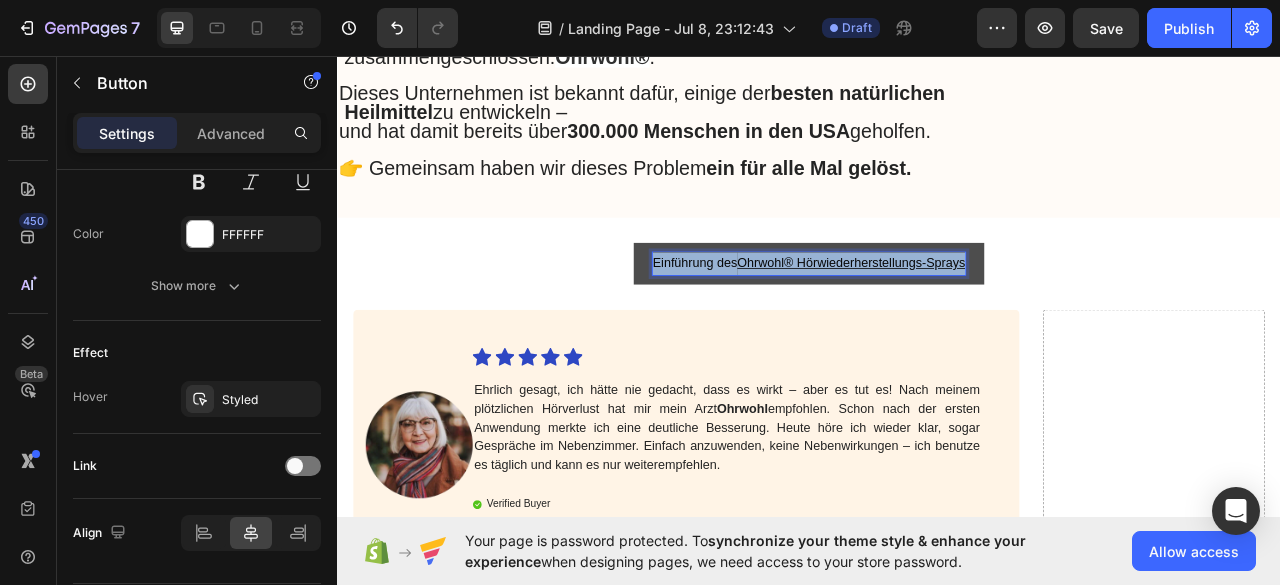 click on "Einführung des  Ohrwohl® Hörwiederherstellungs-Sprays" at bounding box center (937, 320) 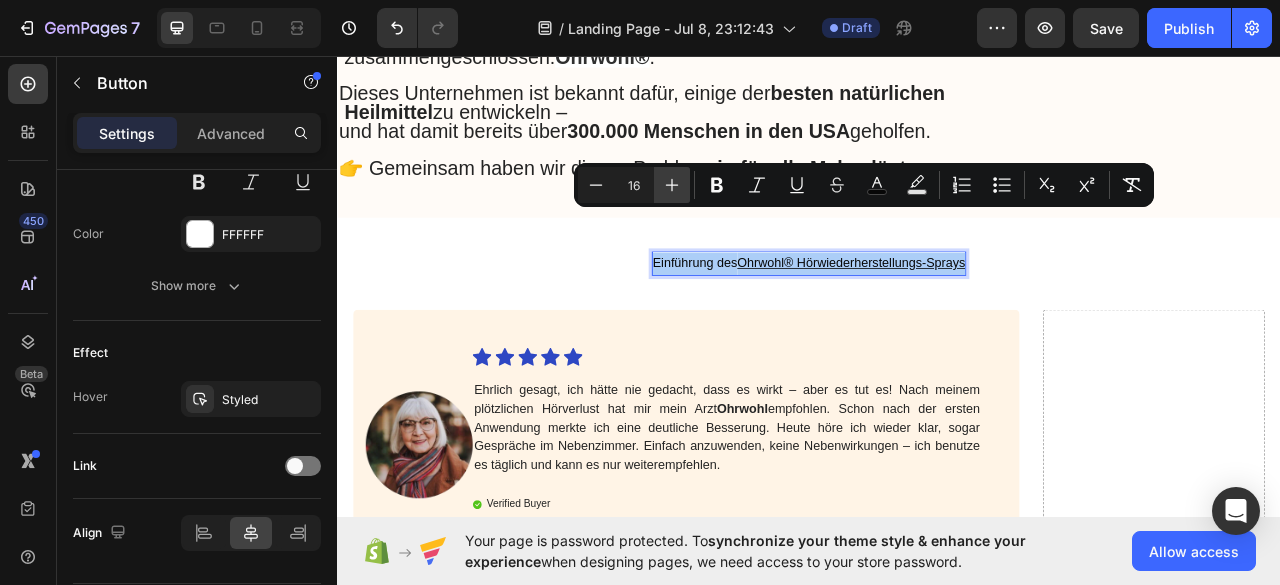 click on "Plus" at bounding box center [672, 185] 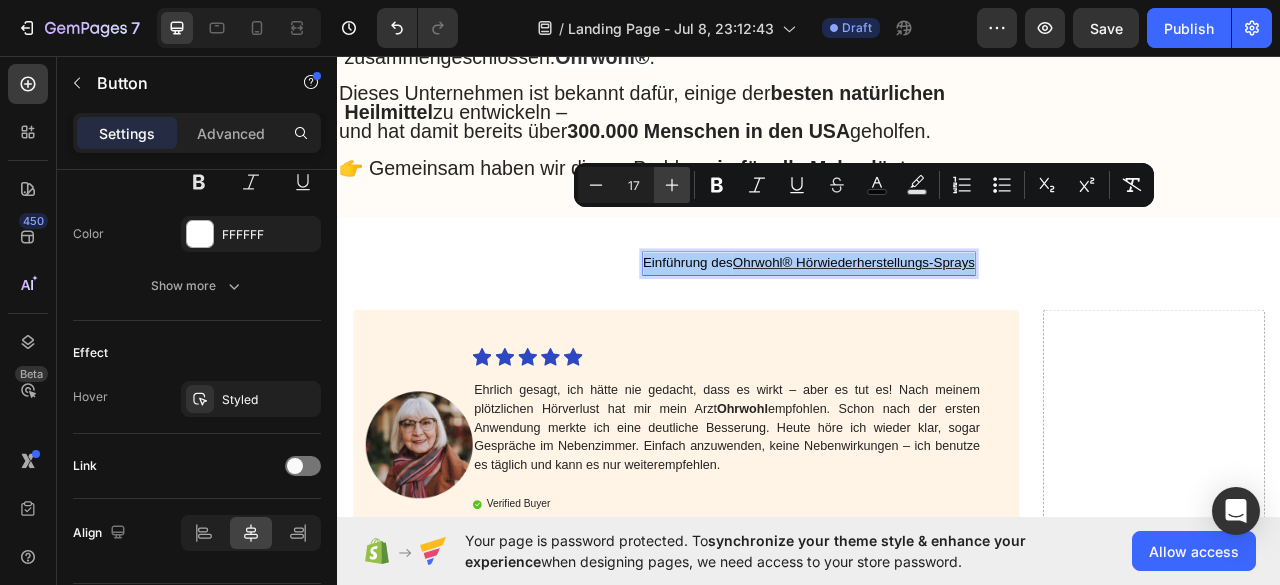click on "Plus" at bounding box center [672, 185] 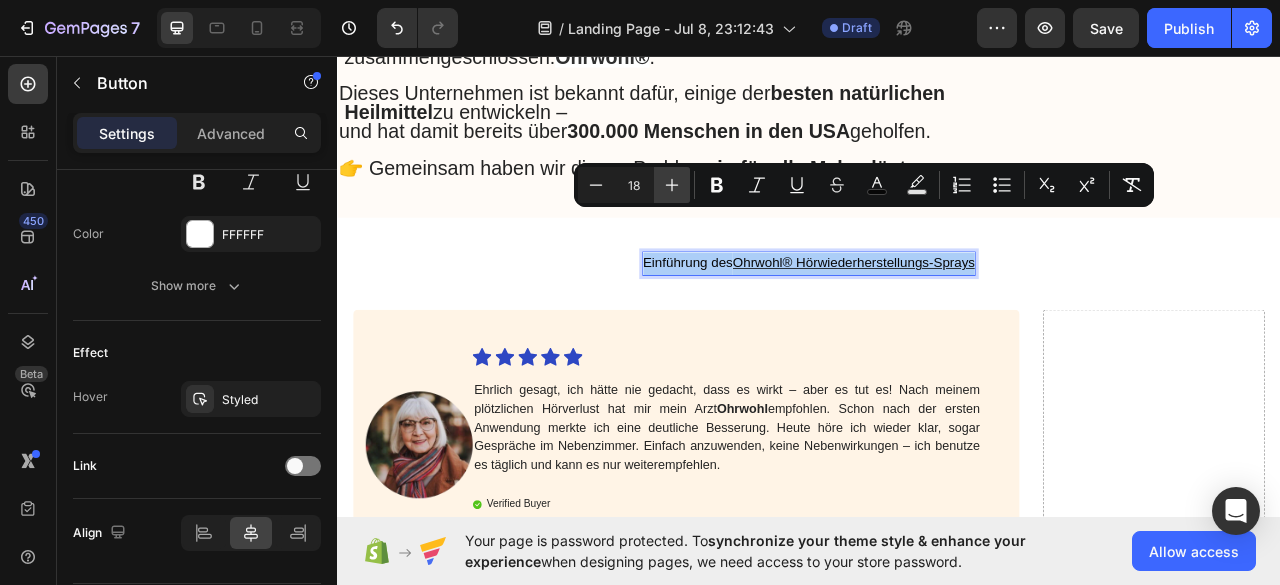 click on "Plus" at bounding box center (672, 185) 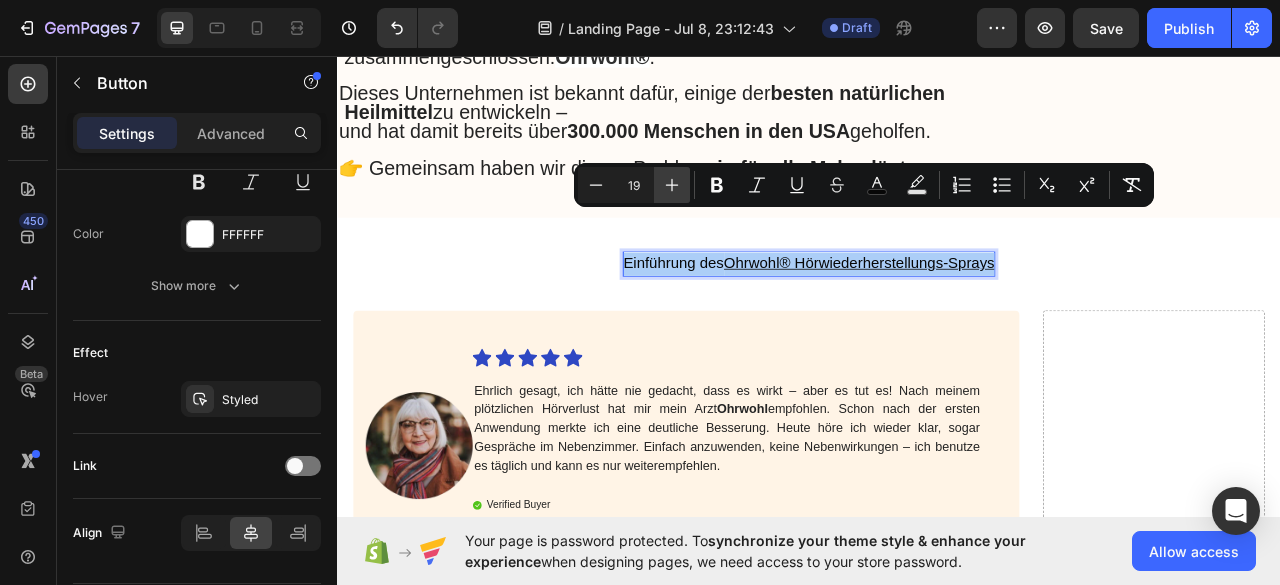 click on "Plus" at bounding box center [672, 185] 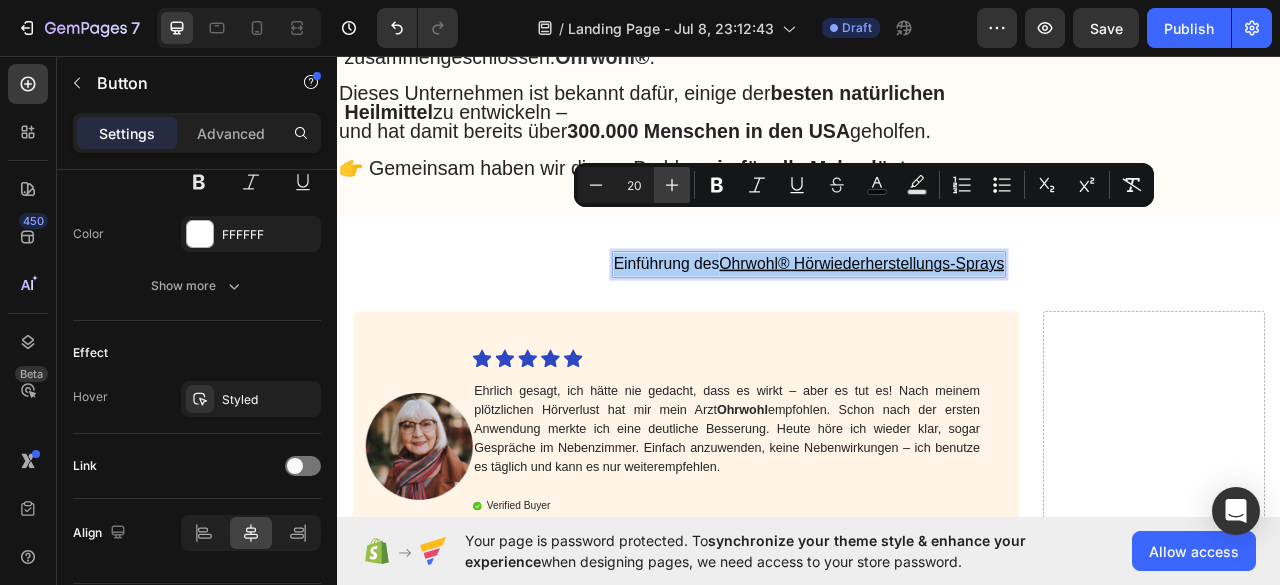 click on "Plus" at bounding box center (672, 185) 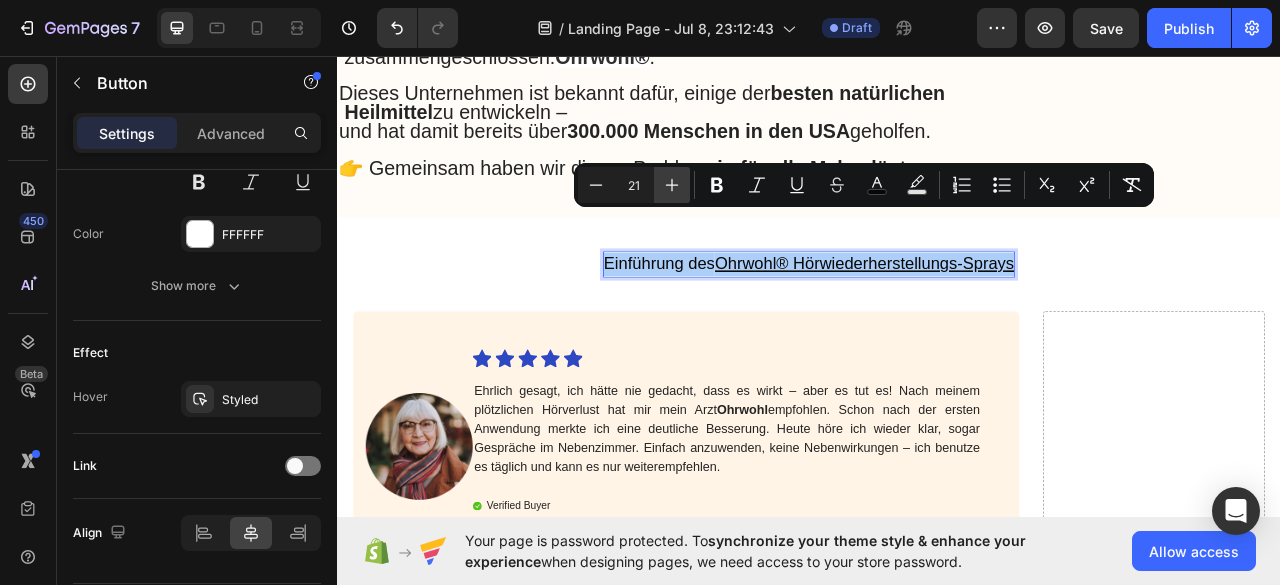 click on "Plus" at bounding box center (672, 185) 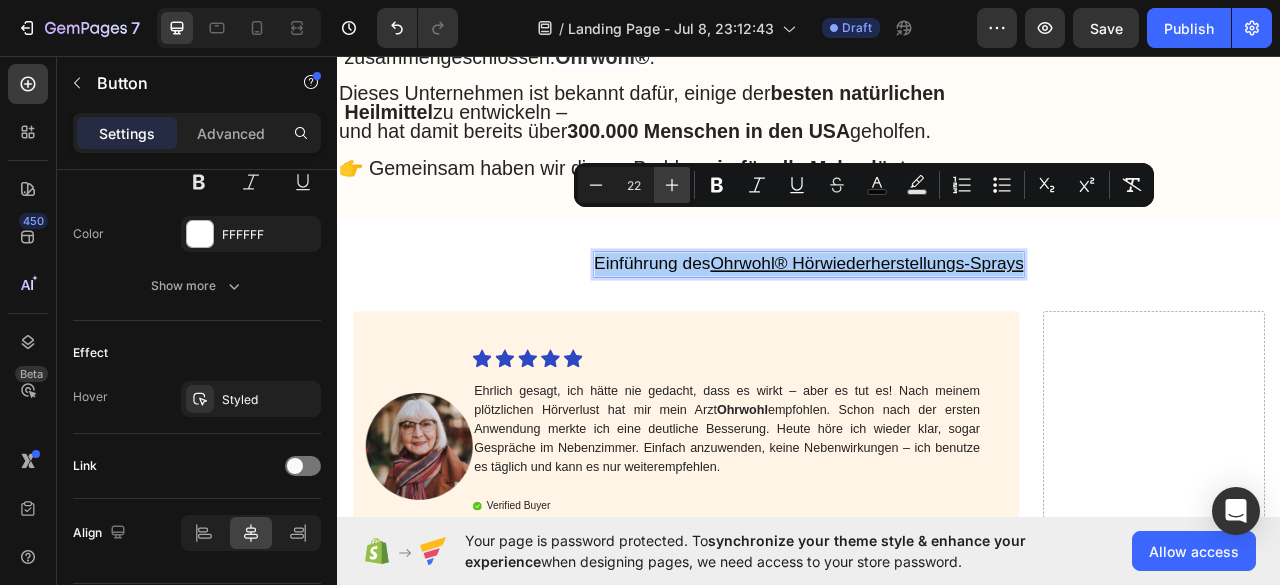 click on "Plus" at bounding box center (672, 185) 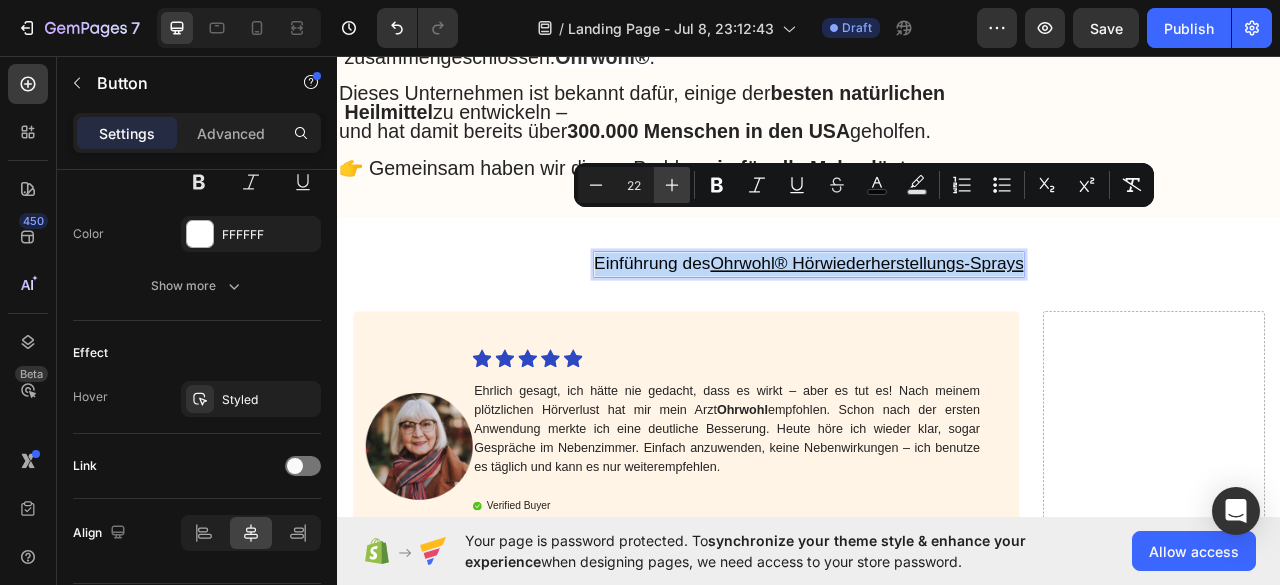 type on "23" 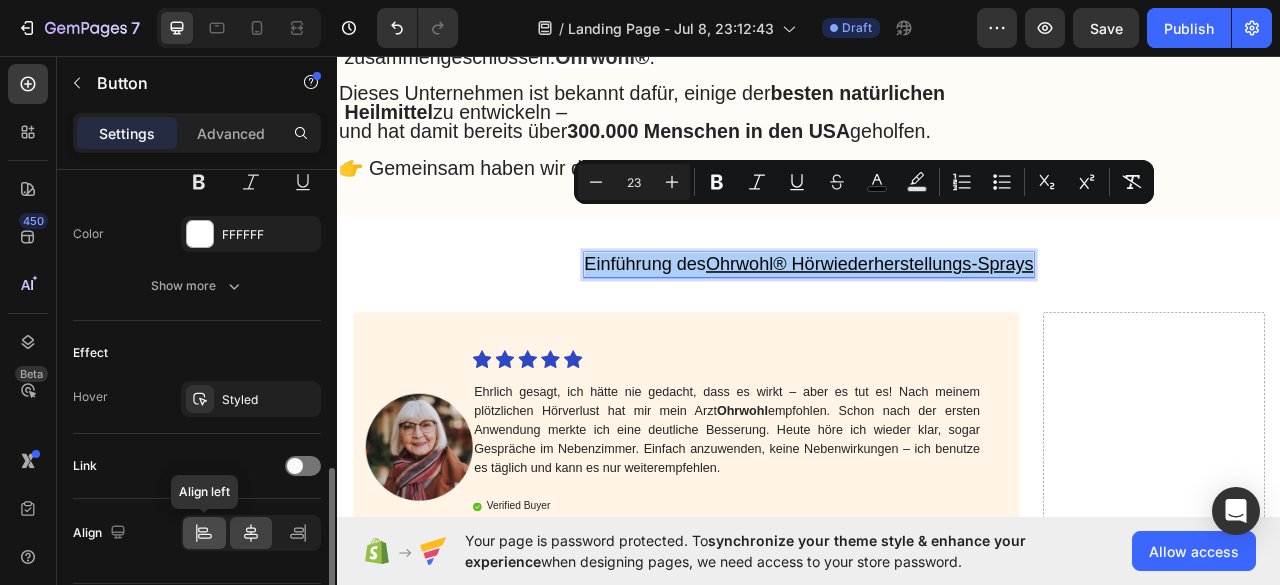 click 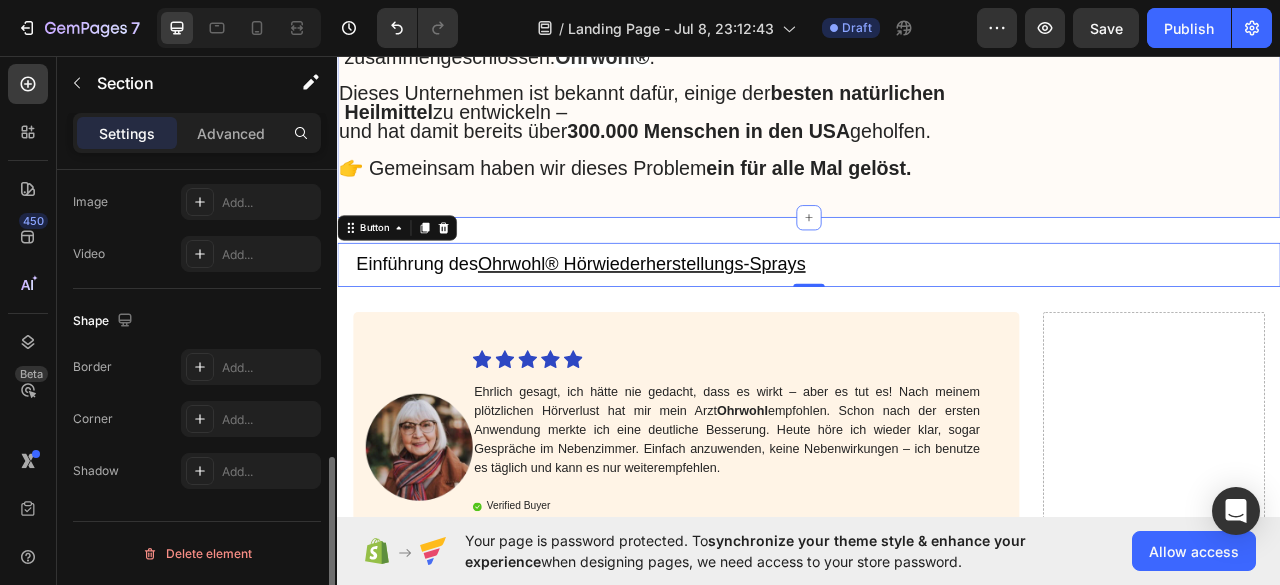 click on "Image Got Questions? Email Us At   support@gemstore.com Text Block Row Row Advertorial  Text Block So lässt sich Hörverlust am besten rückgängig machen – ganz ohne Risiko mit OhrWohl® Heading Image 08. July 2025 – von Maria Noman Text Block Row Image By Dr. John Martin  July 20, 2025   Hallo, mein Name ist Professor. John Martin, und ich bin Hals-Nasen-Ohren-Arzt aus Chicago. Ich verfüge über mehr als 10 Jahre klinische Erfahrung – mit über 10.000 absolvierten Praxisstunden. In dieser Zeit habe ich über  1.100 Patientinnen und Patienten  mit den unterschiedlichsten  Ohr- und Hörproblemen  erfolgreich behandelt.  Text Block ✅  Schlechter werdendes Gehör oder Hörverlust 🔔  Klingeln, Rauschen oder Ticken im Ohr (Tinnitus) 😣  Schmerzen, Jucken, Schwellungen oder Reizungen 🦠  Entzündungen und Infektionen 🧼  Verstopfungen durch Ohrenschmalz oder Druckgefühl Text Block Was auch immer es ist – ich habe es schon gesehen. Text Block Hörverlust verändert Ihr Leben… Heading   ." at bounding box center [937, -3558] 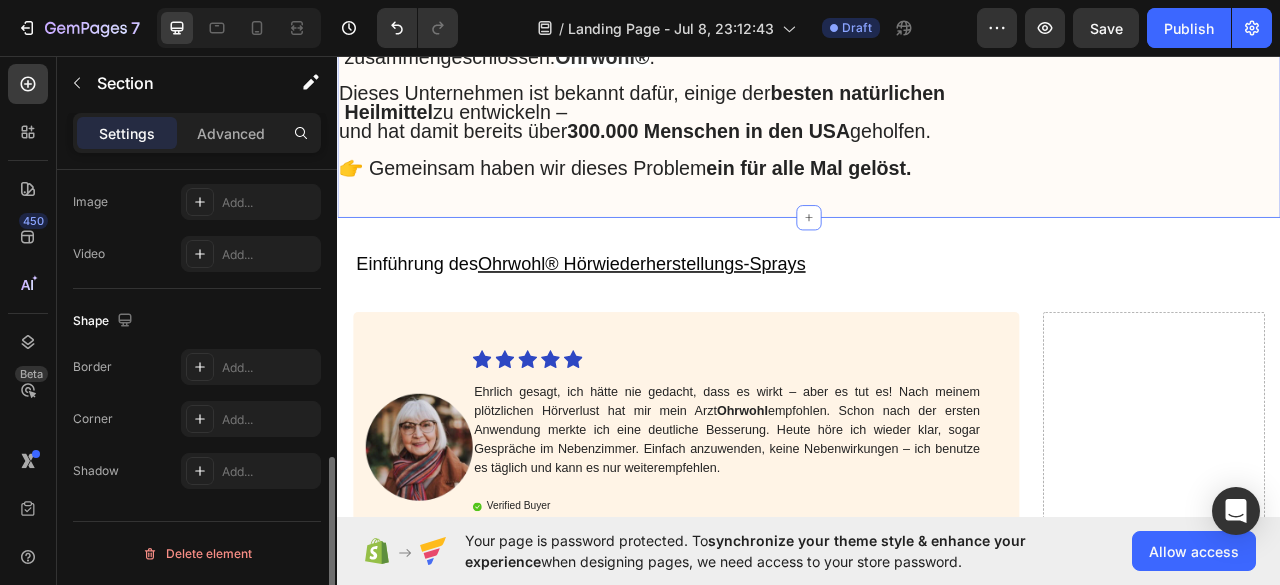 scroll, scrollTop: 0, scrollLeft: 0, axis: both 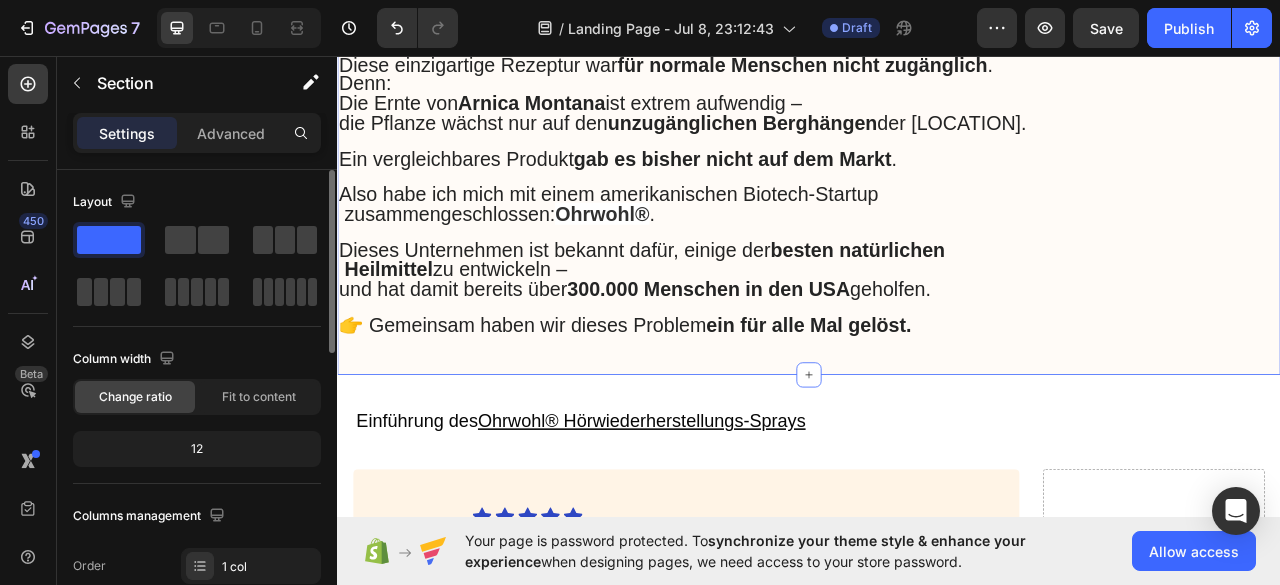 click on "Image Got Questions? Email Us At   support@gemstore.com Text Block Row Row Advertorial  Text Block So lässt sich Hörverlust am besten rückgängig machen – ganz ohne Risiko mit OhrWohl® Heading Image 08. July 2025 – von Maria Noman Text Block Row Image By Dr. John Martin  July 20, 2025   Hallo, mein Name ist Professor. John Martin, und ich bin Hals-Nasen-Ohren-Arzt aus Chicago. Ich verfüge über mehr als 10 Jahre klinische Erfahrung – mit über 10.000 absolvierten Praxisstunden. In dieser Zeit habe ich über  1.100 Patientinnen und Patienten  mit den unterschiedlichsten  Ohr- und Hörproblemen  erfolgreich behandelt.  Text Block ✅  Schlechter werdendes Gehör oder Hörverlust 🔔  Klingeln, Rauschen oder Ticken im Ohr (Tinnitus) 😣  Schmerzen, Jucken, Schwellungen oder Reizungen 🦠  Entzündungen und Infektionen 🧼  Verstopfungen durch Ohrenschmalz oder Druckgefühl Text Block Was auch immer es ist – ich habe es schon gesehen. Text Block Hörverlust verändert Ihr Leben… Heading   ." at bounding box center [937, -3358] 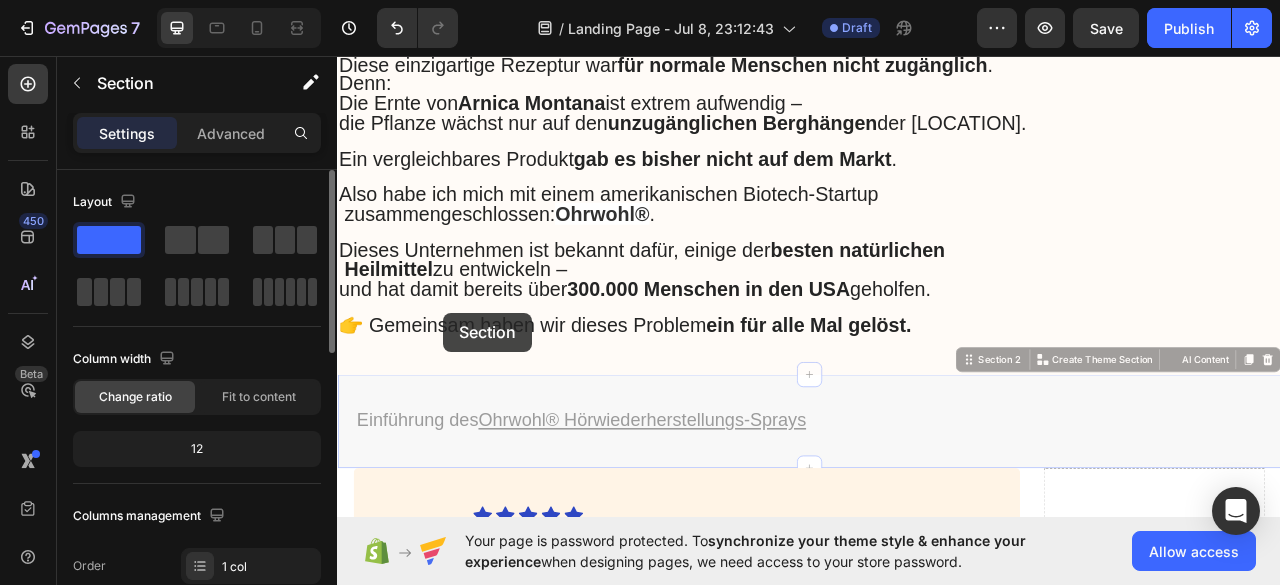 drag, startPoint x: 462, startPoint y: 419, endPoint x: 472, endPoint y: 384, distance: 36.40055 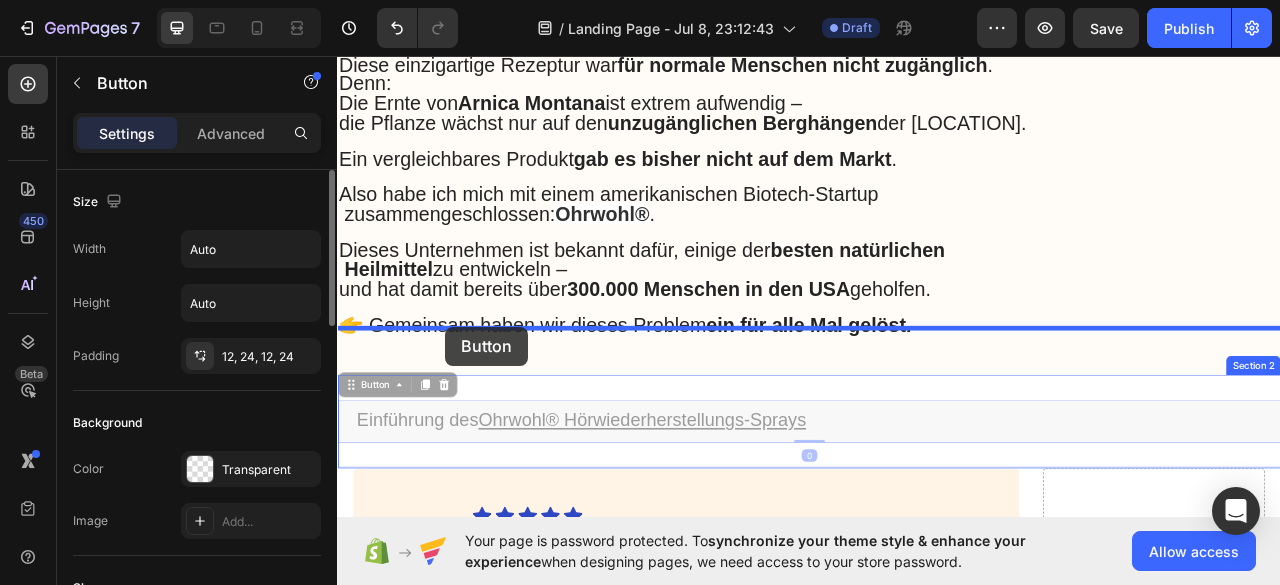 drag, startPoint x: 468, startPoint y: 464, endPoint x: 475, endPoint y: 402, distance: 62.39391 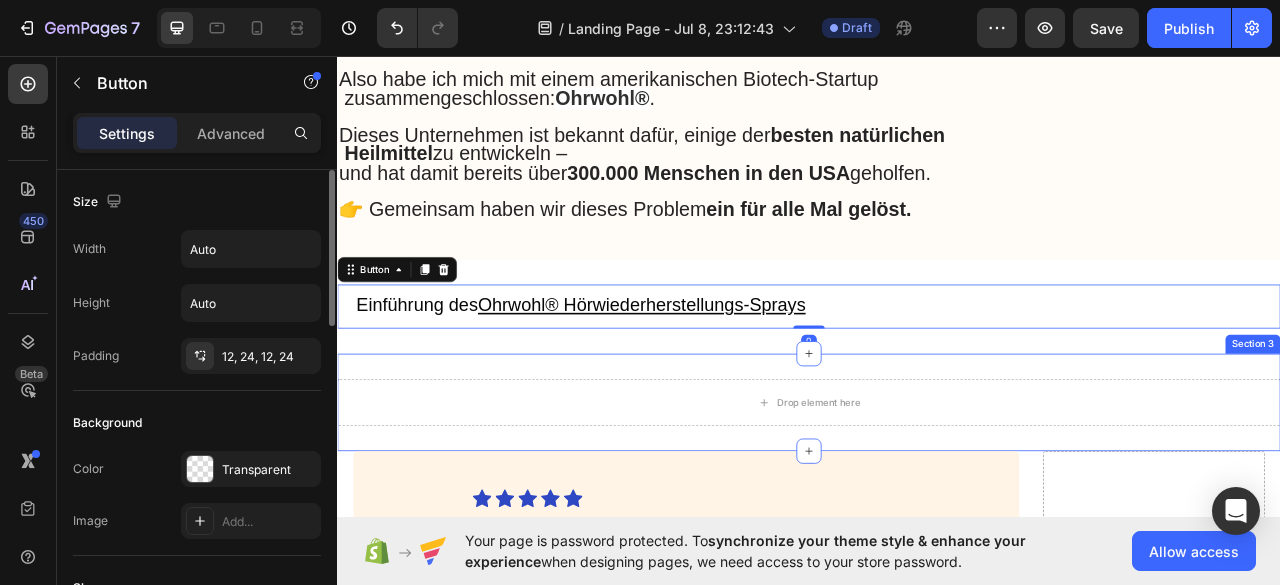scroll, scrollTop: 7468, scrollLeft: 0, axis: vertical 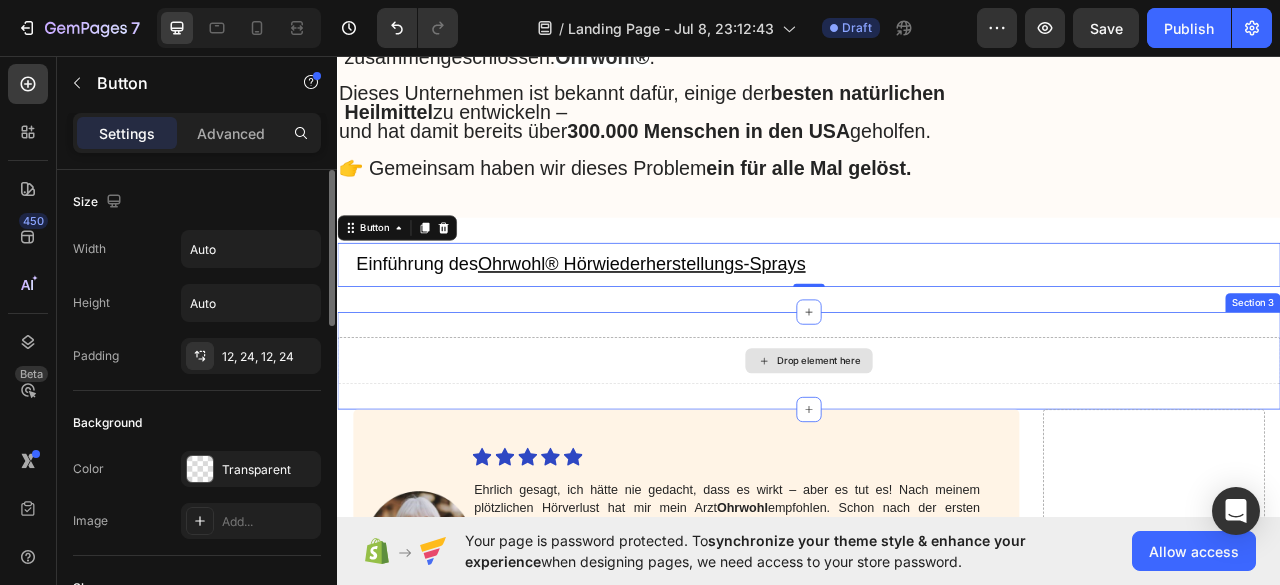 click on "Drop element here" at bounding box center [937, 445] 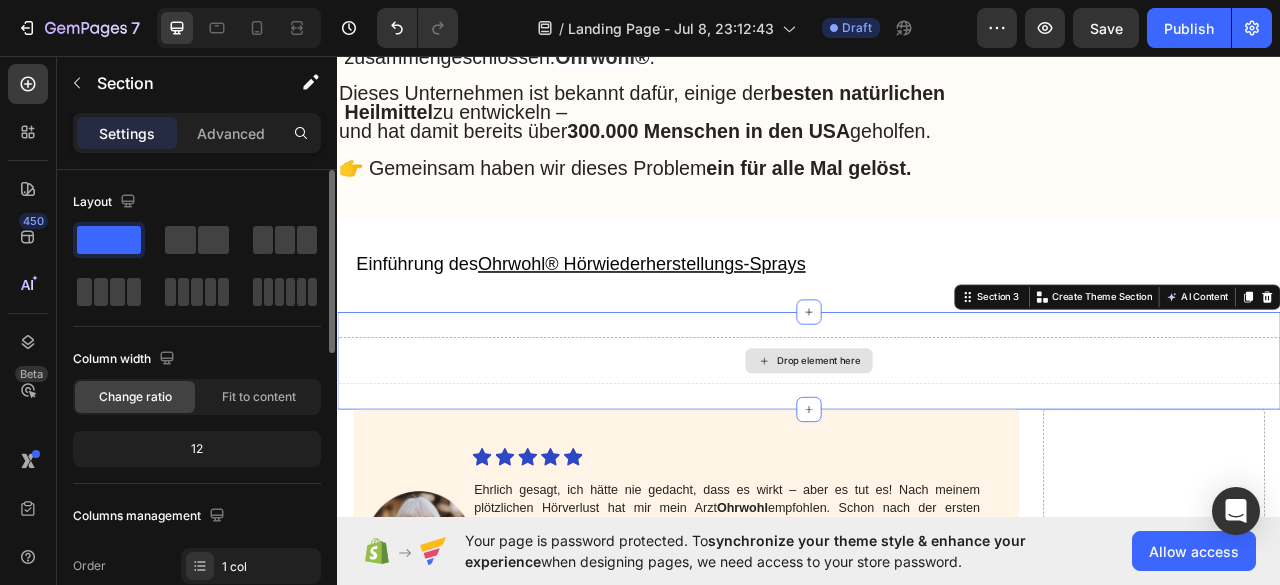 click on "Drop element here" at bounding box center [937, 445] 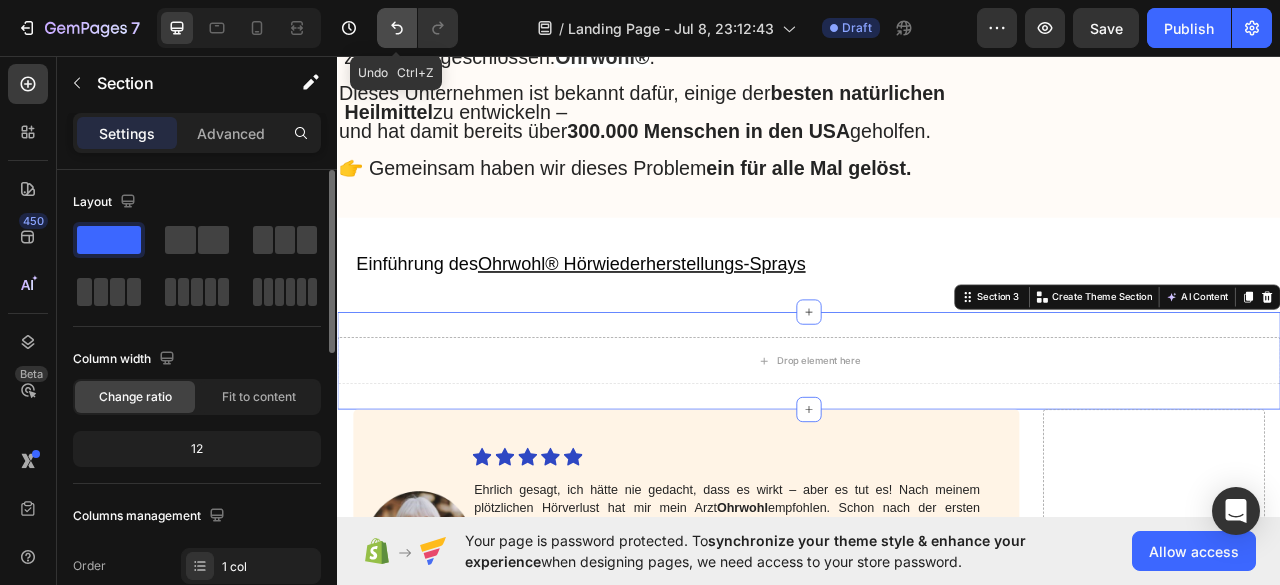 click 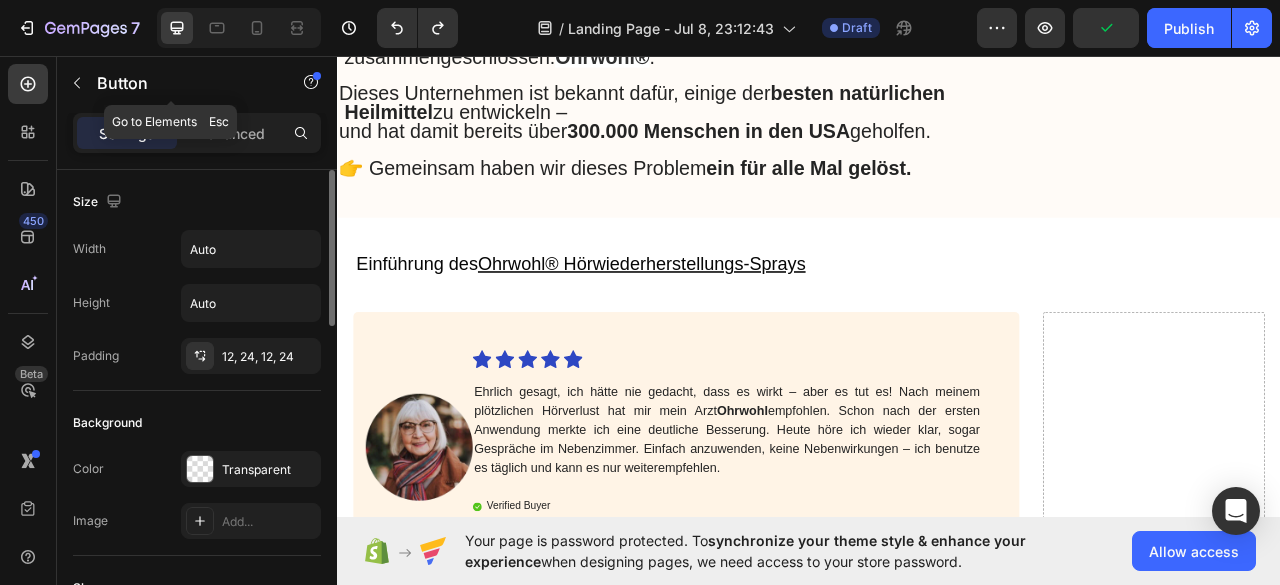click 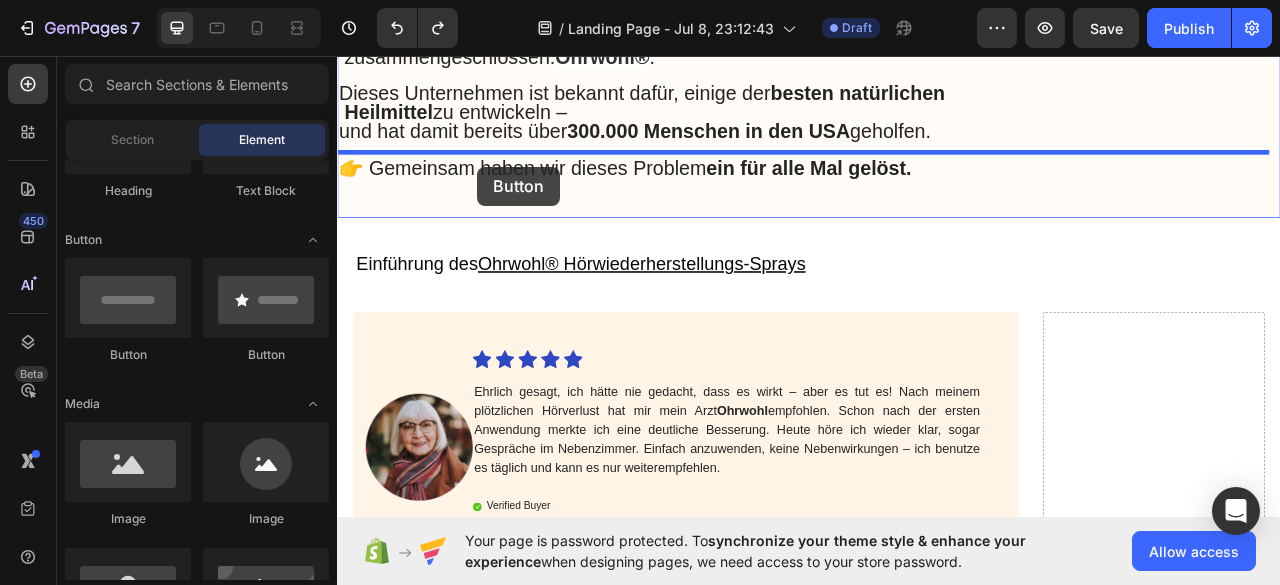 drag, startPoint x: 463, startPoint y: 375, endPoint x: 515, endPoint y: 198, distance: 184.48035 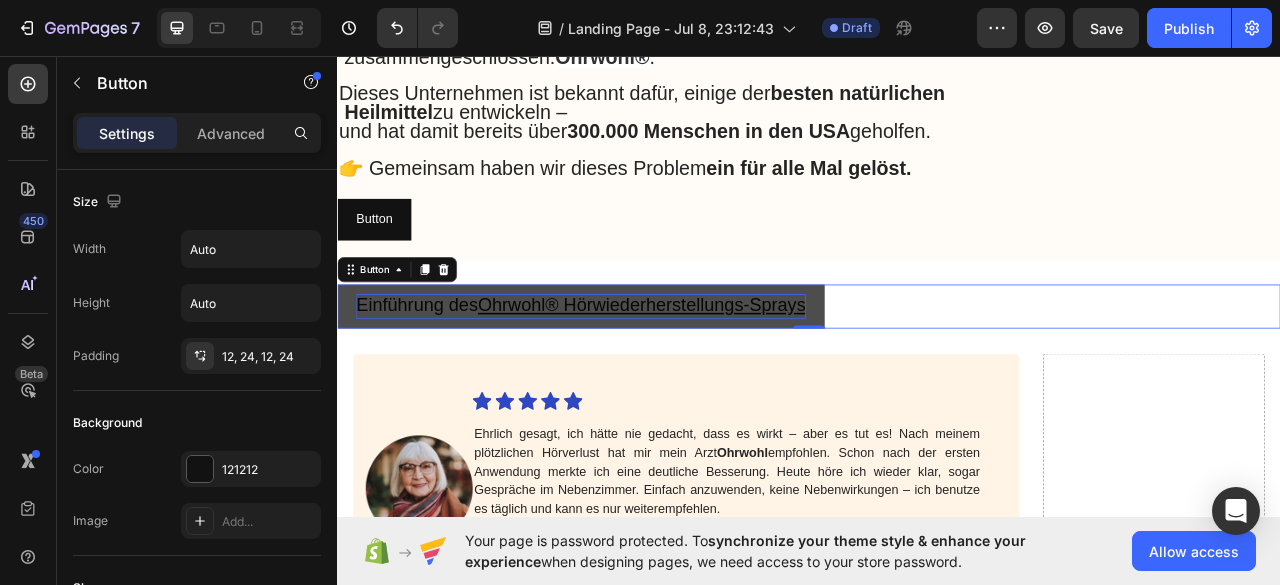 click on "Einführung des  Ohrwohl® Hörwiederherstellungs-Sprays" at bounding box center [647, 374] 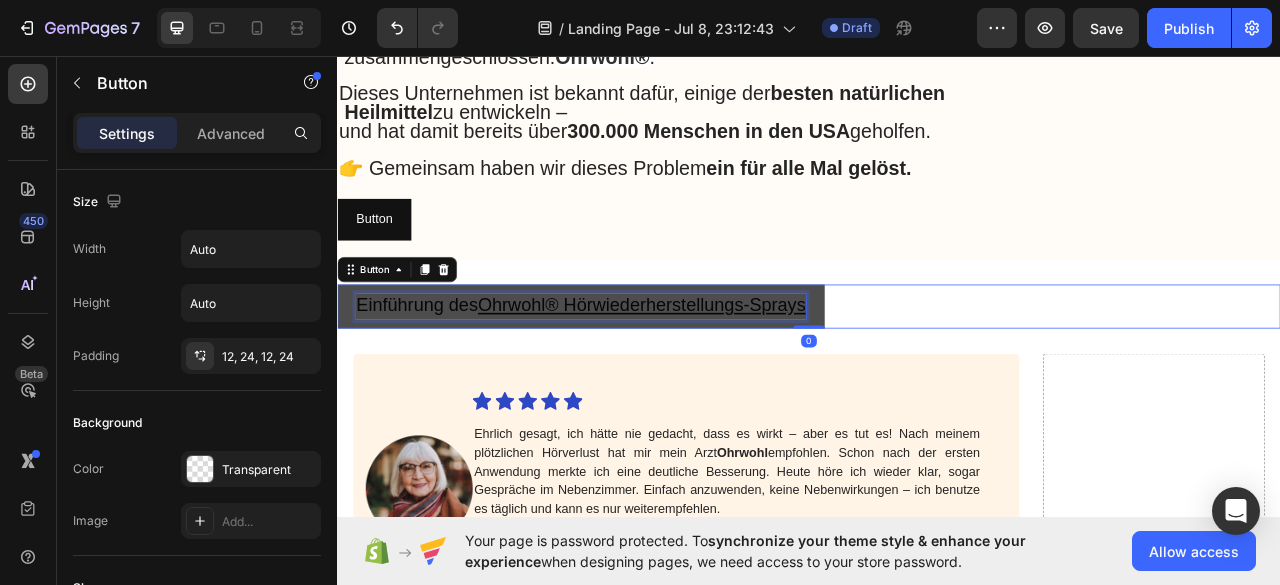 click on "Einführung des  Ohrwohl® Hörwiederherstellungs-Sprays" at bounding box center [647, 374] 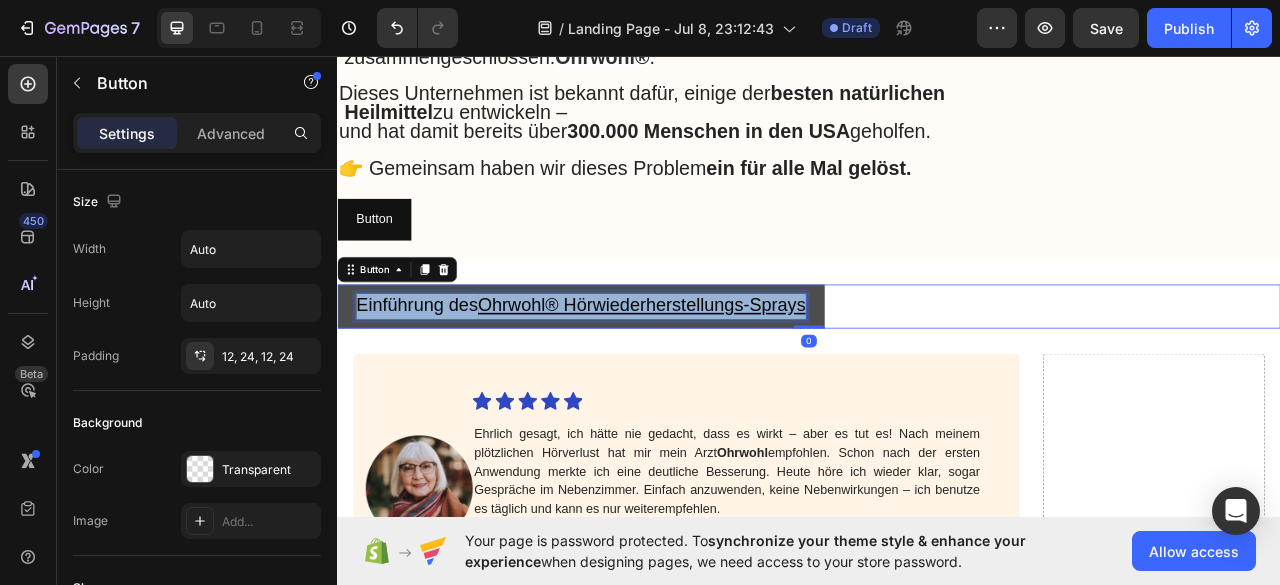 click on "Einführung des  Ohrwohl® Hörwiederherstellungs-Sprays" at bounding box center [647, 374] 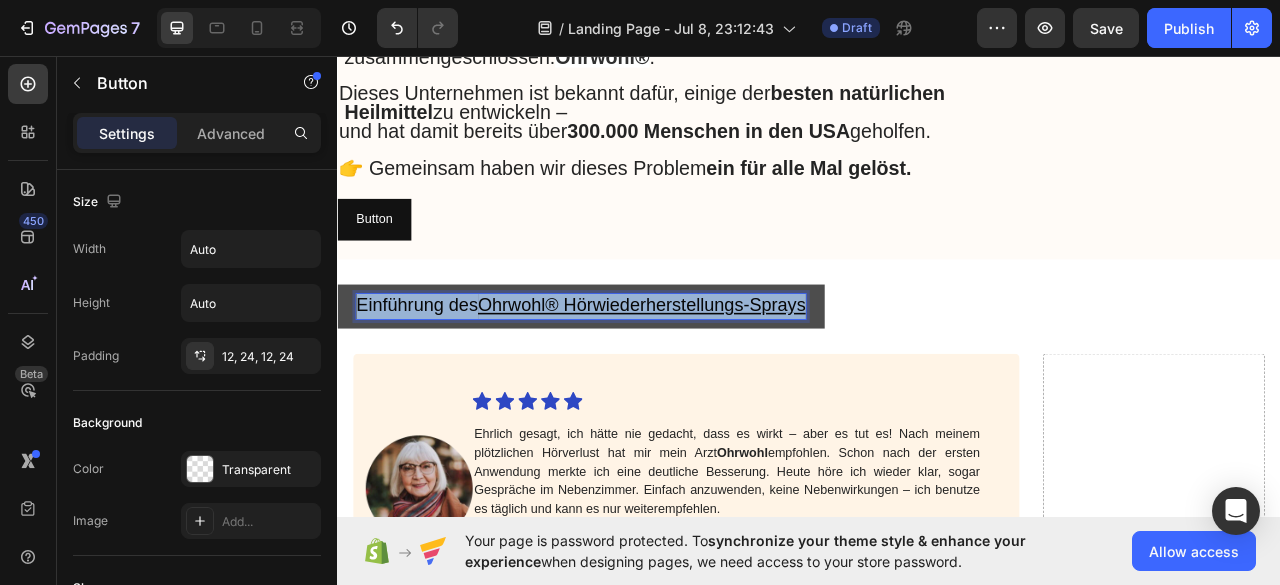 click on "Einführung des  Ohrwohl® Hörwiederherstellungs-Sprays" at bounding box center (647, 374) 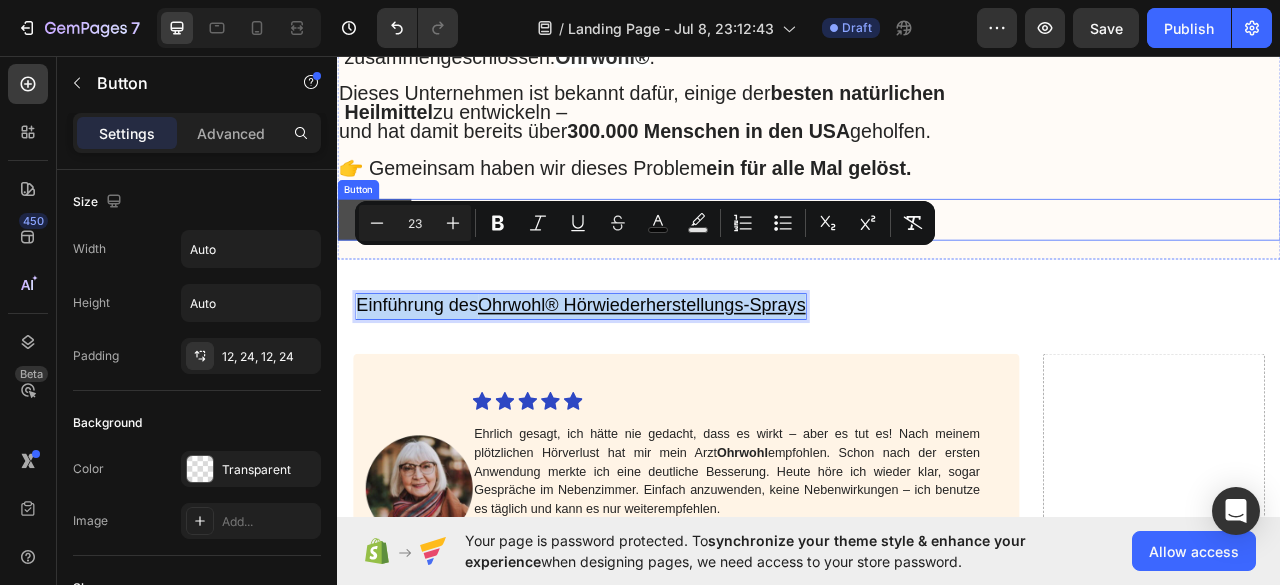 click on "Button" at bounding box center [384, 265] 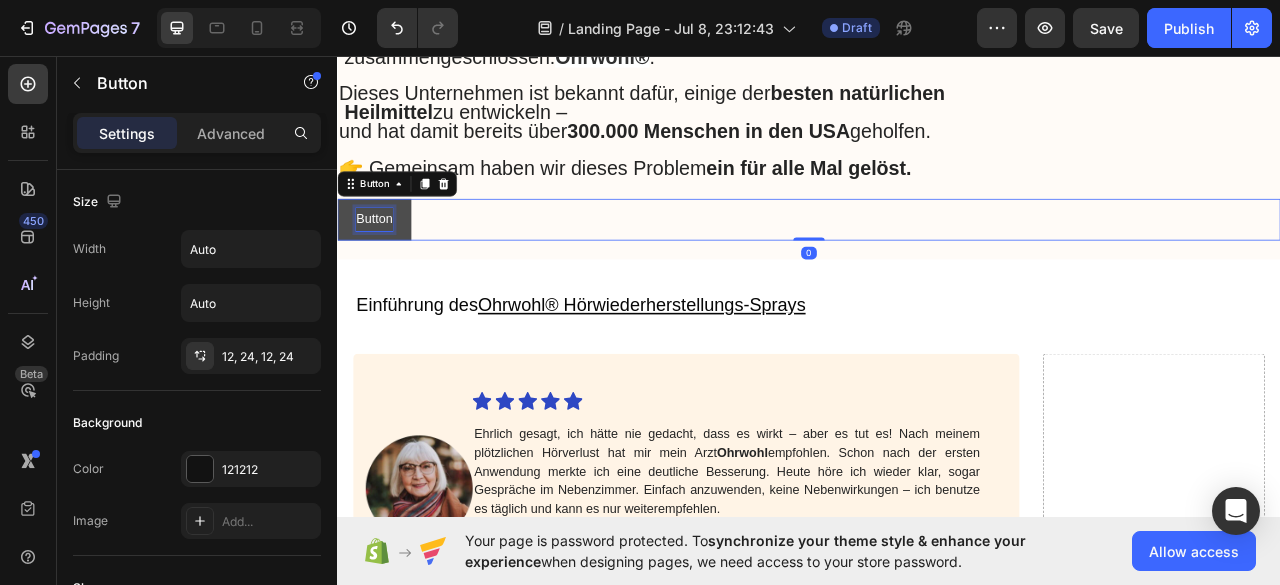 click on "Button" at bounding box center (384, 265) 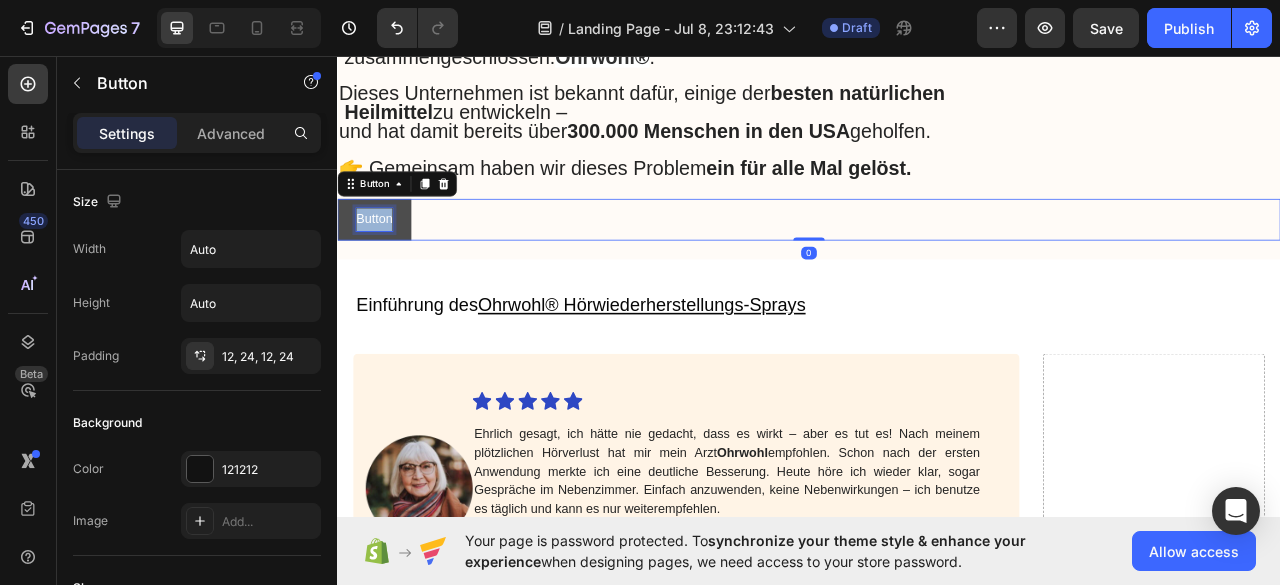 click on "Button" at bounding box center [384, 265] 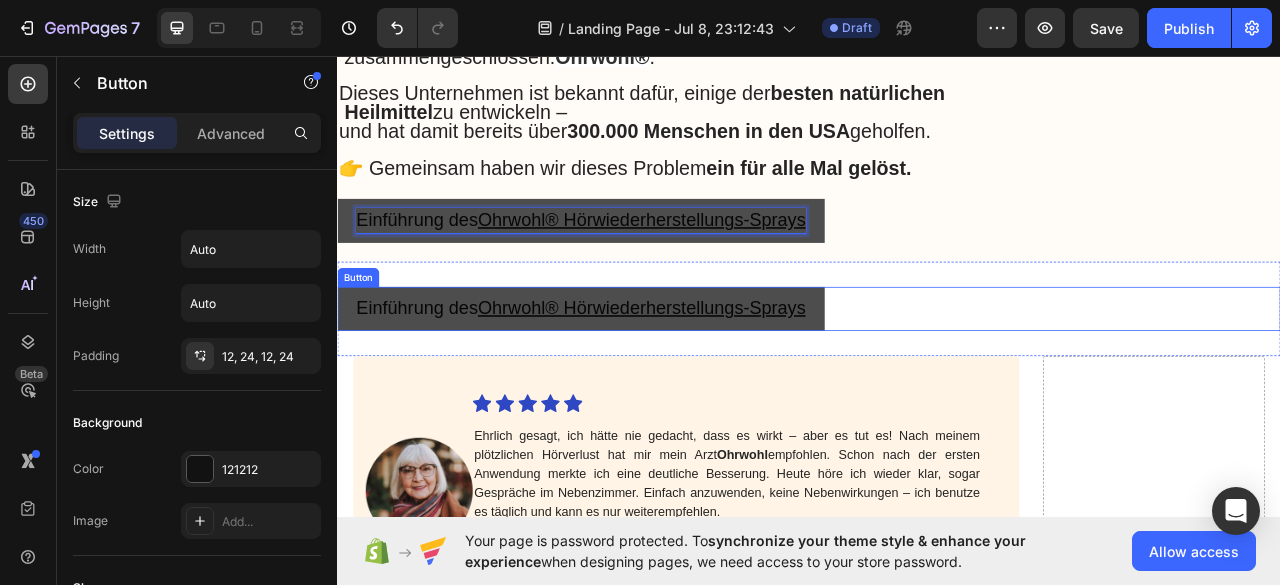 click on "Einführung des  Ohrwohl® Hörwiederherstellungs-Sprays" at bounding box center (647, 379) 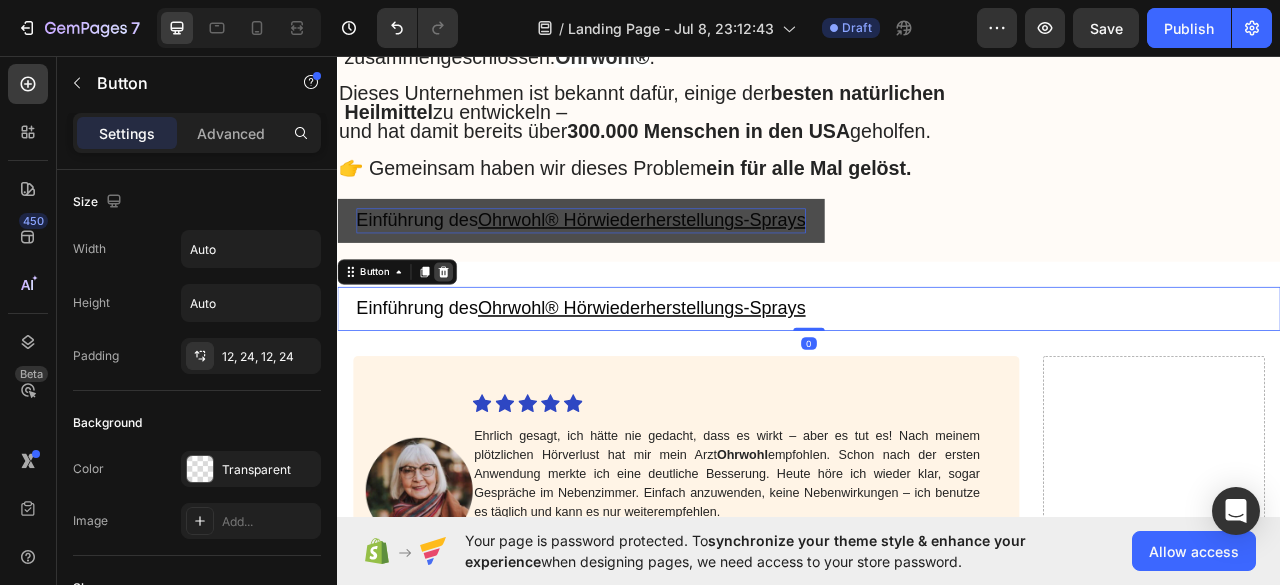 click 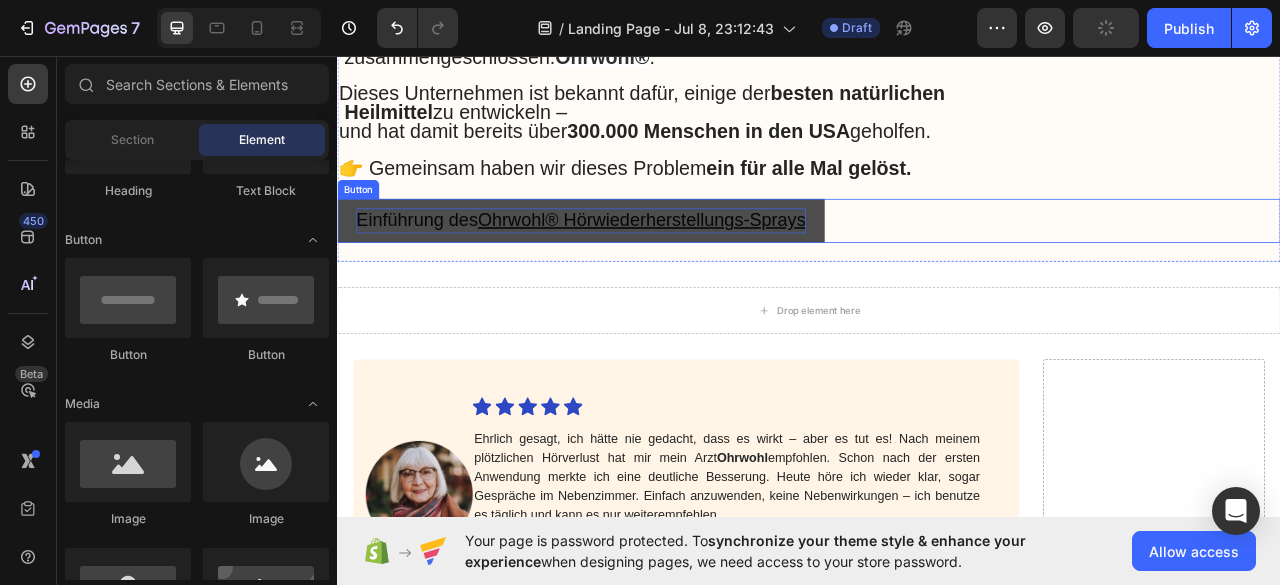 click on "Einführung des  Ohrwohl® Hörwiederherstellungs-Sprays" at bounding box center [647, 265] 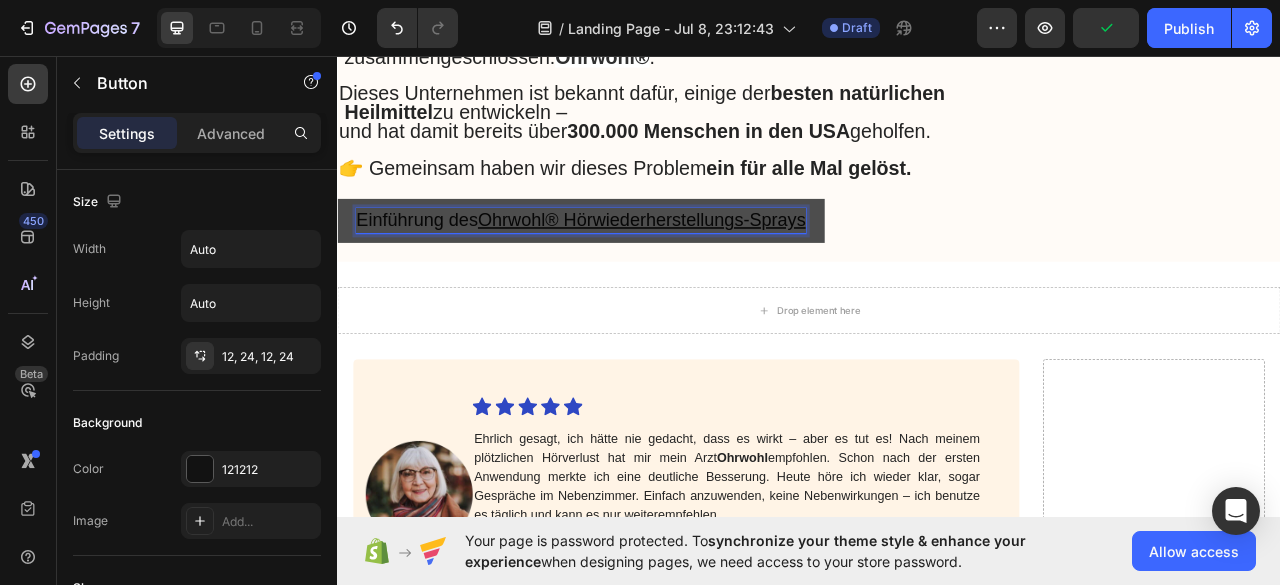 click on "Einführung des  Ohrwohl® Hörwiederherstellungs-Sprays" at bounding box center (647, 265) 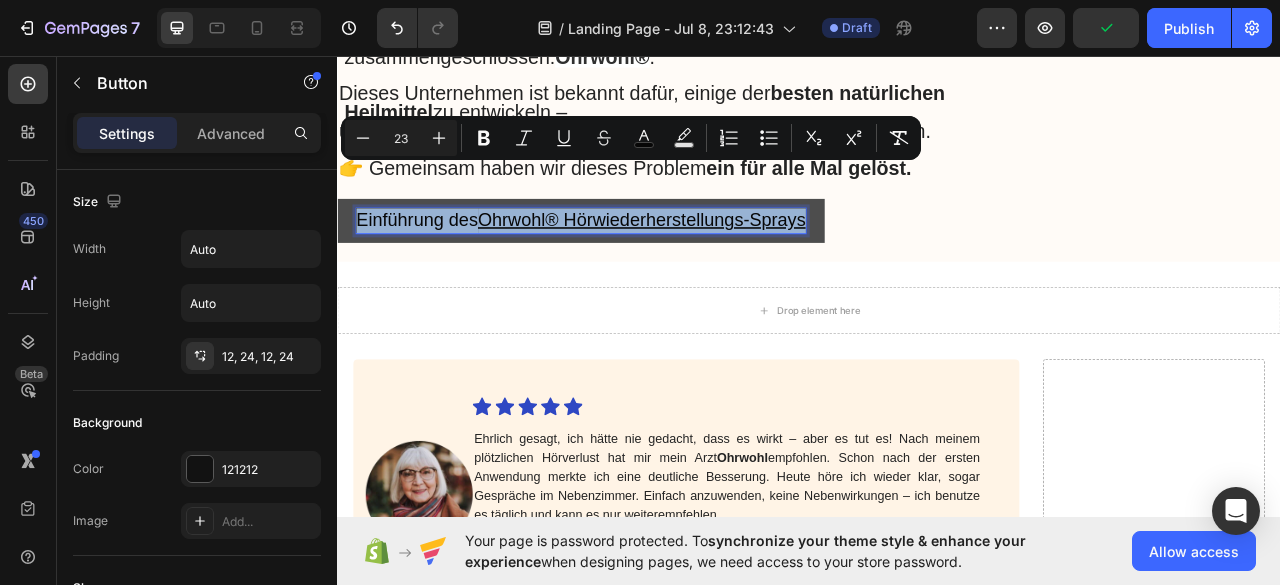 click on "Einführung des  Ohrwohl® Hörwiederherstellungs-Sprays" at bounding box center [647, 265] 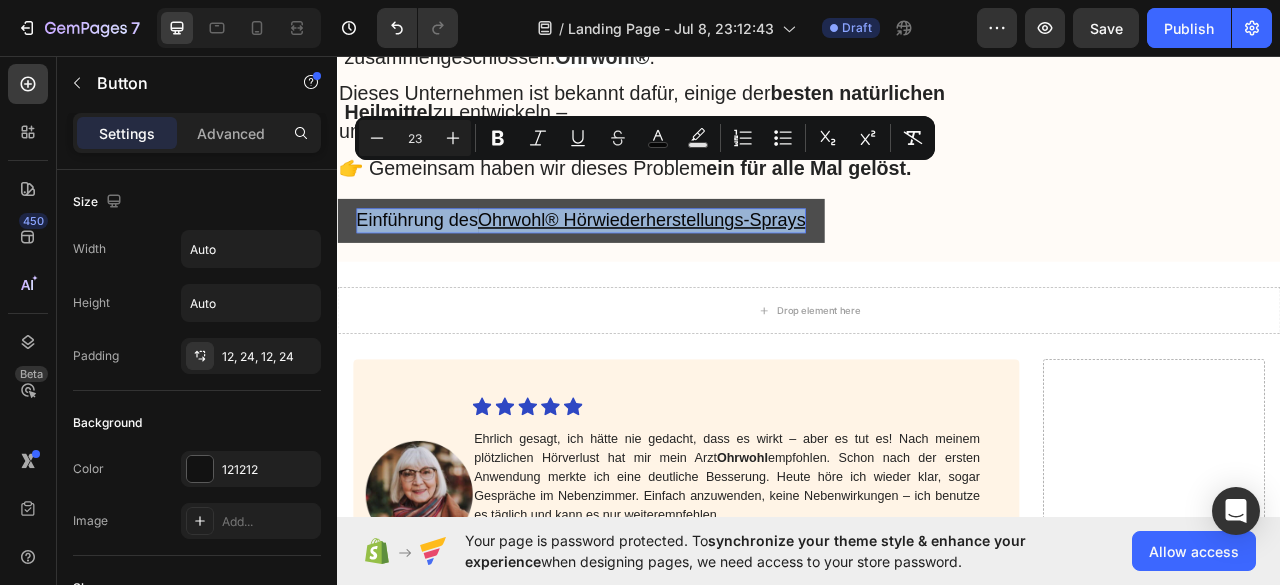 click on "Einführung des  Ohrwohl® Hörwiederherstellungs-Sprays" at bounding box center (647, 267) 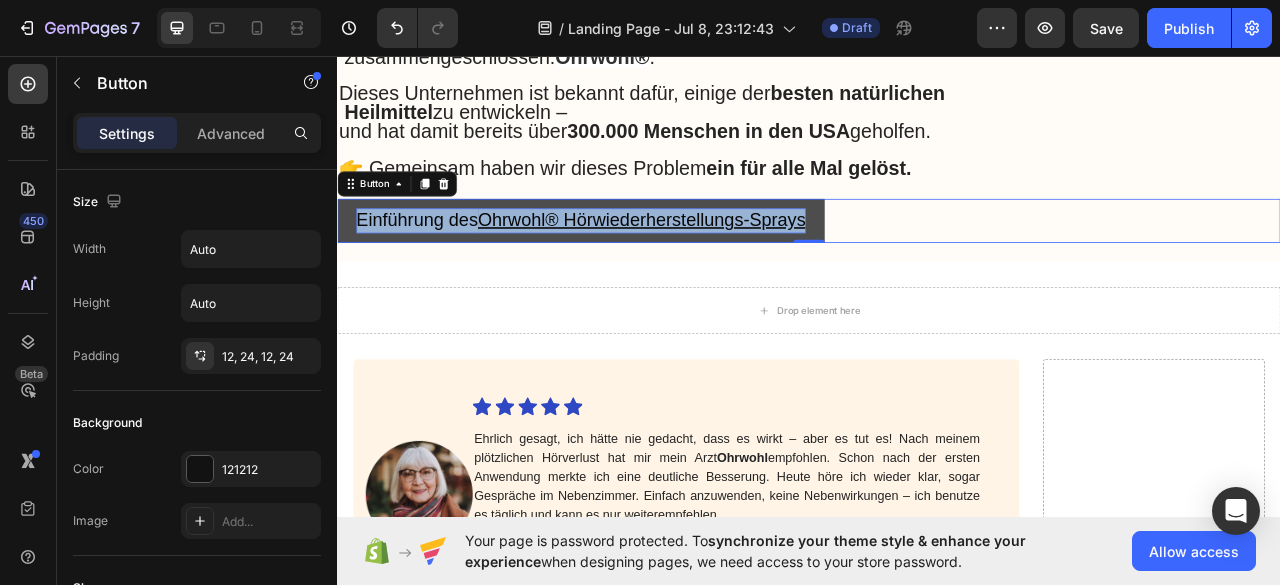 click on "Einführung des  Ohrwohl® Hörwiederherstellungs-Sprays" at bounding box center [647, 267] 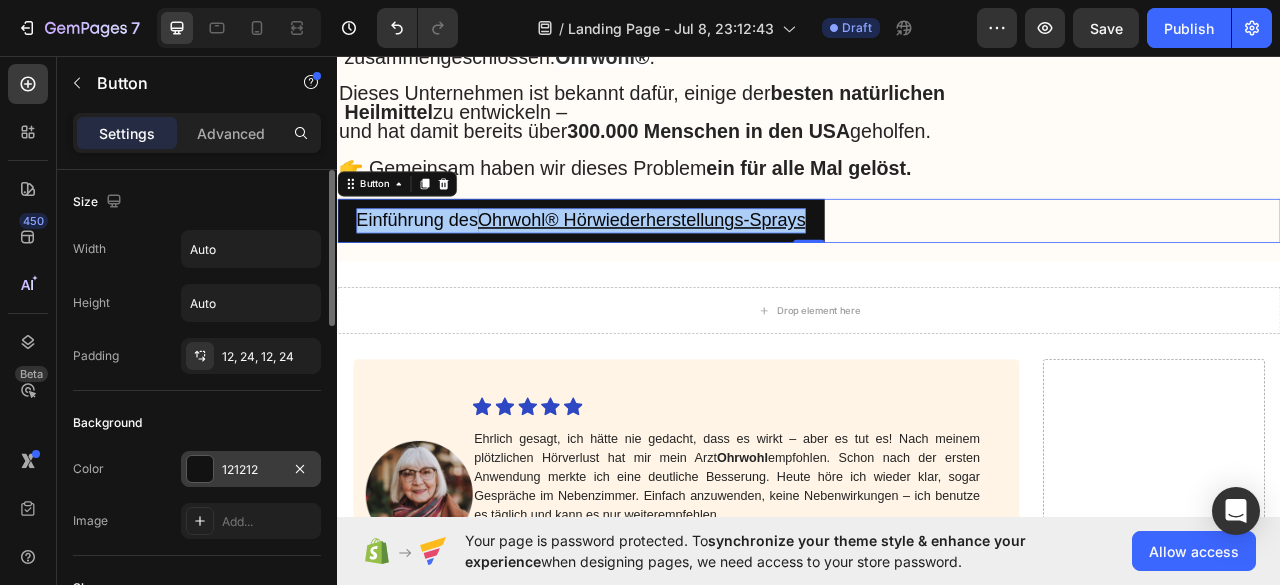 click at bounding box center (200, 469) 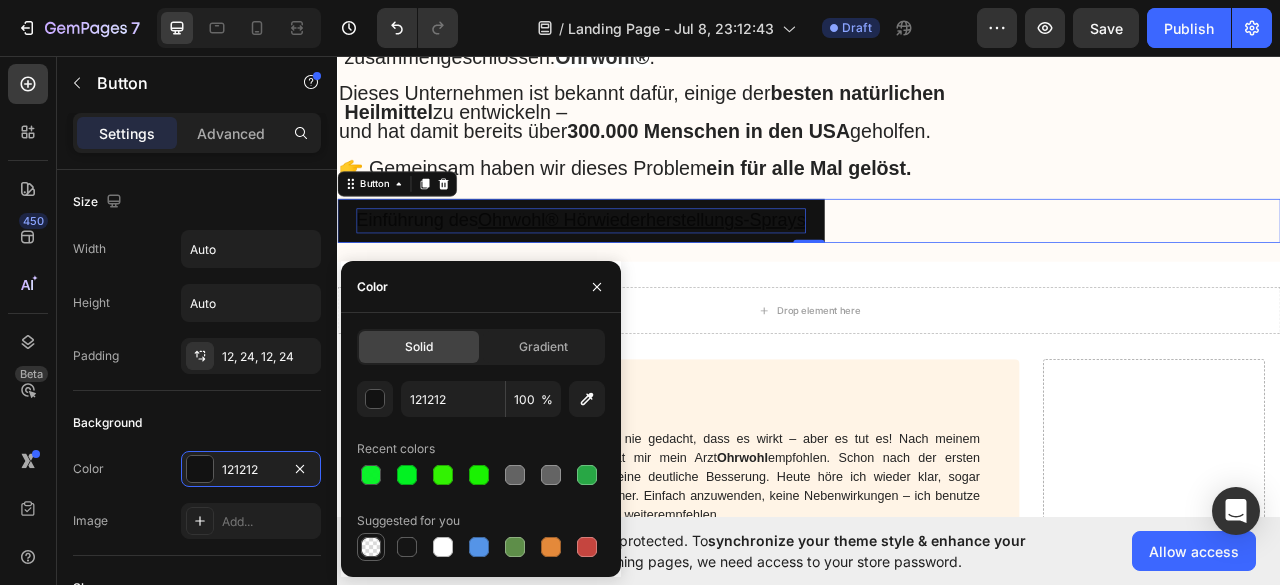click at bounding box center [371, 547] 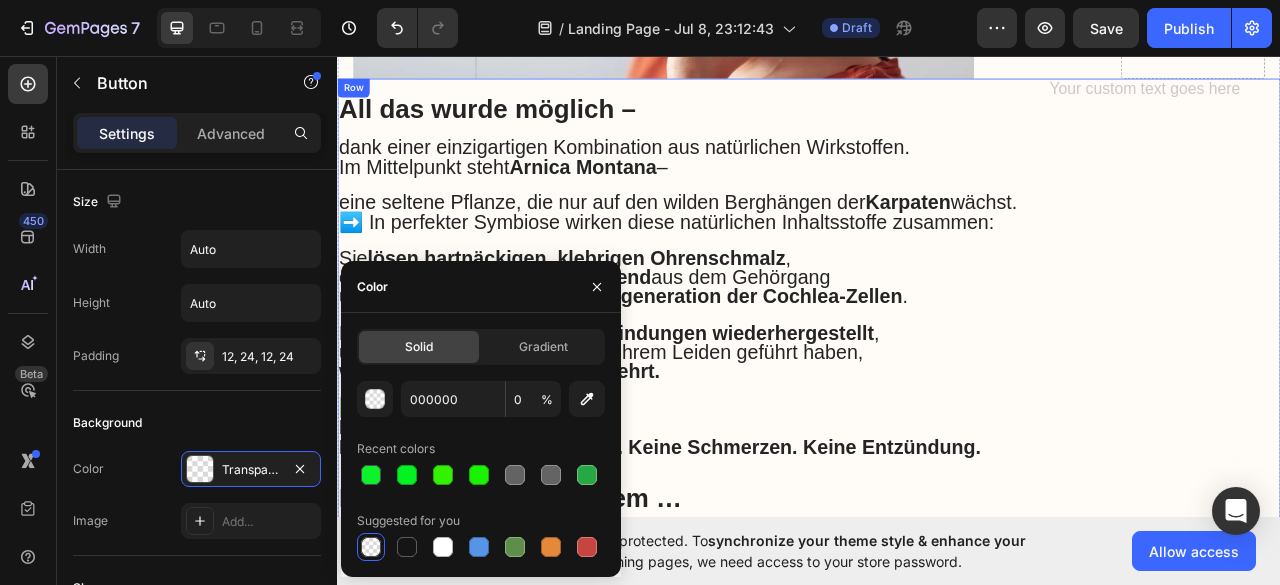 click on "eine seltene Pflanze, die nur auf den wilden Berghängen der  Karpaten             wächst." at bounding box center [781, 235] 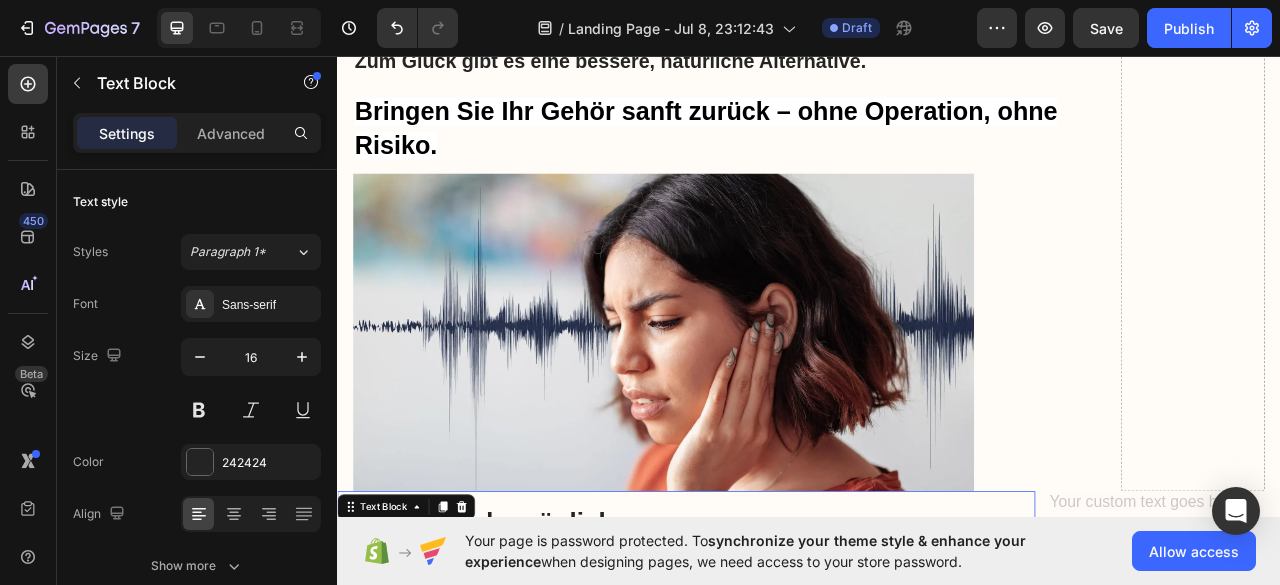 scroll, scrollTop: 5968, scrollLeft: 0, axis: vertical 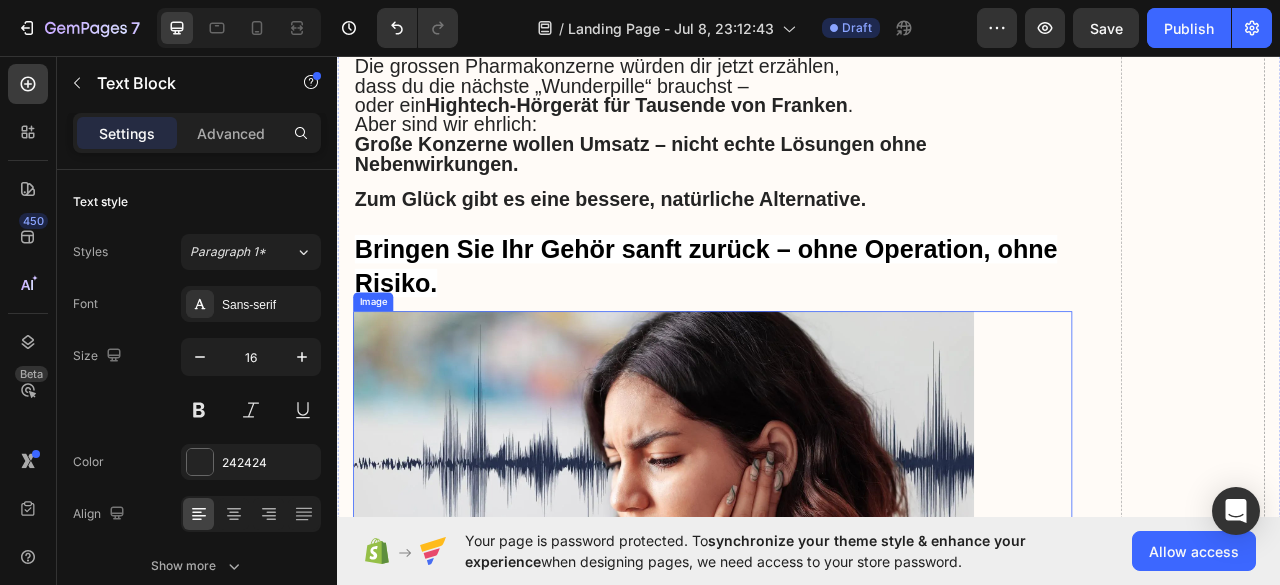 click at bounding box center (752, 584) 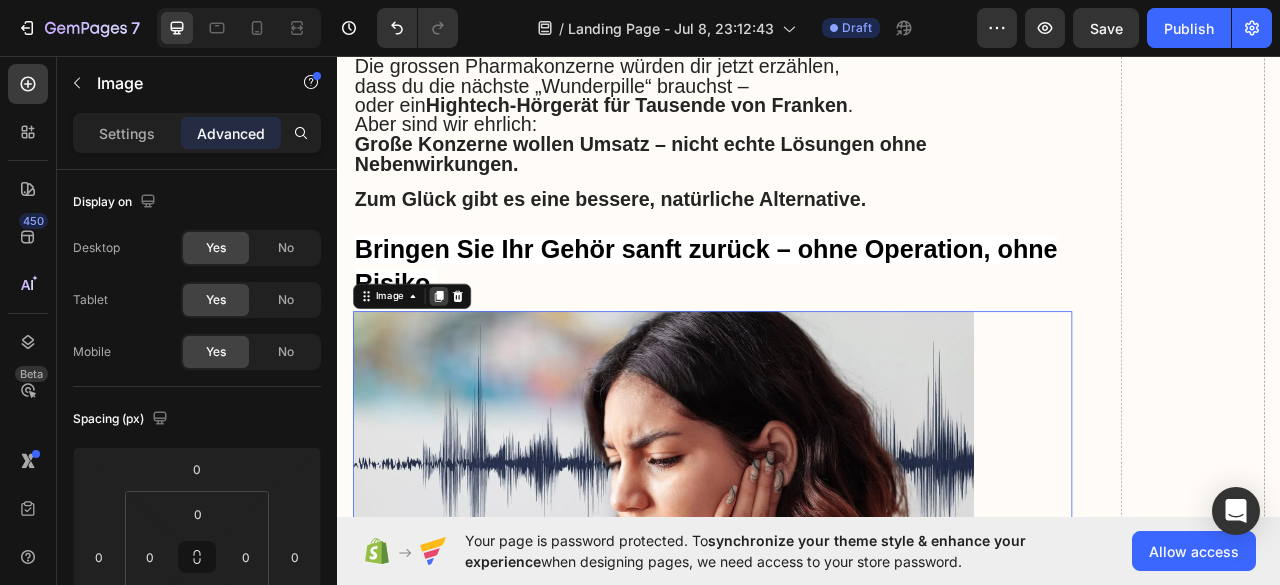 click 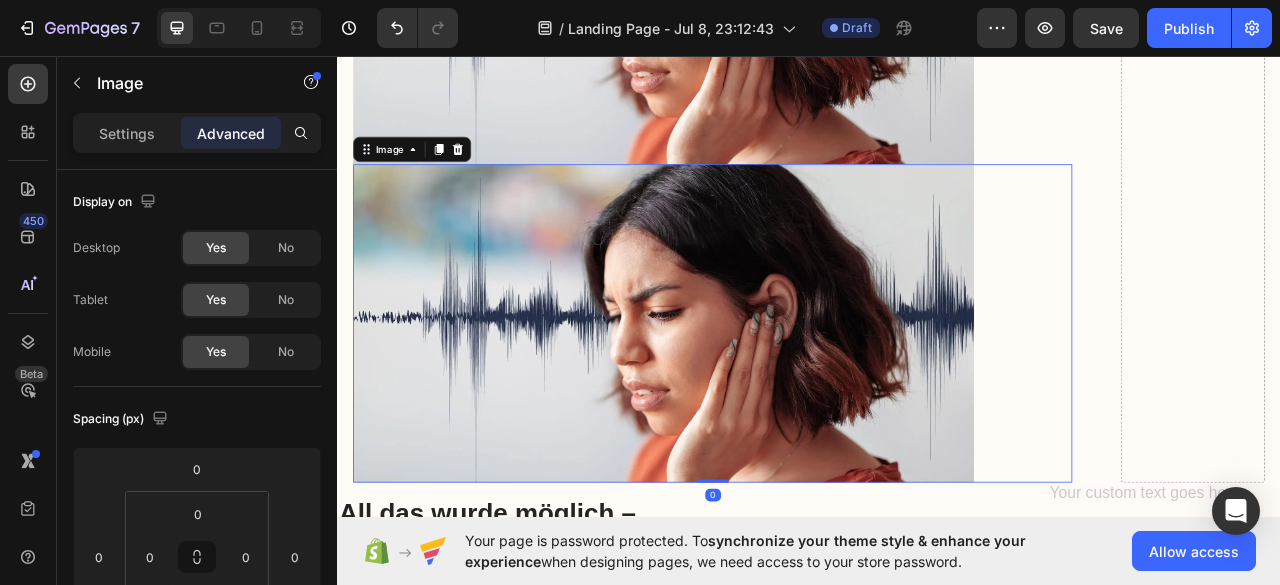 scroll, scrollTop: 6585, scrollLeft: 0, axis: vertical 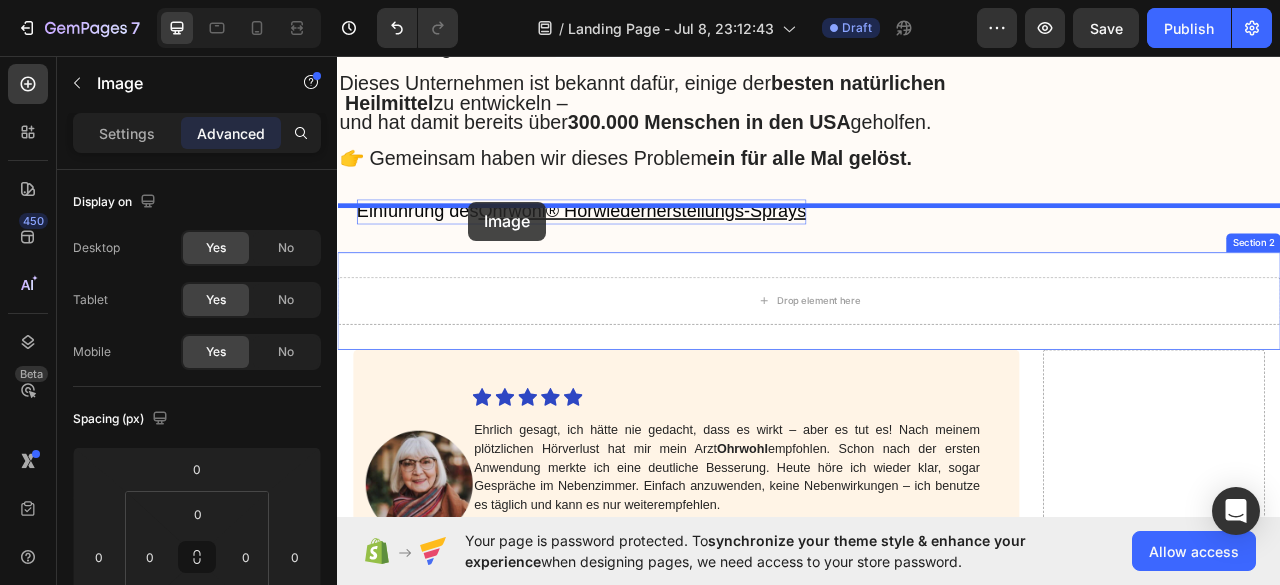 drag, startPoint x: 406, startPoint y: 101, endPoint x: 504, endPoint y: 243, distance: 172.53406 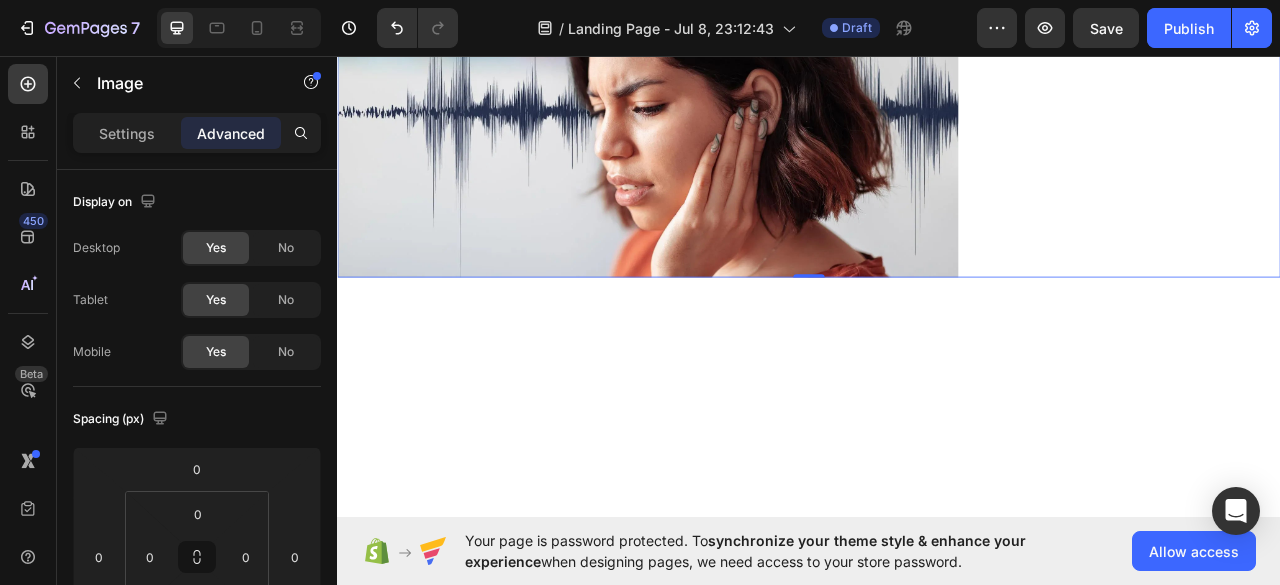 scroll, scrollTop: 7480, scrollLeft: 0, axis: vertical 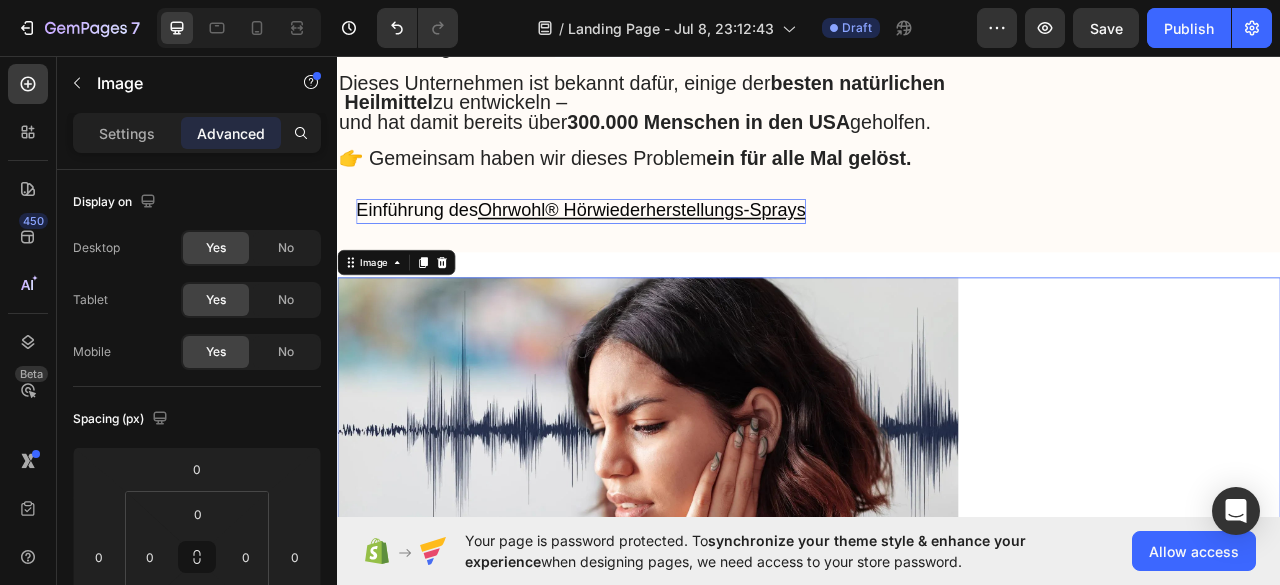 click at bounding box center [732, 541] 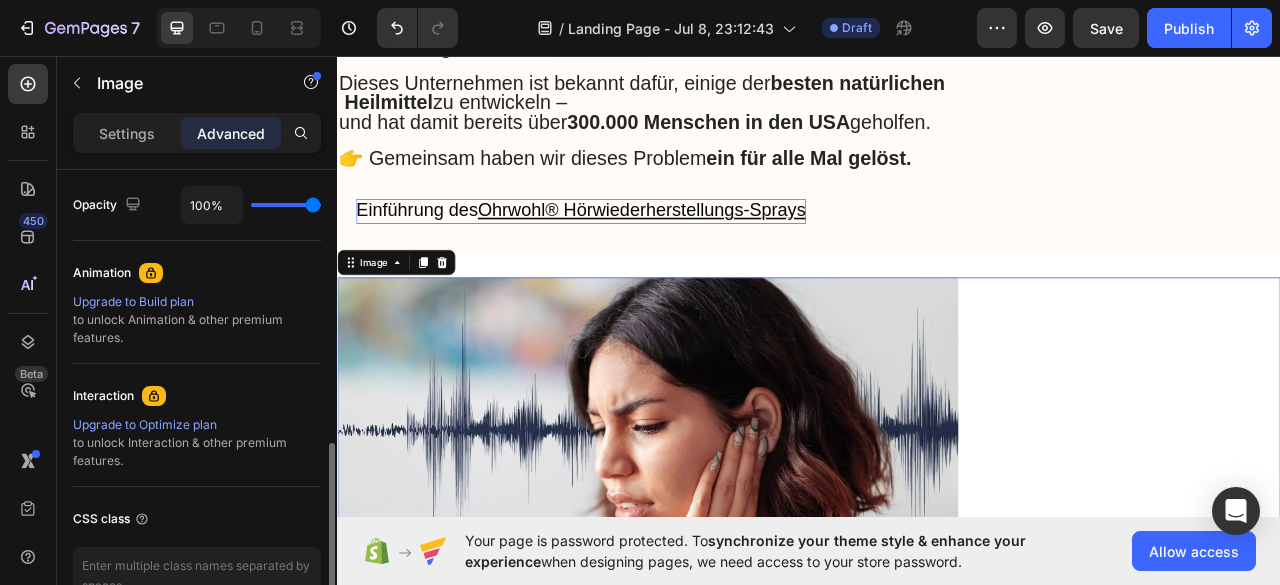 scroll, scrollTop: 912, scrollLeft: 0, axis: vertical 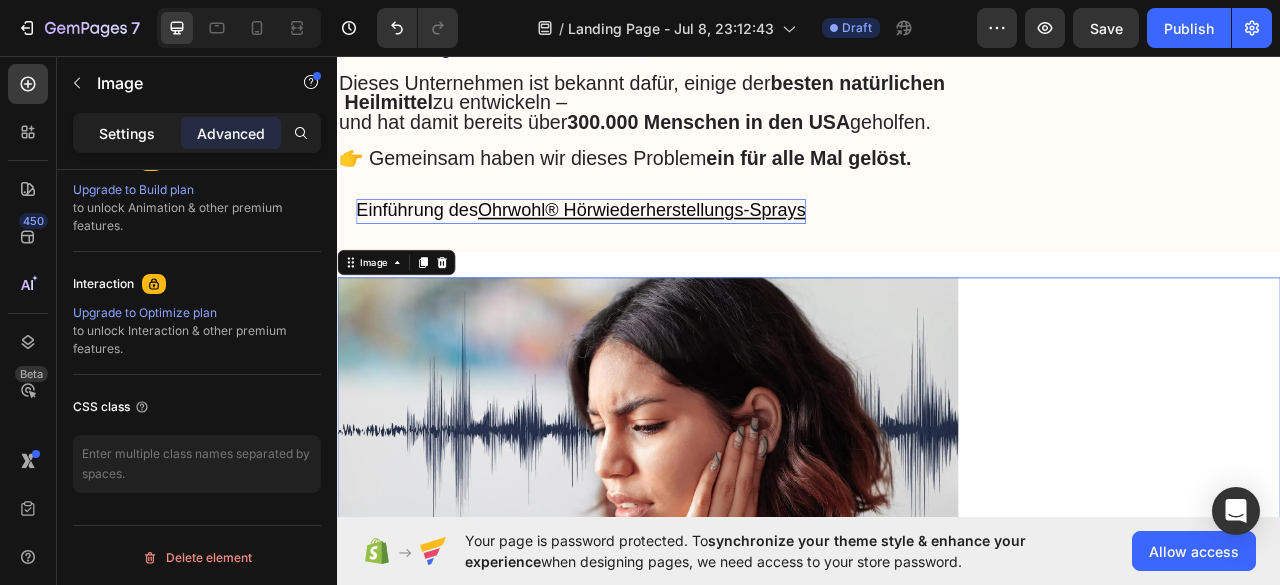 click on "Settings" at bounding box center (127, 133) 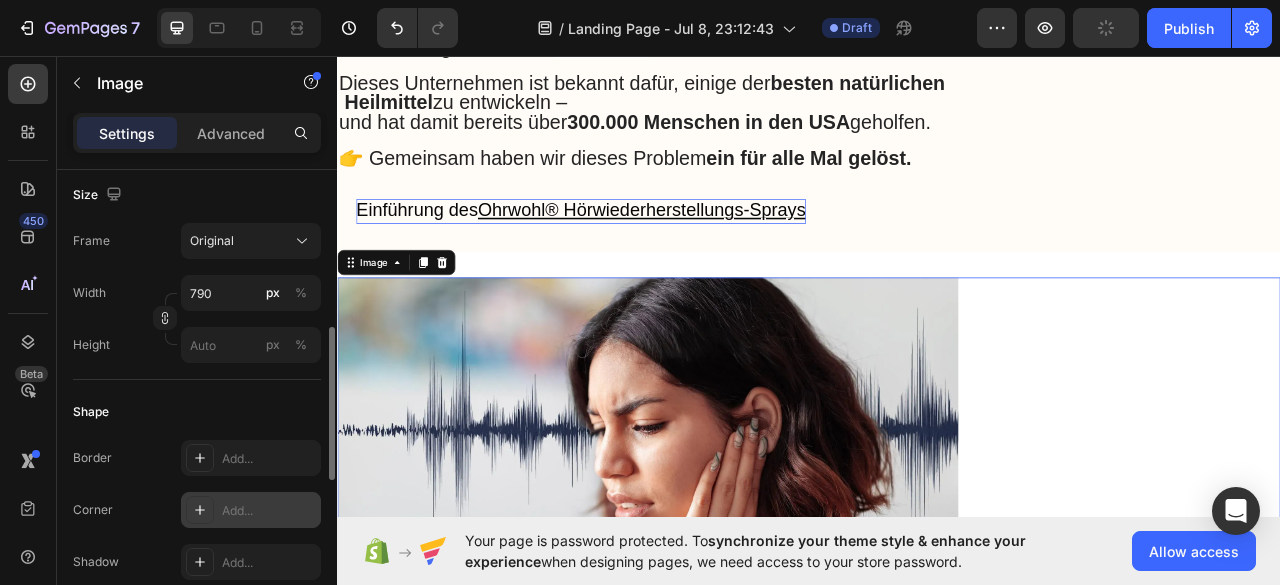 scroll, scrollTop: 83, scrollLeft: 0, axis: vertical 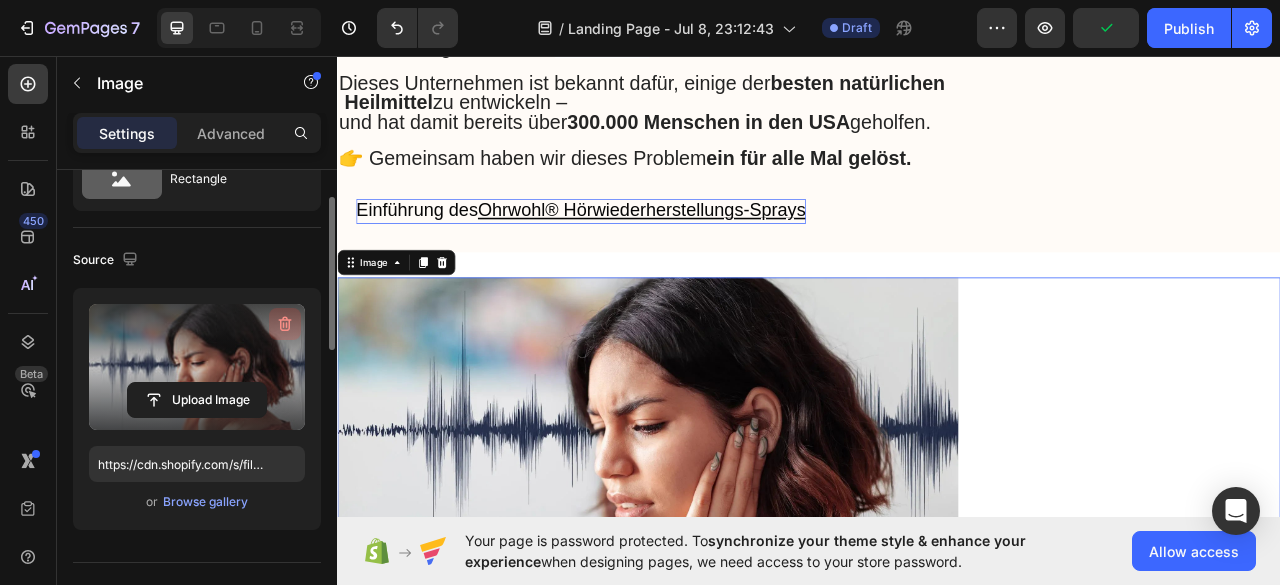 click 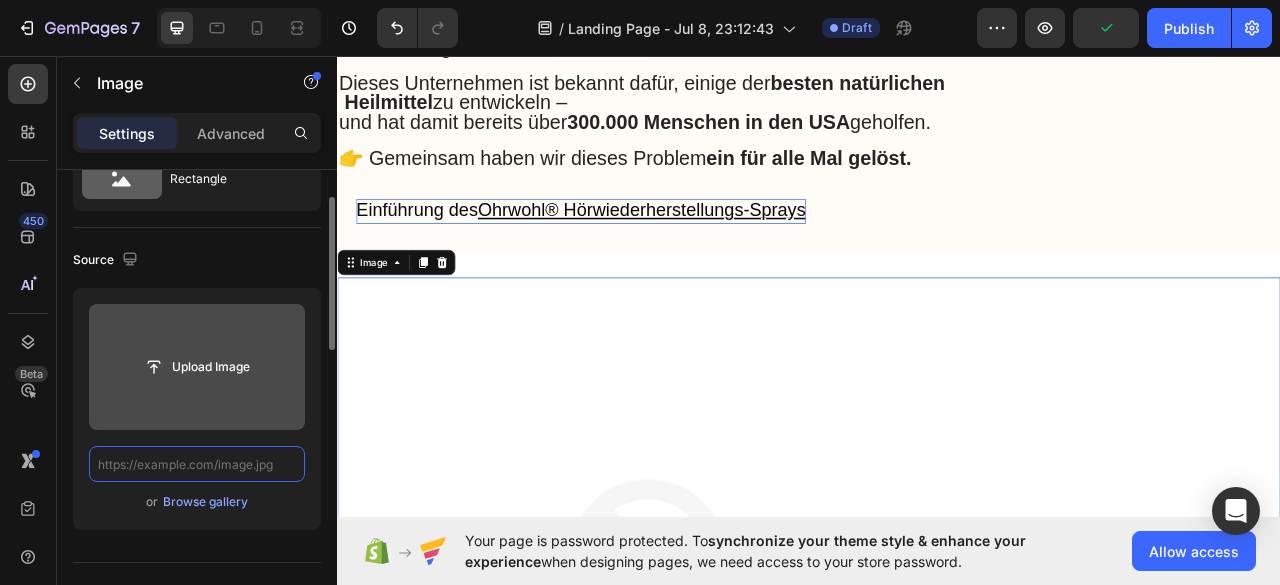 click at bounding box center (197, 464) 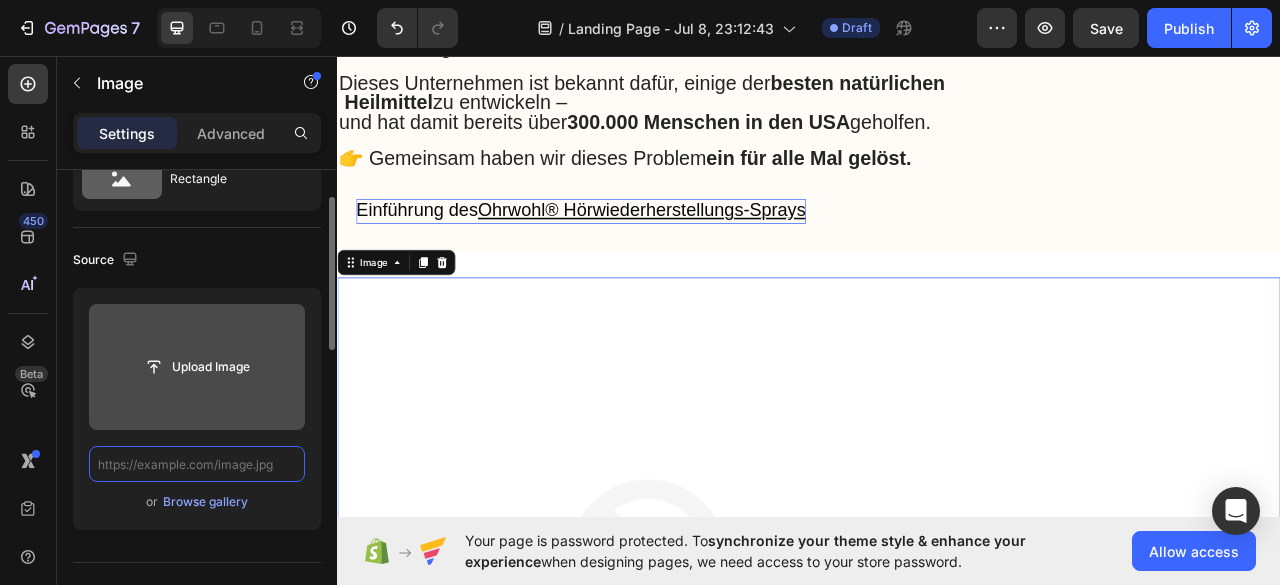 paste on "https://scontent-lga3-2.xx.fbcdn.net/v/t1.15752-9/525337972_538687662605499_3782737224664586322_n.jpg?stp=dst-jpg_s480x480_tt6&_nc_cat=109&ccb=1-7&_nc_sid=0024fc&_nc_ohc=OhaoQeNfs6kQ7kNvwFwCRG6&_nc_oc=Adn2wVTqZSiuYeCZdSJTFieGKMcV-62i0c86B-n4YEMeGbUl5sRj5A5uQe9TidirDhk&_nc_ad=z-m&_nc_cid=0&_nc_zt=23&_nc_ht=scontent-lga3-2.xx&oh=03_Q7cD3AGKBn87ji4DDYNGxqU_qAFIZ5dmKuZsE8IWsbGDMdM1Mg&oe=68B71D25" 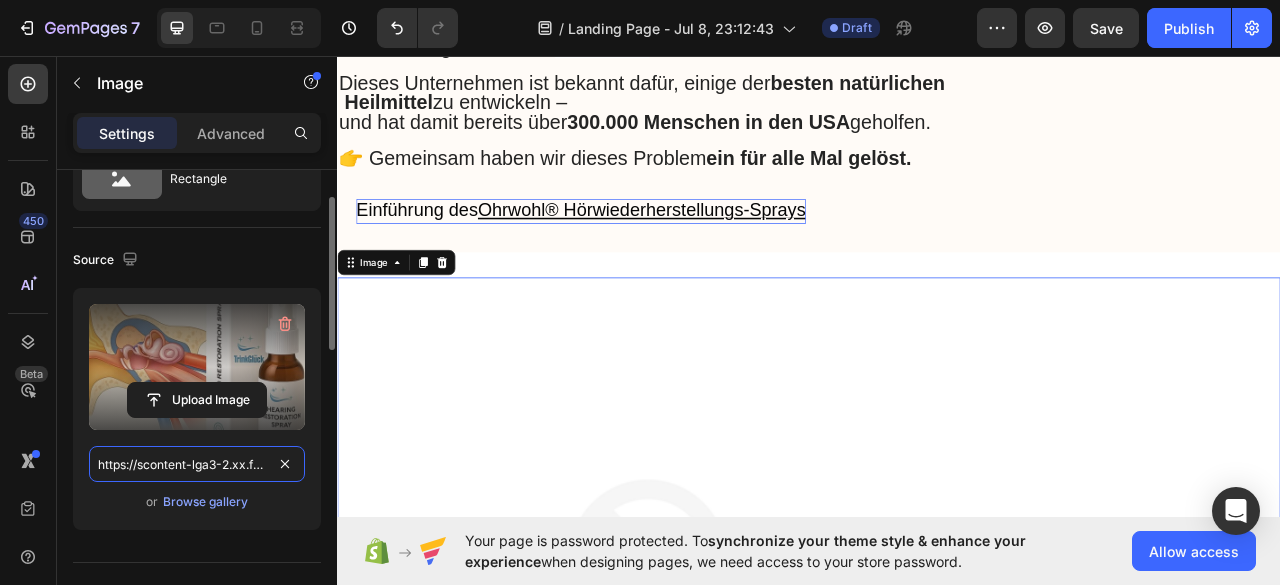 scroll, scrollTop: 0, scrollLeft: 2511, axis: horizontal 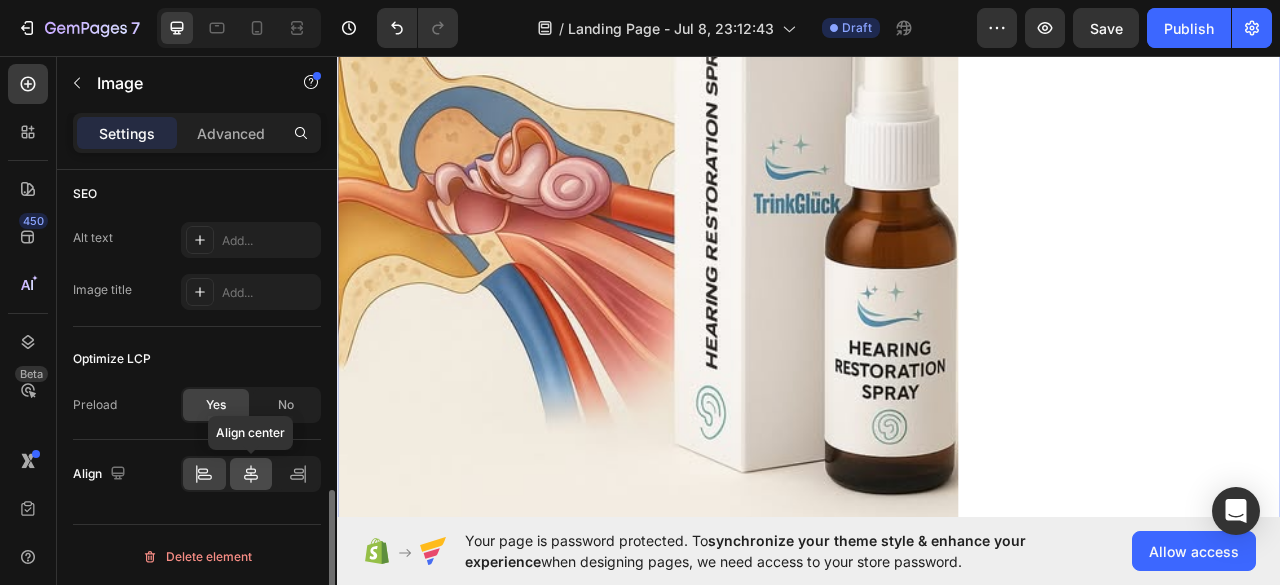 type on "https://scontent-lga3-2.xx.fbcdn.net/v/t1.15752-9/525337972_538687662605499_3782737224664586322_n.jpg?stp=dst-jpg_s480x480_tt6&_nc_cat=109&ccb=1-7&_nc_sid=0024fc&_nc_ohc=OhaoQeNfs6kQ7kNvwFwCRG6&_nc_oc=Adn2wVTqZSiuYeCZdSJTFieGKMcV-62i0c86B-n4YEMeGbUl5sRj5A5uQe9TidirDhk&_nc_ad=z-m&_nc_cid=0&_nc_zt=23&_nc_ht=scontent-lga3-2.xx&oh=03_Q7cD3AGKBn87ji4DDYNGxqU_qAFIZ5dmKuZsE8IWsbGDMdM1Mg&oe=68B71D25" 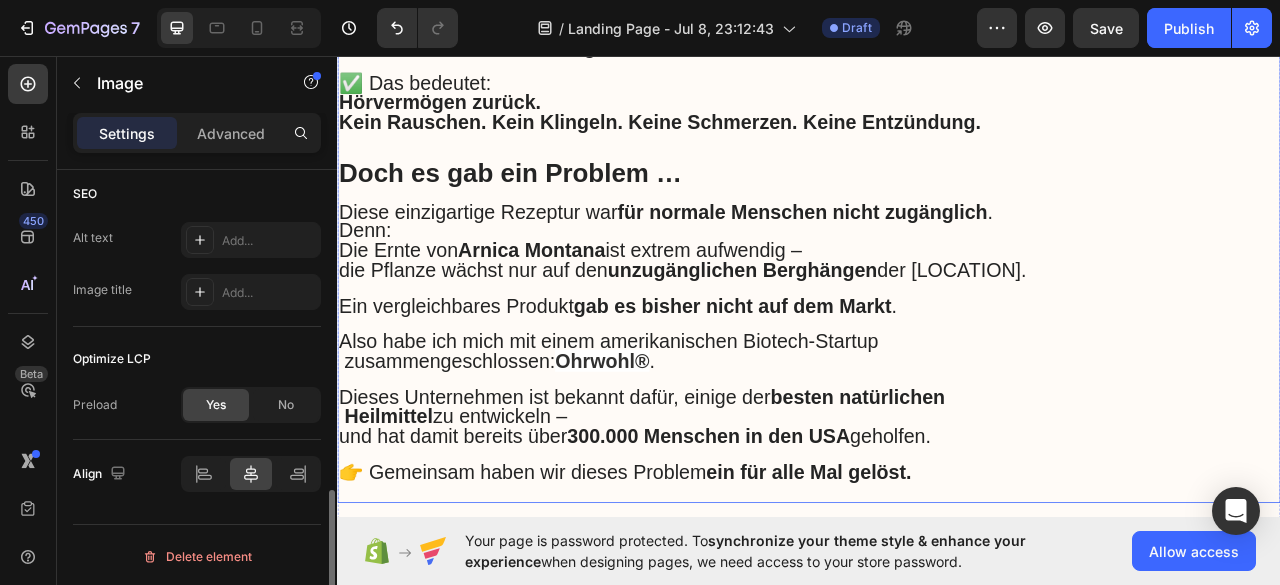 scroll, scrollTop: 7080, scrollLeft: 0, axis: vertical 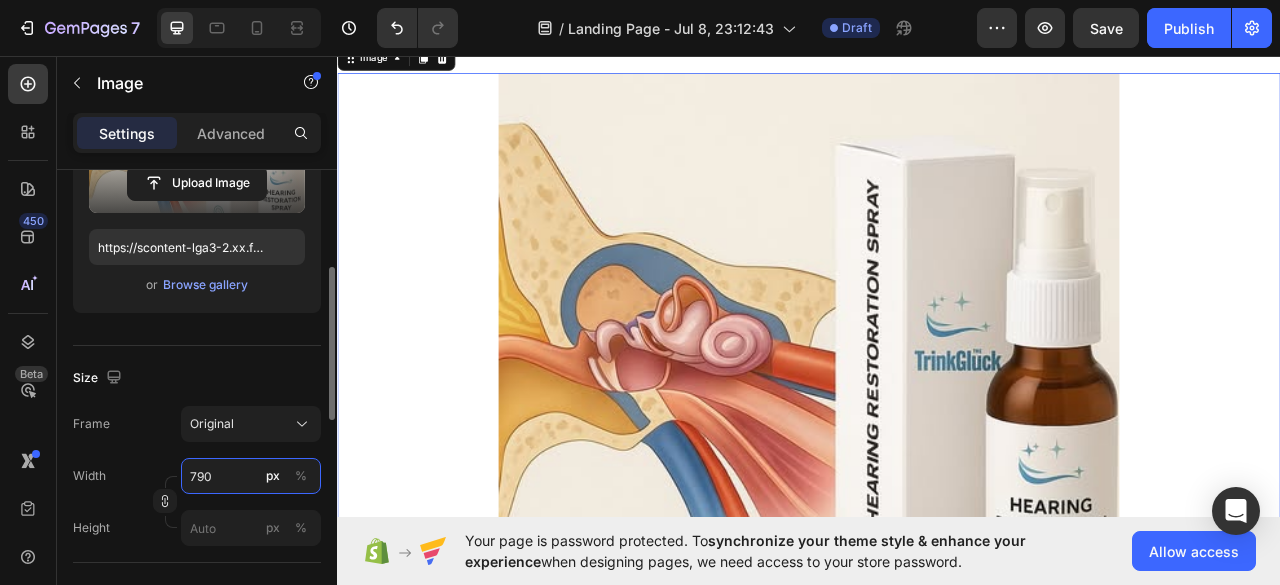click on "790" at bounding box center (251, 476) 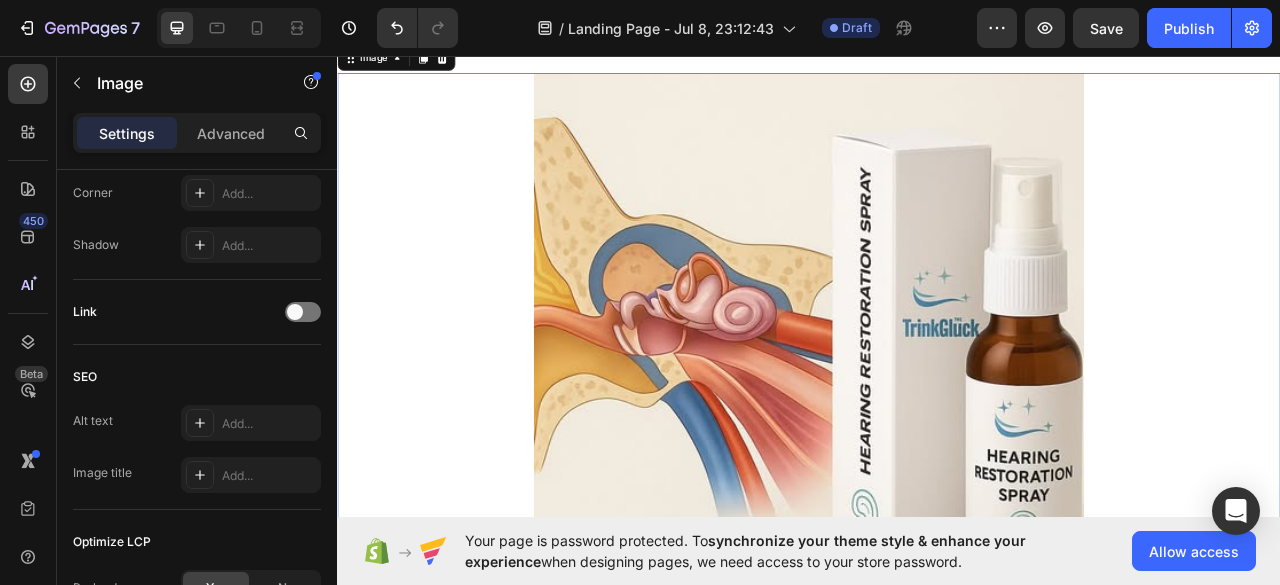 scroll, scrollTop: 983, scrollLeft: 0, axis: vertical 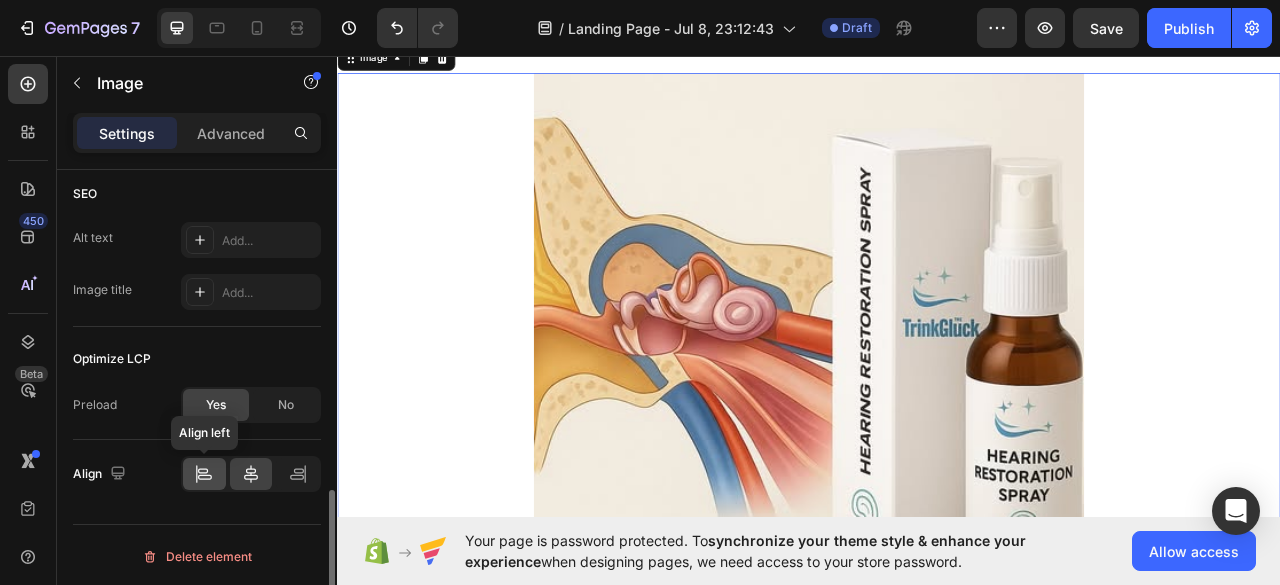type on "700" 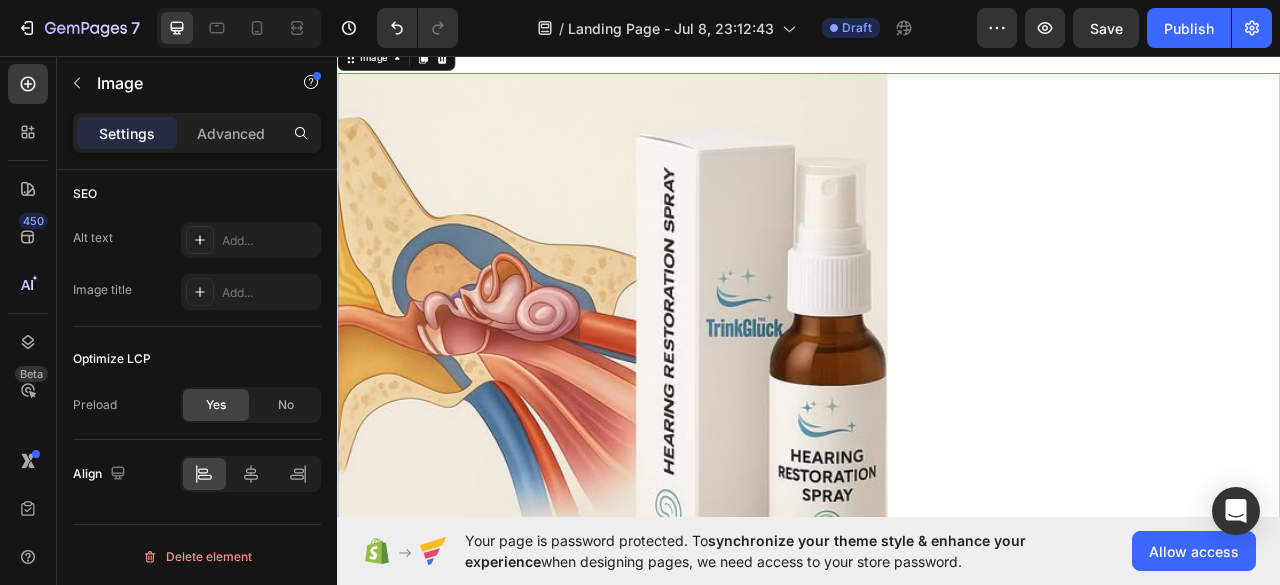 click at bounding box center [687, 429] 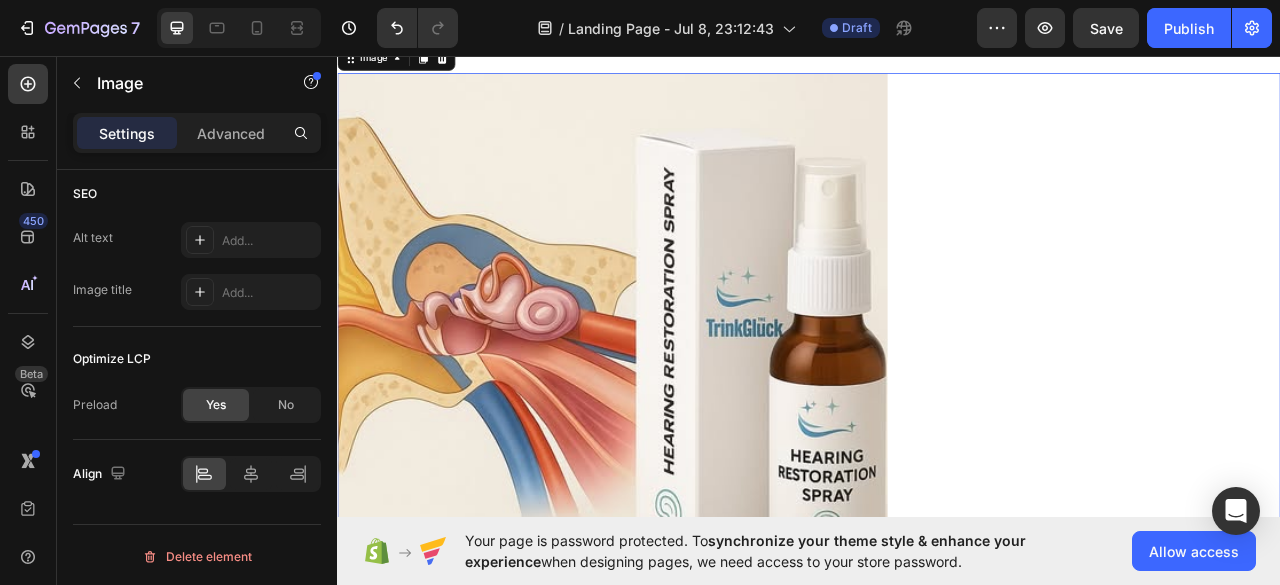 click at bounding box center [937, 429] 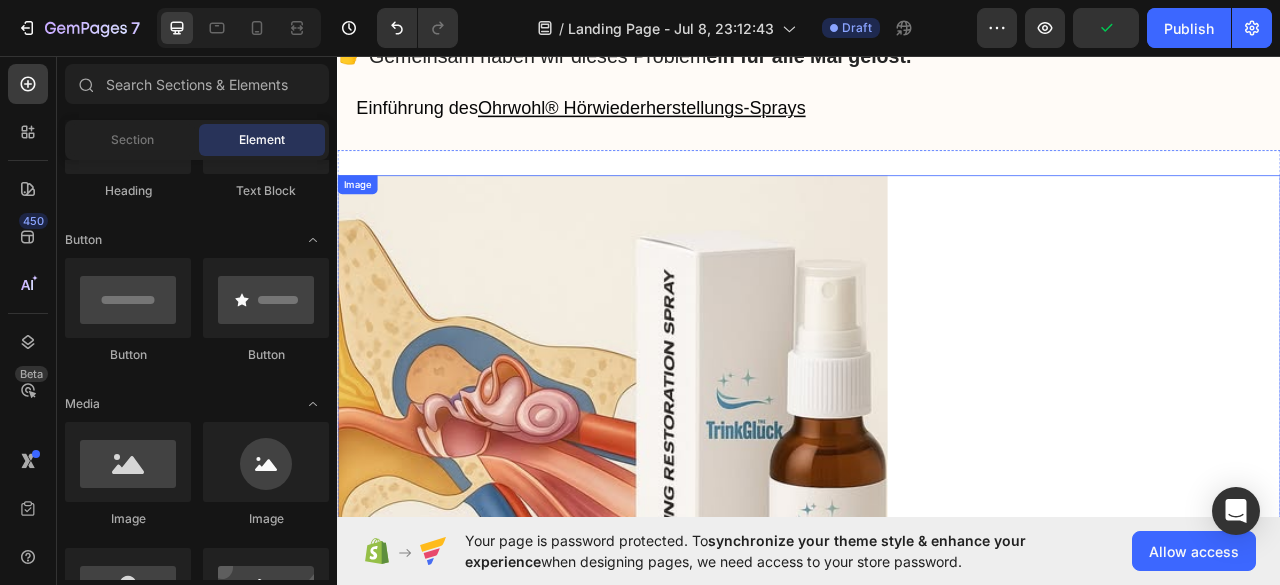 scroll, scrollTop: 7610, scrollLeft: 0, axis: vertical 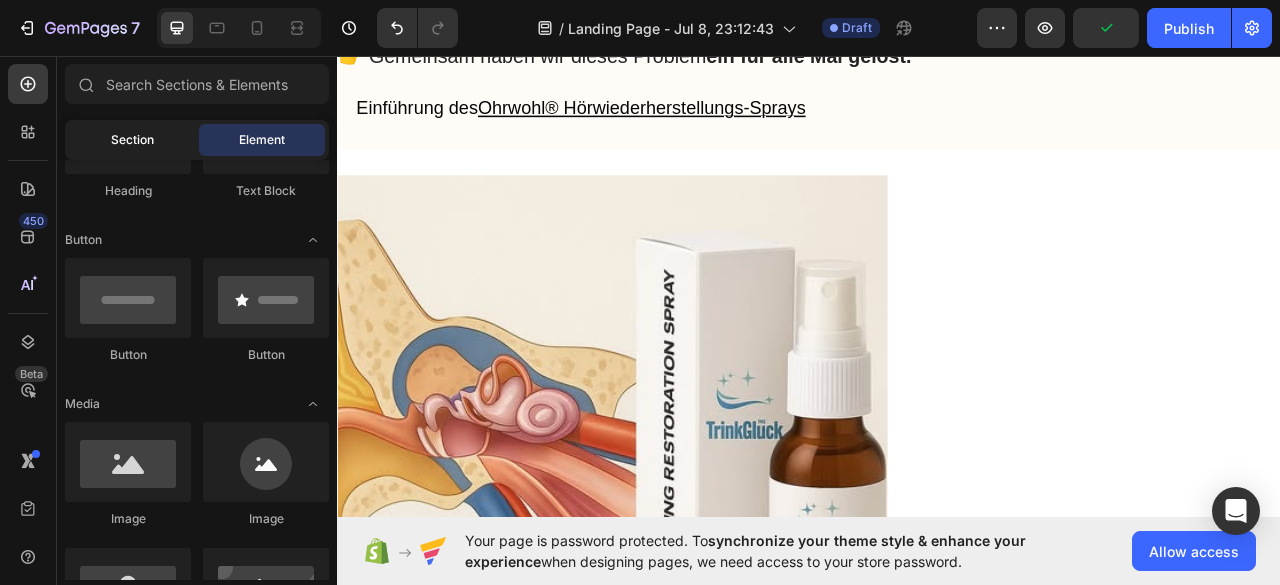 click on "Section" 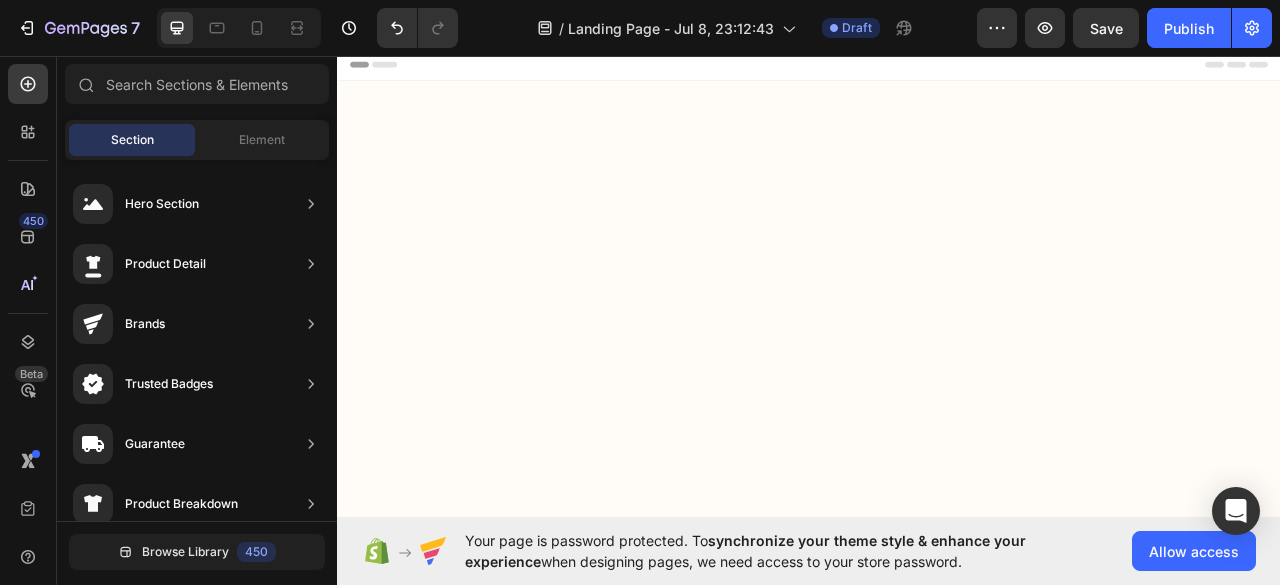 scroll, scrollTop: 8139, scrollLeft: 0, axis: vertical 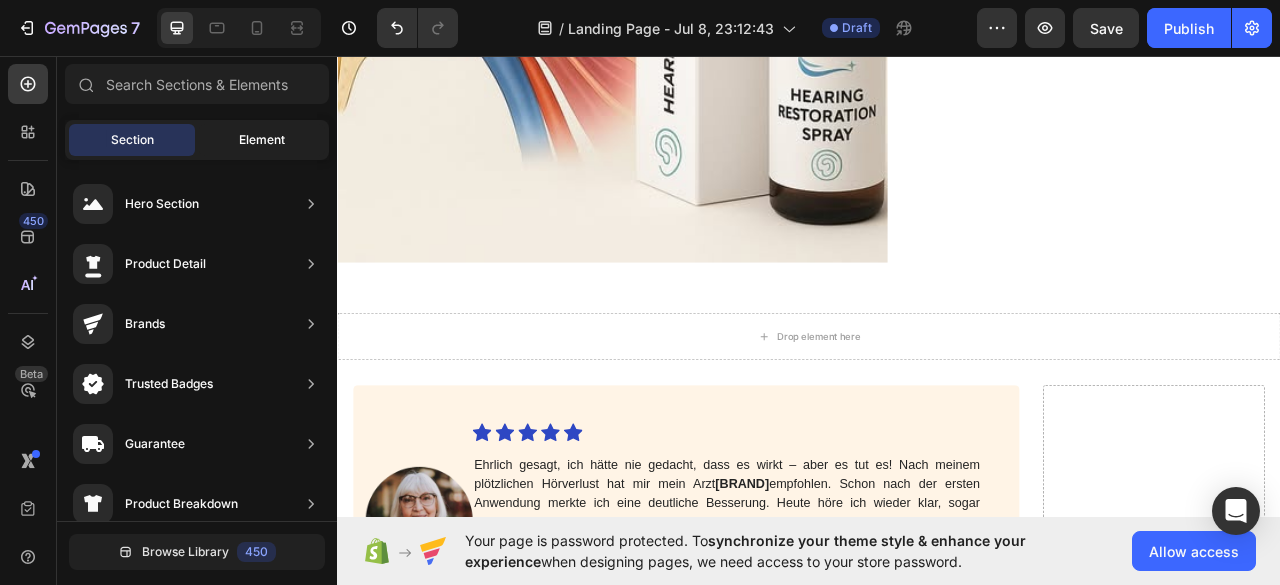 click on "Element" at bounding box center [262, 140] 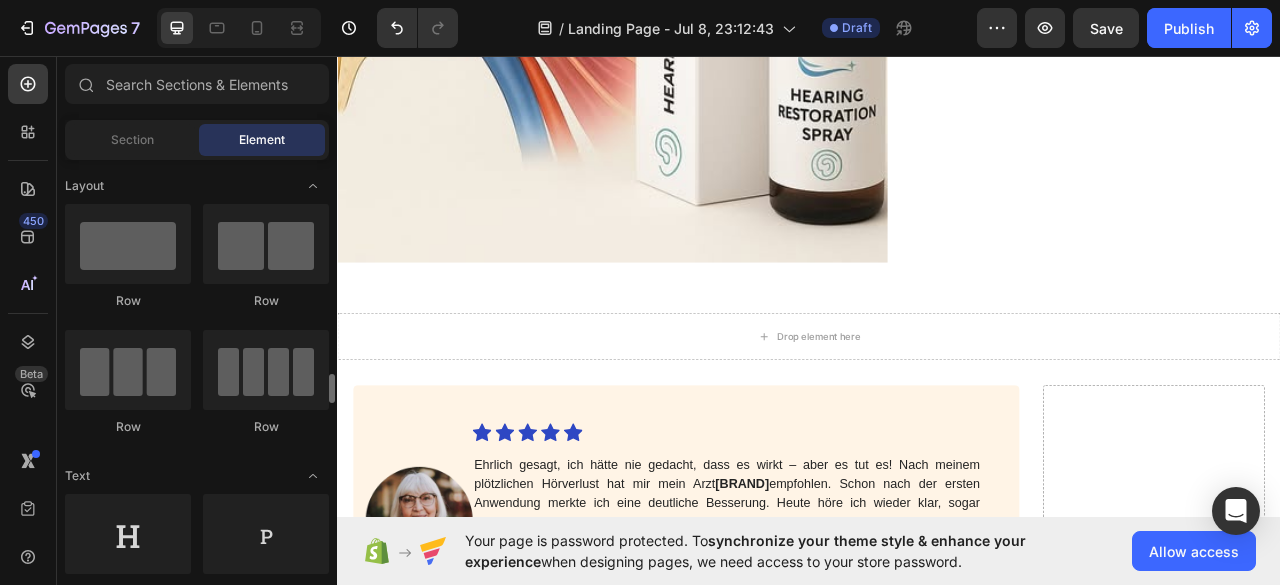 scroll, scrollTop: 0, scrollLeft: 0, axis: both 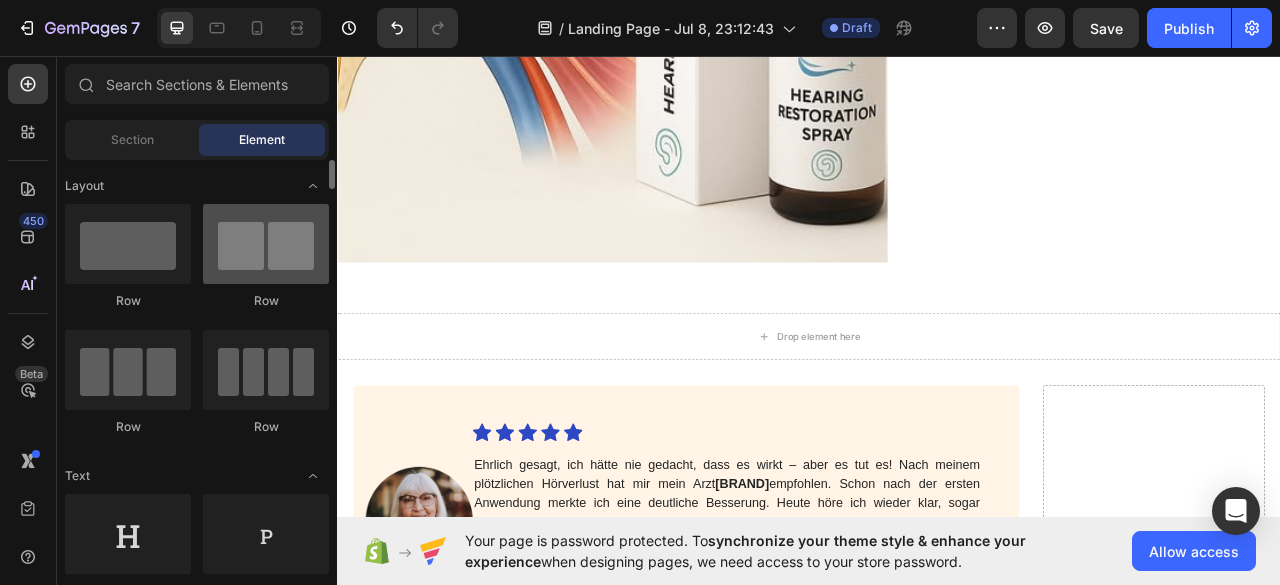 click at bounding box center (266, 244) 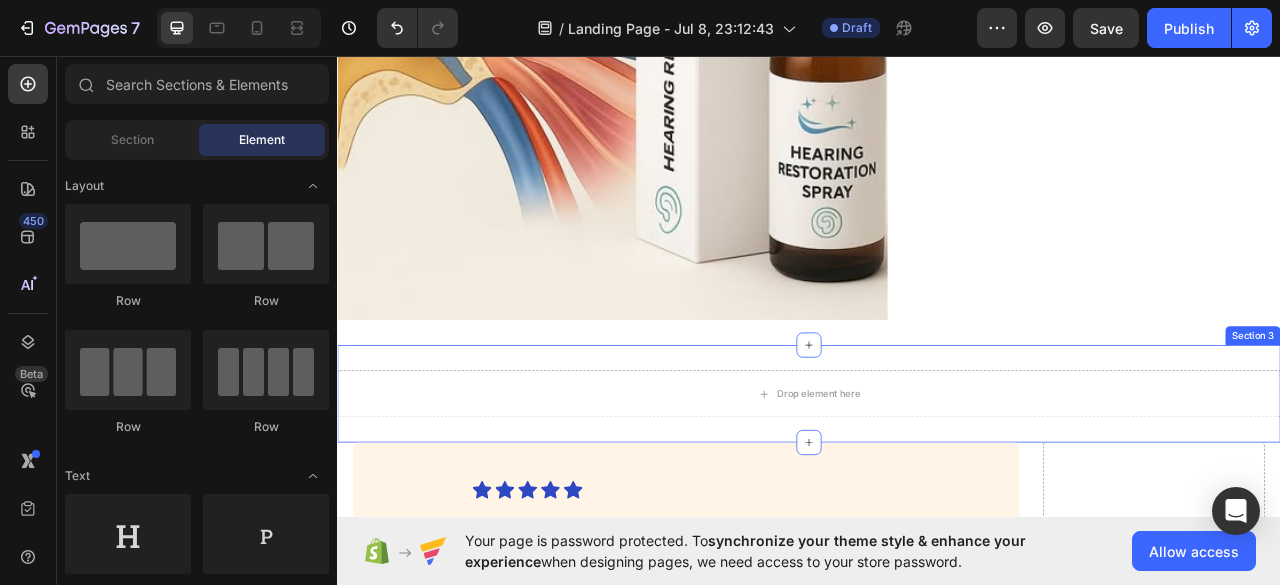 scroll, scrollTop: 7939, scrollLeft: 0, axis: vertical 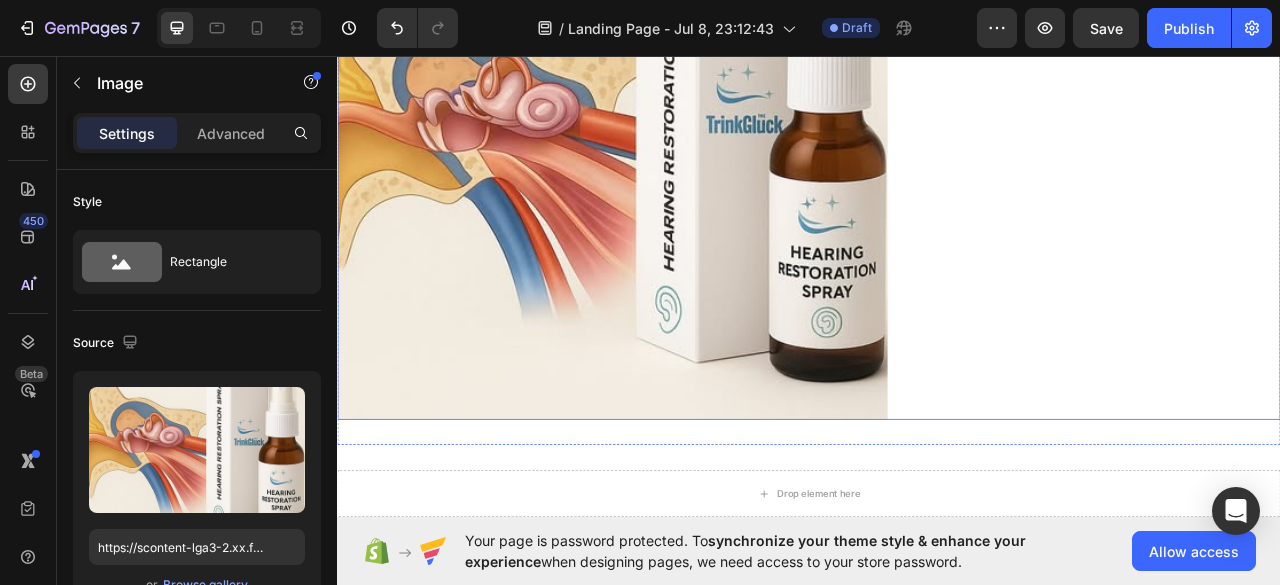 click at bounding box center [937, 170] 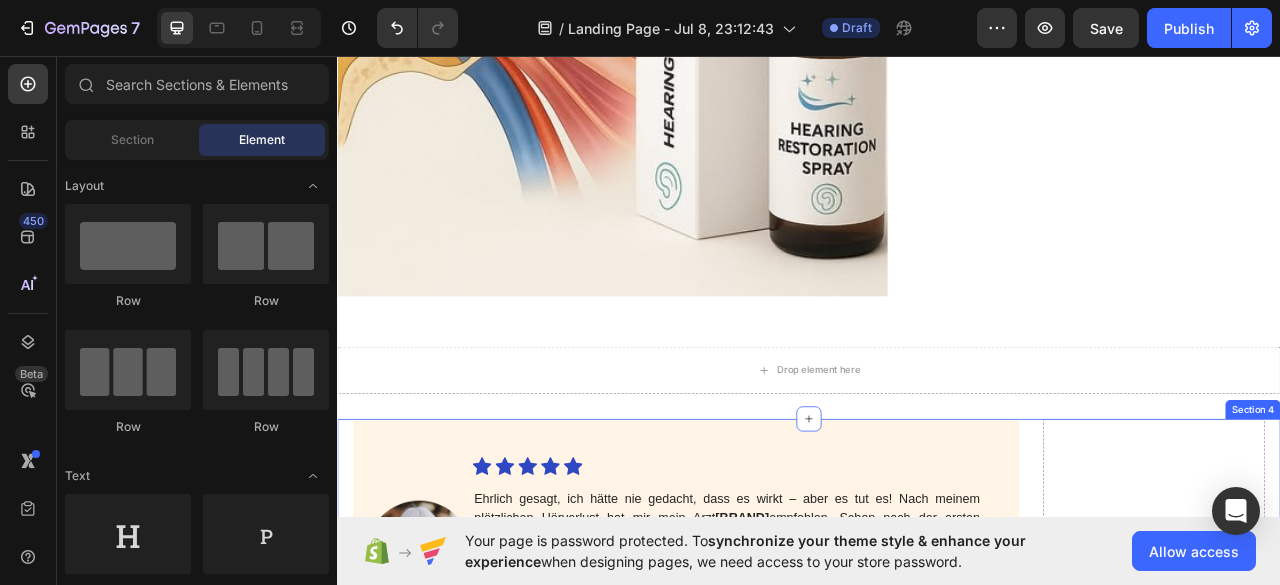 scroll, scrollTop: 8068, scrollLeft: 0, axis: vertical 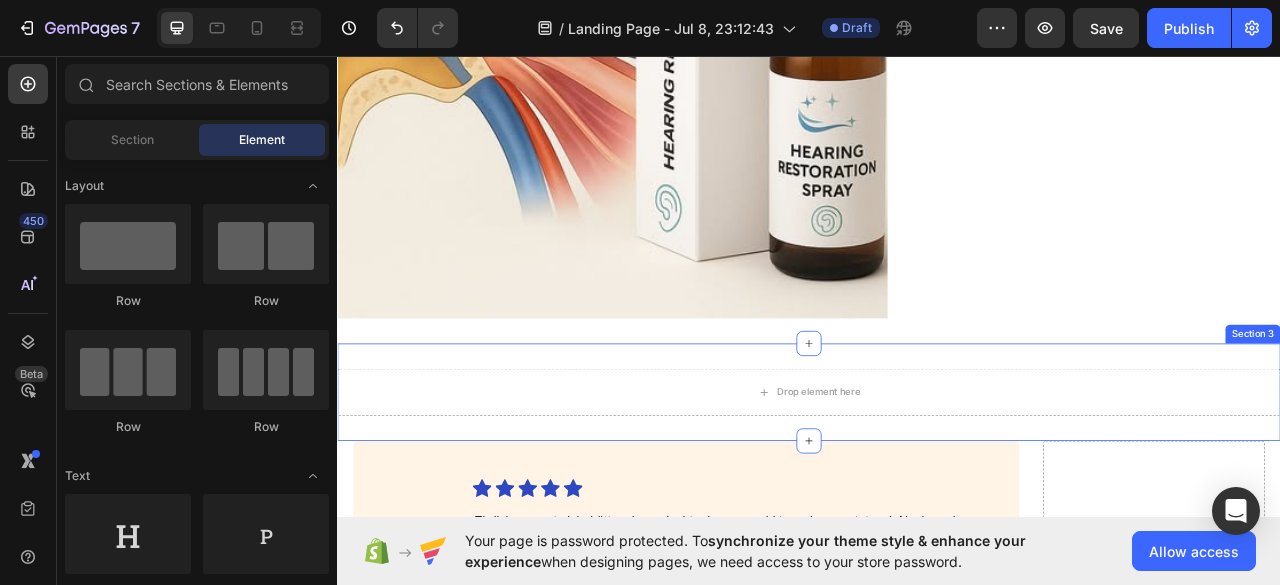 click on "Drop element here Section 3" at bounding box center (937, 485) 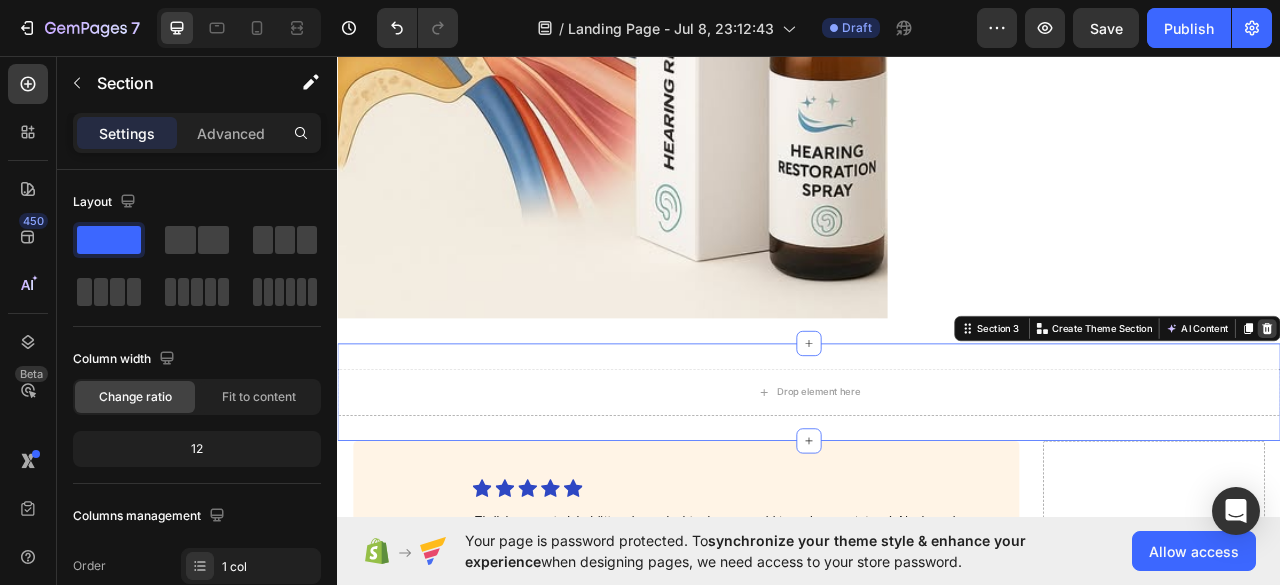 click 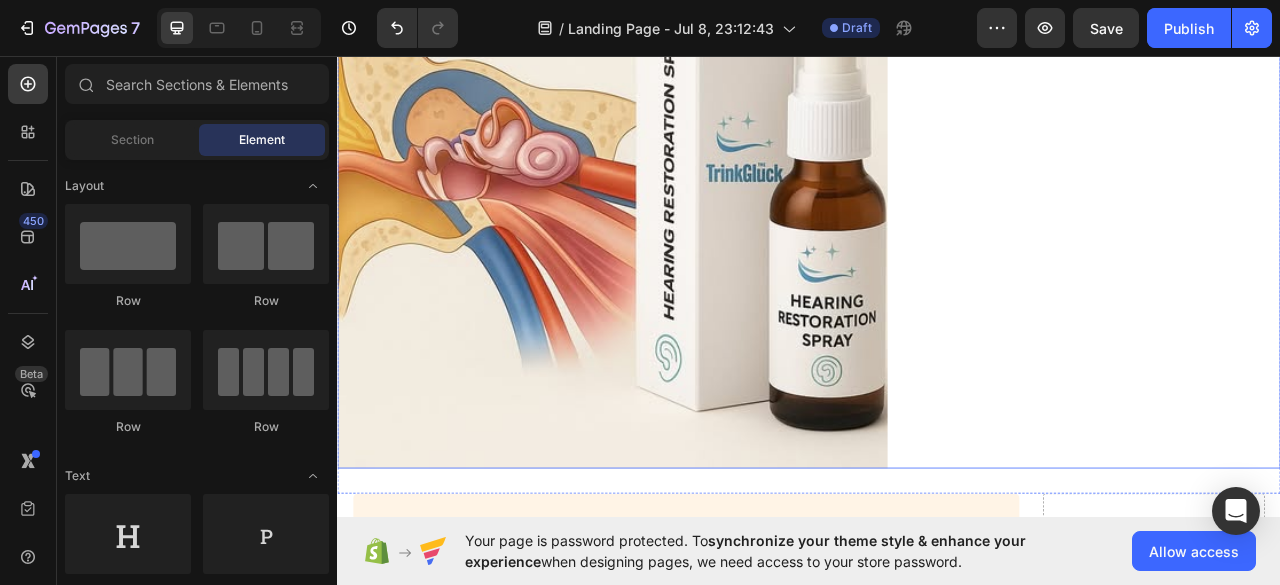 scroll, scrollTop: 7868, scrollLeft: 0, axis: vertical 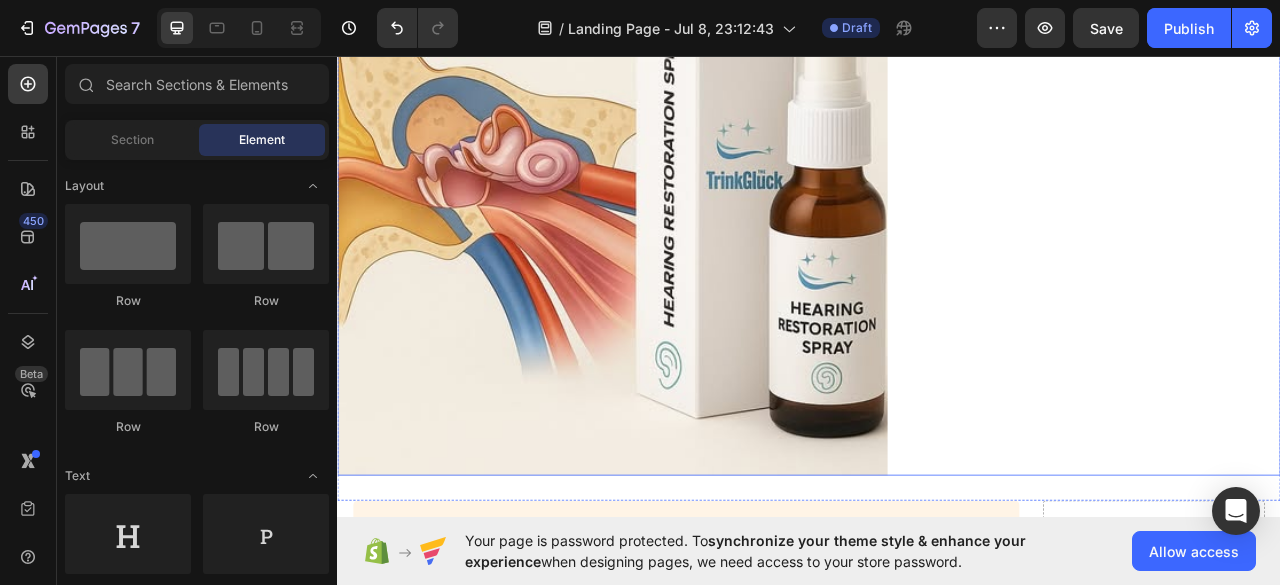 click at bounding box center [937, 241] 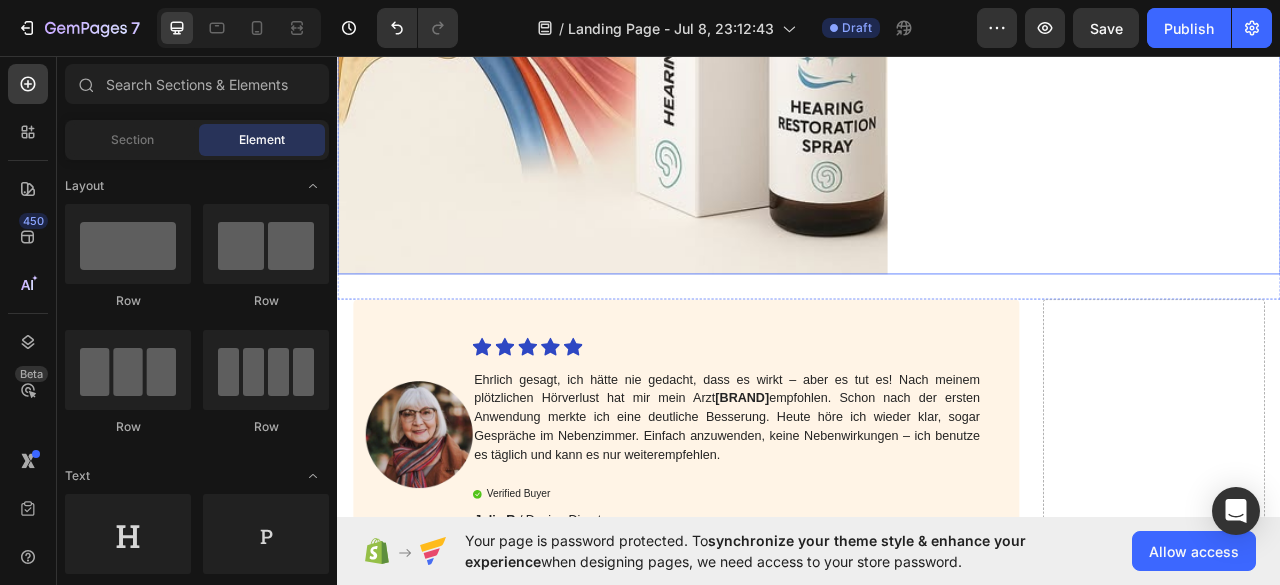 scroll, scrollTop: 8098, scrollLeft: 0, axis: vertical 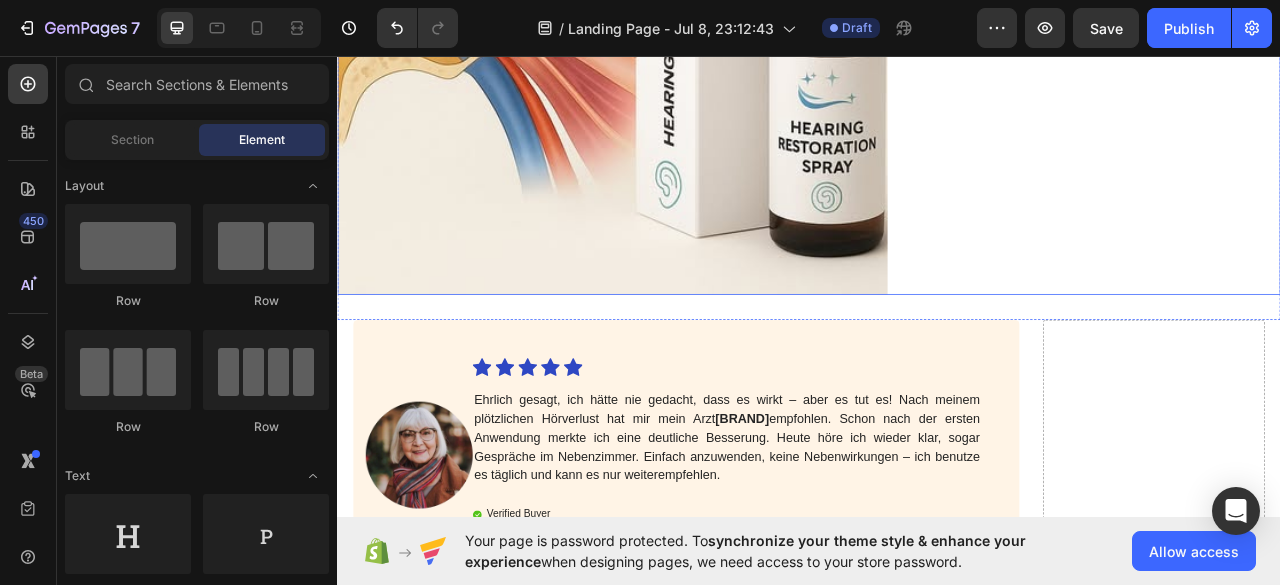 click at bounding box center [937, 11] 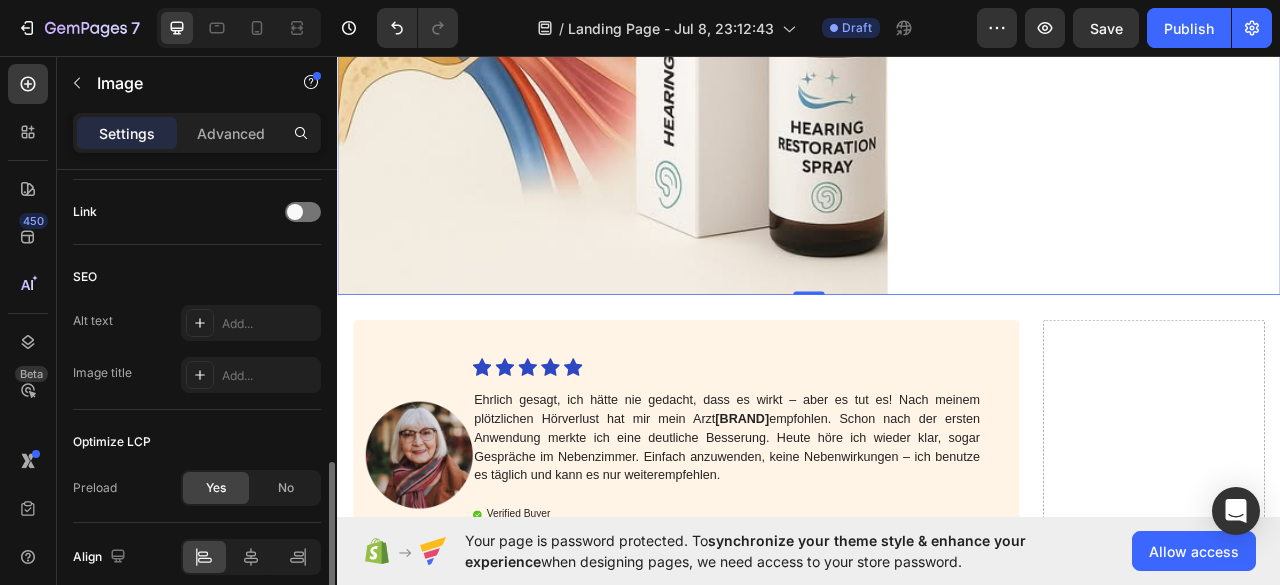 scroll, scrollTop: 983, scrollLeft: 0, axis: vertical 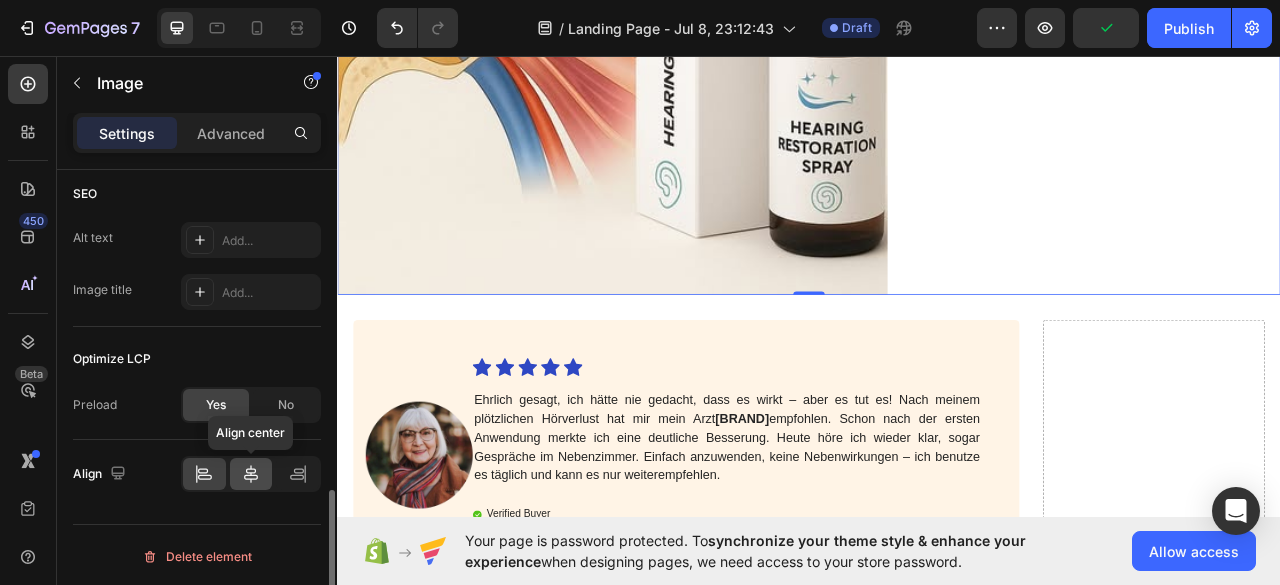 click 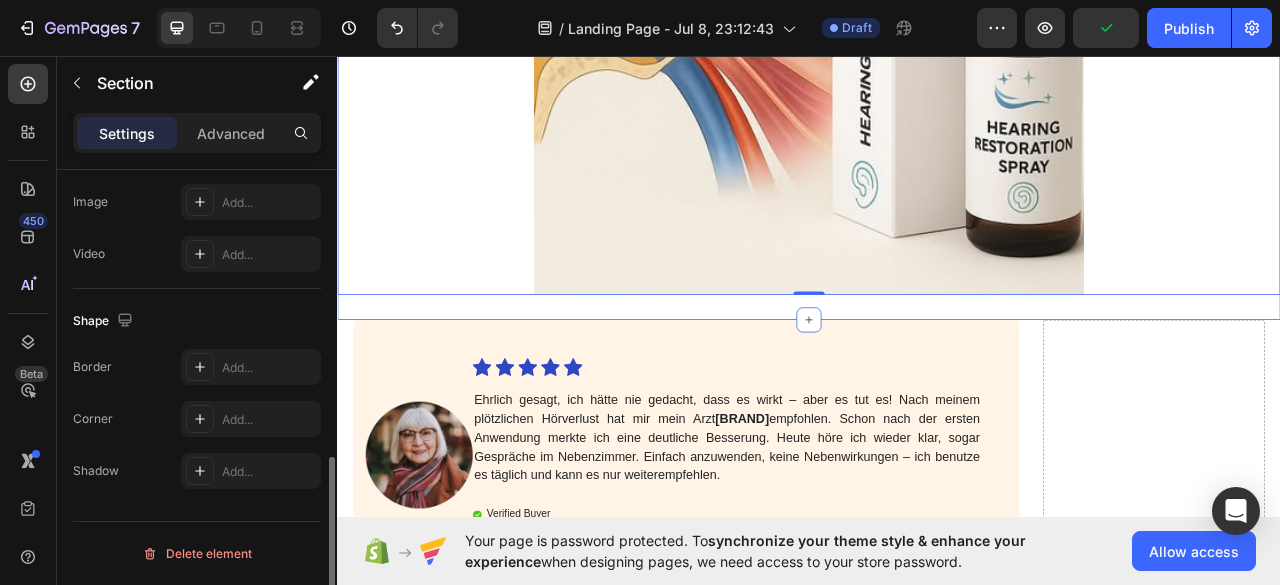 click on "Image   0 Section 2" at bounding box center [937, 11] 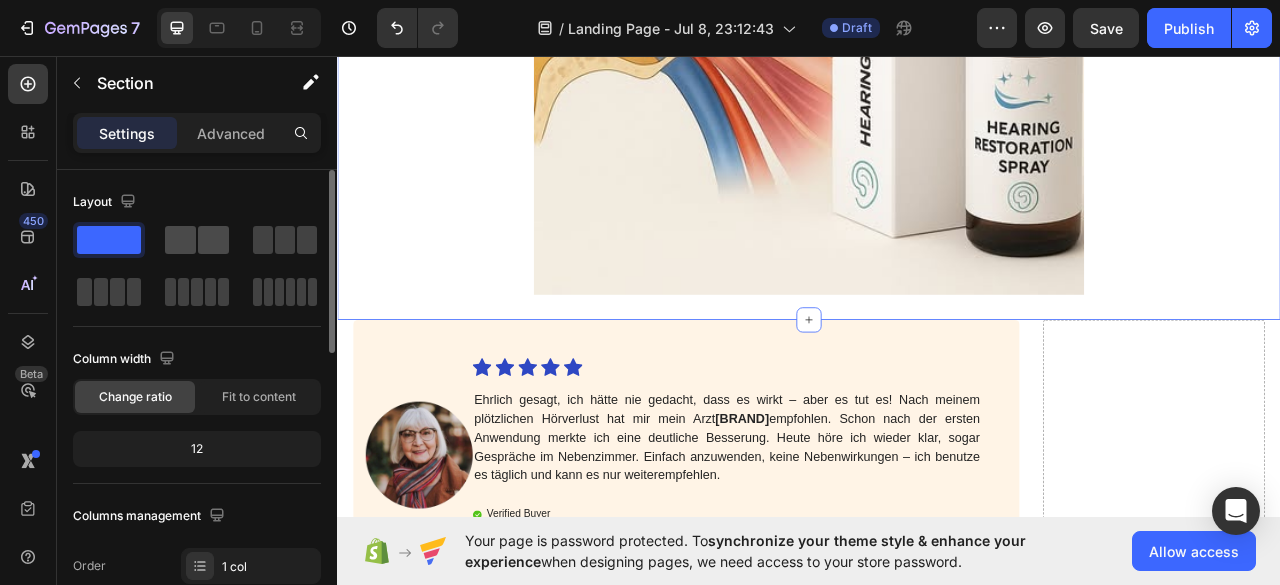 click 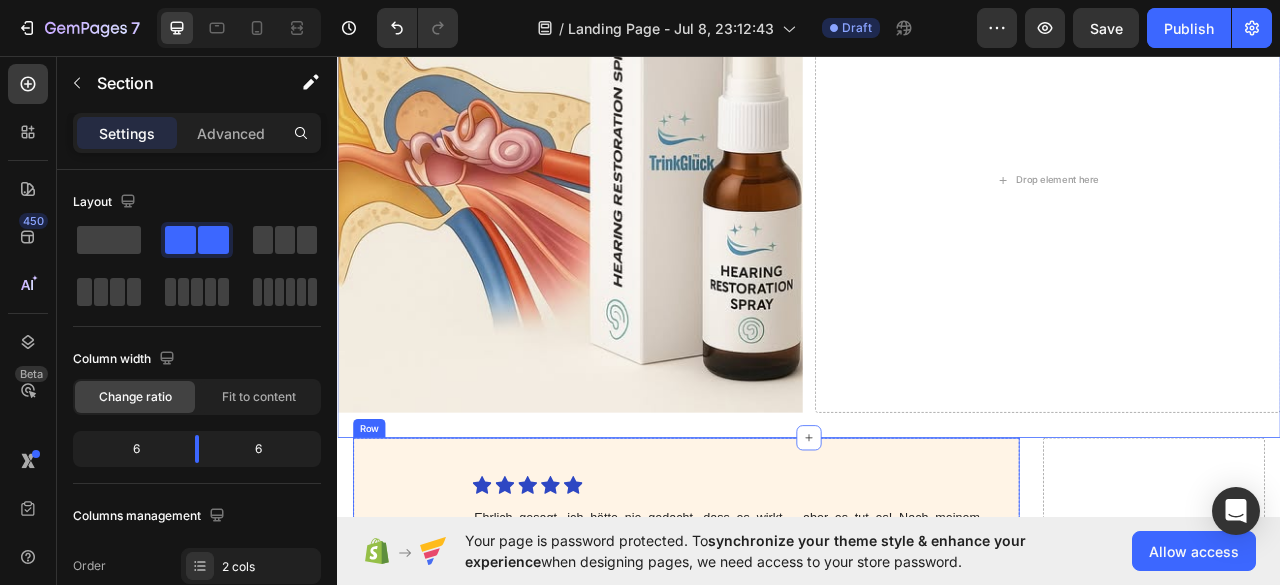 scroll, scrollTop: 7698, scrollLeft: 0, axis: vertical 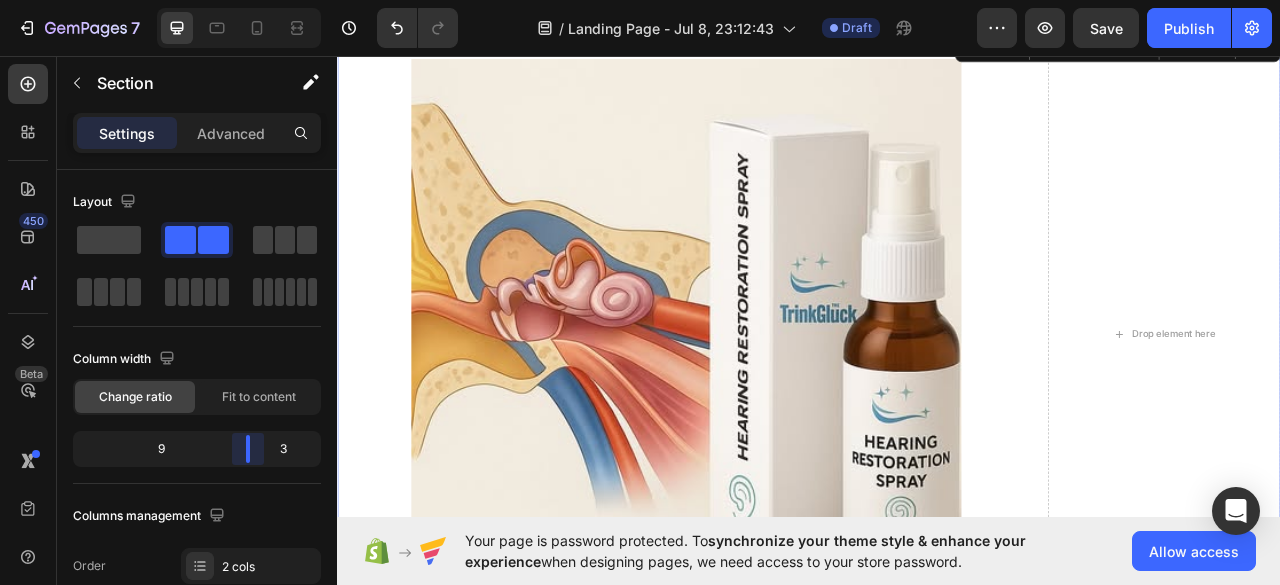 drag, startPoint x: 193, startPoint y: 448, endPoint x: 261, endPoint y: 454, distance: 68.26419 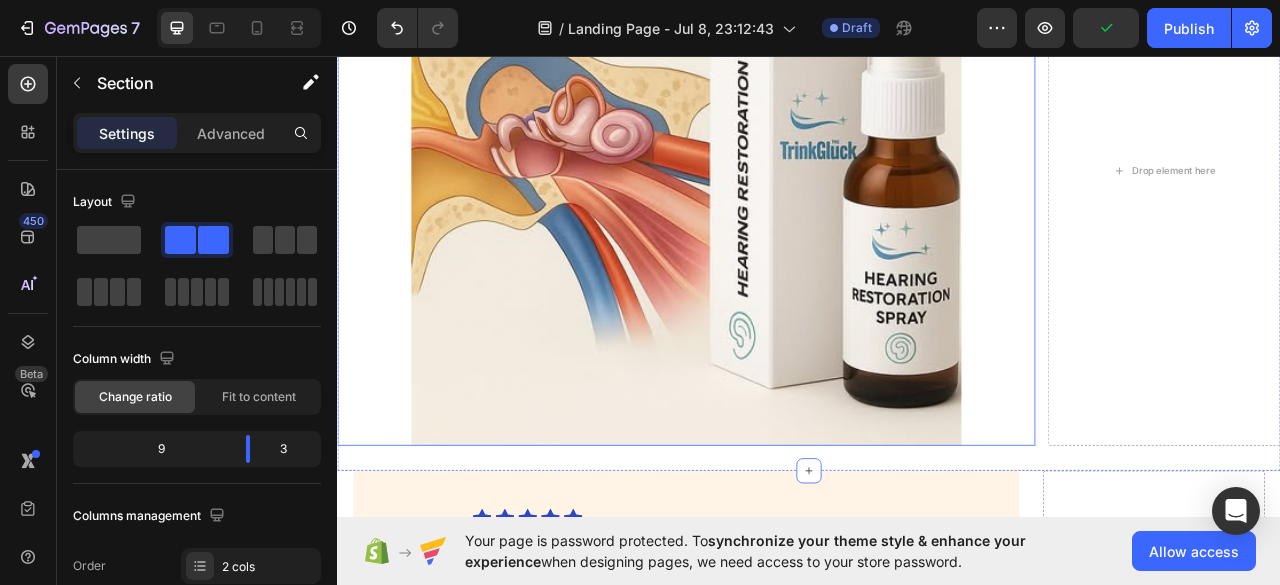 scroll, scrollTop: 7898, scrollLeft: 0, axis: vertical 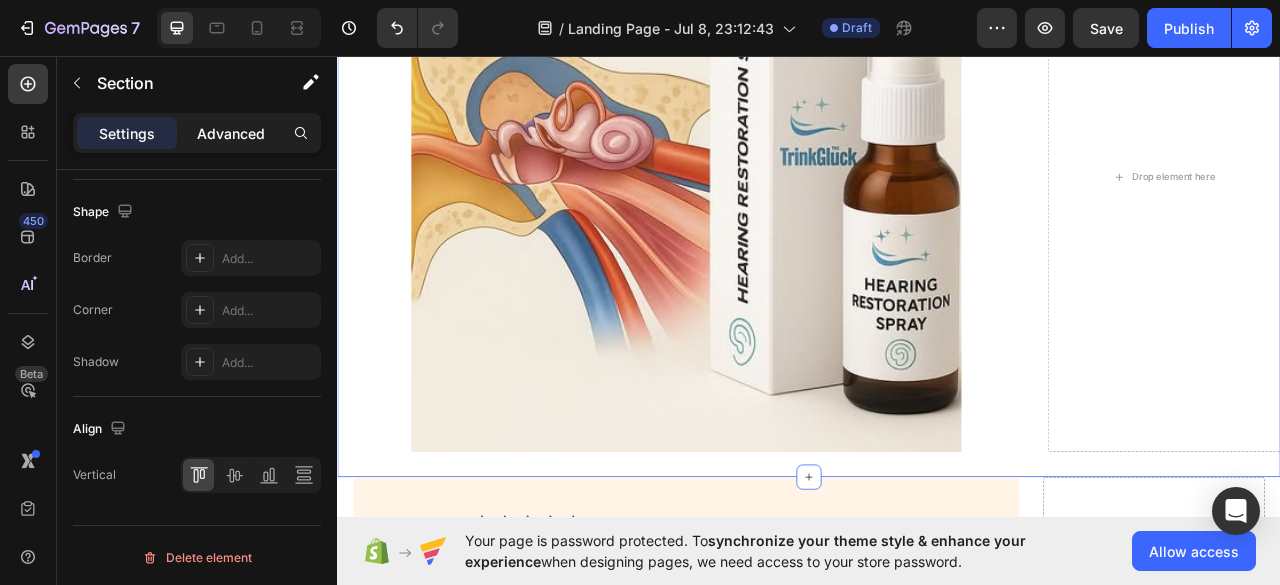 click on "Advanced" at bounding box center (231, 133) 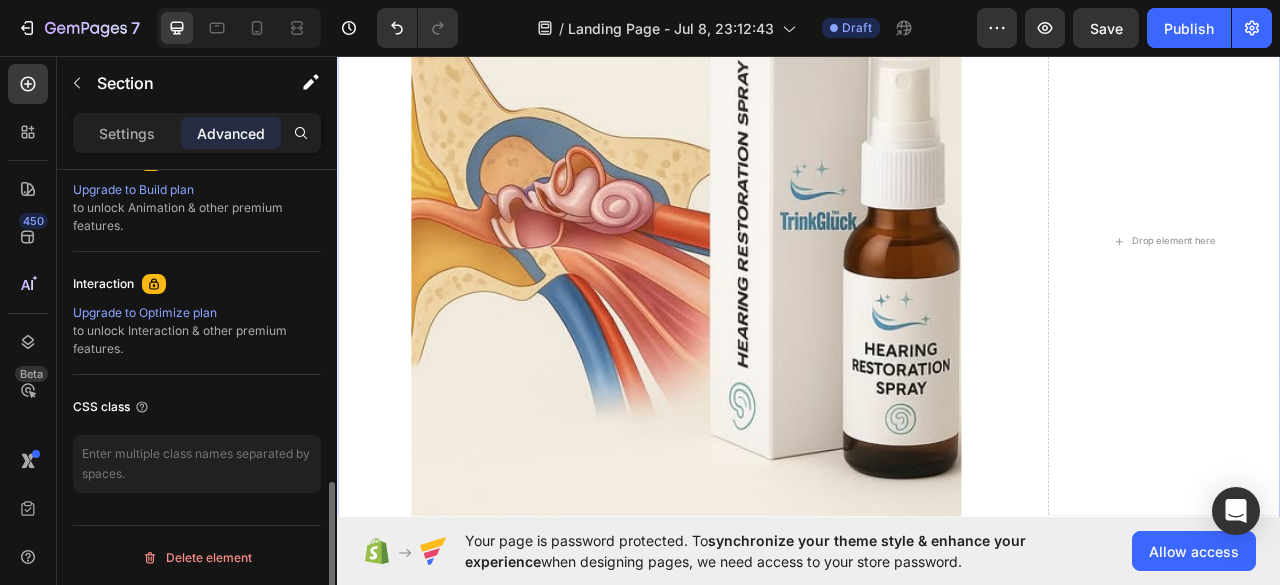 scroll, scrollTop: 7798, scrollLeft: 0, axis: vertical 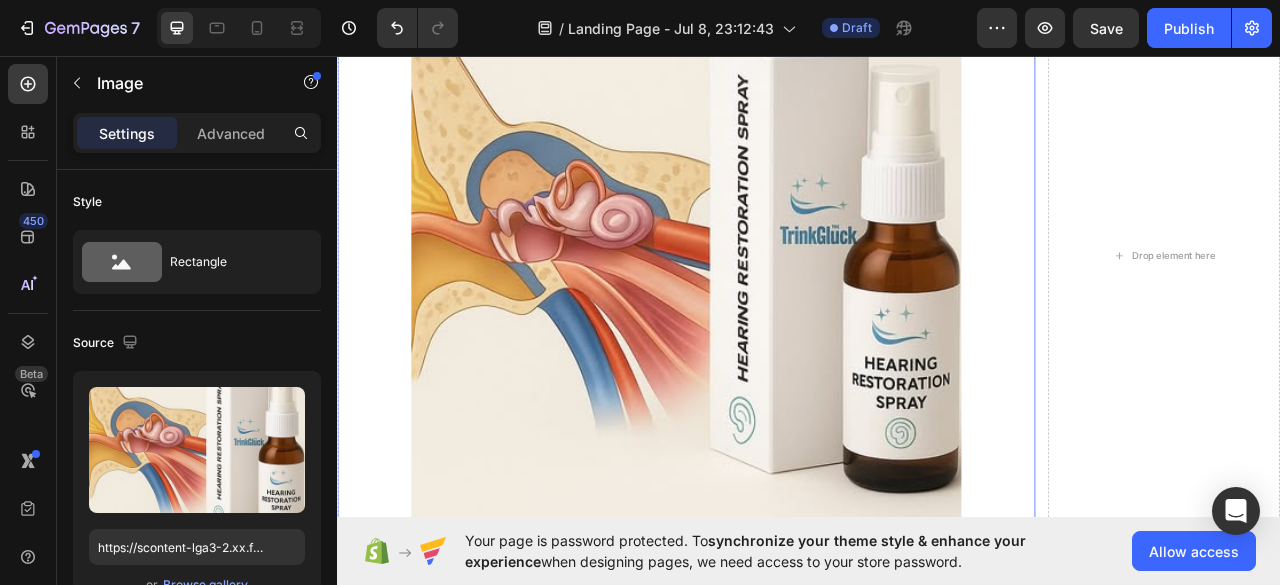 click at bounding box center [781, 311] 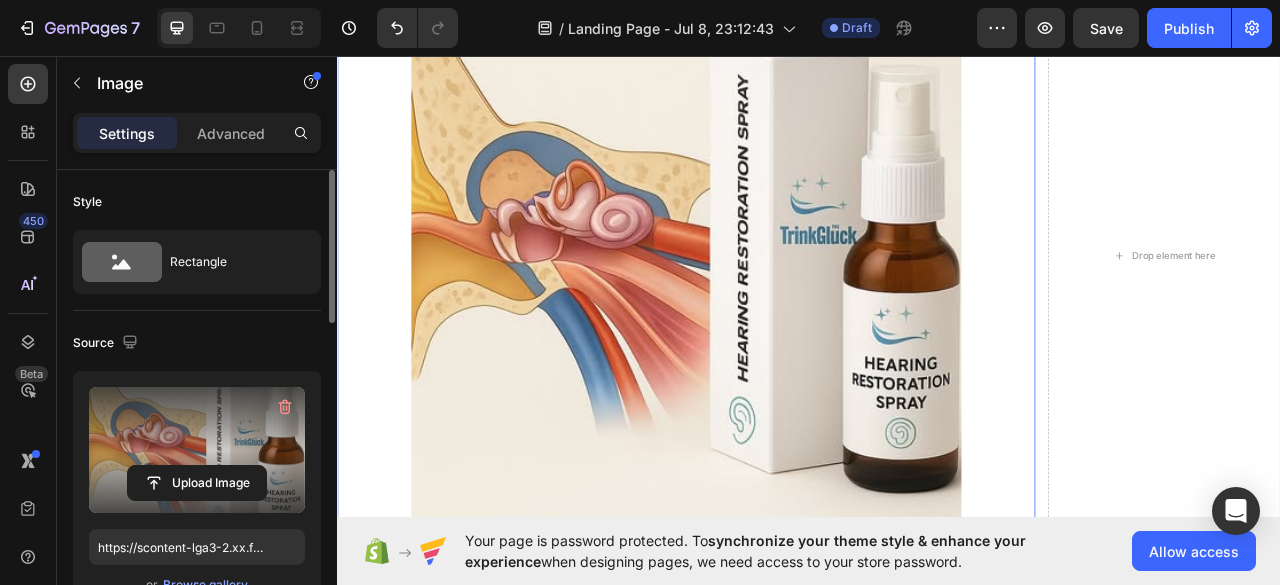 scroll, scrollTop: 300, scrollLeft: 0, axis: vertical 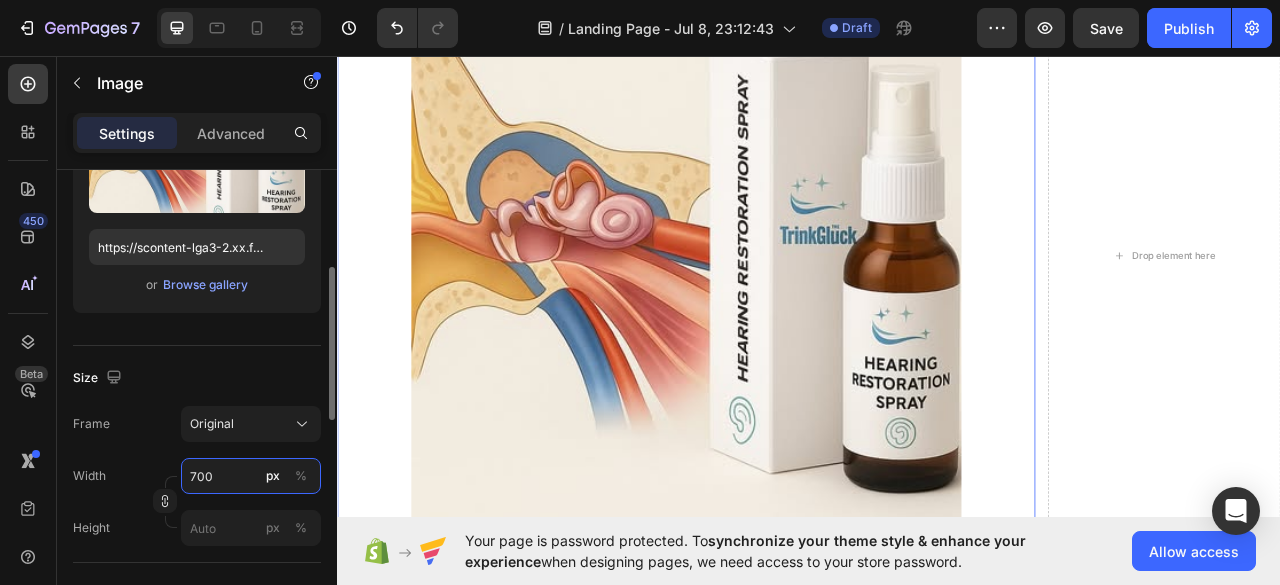 click on "700" at bounding box center [251, 476] 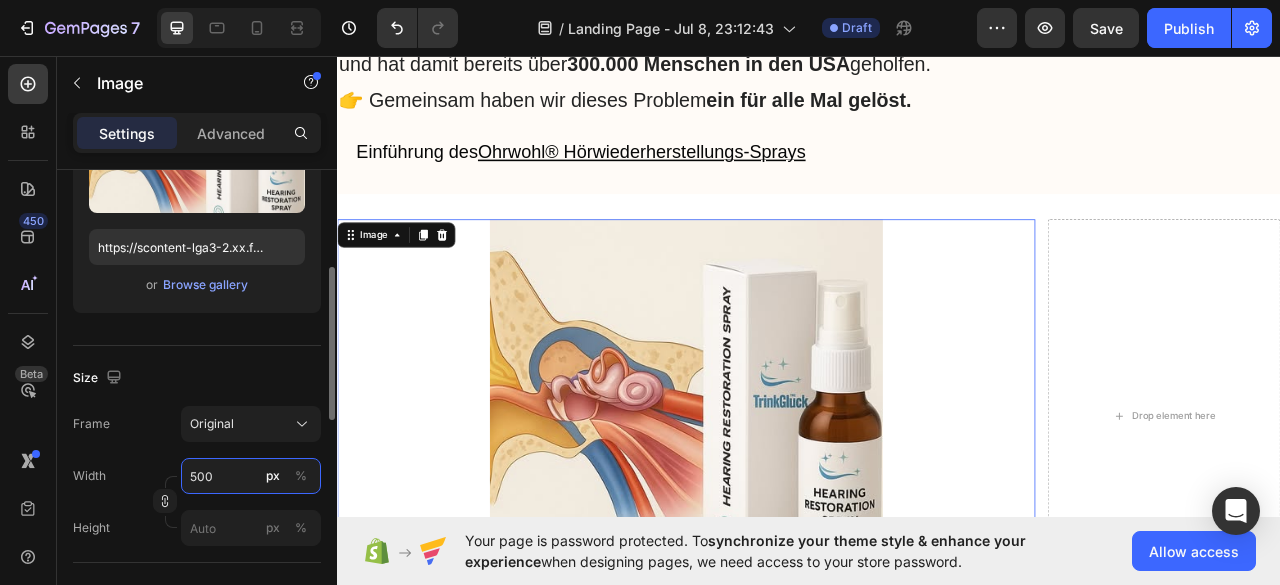 scroll, scrollTop: 7598, scrollLeft: 0, axis: vertical 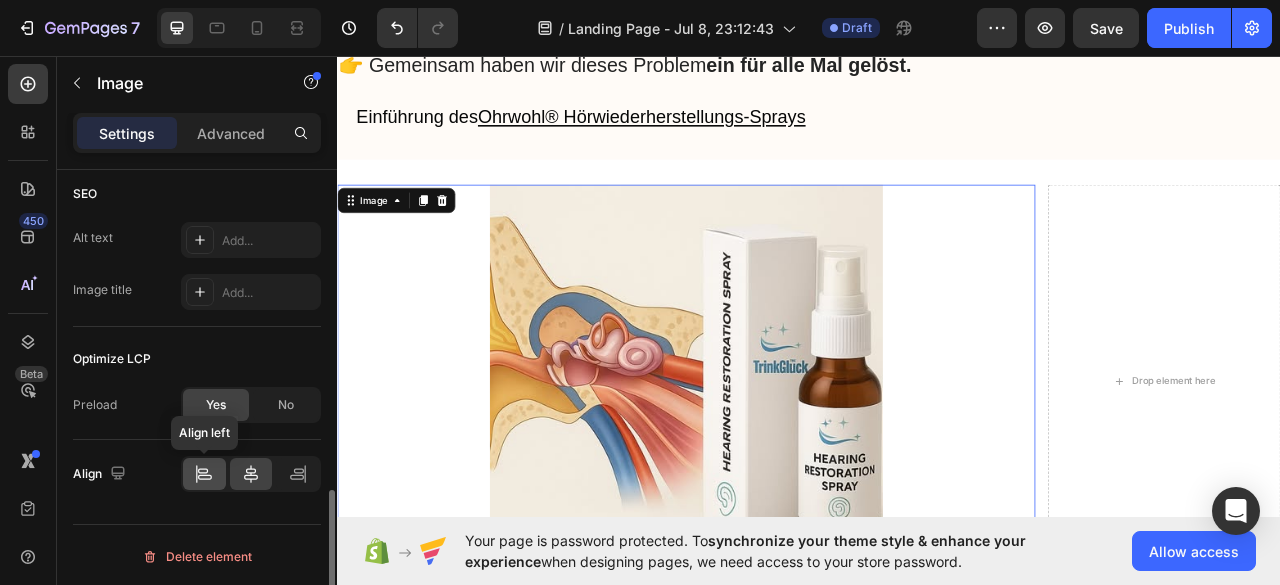 type on "500" 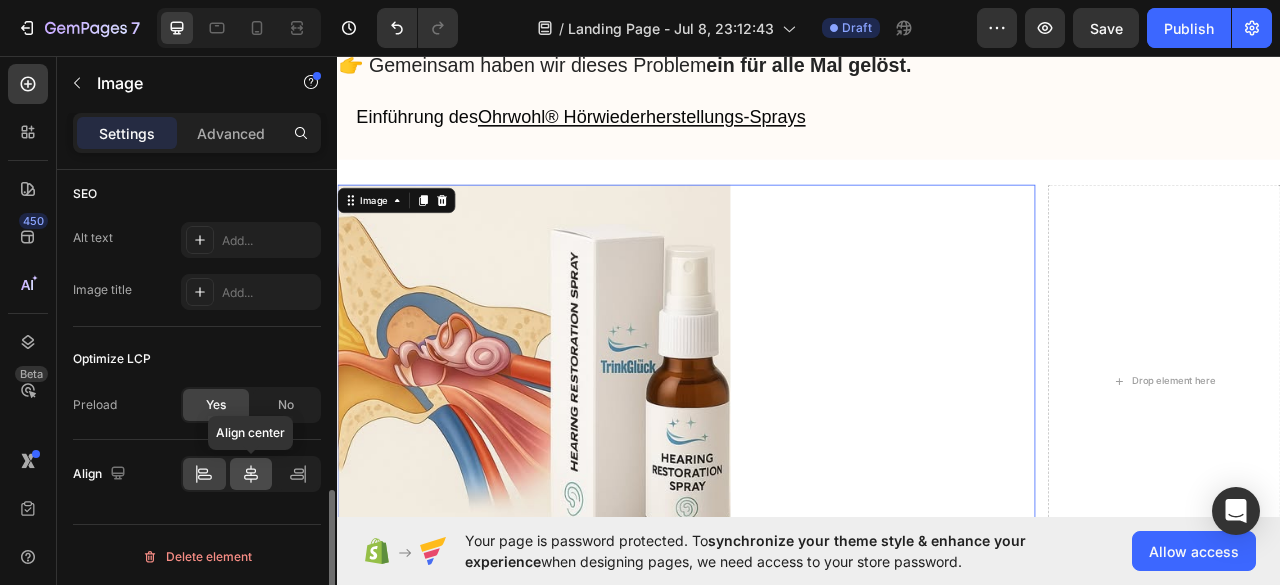 click 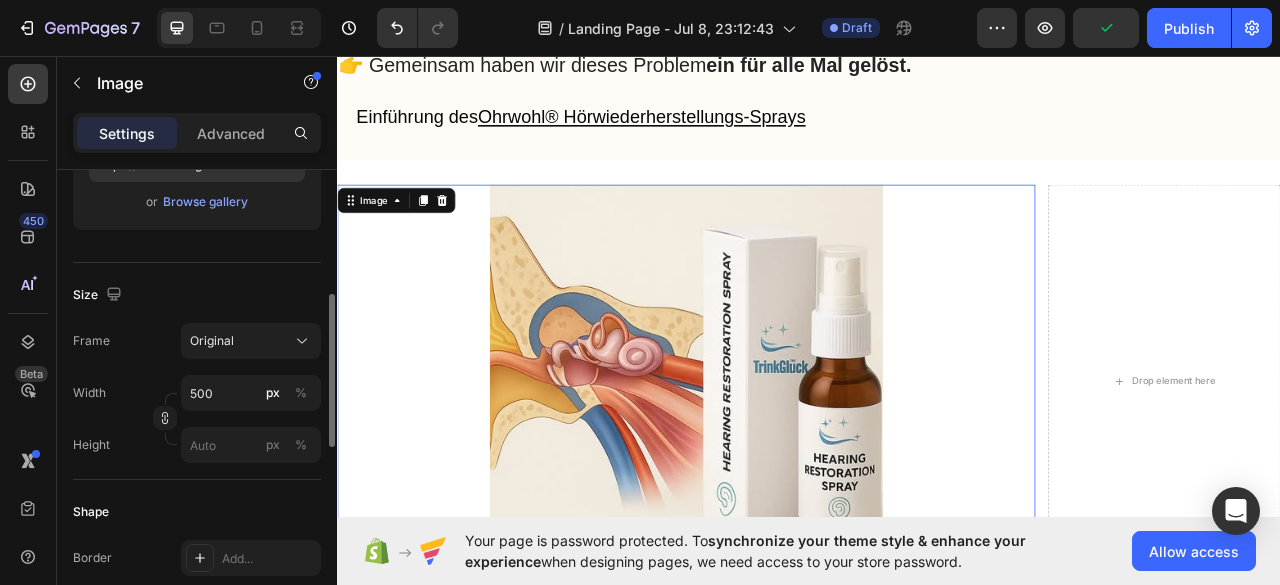 scroll, scrollTop: 183, scrollLeft: 0, axis: vertical 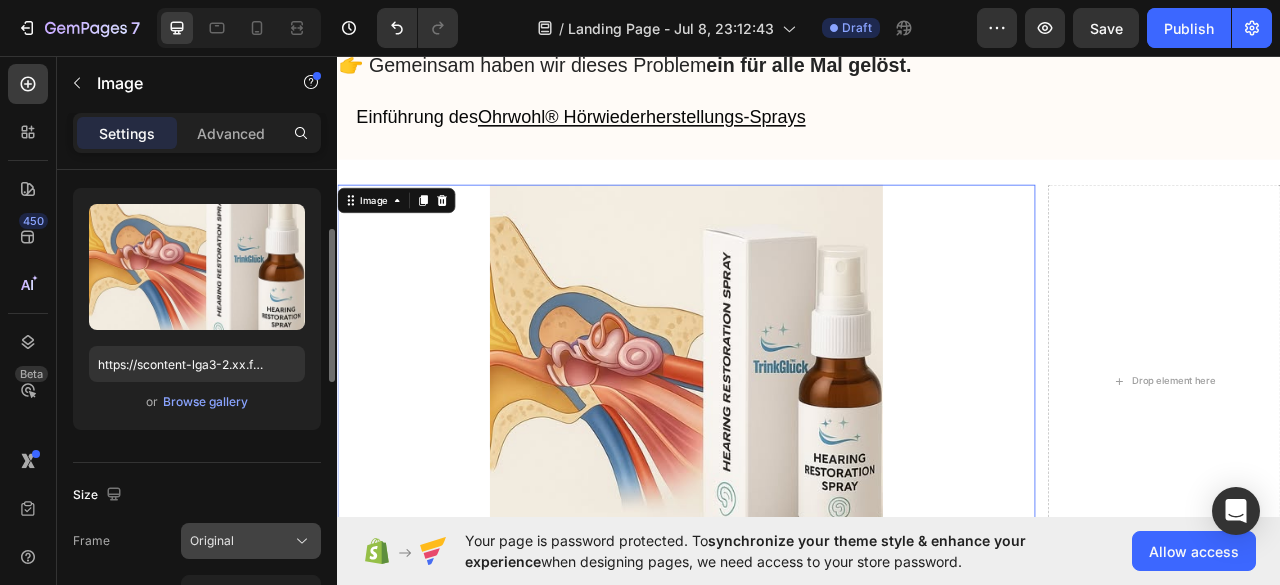click on "Original" at bounding box center [251, 541] 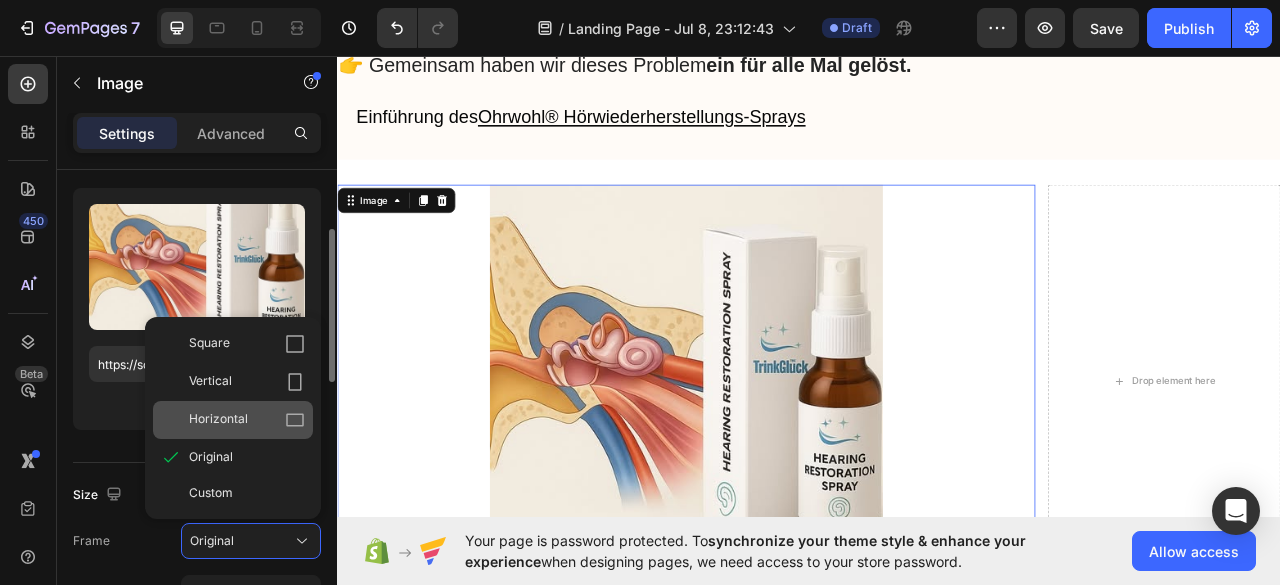 click on "Horizontal" at bounding box center (247, 420) 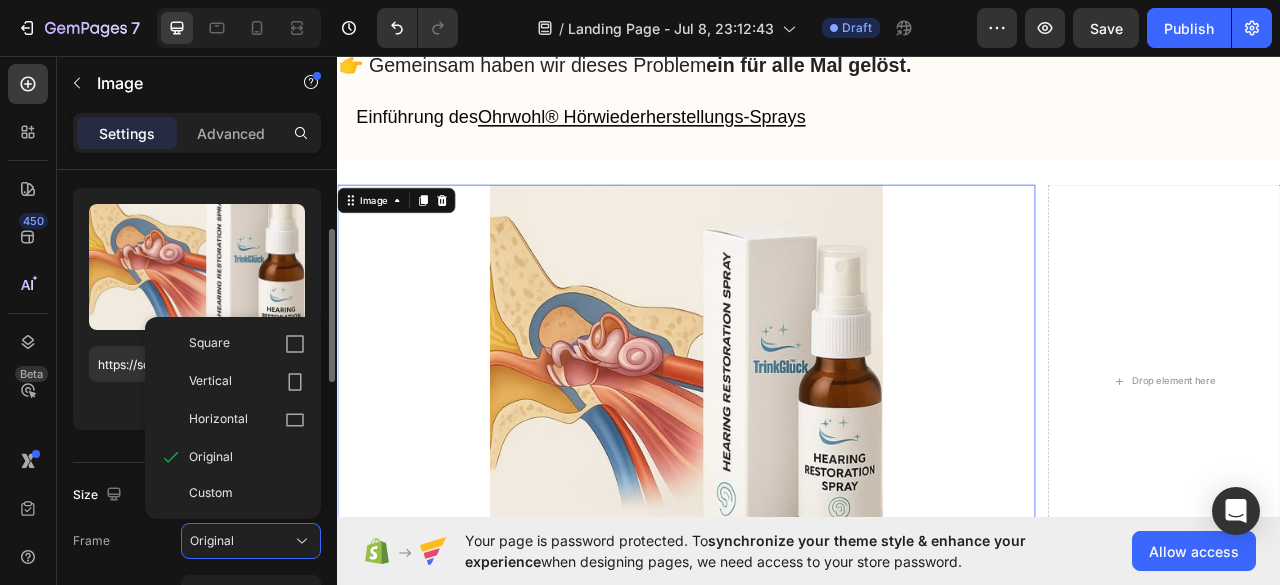 type on "375" 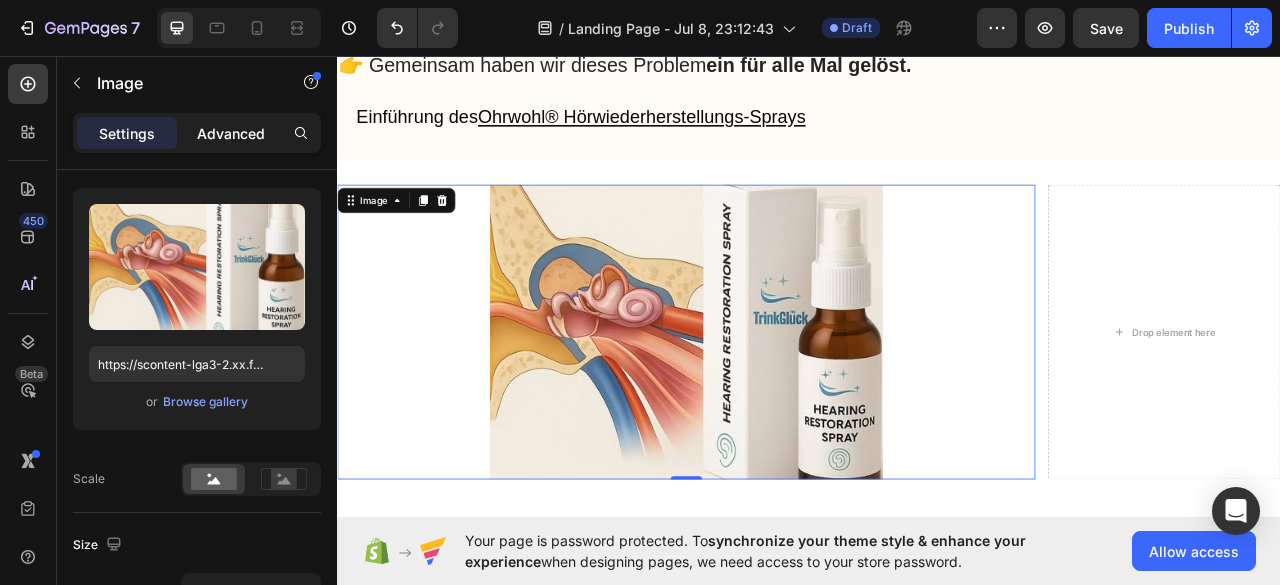 click on "Advanced" at bounding box center [231, 133] 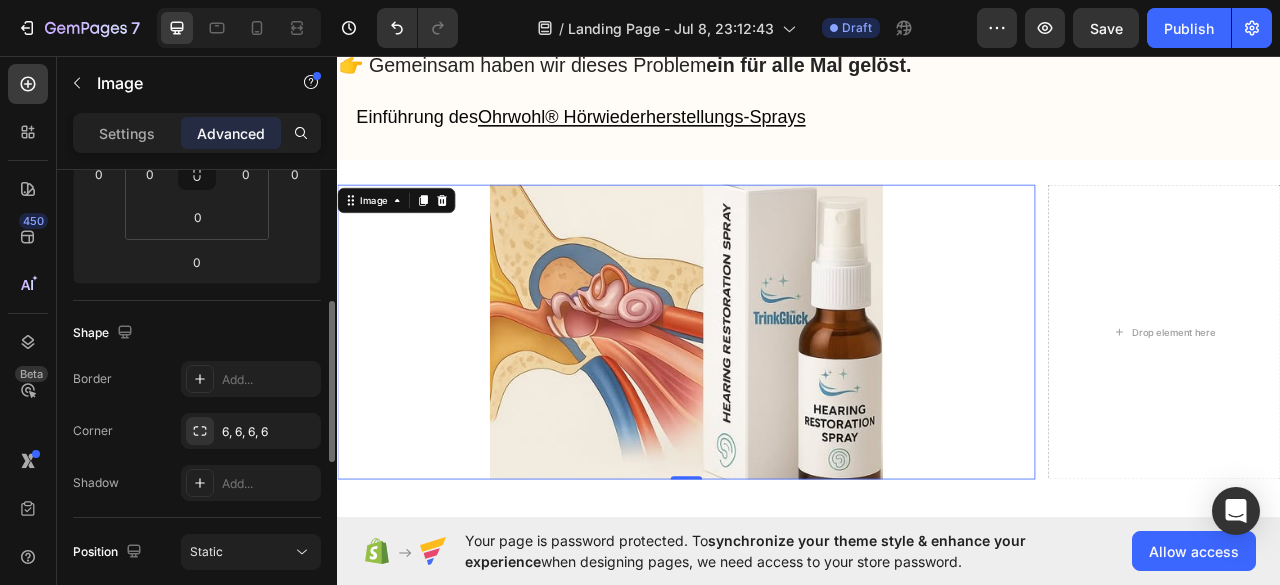 scroll, scrollTop: 583, scrollLeft: 0, axis: vertical 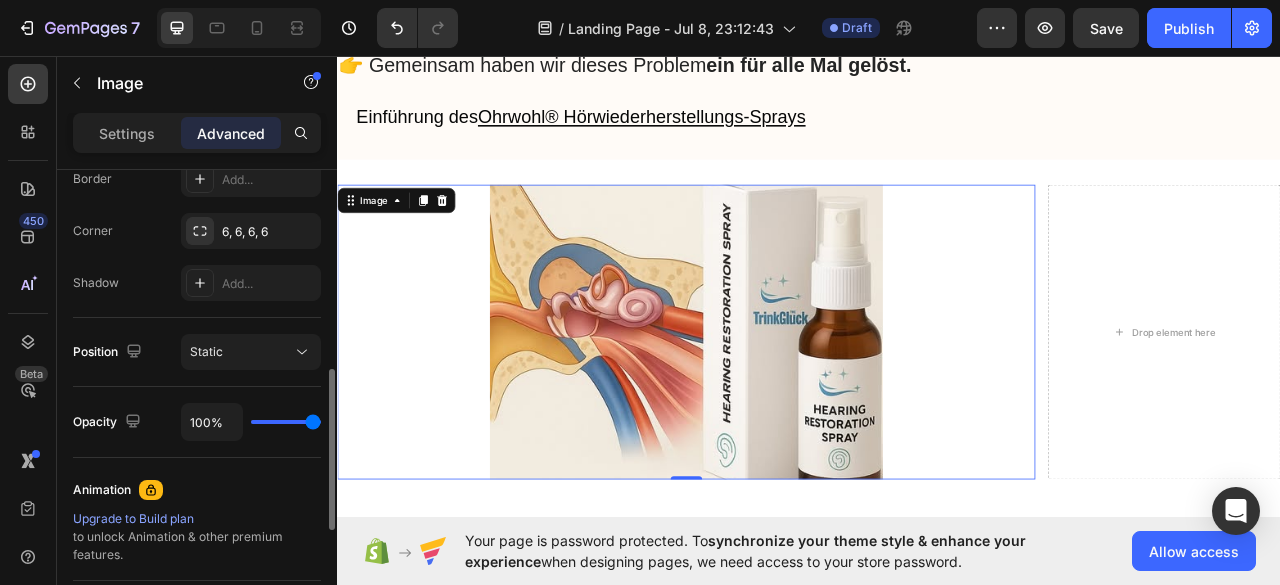 type on "91%" 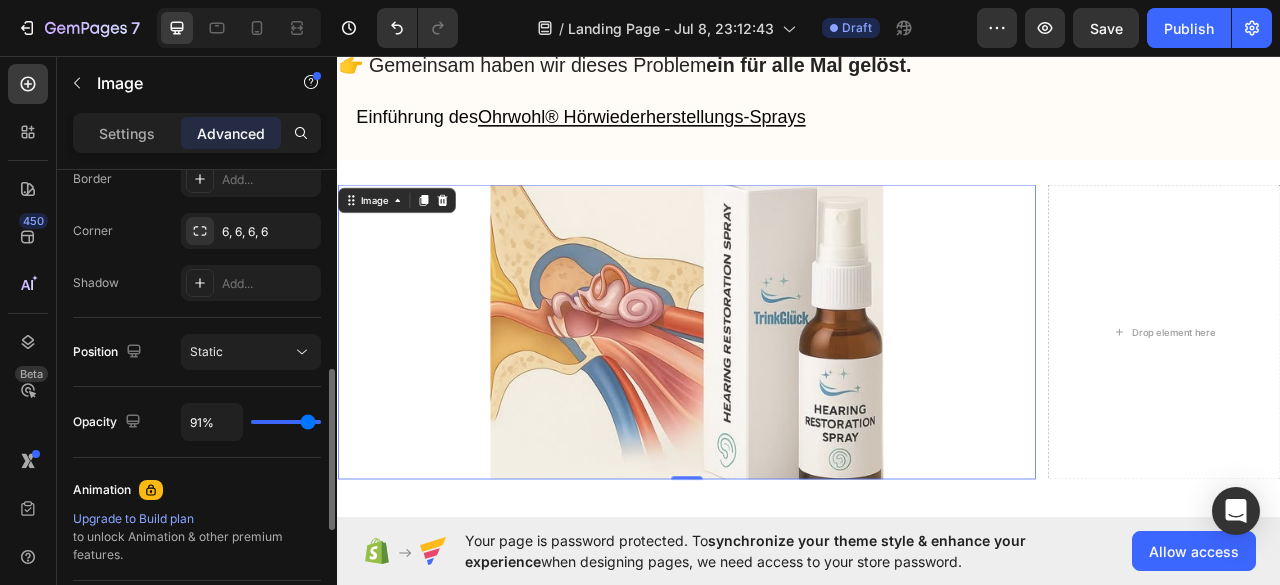 type on "86%" 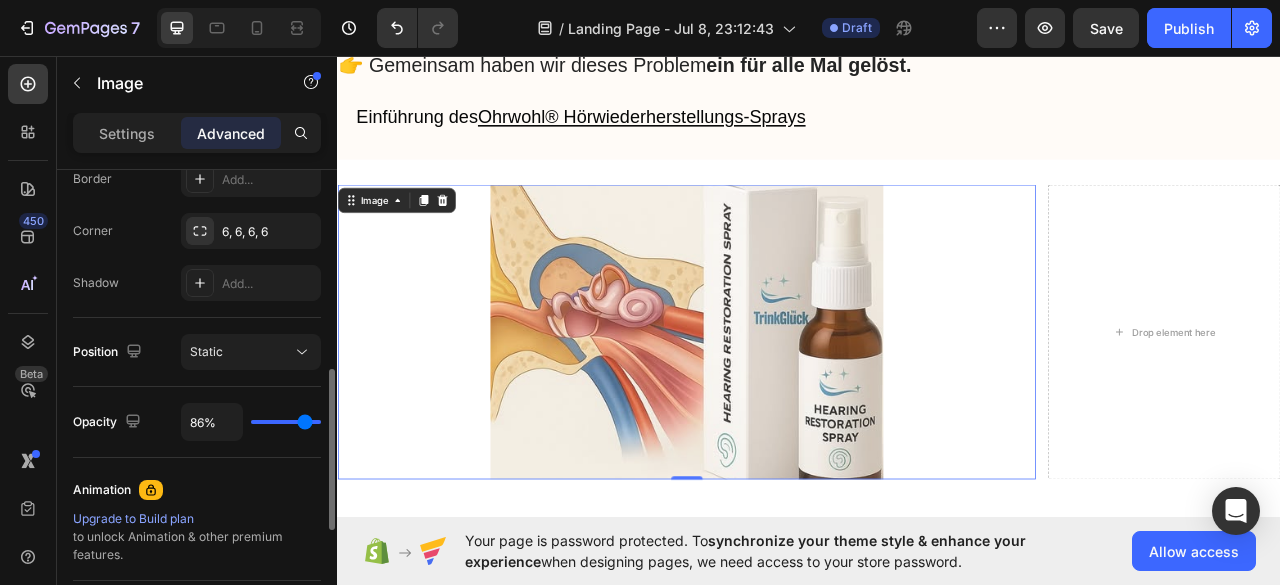 type on "81%" 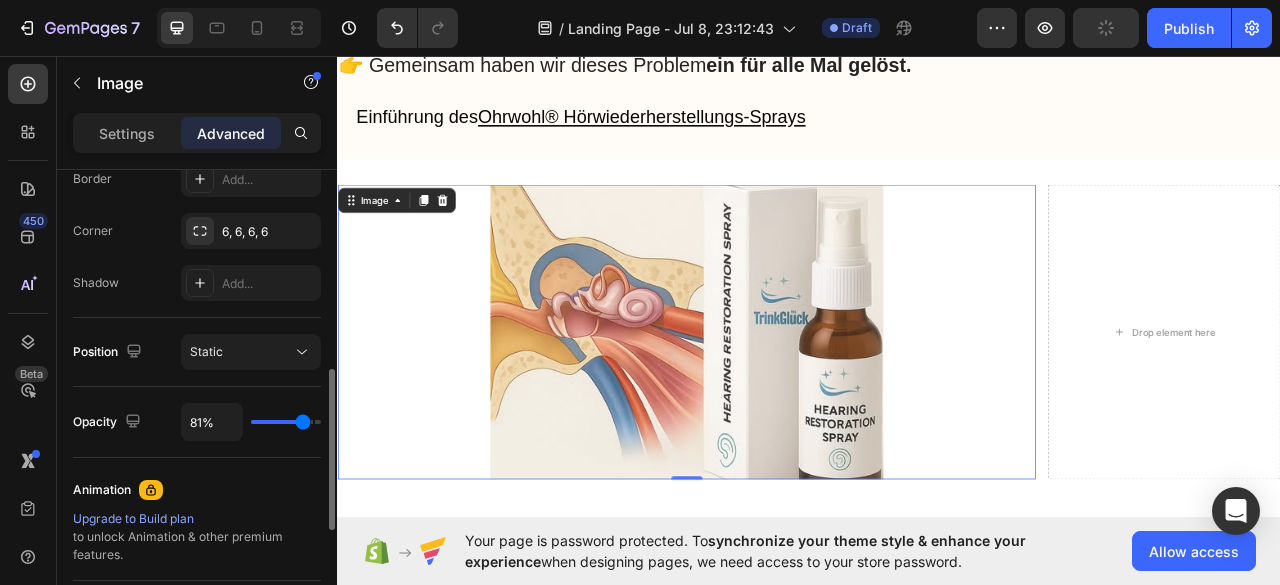 type on "78%" 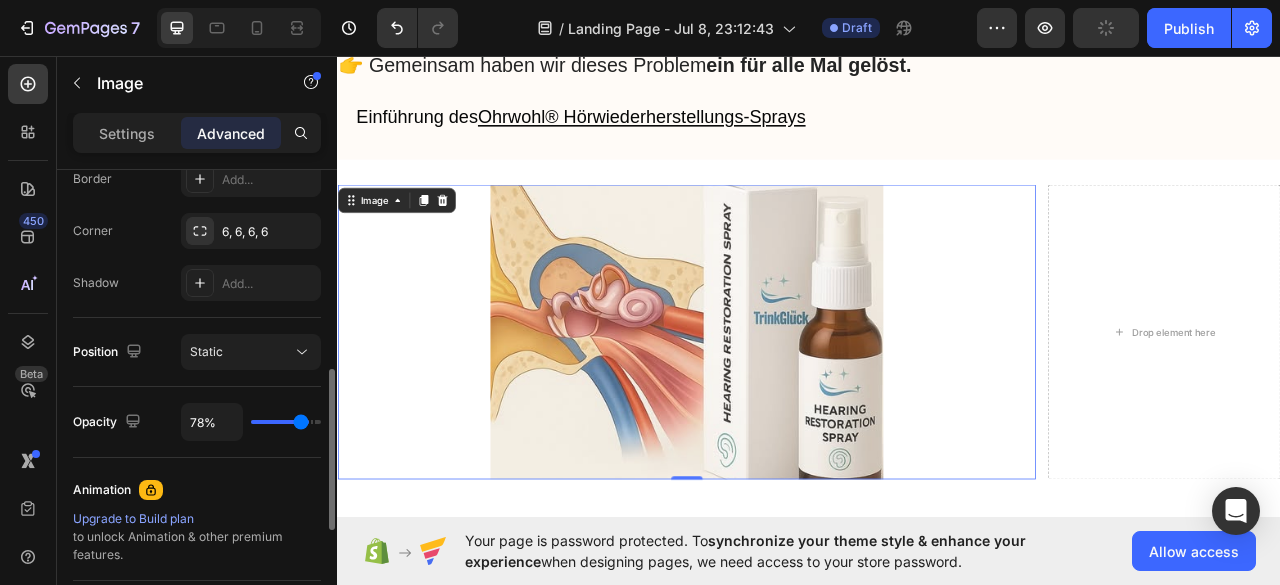 type on "76%" 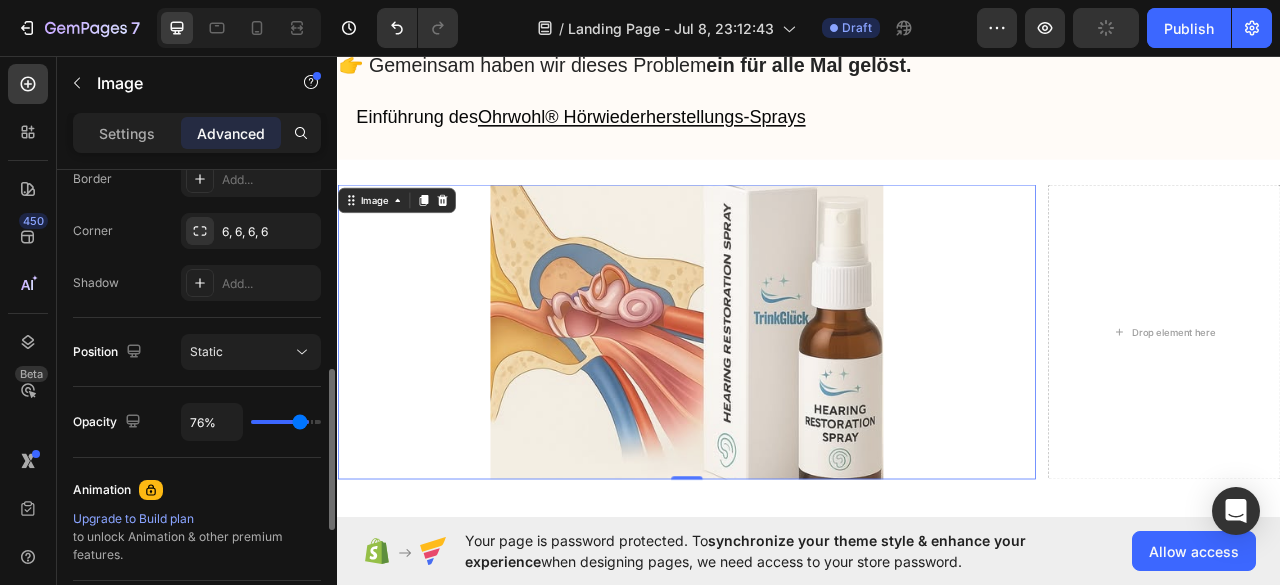 type on "75%" 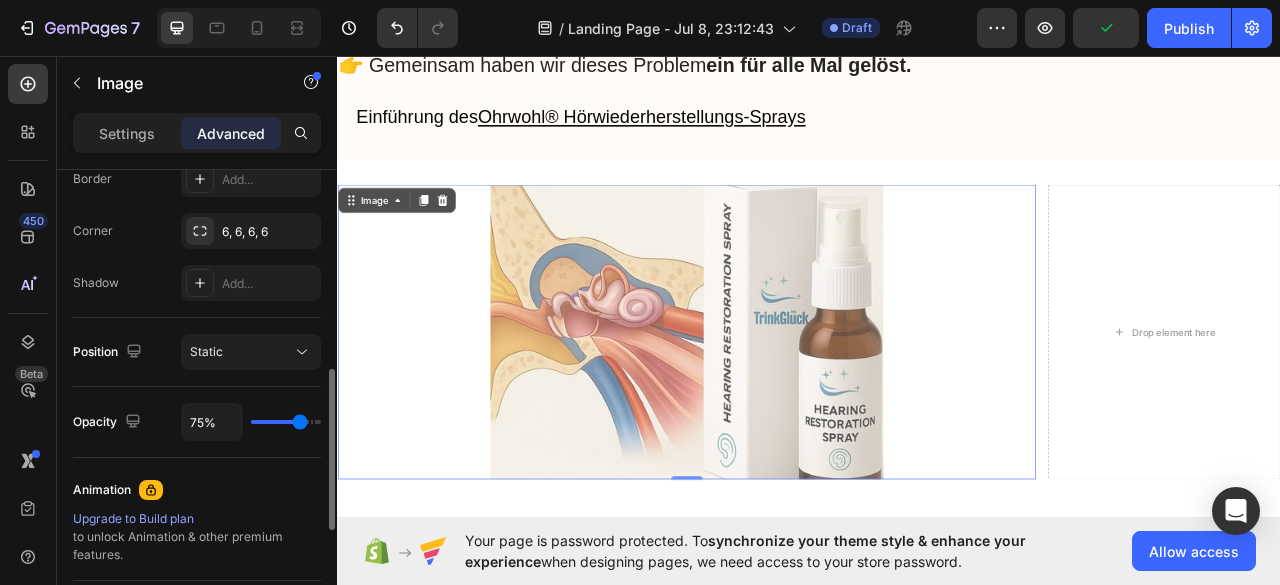 type on "82%" 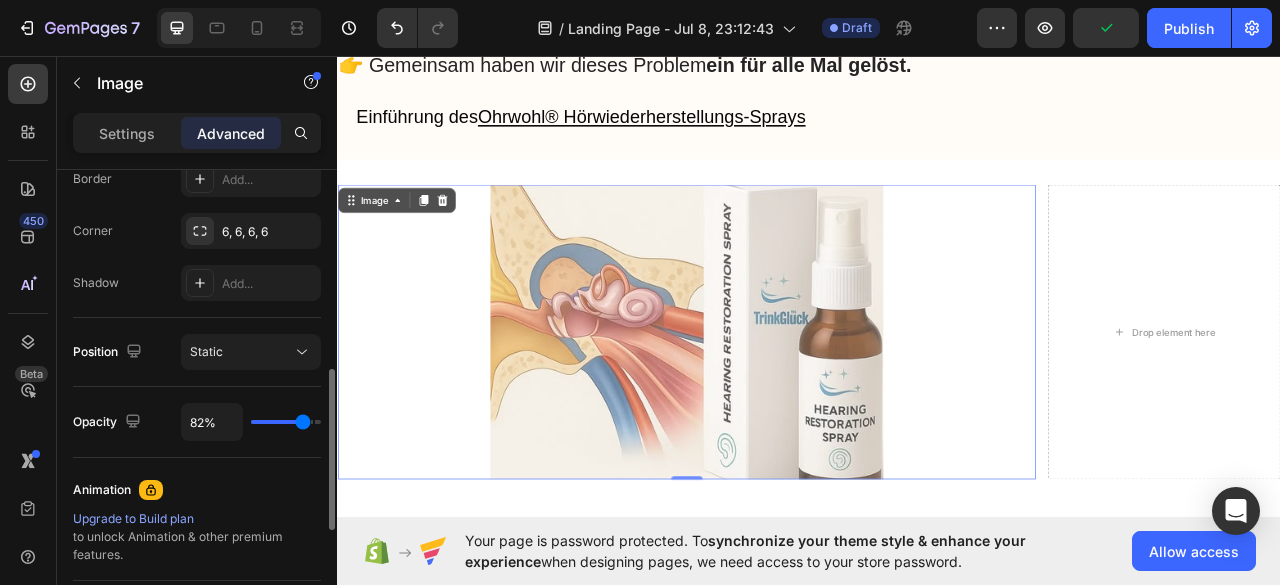type on "86%" 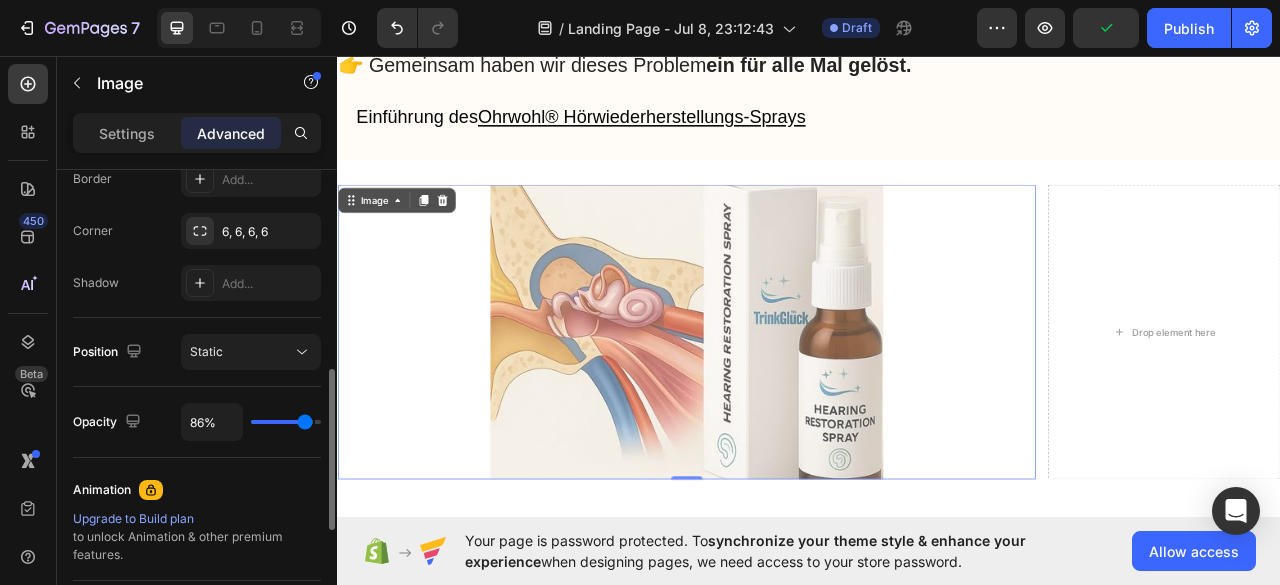 type on "93%" 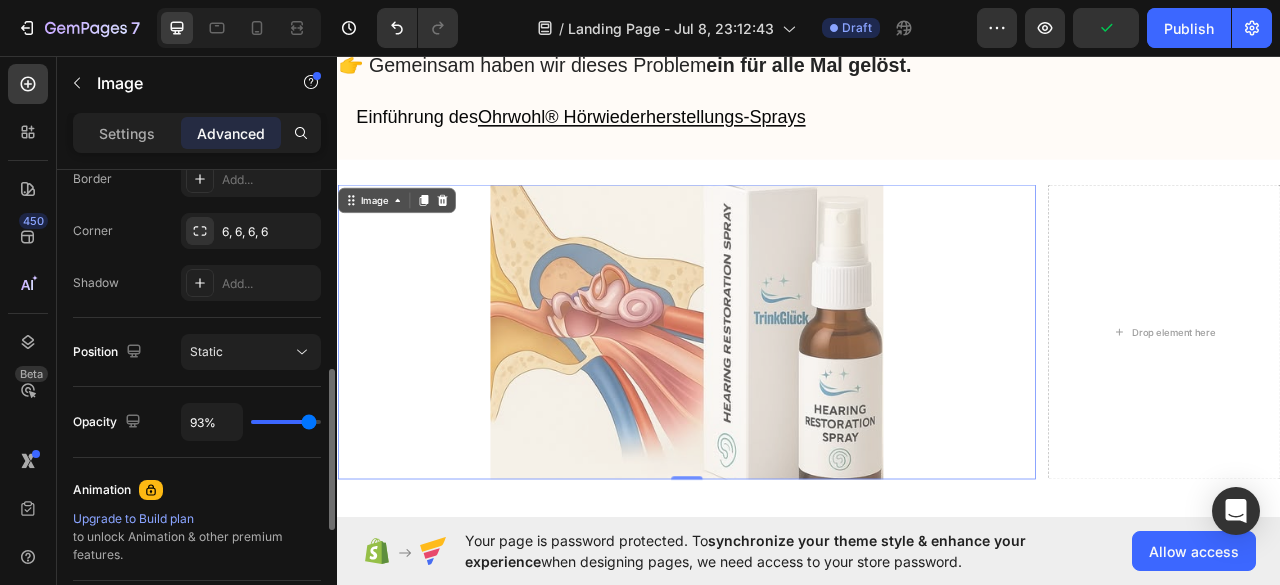 type on "97%" 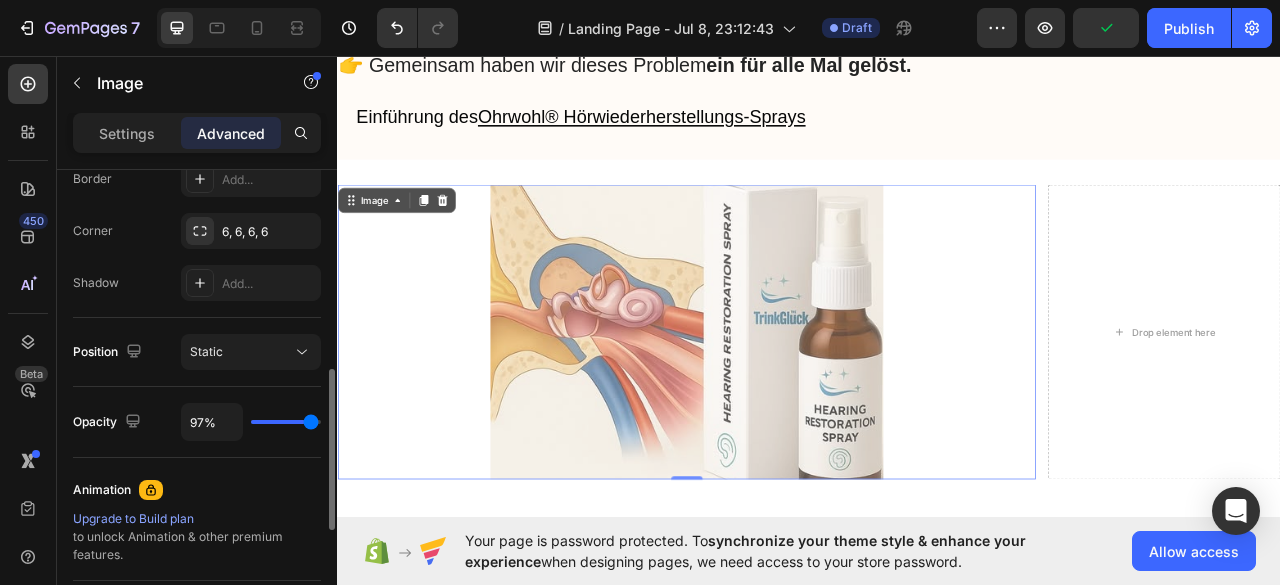 type on "100%" 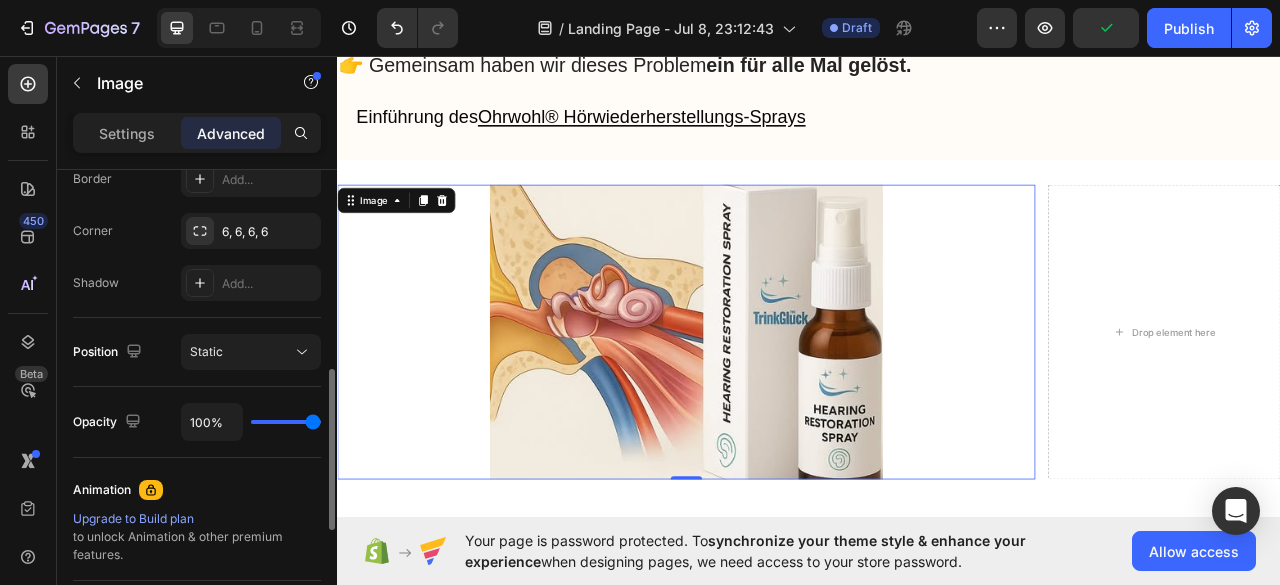 drag, startPoint x: 310, startPoint y: 422, endPoint x: 372, endPoint y: 423, distance: 62.008064 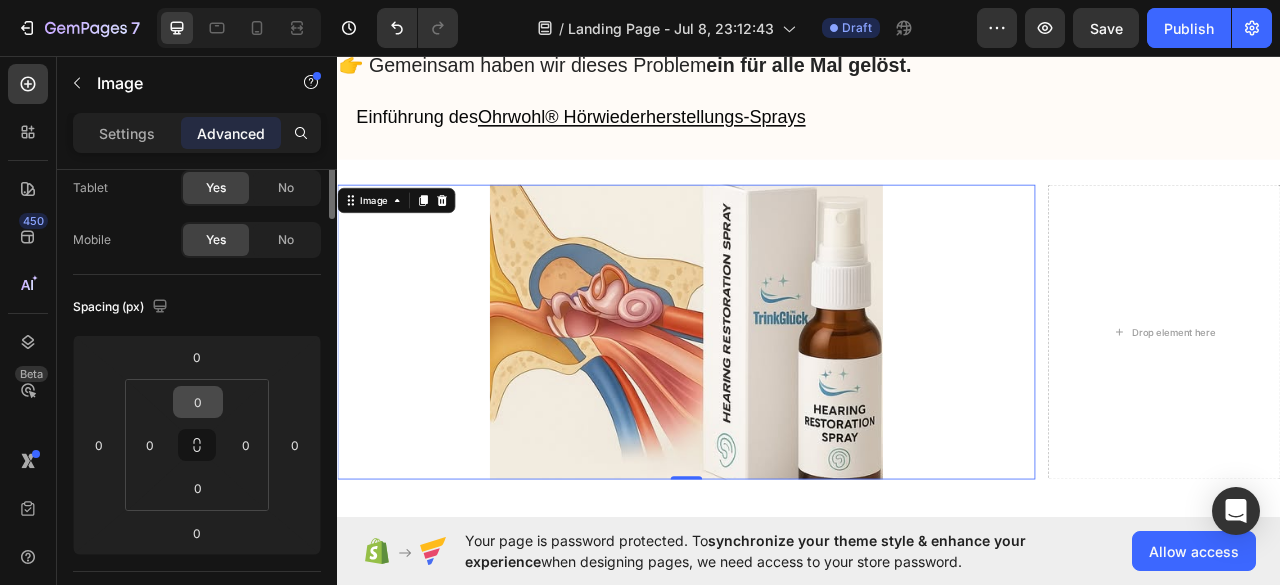 scroll, scrollTop: 0, scrollLeft: 0, axis: both 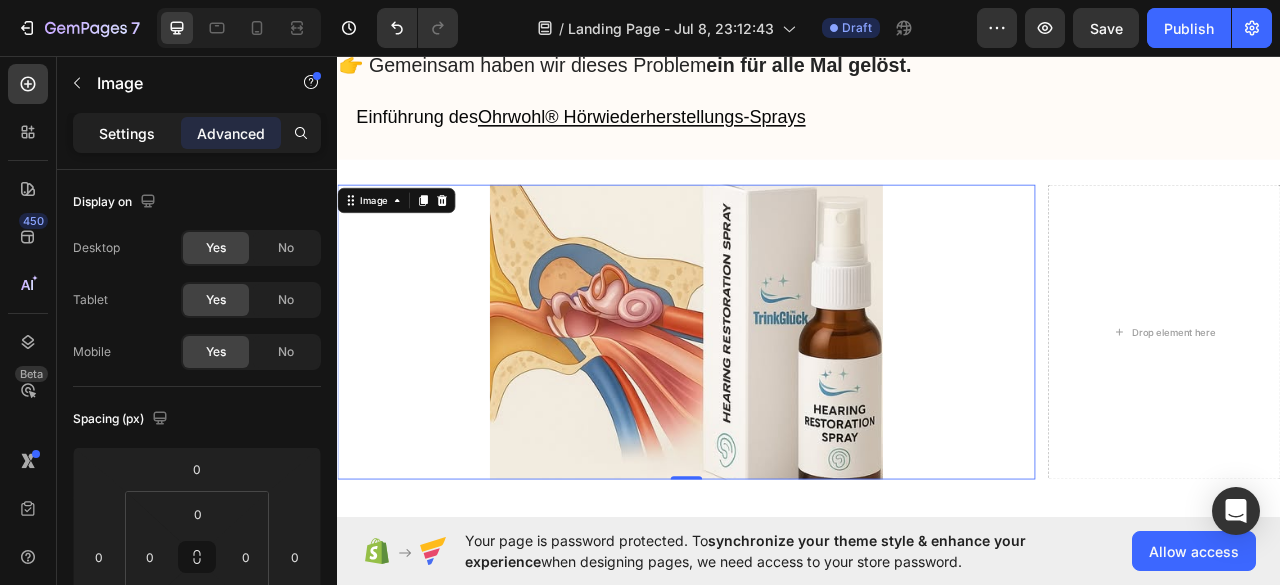 click on "Settings" 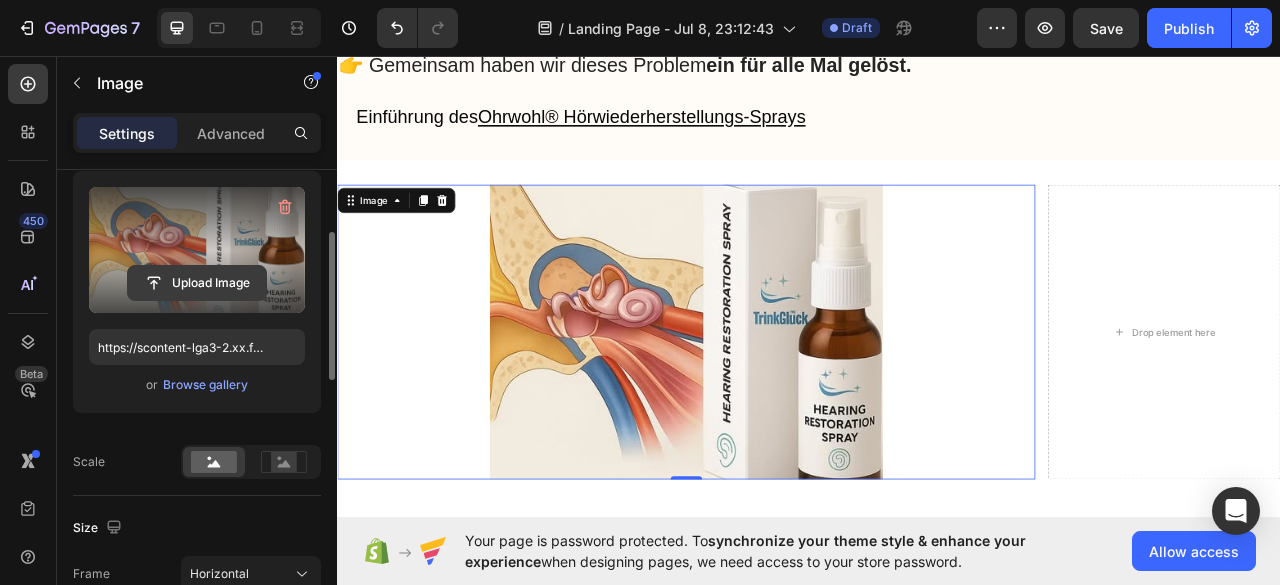 scroll, scrollTop: 300, scrollLeft: 0, axis: vertical 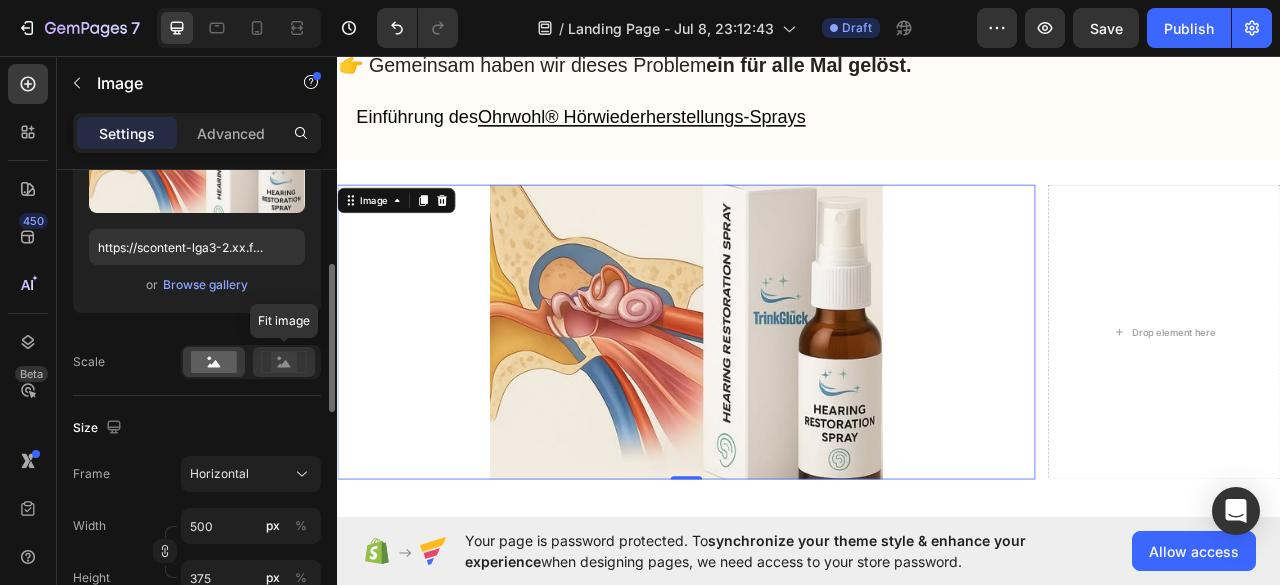 click 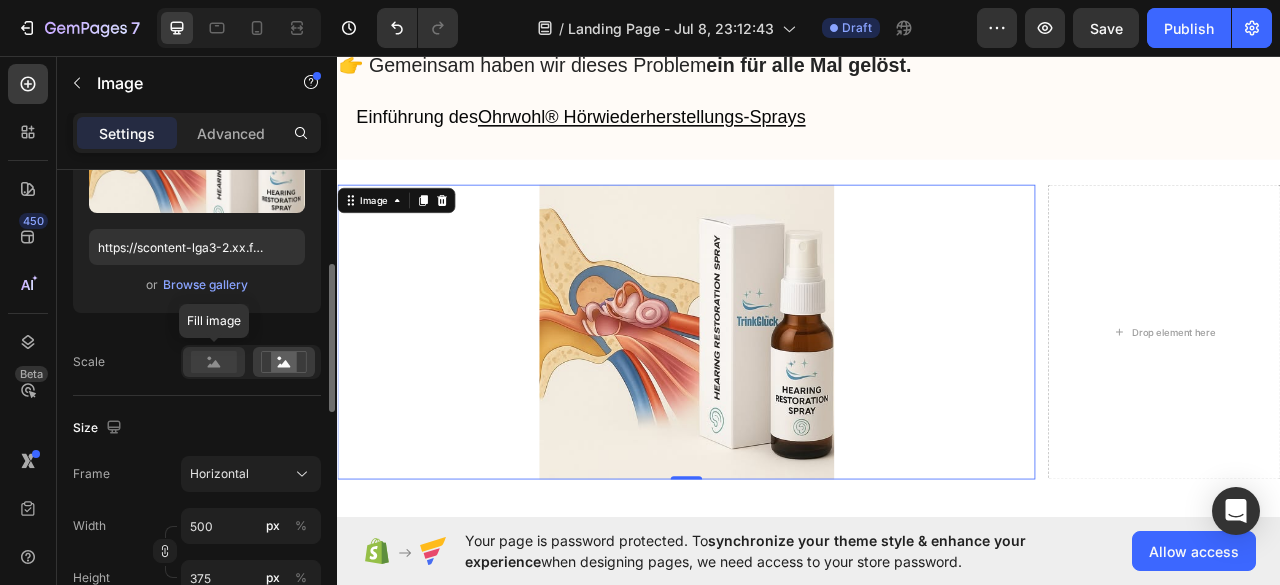 click 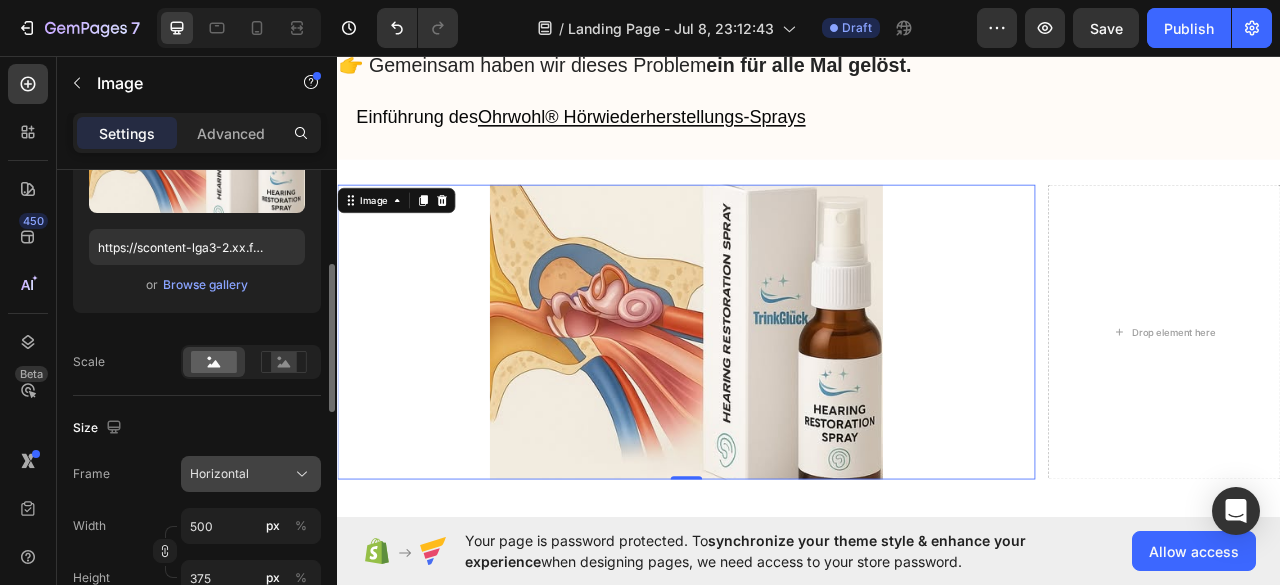 click on "Horizontal" 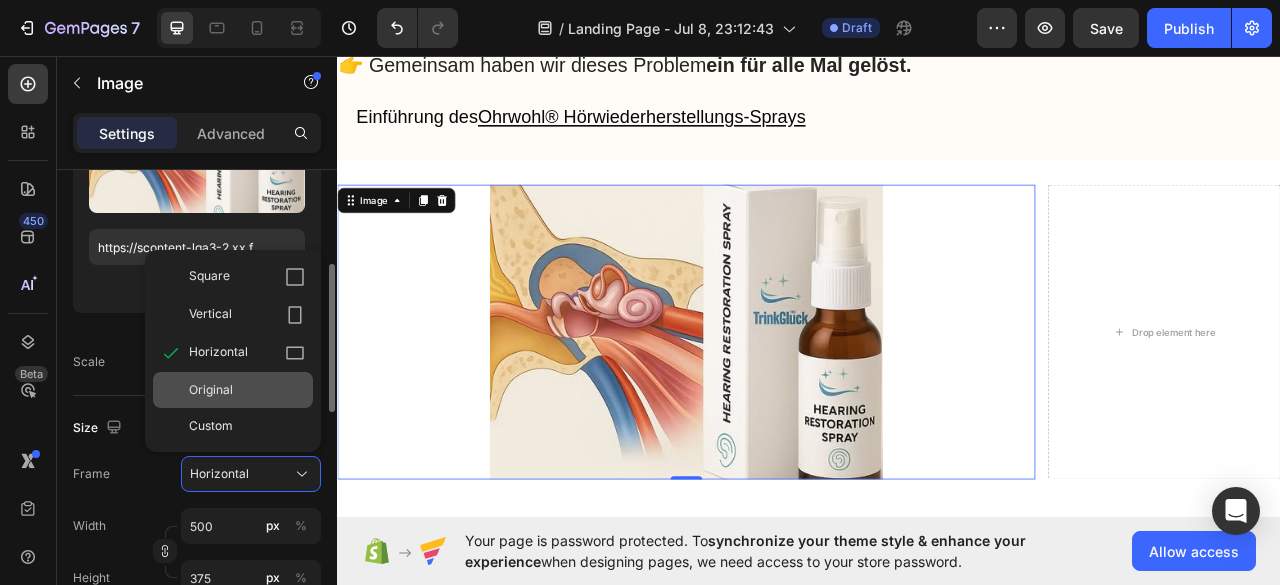click on "Original" at bounding box center [247, 390] 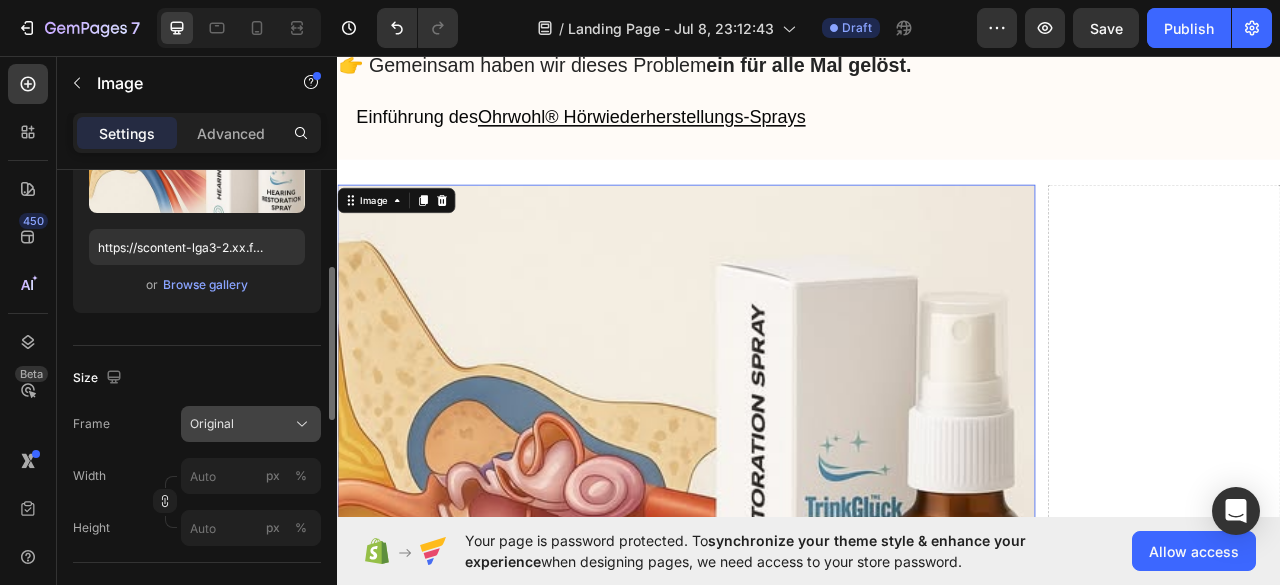 click on "Original" at bounding box center [251, 424] 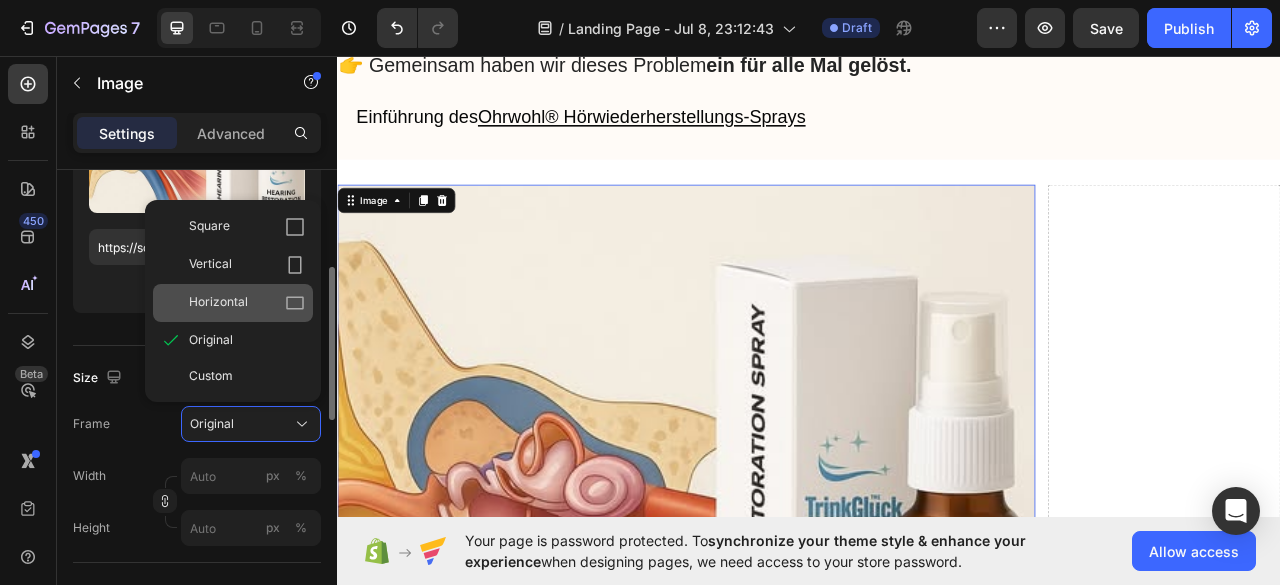 click on "Horizontal" at bounding box center [247, 303] 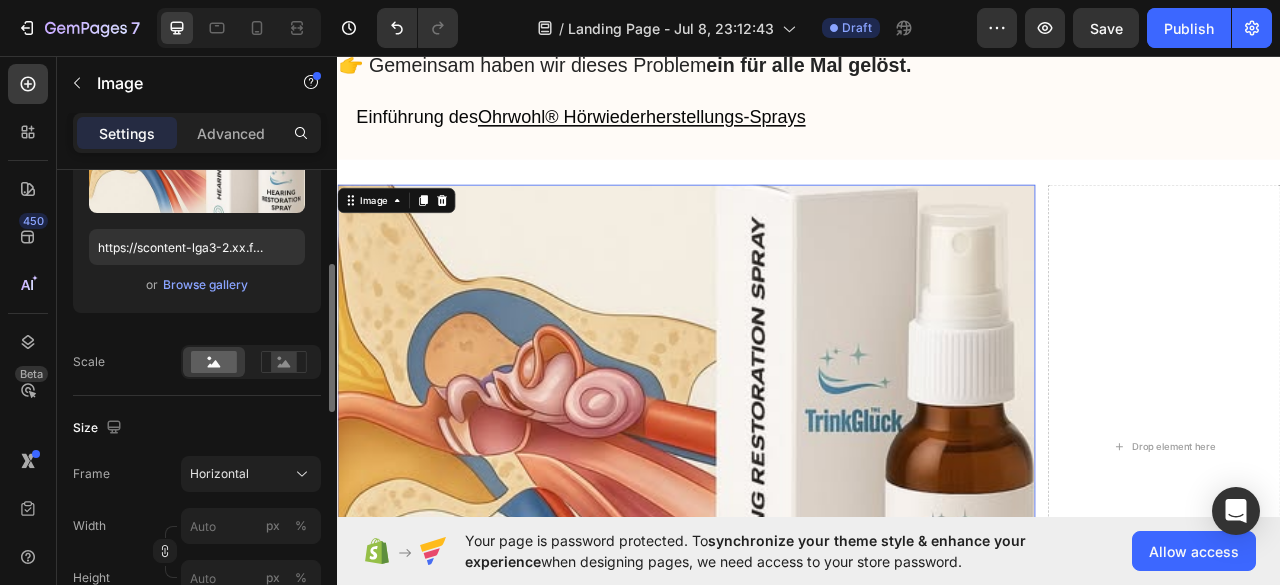 drag, startPoint x: 286, startPoint y: 470, endPoint x: 282, endPoint y: 453, distance: 17.464249 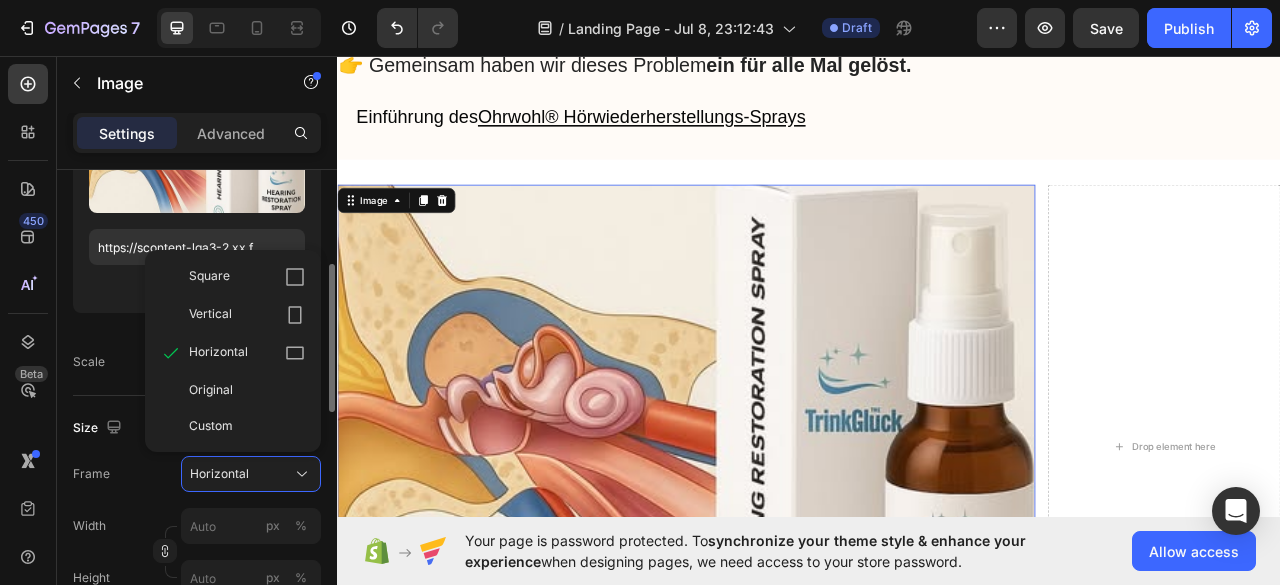 click on "Vertical" at bounding box center [247, 315] 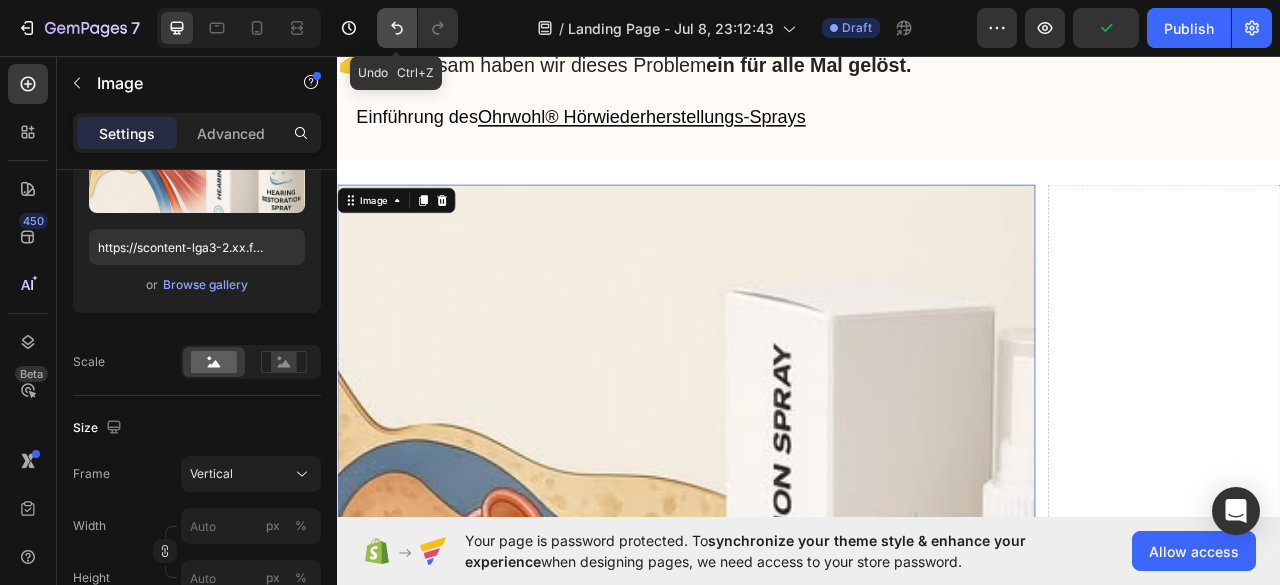 click 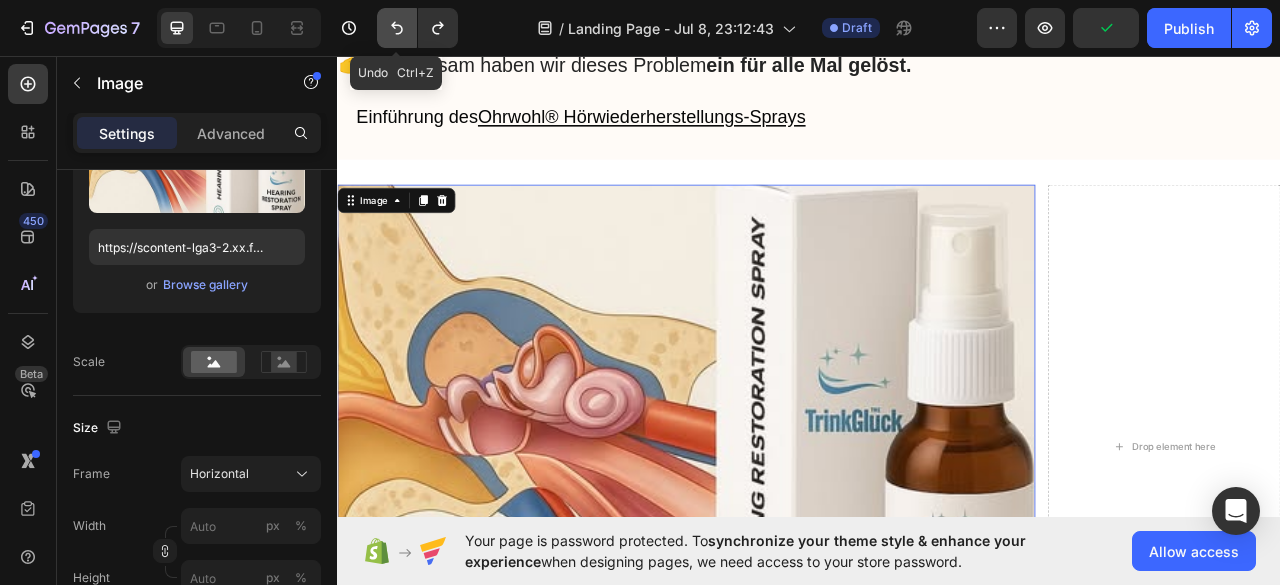 click 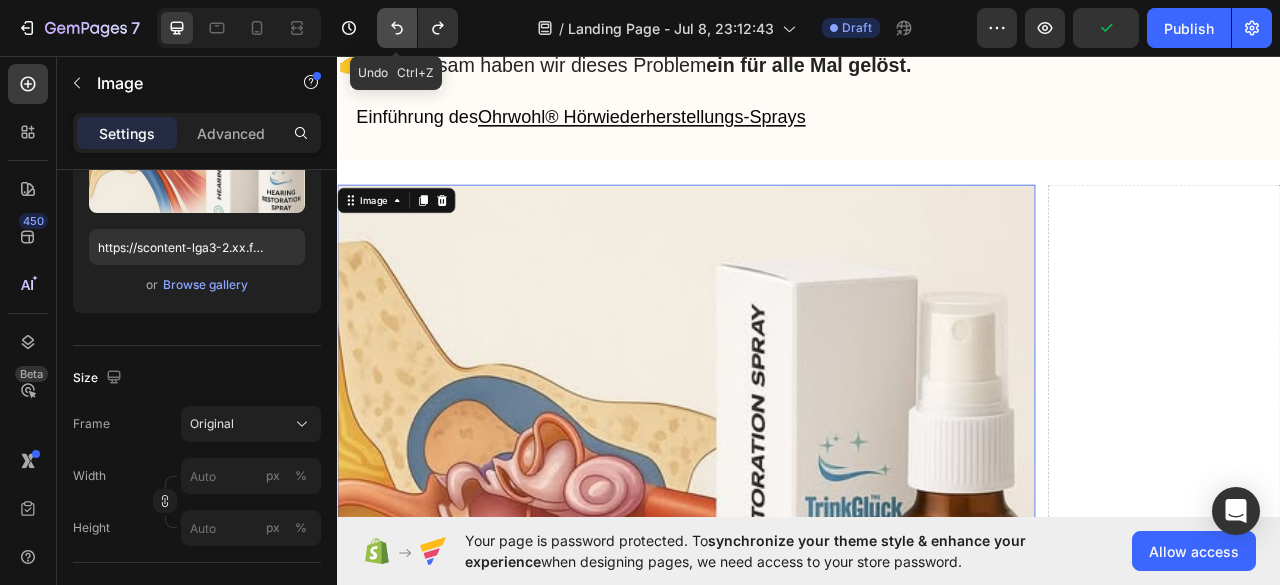 click 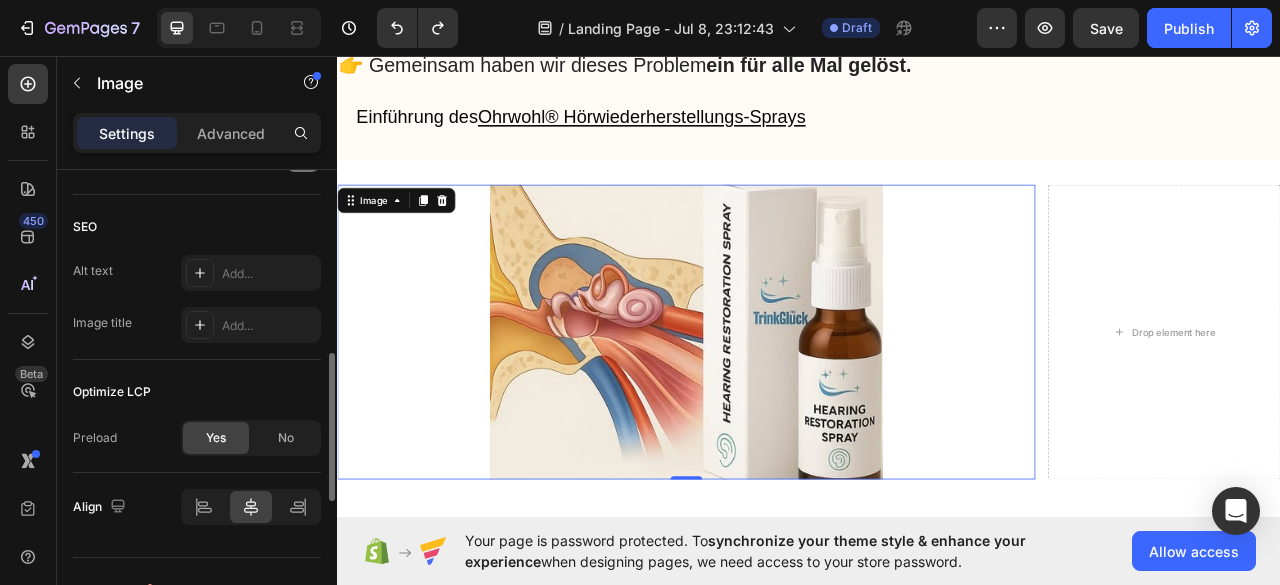 scroll, scrollTop: 1033, scrollLeft: 0, axis: vertical 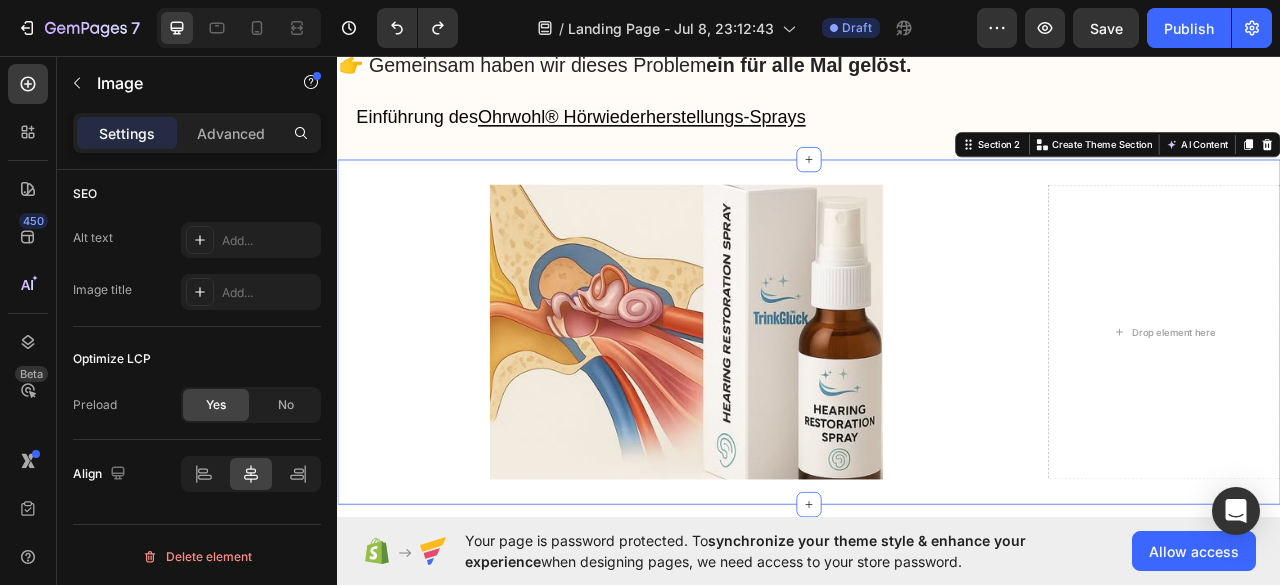 click on "Image
Drop element here Section 2   You can create reusable sections Create Theme Section AI Content Write with GemAI What would you like to describe here? Tone and Voice Persuasive Product Show more Generate" at bounding box center (937, 408) 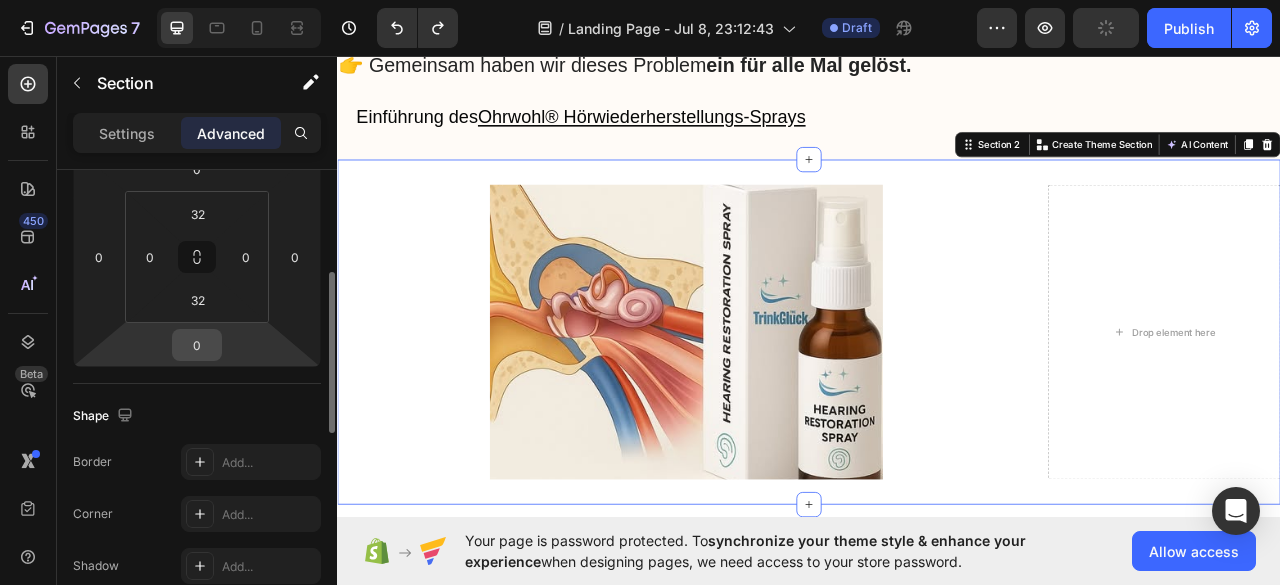 scroll, scrollTop: 0, scrollLeft: 0, axis: both 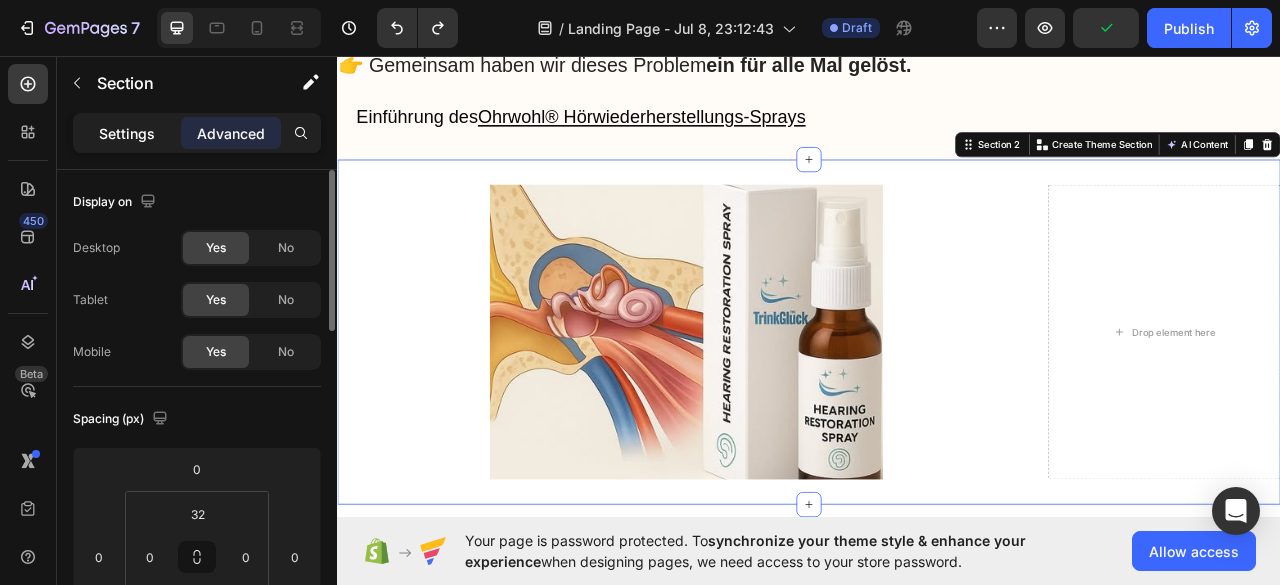 click on "Settings" at bounding box center [127, 133] 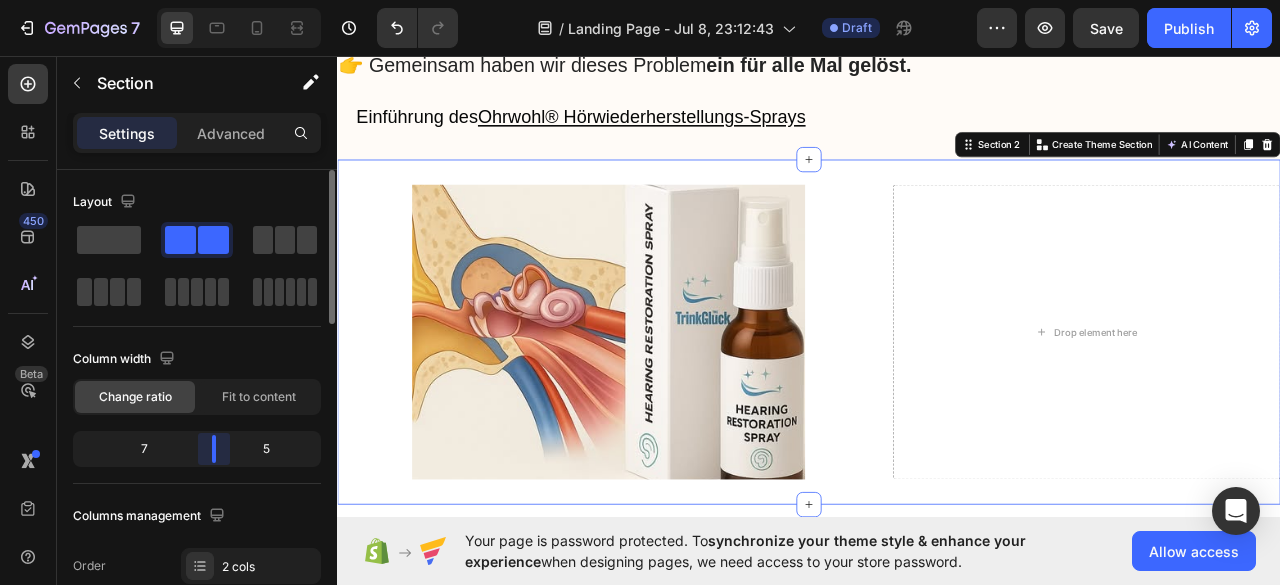 drag, startPoint x: 256, startPoint y: 449, endPoint x: 258, endPoint y: 435, distance: 14.142136 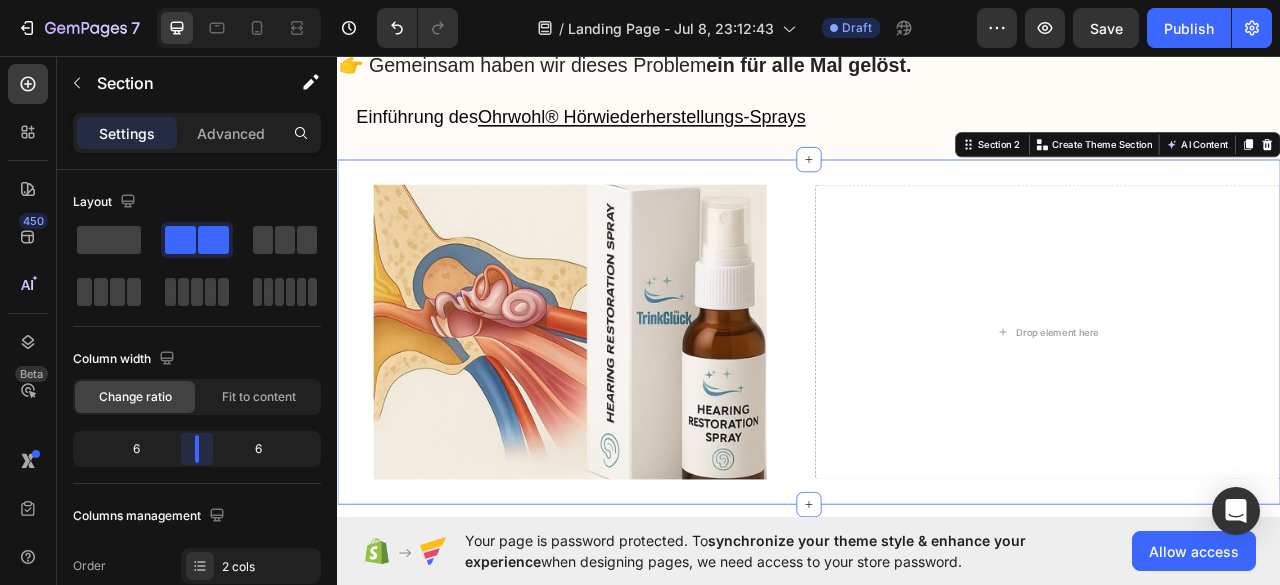 drag, startPoint x: 212, startPoint y: 443, endPoint x: 248, endPoint y: 498, distance: 65.734314 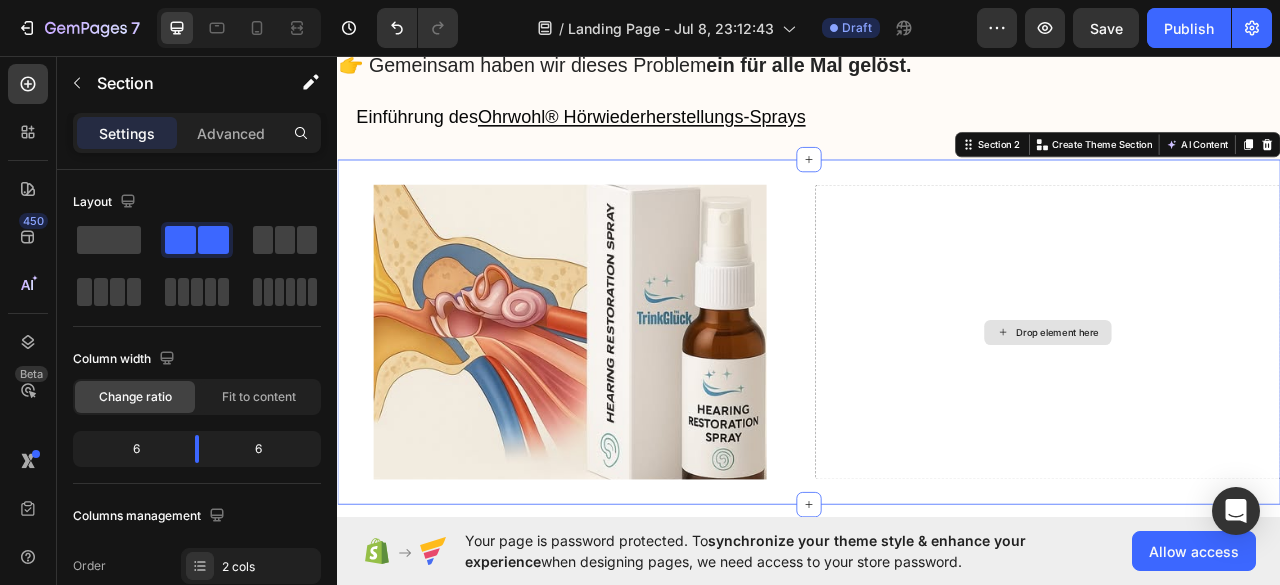 click on "Drop element here" at bounding box center (1241, 408) 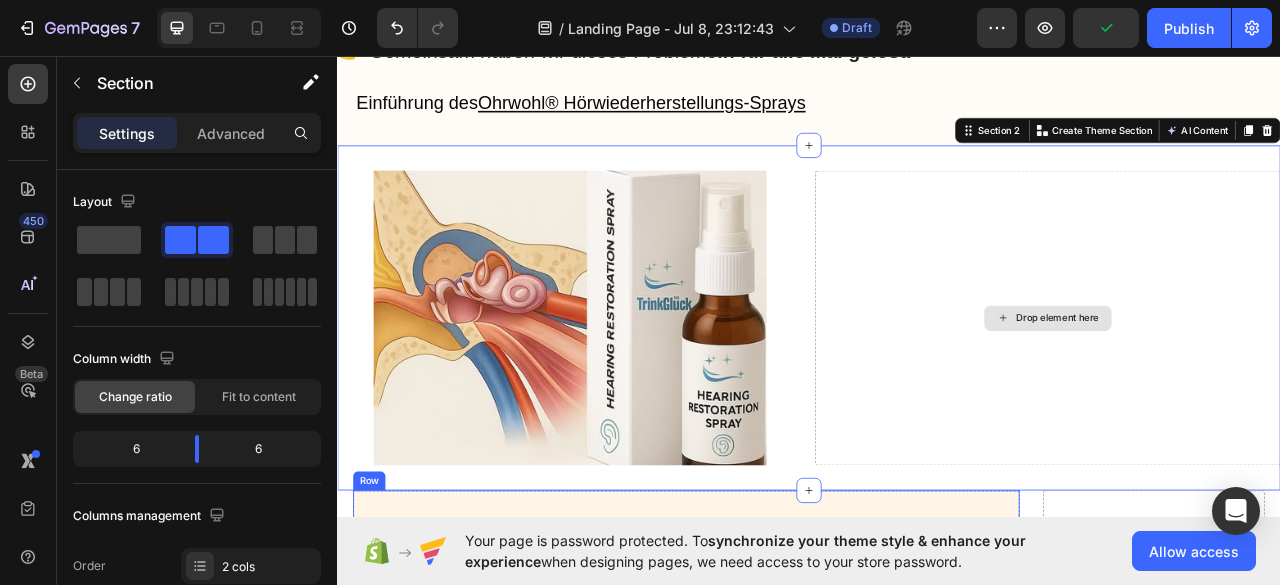 scroll, scrollTop: 7598, scrollLeft: 0, axis: vertical 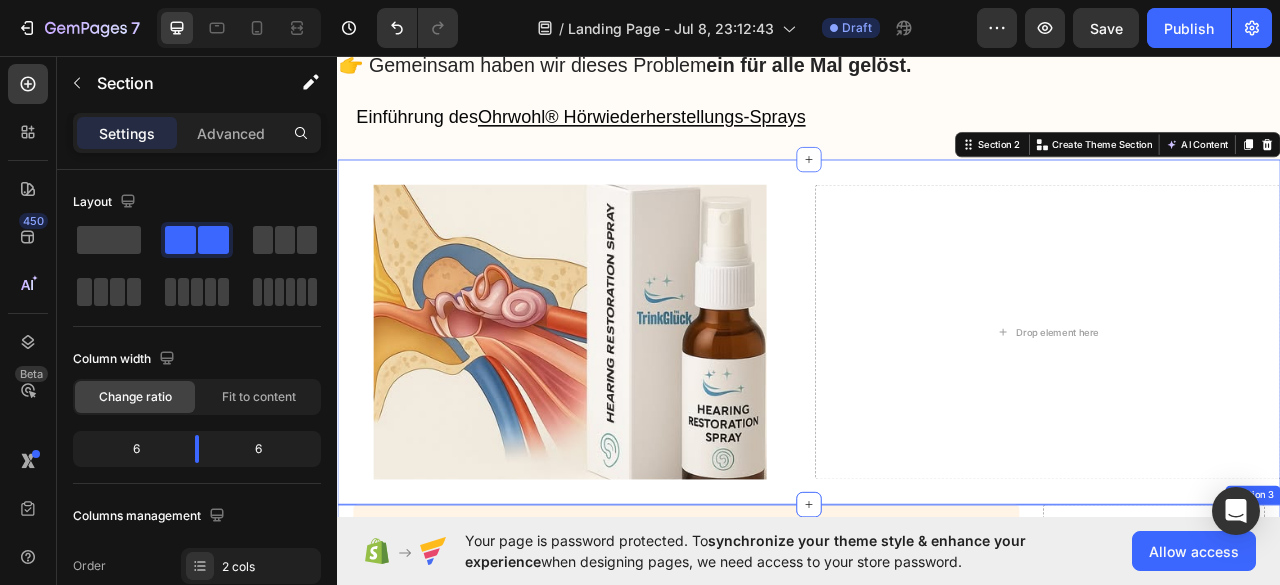 click on "Image
Icon
Icon
Icon
Icon
Icon Icon List Ehrlich gesagt, ich hätte nie gedacht, dass es wirkt – aber es tut es! Nach meinem plötzlichen Hörverlust hat mir mein Arzt  Ohrwohl  empfohlen. Schon nach der ersten Anwendung merkte ich eine deutliche Besserung. Heute höre ich wieder klar, sogar Gespräche im Nebenzimmer. Einfach anzuwenden, keine Nebenwirkungen – ich benutze es täglich und kann es nur weiterempfehlen. Text Block
Verified Buyer Item List Julia R.  / Design Director Text Block Row Image
Icon
Icon
Icon
Icon
Icon Icon List Mein Gehör ist wieder so wie in jungen Jahren! Vor einigen Monaten sagte mir mein Arzt, dass mein Hörverlust so stark sei, dass nur noch OPs und teure Hörgeräte helfen würden. Ich wollte nicht aufgeben und probierte vieles – bis ich  Ohrwohl Text Block
Row" at bounding box center [937, 5505] 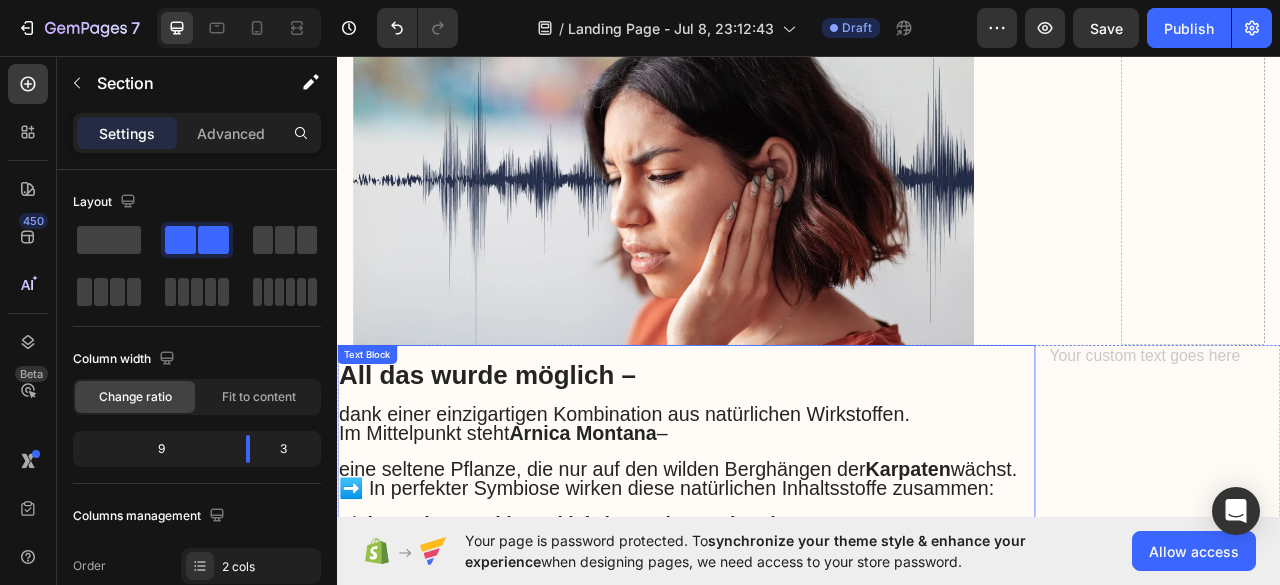 scroll, scrollTop: 6298, scrollLeft: 0, axis: vertical 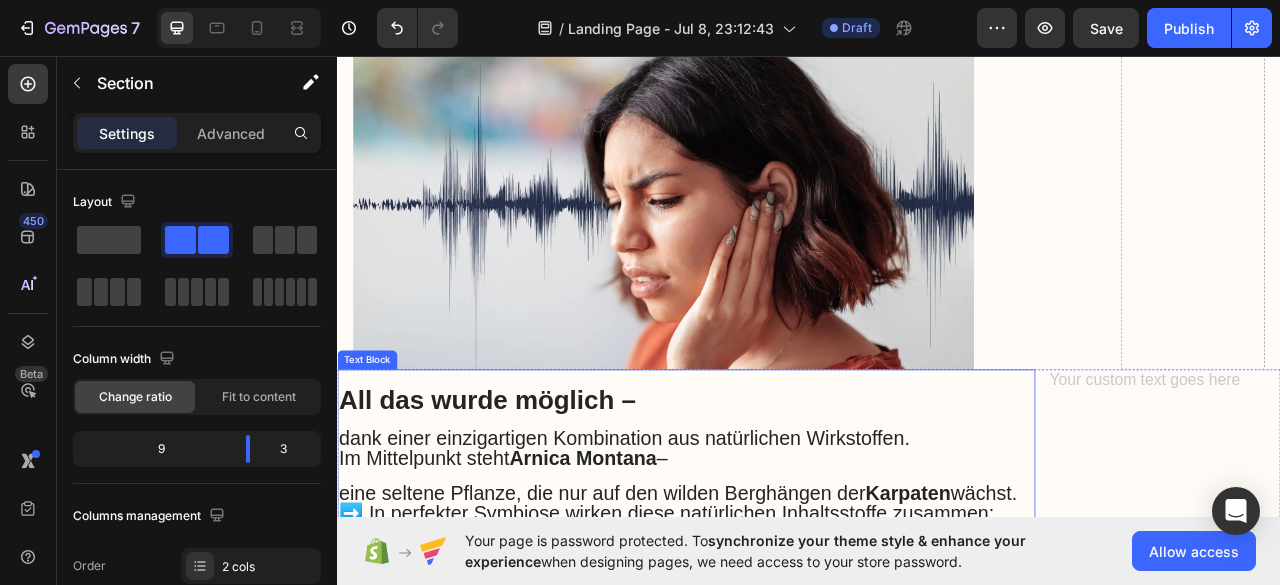 click on "dank einer einzigartigen Kombination aus natürlichen Wirkstoffen." at bounding box center (702, 543) 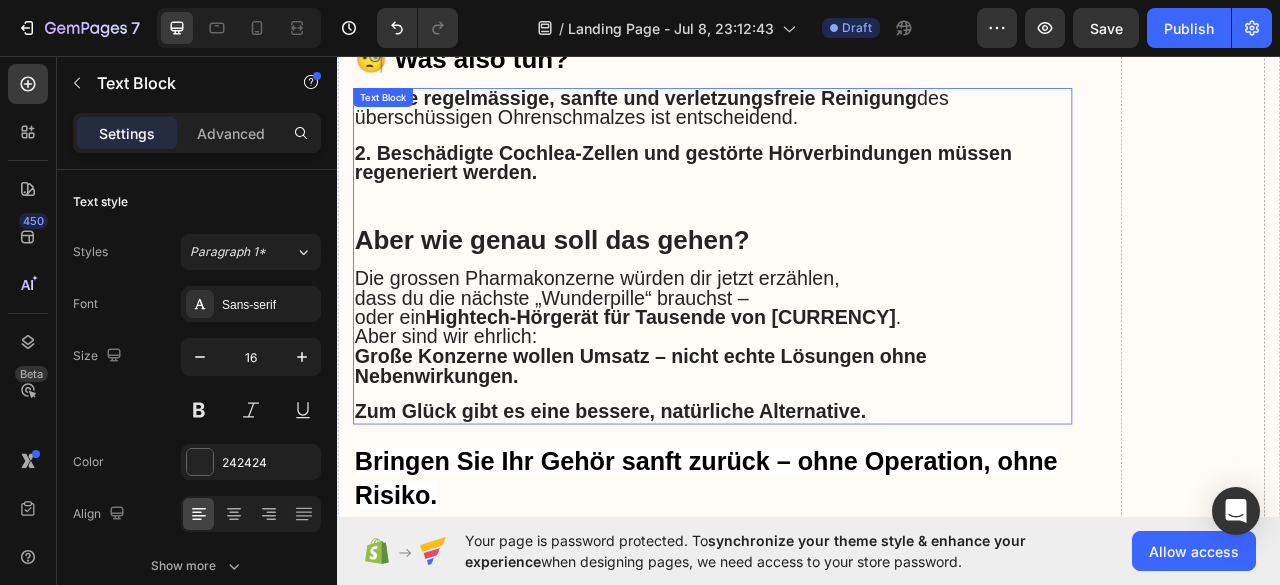 click on "Aber wie genau soll das gehen?" at bounding box center (610, 291) 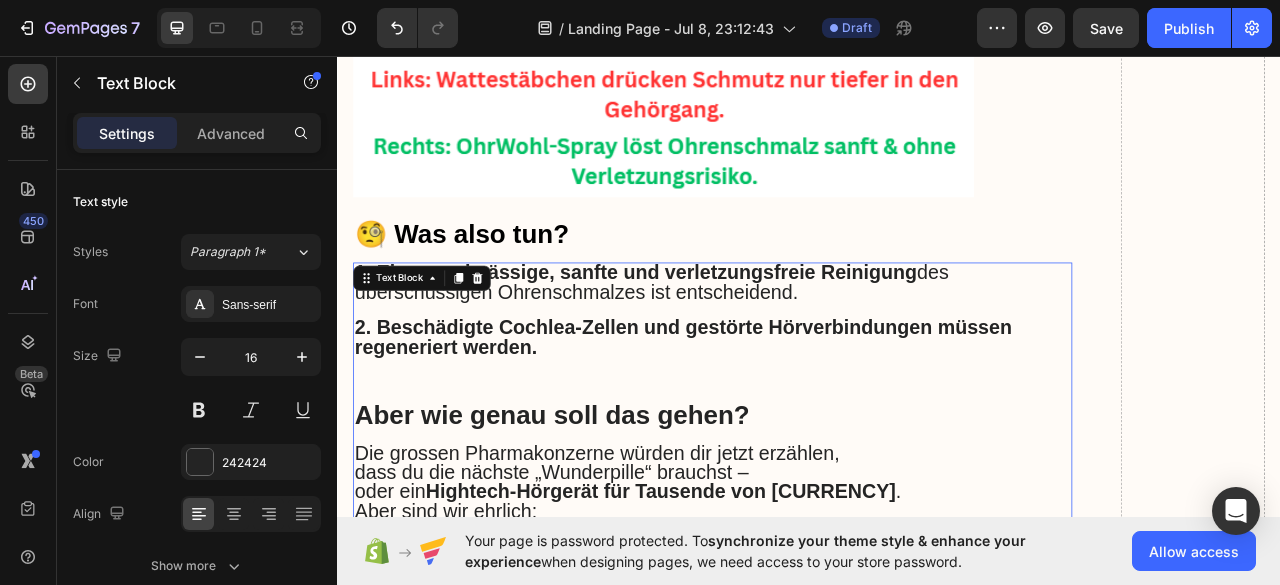 scroll, scrollTop: 5398, scrollLeft: 0, axis: vertical 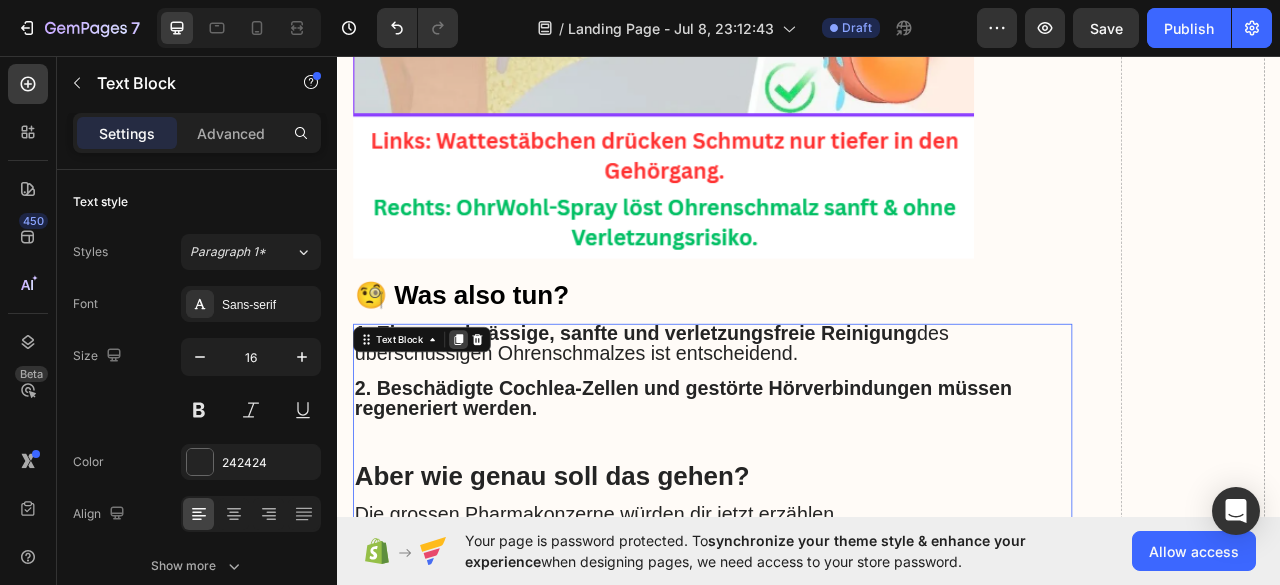 click 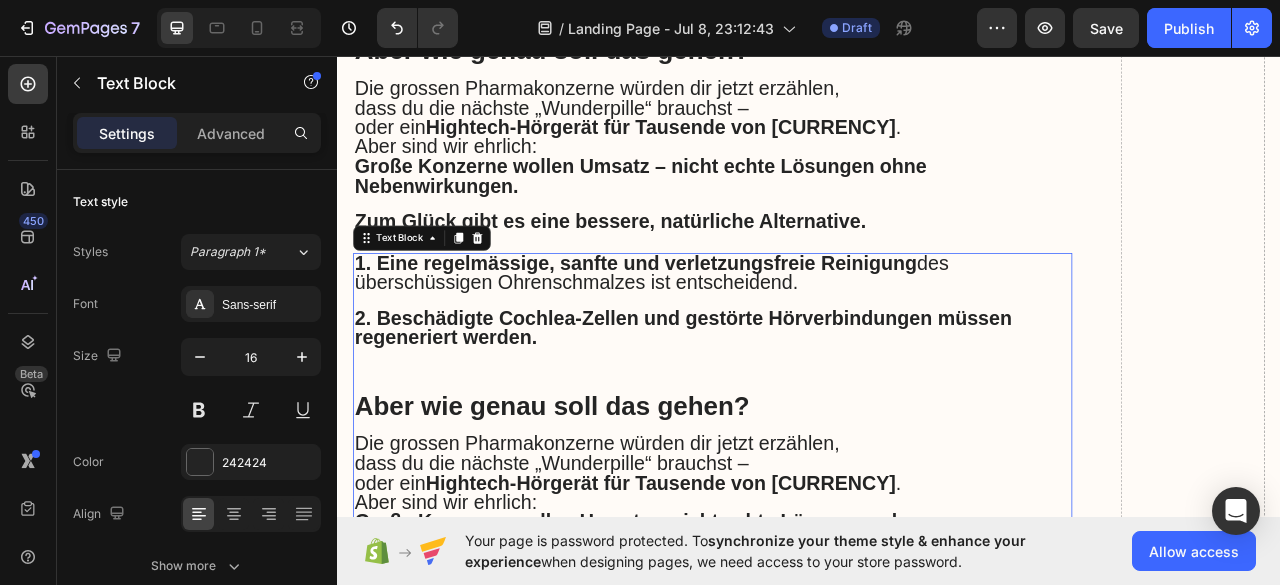 scroll, scrollTop: 6078, scrollLeft: 0, axis: vertical 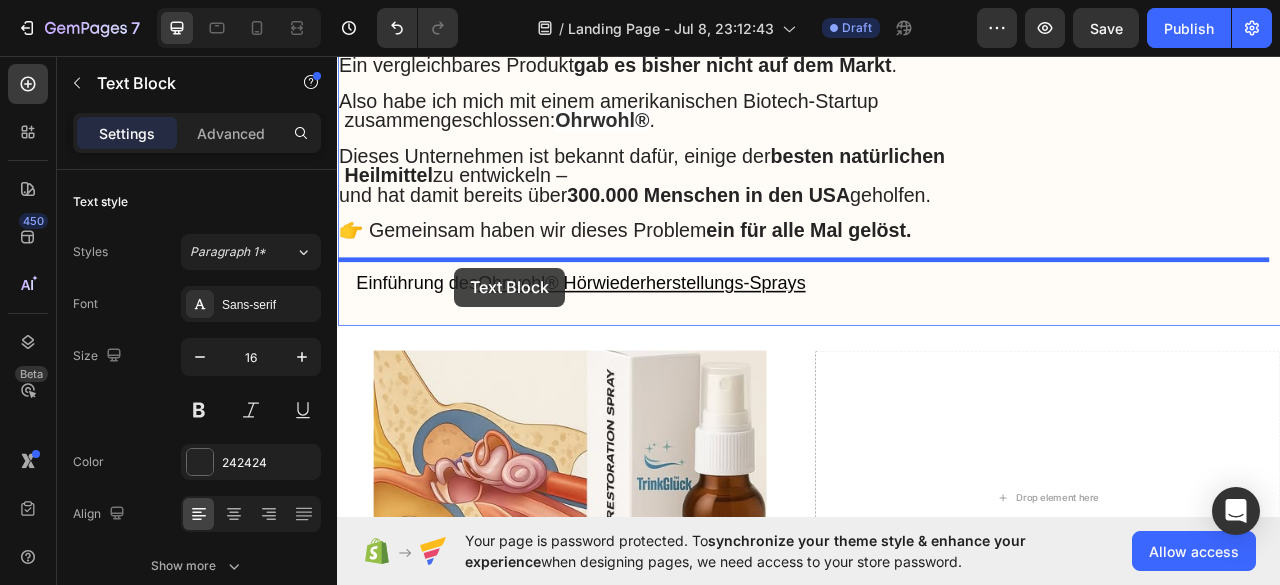 drag, startPoint x: 407, startPoint y: 106, endPoint x: 486, endPoint y: 327, distance: 234.69554 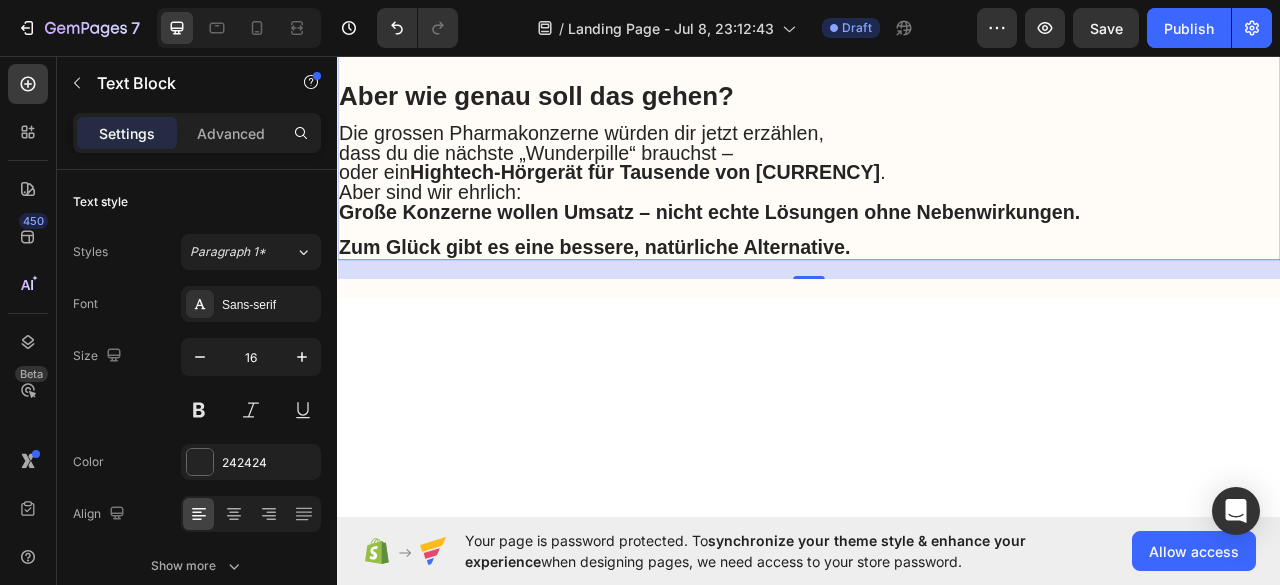scroll, scrollTop: 7388, scrollLeft: 0, axis: vertical 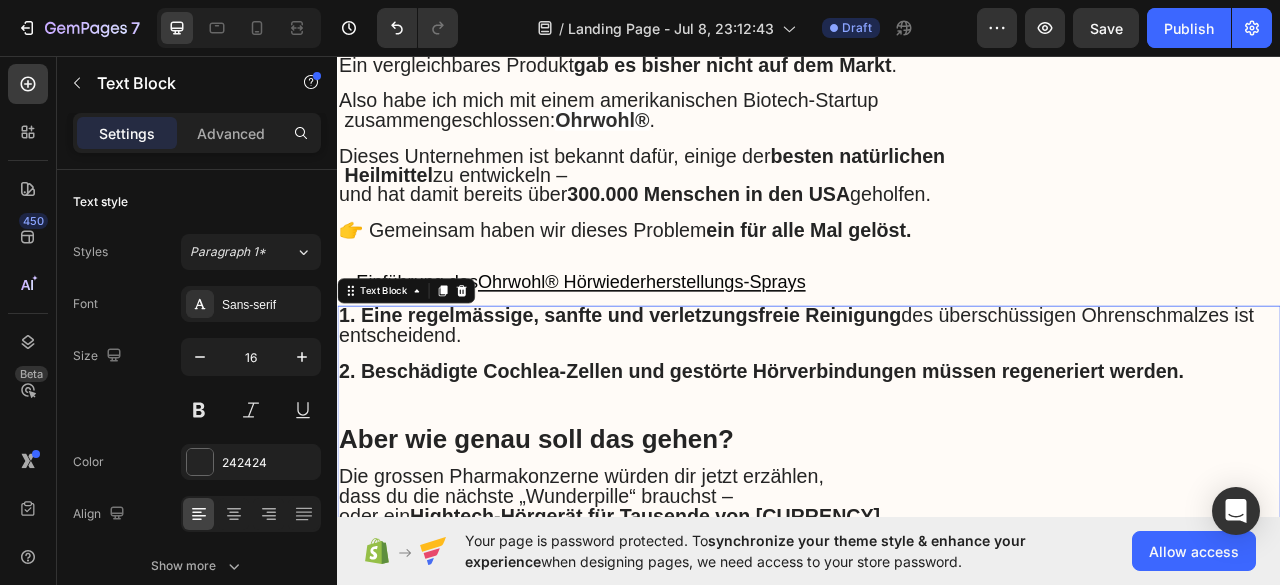 click on "1. Eine regelmässige, sanfte und verletzungsfreie Reinigung" at bounding box center [696, 387] 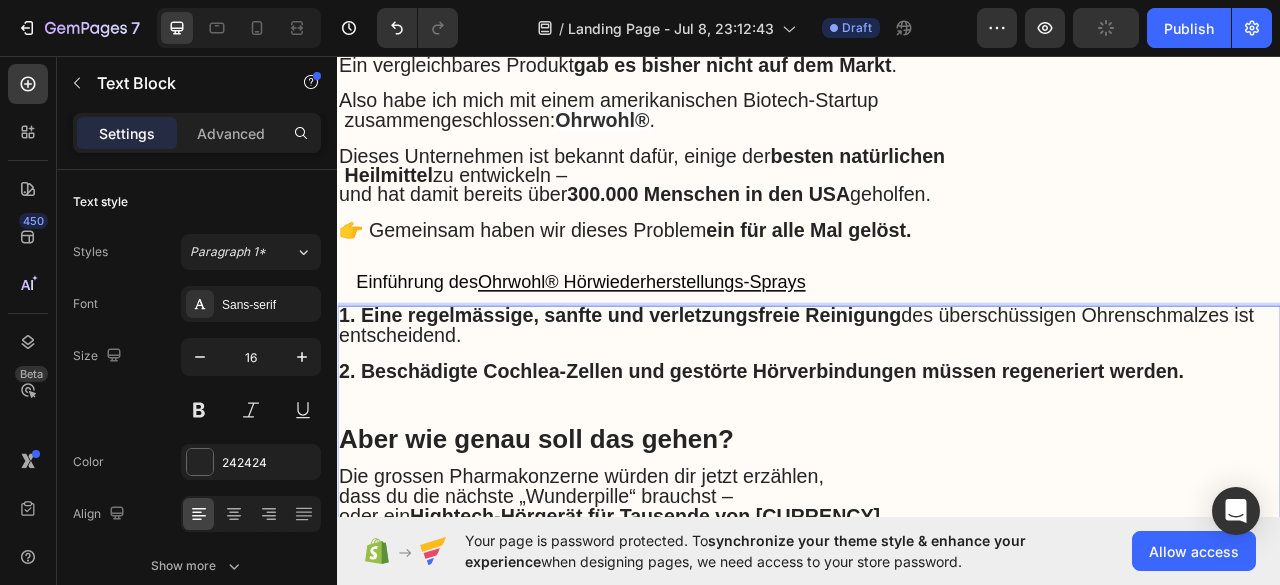 click on "1. Eine regelmässige, sanfte und verletzungsfreie Reinigung" at bounding box center [696, 387] 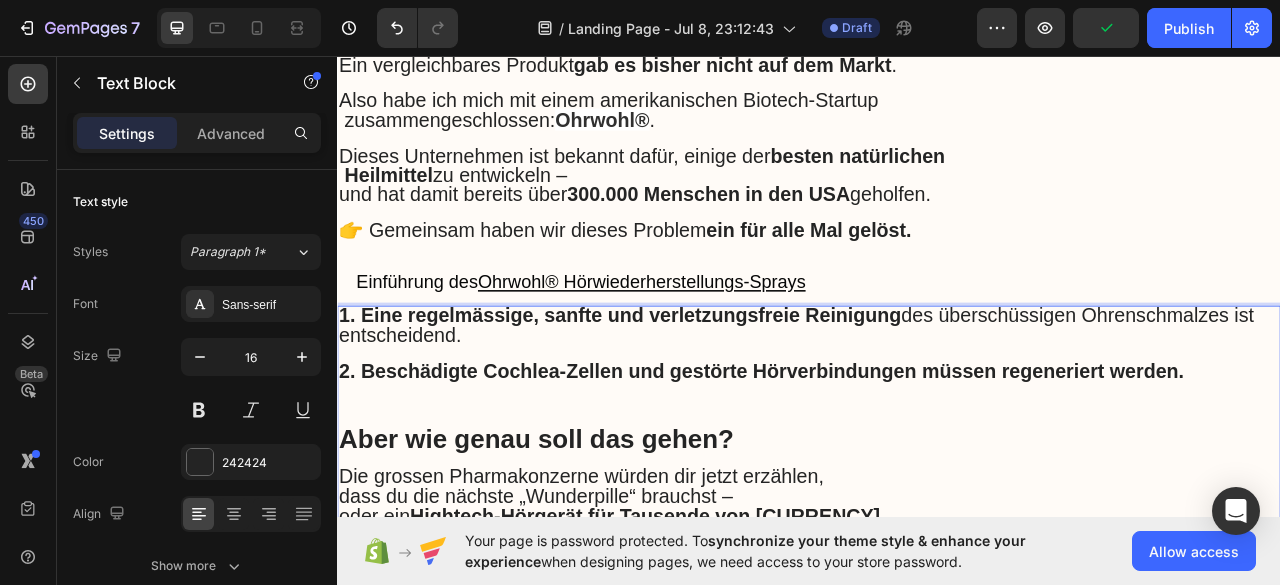 click on "1. Eine regelmässige, sanfte und verletzungsfreie Reinigung  des überschüssigen Ohrenschmalzes ist entscheidend. 2. Beschädigte Cochlea-Zellen und gestörte Hörverbindungen müssen regeneriert werden. Aber wie genau soll das gehen? Die grossen Pharmakonzerne würden dir jetzt erzählen, dass du die nächste „Wunderpille“ brauchst – oder ein  Hightech-Hörgerät für Tausende von Franken . Aber sind wir ehrlich: Große Konzerne wollen Umsatz – nicht echte Lösungen ohne Nebenwirkungen. Zum Glück gibt es eine bessere, natürliche Alternative." at bounding box center (937, 564) 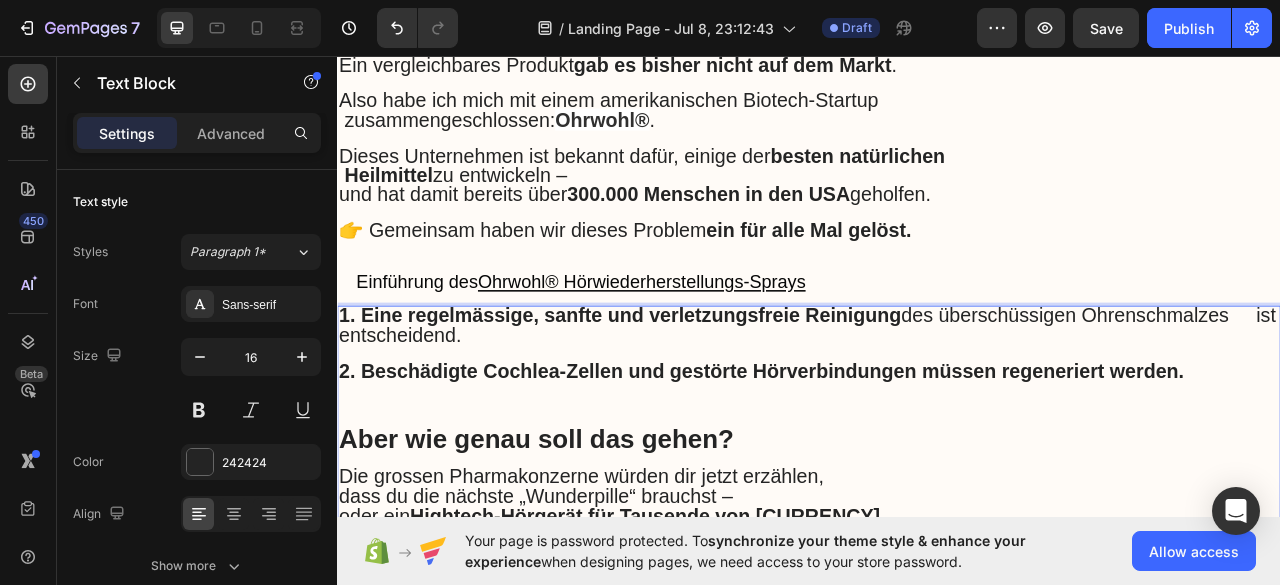 click on "2. Beschädigte Cochlea-Zellen und gestörte Hörverbindungen müssen regeneriert werden." at bounding box center [876, 458] 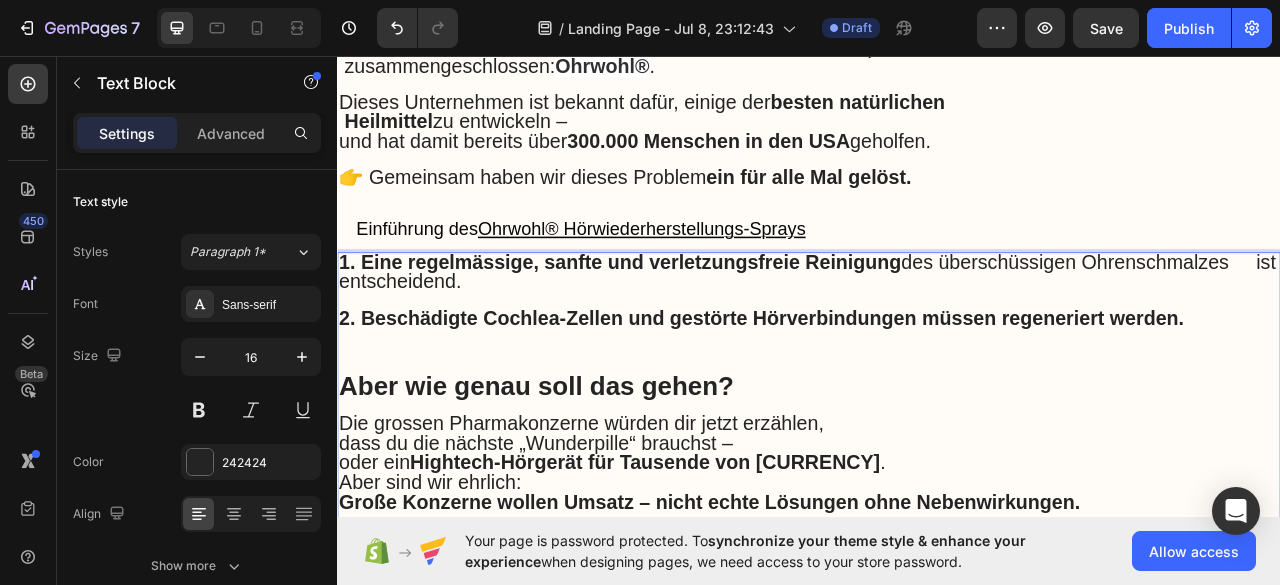 scroll, scrollTop: 7488, scrollLeft: 0, axis: vertical 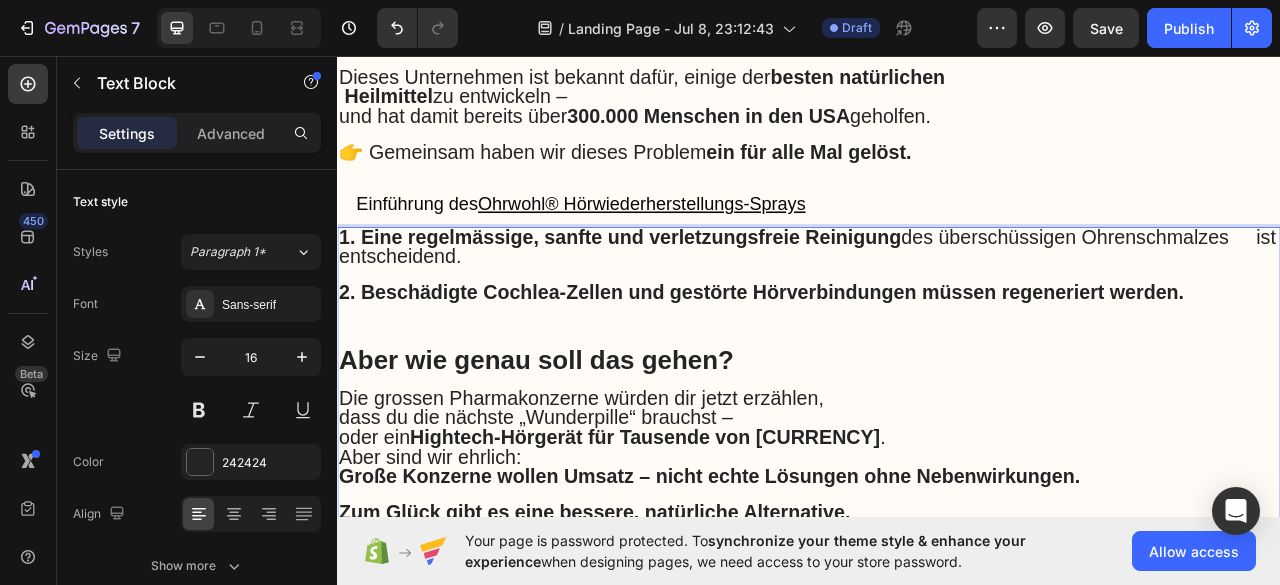 click on "Die grossen Pharmakonzerne würden dir jetzt erzählen," at bounding box center [647, 492] 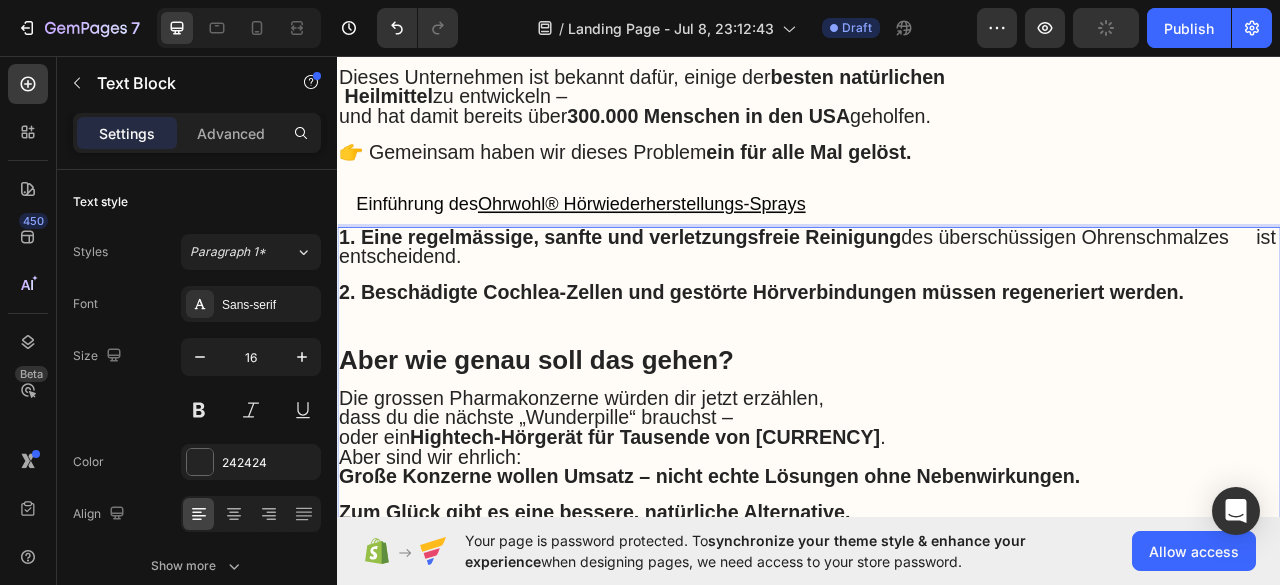 click on "Aber sind wir ehrlich:" at bounding box center (455, 567) 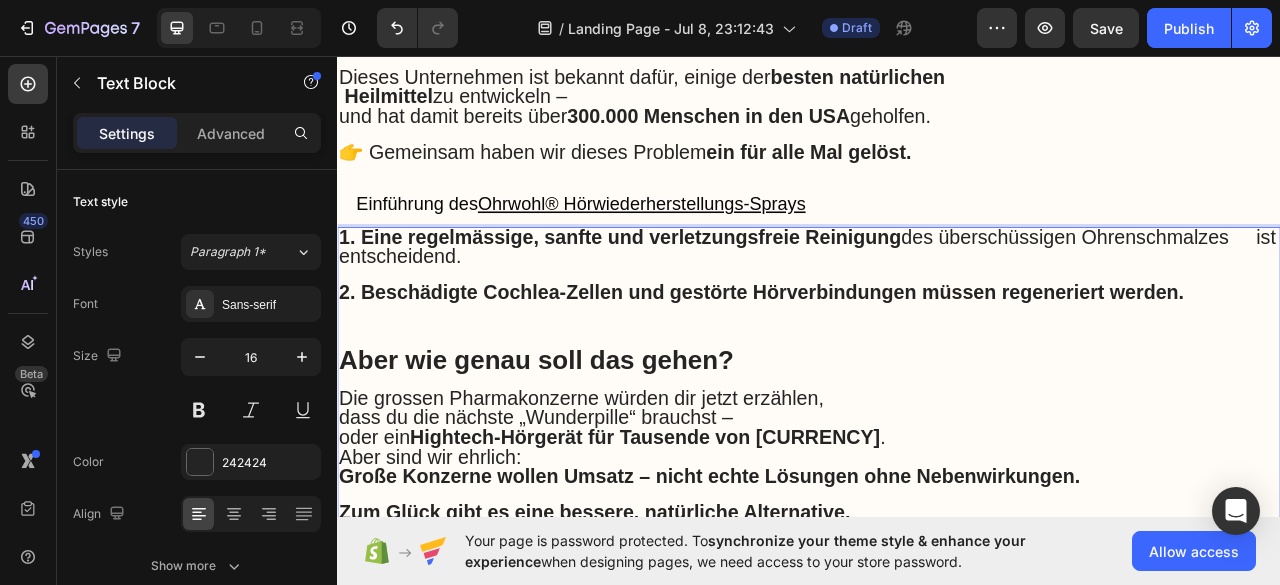 click on "Große Konzerne wollen Umsatz – nicht echte Lösungen ohne Nebenwirkungen." at bounding box center [810, 592] 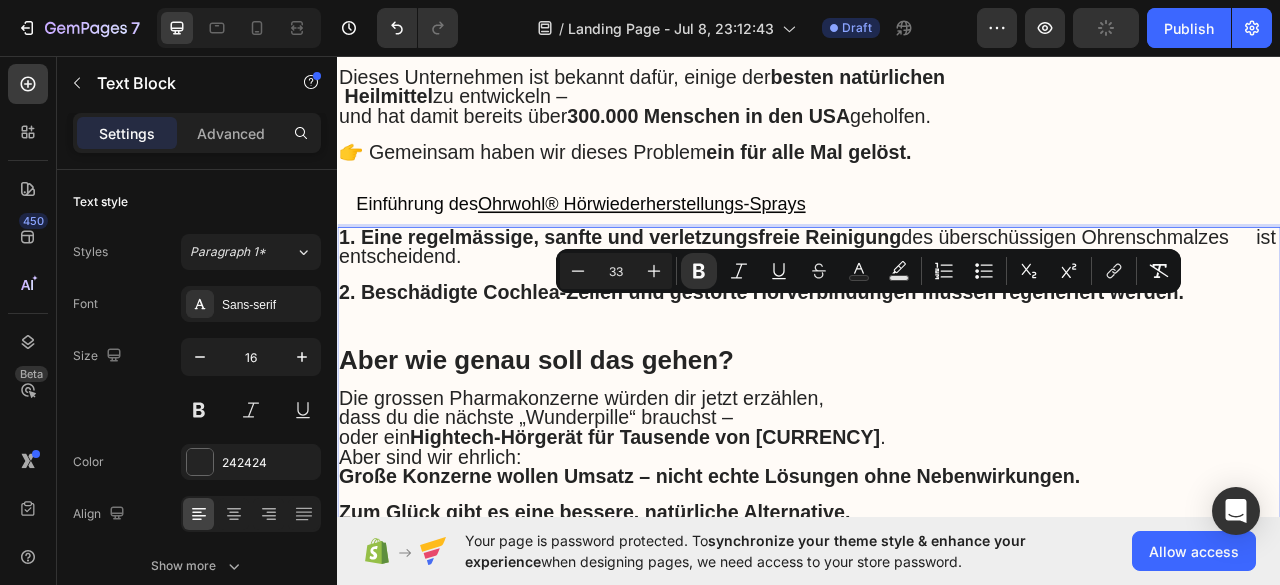 click on "Zum Glück gibt es eine bessere, natürliche Alternative." at bounding box center (937, 639) 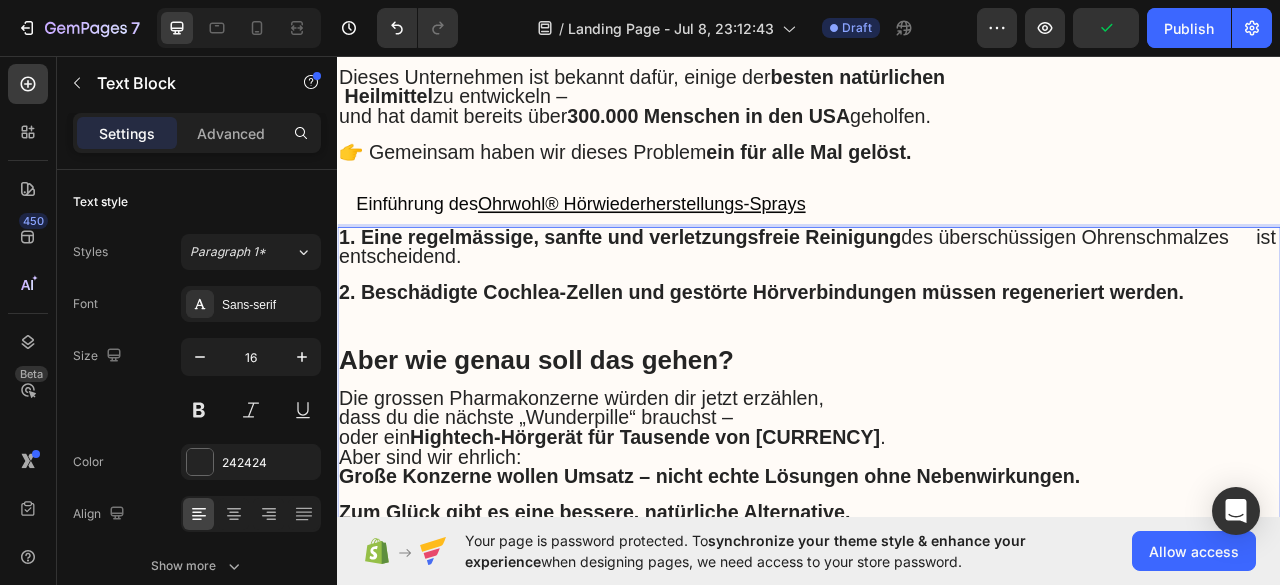 drag, startPoint x: 1005, startPoint y: 564, endPoint x: 356, endPoint y: 233, distance: 728.5341 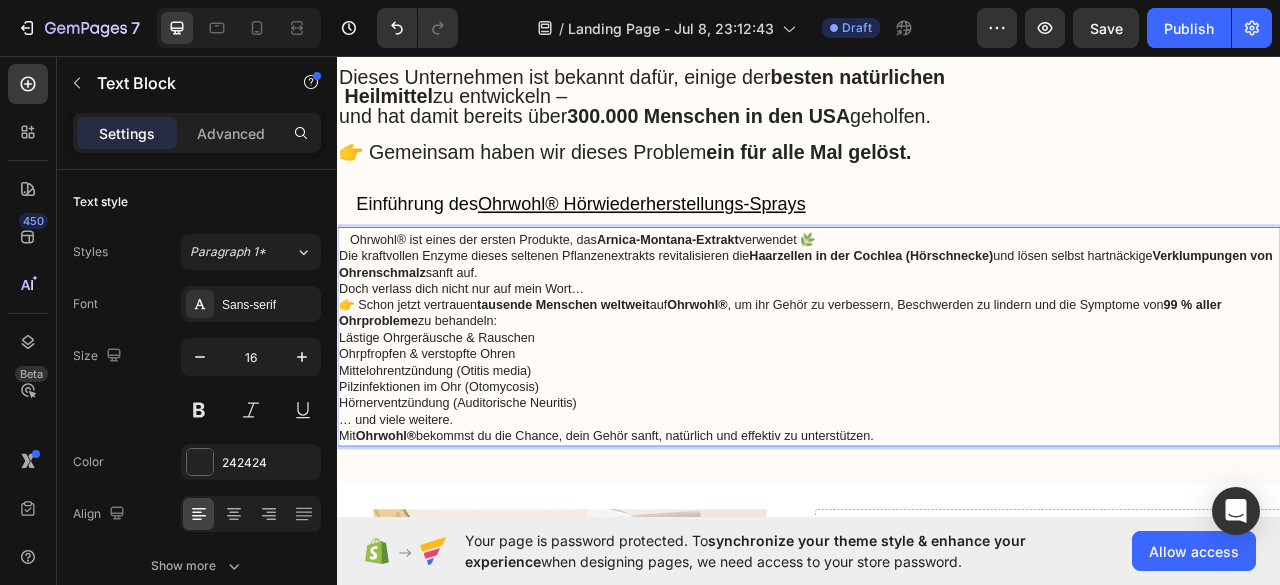click on "Die kraftvollen Enzyme dieses seltenen Pflanzenextrakts revitalisieren die  Haarzellen in der Cochlea (Hörschnecke)  und lösen selbst hartnäckige  Verklumpungen von Ohrenschmalz  sanft auf." at bounding box center [937, 323] 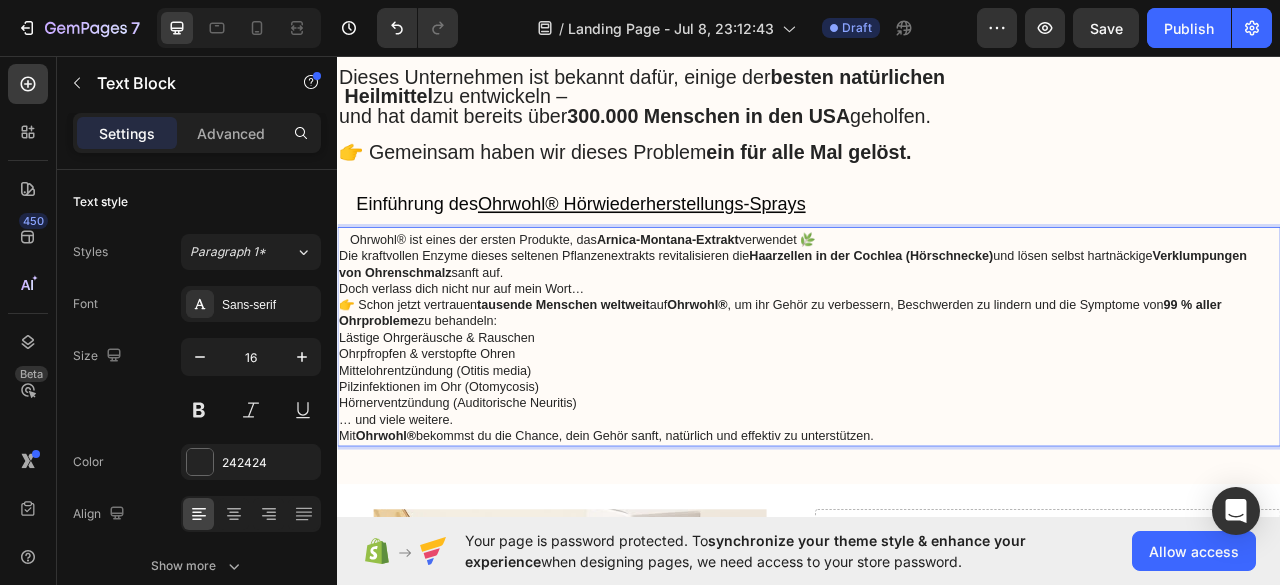 click on "Ohrwohl® ist eines der ersten Produkte, das  Arnica-Montana-Extrakt  verwendet 🌿" at bounding box center [937, 289] 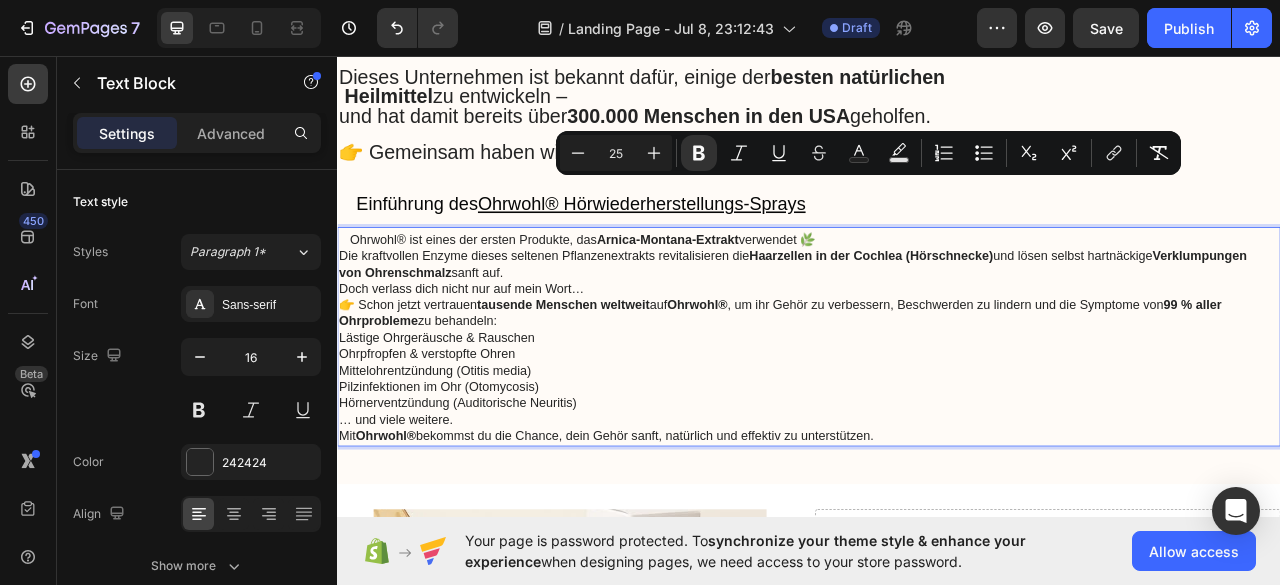 drag, startPoint x: 1044, startPoint y: 477, endPoint x: 334, endPoint y: 223, distance: 754.0663 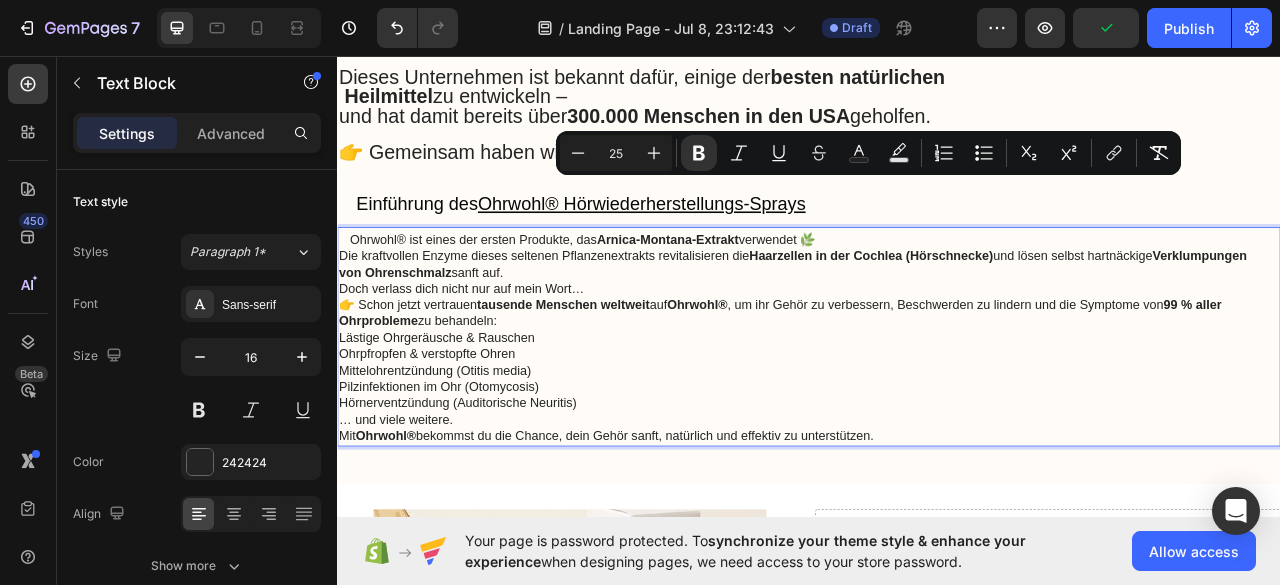 click on "Mittelohrentzündung (Otitis media)" at bounding box center (937, 458) 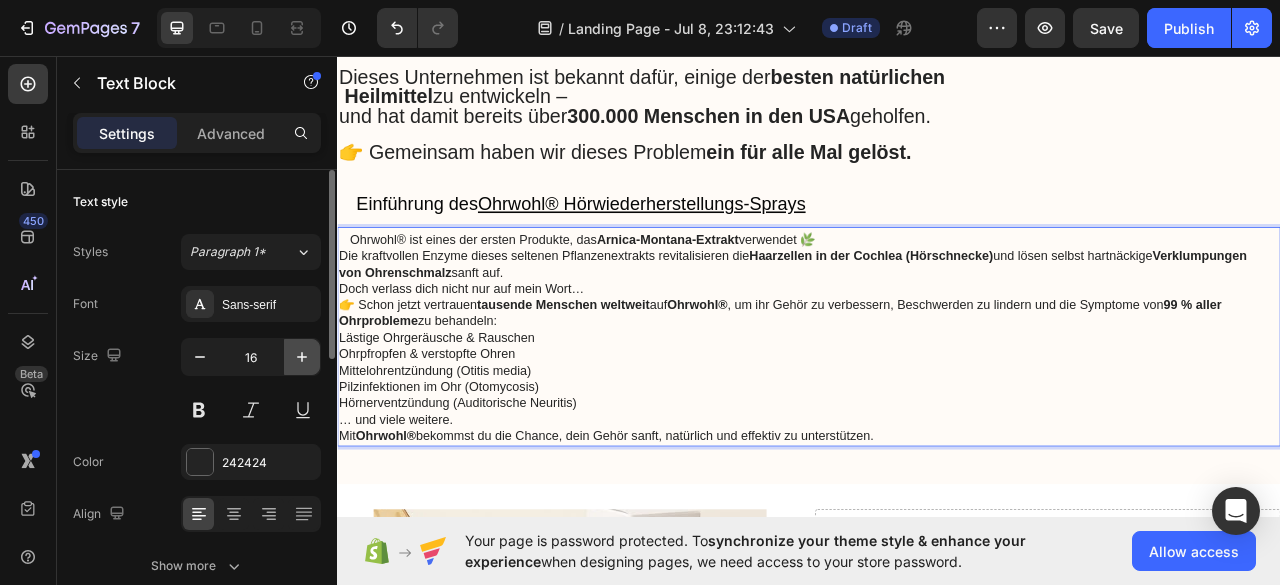 click 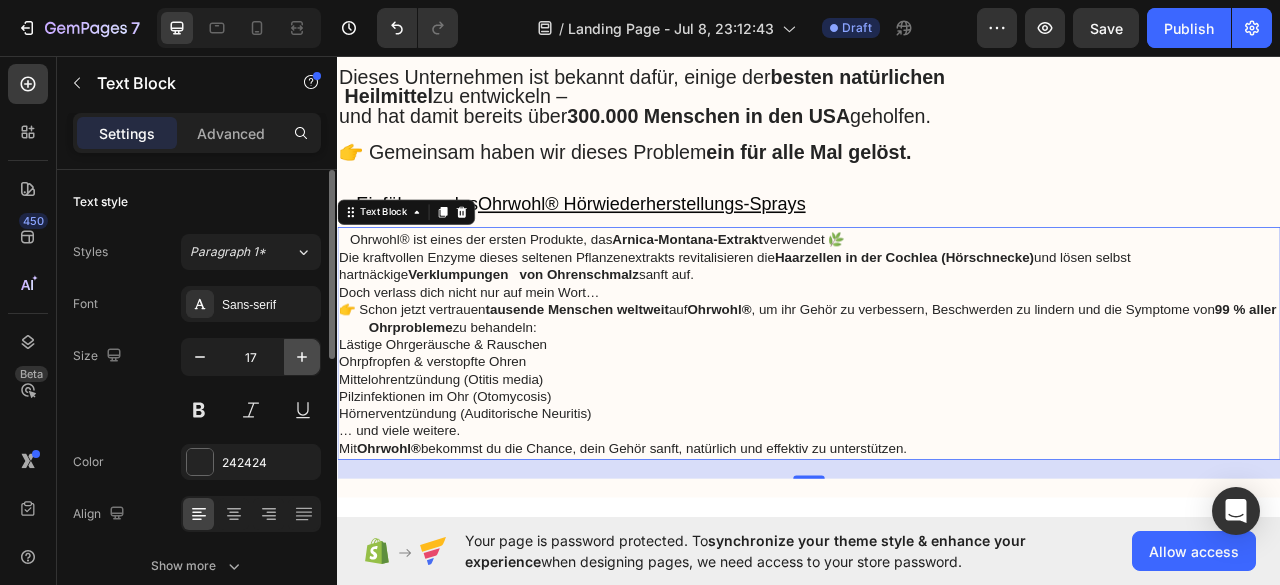 click 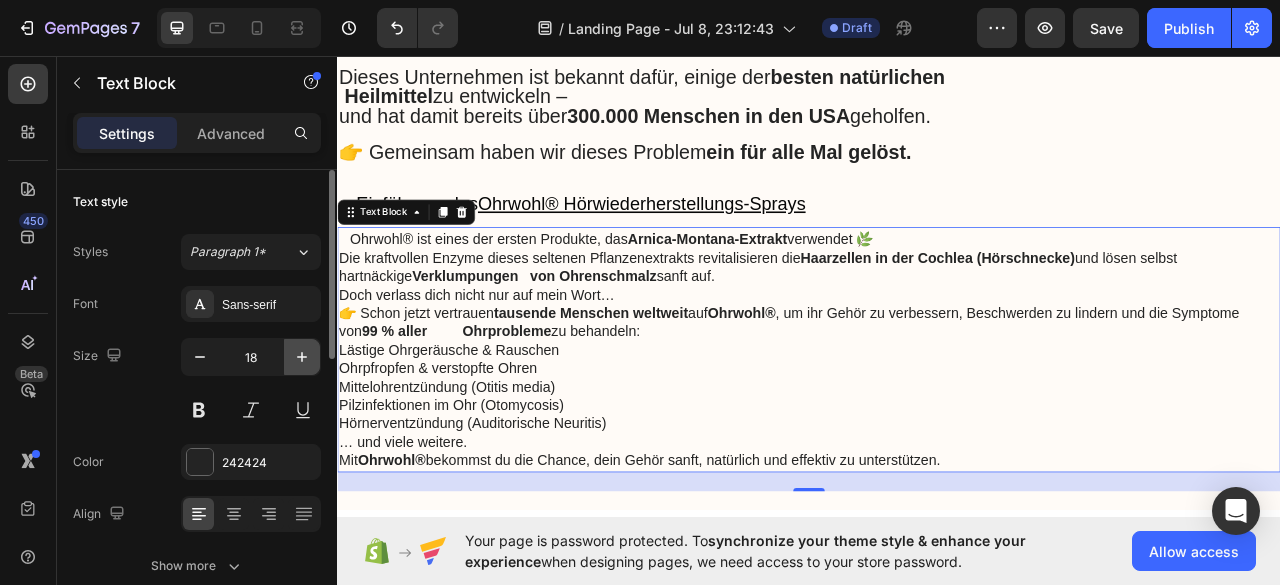 click 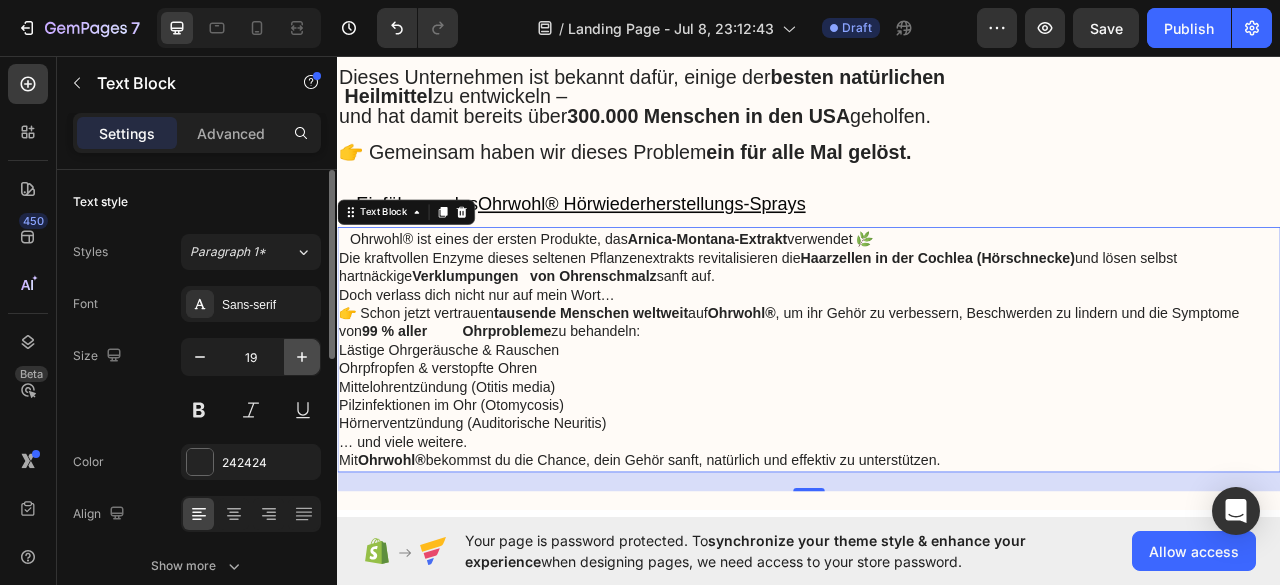 click 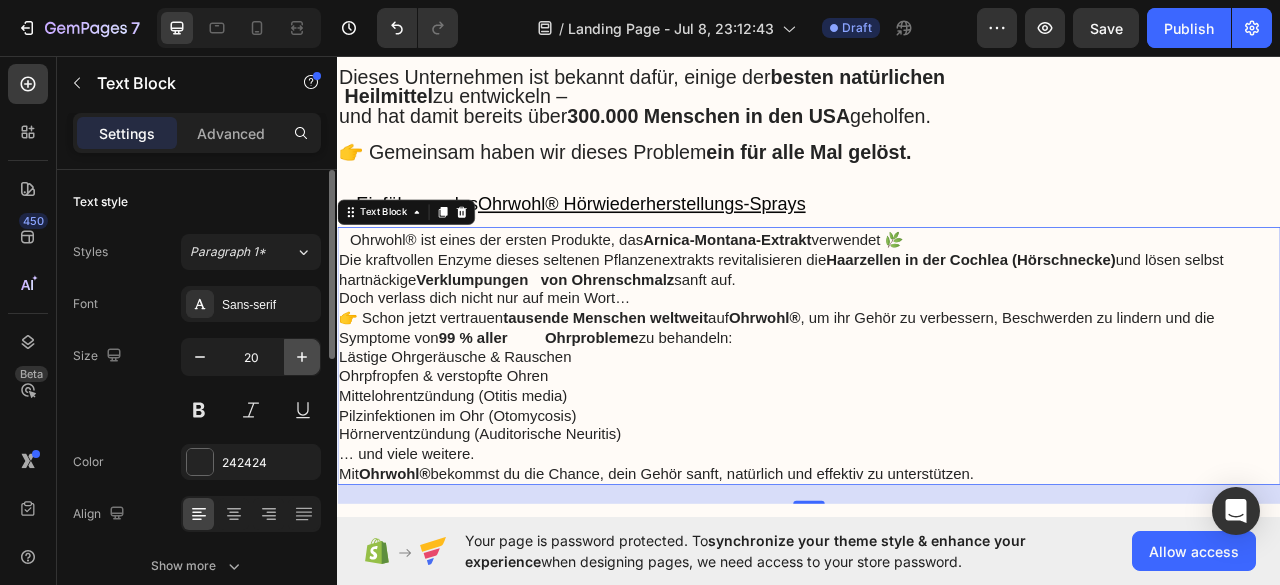 click 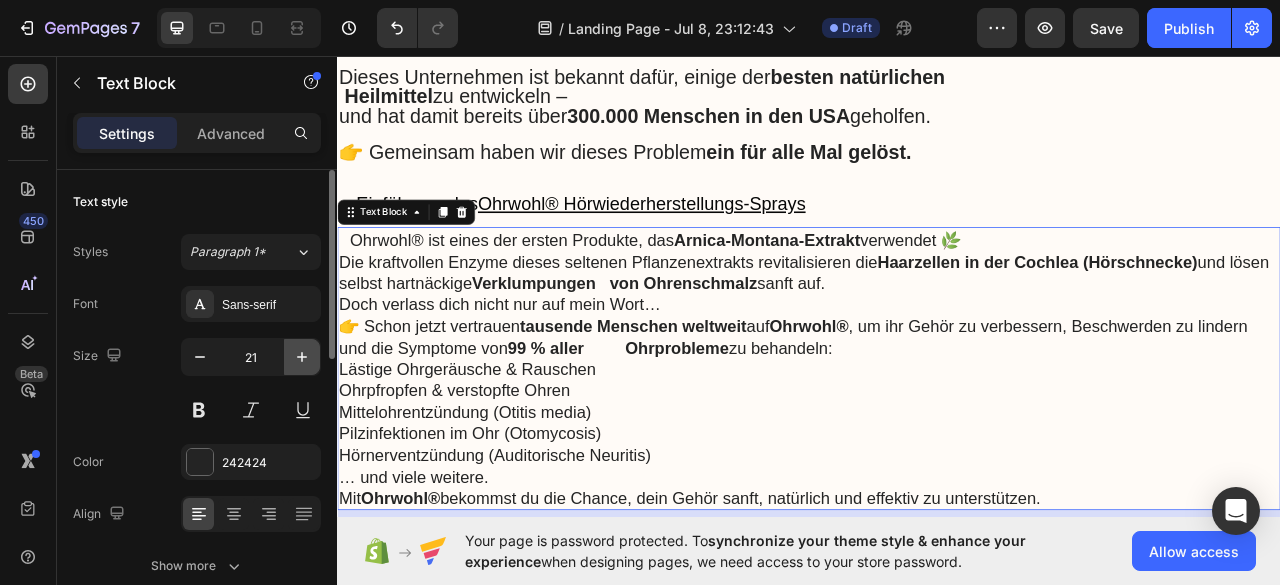 click 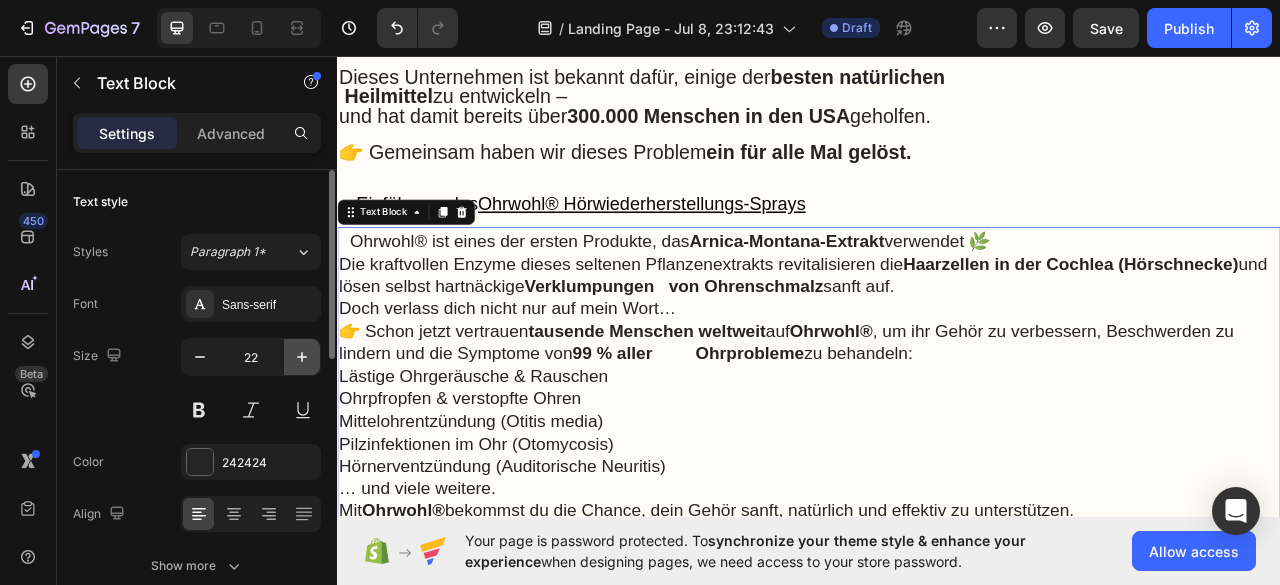click 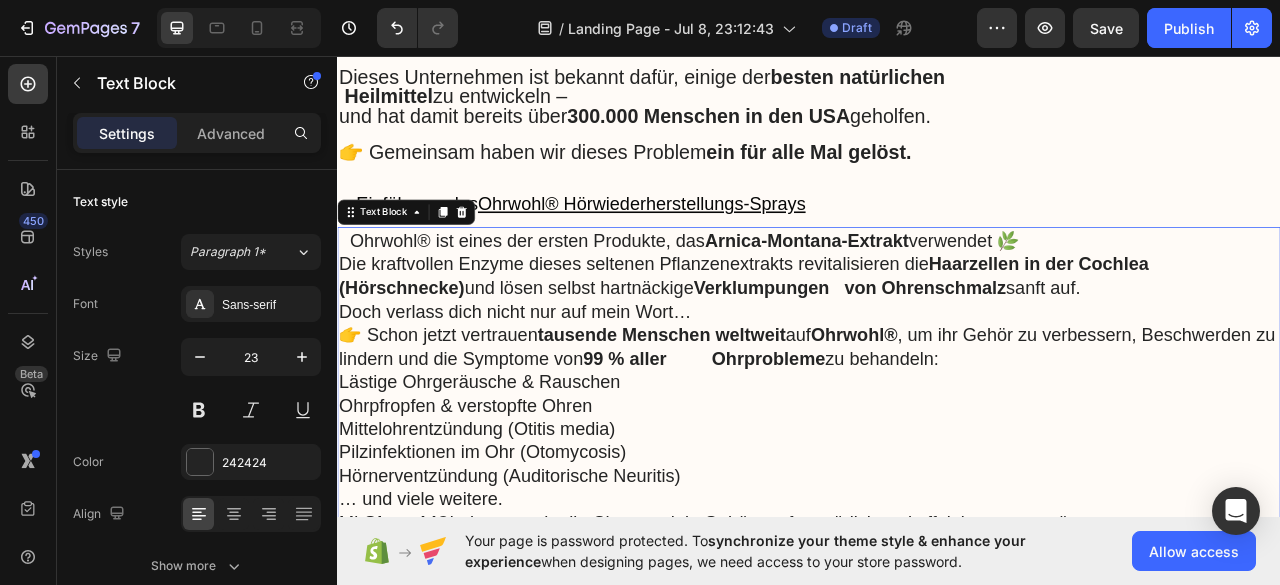 click on "Ohrwohl® ist eines der ersten Produkte, das  Arnica-Montana-Extrakt  verwendet 🌿   Die kraftvollen Enzyme dieses seltenen Pflanzenextrakts revitalisieren die  Haarzellen in der Cochlea (Hörschnecke)  und lösen selbst hartnäckige  Verklumpungen   von Ohrenschmalz  sanft auf.   Doch verlass dich nicht nur auf mein Wort…   👉 Schon jetzt vertrauen  tausende Menschen weltweit  auf  Ohrwohl® , um ihr Gehör zu verbessern, Beschwerden zu lindern und die Symptome von  99 % aller         Ohrprobleme  zu behandeln:   Lästige Ohrgeräusche & Rauschen   Ohrpfropfen & verstopfte Ohren   Mittelohrentzündung (Otitis media)   Pilzinfektionen im Ohr (Otomycosis)   Hörnerventzündung (Auditorische Neuritis)   … und viele weitere.   Mit  Ohrwohl®  bekommst du die Chance, dein Gehör sanft, natürlich und effektiv zu unterstützen." at bounding box center [937, 472] 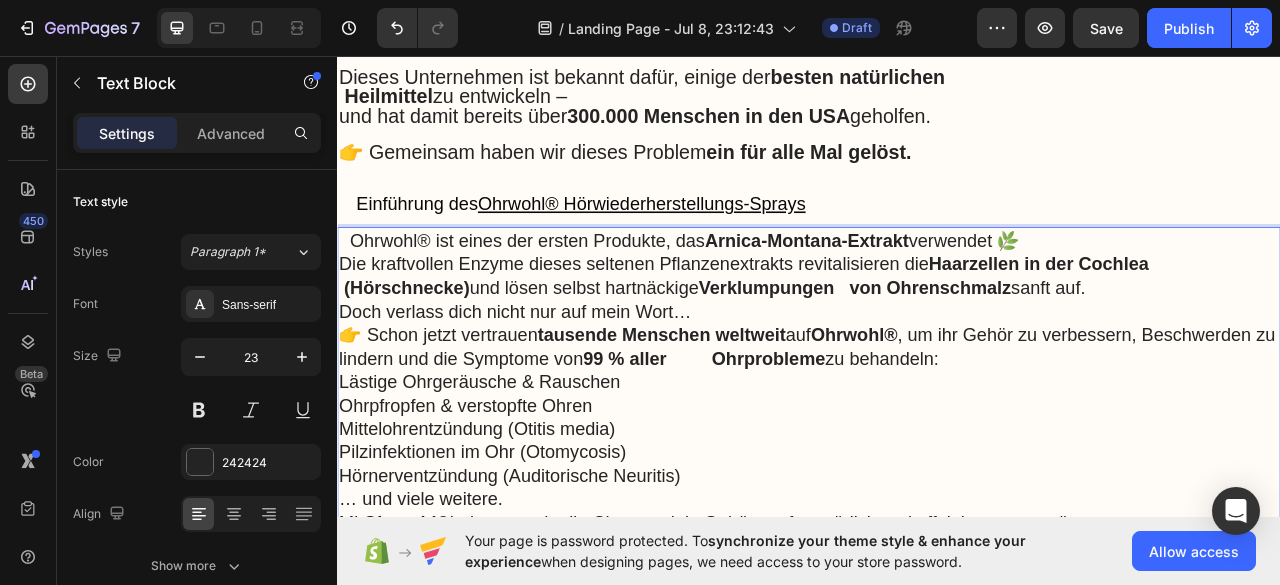 click on "👉 Schon jetzt vertrauen  tausende Menschen weltweit  auf  Ohrwohl® , um ihr Gehör zu verbessern, Beschwerden zu lindern und die Symptome von  99 % aller         Ohrprobleme  zu behandeln:" at bounding box center (937, 428) 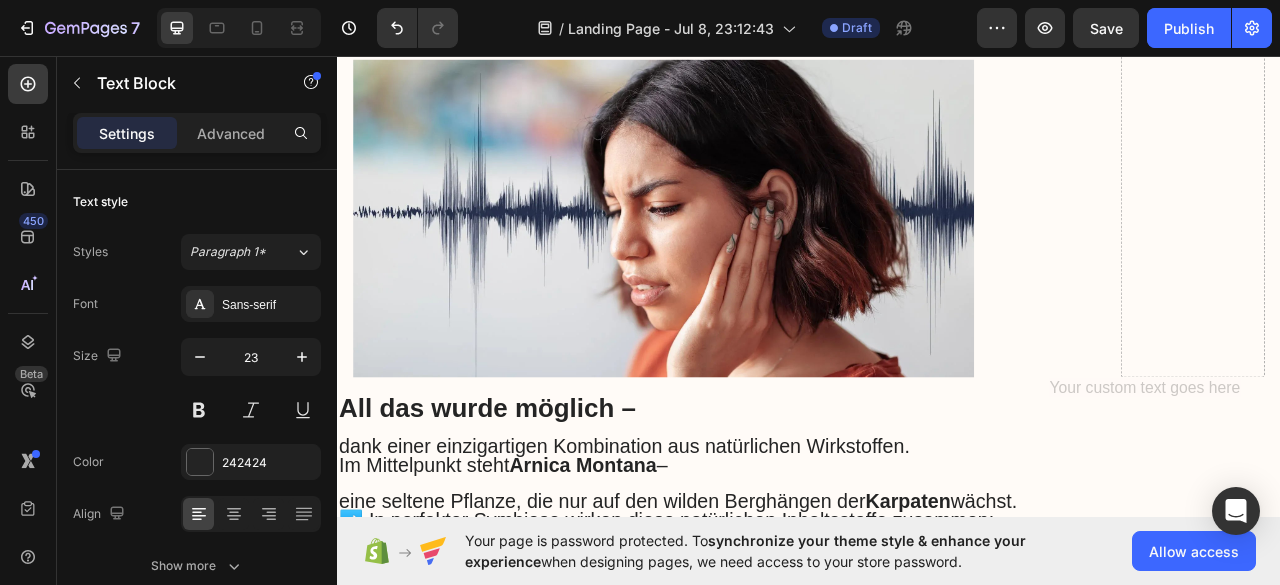 click at bounding box center [752, 264] 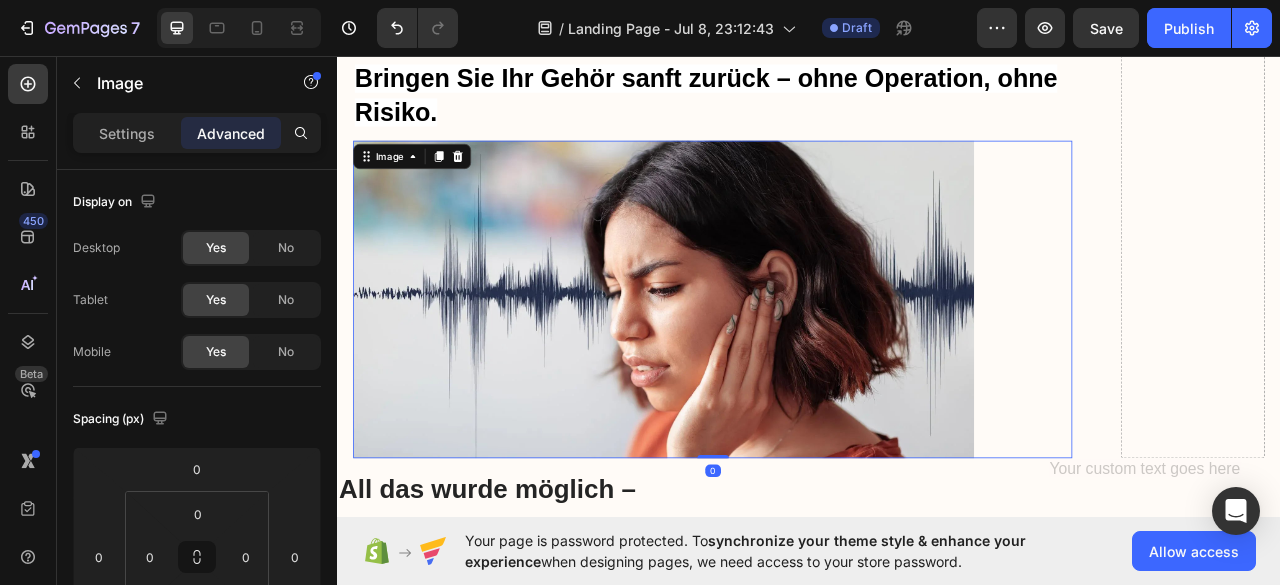 scroll, scrollTop: 6088, scrollLeft: 0, axis: vertical 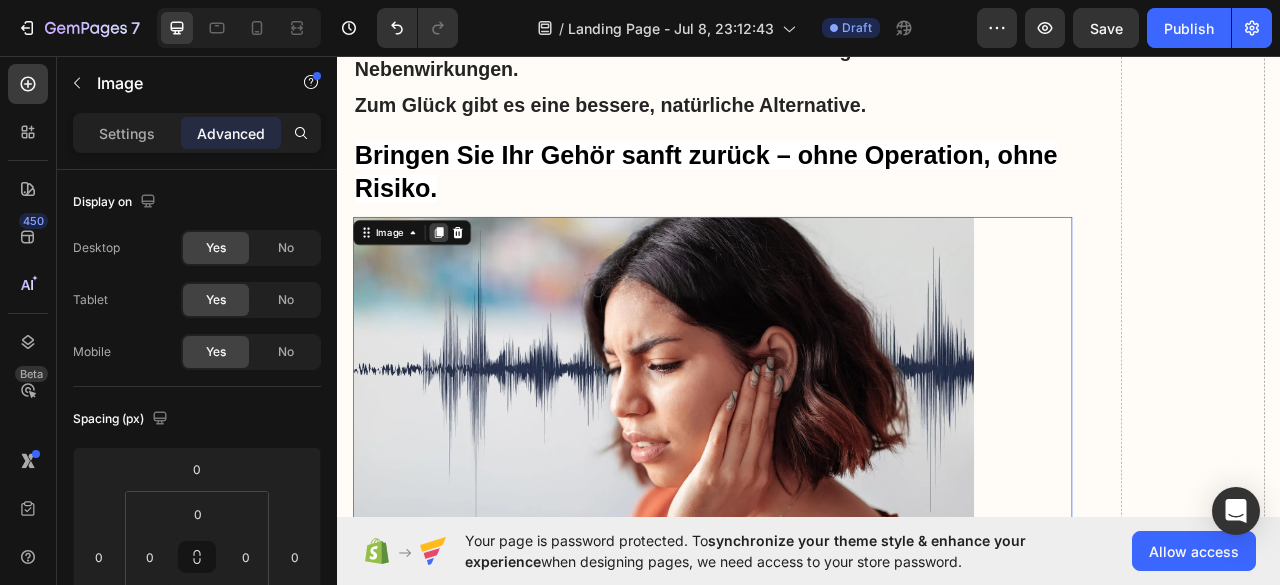 click 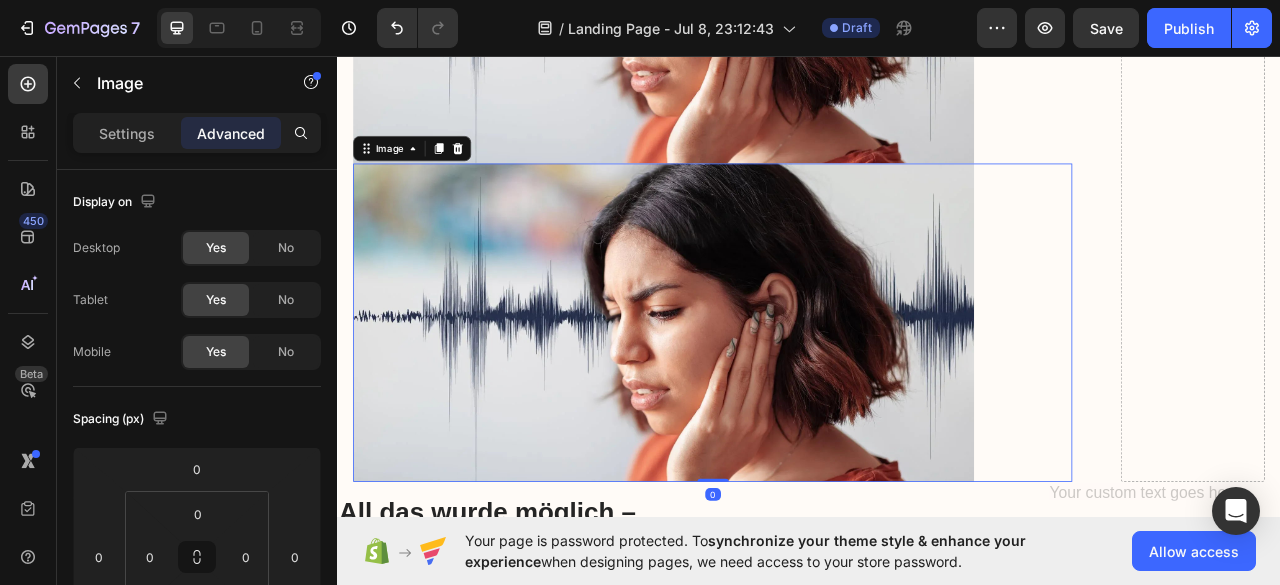 scroll, scrollTop: 6585, scrollLeft: 0, axis: vertical 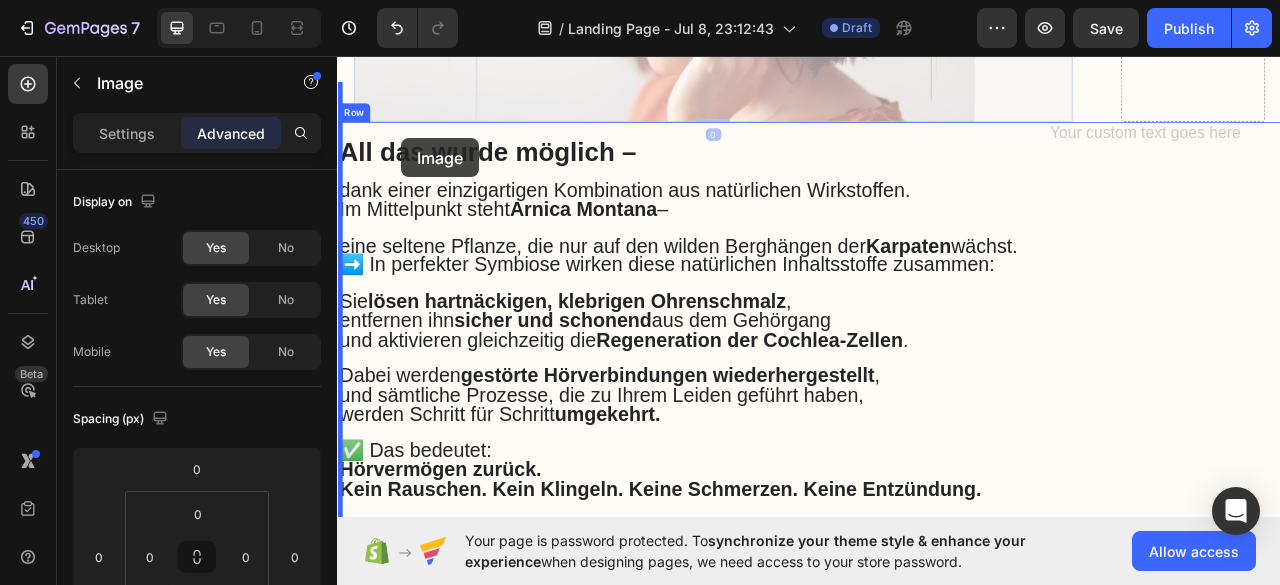 drag, startPoint x: 384, startPoint y: 106, endPoint x: 429, endPoint y: 156, distance: 67.26812 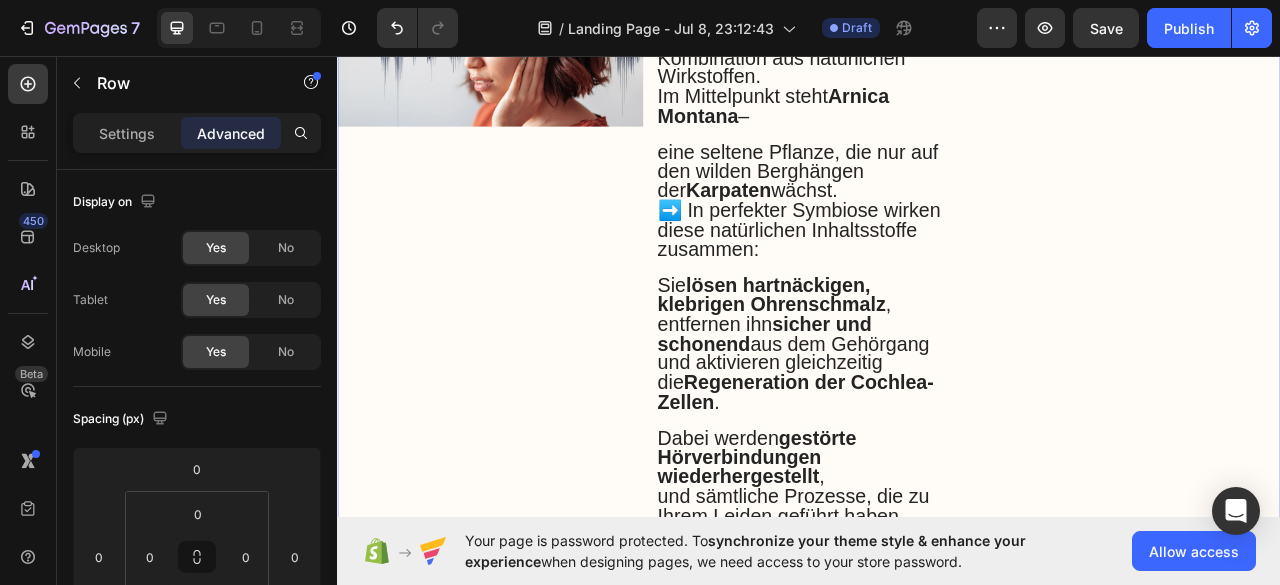 click on "Image" at bounding box center (531, 809) 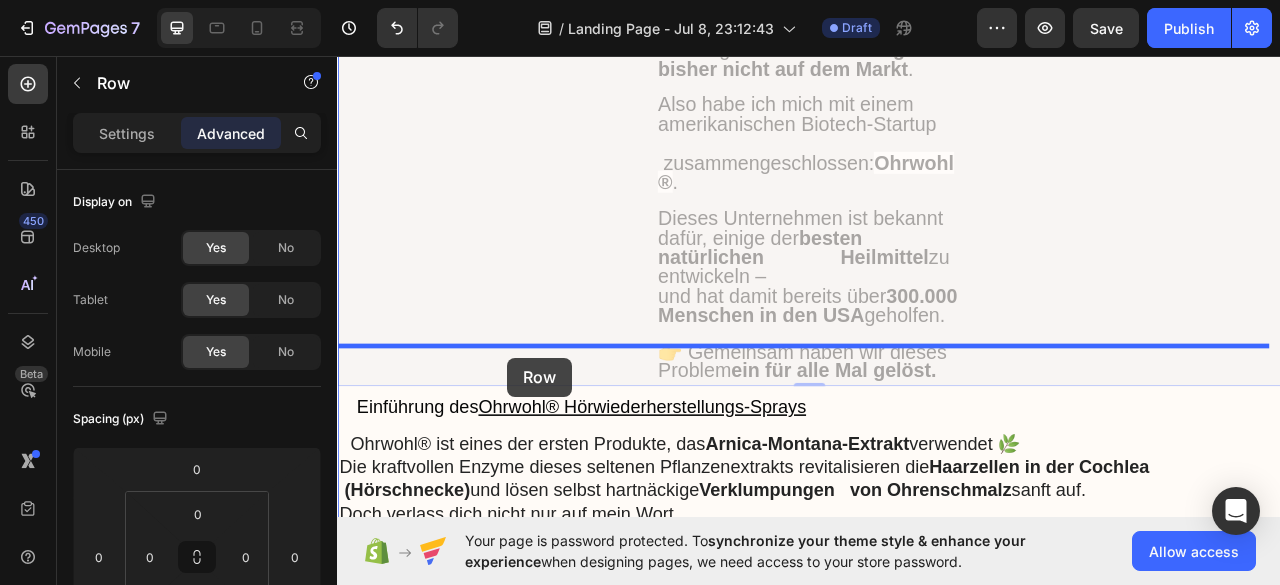 scroll, scrollTop: 8180, scrollLeft: 0, axis: vertical 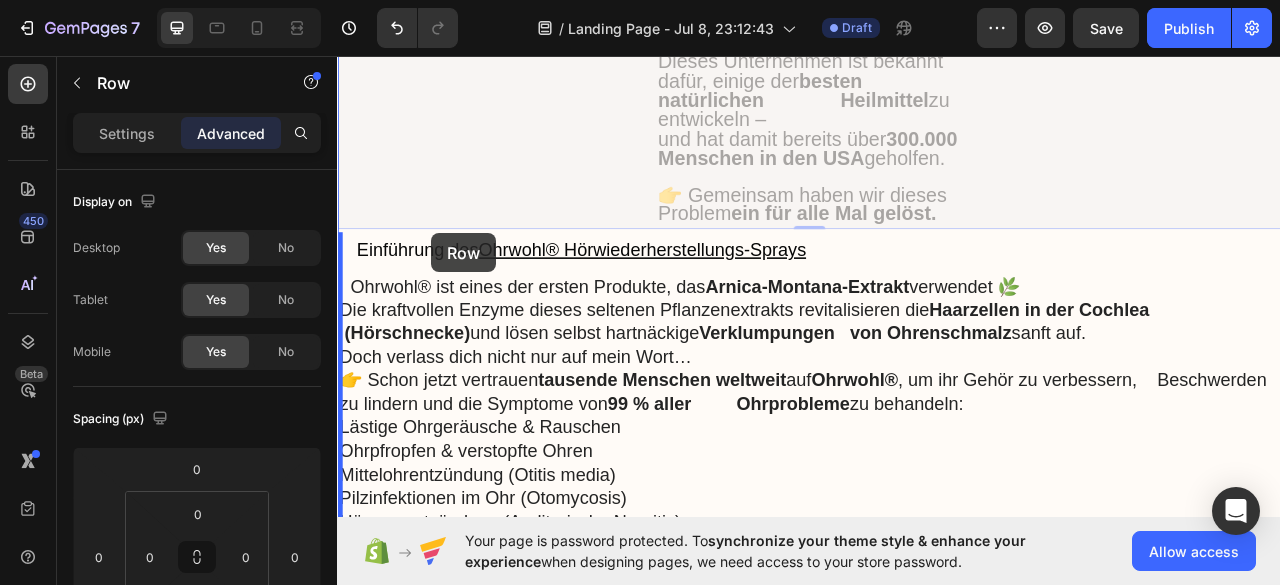 drag, startPoint x: 392, startPoint y: 223, endPoint x: 456, endPoint y: 283, distance: 87.72685 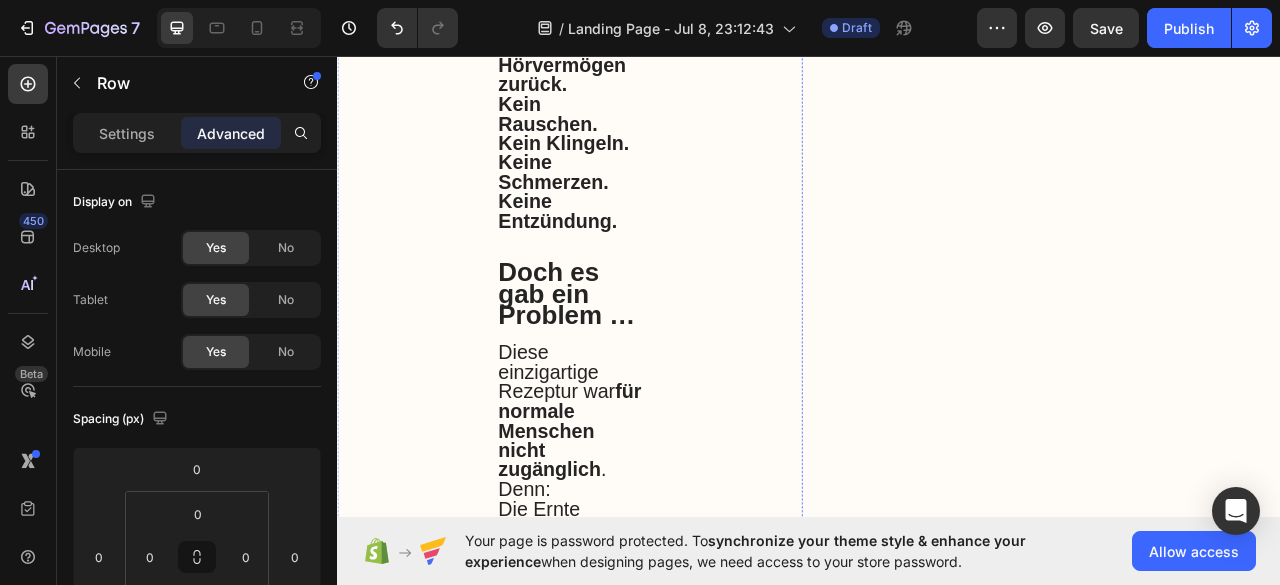 scroll, scrollTop: 6478, scrollLeft: 0, axis: vertical 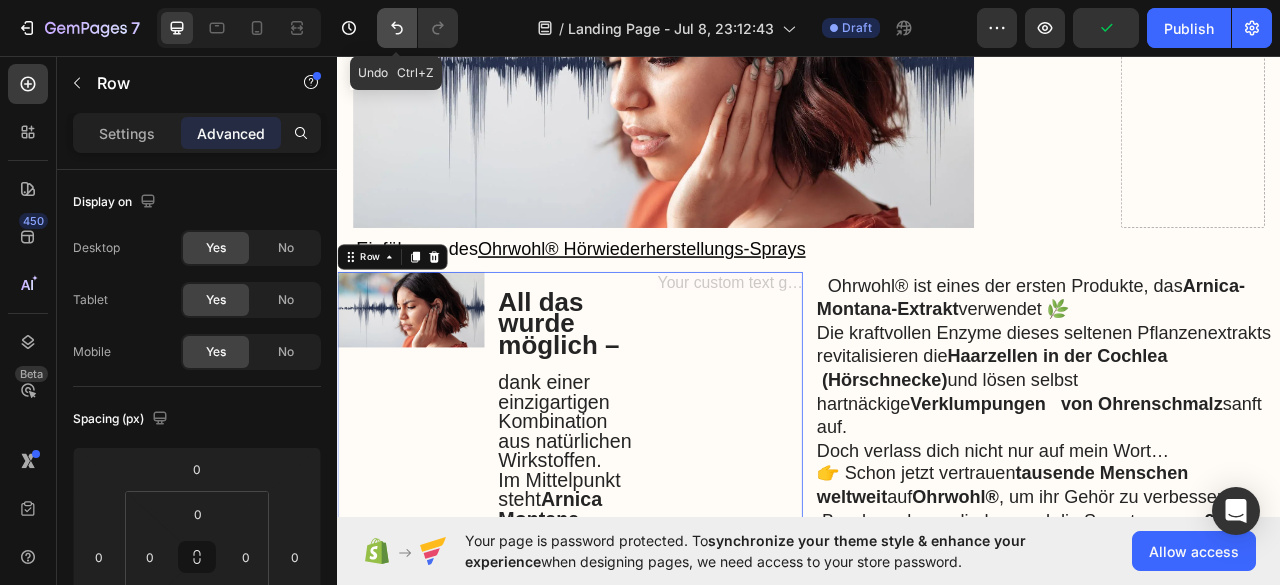 click 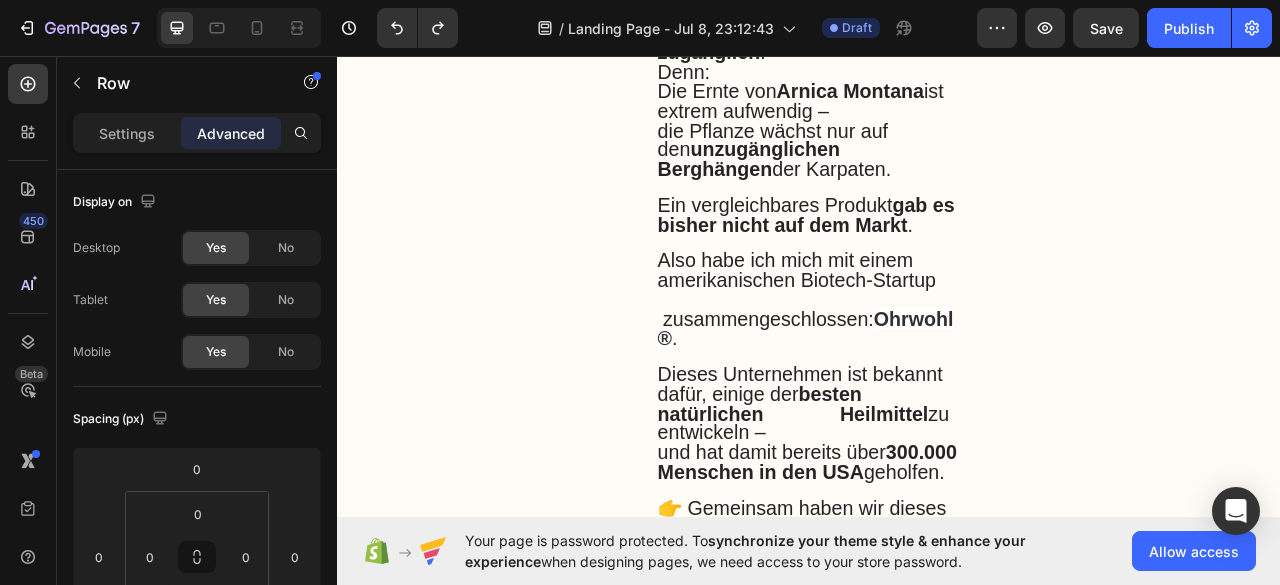scroll, scrollTop: 7780, scrollLeft: 0, axis: vertical 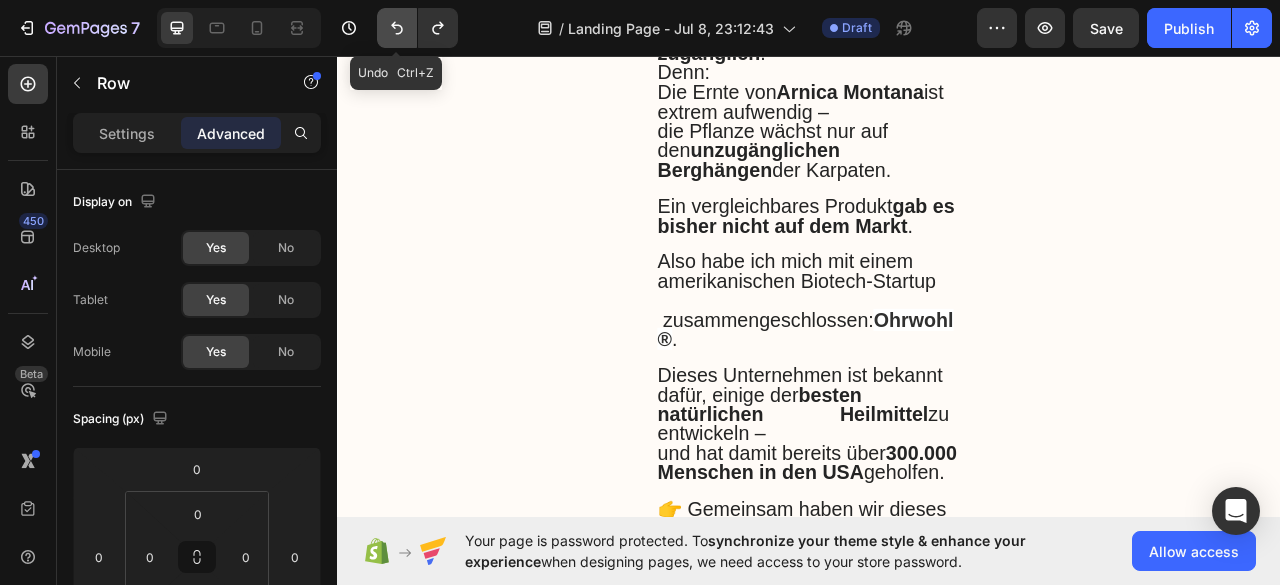click 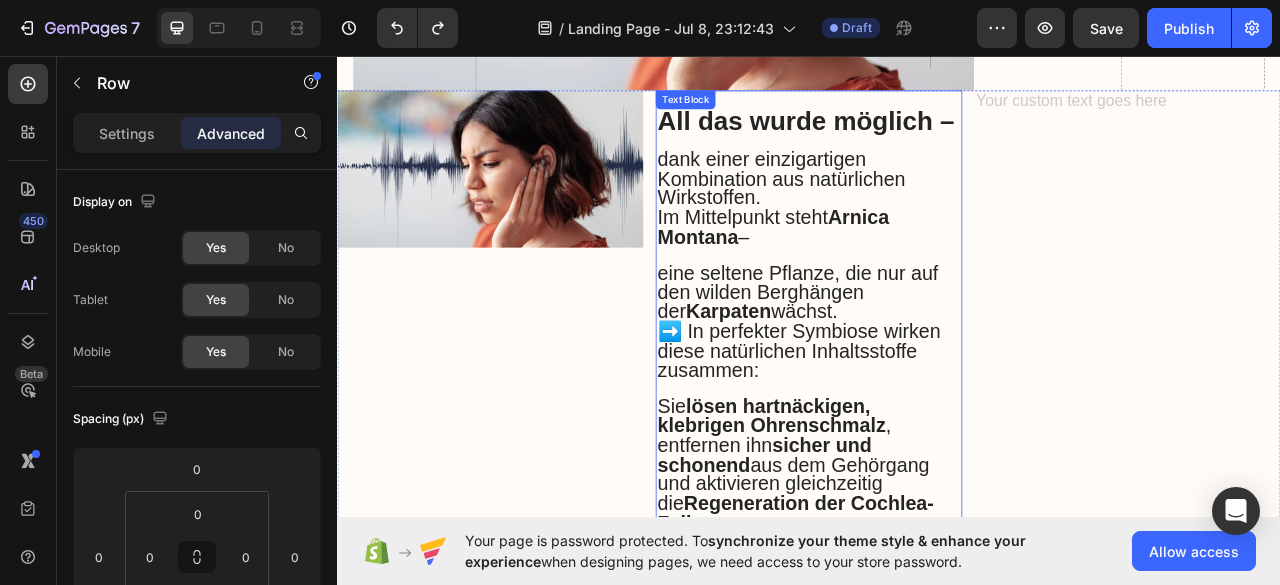 scroll, scrollTop: 6480, scrollLeft: 0, axis: vertical 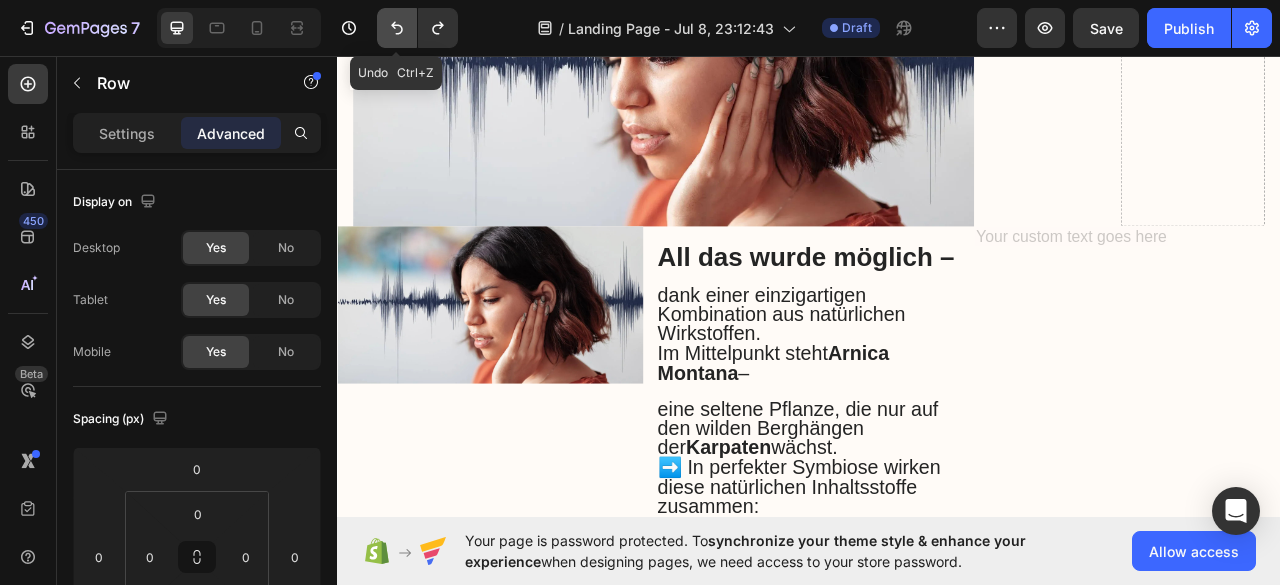click 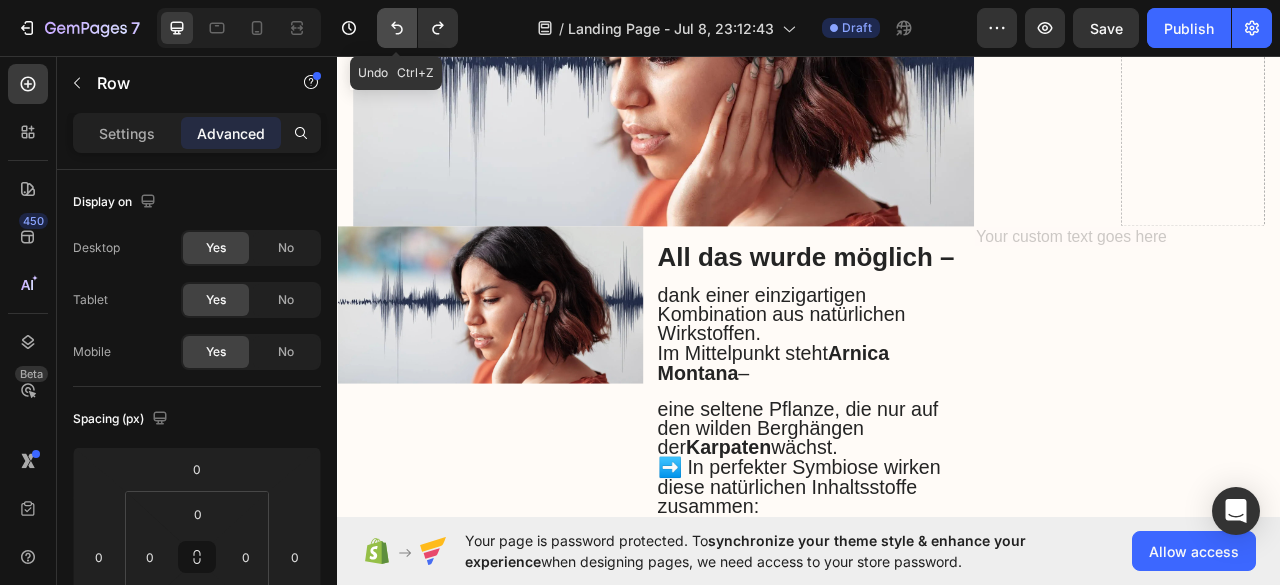click 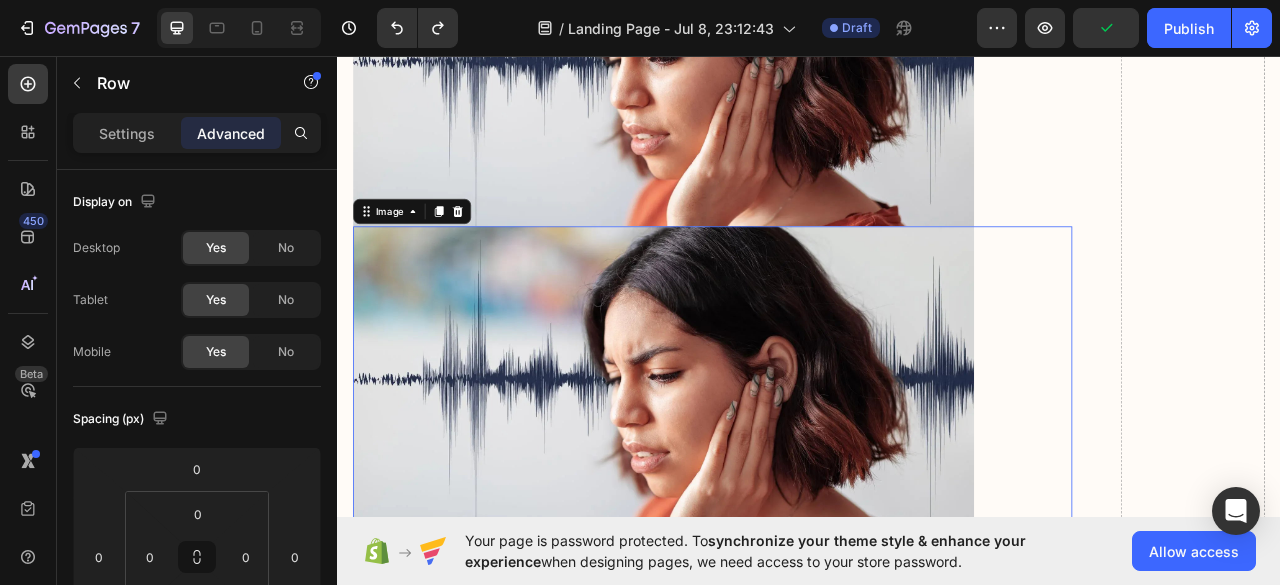 click at bounding box center (752, 476) 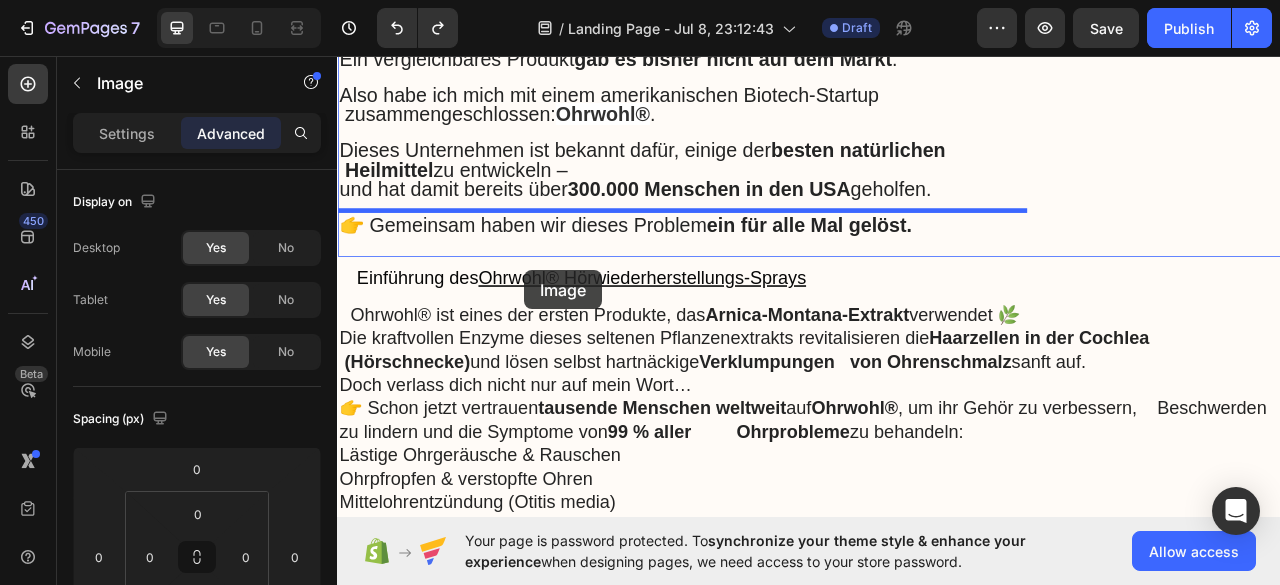 scroll, scrollTop: 7880, scrollLeft: 0, axis: vertical 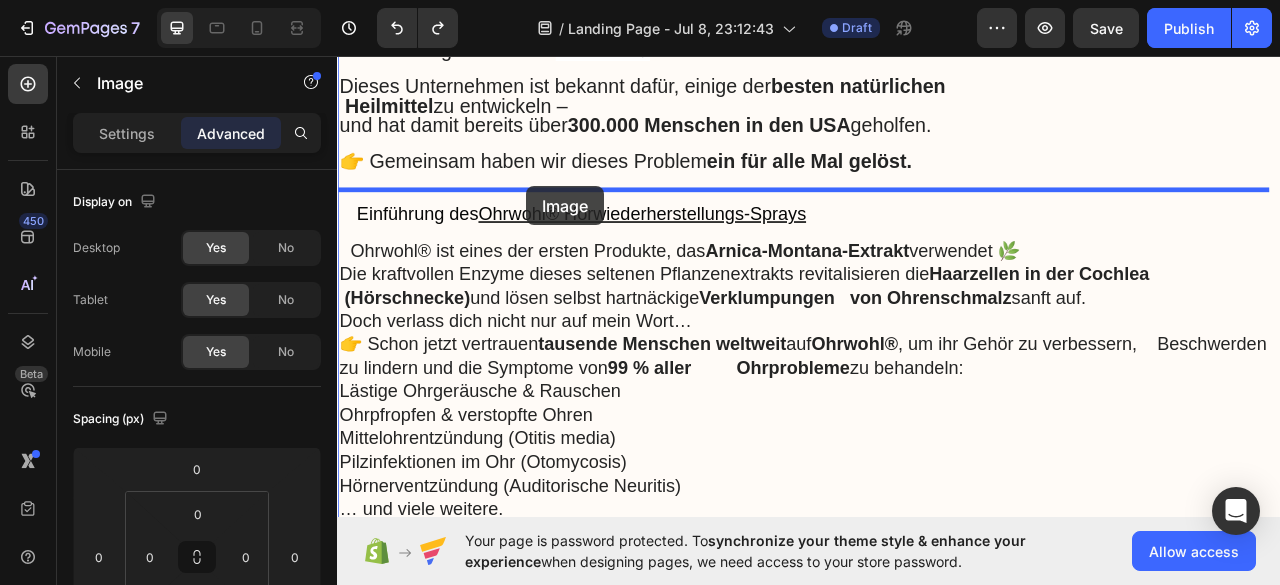 drag, startPoint x: 397, startPoint y: 207, endPoint x: 577, endPoint y: 223, distance: 180.70972 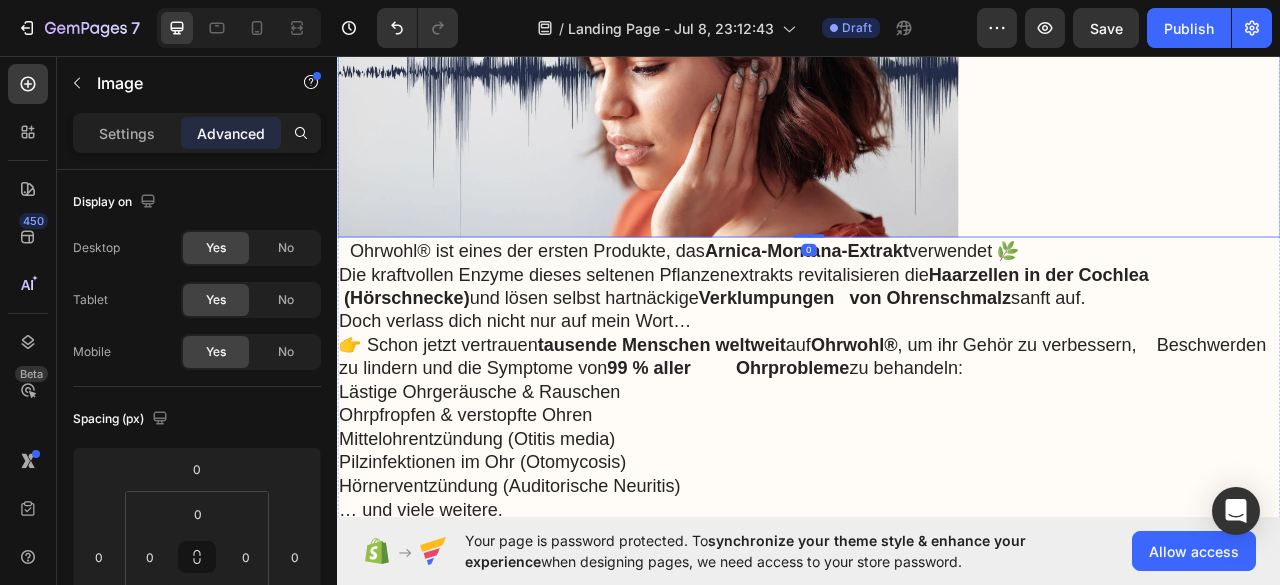 scroll, scrollTop: 7476, scrollLeft: 0, axis: vertical 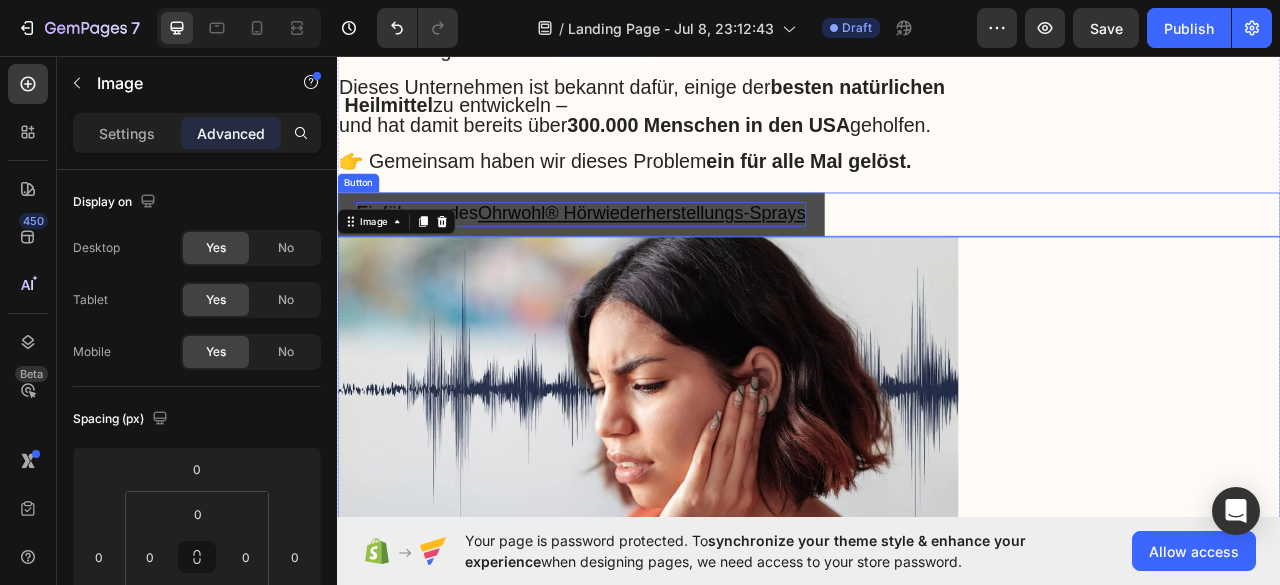 click on "Ohrwohl® Hörwiederherstellungs-Sprays" at bounding box center (724, 257) 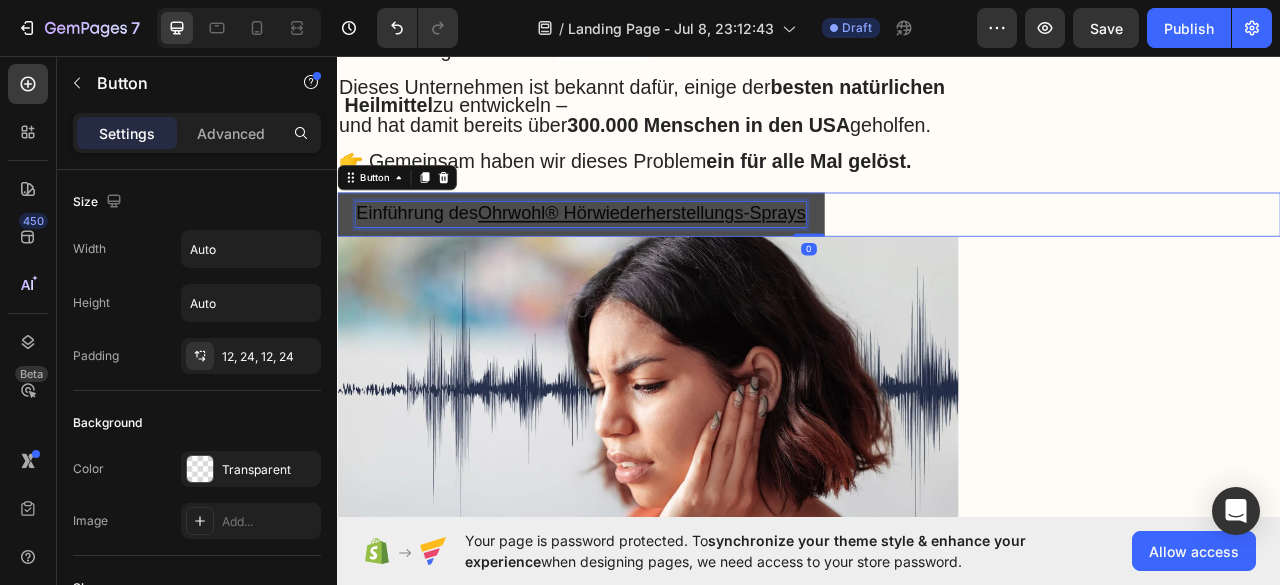 click on "Ohrwohl® Hörwiederherstellungs-Sprays" at bounding box center [724, 257] 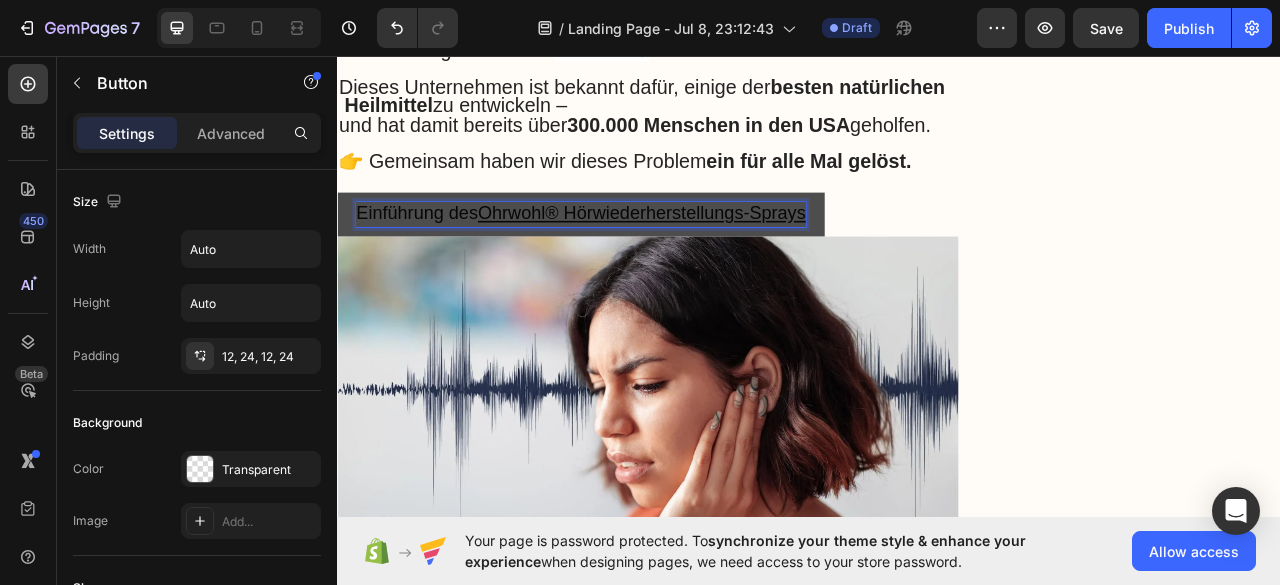 click on "Ohrwohl® Hörwiederherstellungs-Sprays" at bounding box center [724, 257] 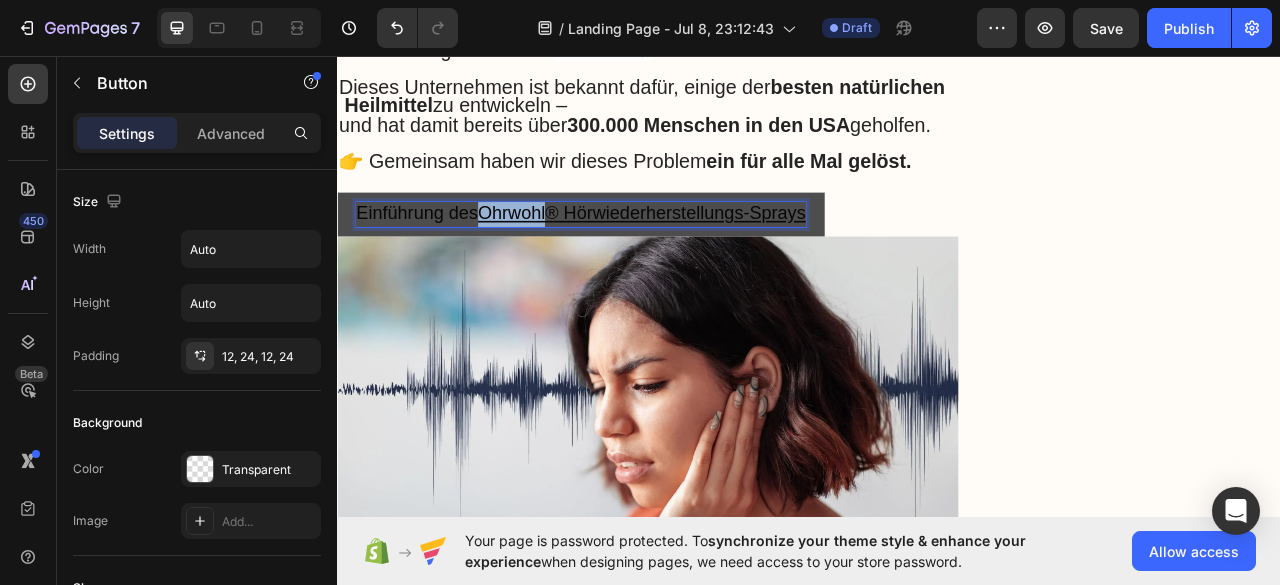 click on "Ohrwohl® Hörwiederherstellungs-Sprays" at bounding box center [724, 257] 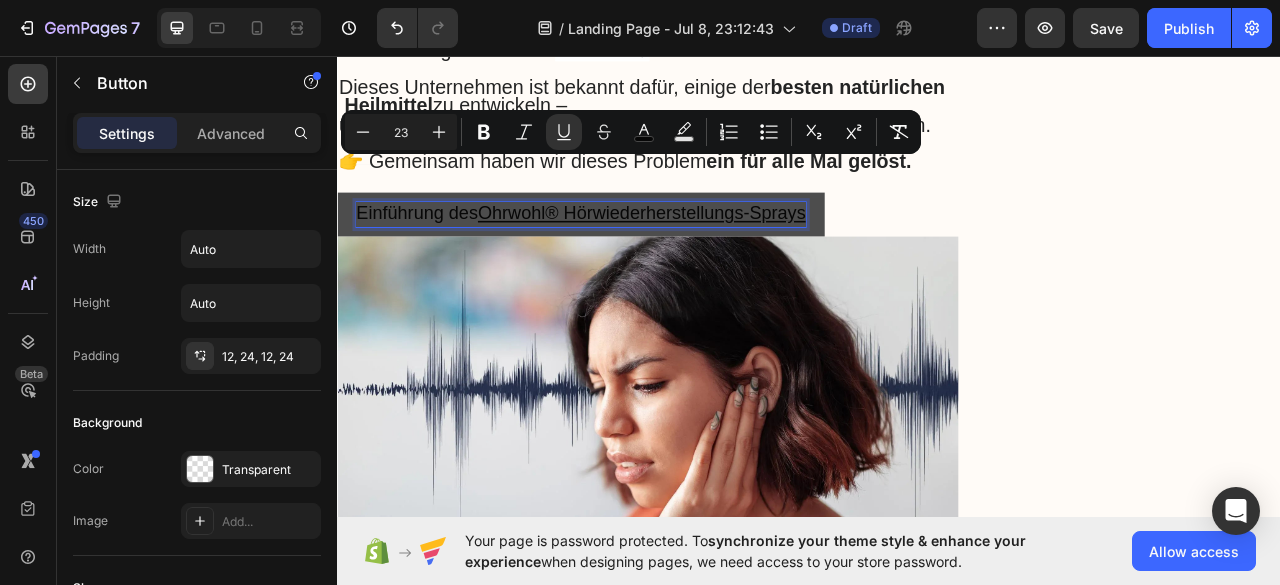 click on "Ohrwohl® Hörwiederherstellungs-Sprays" at bounding box center (724, 257) 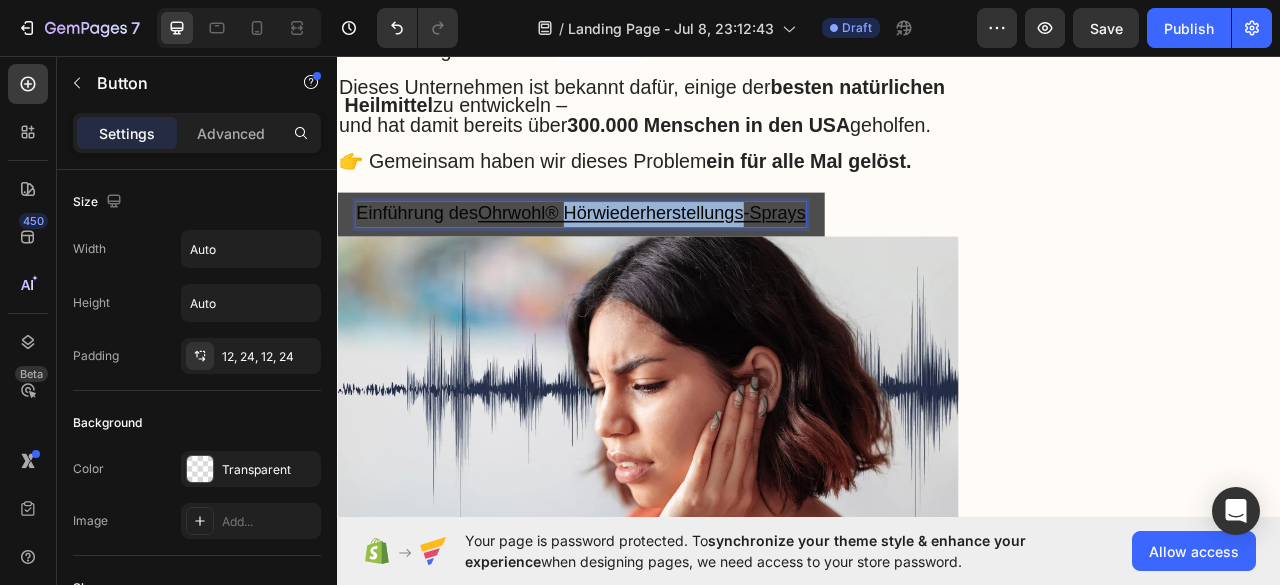click on "Ohrwohl® Hörwiederherstellungs-Sprays" at bounding box center (724, 257) 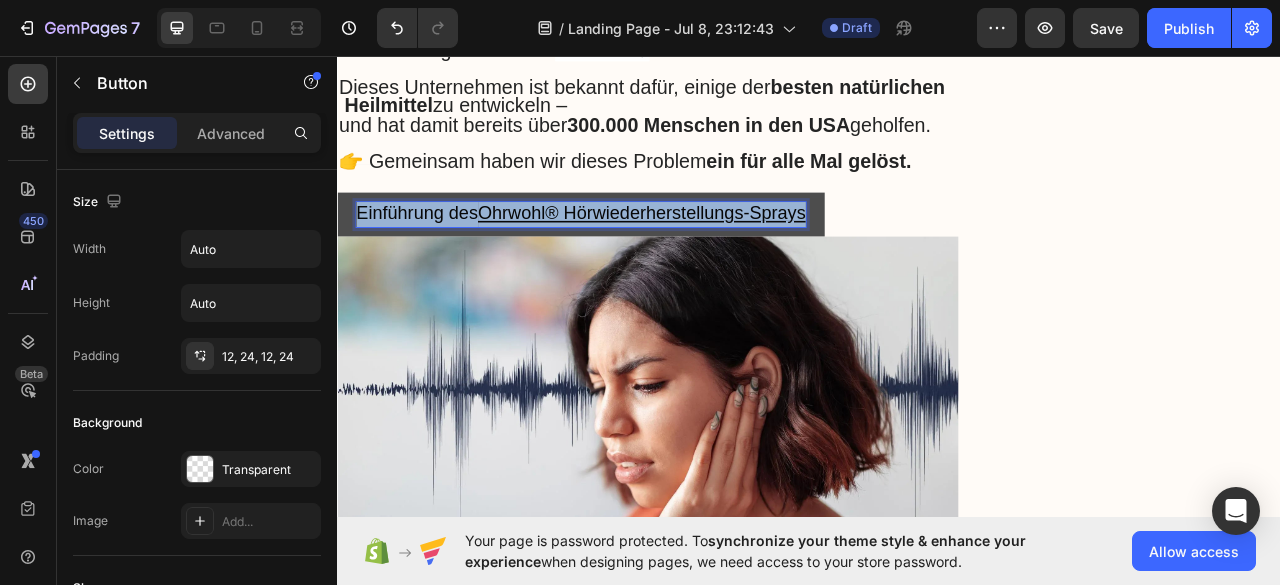 click on "Ohrwohl® Hörwiederherstellungs-Sprays" at bounding box center [724, 257] 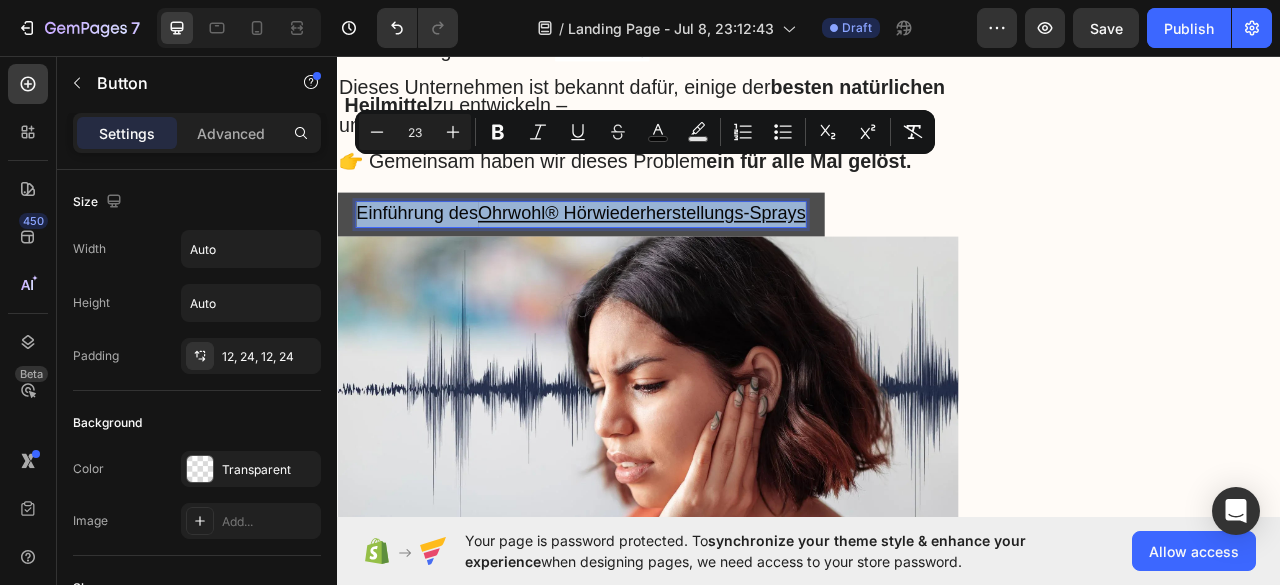 click on "Ohrwohl® Hörwiederherstellungs-Sprays" at bounding box center [724, 257] 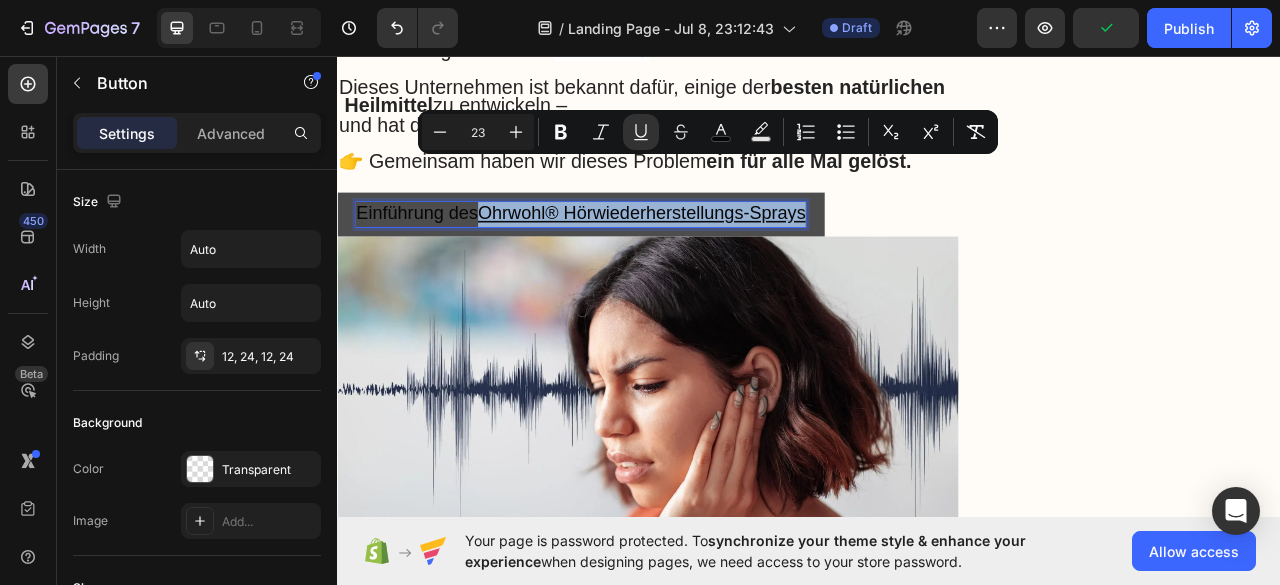 drag, startPoint x: 527, startPoint y: 200, endPoint x: 937, endPoint y: 197, distance: 410.011 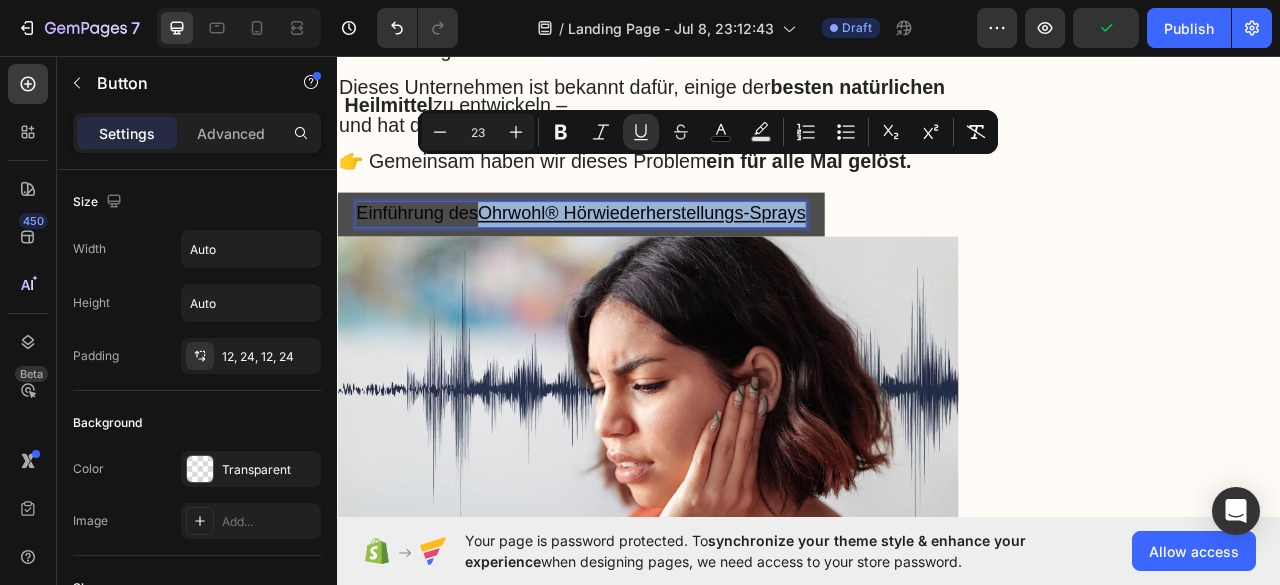 click on "Ohrwohl® Hörwiederherstellungs-Sprays" at bounding box center (724, 257) 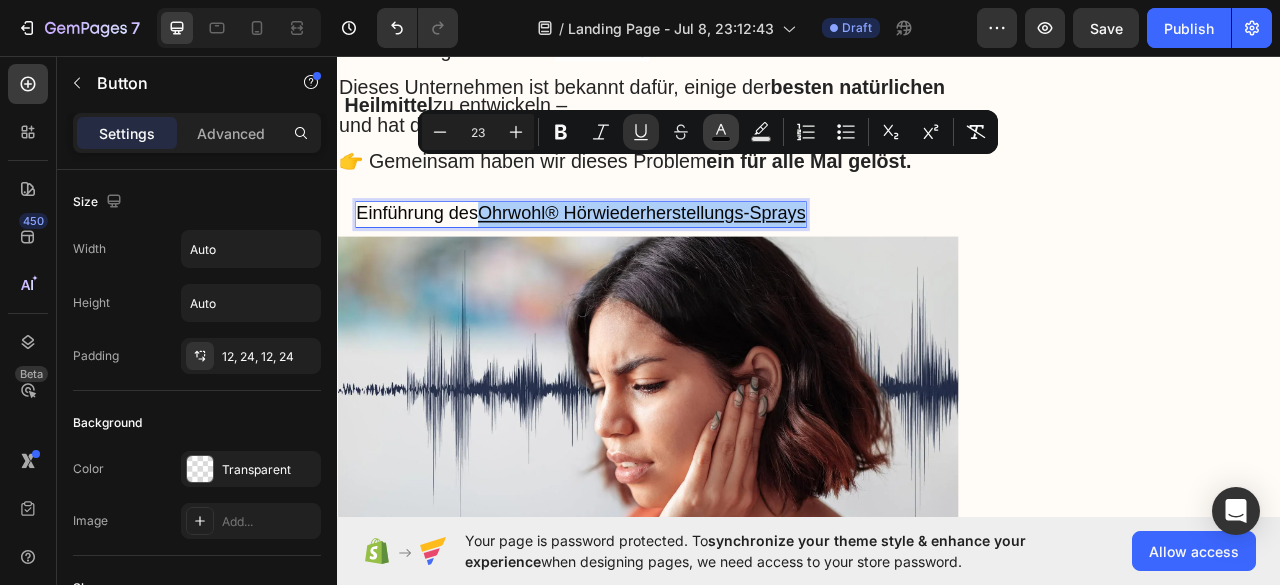 click 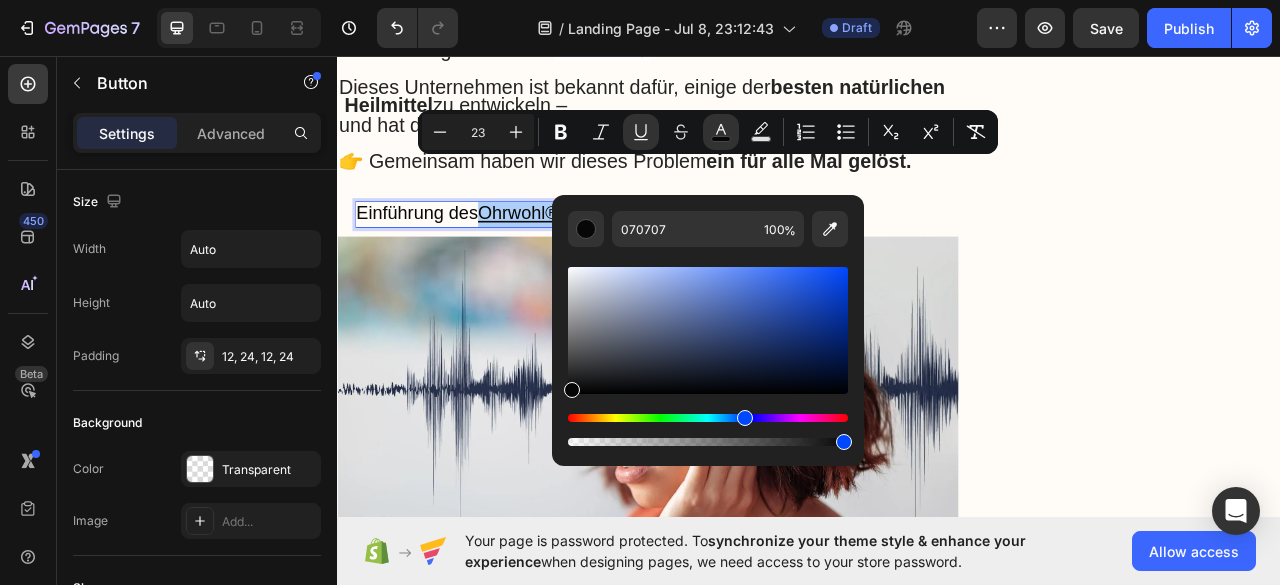 click at bounding box center (708, 418) 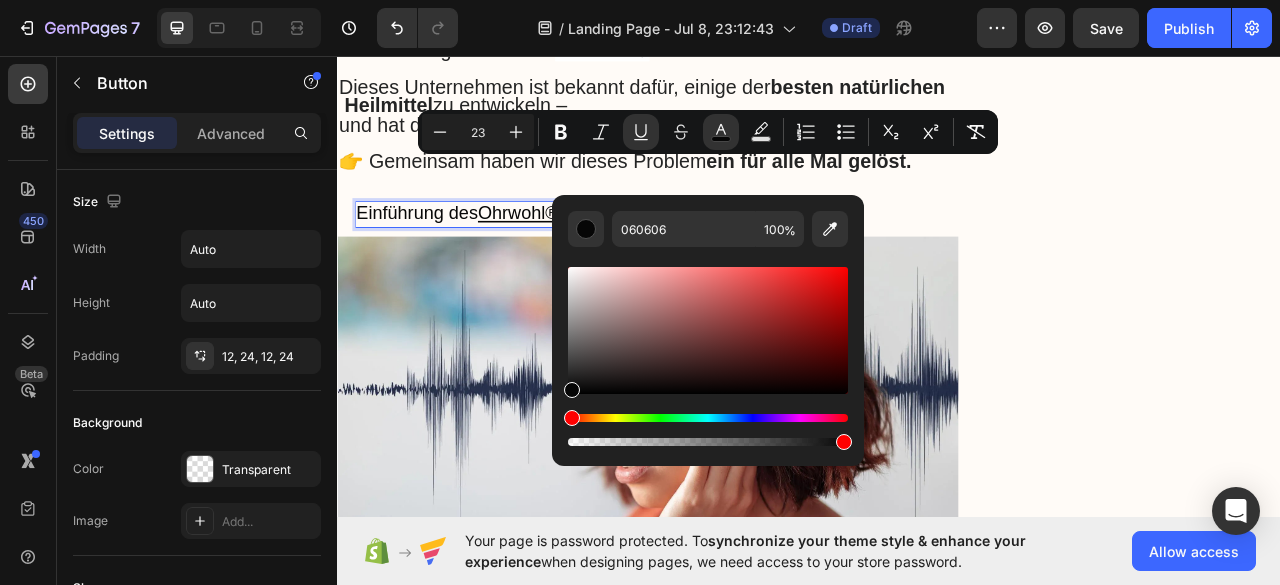 click at bounding box center [708, 418] 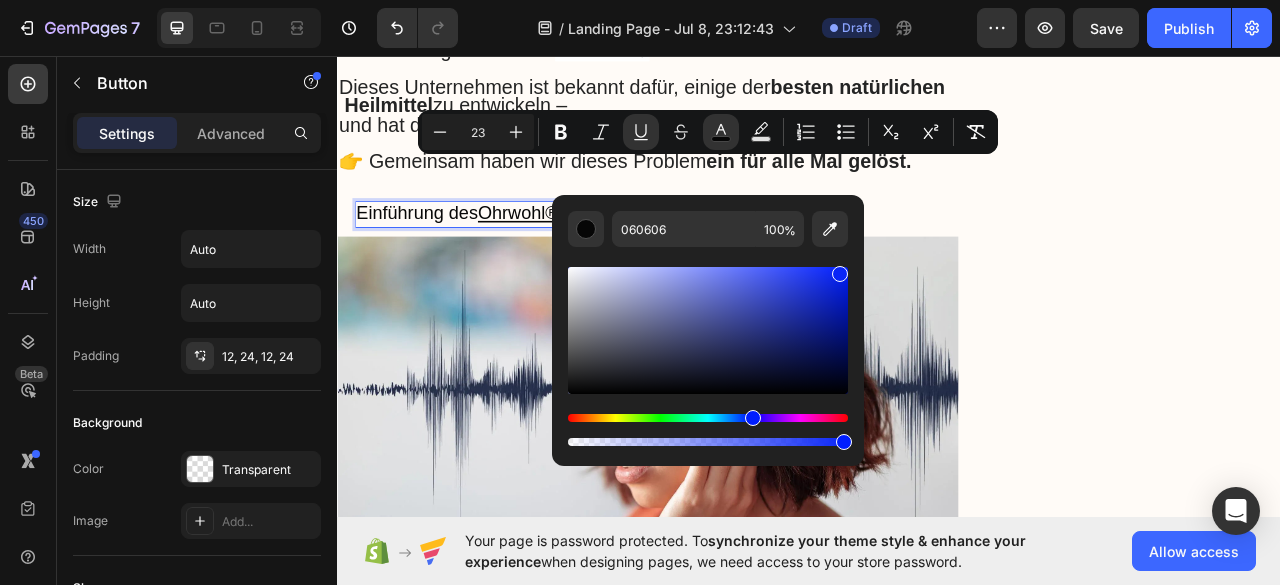 click at bounding box center [708, 330] 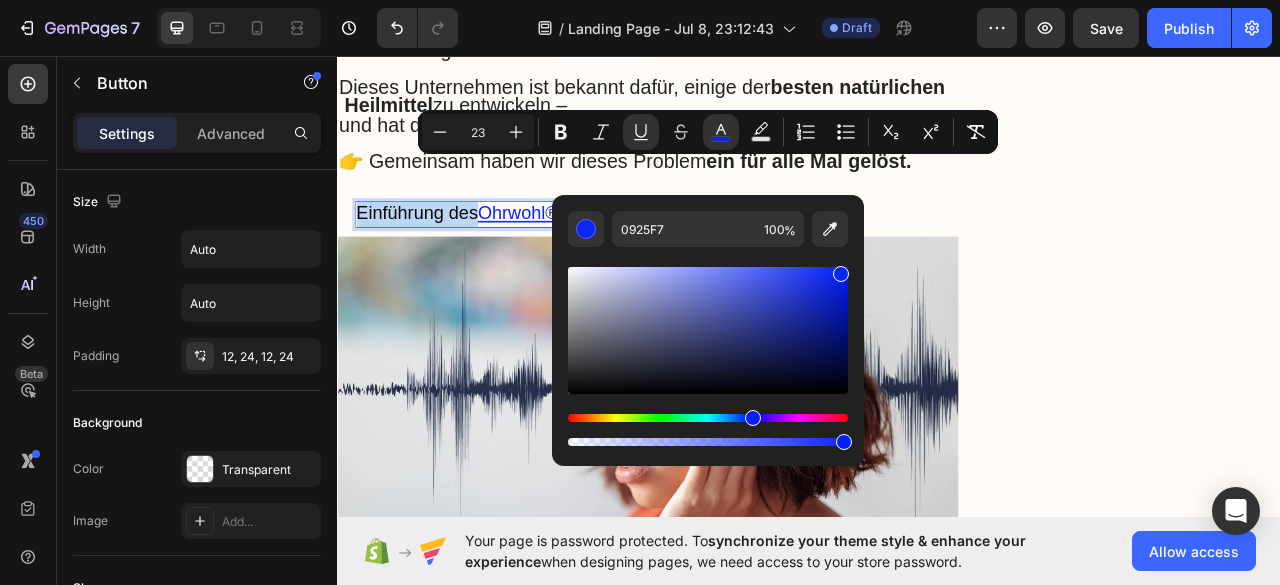 click on "Einführung des  Ohrwohl® Hörwiederherstellungs-Sprays Button   0" at bounding box center (937, 259) 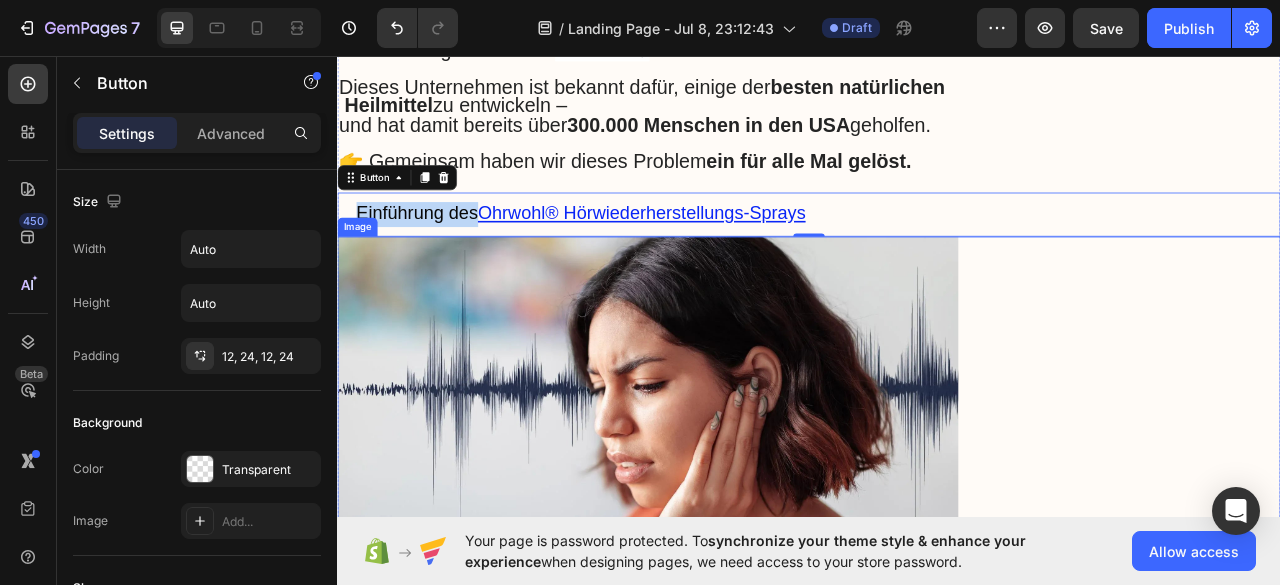 click at bounding box center (937, 489) 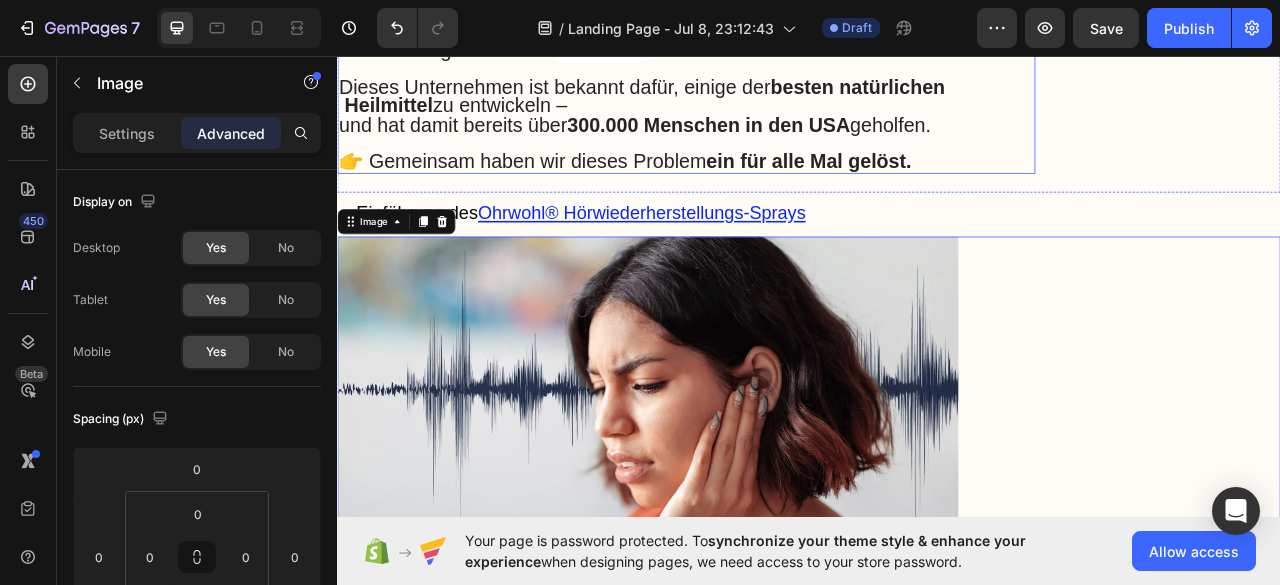 click on "👉 Gemeinsam haben wir dieses Problem  ein für alle Mal gelöst." at bounding box center (703, 191) 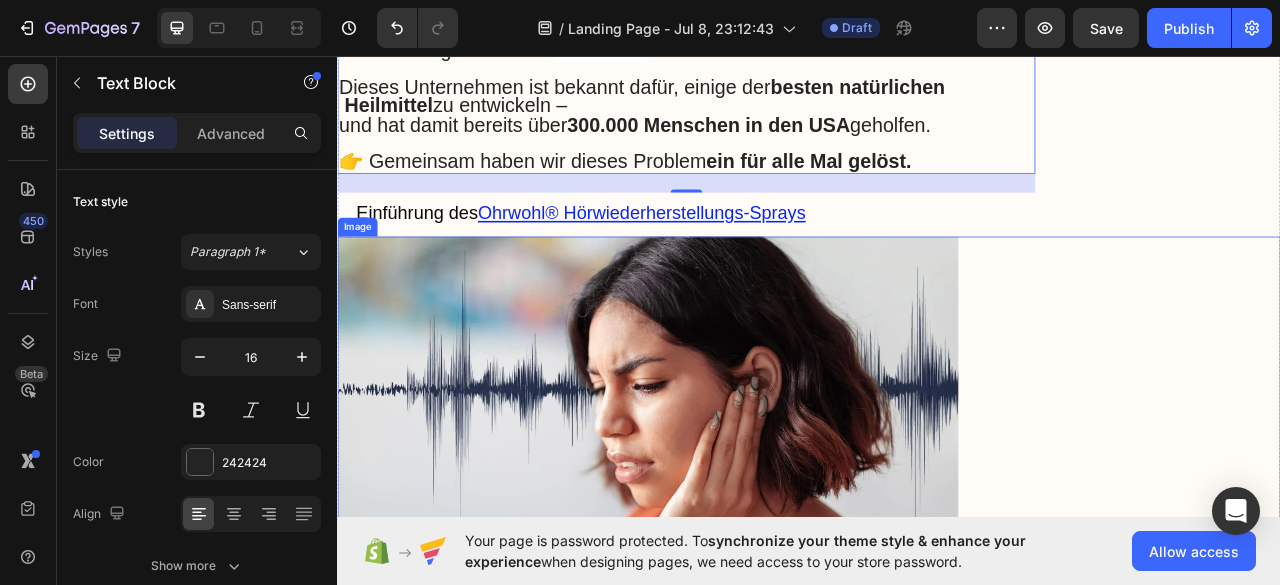click at bounding box center (732, 489) 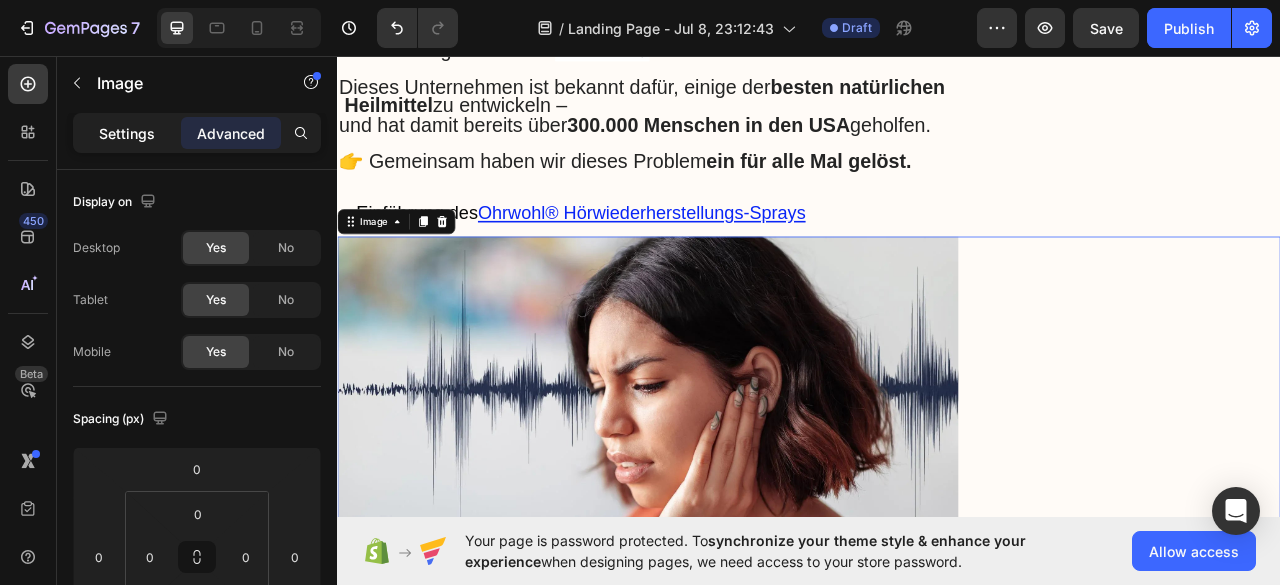 click on "Settings" 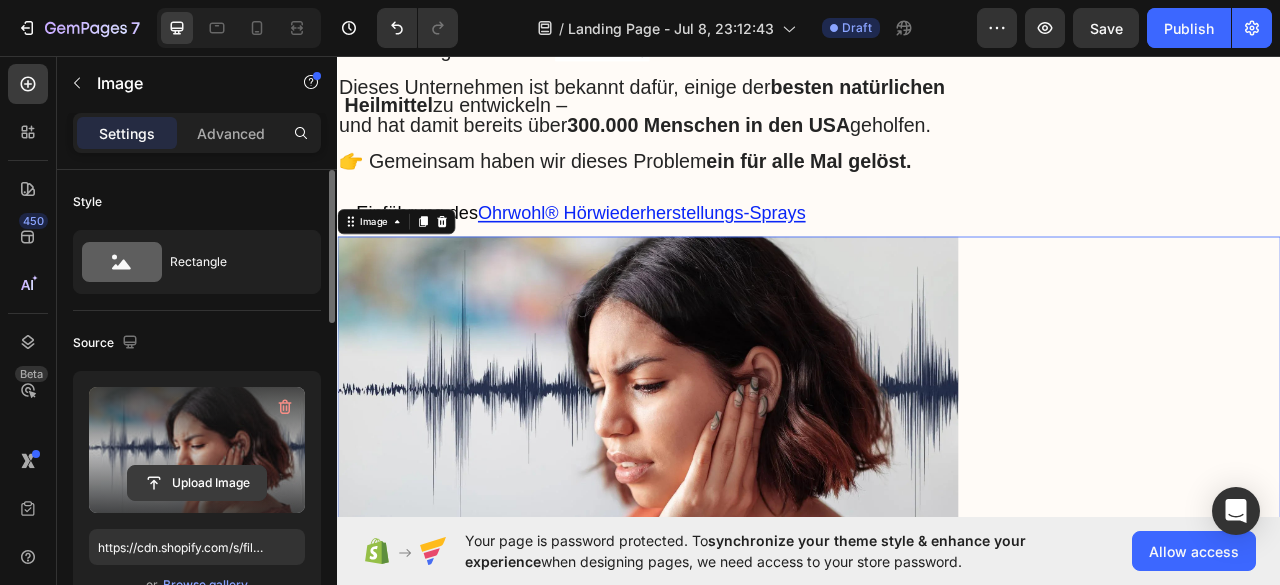 scroll, scrollTop: 200, scrollLeft: 0, axis: vertical 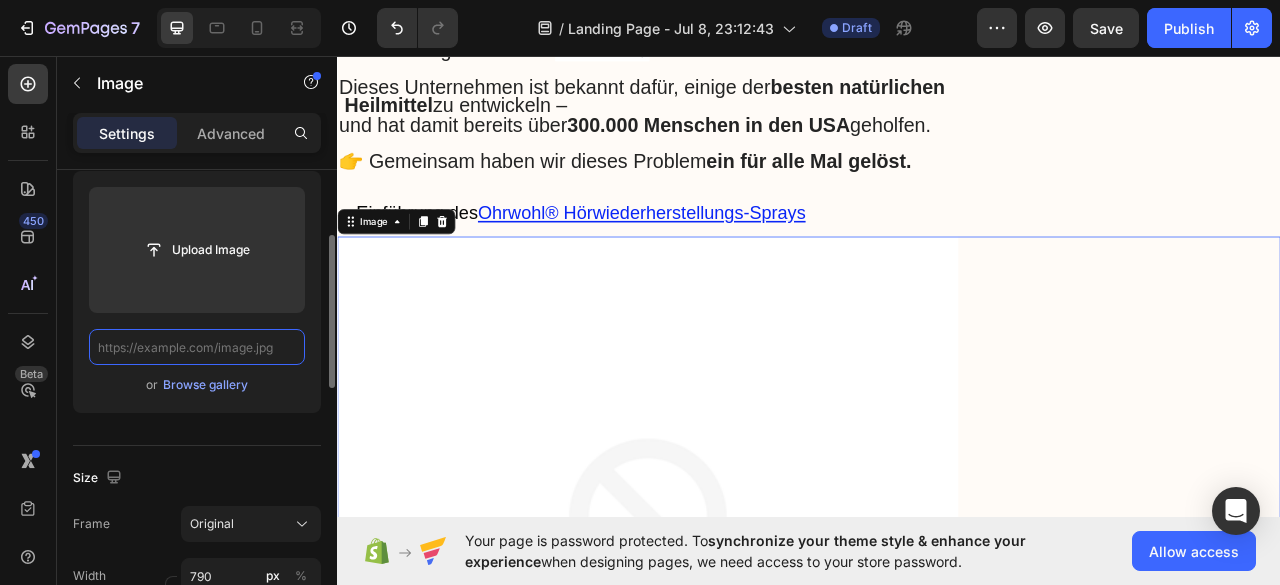 paste on "https://scontent-lga3-2.xx.fbcdn.net/v/t1.15752-9/525337972_538687662605499_3782737224664586322_n.jpg?stp=dst-jpg_s480x480_tt6&_nc_cat=109&ccb=1-7&_nc_sid=0024fc&_nc_ohc=OhaoQeNfs6kQ7kNvwFwCRG6&_nc_oc=Adn2wVTqZSiuYeCZdSJTFieGKMcV-62i0c86B-n4YEMeGbUl5sRj5A5uQe9TidirDhk&_nc_ad=z-m&_nc_cid=0&_nc_zt=23&_nc_ht=scontent-lga3-2.xx&oh=03_Q7cD3AGKBn87ji4DDYNGxqU_qAFIZ5dmKuZsE8IWsbGDMdM1Mg&oe=68B71D25" 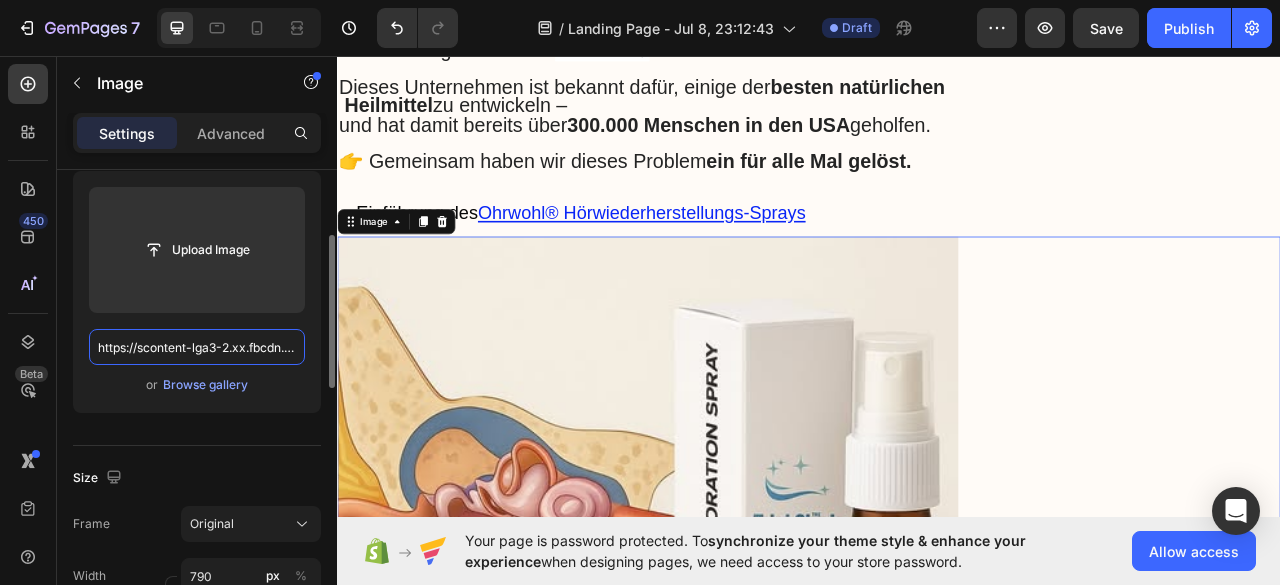 scroll, scrollTop: 0, scrollLeft: 2511, axis: horizontal 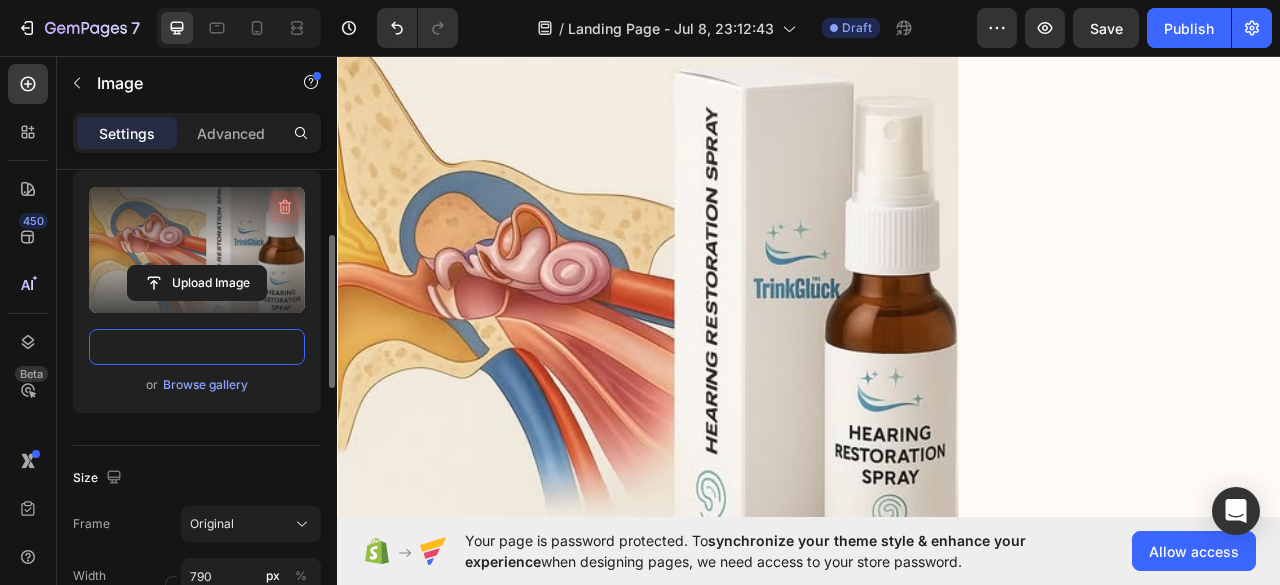 type on "https://scontent-lga3-2.xx.fbcdn.net/v/t1.15752-9/525337972_538687662605499_3782737224664586322_n.jpg?stp=dst-jpg_s480x480_tt6&_nc_cat=109&ccb=1-7&_nc_sid=0024fc&_nc_ohc=OhaoQeNfs6kQ7kNvwFwCRG6&_nc_oc=Adn2wVTqZSiuYeCZdSJTFieGKMcV-62i0c86B-n4YEMeGbUl5sRj5A5uQe9TidirDhk&_nc_ad=z-m&_nc_cid=0&_nc_zt=23&_nc_ht=scontent-lga3-2.xx&oh=03_Q7cD3AGKBn87ji4DDYNGxqU_qAFIZ5dmKuZsE8IWsbGDMdM1Mg&oe=68B71D25" 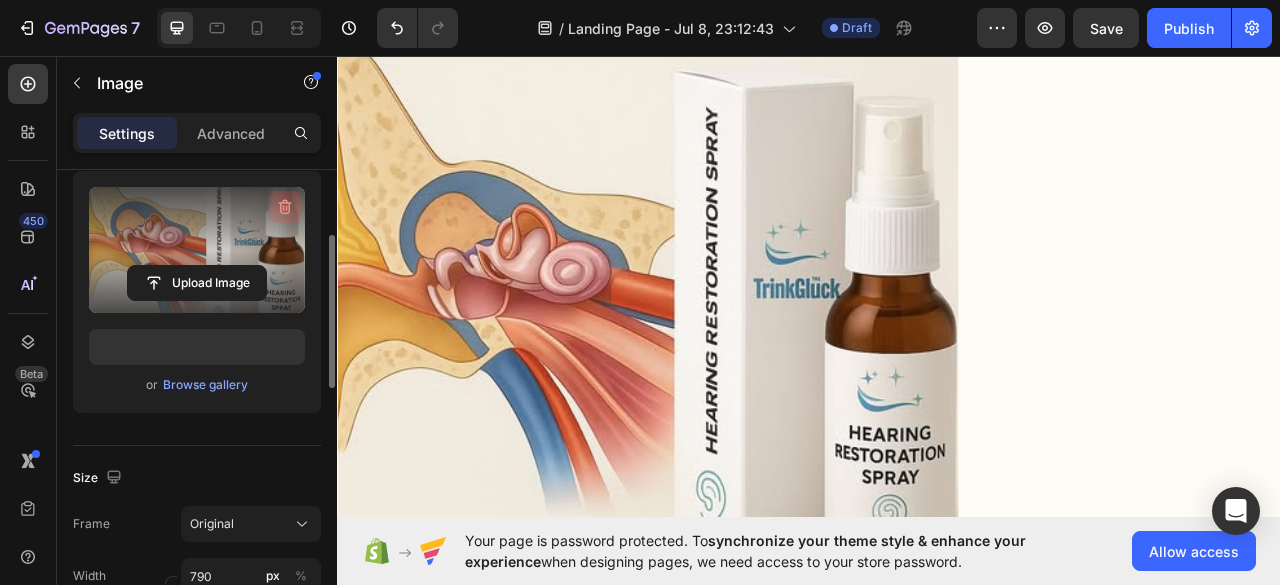click 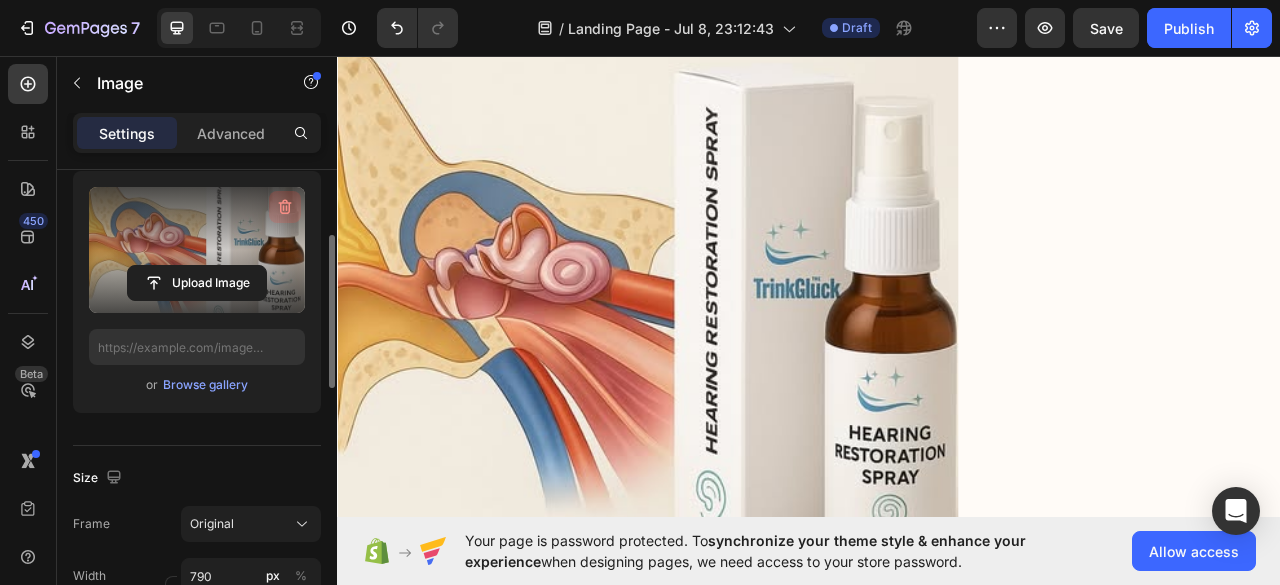 scroll, scrollTop: 0, scrollLeft: 0, axis: both 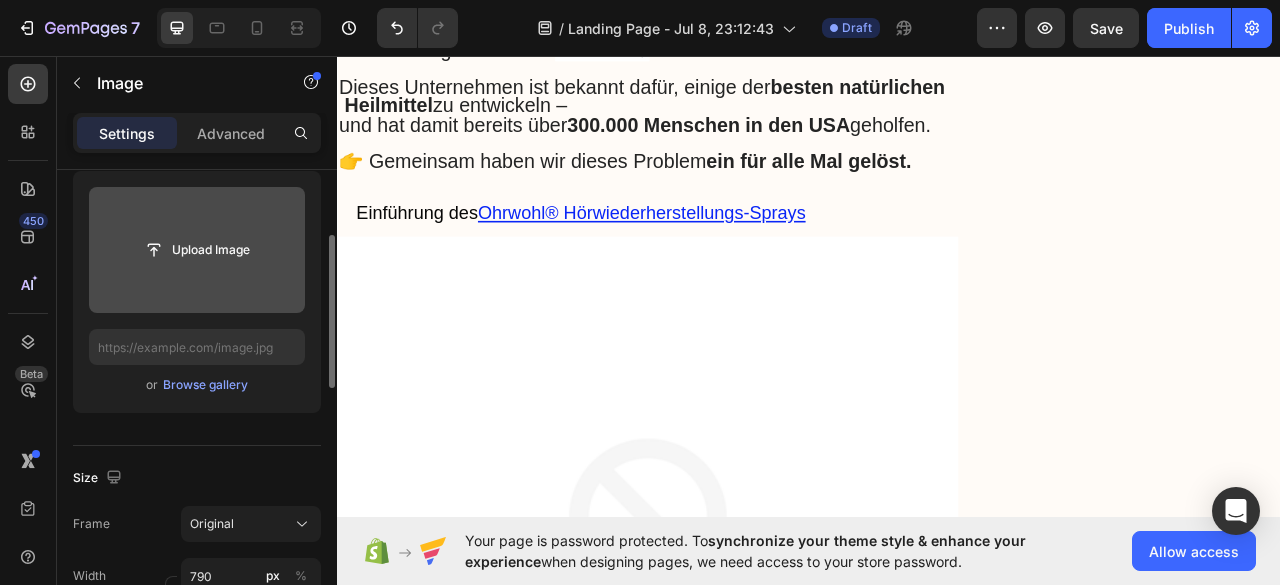 click at bounding box center [732, 682] 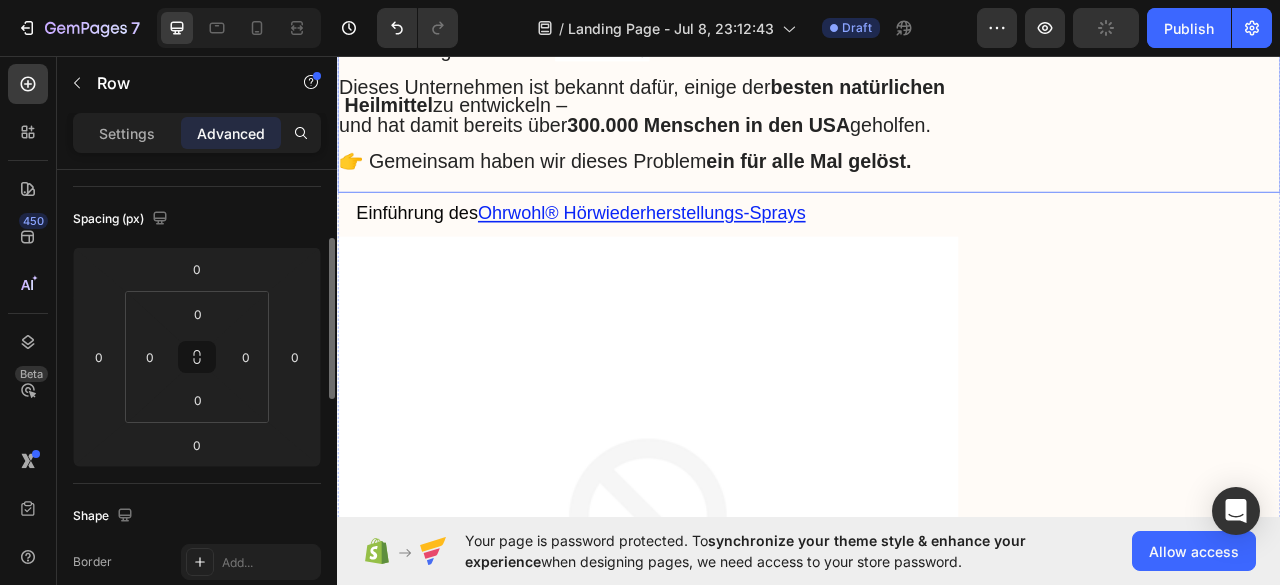click on "All das wurde möglich –      dank einer einzigartigen Kombination aus natürlichen Wirkstoffen.    Im Mittelpunkt steht  Arnica Montana  –    eine seltene Pflanze, die nur auf den wilden Berghängen der  Karpaten             wächst.   ➡️ In perfekter Symbiose wirken diese natürlichen Inhaltsstoffe zusammen:    Sie  lösen hartnäckigen, klebrigen Ohrenschmalz ,    entfernen ihn  sicher und schonend  aus dem Gehörgang    und aktivieren gleichzeitig die  Regeneration der Cochlea-Zellen .      Dabei werden  gestörte Hörverbindungen wiederhergestellt ,    und sämtliche Prozesse, die zu Ihrem Leiden geführt haben,    werden Schritt für Schritt  umgekehrt.     ✅ Das bedeutet:    Hörvermögen zurück.    Kein Rauschen. Kein Klingeln. Keine Schmerzen. Keine Entzündung.       Doch es gab ein Problem …      Diese einzigartige Rezeptur war  für normale Menschen nicht zugänglich .    Denn:    Die Ernte von  Arnica Montana  der Karpaten. .   ." at bounding box center [781, -246] 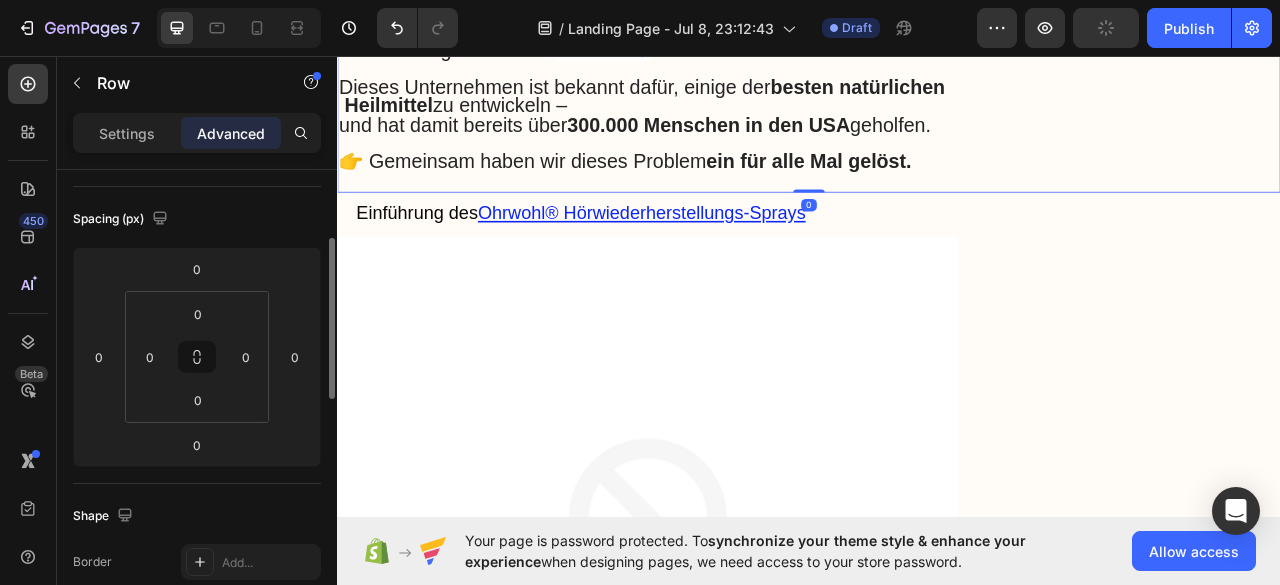 scroll, scrollTop: 0, scrollLeft: 0, axis: both 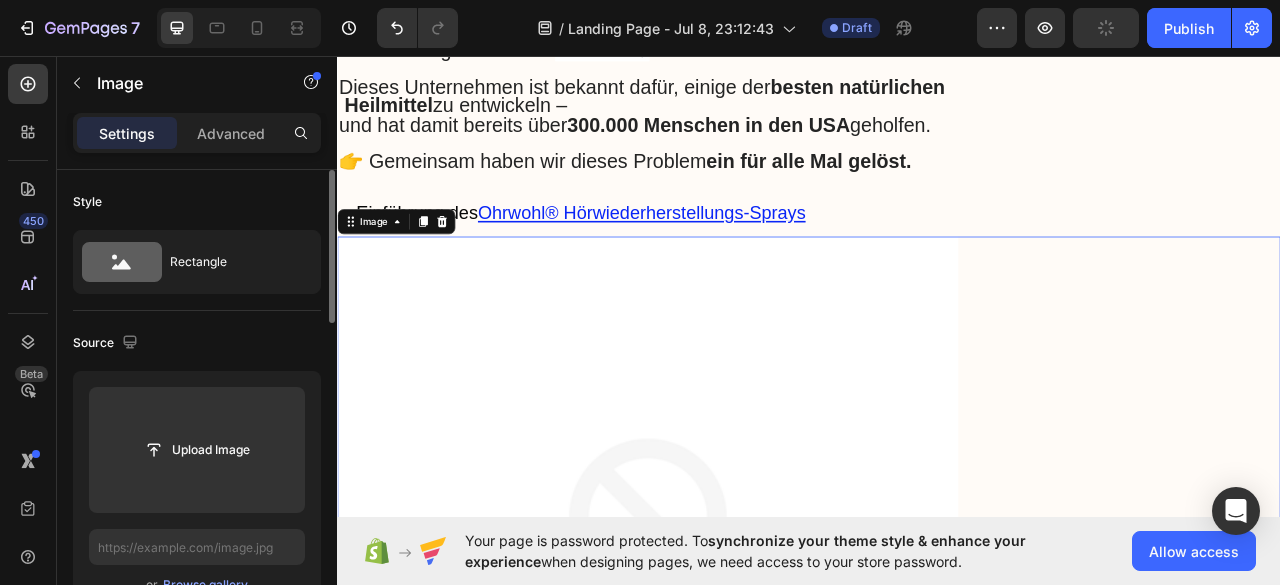 click at bounding box center (732, 682) 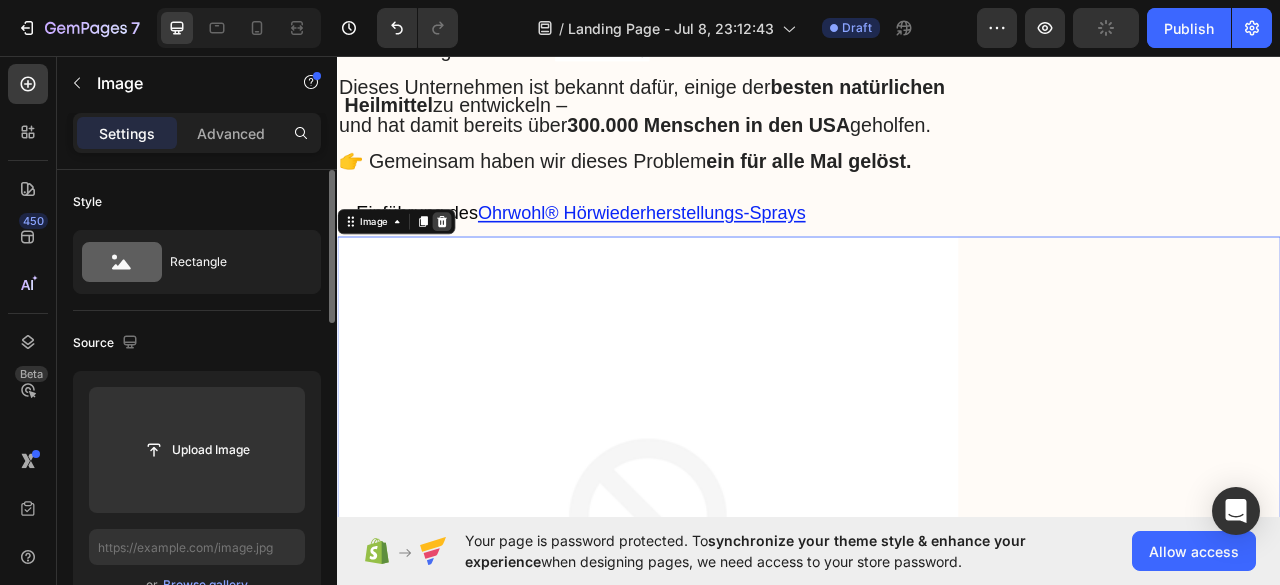 click 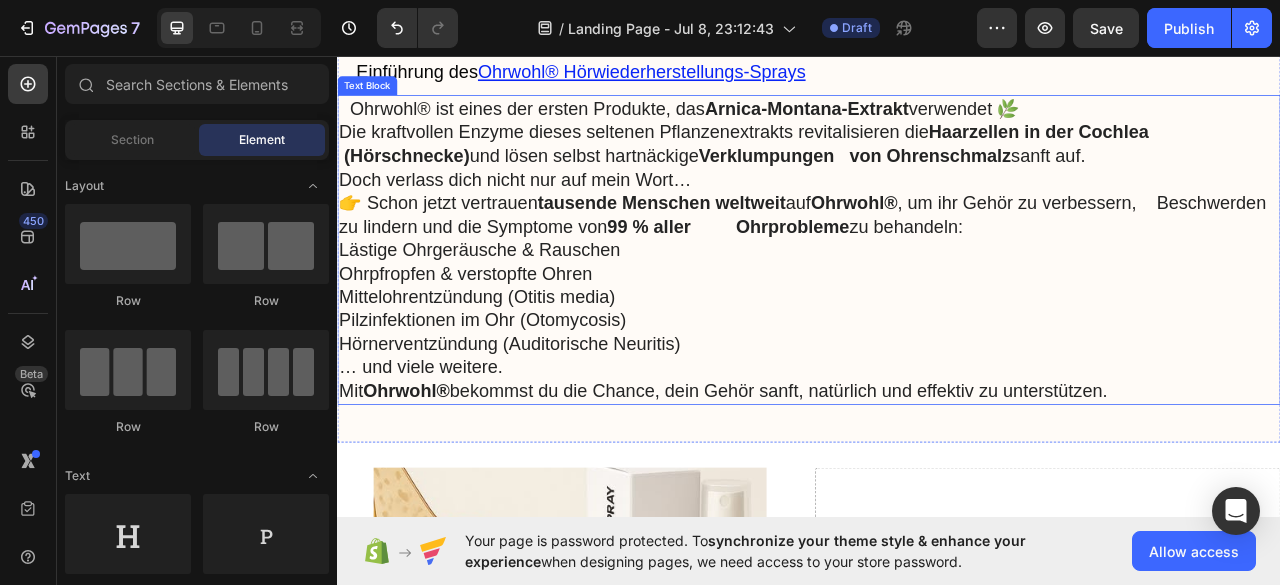 scroll, scrollTop: 7676, scrollLeft: 0, axis: vertical 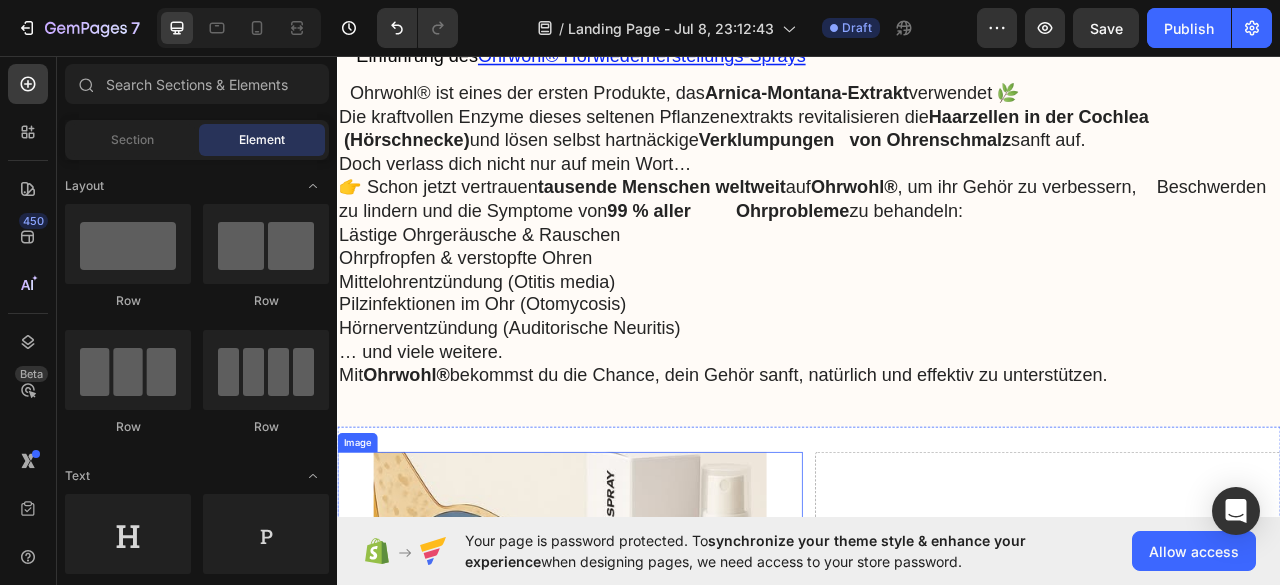 click at bounding box center [633, 748] 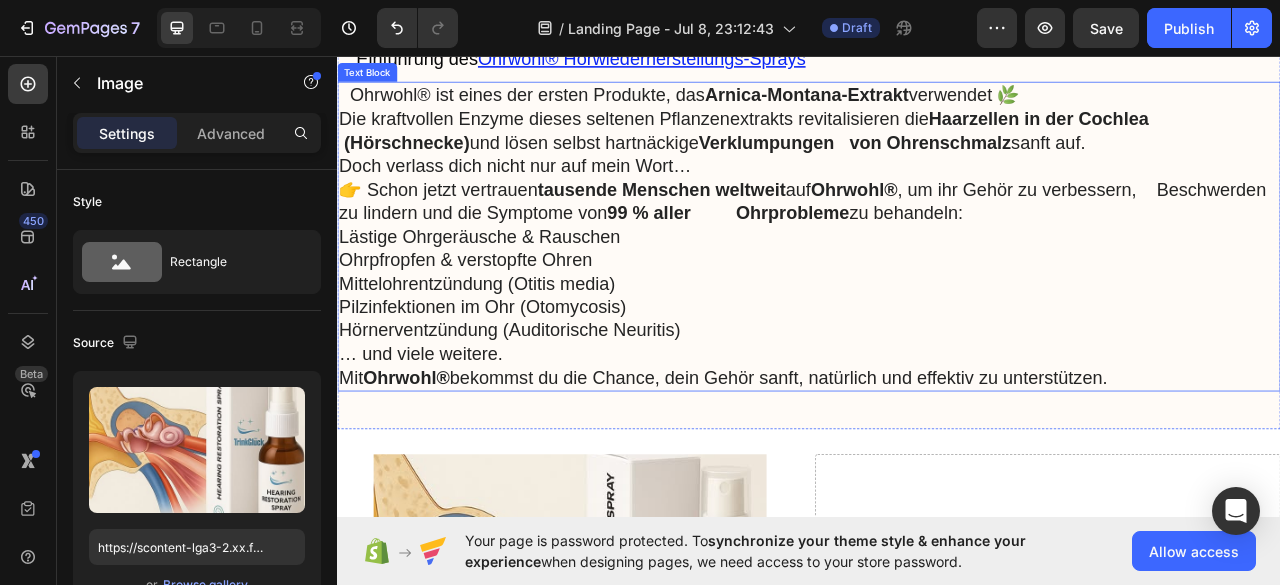 scroll, scrollTop: 7676, scrollLeft: 0, axis: vertical 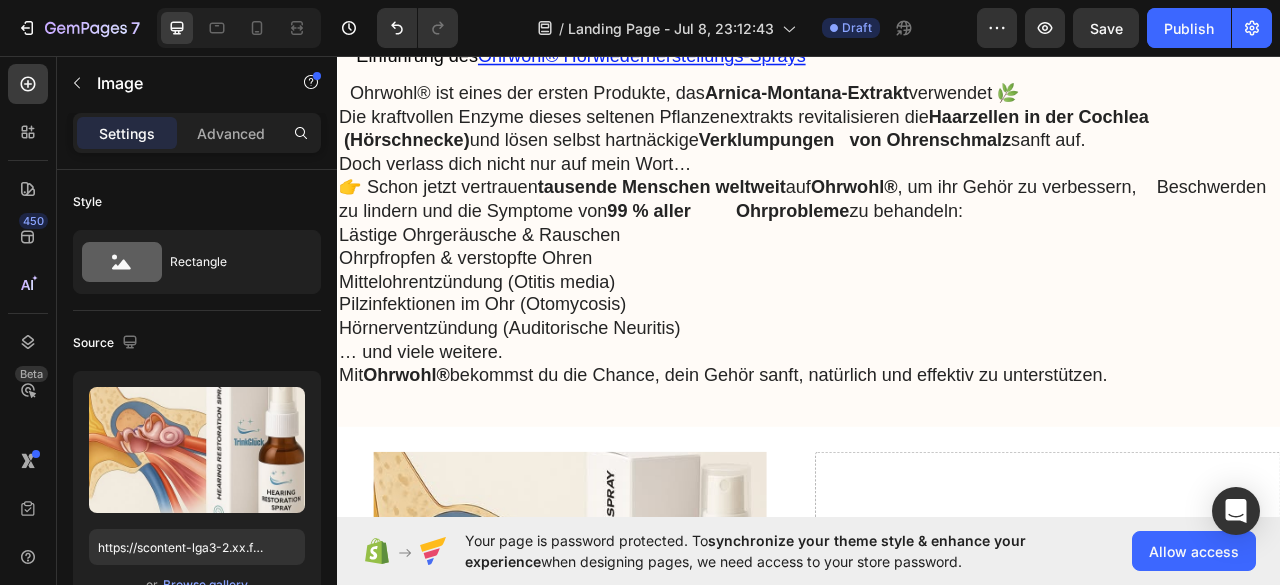 click at bounding box center [633, 748] 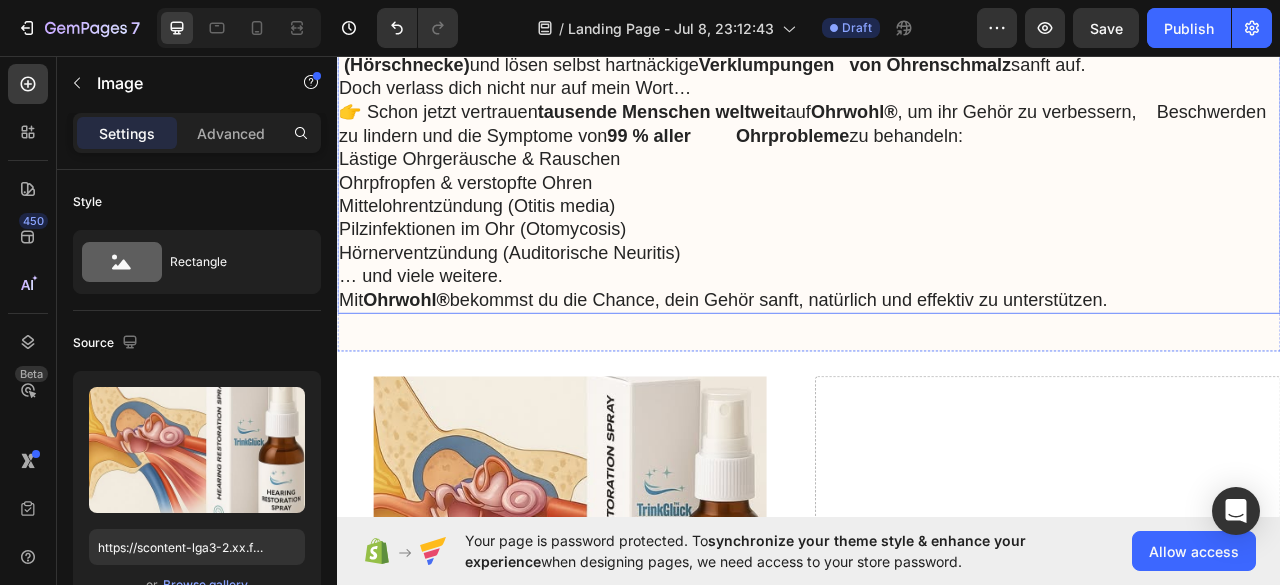 scroll, scrollTop: 7976, scrollLeft: 0, axis: vertical 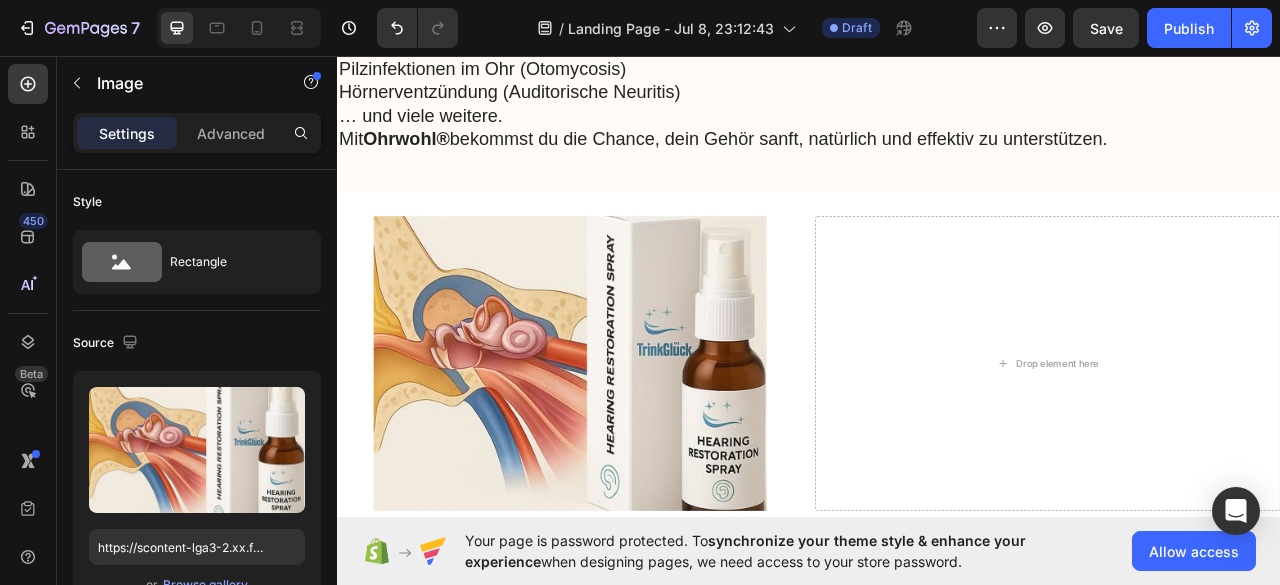 click at bounding box center [633, 448] 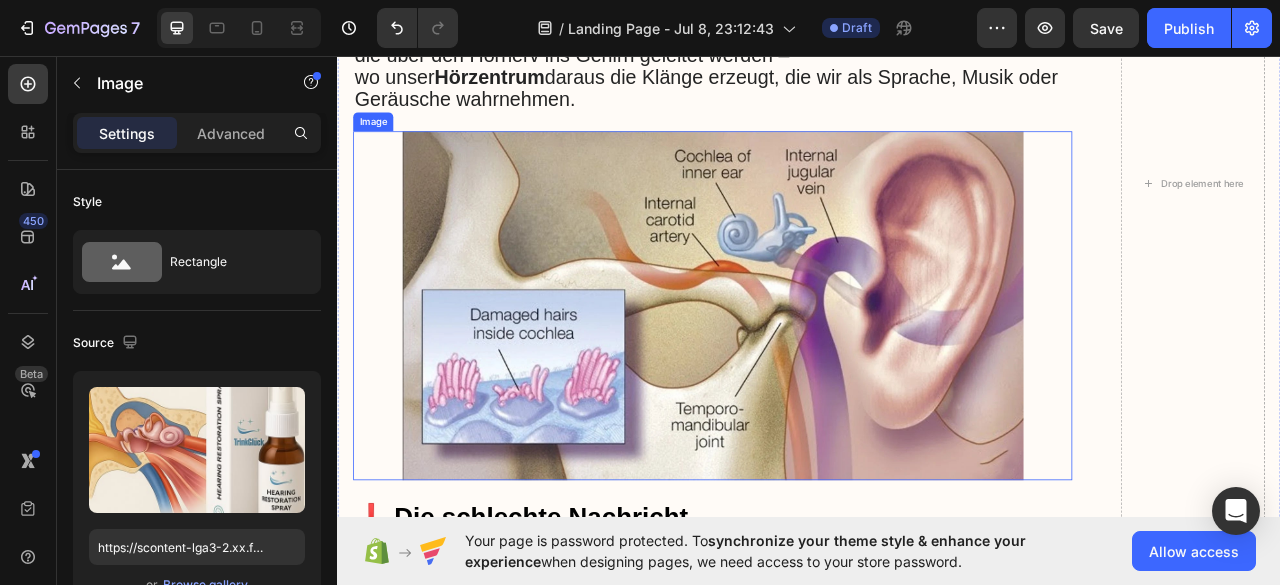 scroll, scrollTop: 2776, scrollLeft: 0, axis: vertical 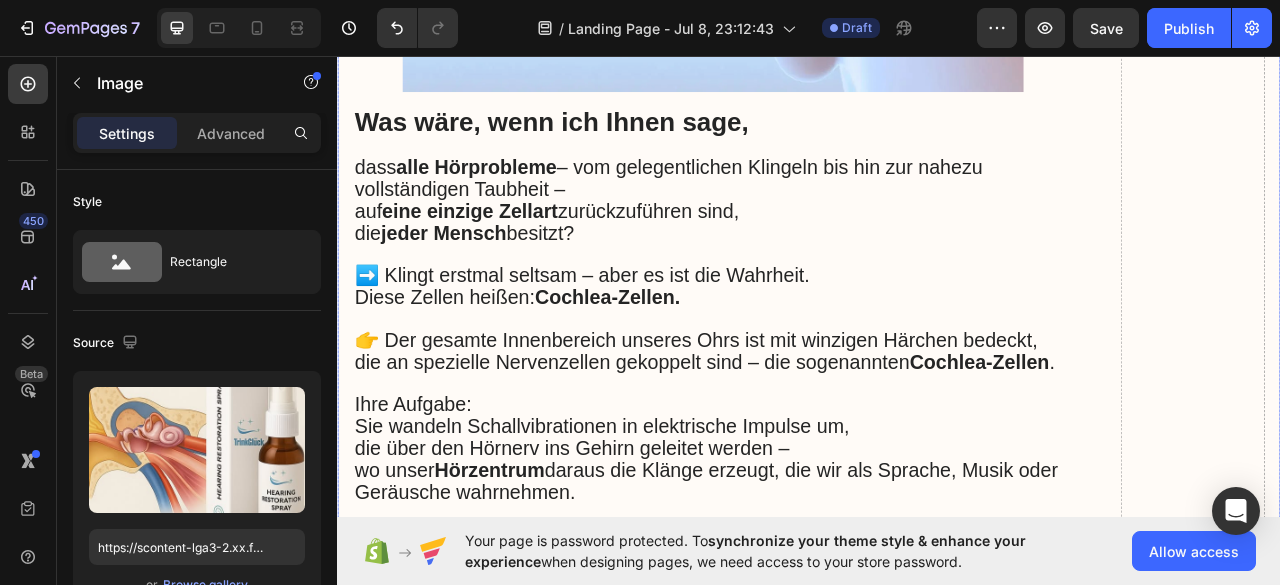 click on "Advertorial  Text Block So lässt sich Hörverlust am besten rückgängig machen – ganz ohne Risiko mit OhrWohl® Heading Image 08. July 2025 – von Maria Noman Text Block Row Image By Dr. John Martin  July 20, 2025   Hallo, mein Name ist Professor. John Martin, und ich bin Hals-Nasen-Ohren-Arzt aus Chicago. Ich verfüge über mehr als 10 Jahre klinische Erfahrung – mit über 10.000 absolvierten Praxisstunden. In dieser Zeit habe ich über  1.100 Patientinnen und Patienten  mit den unterschiedlichsten  Ohr- und Hörproblemen  erfolgreich behandelt.  Text Block ✅  Schlechter werdendes Gehör oder Hörverlust 🔔  Klingeln, Rauschen oder Ticken im Ohr (Tinnitus) 😣  Schmerzen, Jucken, Schwellungen oder Reizungen 🦠  Entzündungen und Infektionen 🧼  Verstopfungen durch Ohrenschmalz oder Druckgefühl Text Block Was auch immer es ist – ich habe es schon gesehen. Von harmlosen Ohrpfropfen bis hin zum nahezu vollständigen Hörverlust... Text Block Hörverlust verändert Ihr Leben… Heading   ." at bounding box center (937, 720) 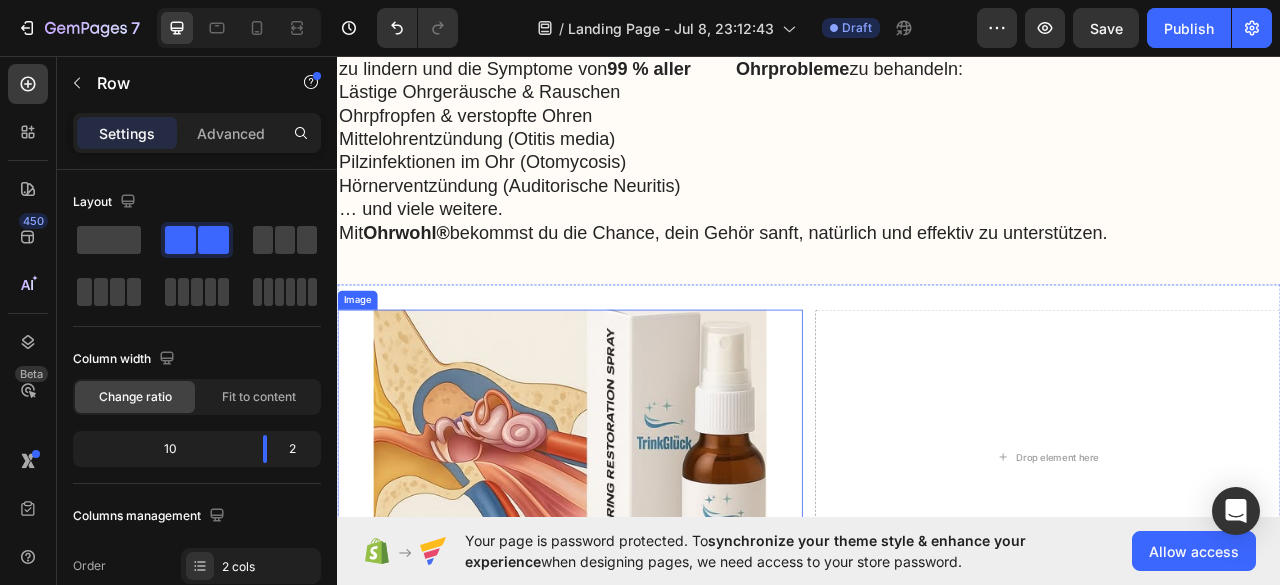scroll, scrollTop: 7876, scrollLeft: 0, axis: vertical 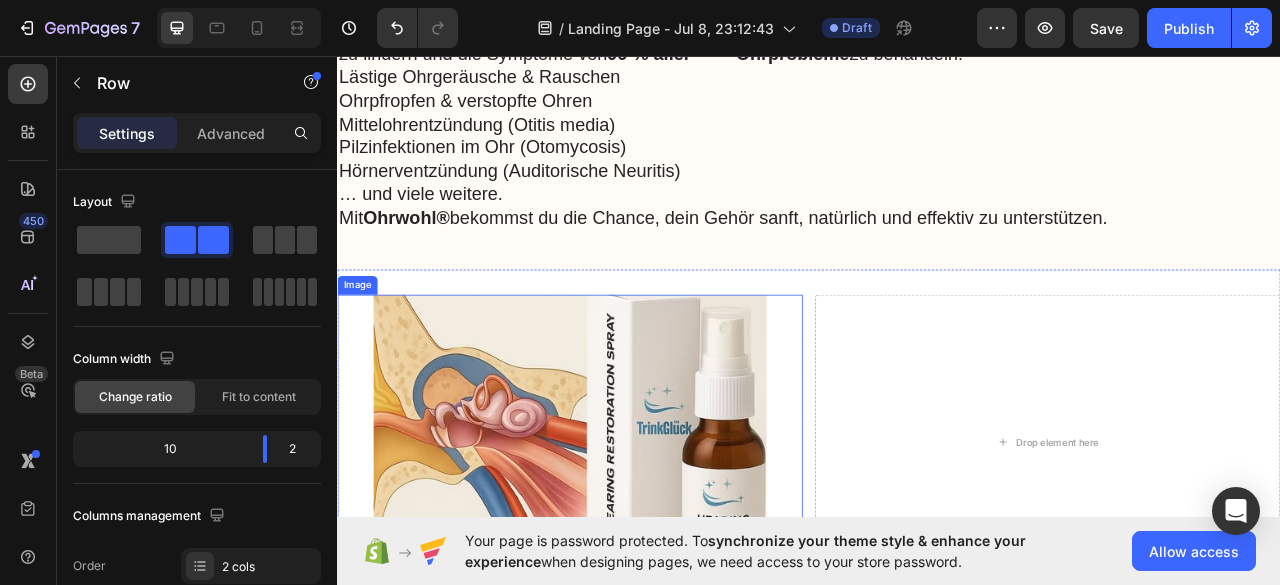 click at bounding box center [633, 548] 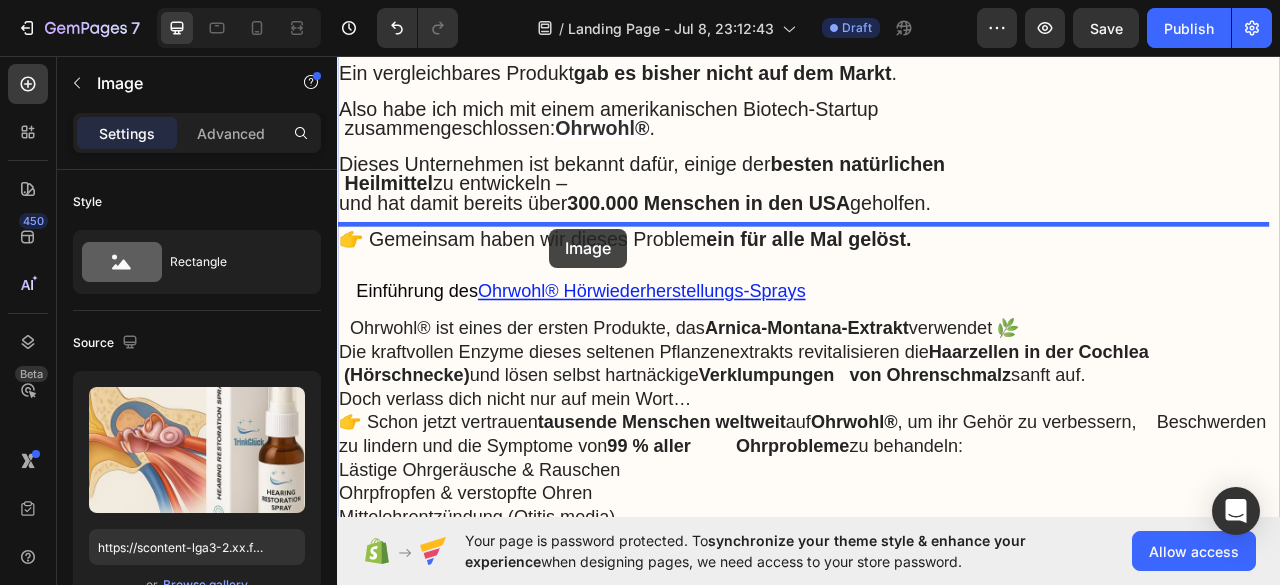 scroll, scrollTop: 7376, scrollLeft: 0, axis: vertical 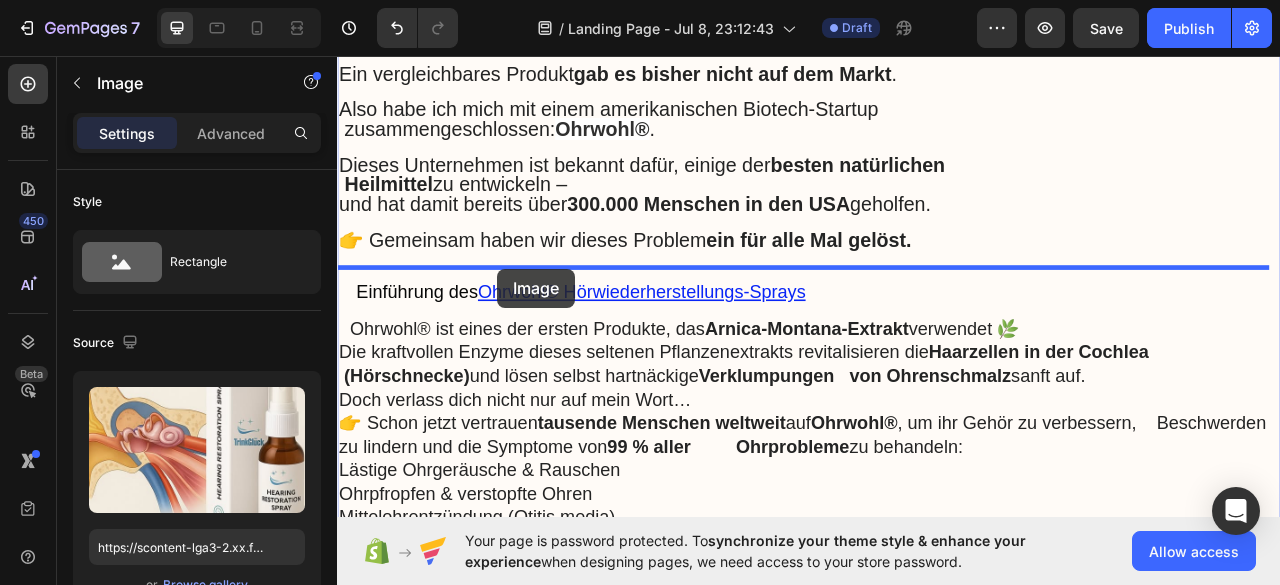 drag, startPoint x: 405, startPoint y: 289, endPoint x: 541, endPoint y: 328, distance: 141.48145 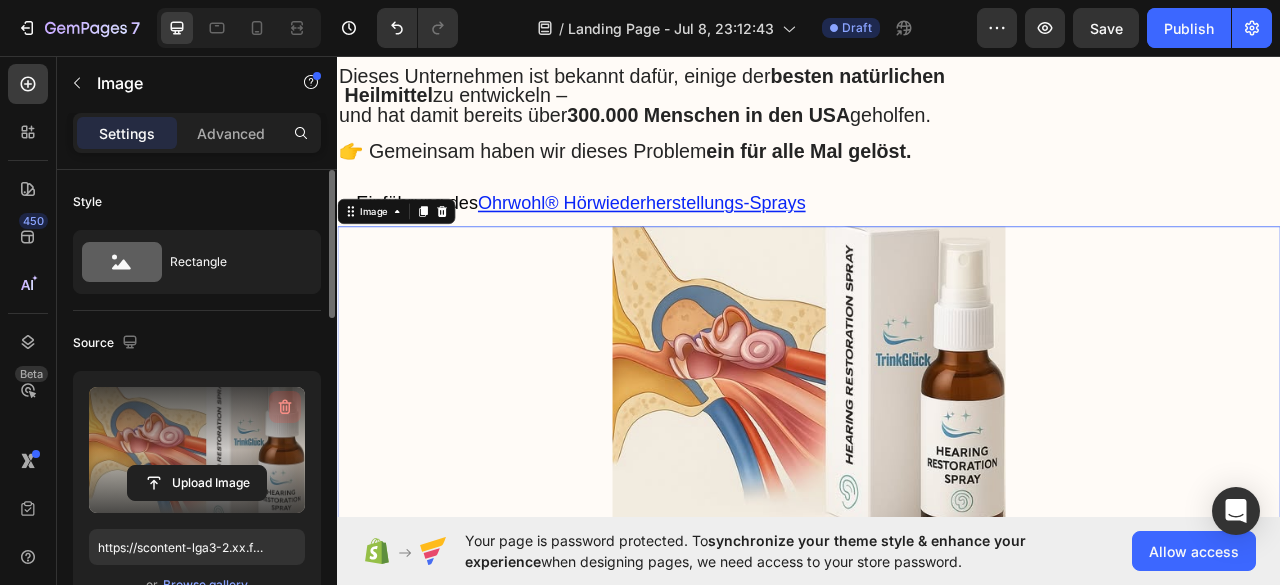 scroll, scrollTop: 7576, scrollLeft: 0, axis: vertical 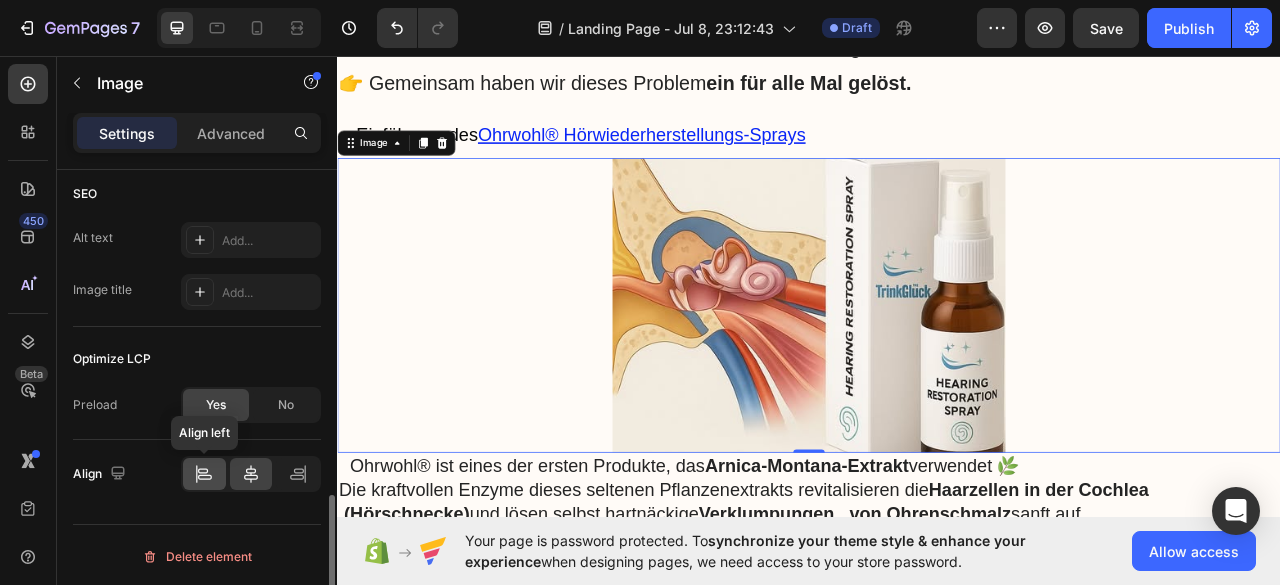 click 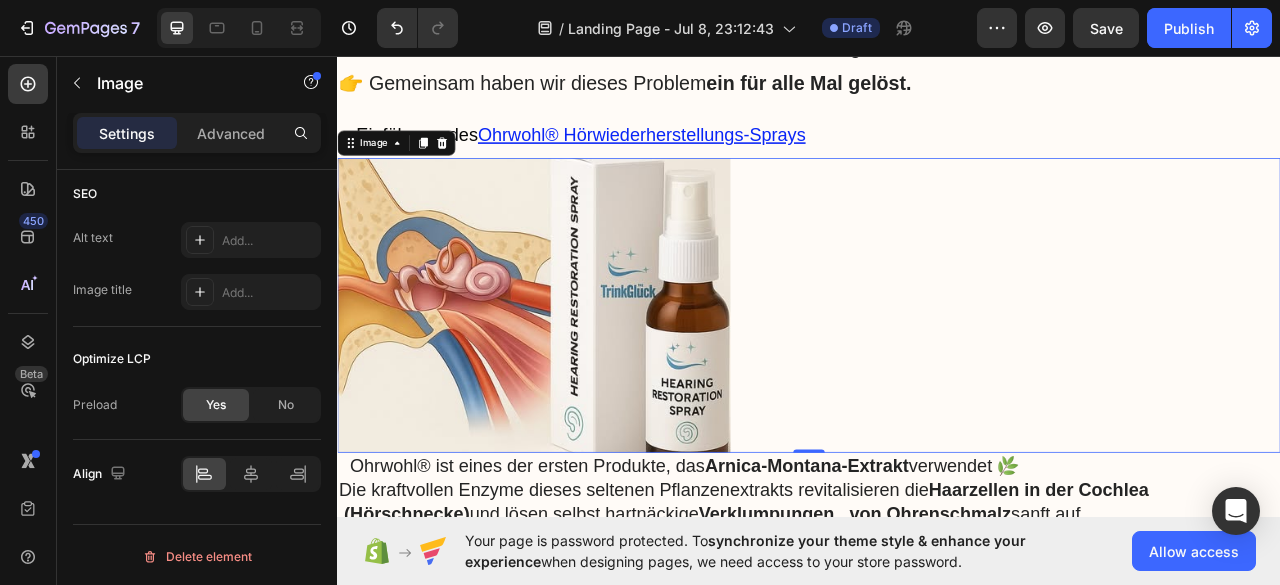 click at bounding box center [937, 374] 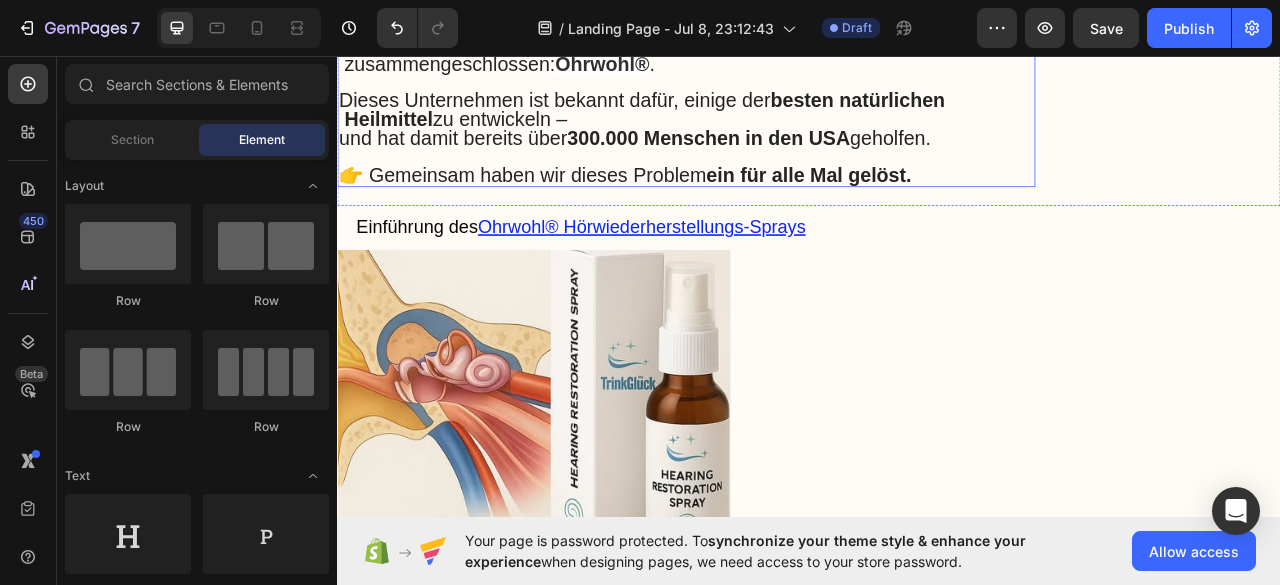 scroll, scrollTop: 7546, scrollLeft: 0, axis: vertical 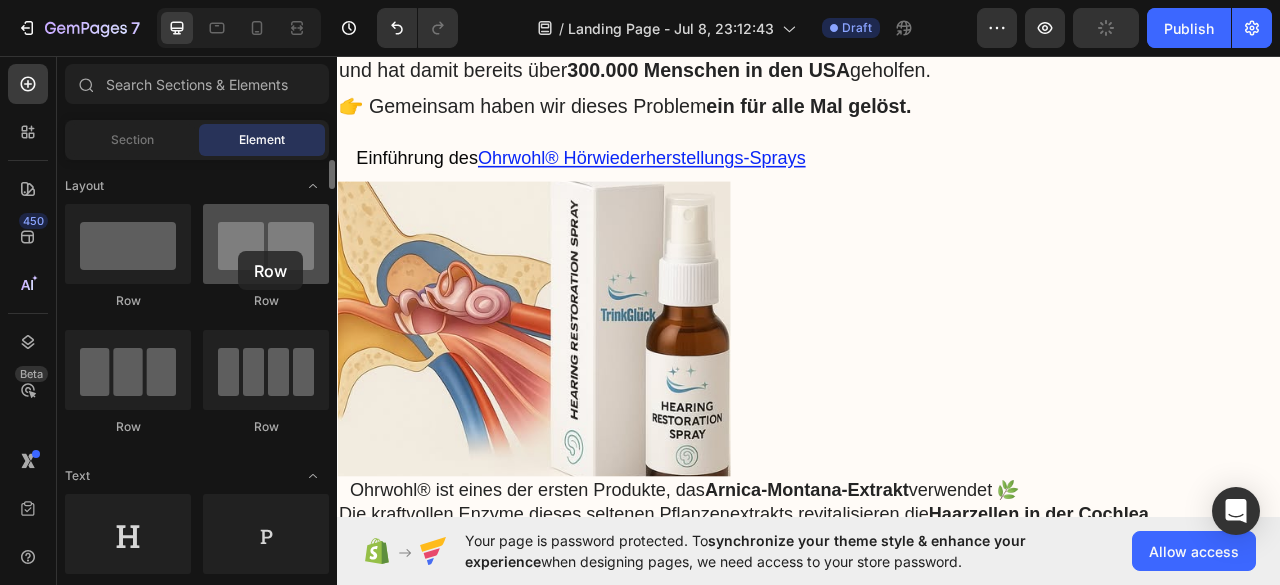 click at bounding box center (266, 244) 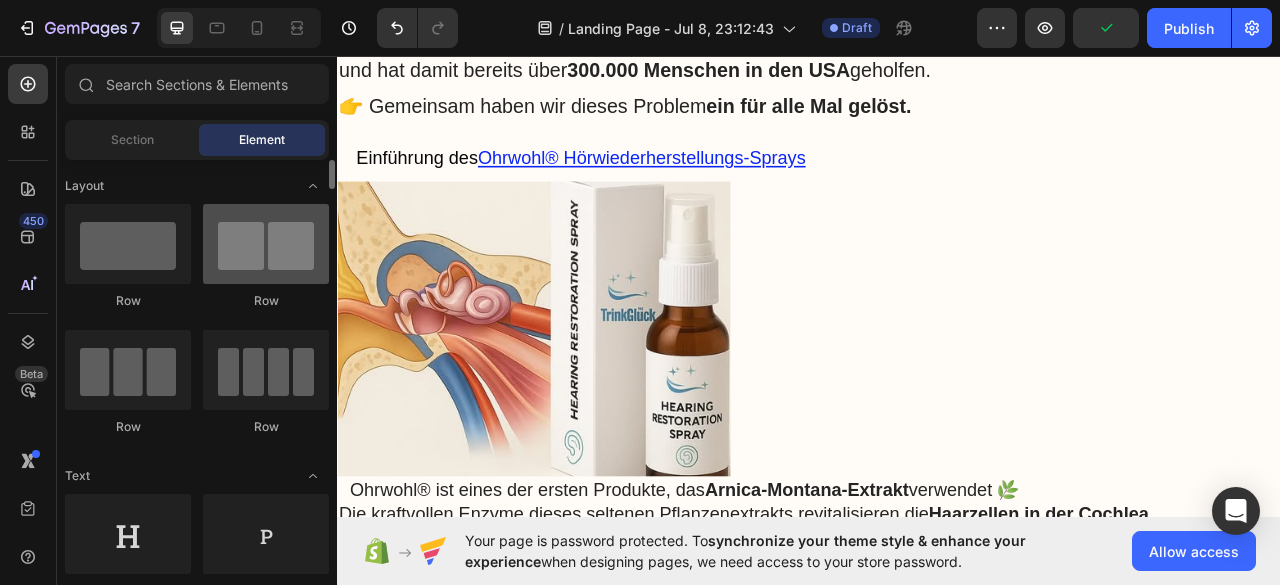 click at bounding box center (266, 244) 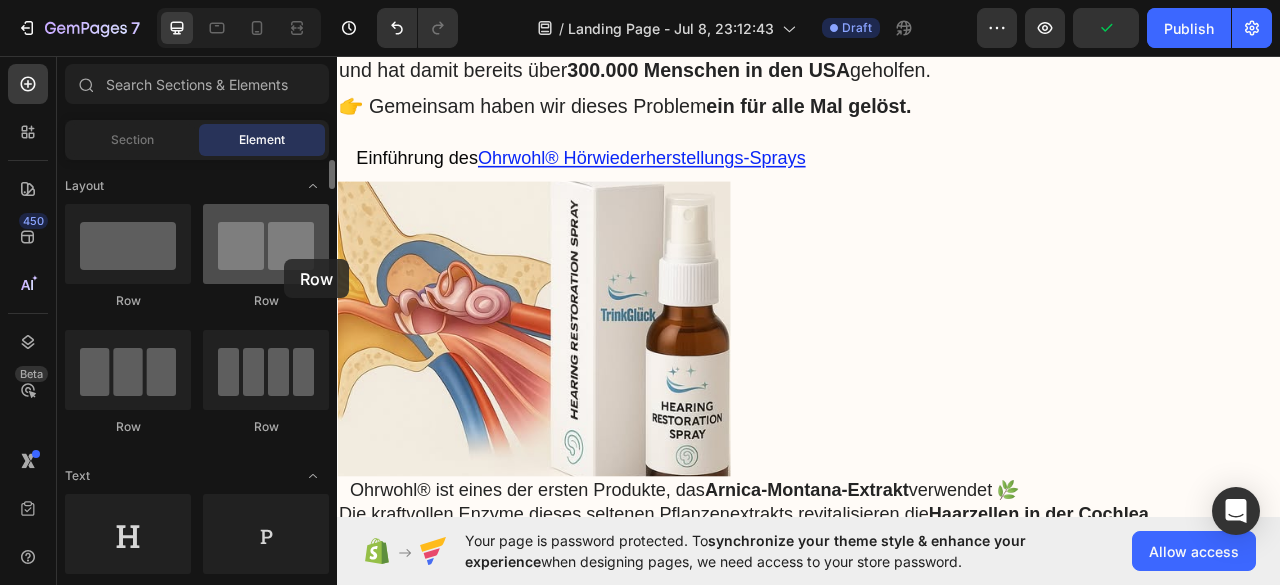 drag, startPoint x: 284, startPoint y: 259, endPoint x: 23, endPoint y: 258, distance: 261.00192 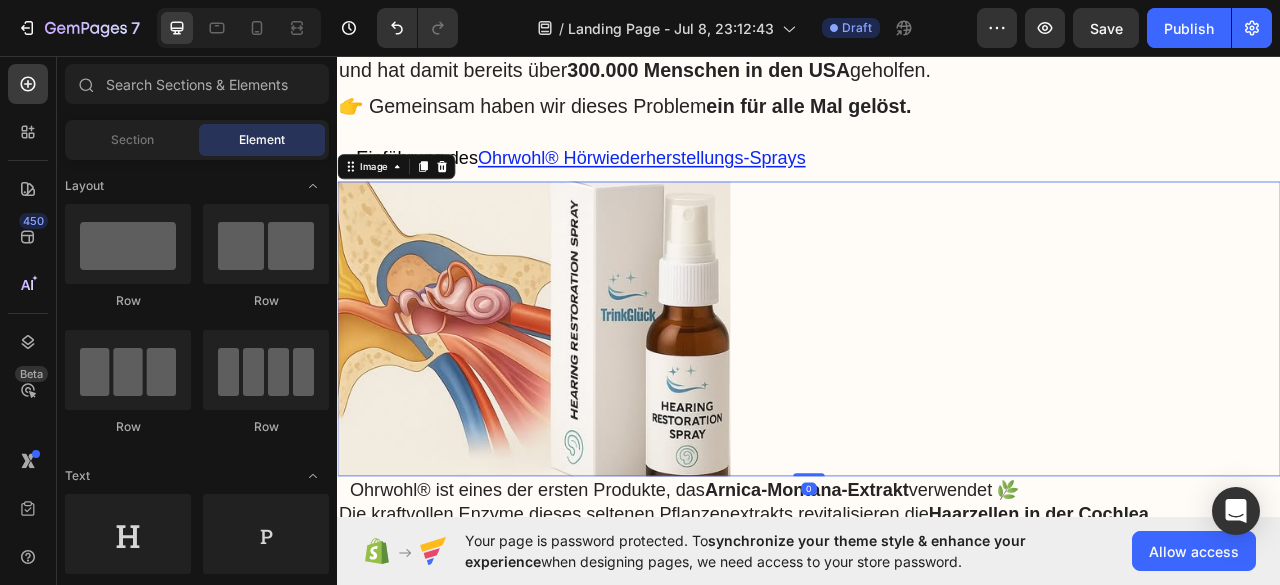 click at bounding box center [587, 404] 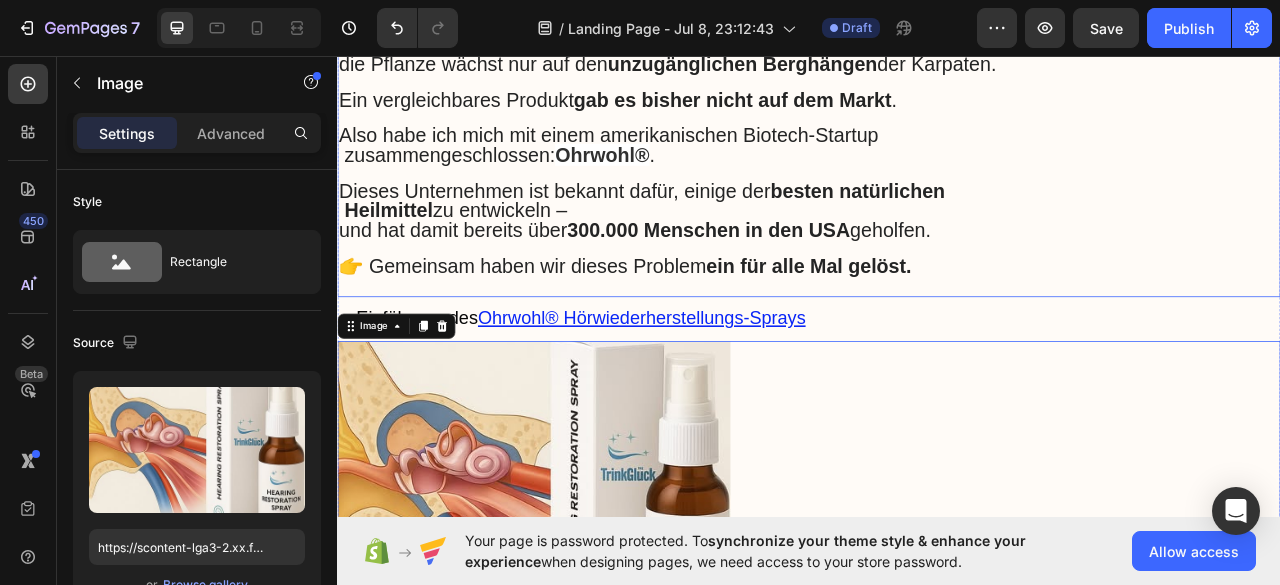 scroll, scrollTop: 7446, scrollLeft: 0, axis: vertical 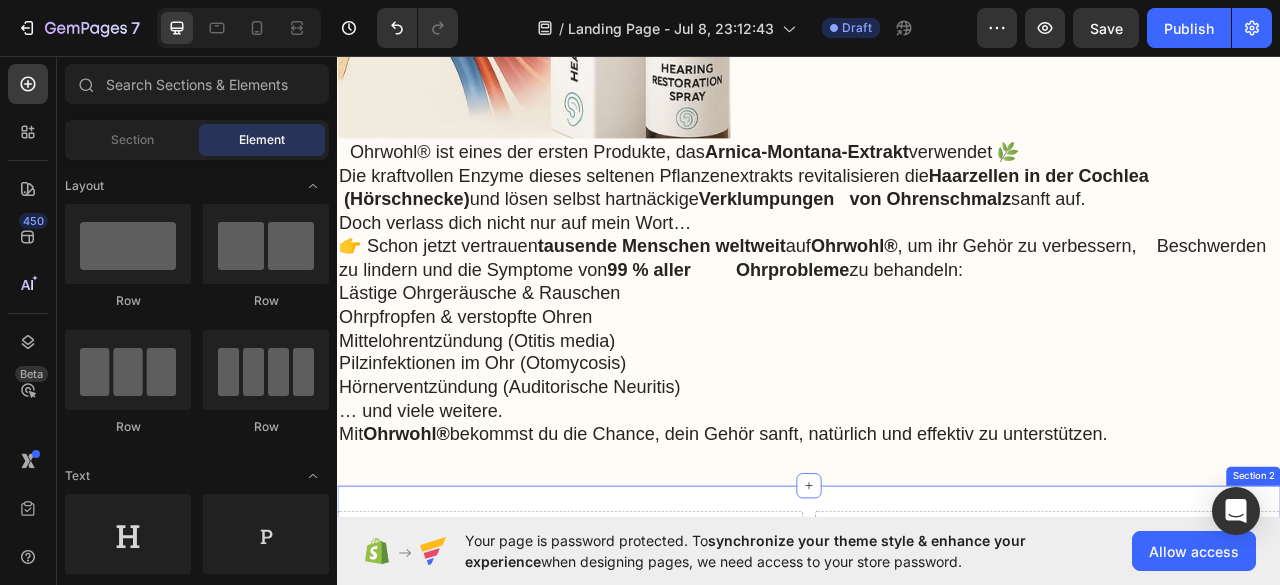 click on "Drop element here
Drop element here Section 2" at bounding box center [937, 666] 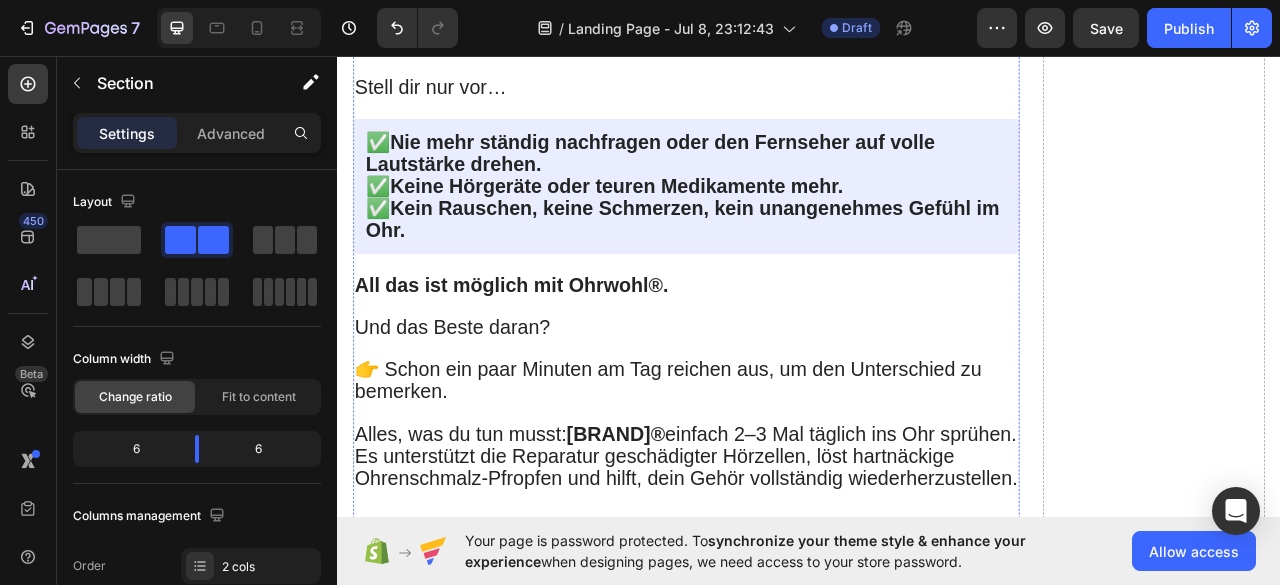 scroll, scrollTop: 9876, scrollLeft: 0, axis: vertical 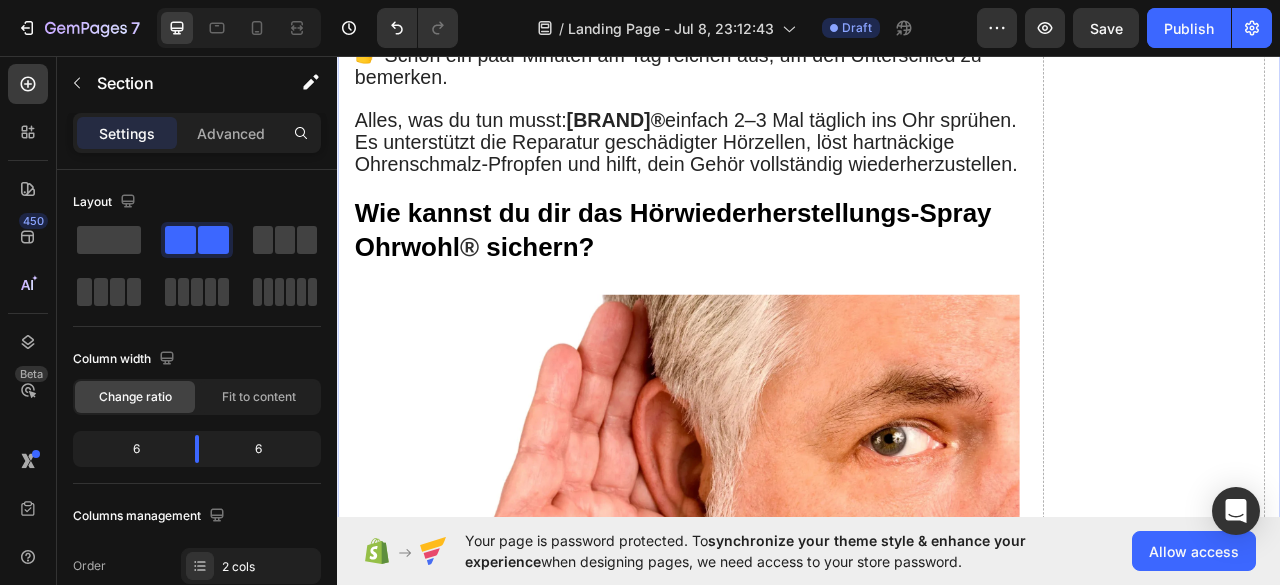 click on "Image
Icon
Icon
Icon
Icon
Icon Icon List Ehrlich gesagt, ich hätte nie gedacht, dass es wirkt – aber es tut es! Nach meinem plötzlichen Hörverlust hat mir mein Arzt  Ohrwohl  empfohlen. Schon nach der ersten Anwendung merkte ich eine deutliche Besserung. Heute höre ich wieder klar, sogar Gespräche im Nebenzimmer. Einfach anzuwenden, keine Nebenwirkungen – ich benutze es täglich und kann es nur weiterempfehlen. Text Block
Verified Buyer Item List Julia R.  / Design Director Text Block Row Image
Icon
Icon
Icon
Icon
Icon Icon List Mein Gehör ist wieder so wie in jungen Jahren! Vor einigen Monaten sagte mir mein Arzt, dass mein Hörverlust so stark sei, dass nur noch OPs und teure Hörgeräte helfen würden. Ich wollte nicht aufgeben und probierte vieles – bis ich  Ohrwohl Text Block
Row" at bounding box center (937, 3813) 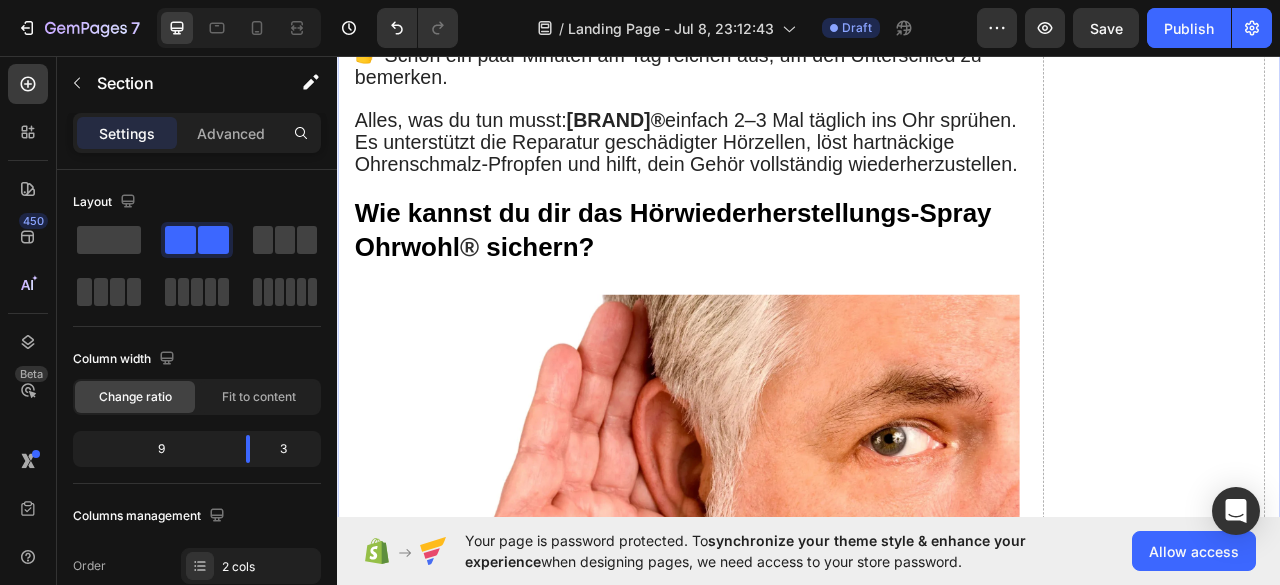 scroll, scrollTop: 972, scrollLeft: 0, axis: vertical 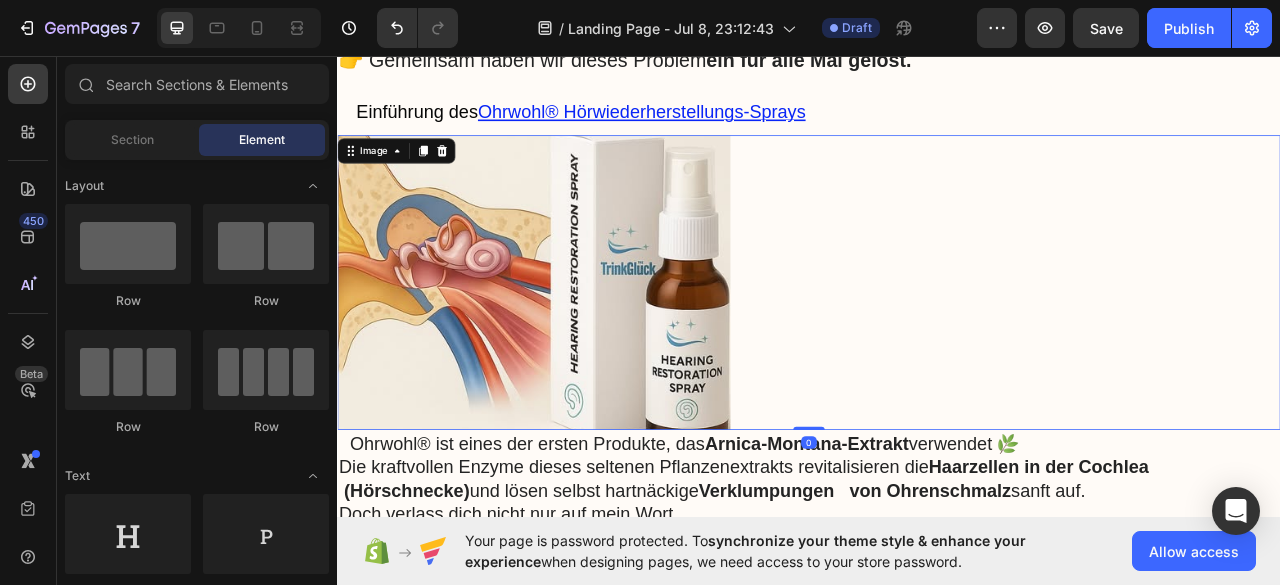 click at bounding box center (937, 345) 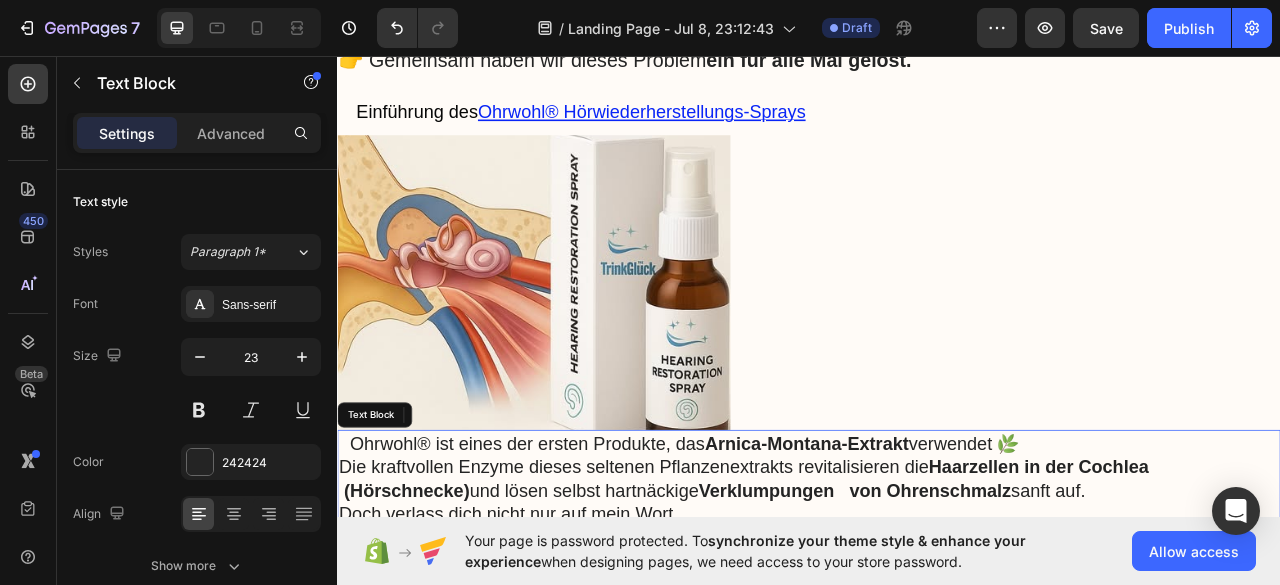 click on "Haarzellen in der Cochlea      (Hörschnecke)" at bounding box center (867, 595) 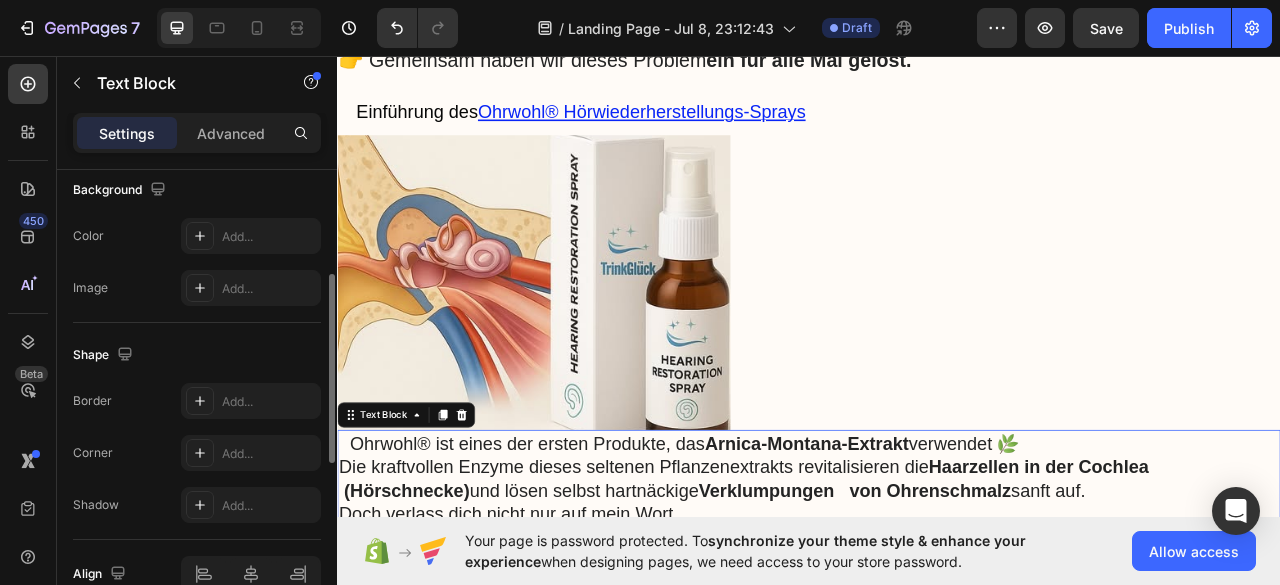 scroll, scrollTop: 110, scrollLeft: 0, axis: vertical 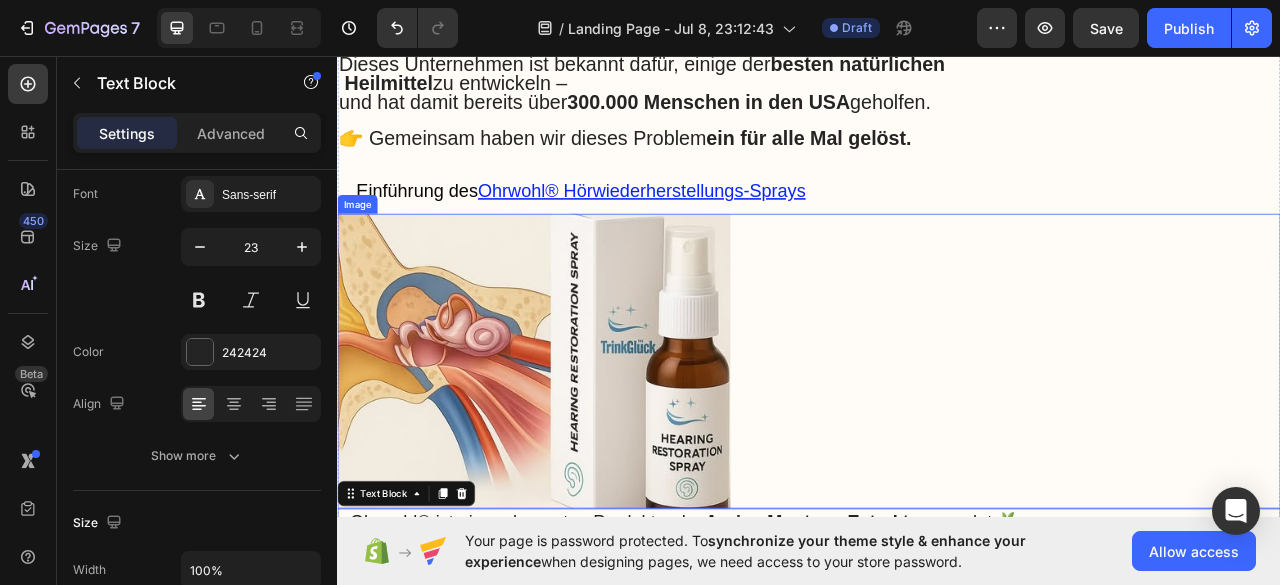 click at bounding box center (587, 445) 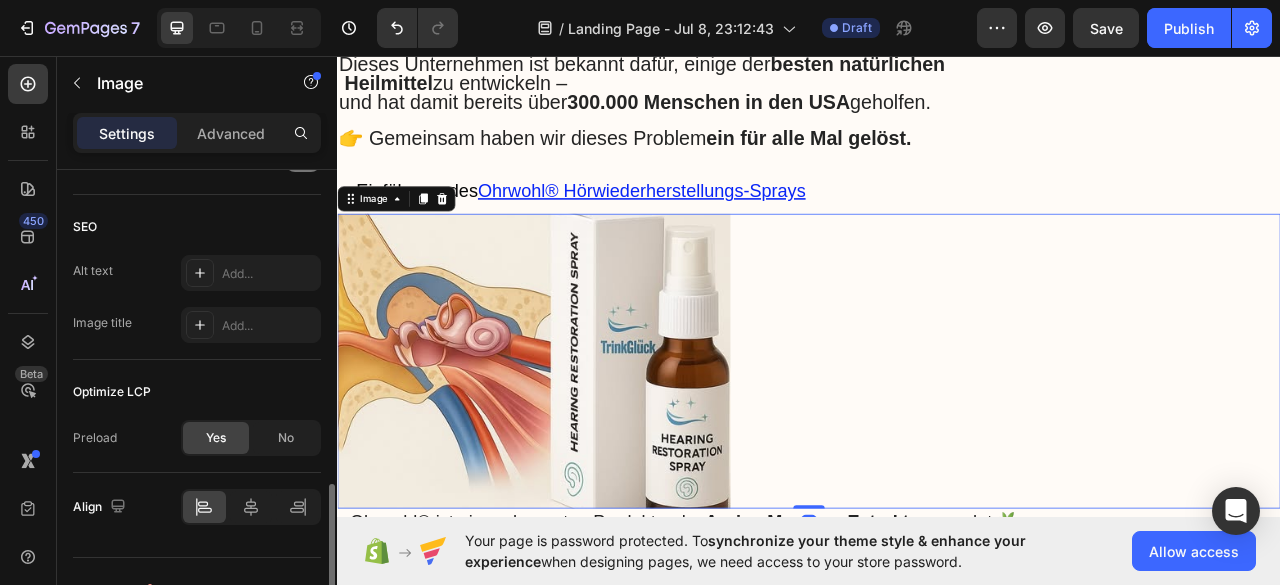 scroll, scrollTop: 1033, scrollLeft: 0, axis: vertical 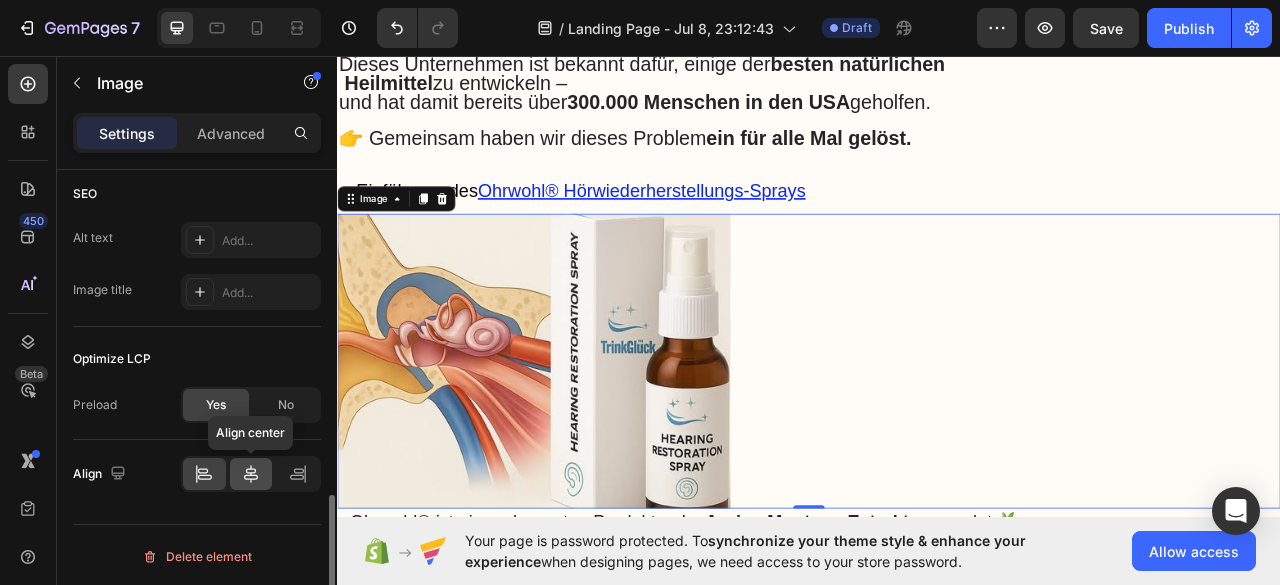 click 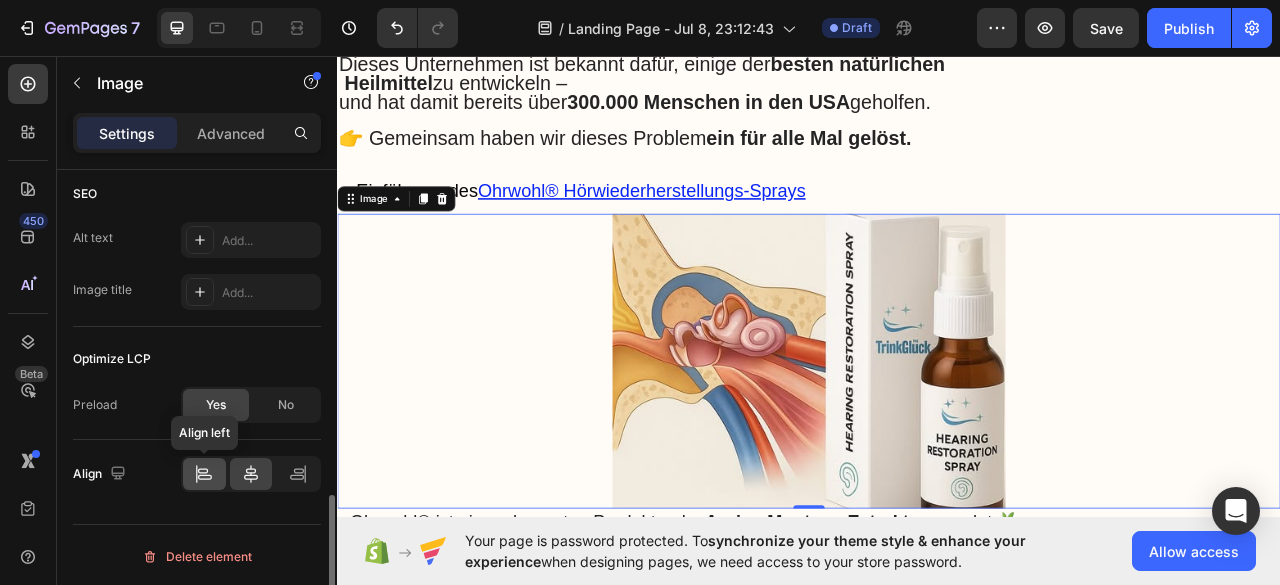 click 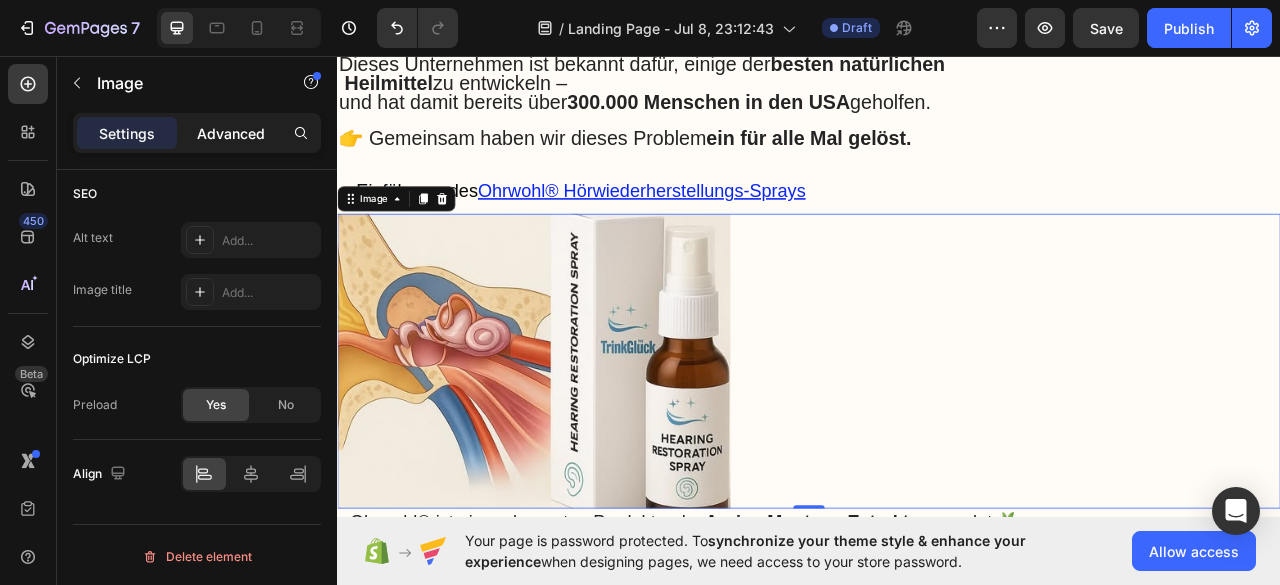 click on "Advanced" at bounding box center (231, 133) 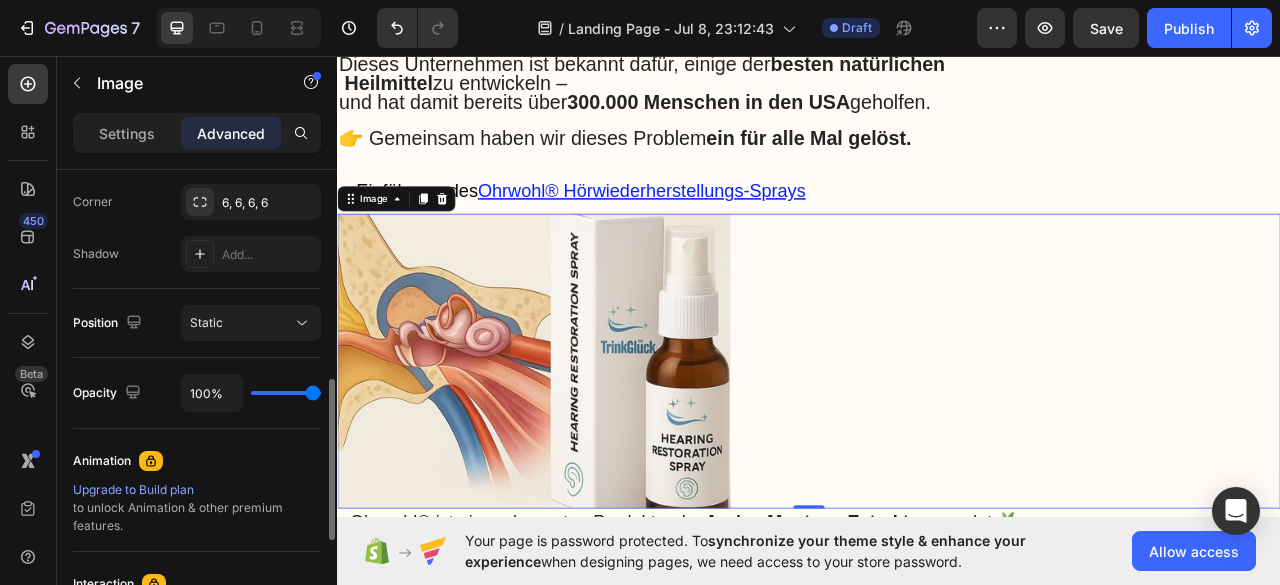 scroll, scrollTop: 512, scrollLeft: 0, axis: vertical 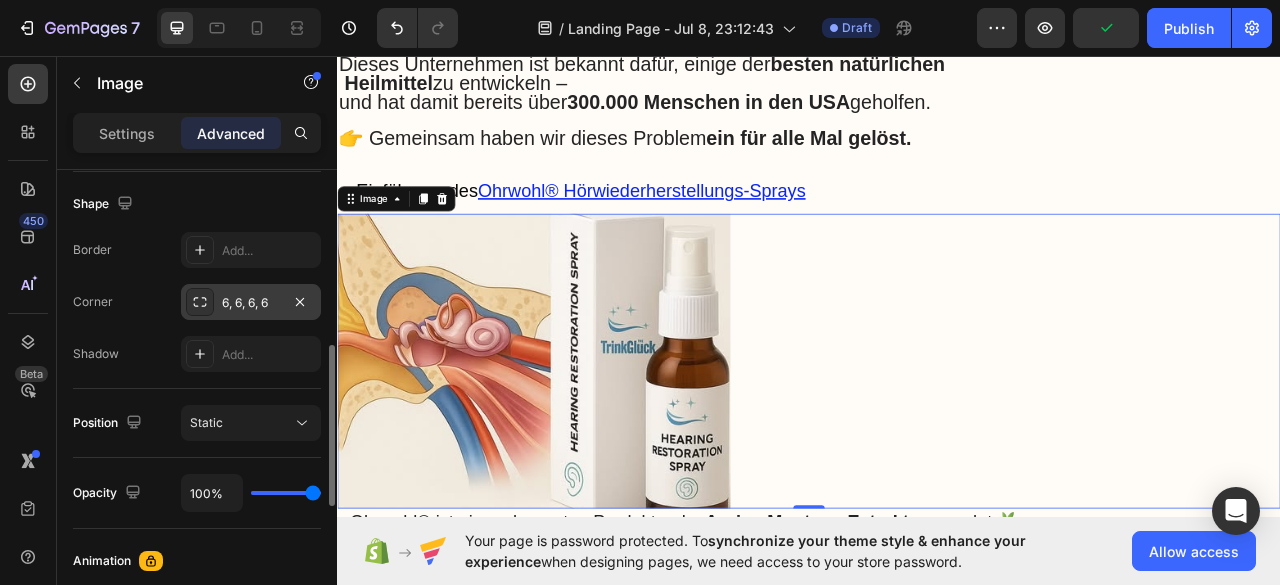 click at bounding box center [200, 302] 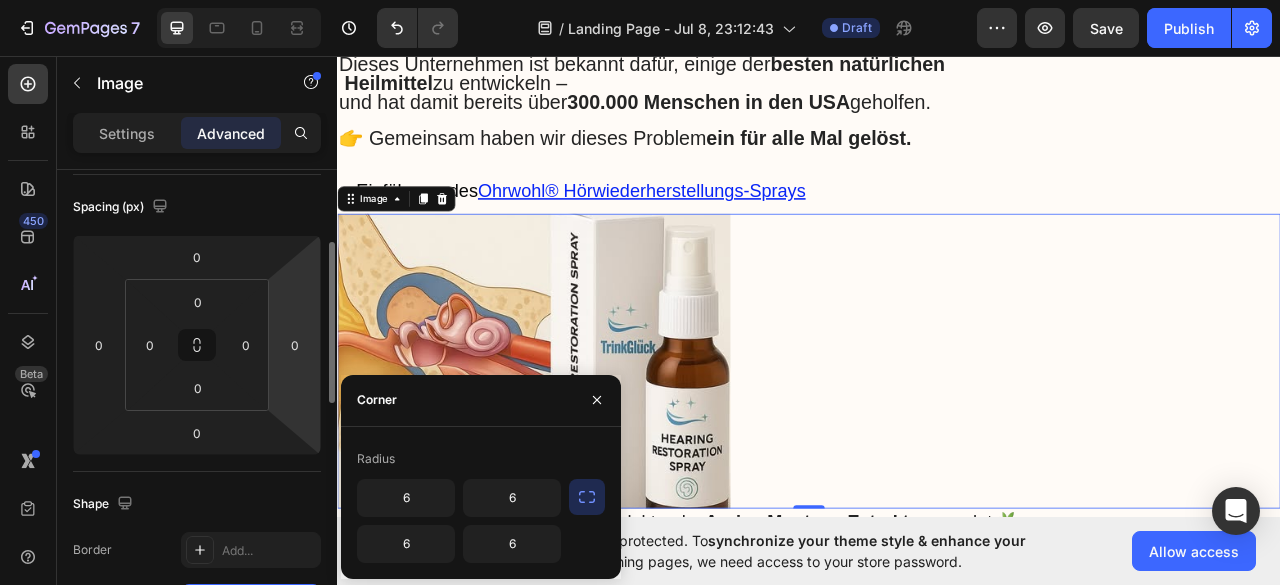 scroll, scrollTop: 112, scrollLeft: 0, axis: vertical 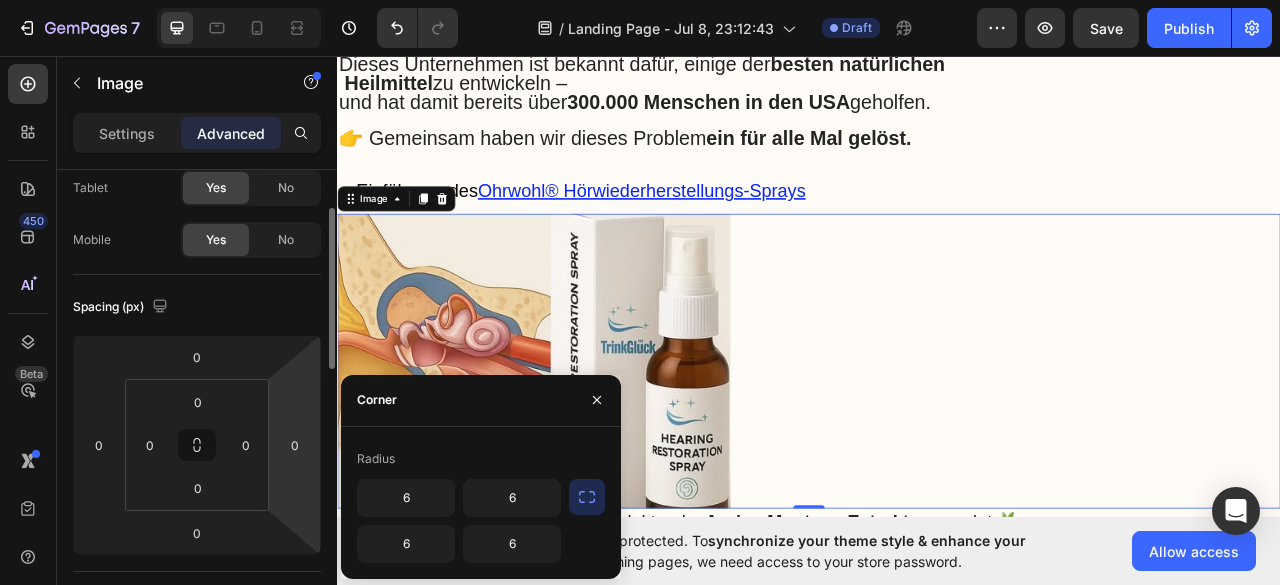 click on "7   /  Landing Page - Jul 8, 23:12:43 Draft Preview  Save   Publish  450 Beta Sections(18) Elements(83) Section Element Hero Section Product Detail Brands Trusted Badges Guarantee Product Breakdown How to use Testimonials Compare Bundle FAQs Social Proof Brand Story Product List Collection Blog List Contact Sticky Add to Cart Custom Footer Browse Library 450 Layout
Row
Row
Row
Row Text
Heading
Text Block Button
Button
Button Media
Image
Image" at bounding box center (640, 0) 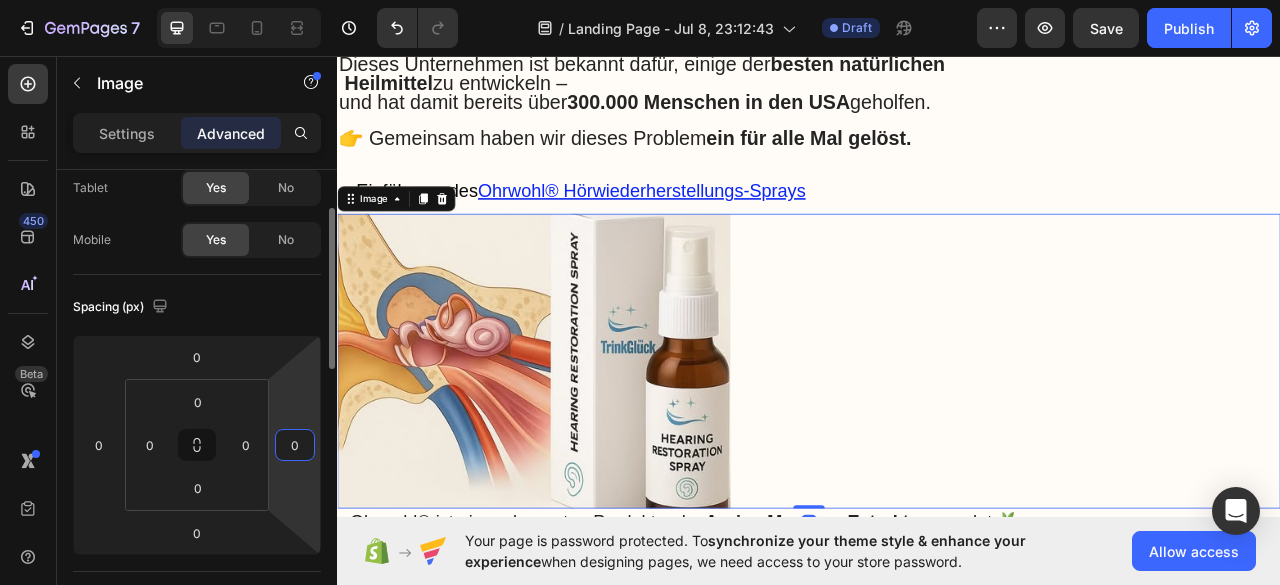 click on "0" at bounding box center (295, 445) 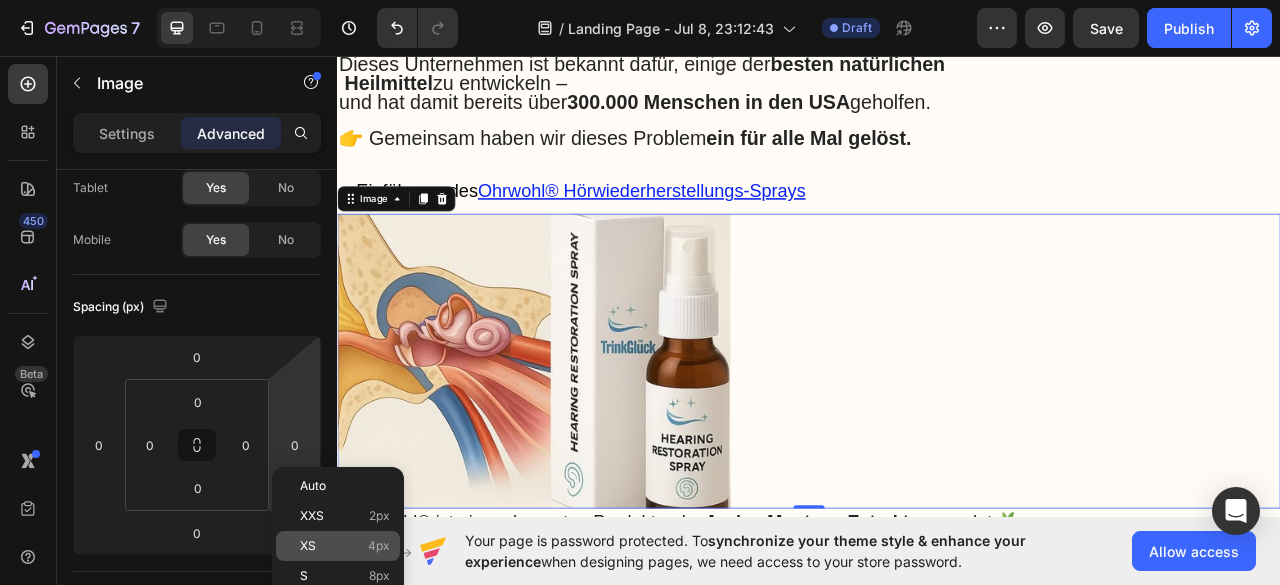 click on "XS" at bounding box center [308, 546] 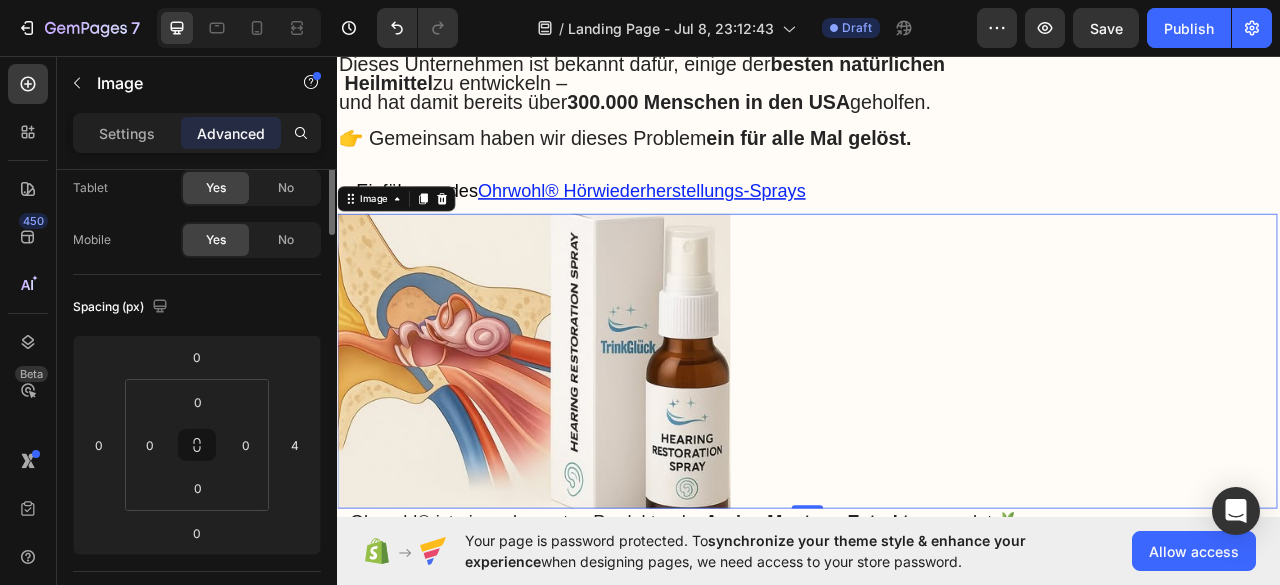 scroll, scrollTop: 0, scrollLeft: 0, axis: both 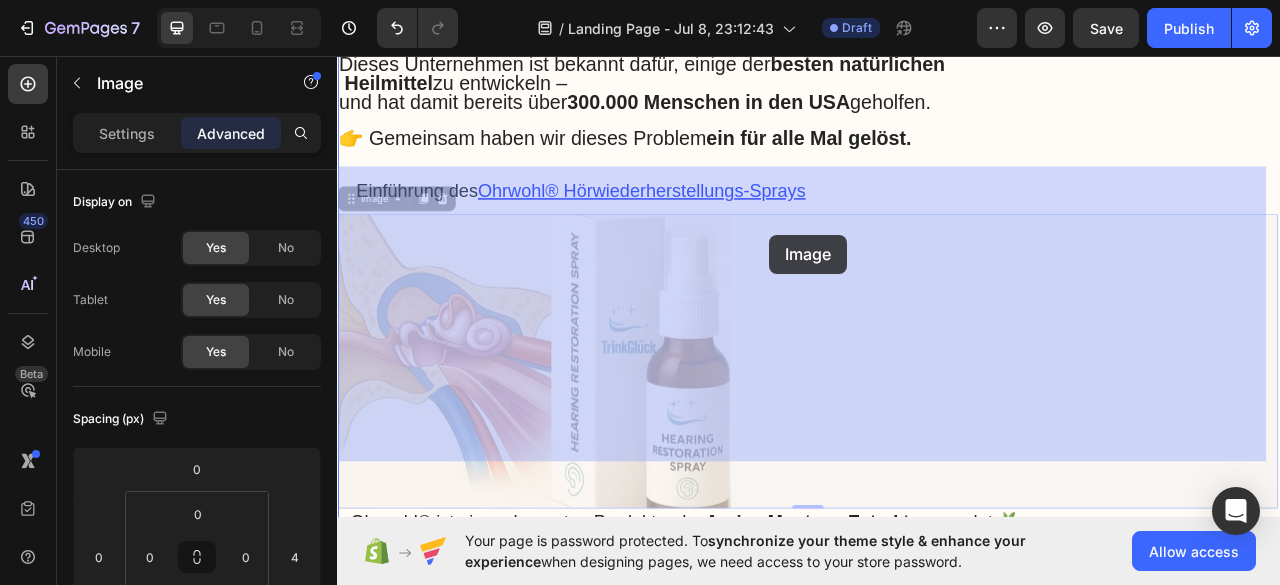 drag, startPoint x: 389, startPoint y: 175, endPoint x: 891, endPoint y: 286, distance: 514.1255 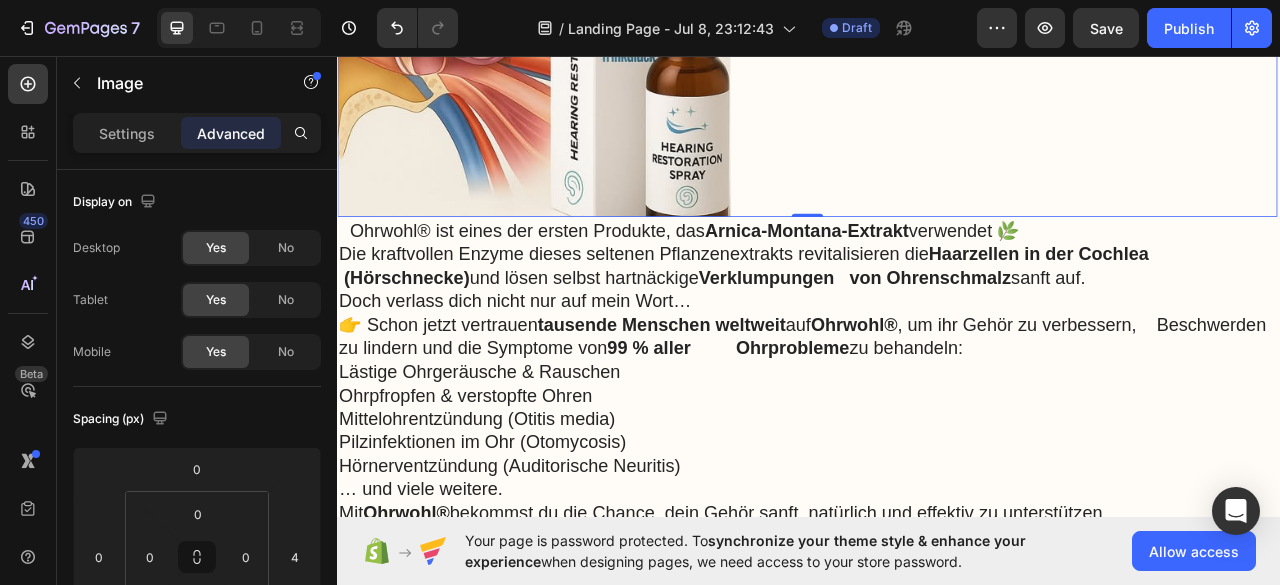 scroll, scrollTop: 7905, scrollLeft: 0, axis: vertical 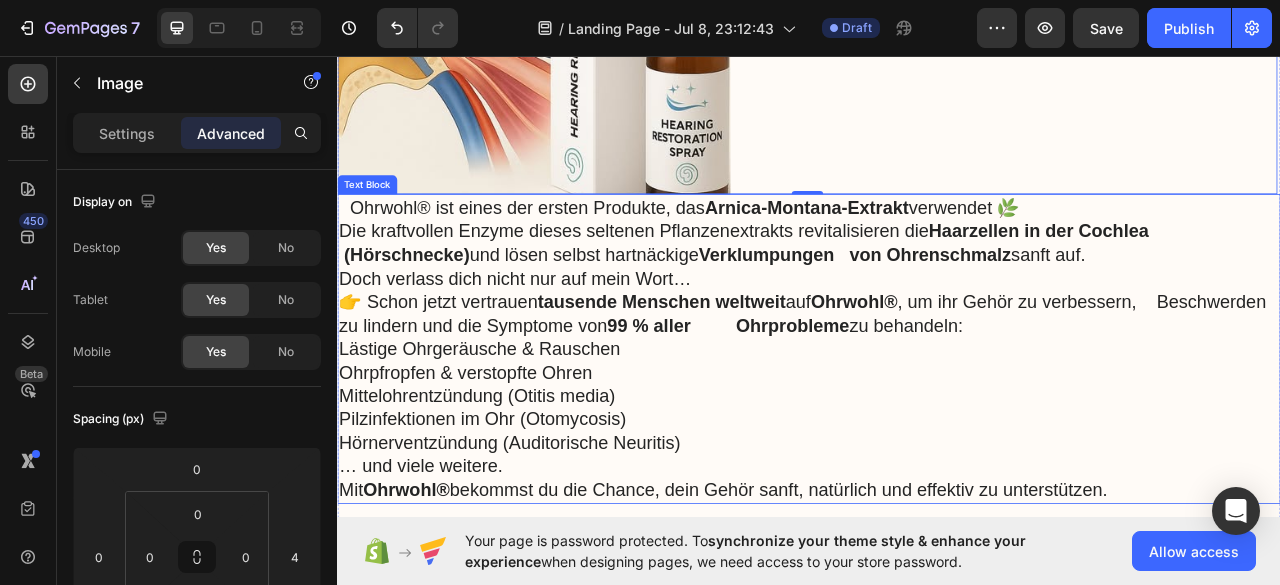 click on "Ohrwohl® ist eines der ersten Produkte, das  Arnica-Montana-Extrakt  verwendet 🌿" at bounding box center [937, 250] 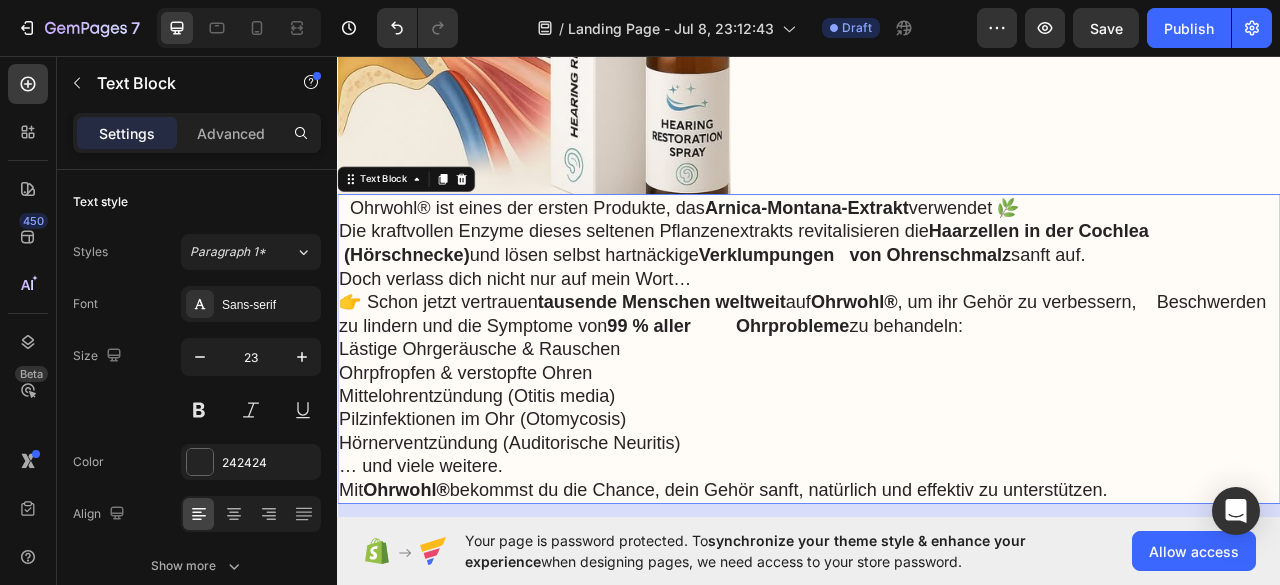 click on "Ohrwohl® ist eines der ersten Produkte, das  Arnica-Montana-Extrakt  verwendet 🌿" at bounding box center [937, 250] 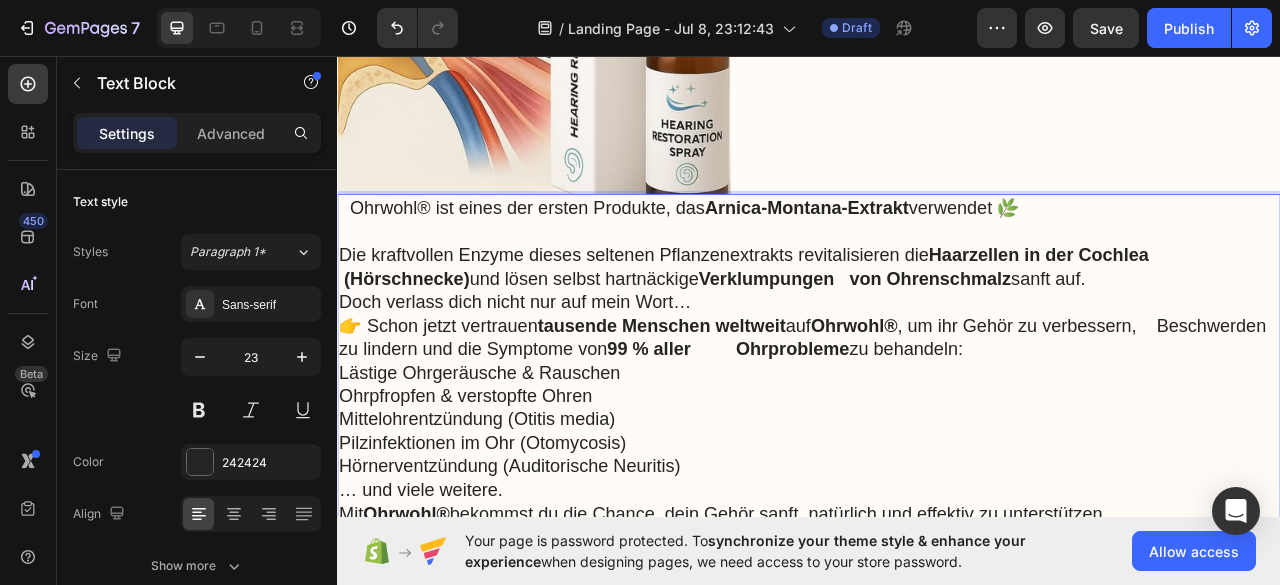 click on "Die kraftvollen Enzyme dieses seltenen Pflanzenextrakts revitalisieren die  Haarzellen in der Cochlea      (Hörschnecke)  und lösen selbst hartnäckige  Verklumpungen   von Ohrenschmalz  sanft auf." at bounding box center (937, 326) 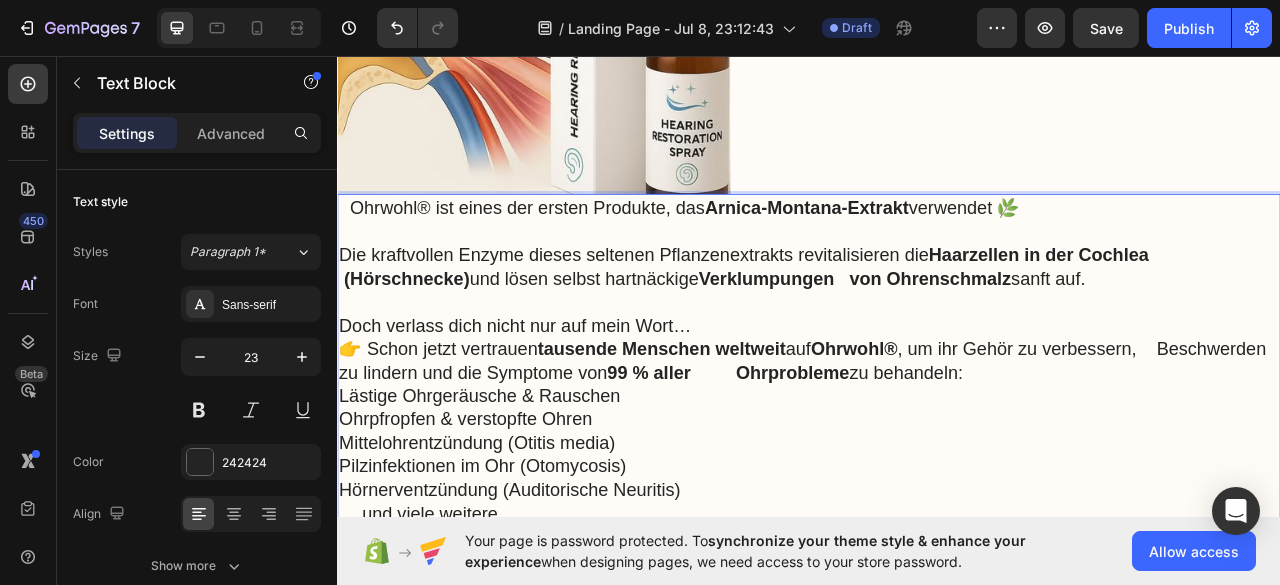 click on "Doch verlass dich nicht nur auf mein Wort…" at bounding box center [937, 401] 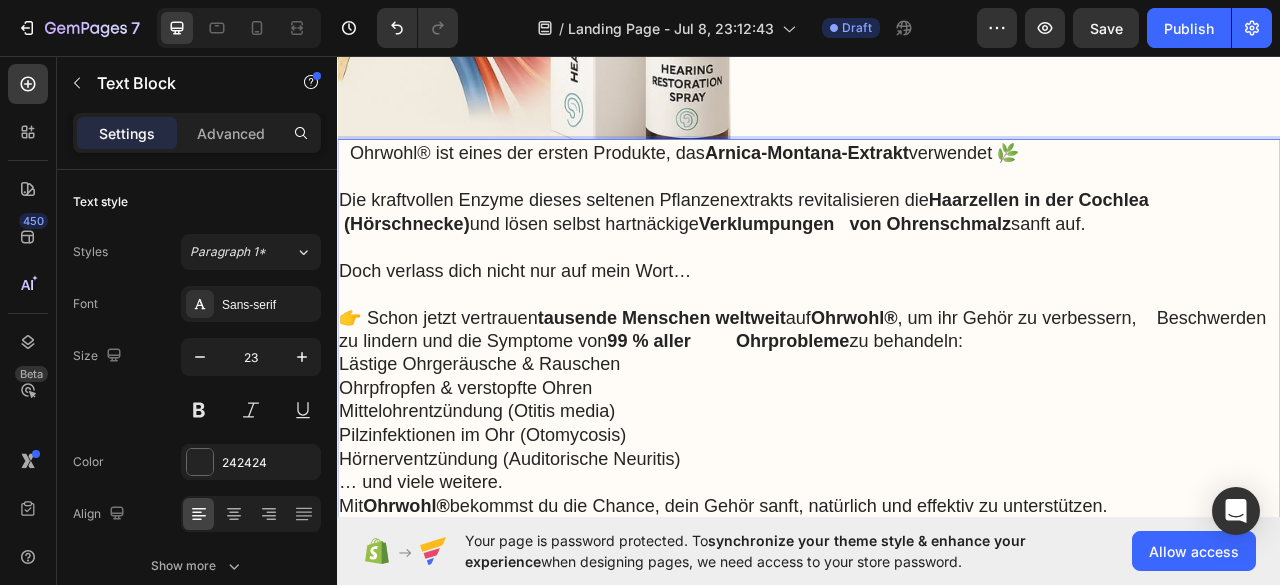 scroll, scrollTop: 8005, scrollLeft: 0, axis: vertical 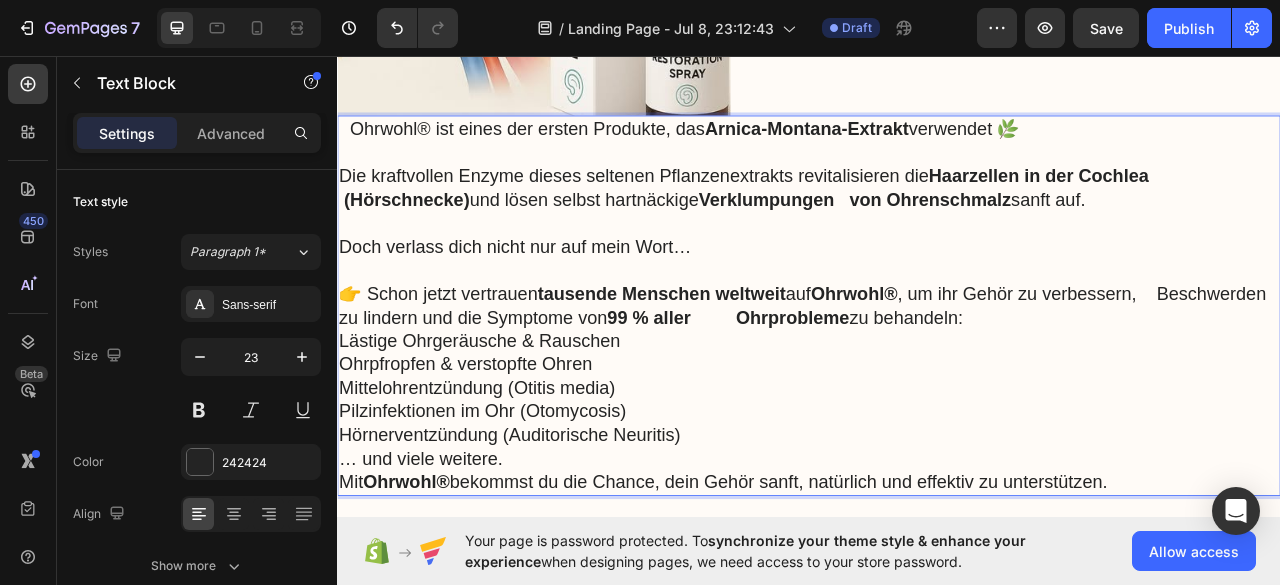 click on "👉 Schon jetzt vertrauen  tausende Menschen weltweit  auf  Ohrwohl® , um ihr Gehör zu verbessern,    Beschwerden zu lindern und die Symptome von  99 % aller         Ohrprobleme  zu behandeln:" at bounding box center [937, 376] 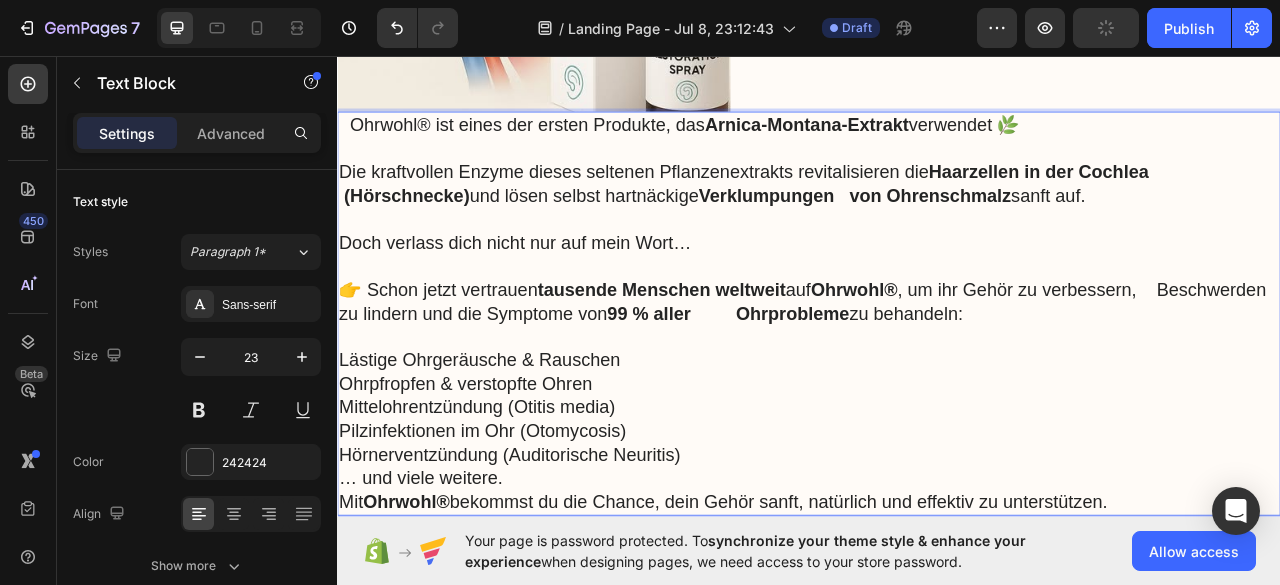 scroll, scrollTop: 8205, scrollLeft: 0, axis: vertical 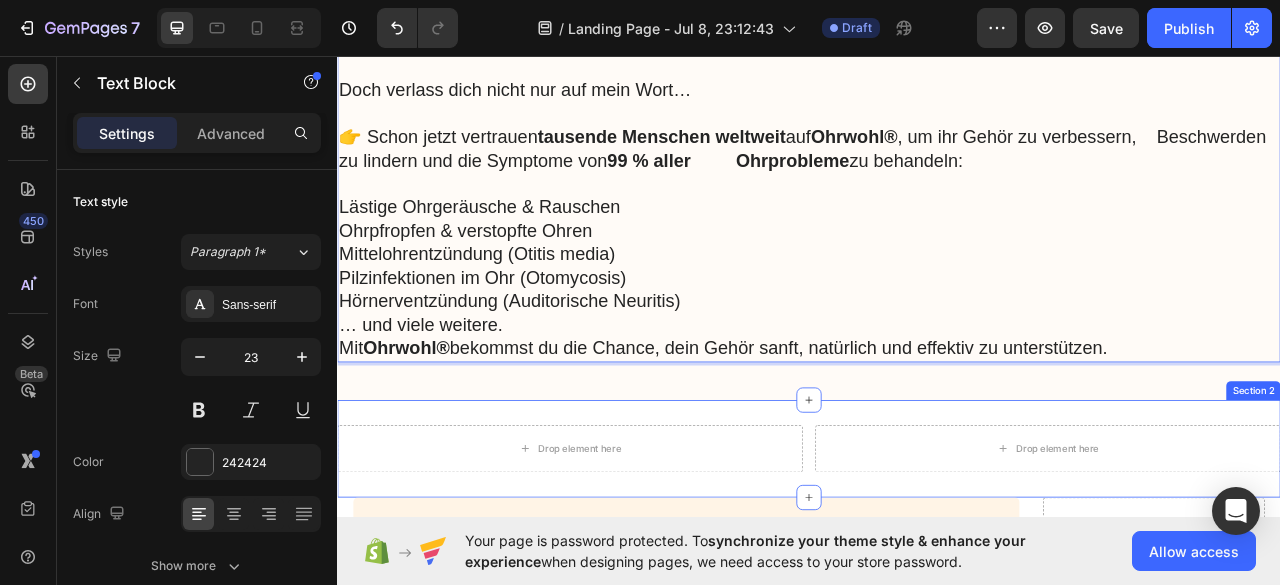 click on "Drop element here
Drop element here Section 2" at bounding box center [937, 557] 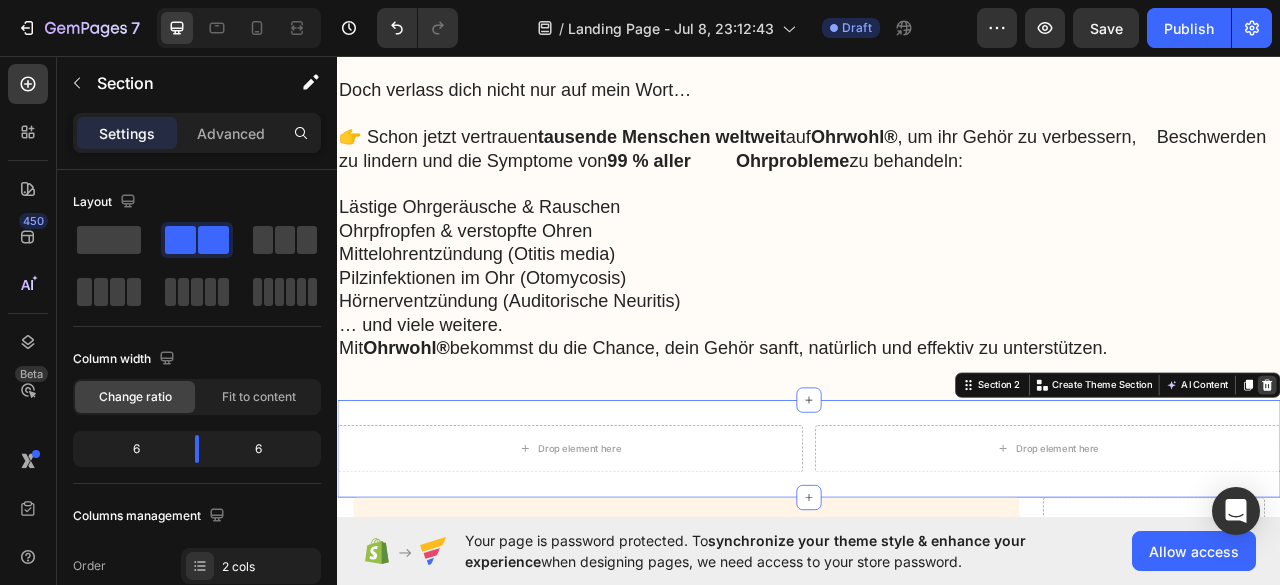 click 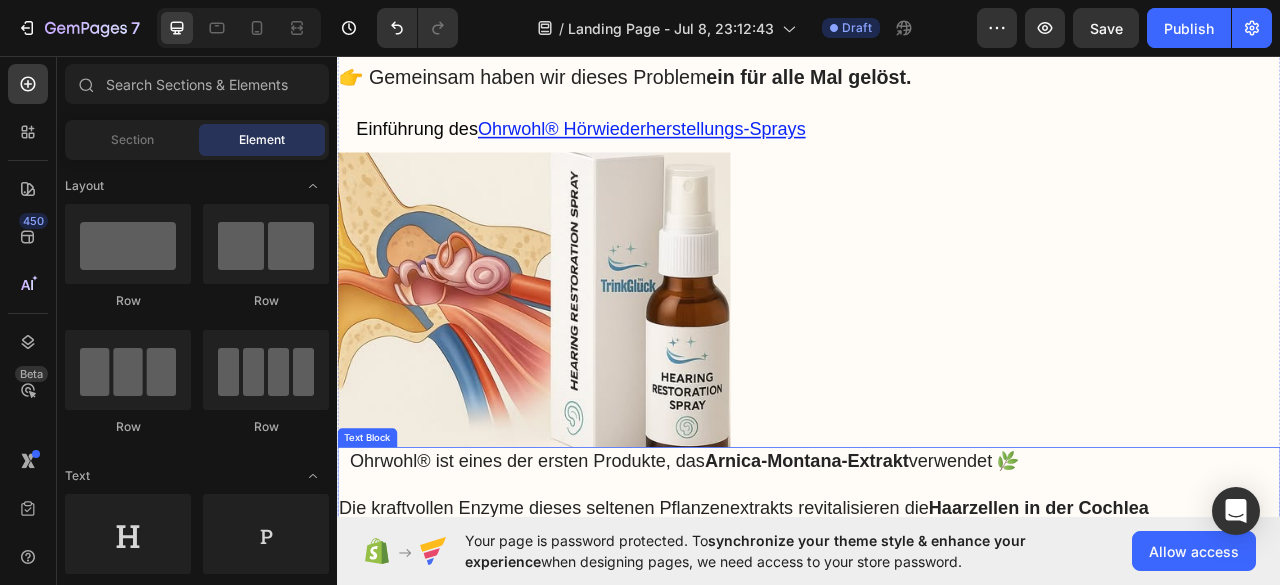 scroll, scrollTop: 7400, scrollLeft: 0, axis: vertical 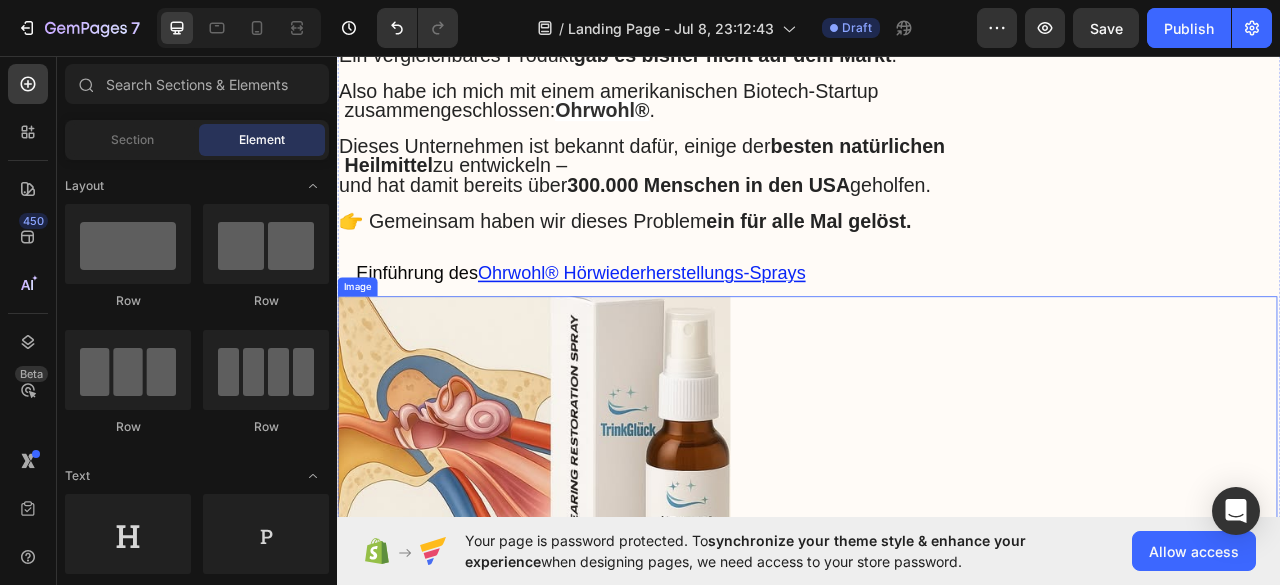 click at bounding box center (587, 550) 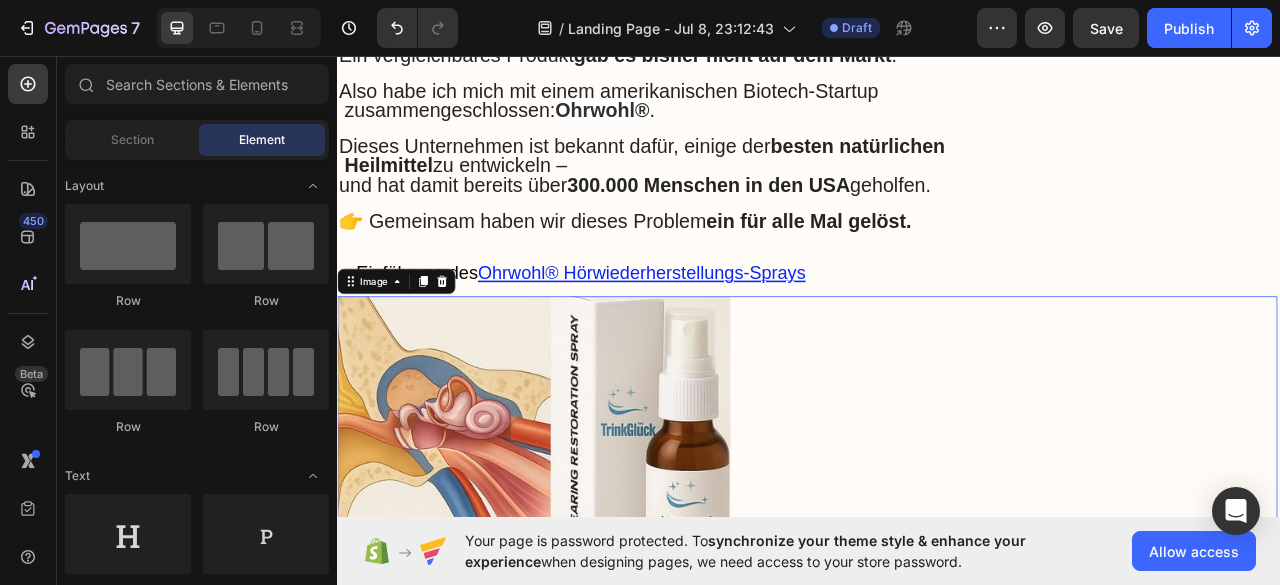 scroll, scrollTop: 7929, scrollLeft: 0, axis: vertical 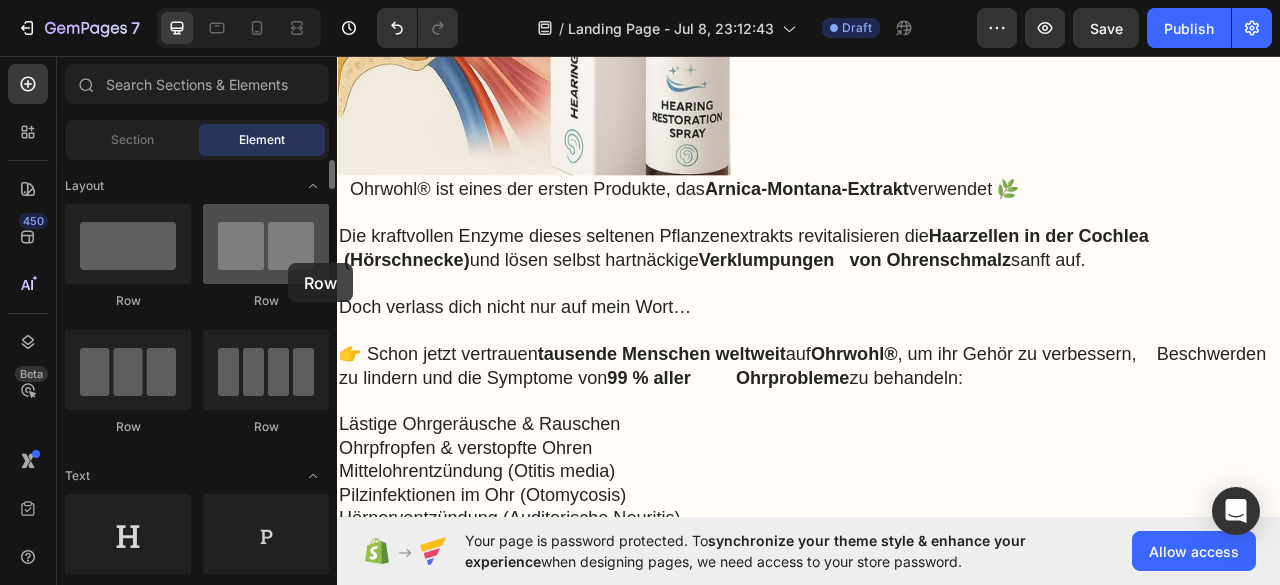 click at bounding box center (266, 244) 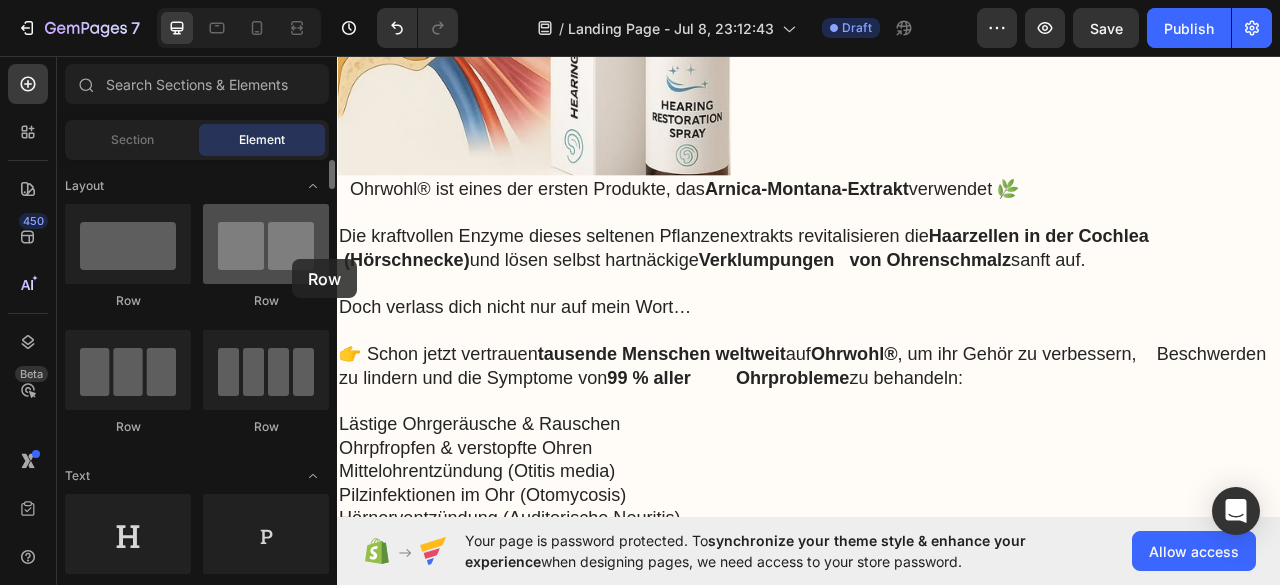 click at bounding box center [266, 244] 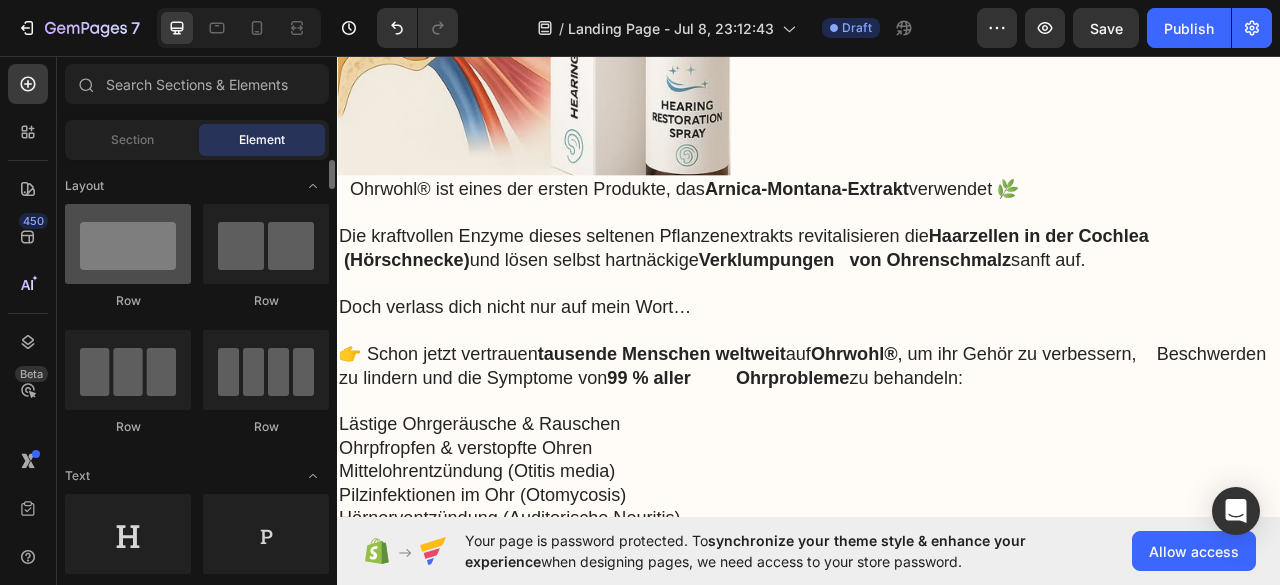 click at bounding box center [128, 244] 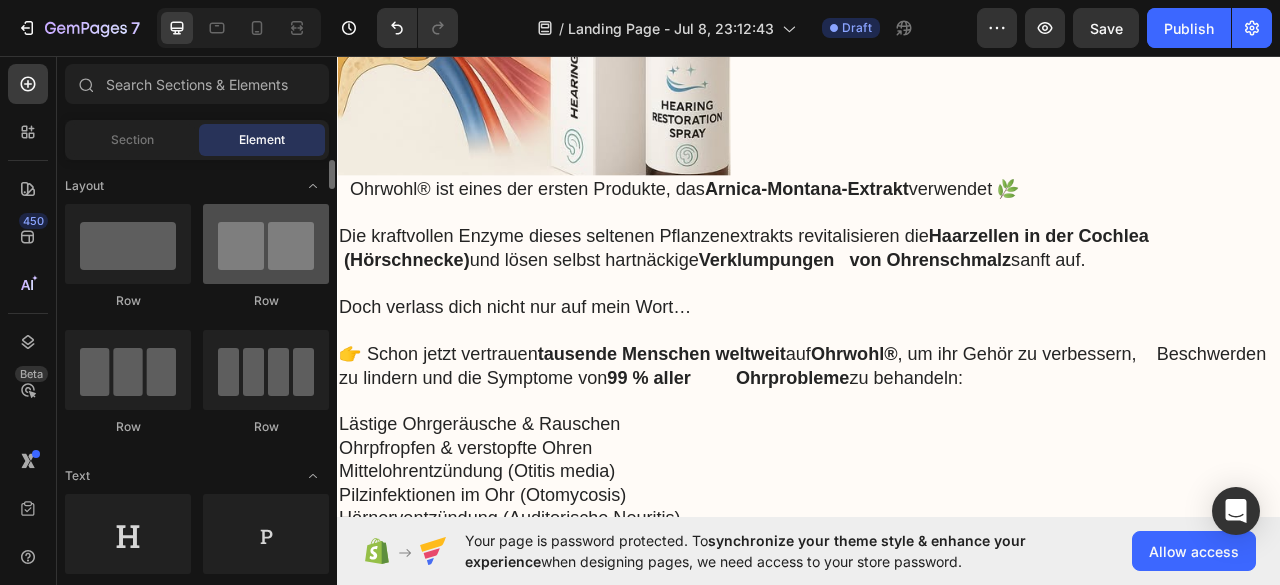 click at bounding box center (266, 244) 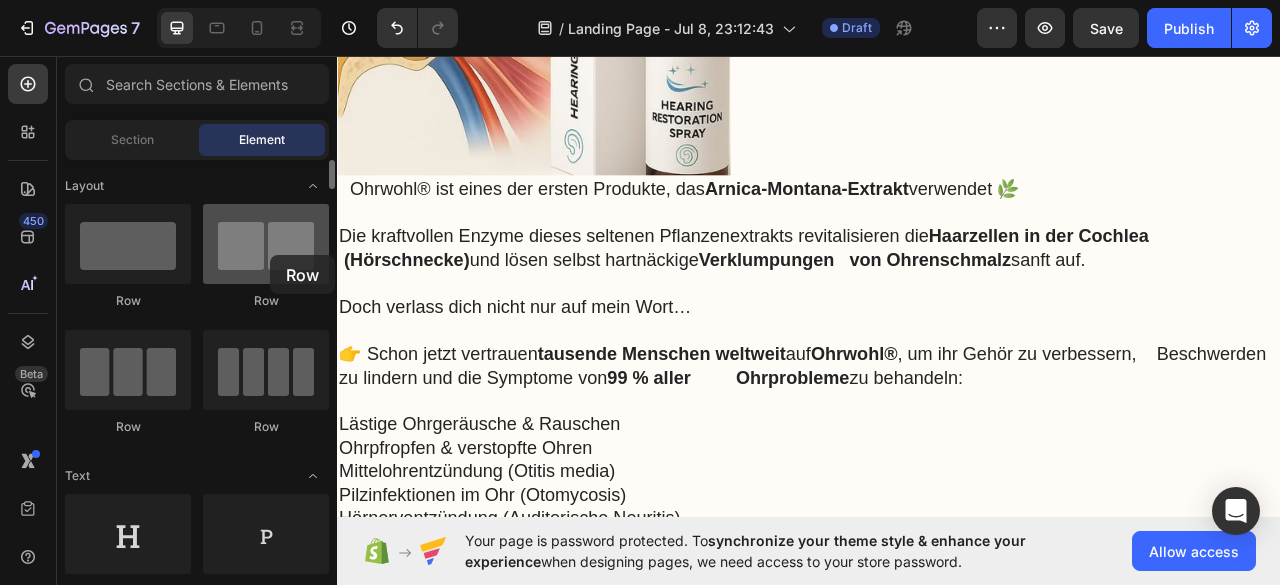 click at bounding box center [266, 244] 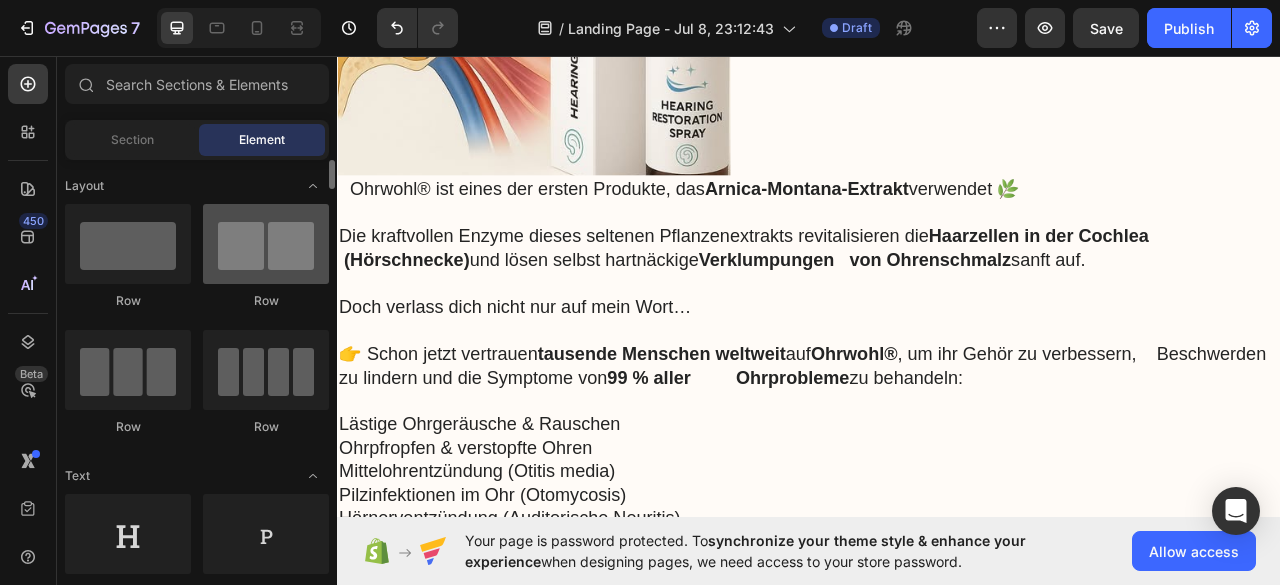 click at bounding box center [266, 244] 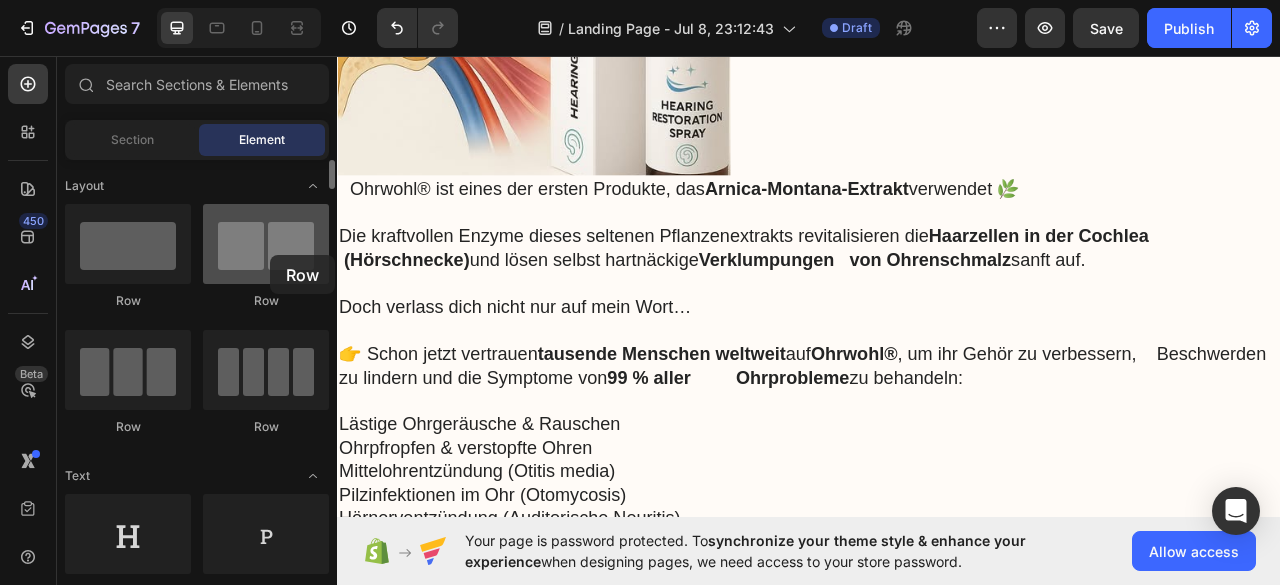 click at bounding box center [266, 244] 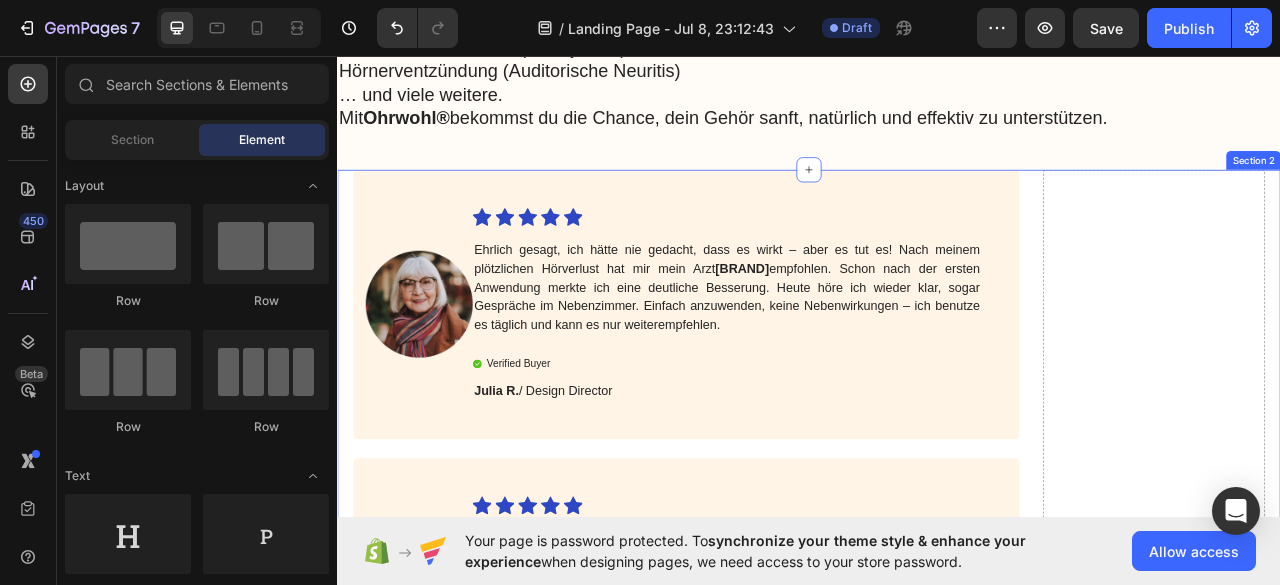 scroll, scrollTop: 8529, scrollLeft: 0, axis: vertical 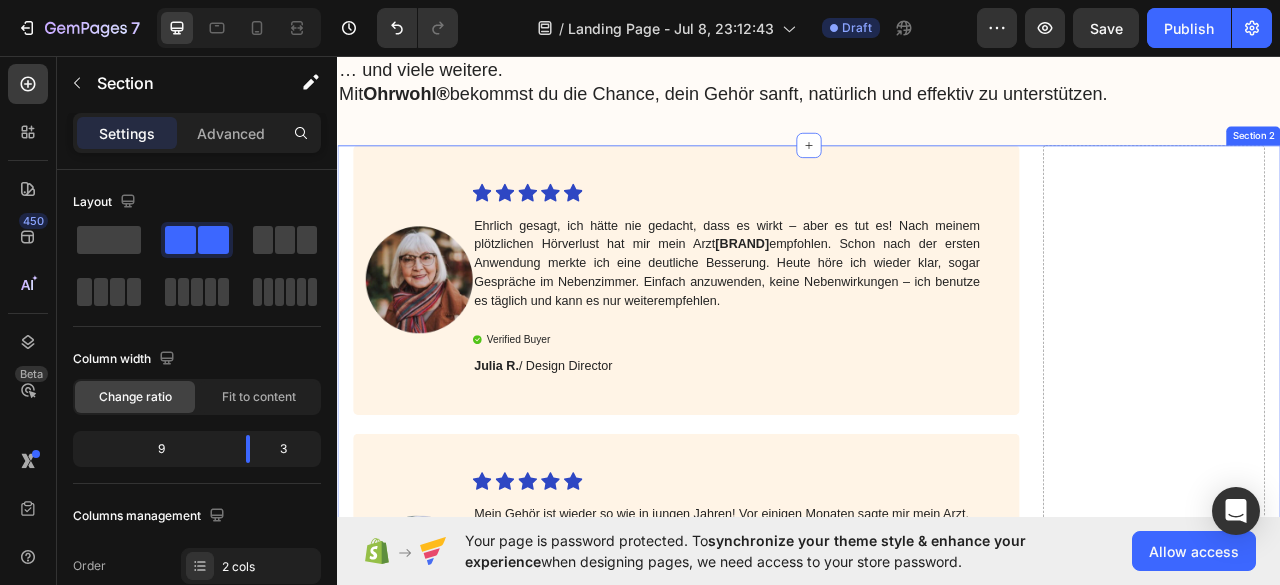 click on "Drop element here" at bounding box center (1376, 5200) 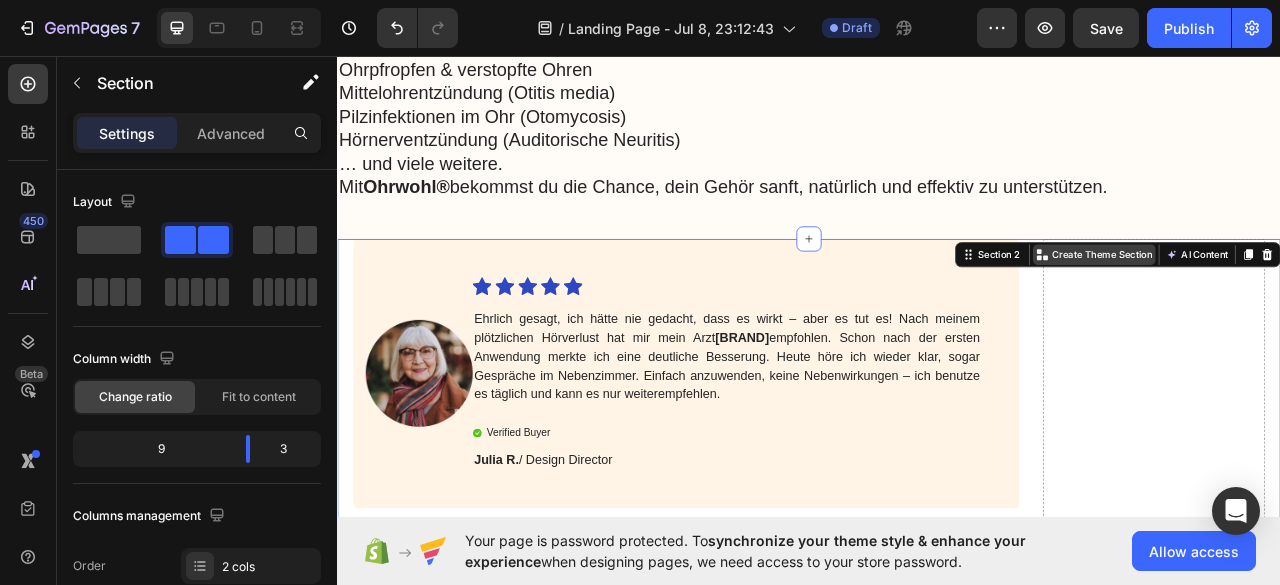 scroll, scrollTop: 8329, scrollLeft: 0, axis: vertical 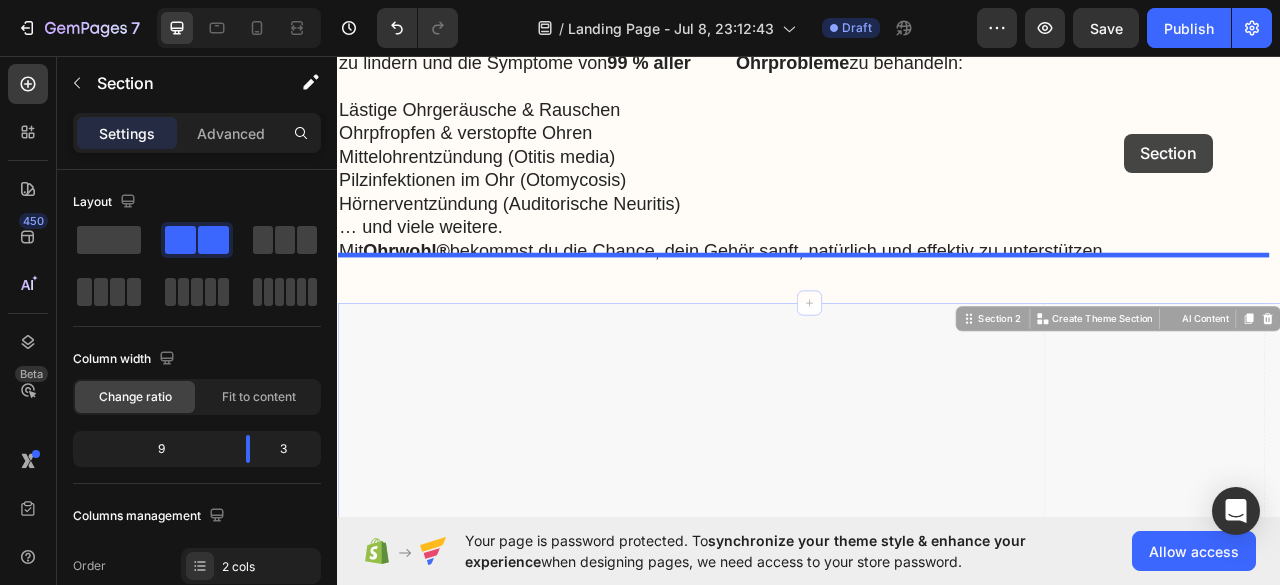 drag, startPoint x: 1139, startPoint y: 330, endPoint x: 1338, endPoint y: 156, distance: 264.3426 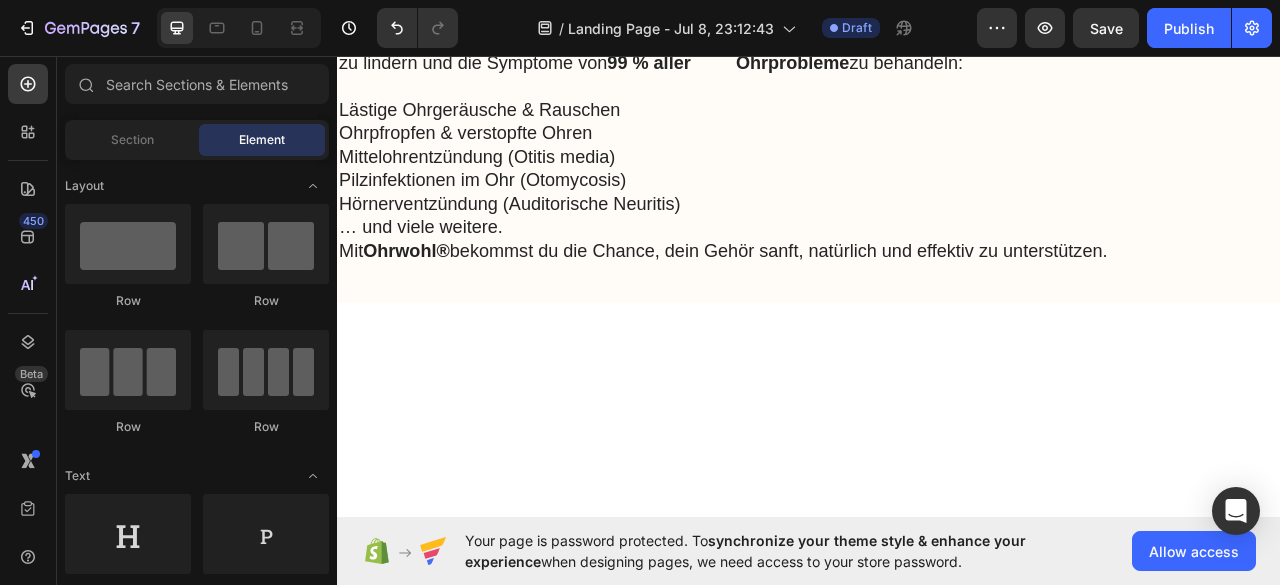 scroll, scrollTop: 7800, scrollLeft: 0, axis: vertical 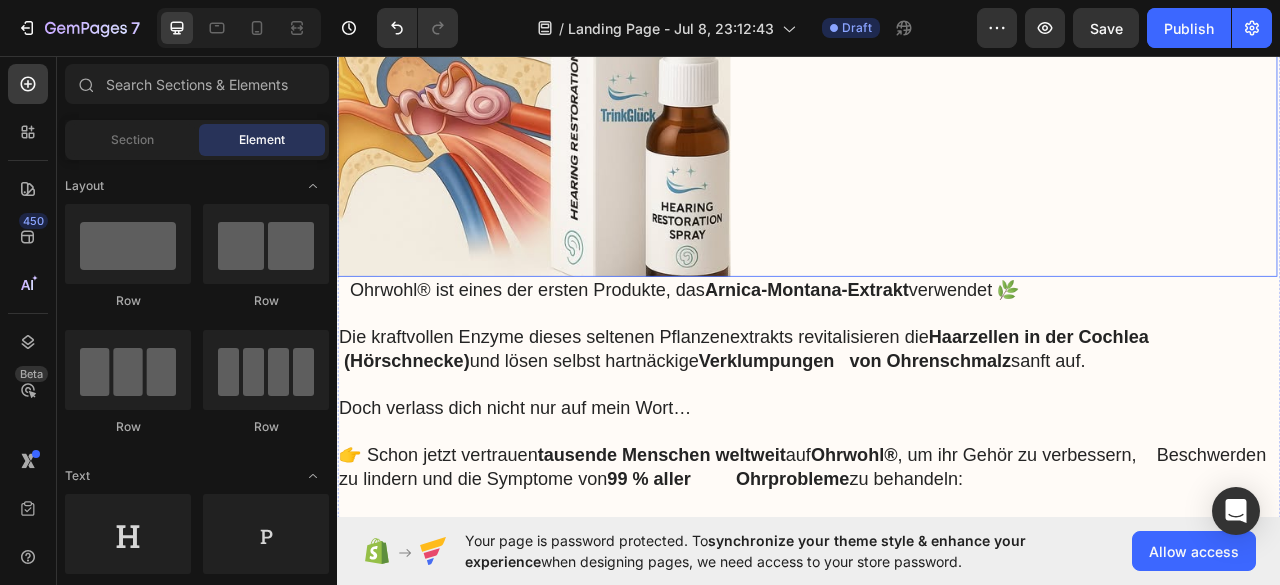 click at bounding box center (935, 150) 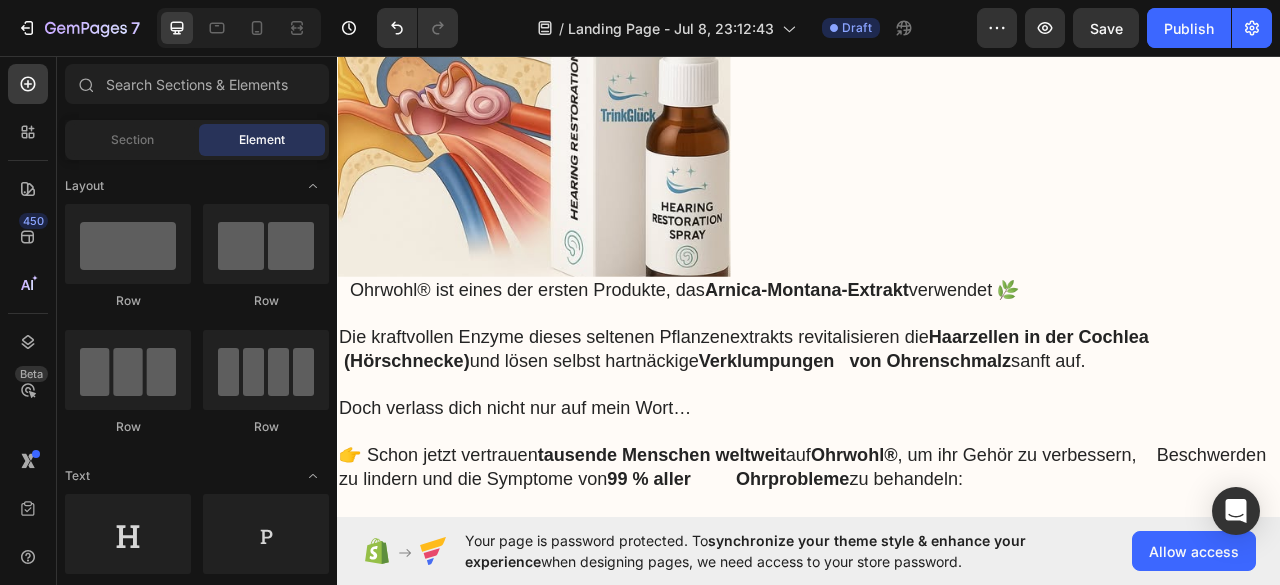 scroll, scrollTop: 8329, scrollLeft: 0, axis: vertical 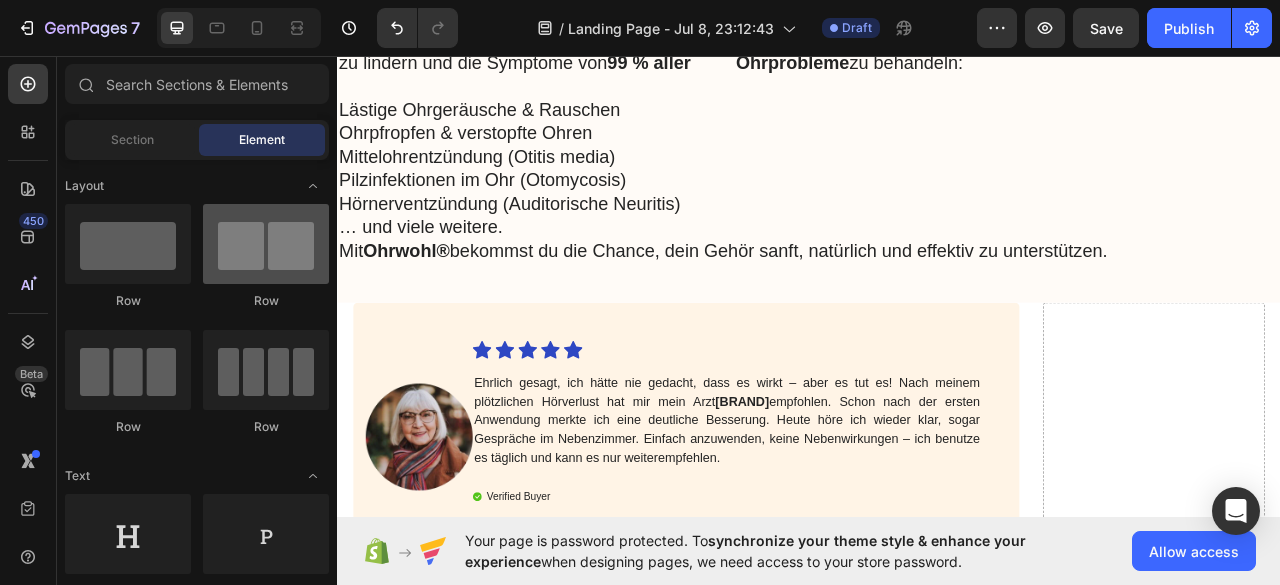 click at bounding box center [266, 244] 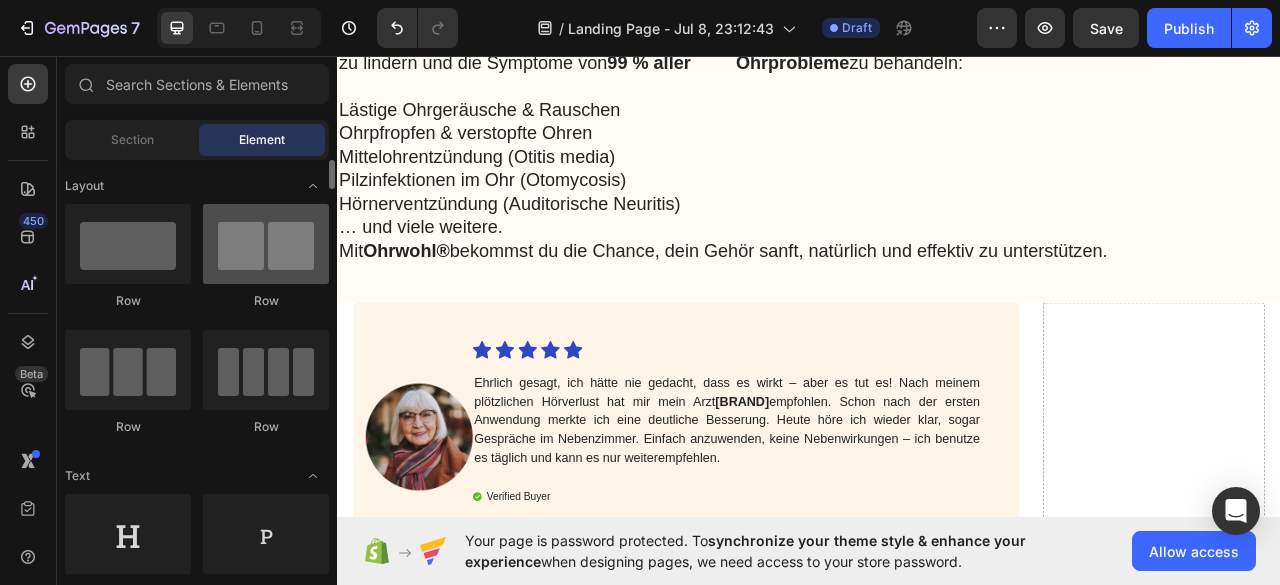 click at bounding box center (266, 244) 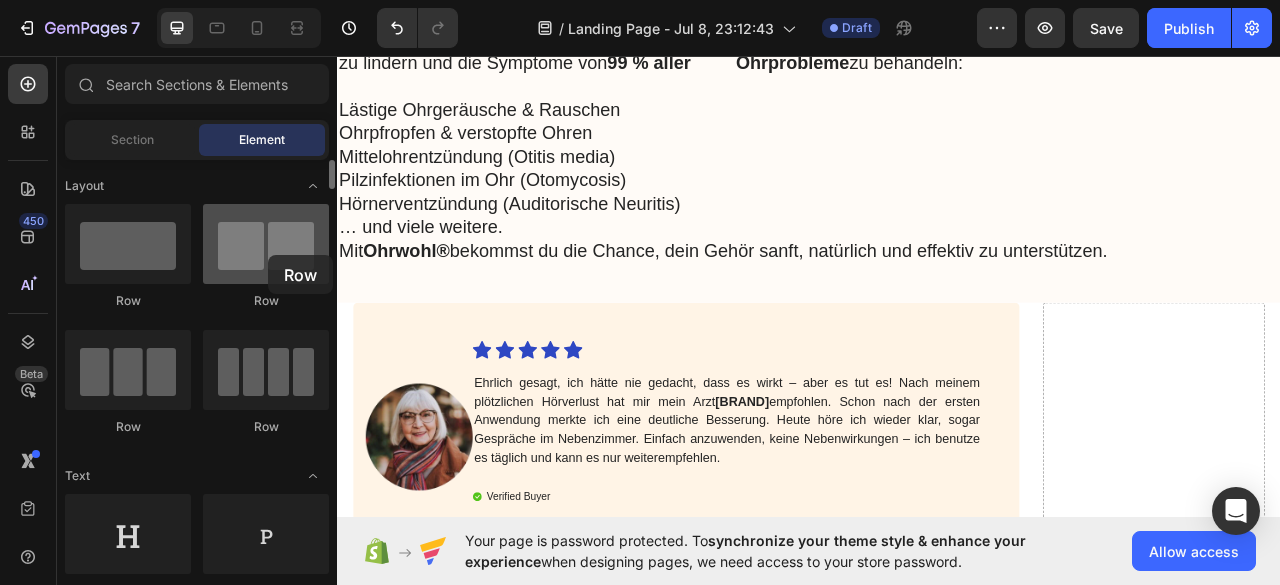 click at bounding box center [266, 244] 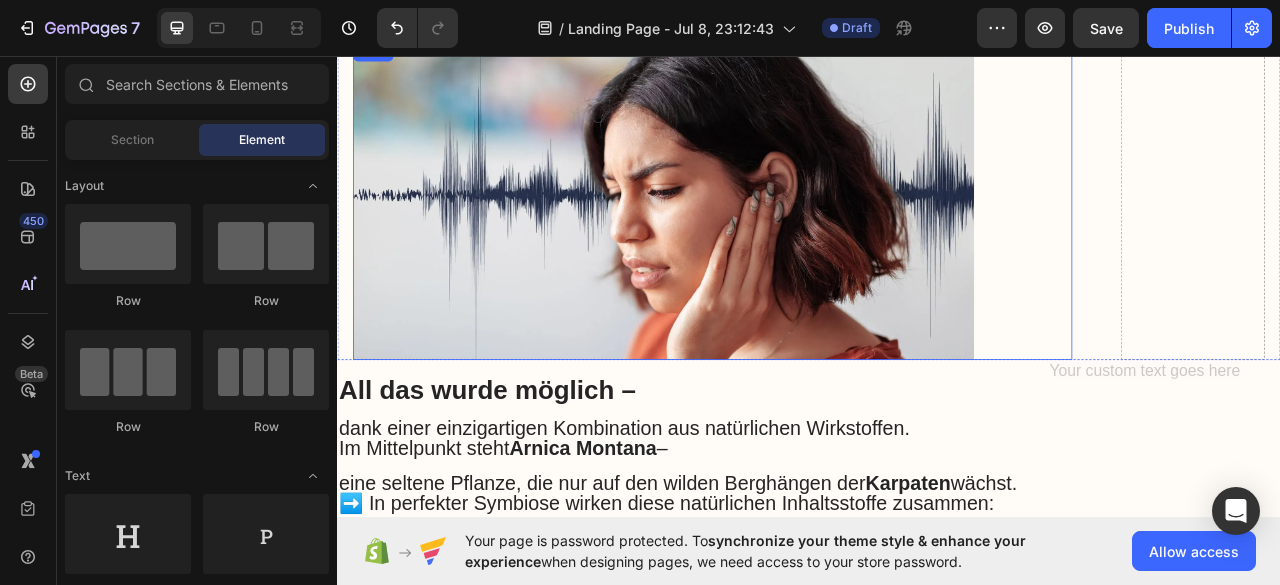 scroll, scrollTop: 6329, scrollLeft: 0, axis: vertical 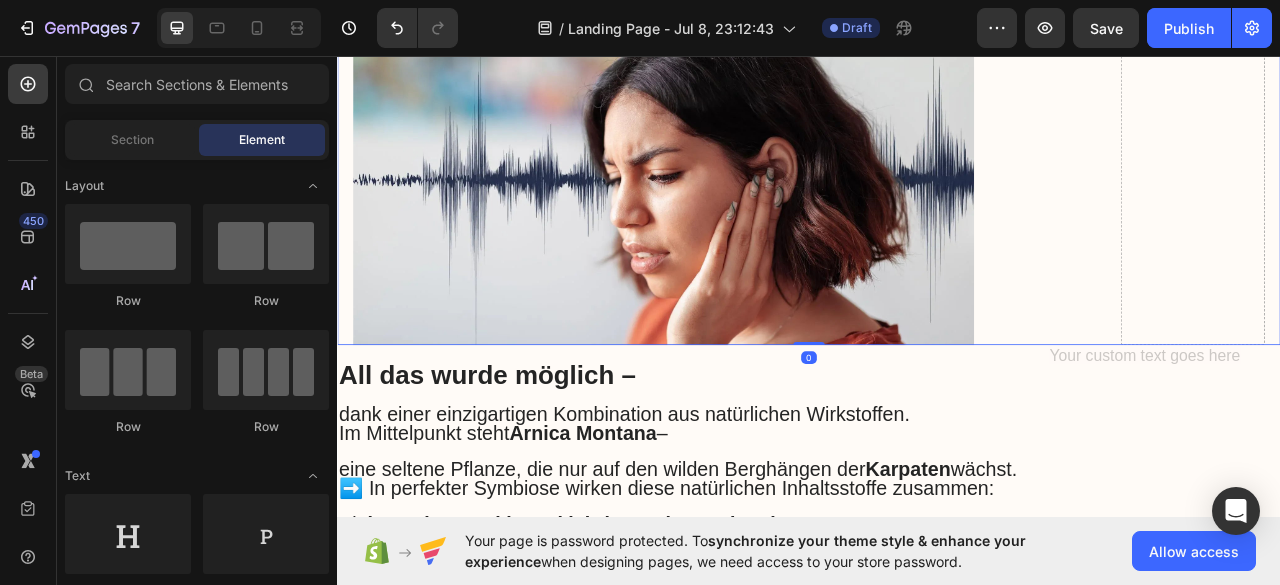 click on "Drop element here" at bounding box center (1425, -2833) 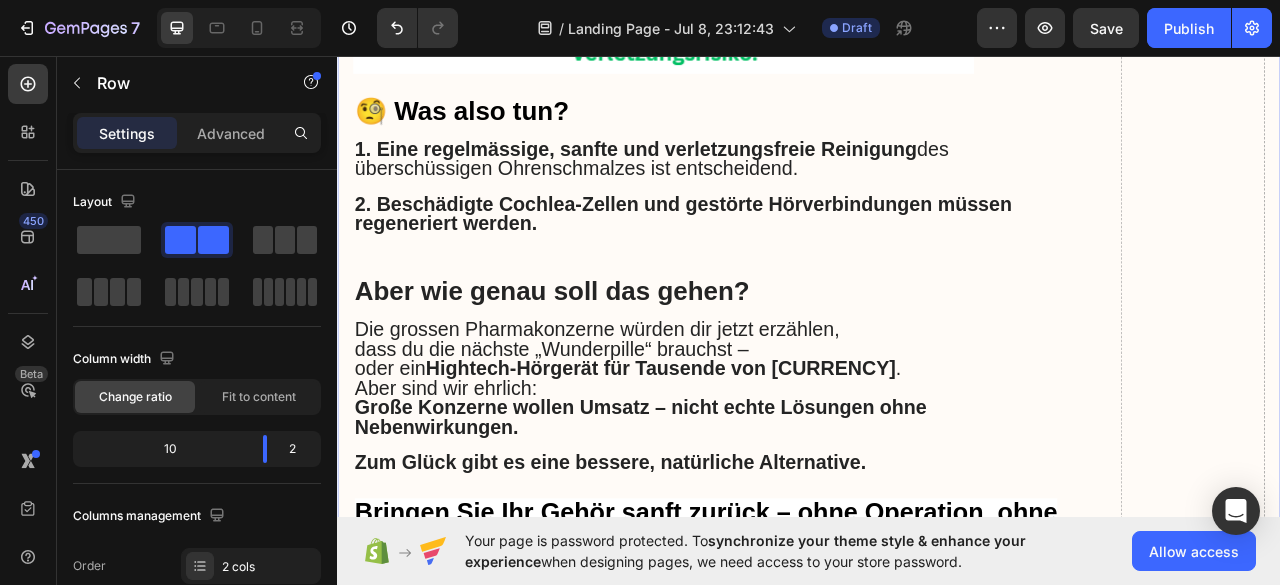scroll, scrollTop: 5629, scrollLeft: 0, axis: vertical 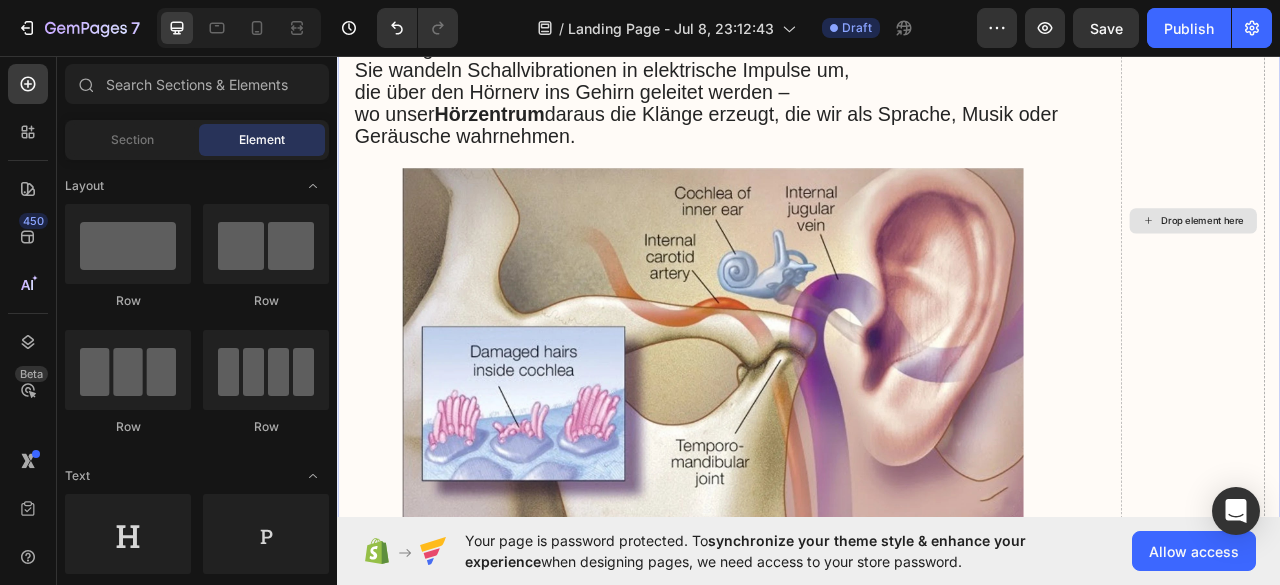 click on "Drop element here" at bounding box center [1426, 267] 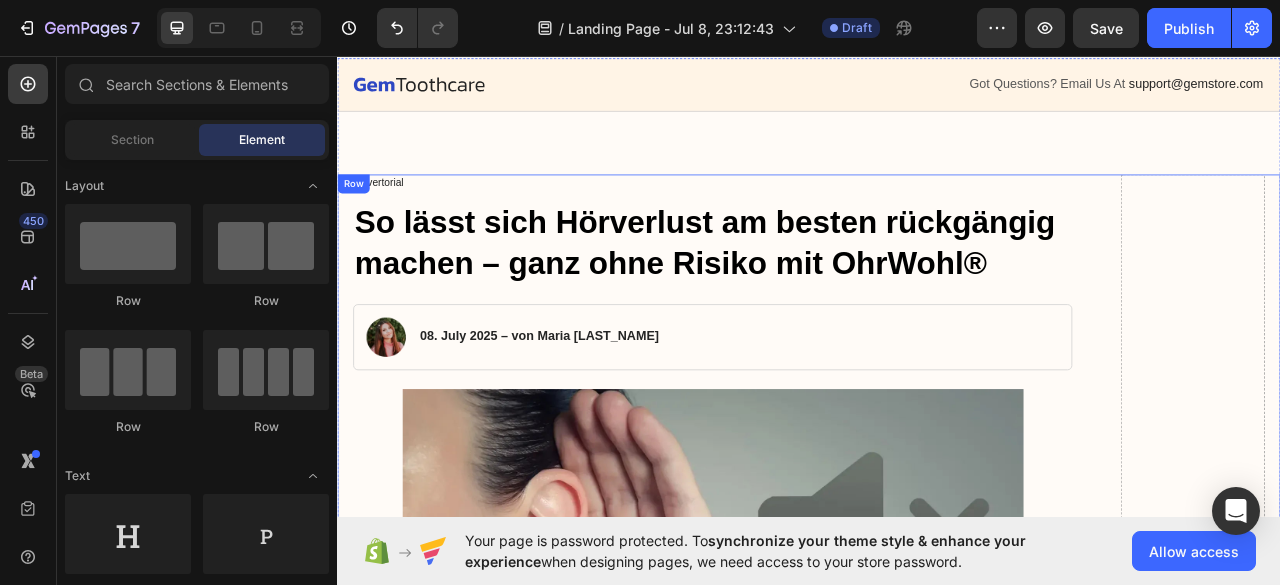 scroll, scrollTop: 0, scrollLeft: 0, axis: both 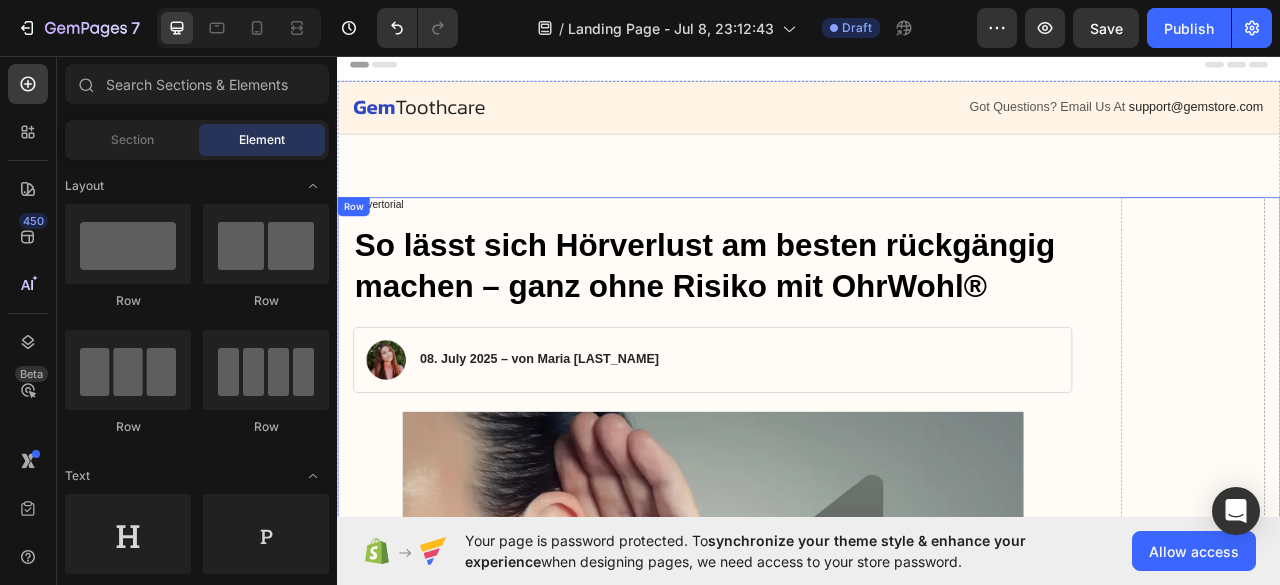 click on "Drop element here" at bounding box center (1425, 3496) 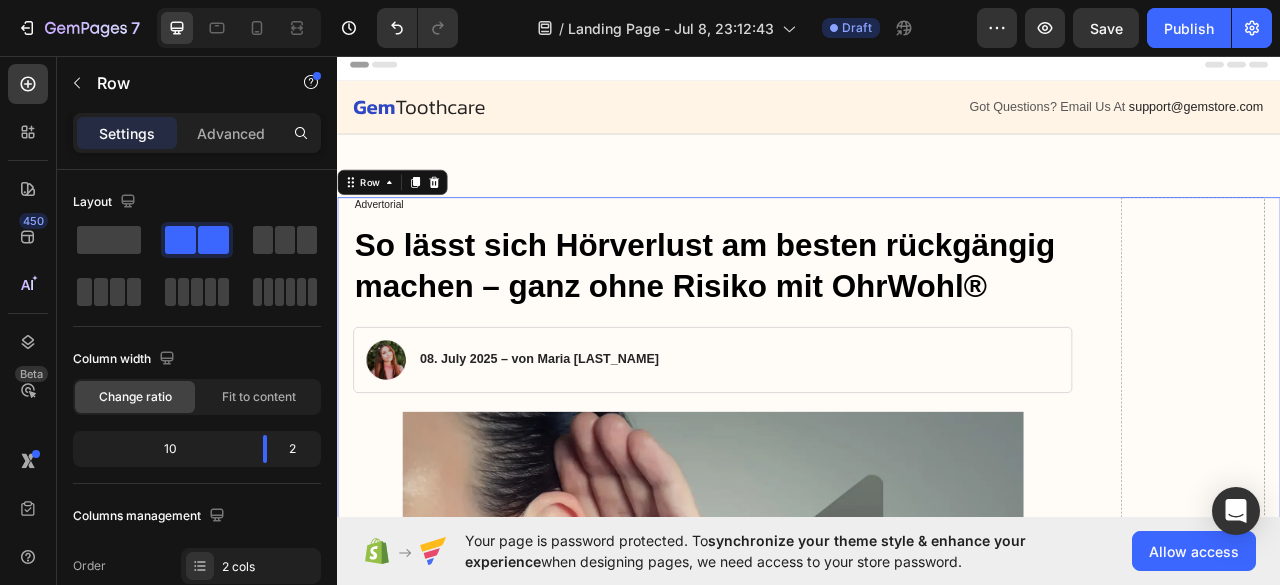 click on "Drop element here" at bounding box center [1425, 3496] 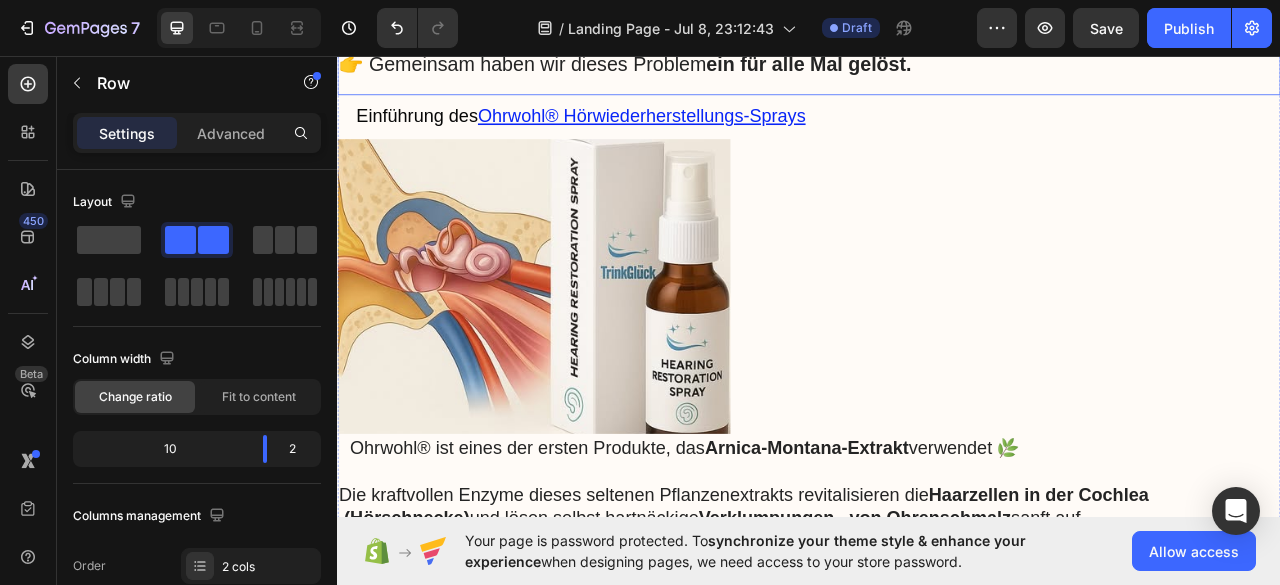 scroll, scrollTop: 7800, scrollLeft: 0, axis: vertical 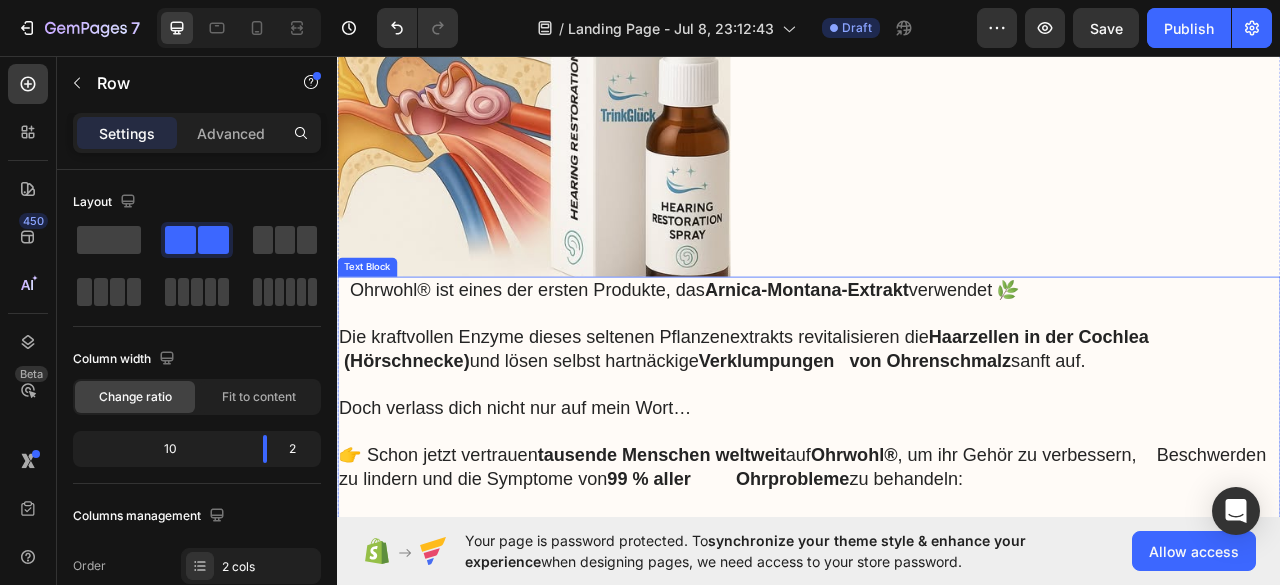 click on "Haarzellen in der Cochlea      (Hörschnecke)" at bounding box center [867, 430] 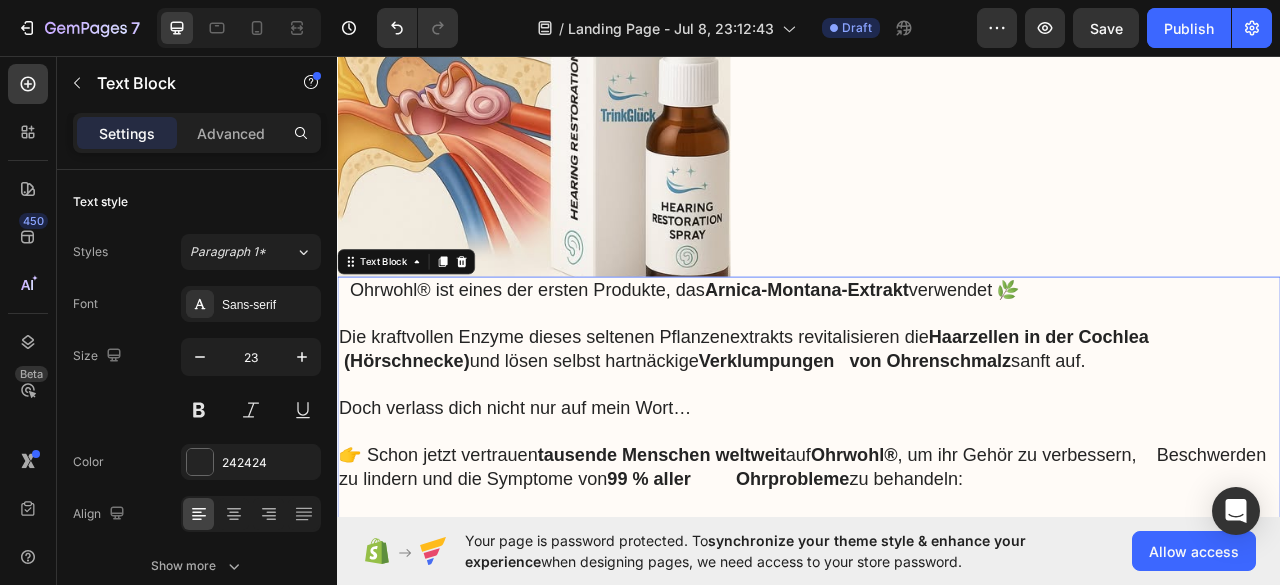 click on "Haarzellen in der Cochlea      (Hörschnecke)" at bounding box center (867, 430) 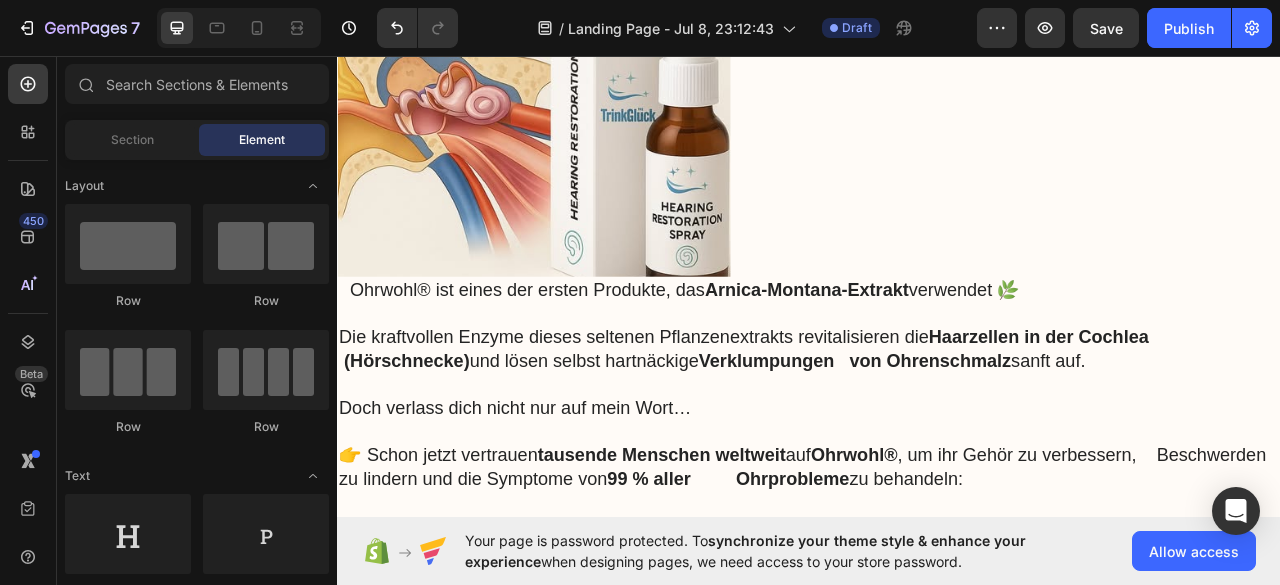 scroll, scrollTop: 8329, scrollLeft: 0, axis: vertical 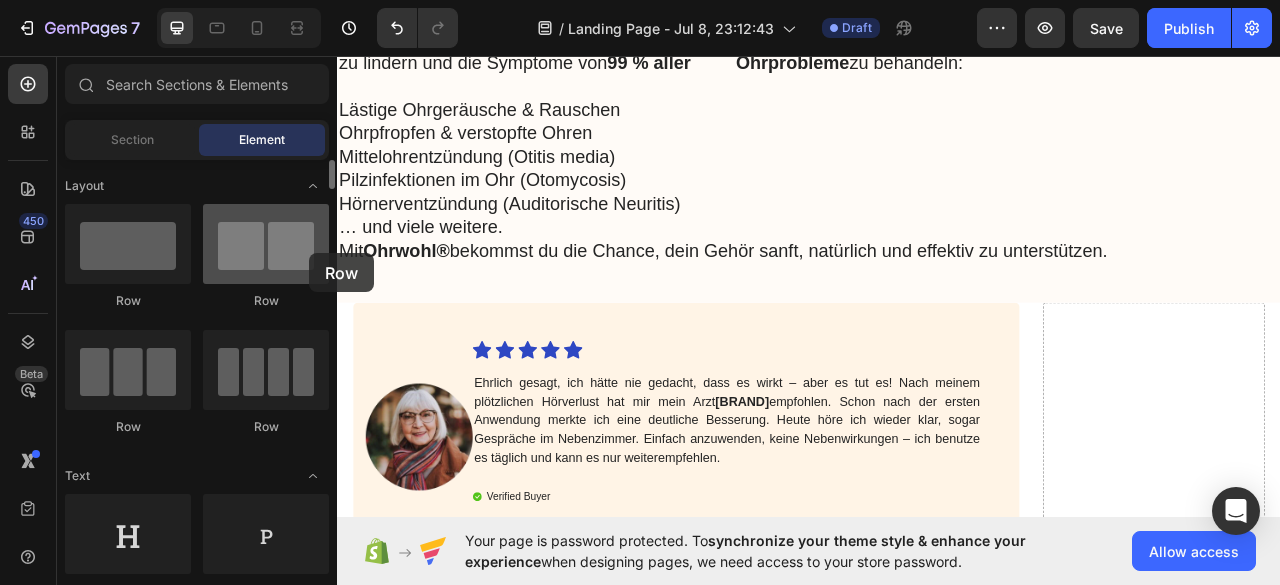 click at bounding box center (266, 244) 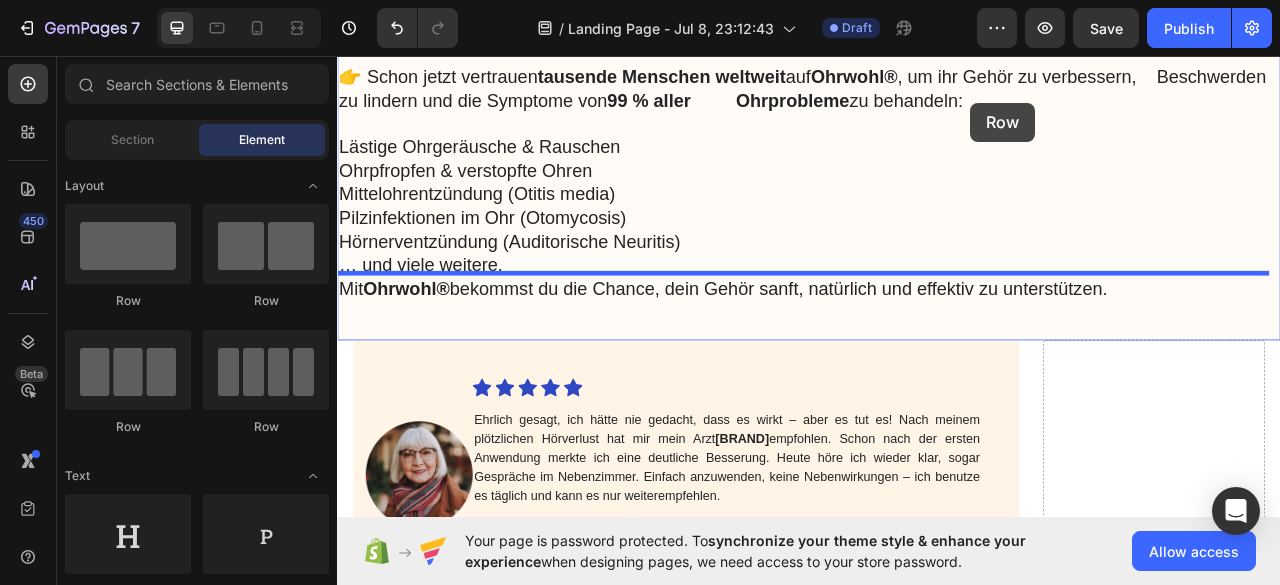 drag, startPoint x: 418, startPoint y: 285, endPoint x: 1169, endPoint y: 111, distance: 770.8936 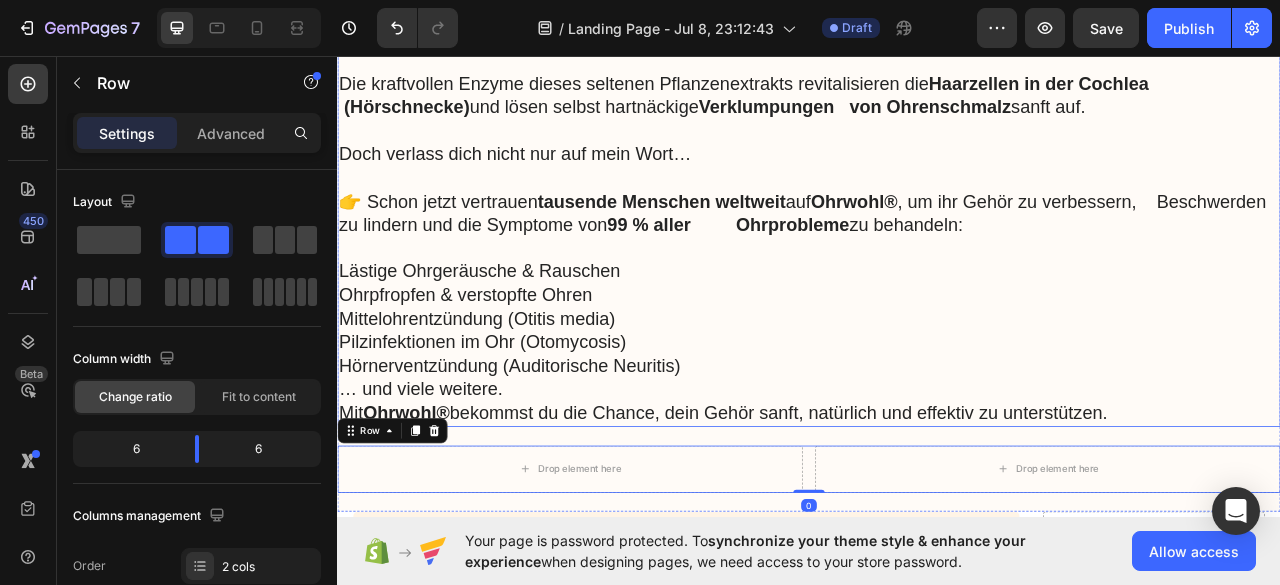 scroll, scrollTop: 8075, scrollLeft: 0, axis: vertical 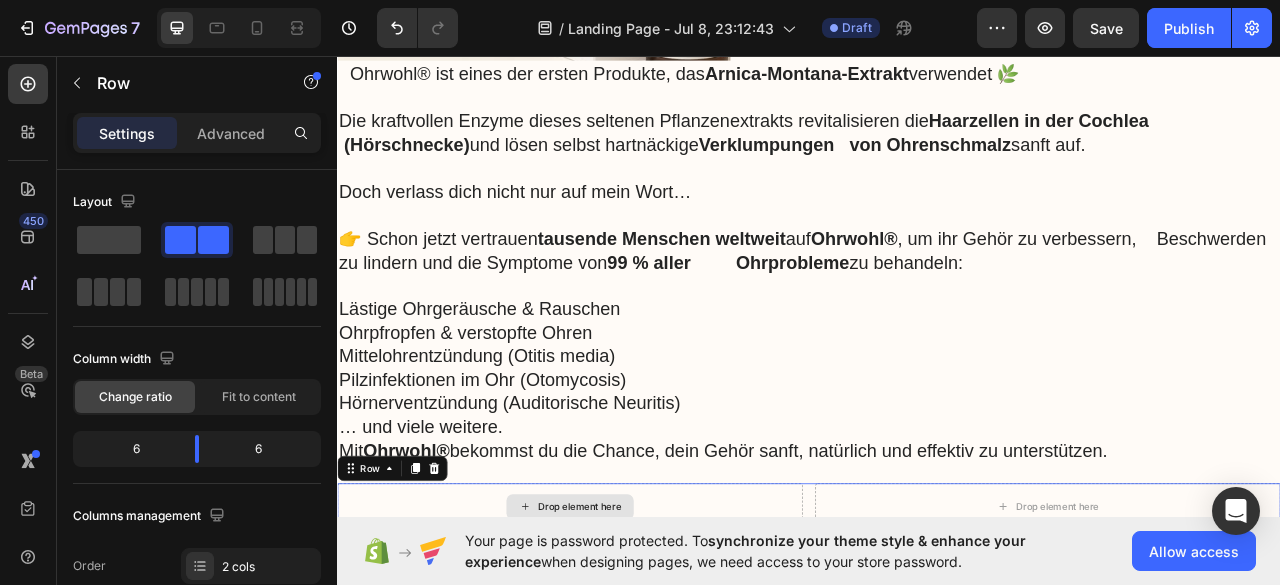click on "Drop element here" at bounding box center (633, 631) 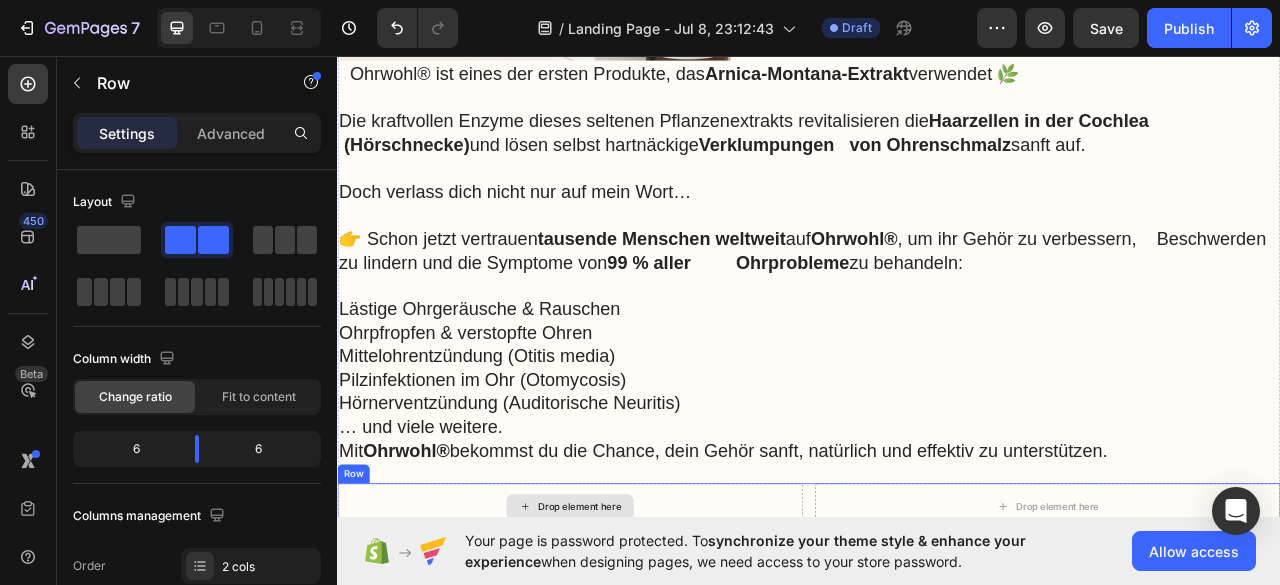 click 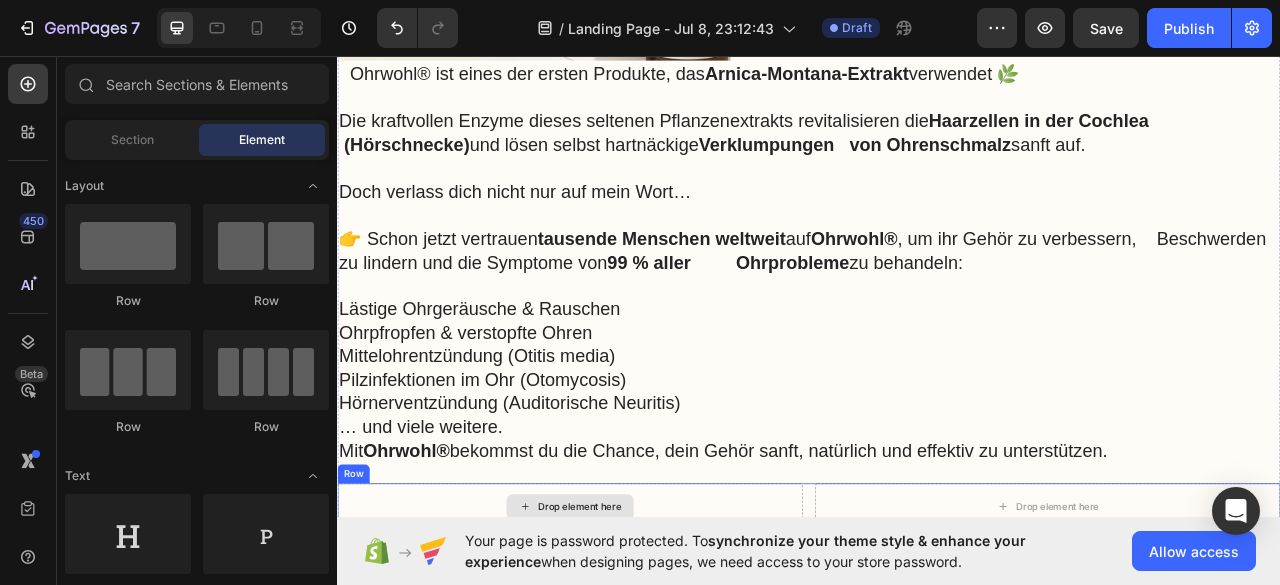 click 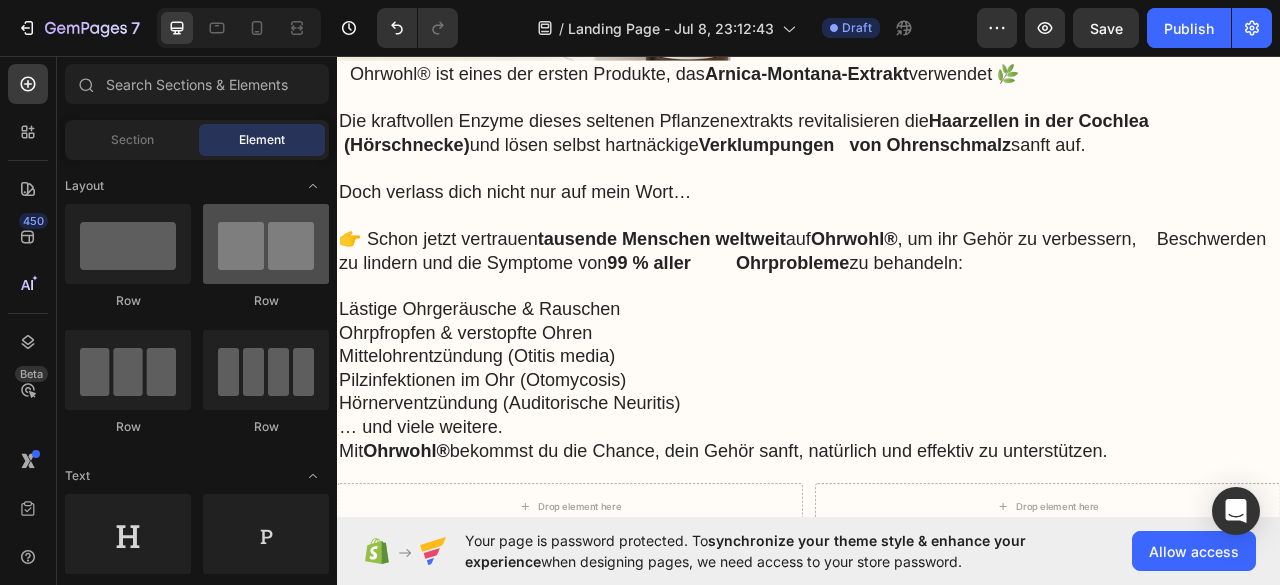 click at bounding box center [266, 244] 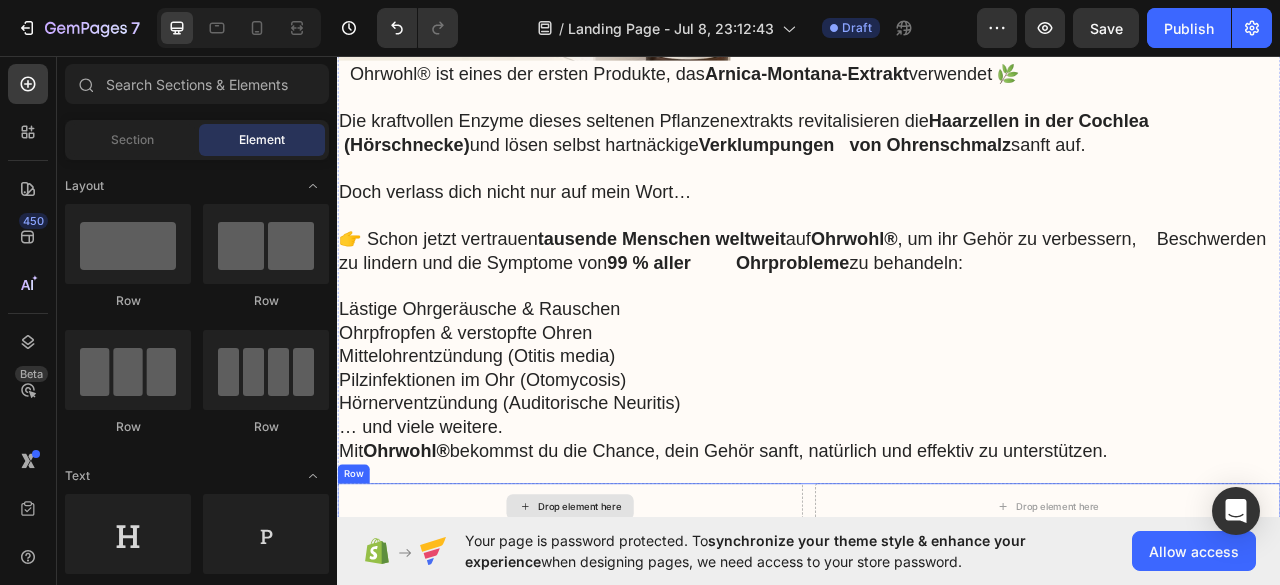 click on "Drop element here" at bounding box center [633, 631] 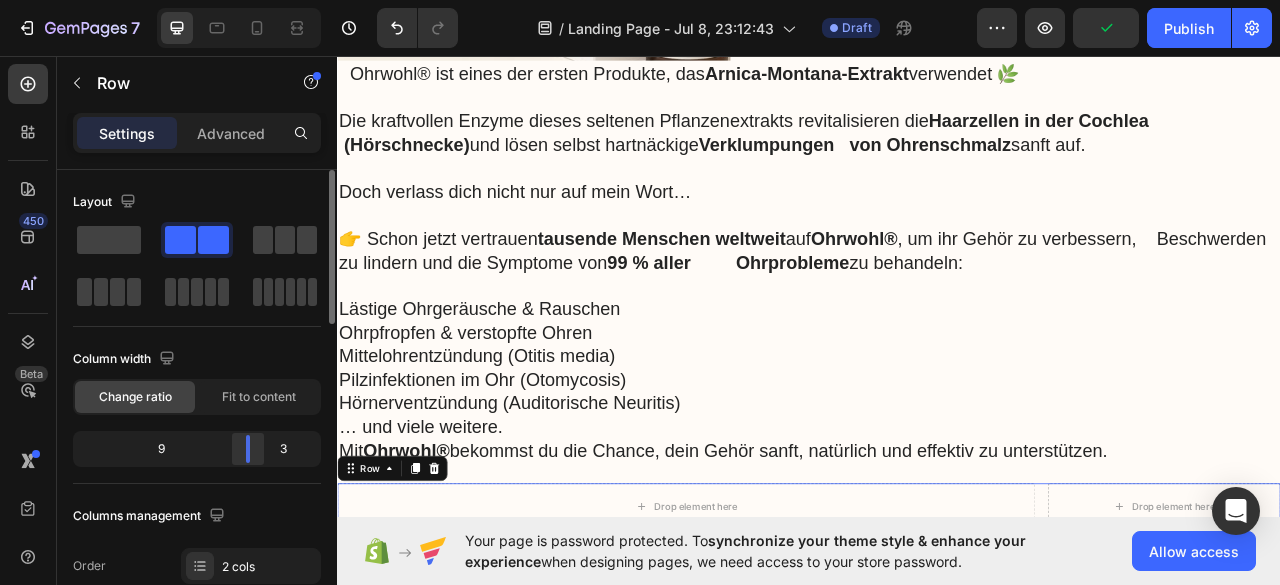 drag, startPoint x: 194, startPoint y: 443, endPoint x: 261, endPoint y: 496, distance: 85.42833 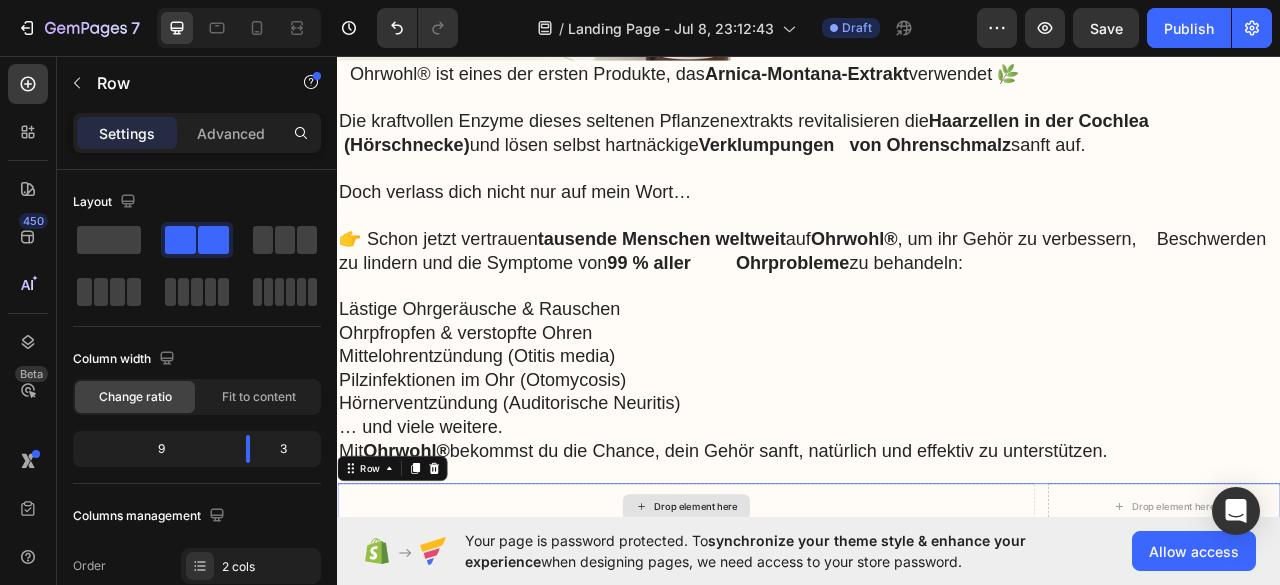 click on "Drop element here" at bounding box center (781, 631) 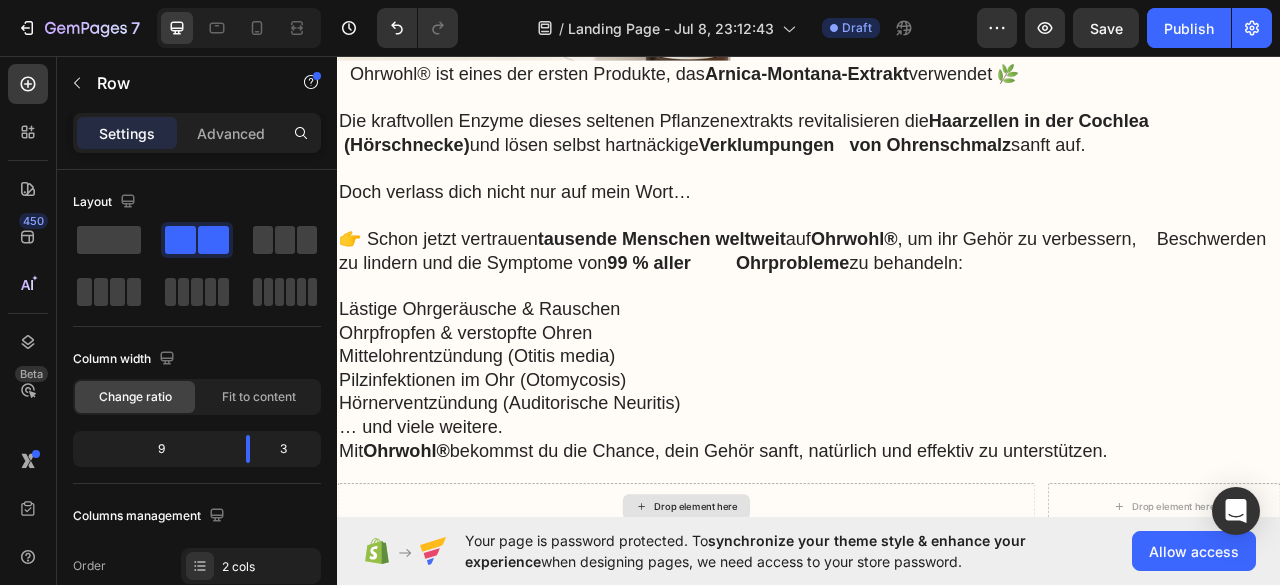 click on "Drop element here" at bounding box center (793, 631) 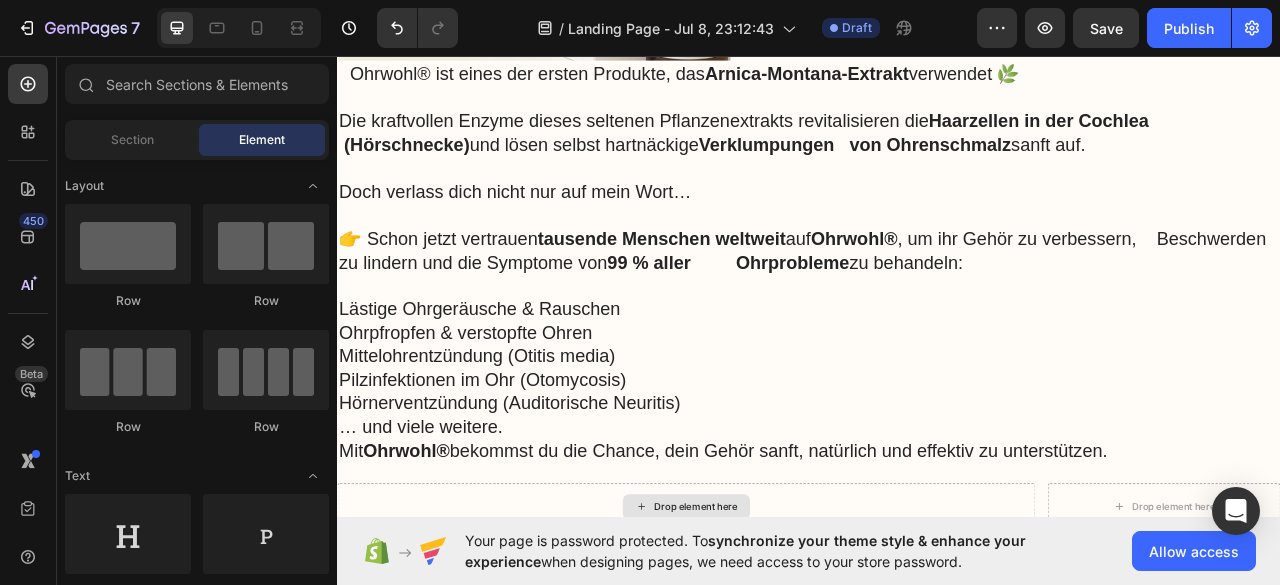 click on "Drop element here" at bounding box center (793, 631) 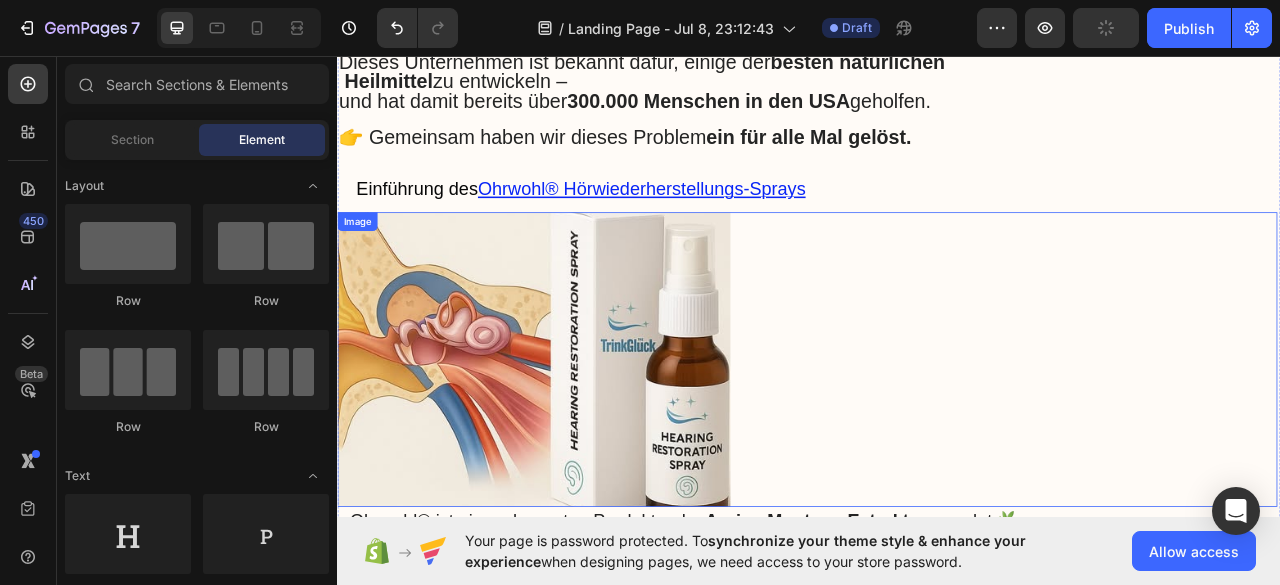 scroll, scrollTop: 7475, scrollLeft: 0, axis: vertical 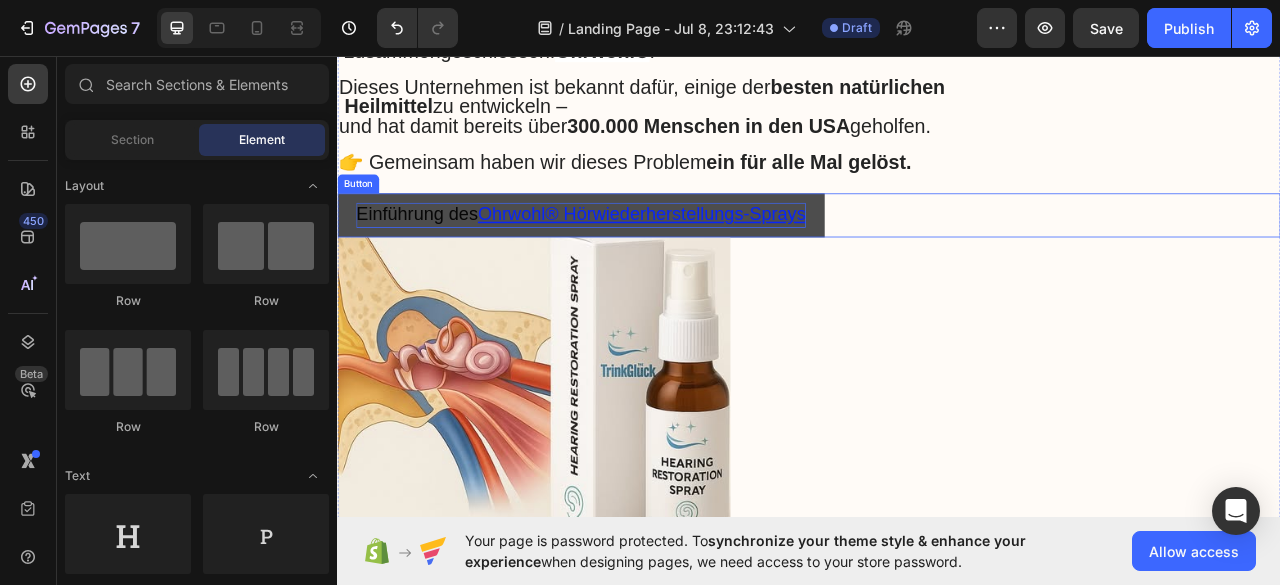 click on "Einführung des" at bounding box center (438, 258) 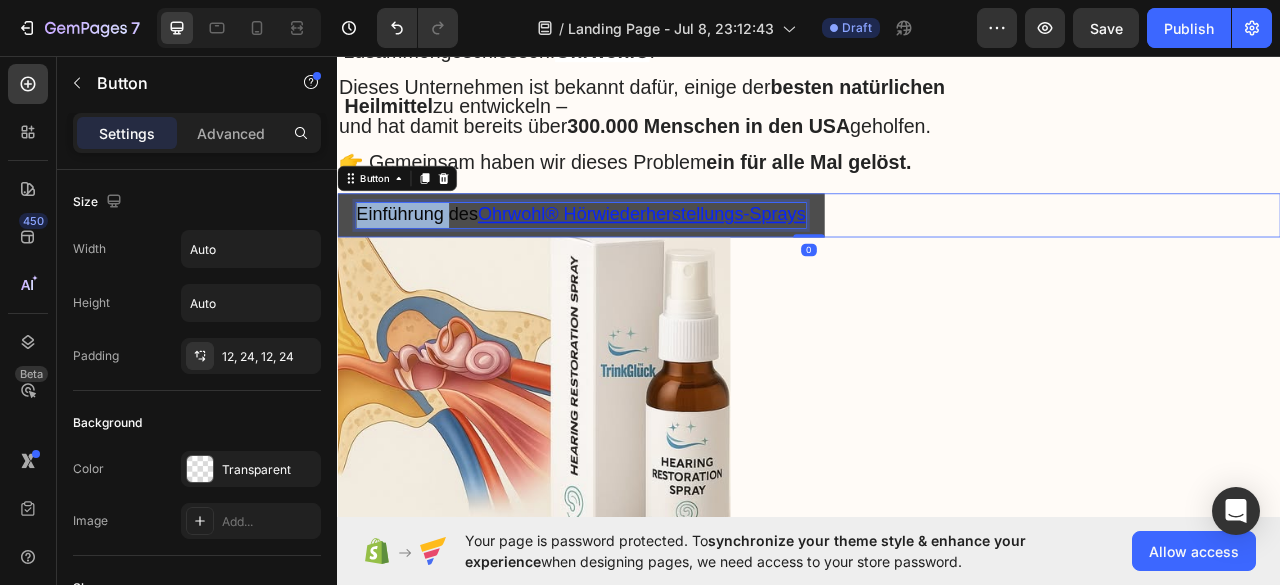 click on "Einführung des" at bounding box center (438, 258) 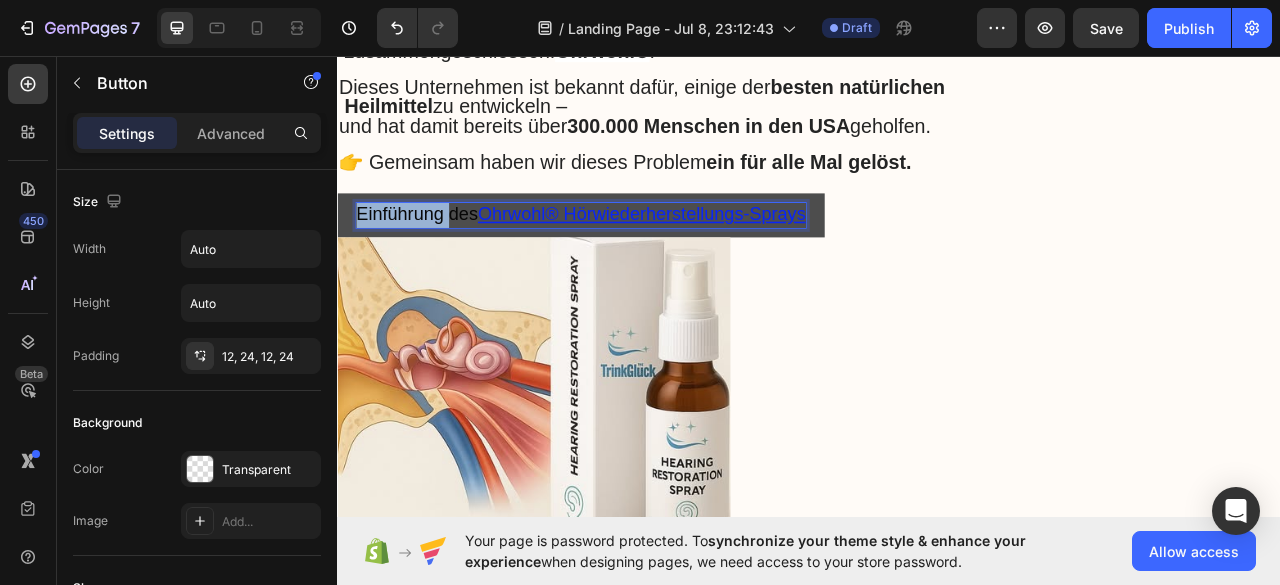 click on "Einführung des" at bounding box center [438, 258] 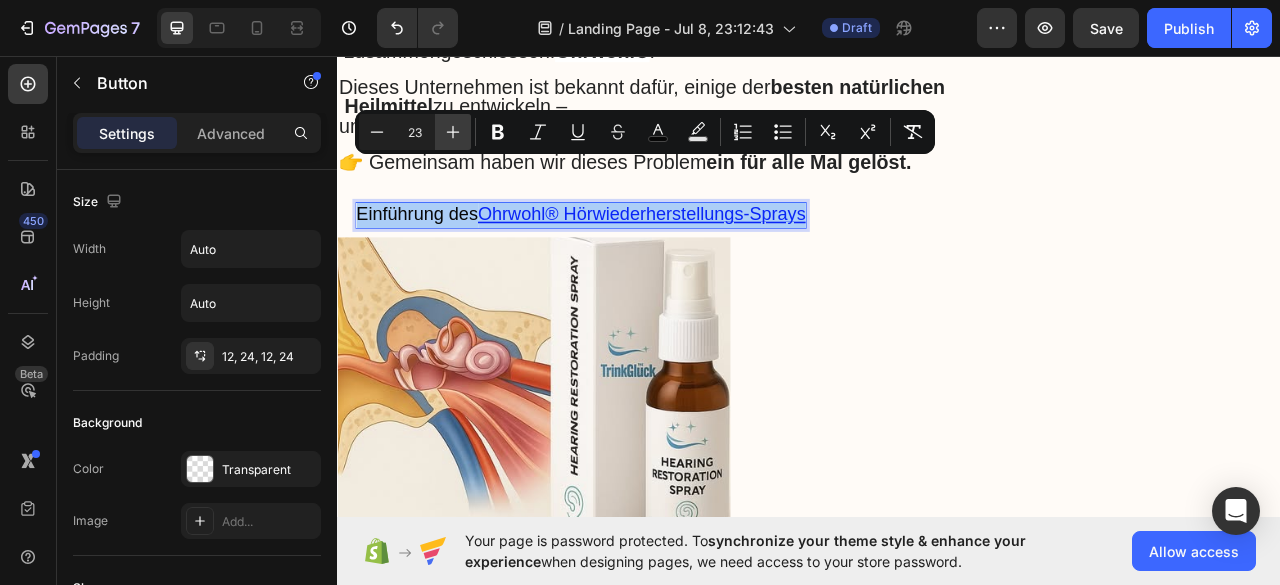click 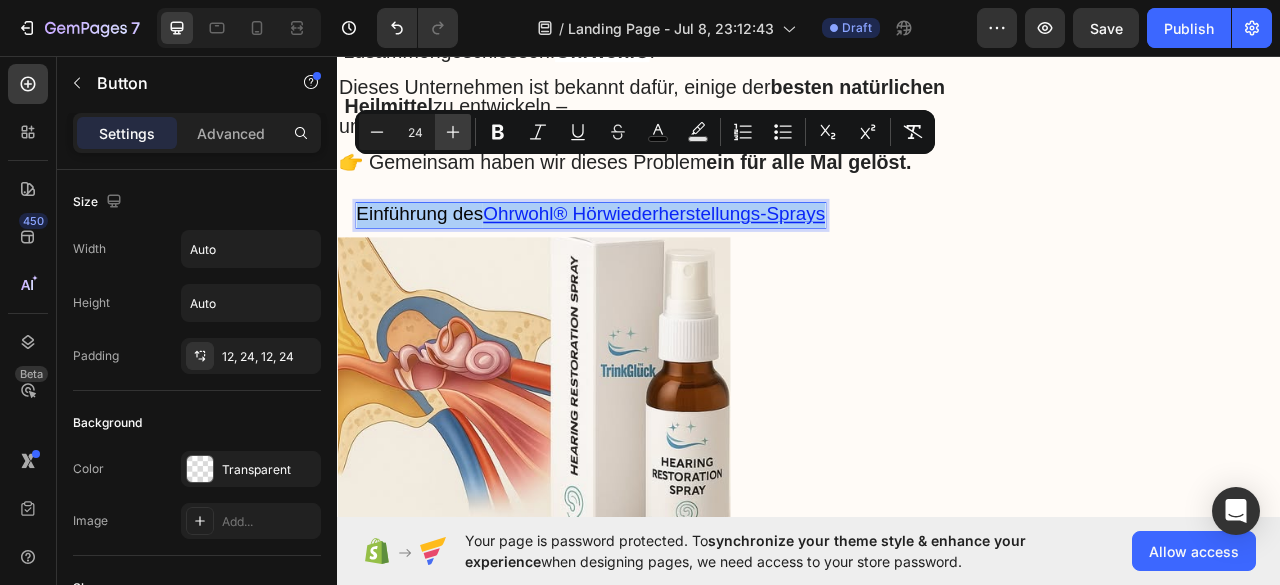 click 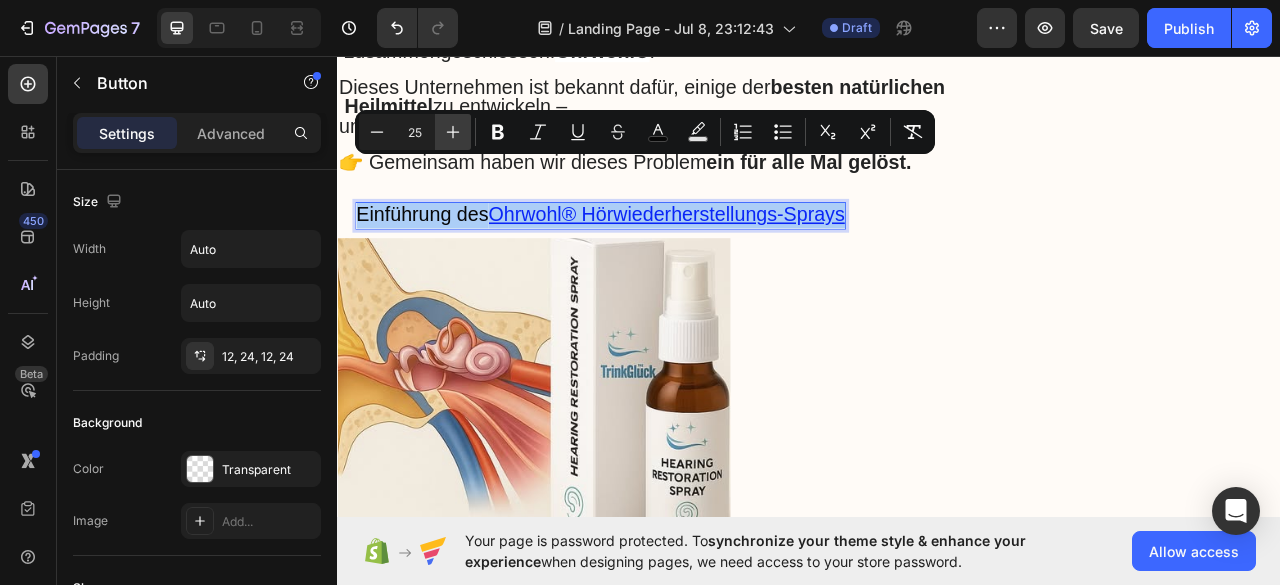 click 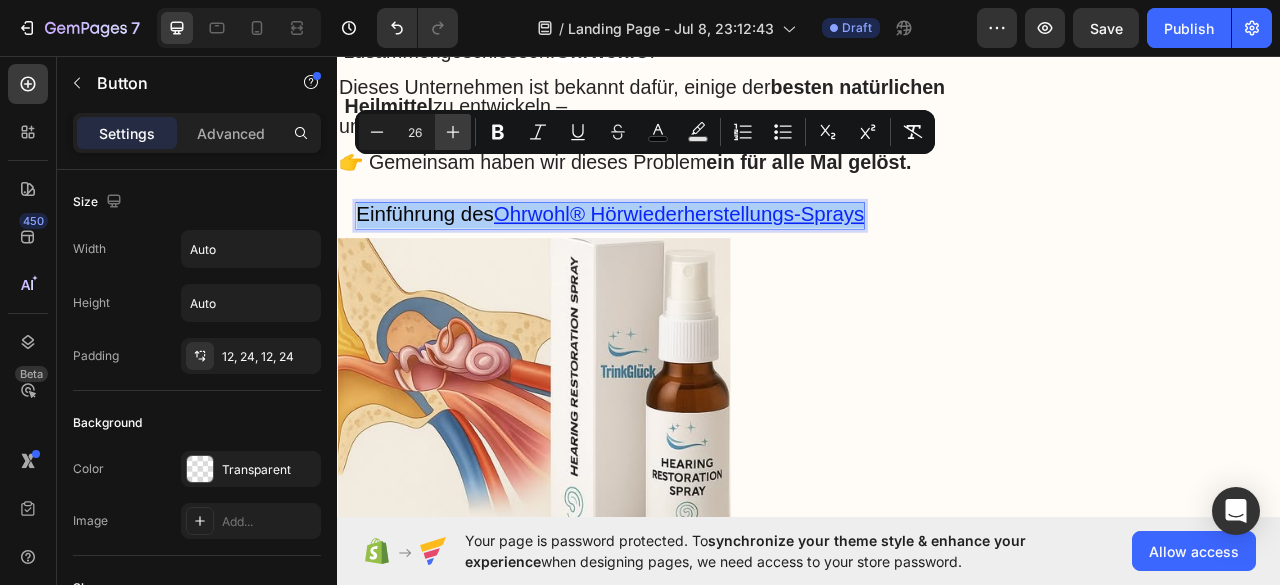 click 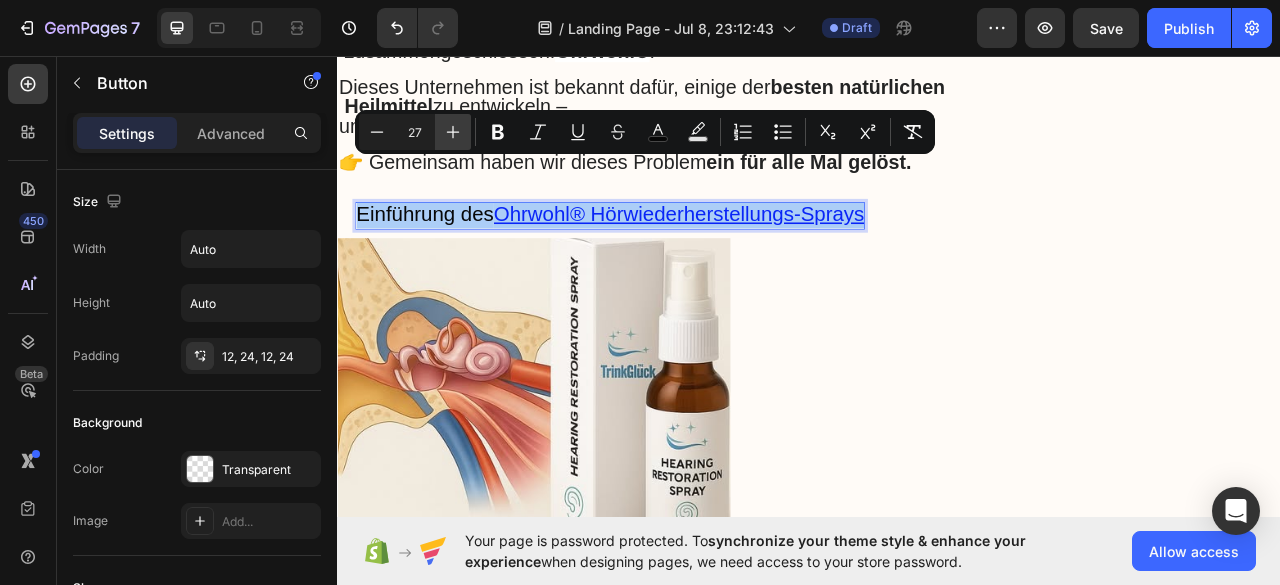 click 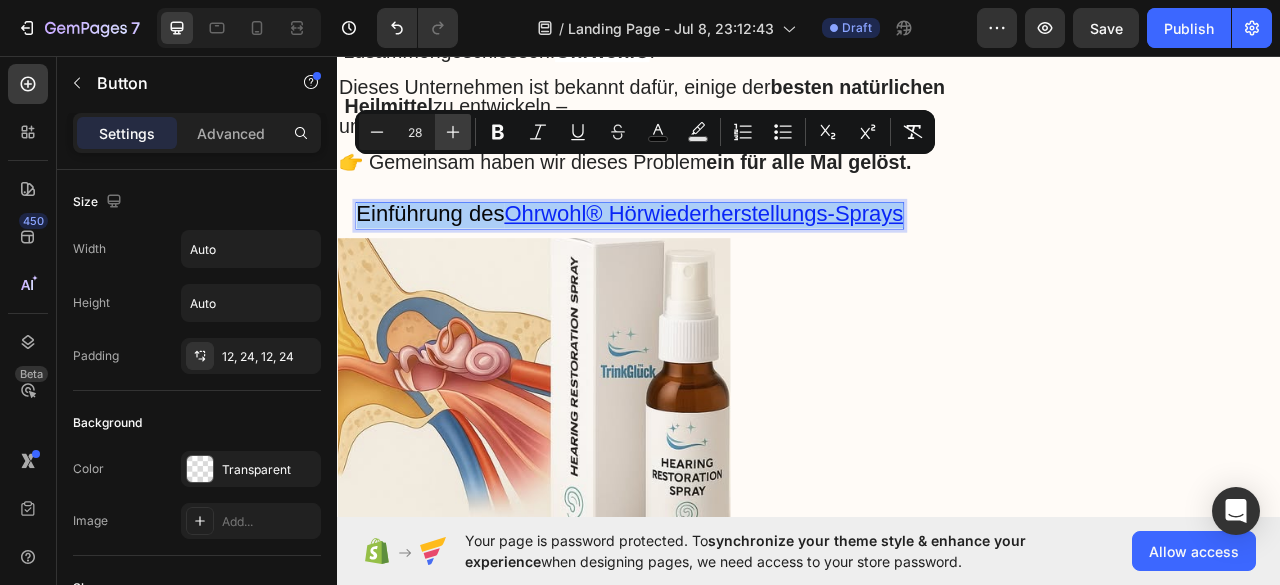 click 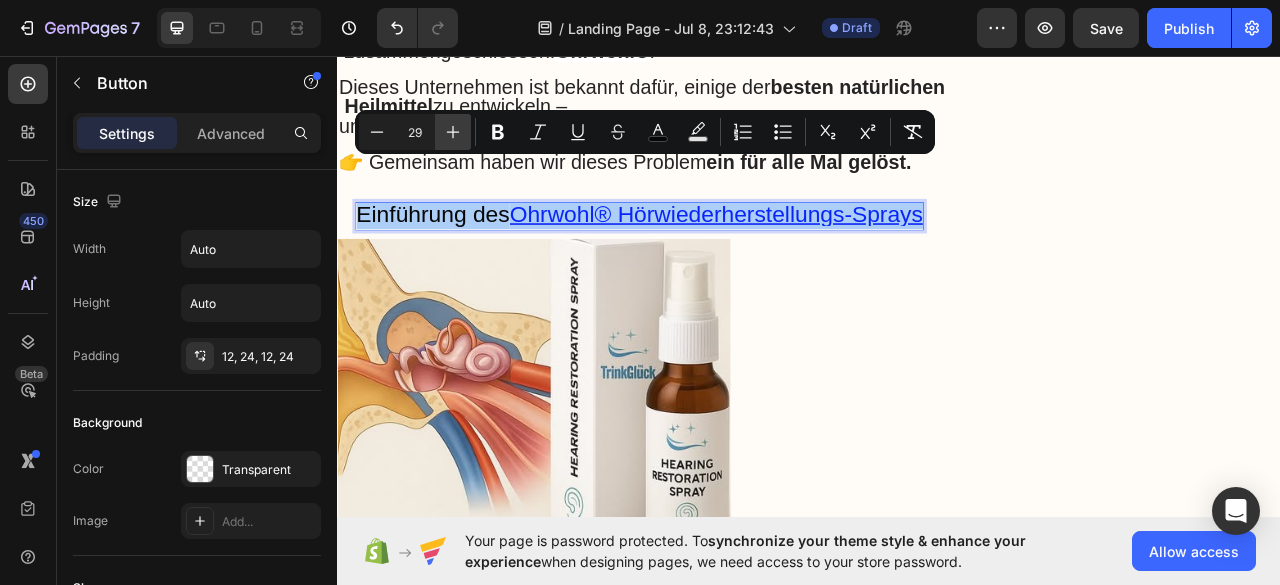 click 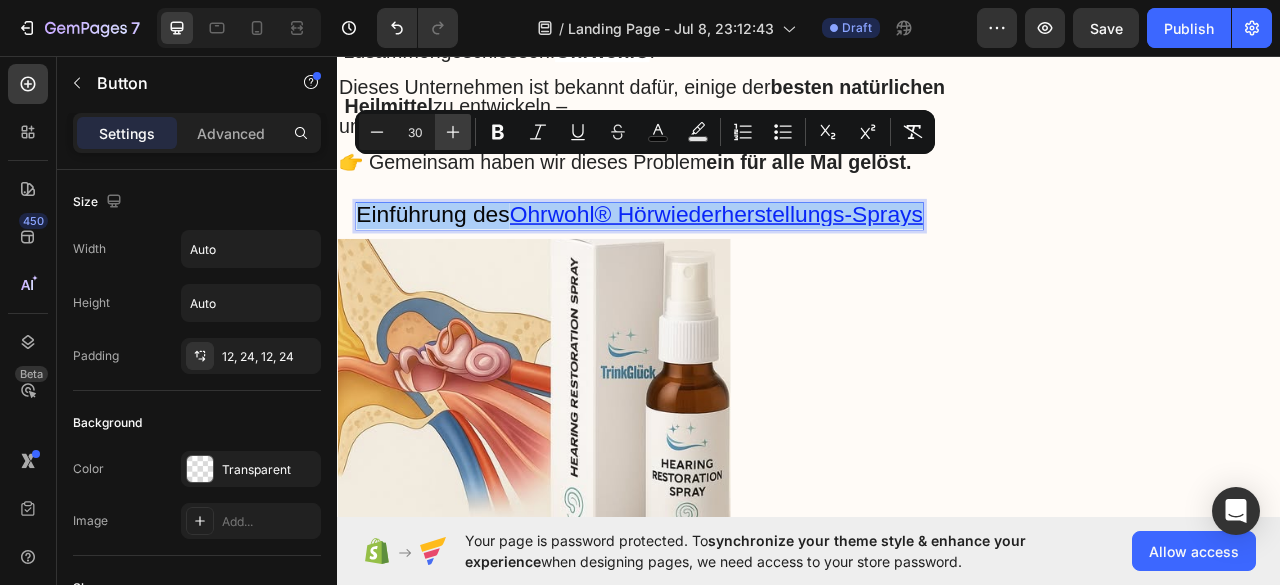 click 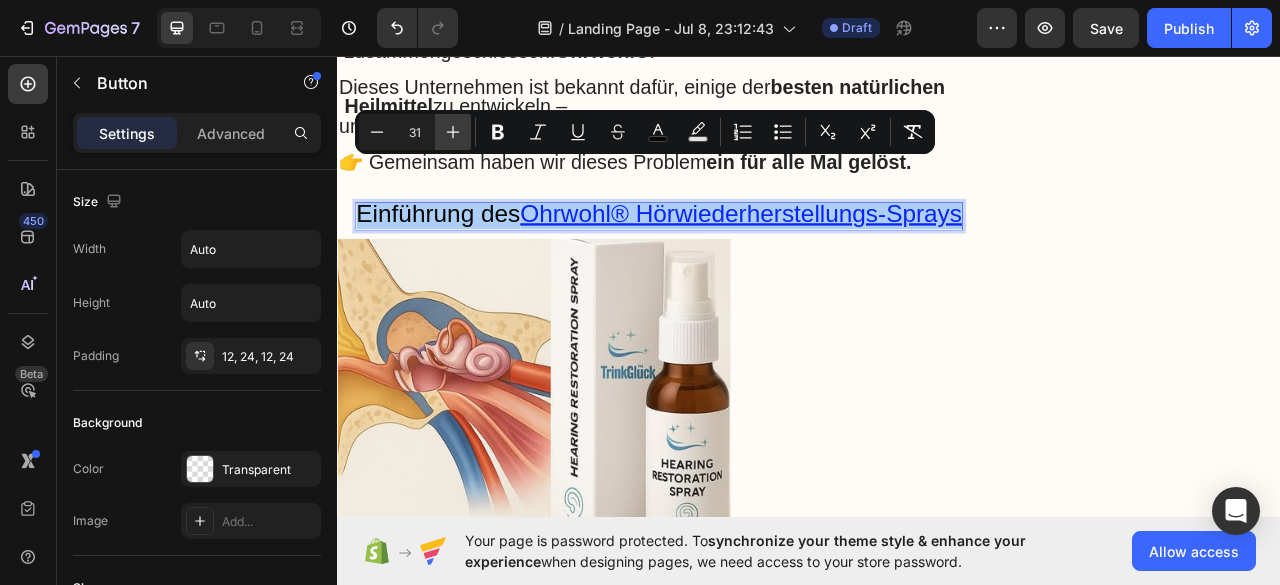 click 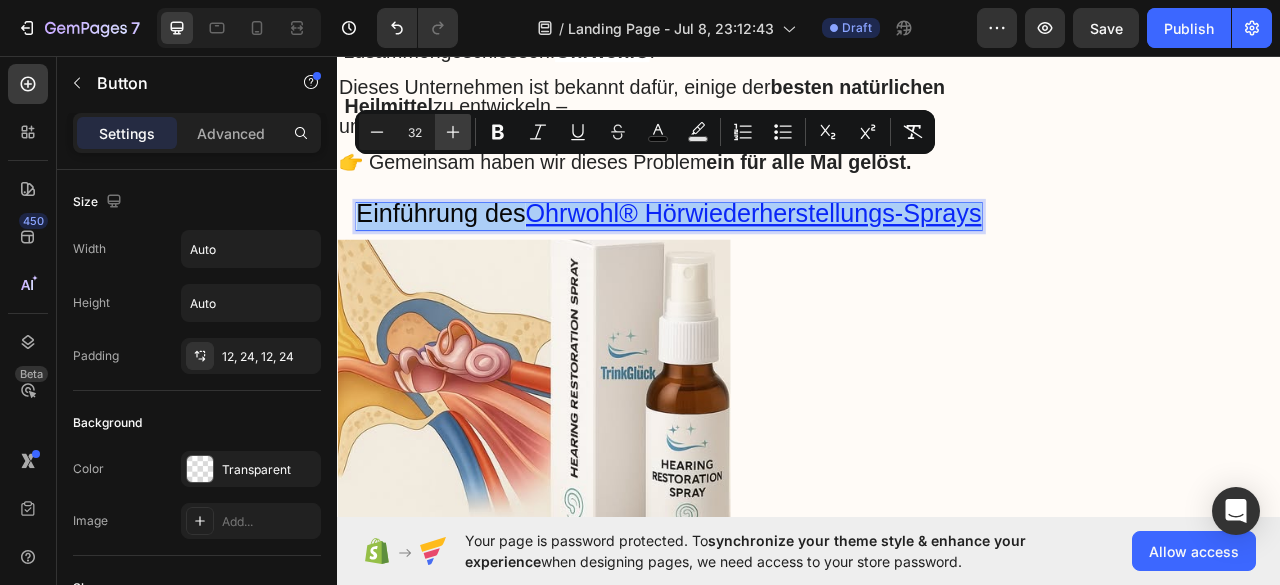 click 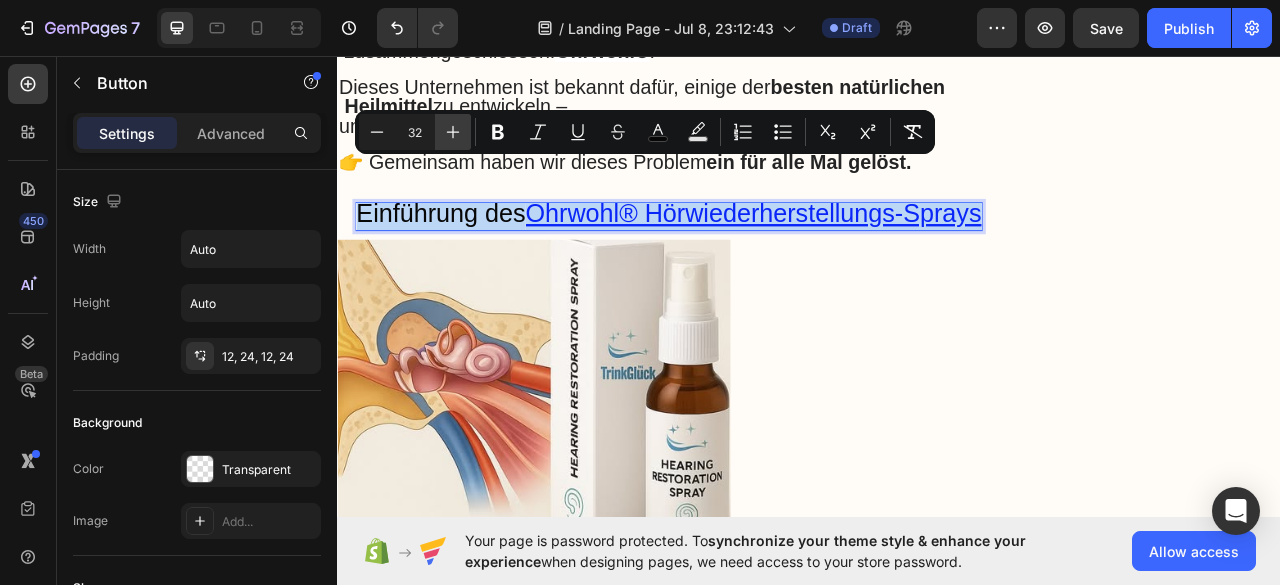 type on "33" 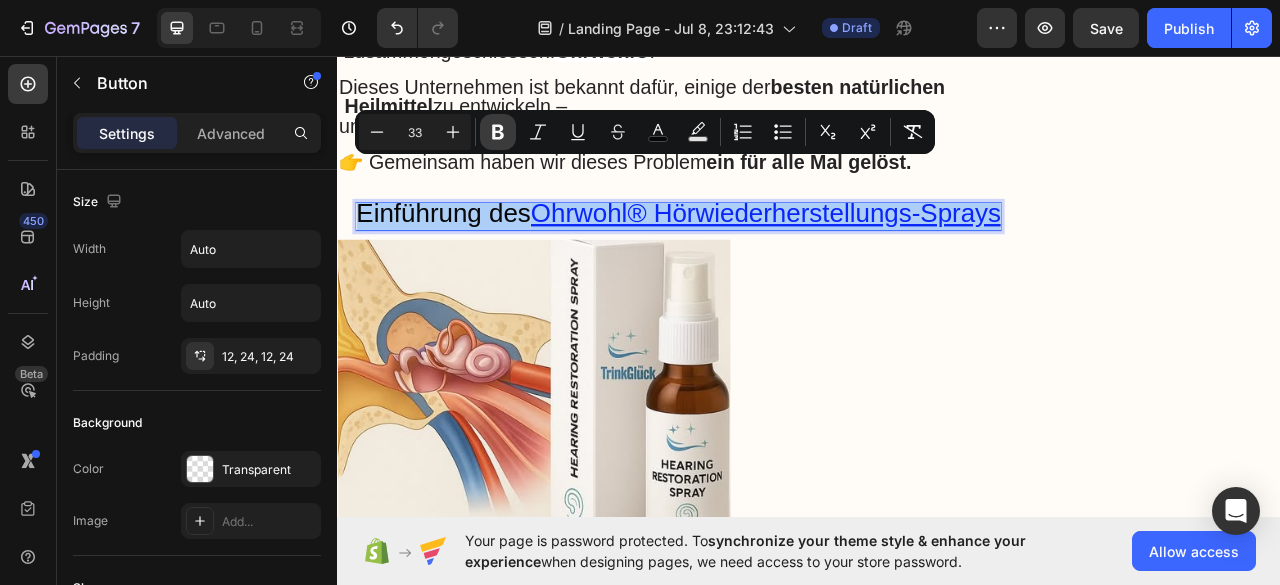 click on "Bold" at bounding box center [498, 132] 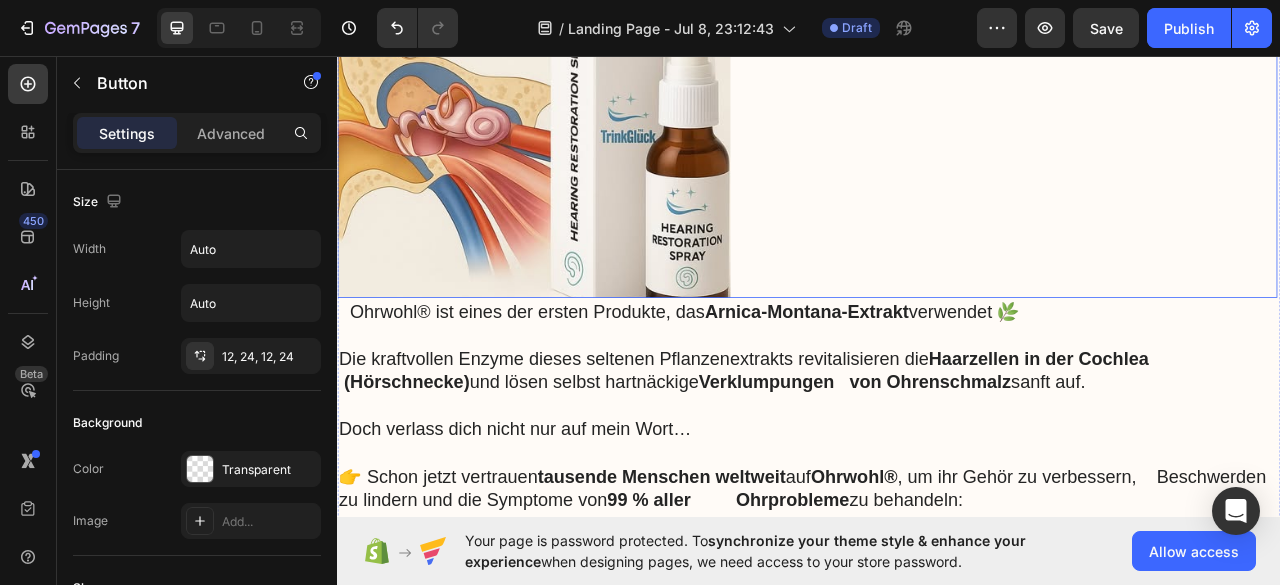 scroll, scrollTop: 7975, scrollLeft: 0, axis: vertical 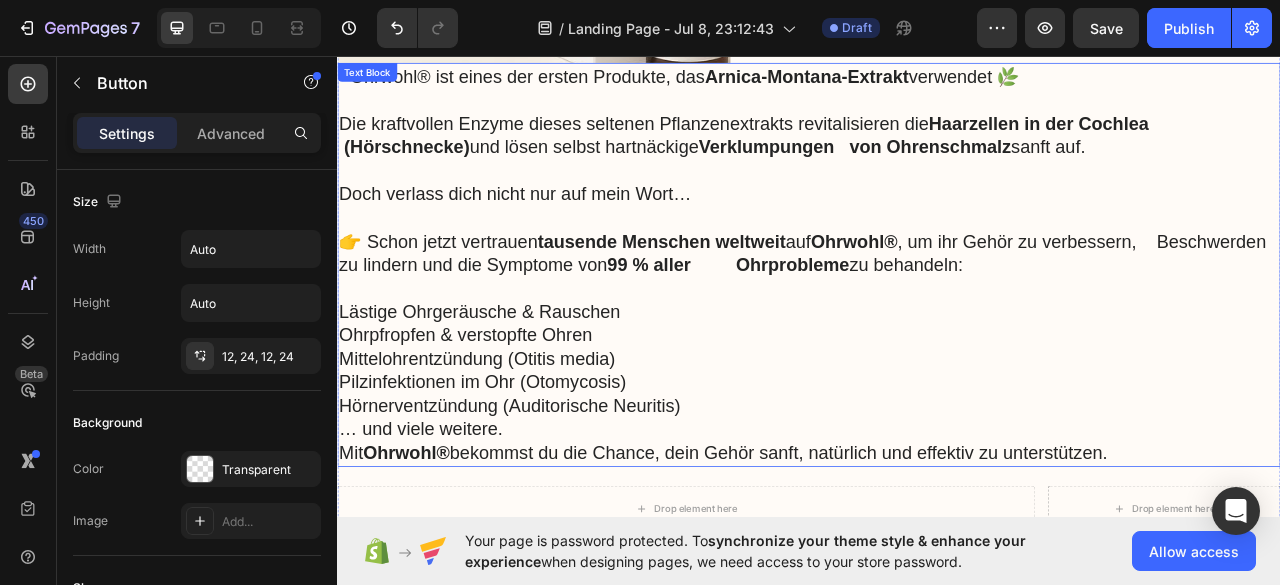 click on "Hörnerventzündung (Auditorische Neuritis)   … und viele weitere." at bounding box center (937, 518) 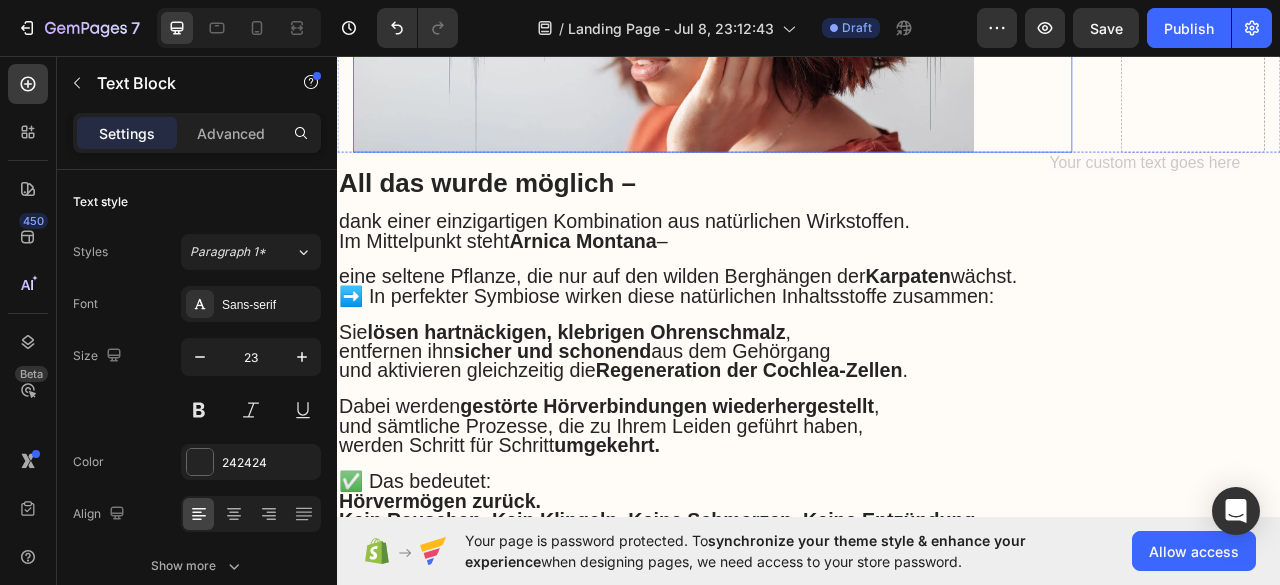 scroll, scrollTop: 6575, scrollLeft: 0, axis: vertical 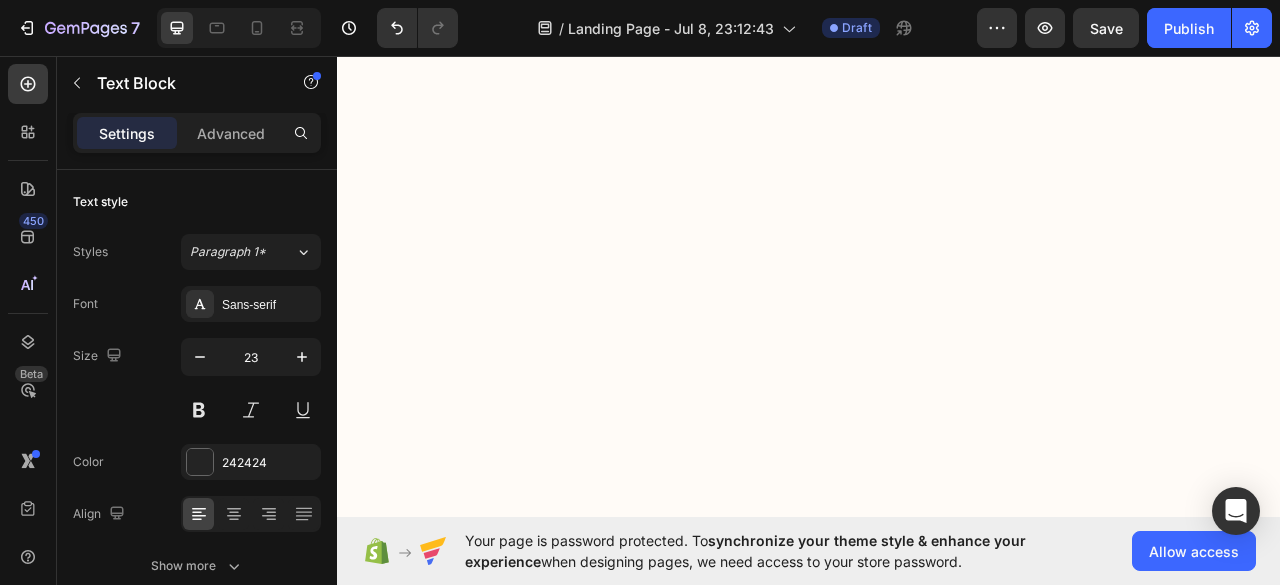 click at bounding box center (781, -1843) 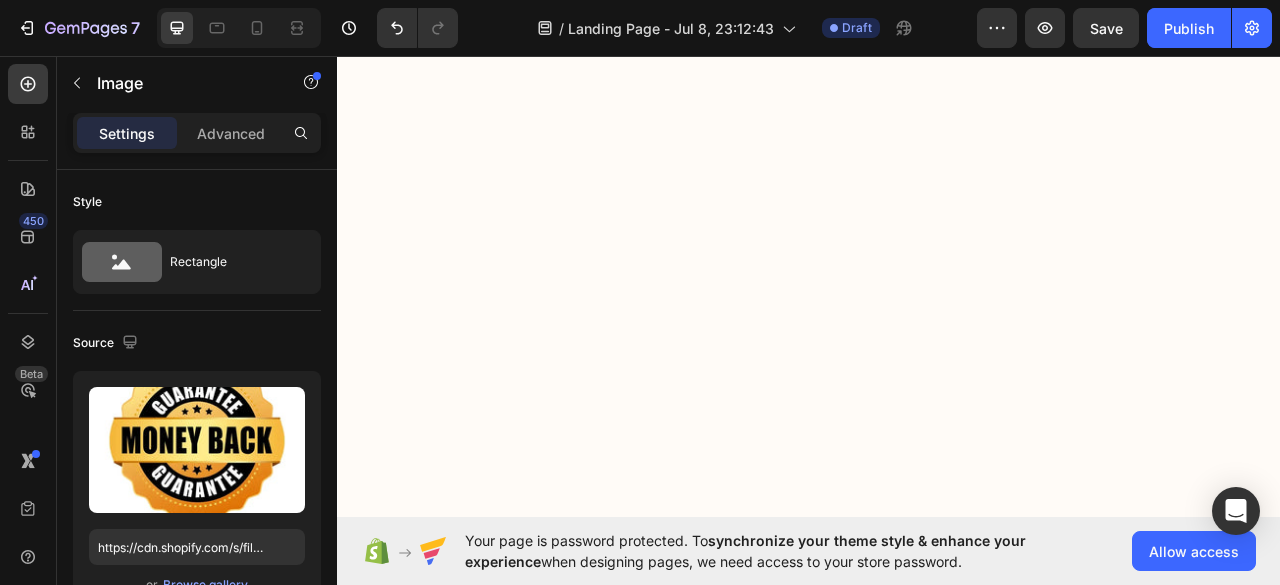 scroll, scrollTop: 18875, scrollLeft: 0, axis: vertical 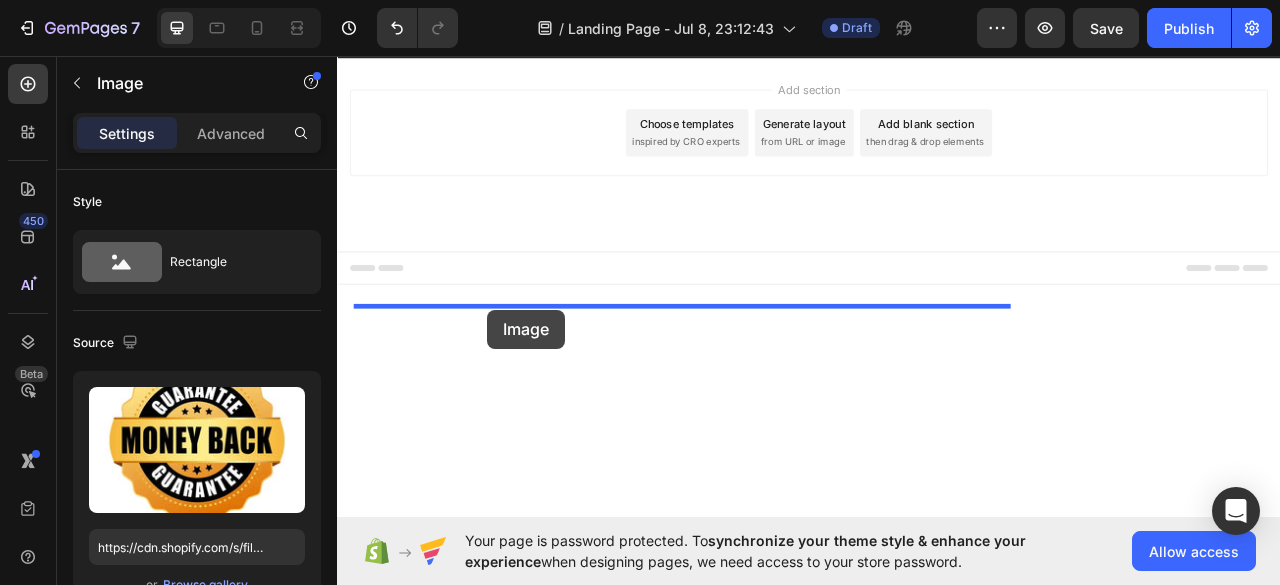 drag, startPoint x: 403, startPoint y: 346, endPoint x: 528, endPoint y: 380, distance: 129.5415 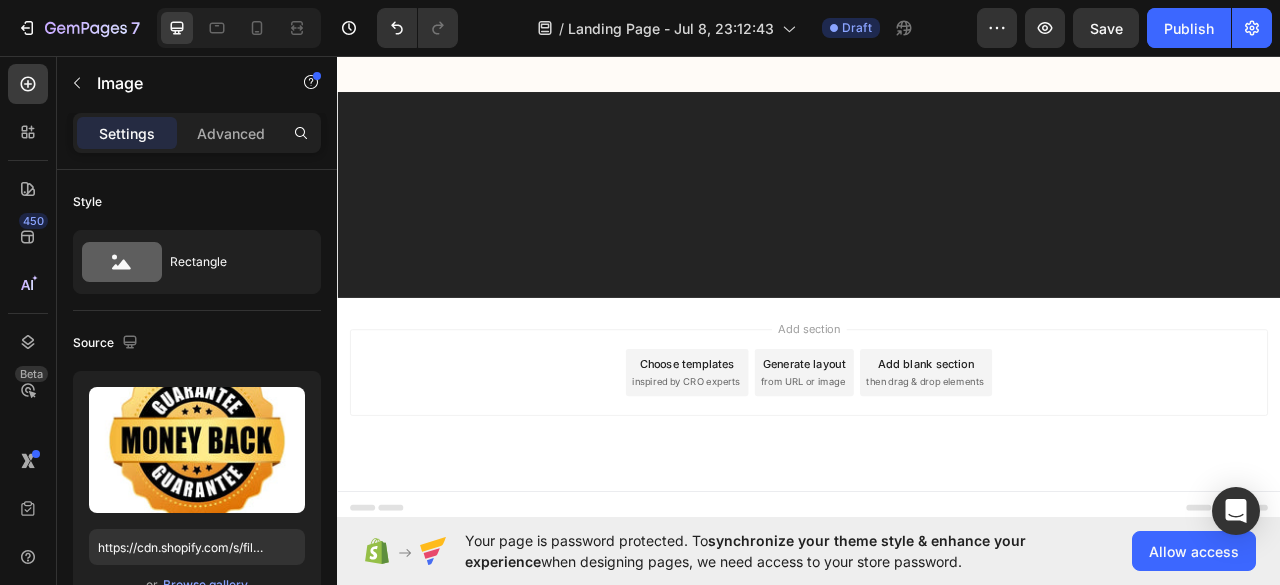 scroll, scrollTop: 20273, scrollLeft: 0, axis: vertical 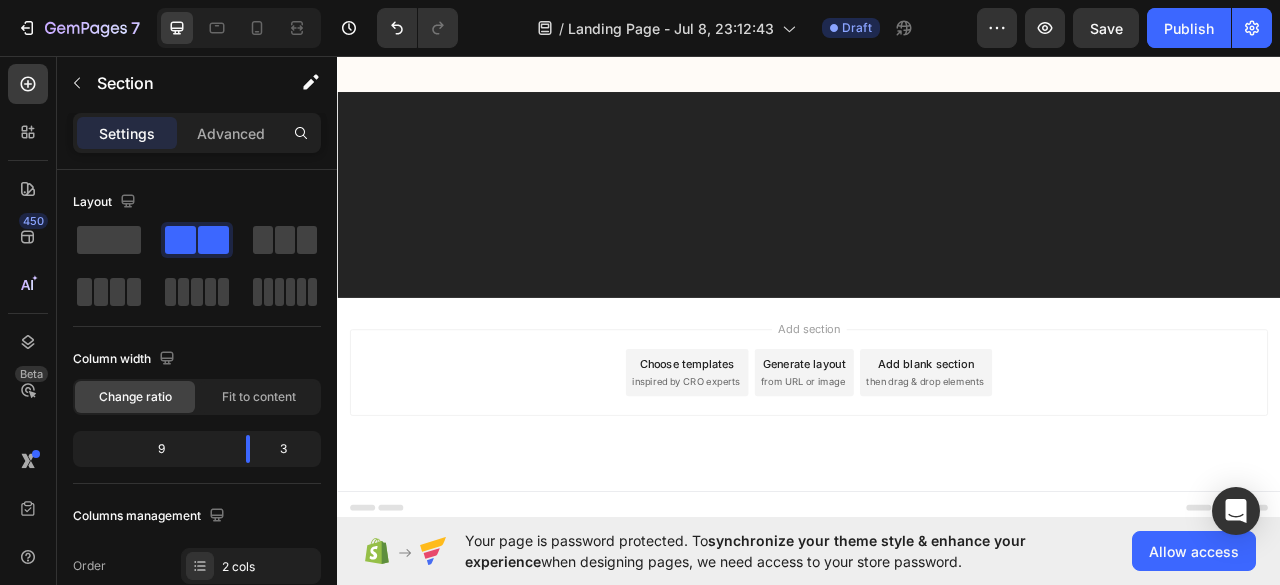 click on "Image
Icon
Icon
Icon
Icon
Icon Icon List Ehrlich gesagt, ich hätte nie gedacht, dass es wirkt – aber es tut es! Nach meinem plötzlichen Hörverlust hat mir mein Arzt  Ohrwohl  empfohlen. Schon nach der ersten Anwendung merkte ich eine deutliche Besserung. Heute höre ich wieder klar, sogar Gespräche im Nebenzimmer. Einfach anzuwenden, keine Nebenwirkungen – ich benutze es täglich und kann es nur weiterempfehlen. Text Block
Verified Buyer Item List Julia R.  / Design Director Text Block Row Image
Icon
Icon
Icon
Icon
Icon Icon List Mein Gehör ist wieder so wie in jungen Jahren! Vor einigen Monaten sagte mir mein Arzt, dass mein Hörverlust so stark sei, dass nur noch OPs und teure Hörgeräte helfen würden. Ich wollte nicht aufgeben und probierte vieles – bis ich  Ohrwohl Text Block
Row" at bounding box center (937, -6492) 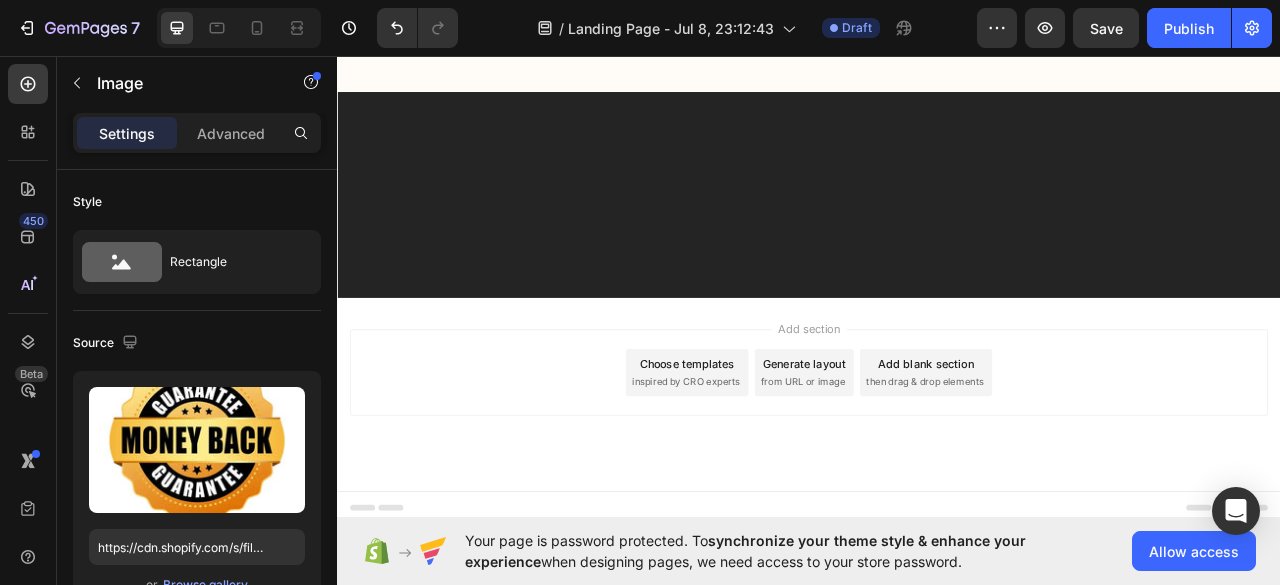 click on "Image
Icon
Icon
Icon
Icon
Icon Icon List Ehrlich gesagt, ich hätte nie gedacht, dass es wirkt – aber es tut es! Nach meinem plötzlichen Hörverlust hat mir mein Arzt  Ohrwohl  empfohlen. Schon nach der ersten Anwendung merkte ich eine deutliche Besserung. Heute höre ich wieder klar, sogar Gespräche im Nebenzimmer. Einfach anzuwenden, keine Nebenwirkungen – ich benutze es täglich und kann es nur weiterempfehlen. Text Block
Verified Buyer Item List Julia R.  / Design Director Text Block Row Image
Icon
Icon
Icon
Icon
Icon Icon List Mein Gehör ist wieder so wie in jungen Jahren! Vor einigen Monaten sagte mir mein Arzt, dass mein Hörverlust so stark sei, dass nur noch OPs und teure Hörgeräte helfen würden. Ich wollte nicht aufgeben und probierte vieles – bis ich  Ohrwohl Text Block
Row" at bounding box center [937, -6492] 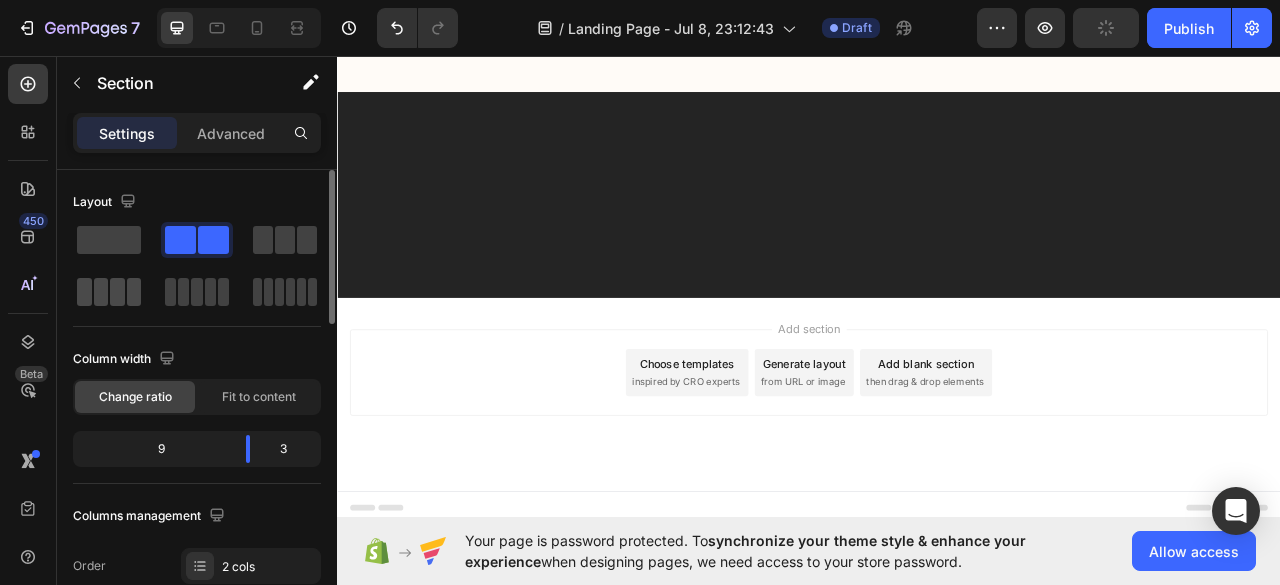 click 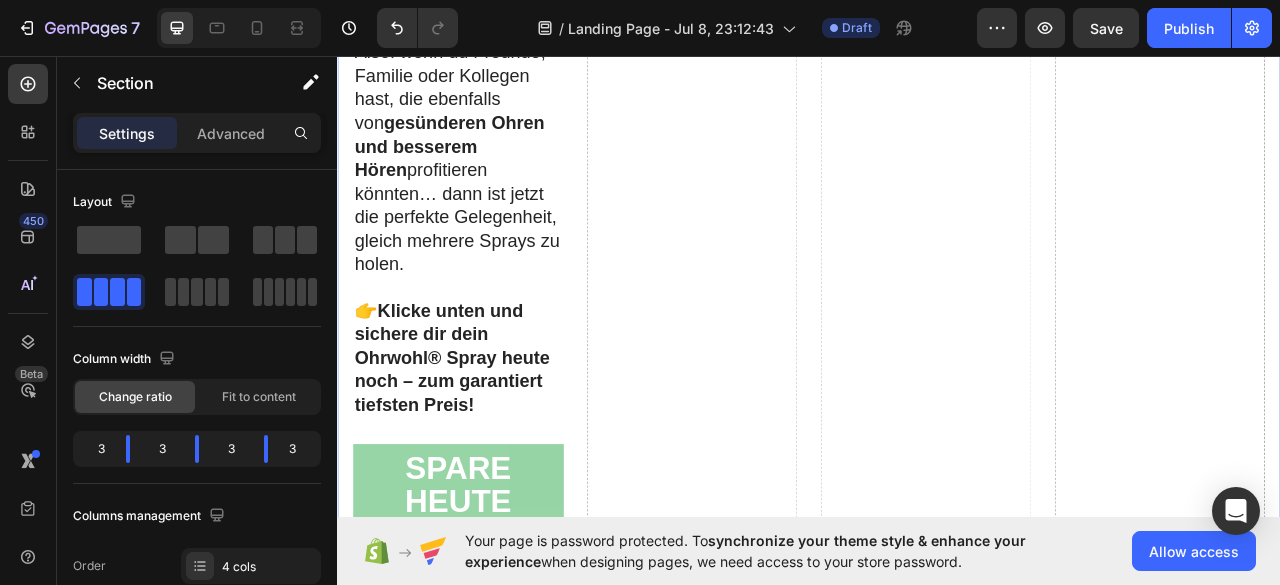scroll, scrollTop: 27013, scrollLeft: 0, axis: vertical 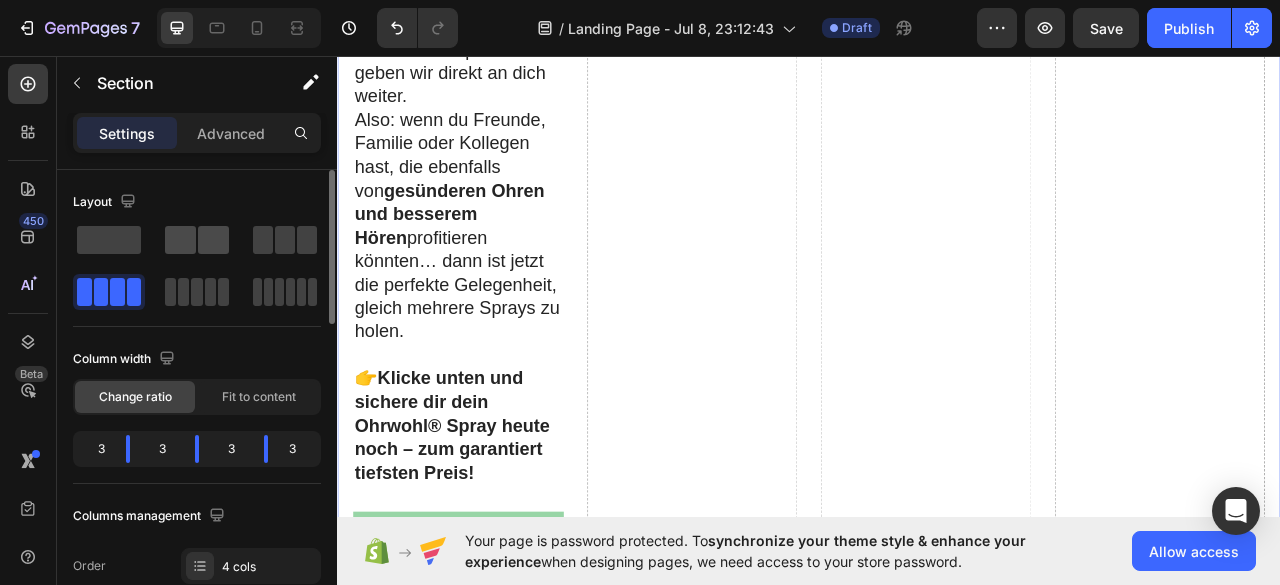 click 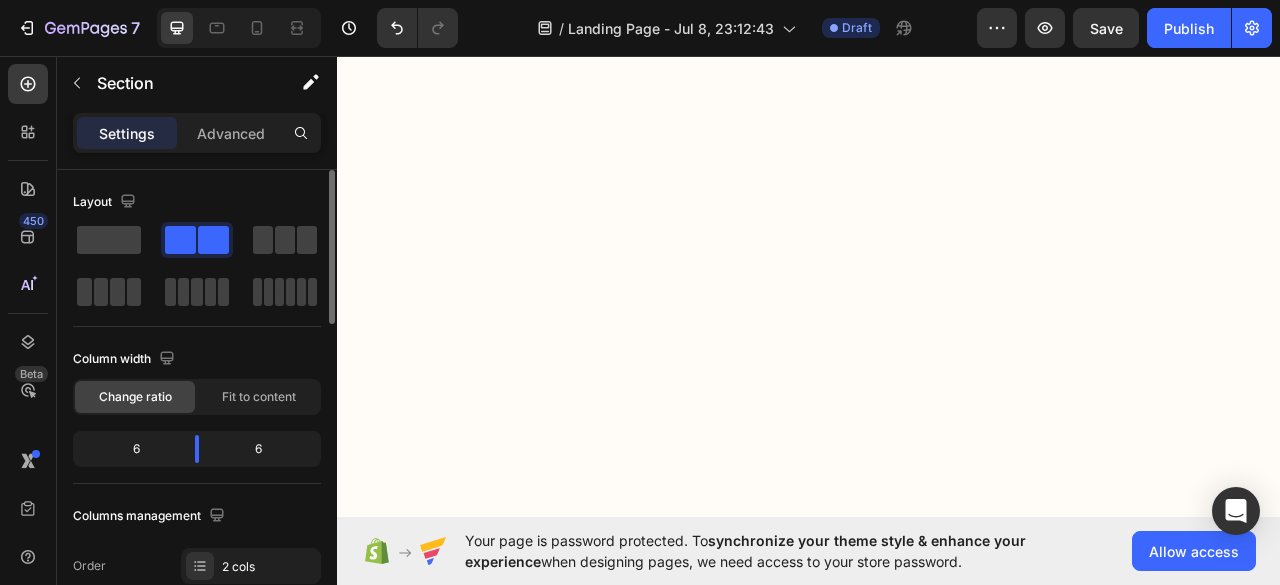 scroll, scrollTop: 20901, scrollLeft: 0, axis: vertical 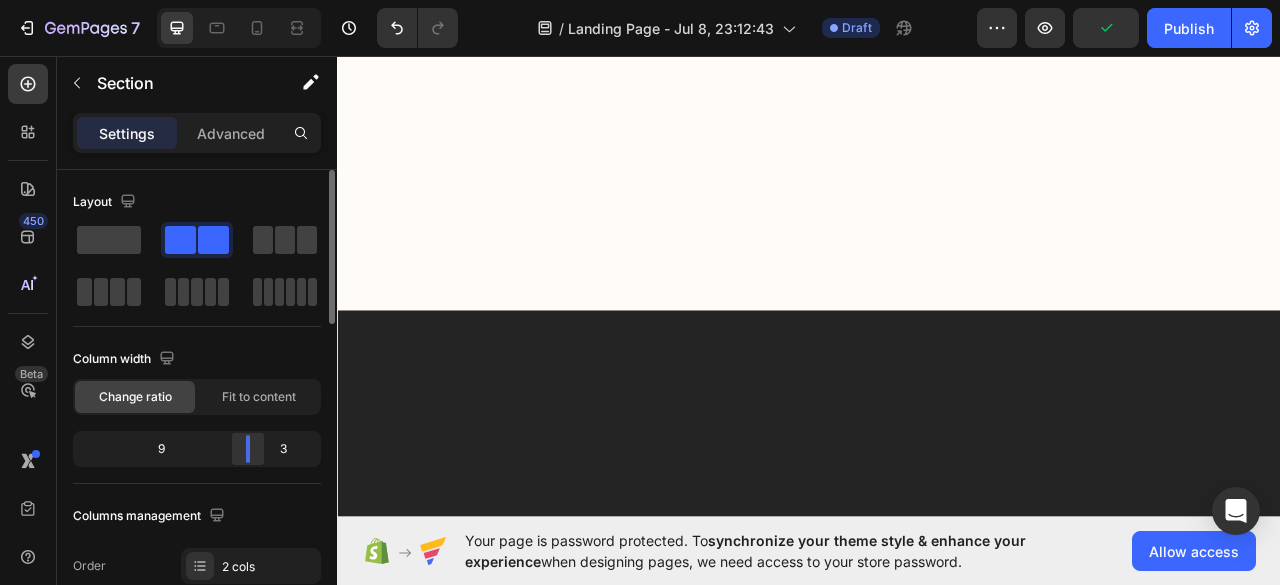 drag, startPoint x: 300, startPoint y: 450, endPoint x: 268, endPoint y: 452, distance: 32.06244 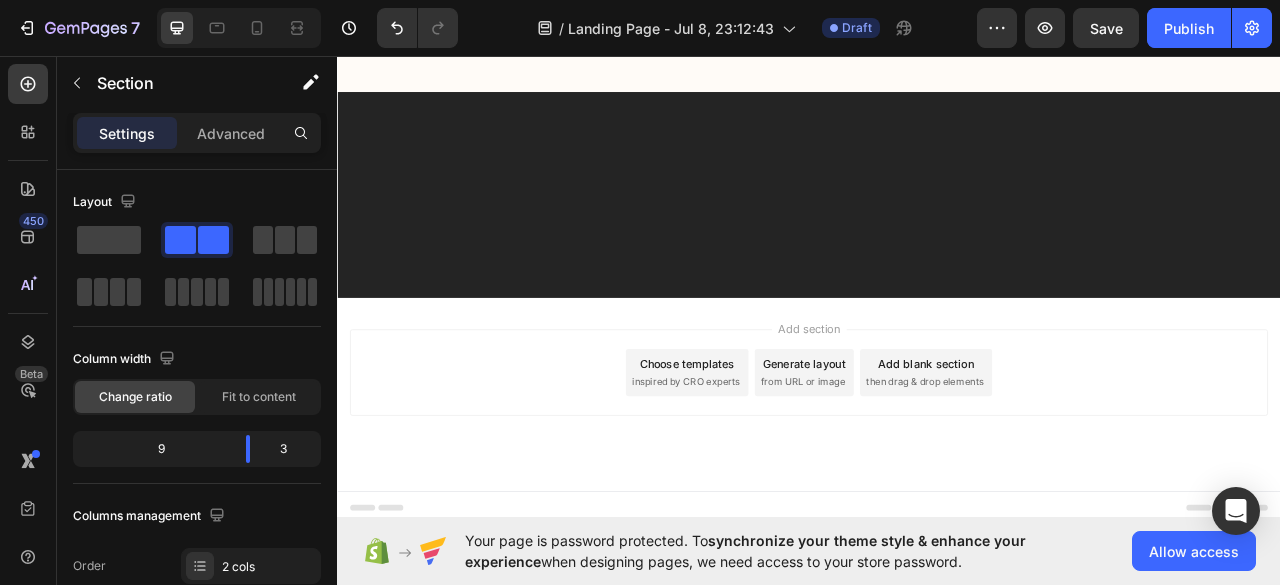 scroll, scrollTop: 20292, scrollLeft: 0, axis: vertical 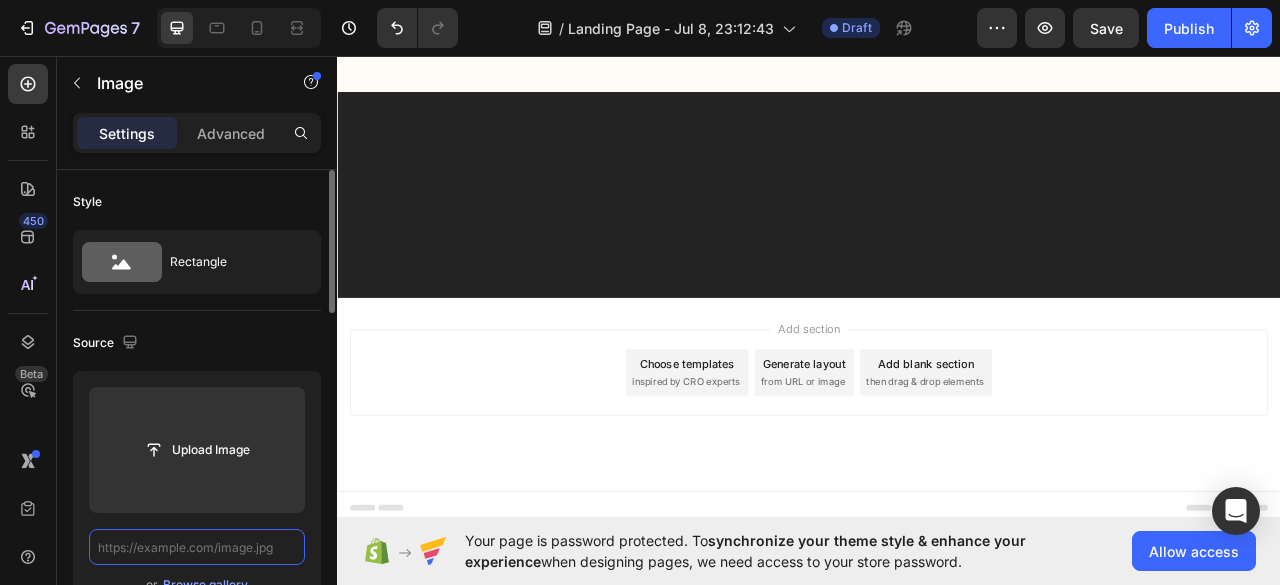 paste on "https://scontent-lga3-3.xx.fbcdn.net/v/t1.15752-9/526654567_1353288846227834_688057734131406154_n.jpg?stp=dst-jpg_s480x480_tt6&_nc_cat=106&ccb=1-7&_nc_sid=0024fc&_nc_ohc=EOviw1_p3iYQ7kNvwHF-w_t&_nc_oc=Adm8sWkM5h_i2qGM3KZ7dh503lRuecekf8cyzBG1qXMEP-2C1GZ7YGwp9D1v0R4wud0&_nc_ad=z-m&_nc_cid=0&_nc_zt=23&_nc_ht=scontent-lga3-3.xx&oh=03_Q7cD3AG9DFYa0pHP-qKMjJ4CeUhsS8cx75xDvceCFEFsut18rQ&oe=68B73E39" 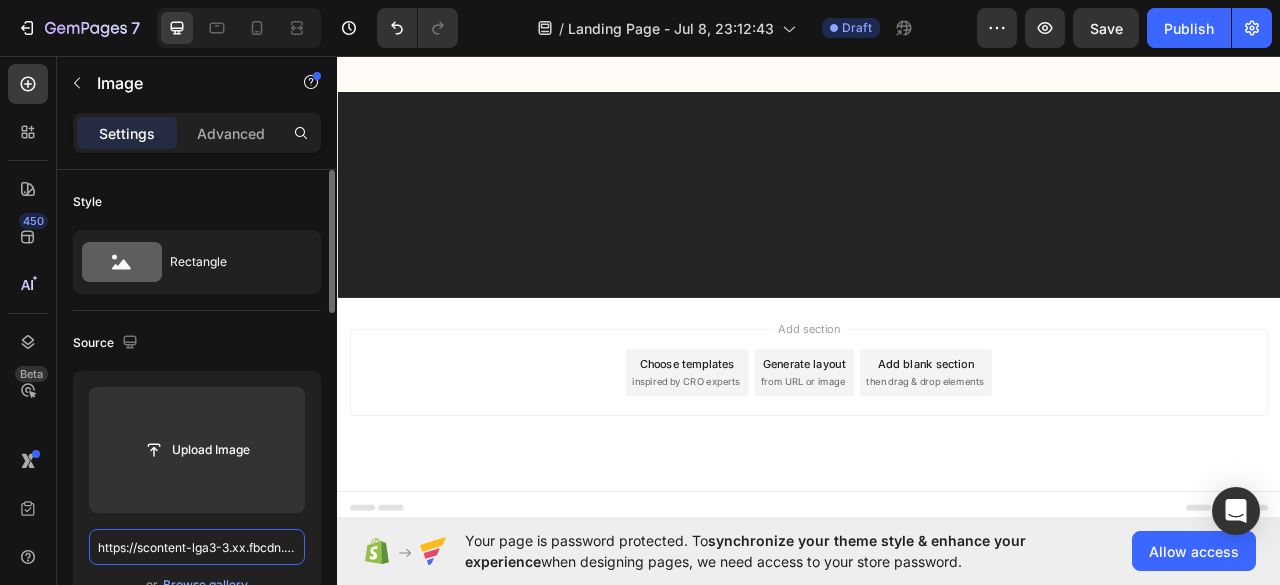 scroll, scrollTop: 0, scrollLeft: 2496, axis: horizontal 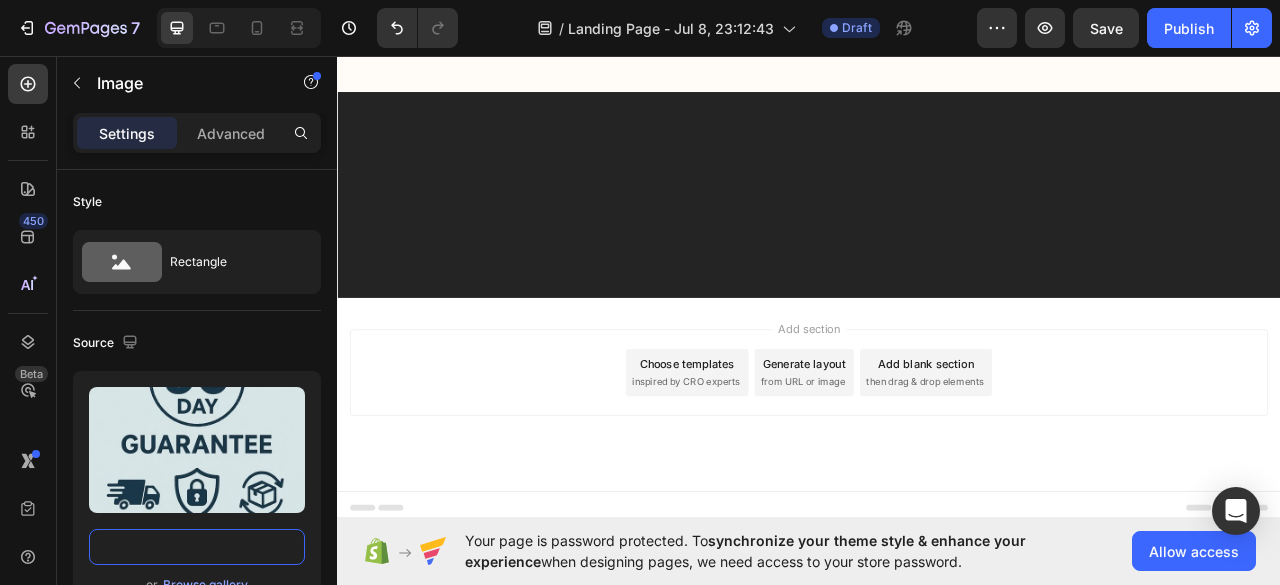 type on "https://scontent-lga3-3.xx.fbcdn.net/v/t1.15752-9/526654567_1353288846227834_688057734131406154_n.jpg?stp=dst-jpg_s480x480_tt6&_nc_cat=106&ccb=1-7&_nc_sid=0024fc&_nc_ohc=EOviw1_p3iYQ7kNvwHF-w_t&_nc_oc=Adm8sWkM5h_i2qGM3KZ7dh503lRuecekf8cyzBG1qXMEP-2C1GZ7YGwp9D1v0R4wud0&_nc_ad=z-m&_nc_cid=0&_nc_zt=23&_nc_ht=scontent-lga3-3.xx&oh=03_Q7cD3AG9DFYa0pHP-qKMjJ4CeUhsS8cx75xDvceCFEFsut18rQ&oe=68B73E39" 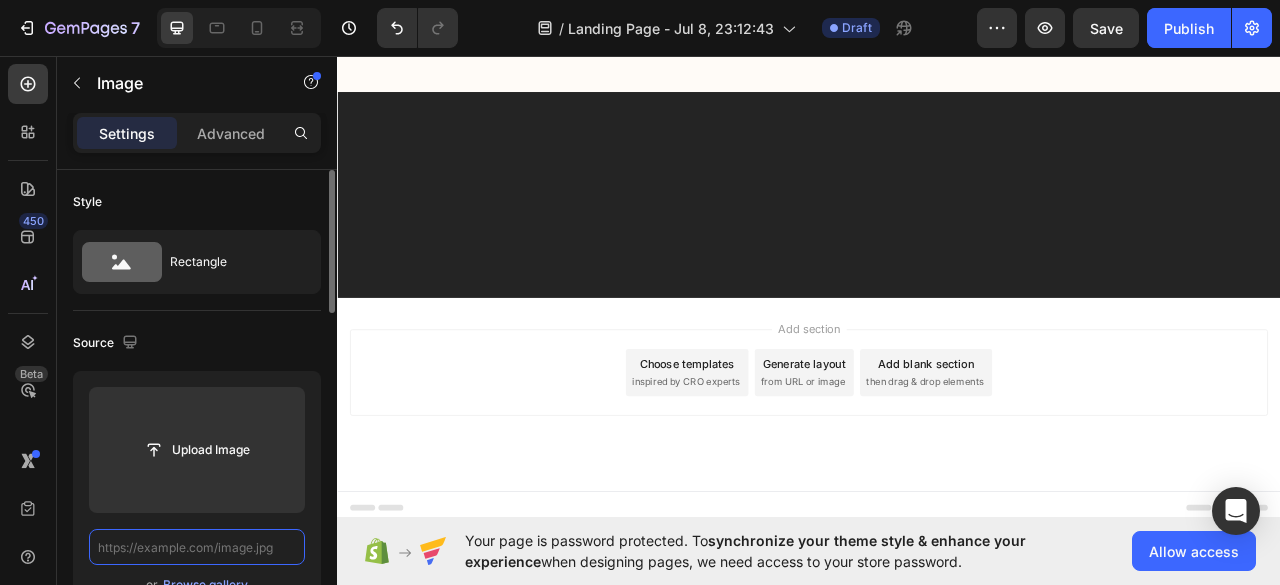 paste on "https://scontent-lga3-3.xx.fbcdn.net/v/t1.15752-9/526654567_1353288846227834_688057734131406154_n.jpg?stp=dst-jpg_s480x480_tt6&_nc_cat=106&ccb=1-7&_nc_sid=0024fc&_nc_ohc=EOviw1_p3iYQ7kNvwHF-w_t&_nc_oc=Adm8sWkM5h_i2qGM3KZ7dh503lRuecekf8cyzBG1qXMEP-2C1GZ7YGwp9D1v0R4wud0&_nc_ad=z-m&_nc_cid=0&_nc_zt=23&_nc_ht=scontent-lga3-3.xx&oh=03_Q7cD3AG9DFYa0pHP-qKMjJ4CeUhsS8cx75xDvceCFEFsut18rQ&oe=68B73E39" 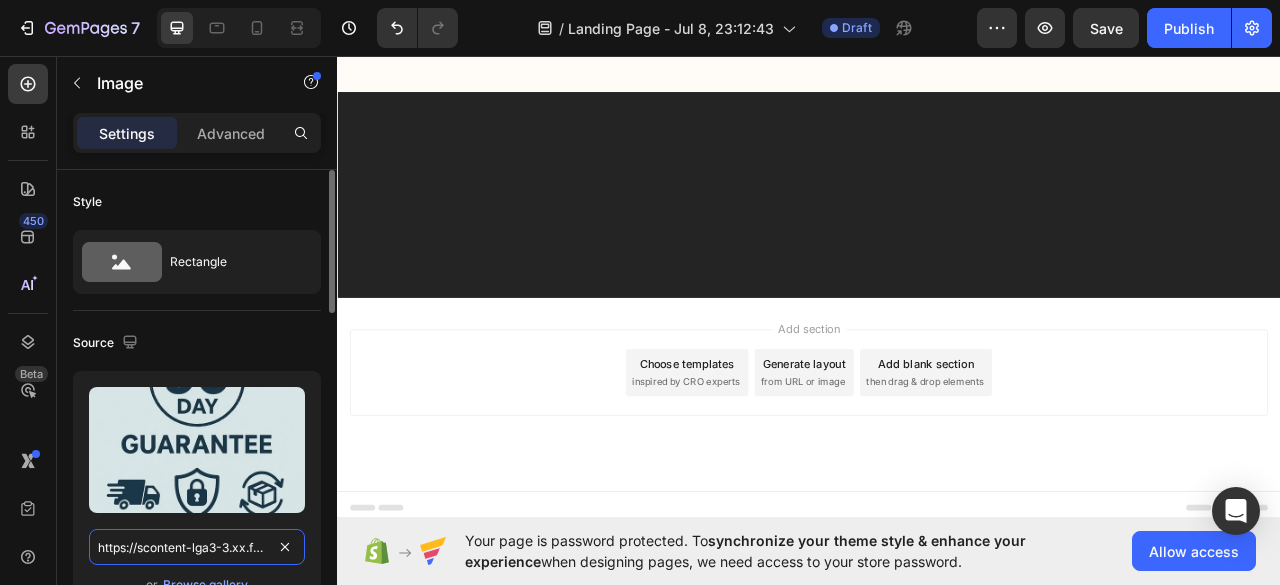 scroll, scrollTop: 0, scrollLeft: 2496, axis: horizontal 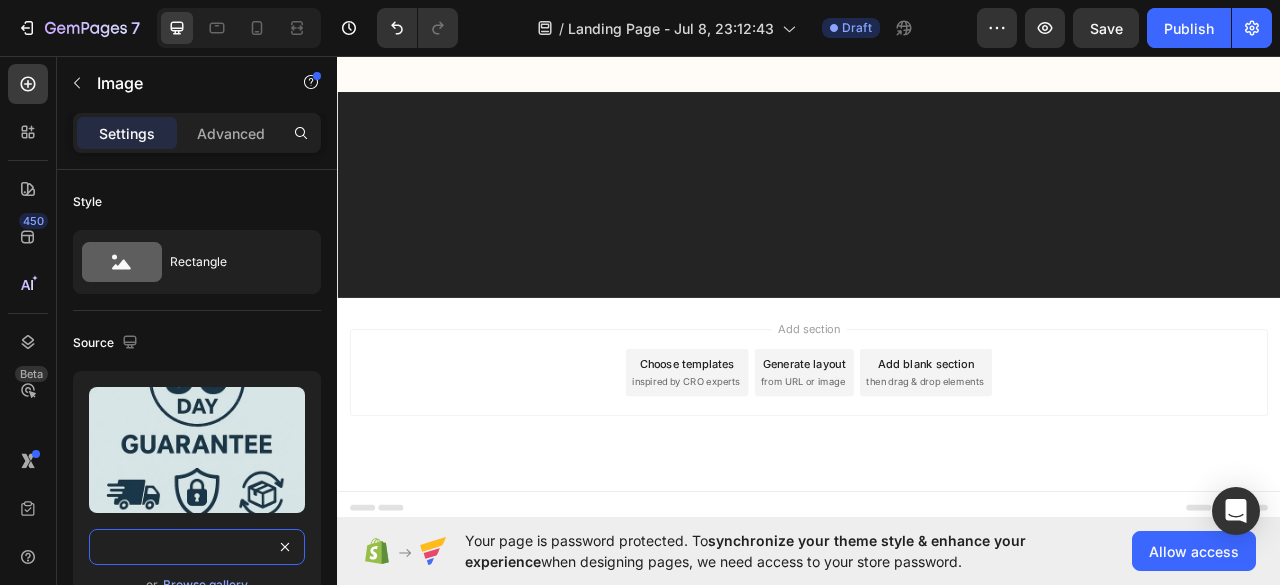 type on "https://scontent-lga3-3.xx.fbcdn.net/v/t1.15752-9/526654567_1353288846227834_688057734131406154_n.jpg?stp=dst-jpg_s480x480_tt6&_nc_cat=106&ccb=1-7&_nc_sid=0024fc&_nc_ohc=EOviw1_p3iYQ7kNvwHF-w_t&_nc_oc=Adm8sWkM5h_i2qGM3KZ7dh503lRuecekf8cyzBG1qXMEP-2C1GZ7YGwp9D1v0R4wud0&_nc_ad=z-m&_nc_cid=0&_nc_zt=23&_nc_ht=scontent-lga3-3.xx&oh=03_Q7cD3AG9DFYa0pHP-qKMjJ4CeUhsS8cx75xDvceCFEFsut18rQ&oe=68B73E39" 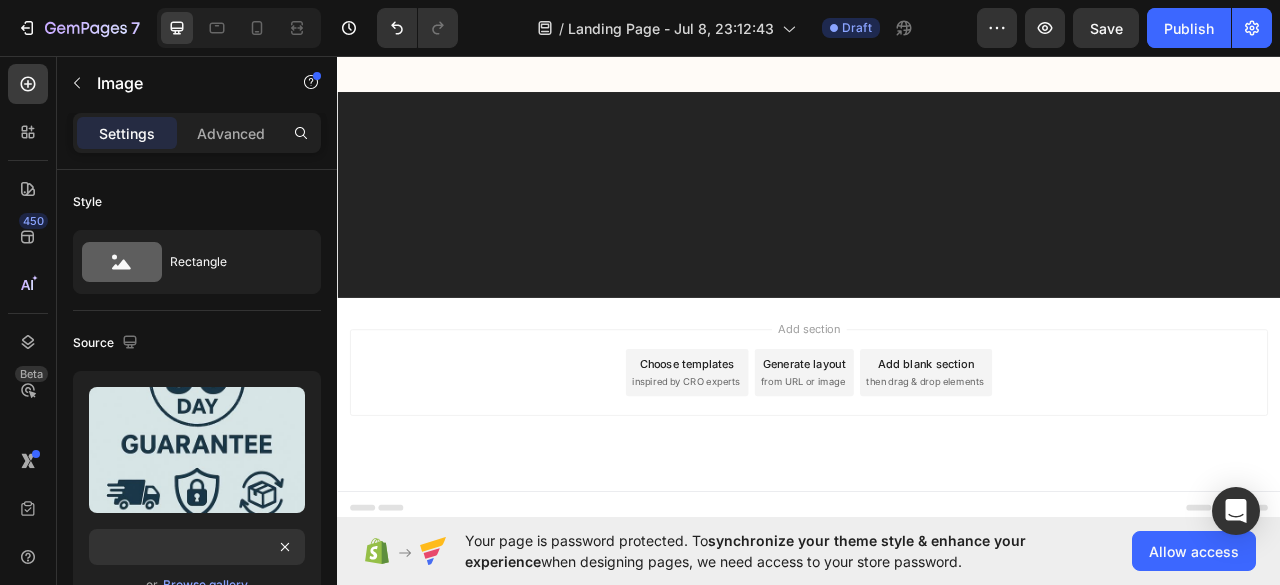 scroll, scrollTop: 0, scrollLeft: 0, axis: both 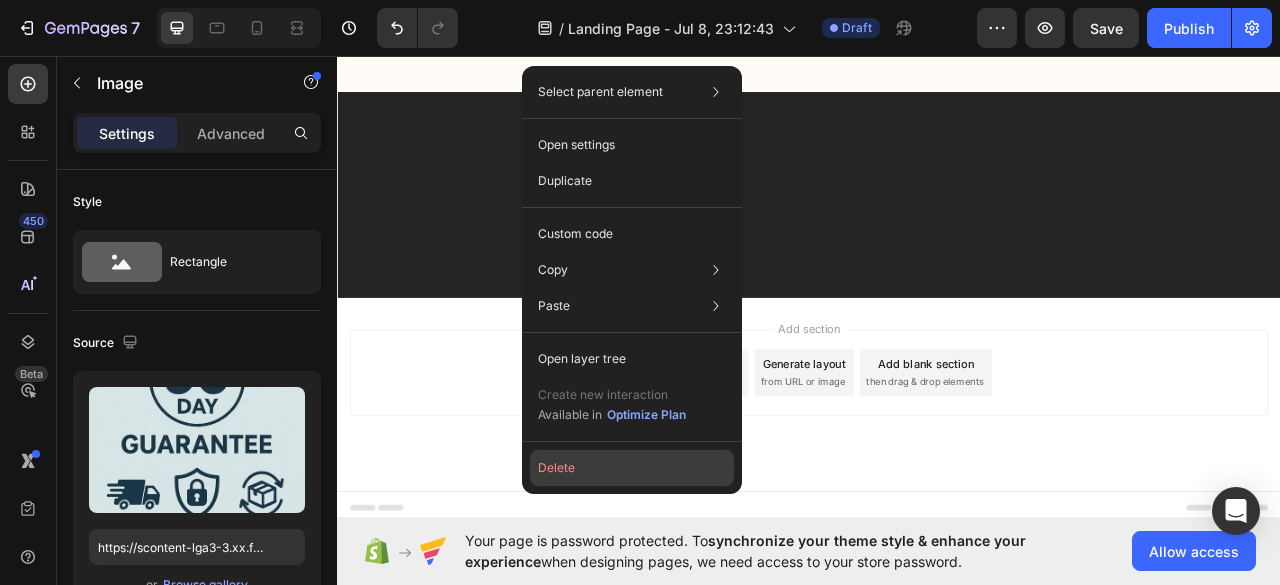 click on "Delete" 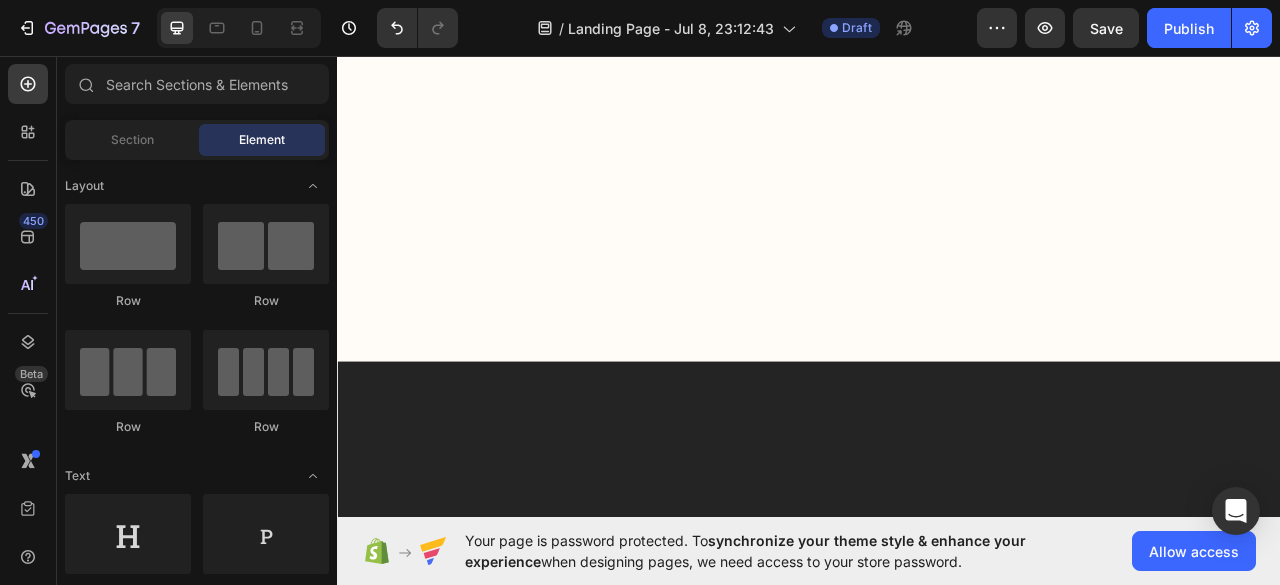 scroll, scrollTop: 19592, scrollLeft: 0, axis: vertical 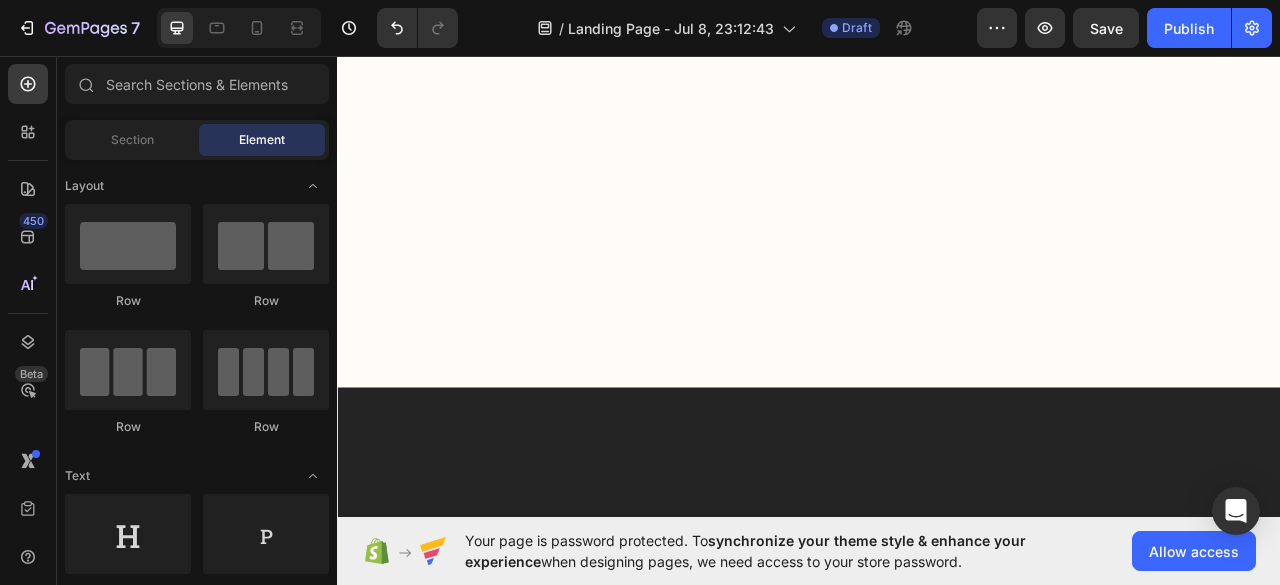 click at bounding box center (781, -2092) 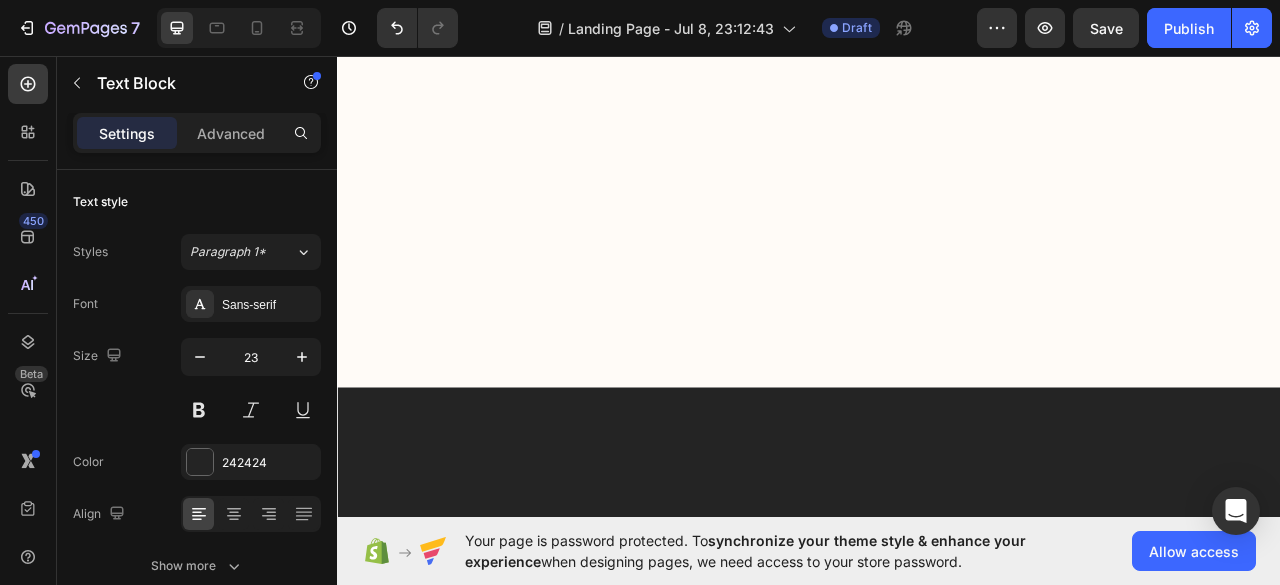 click 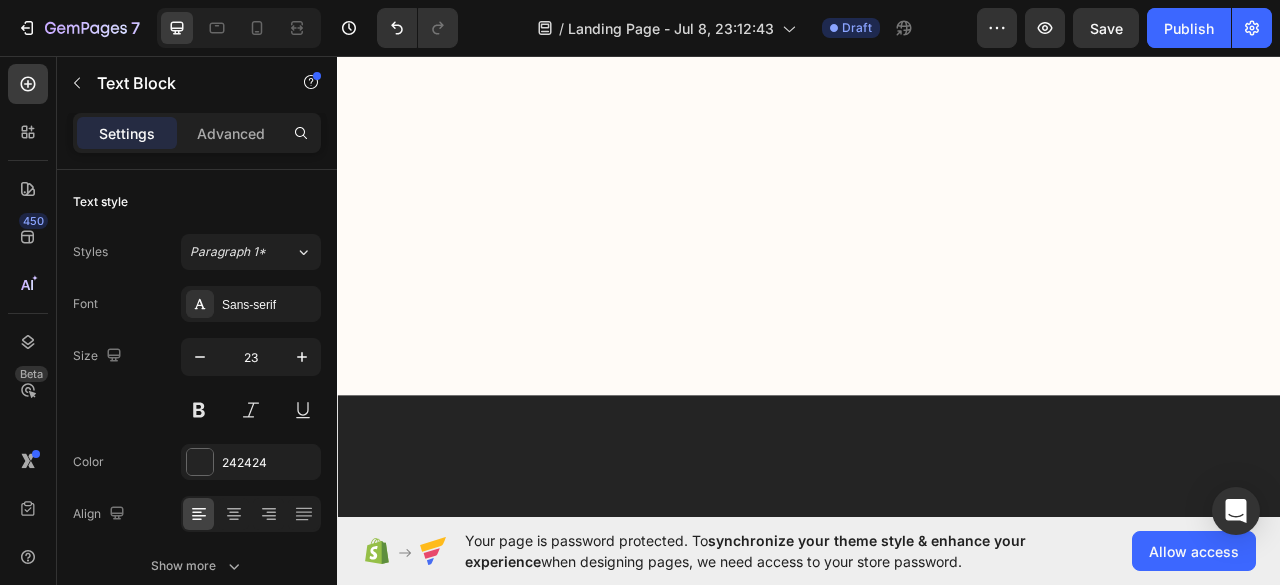 scroll, scrollTop: 20372, scrollLeft: 0, axis: vertical 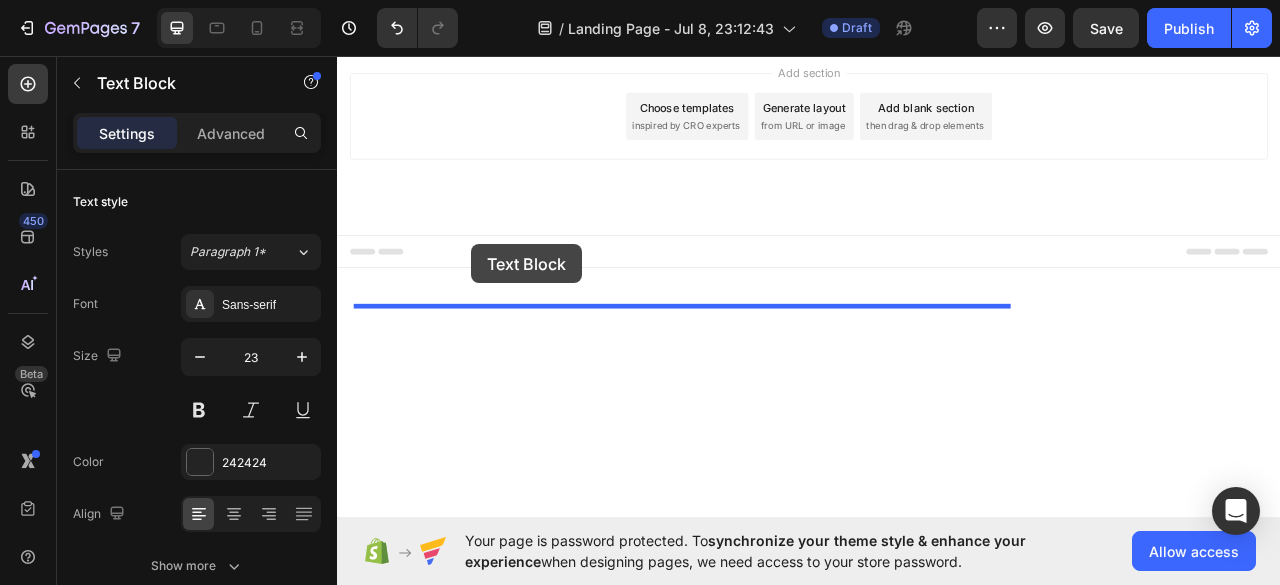 drag, startPoint x: 410, startPoint y: 106, endPoint x: 508, endPoint y: 297, distance: 214.67418 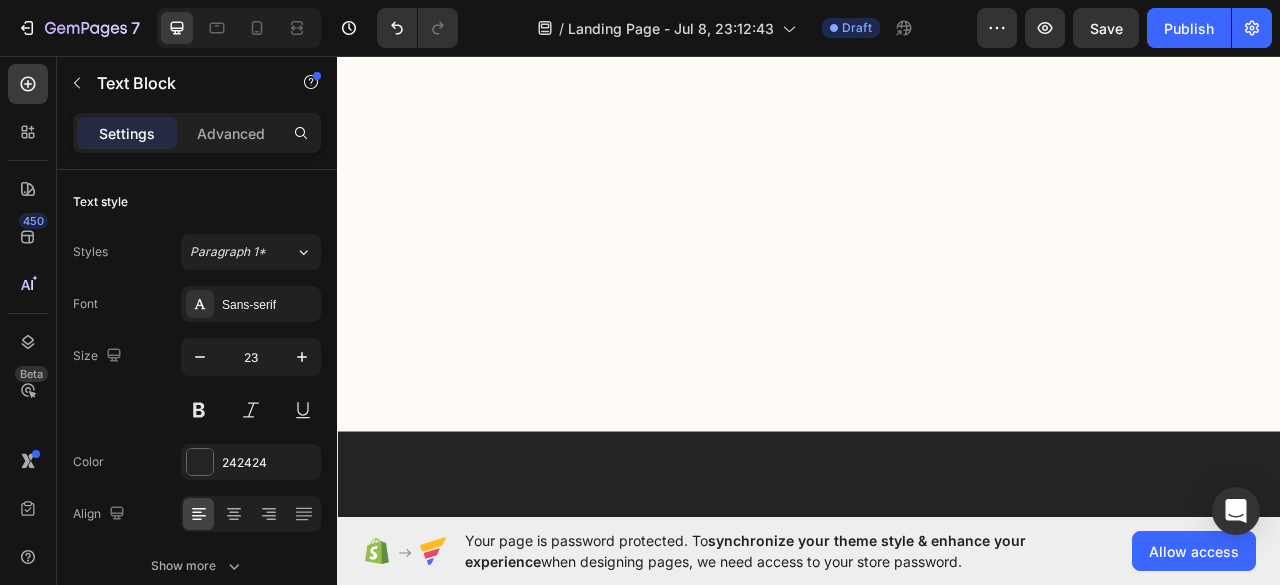 scroll, scrollTop: 20556, scrollLeft: 0, axis: vertical 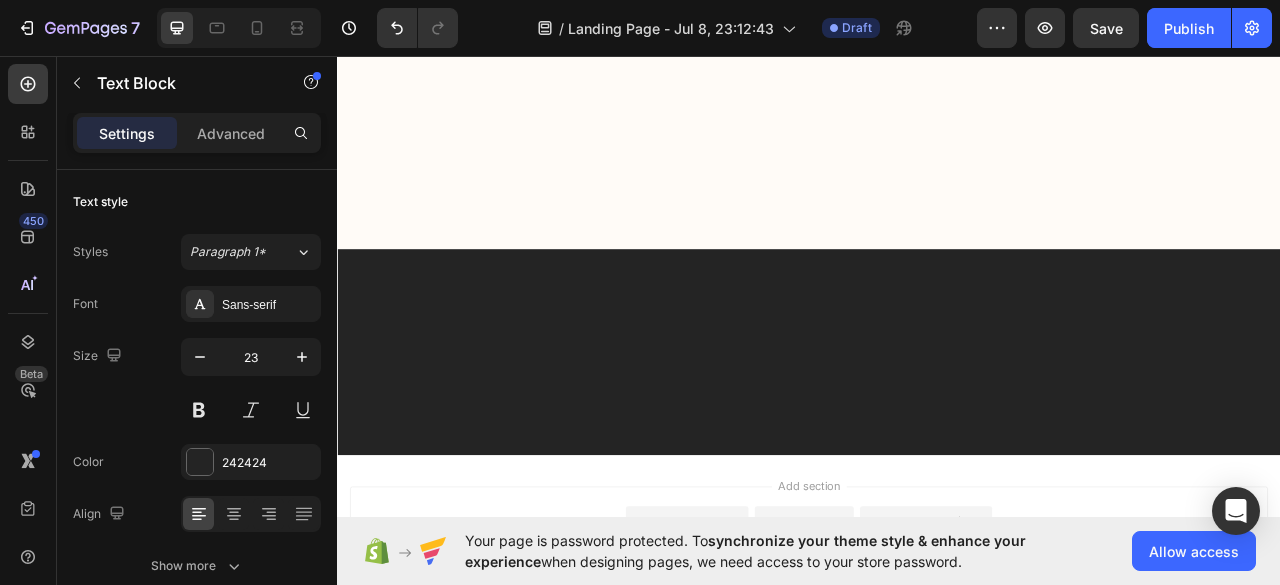 click on "💡 Die meisten unserer Kunden nehmen gleich  3 oder 5 Stück :" at bounding box center [781, -2021] 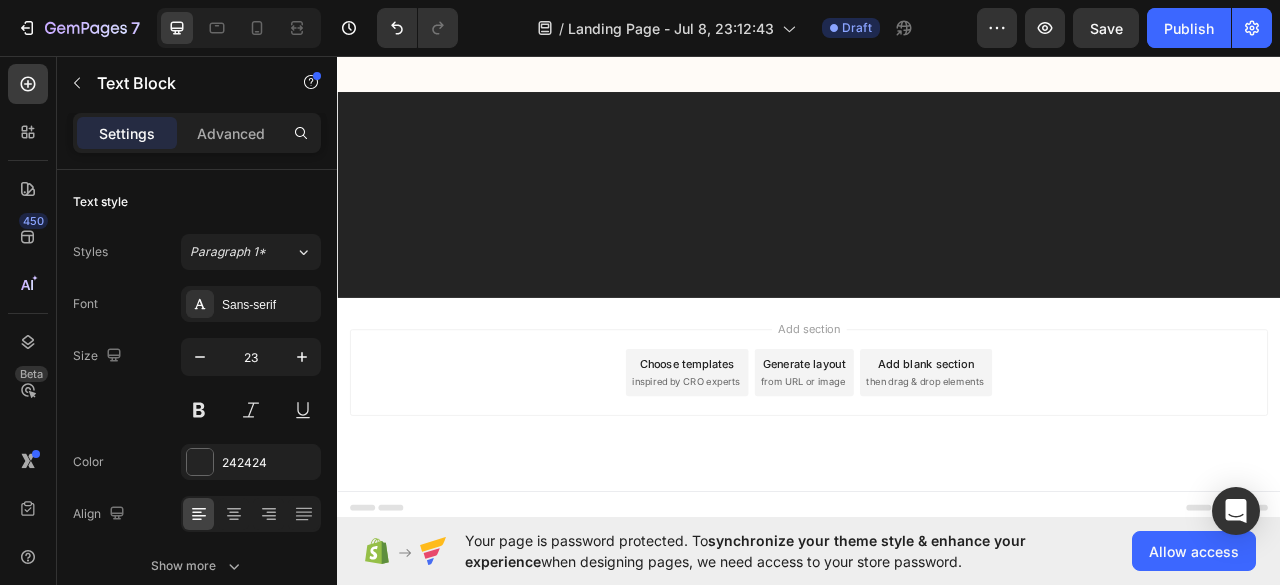 drag, startPoint x: 656, startPoint y: 526, endPoint x: 607, endPoint y: 529, distance: 49.09175 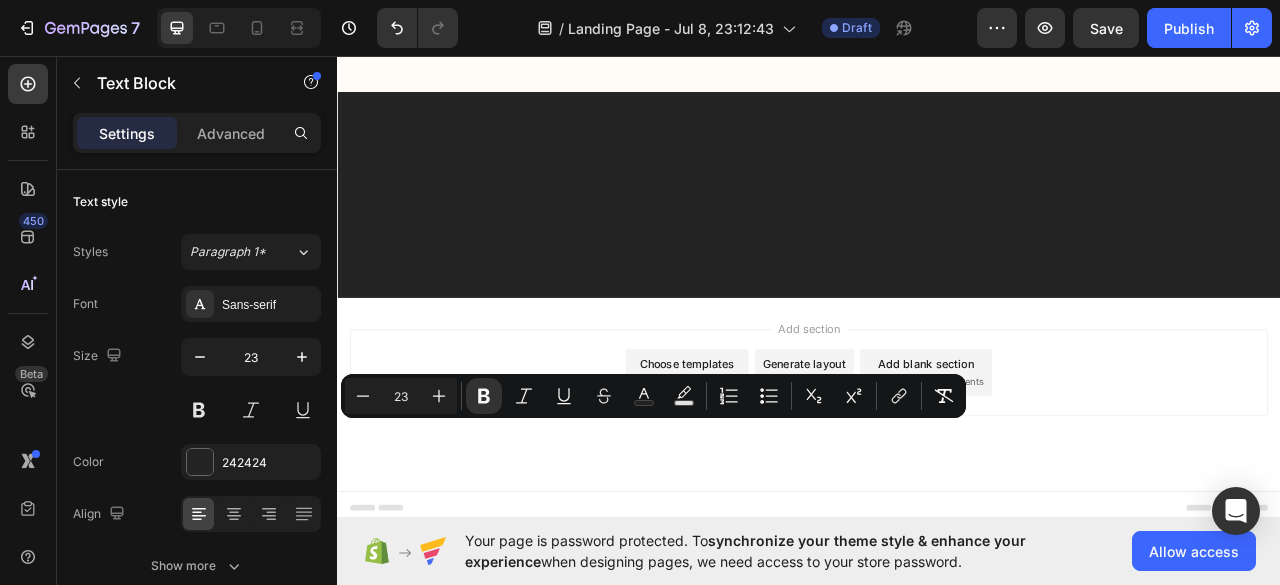 click on "👉  Klicke unten und sichere dir dein Ohrwohl® Spray heute noch – zum garantiert tiefsten Preis!" at bounding box center (781, -1817) 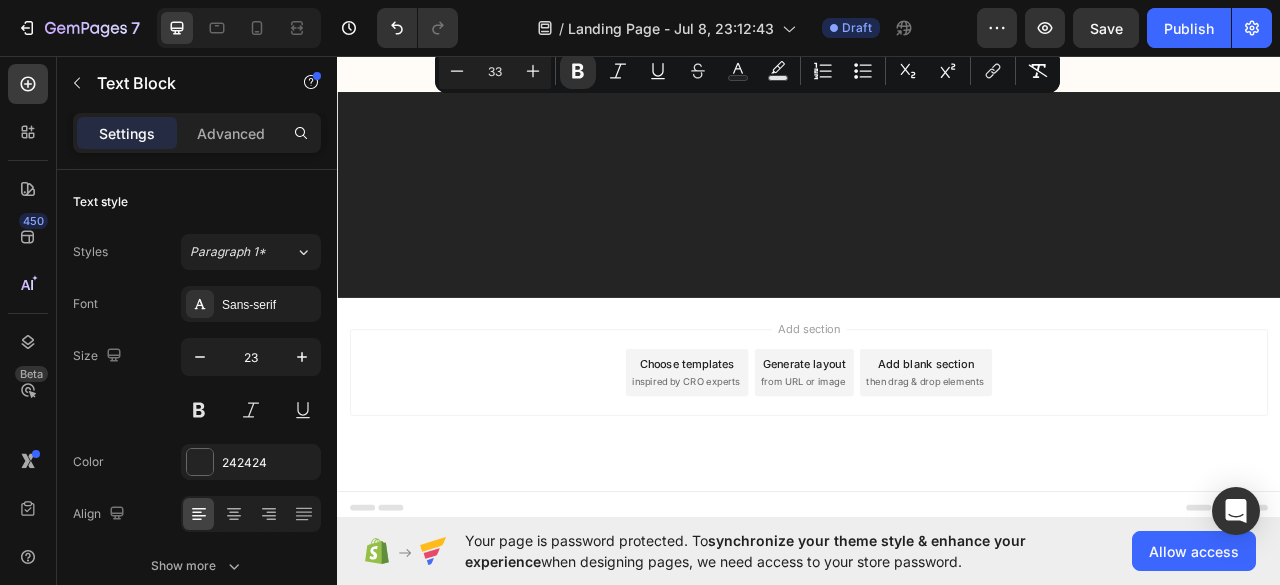 drag, startPoint x: 625, startPoint y: 530, endPoint x: 377, endPoint y: 120, distance: 479.1701 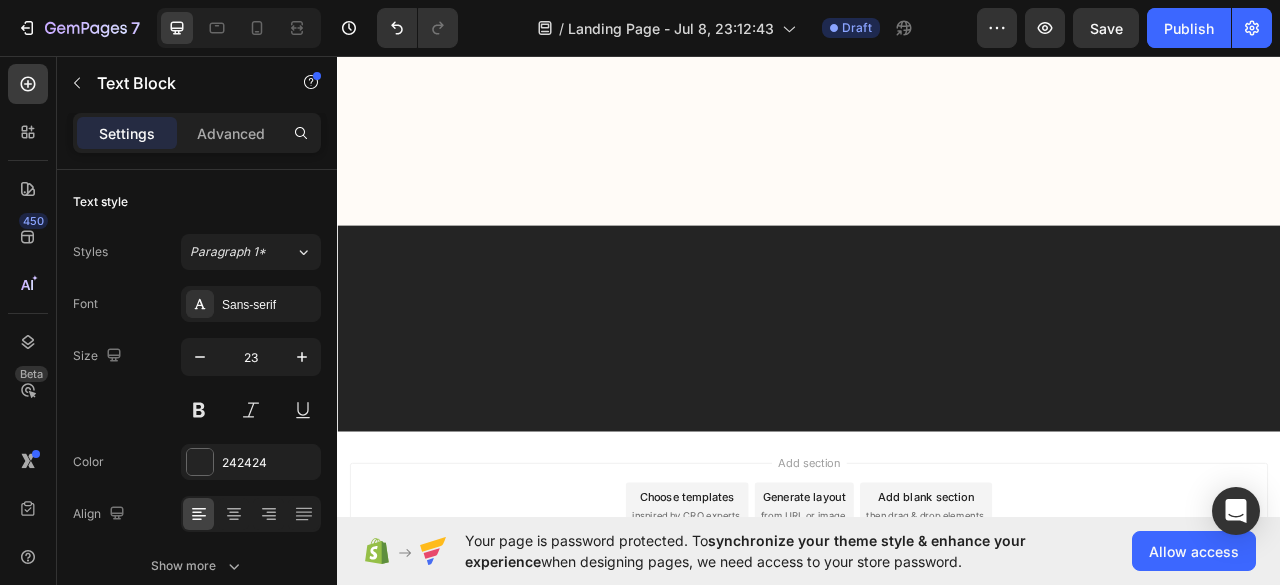 scroll, scrollTop: 20502, scrollLeft: 0, axis: vertical 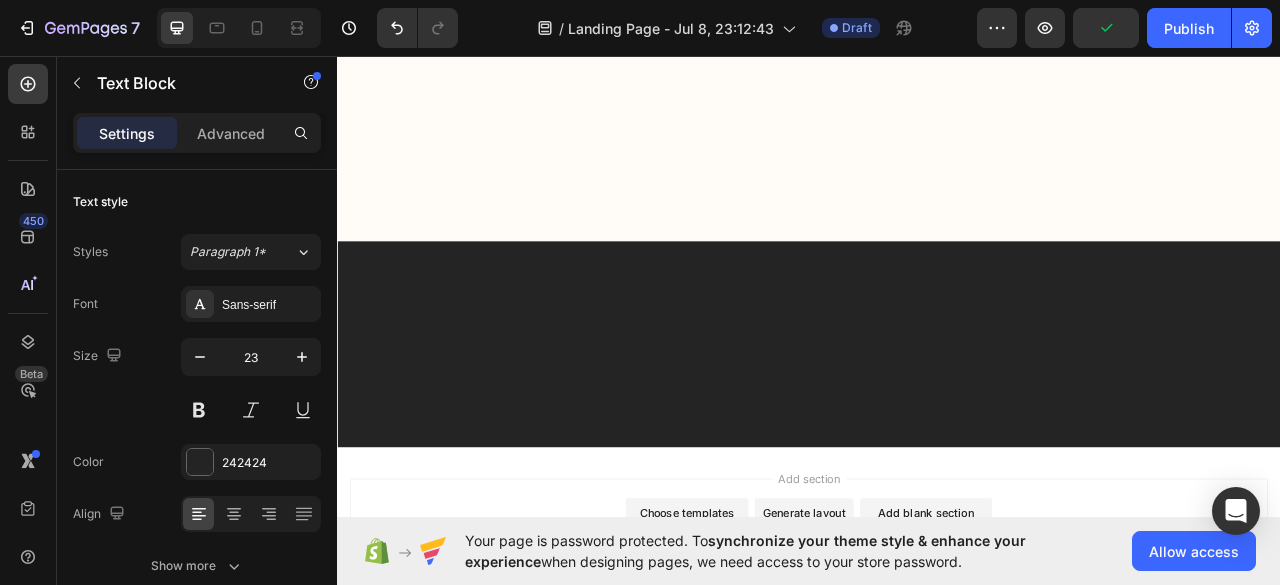 click on "Das einzige Risiko, das du eingehst…" at bounding box center (781, -2270) 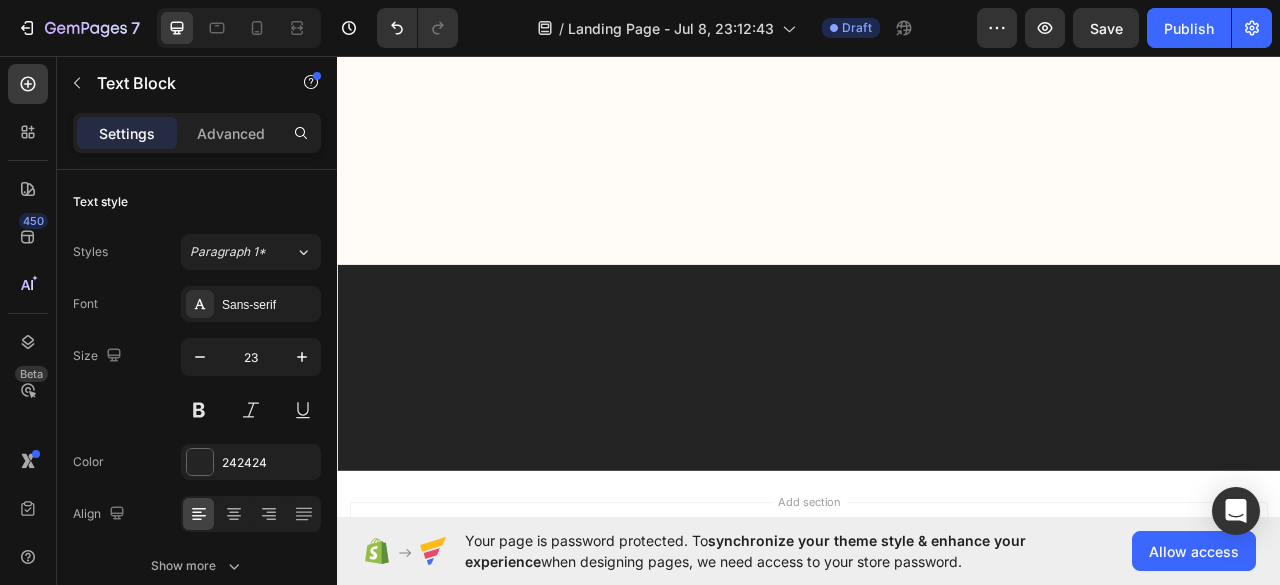 click on "…ist ein  weiterer Hörverlust  und die  Reue , wenn du dir diese einmalige Gelegenheit entgehen lässt, dein  Ohrwohl® Hörwiederherstellungs-Spray  jetzt mit massivem Rabatt zu sichern." at bounding box center [781, -2180] 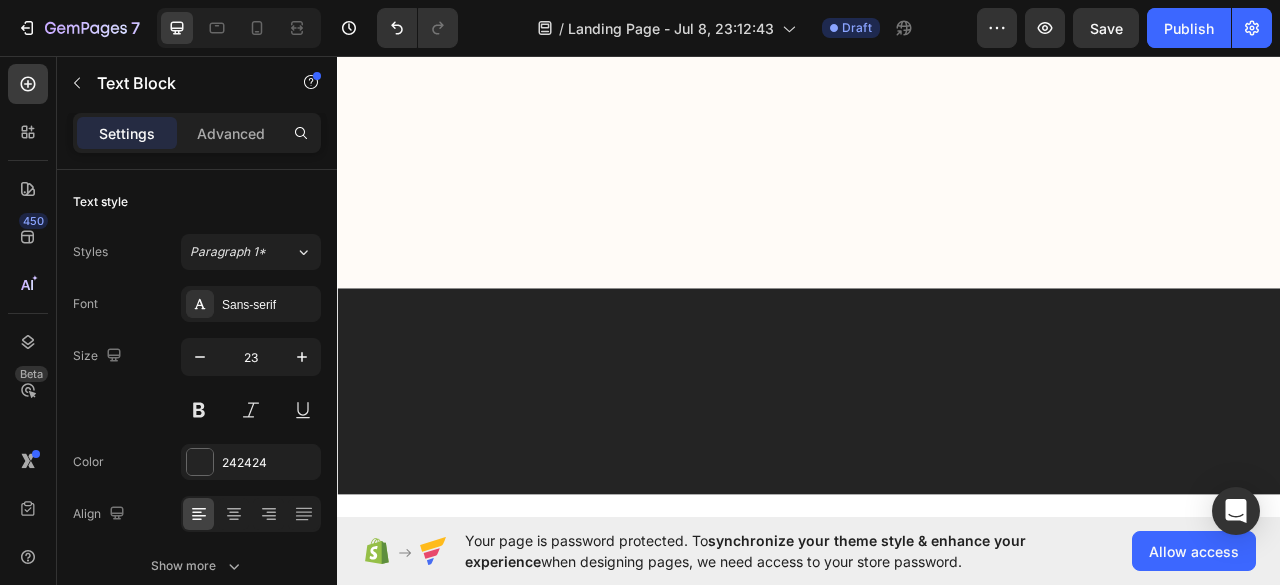 click on "Leider weiß ich genau, was passiert, wenn du diese Chance verstreichen lässt. Ich habe es schon unzählige Male bei anderen Betroffenen gesehen. Und glaub mir – es endet  nicht gut ." at bounding box center [781, -2061] 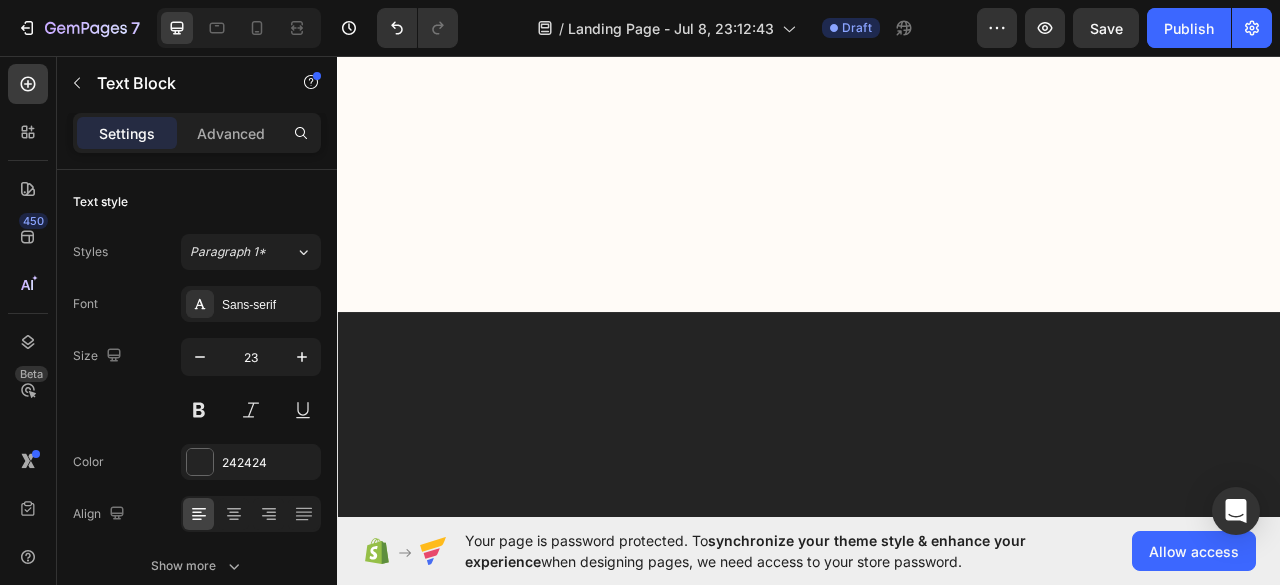 click on "👉 Du wirst weiter Zeit verschwenden mit Meditation, Übungen, Salben oder rezeptfreien Mitteln, die das  wahre Problem  überhaupt nicht an der Ursache bekämpfen. 👉 Vielleicht erlebst du kurzfristige Erleichterung – aber dein Gehör wird  schleichend immer schlechter . 👉 Und irgendwann wirst du dir wünschen, du hättest  früher gehandelt ." at bounding box center (781, -1897) 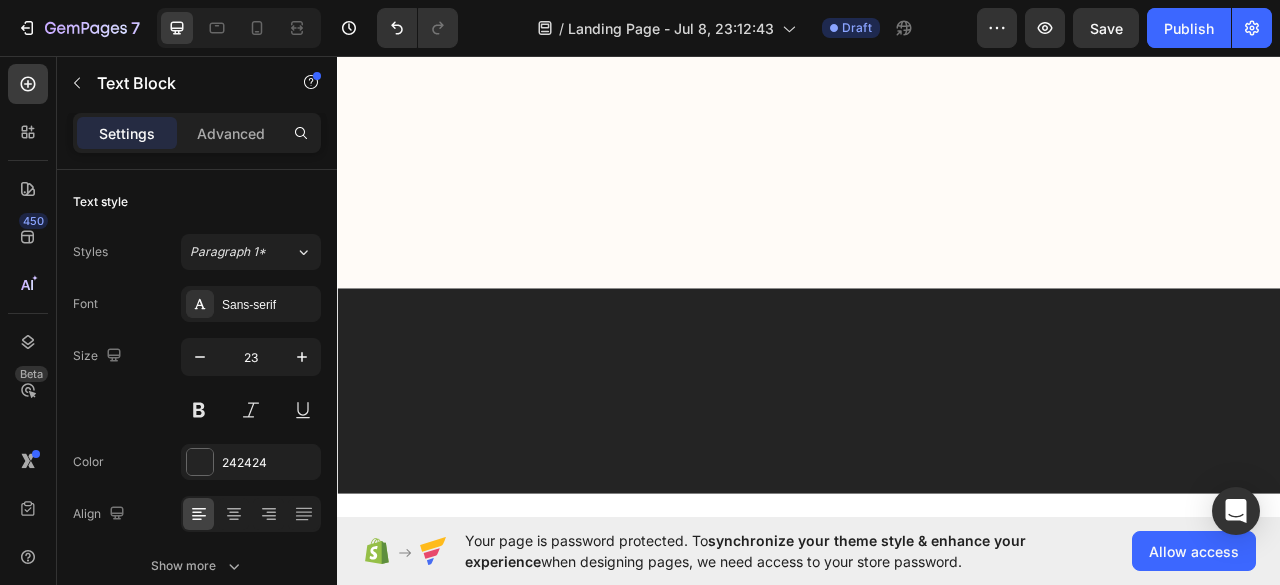 scroll, scrollTop: 20602, scrollLeft: 0, axis: vertical 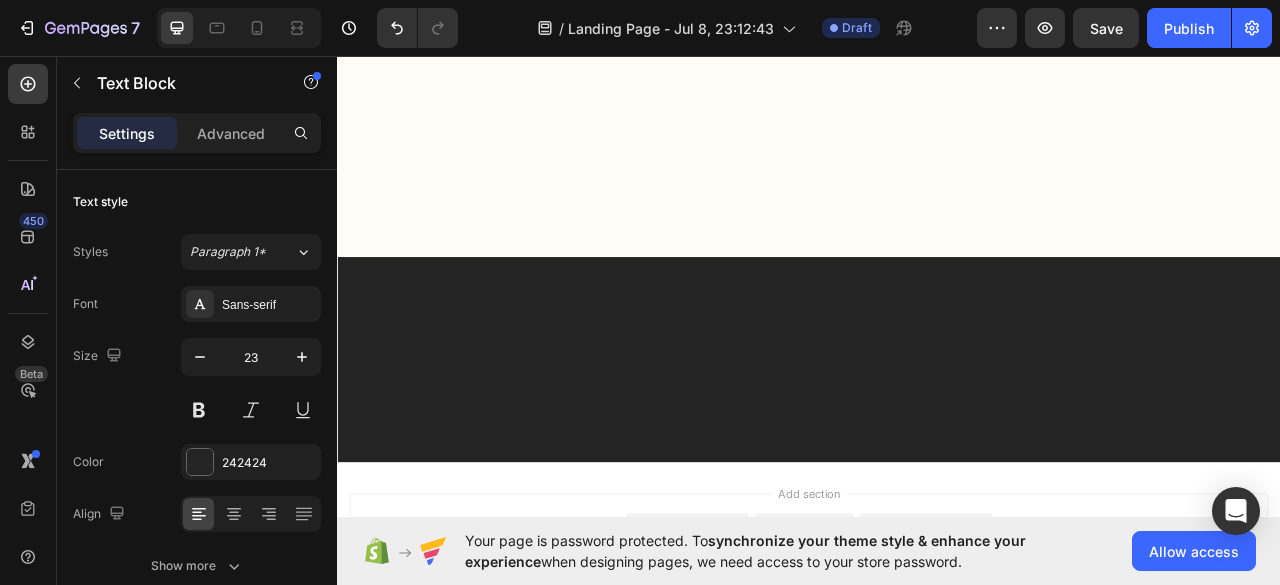 click on "⁠⁠⁠⁠⁠⁠⁠ 👉 Vielleicht erlebst du kurzfristige Erleichterung – aber dein Gehör wird  schleichend immer schlechter . 👉 Und irgendwann wirst du dir wünschen, du hättest  früher gehandelt ." at bounding box center (781, -1936) 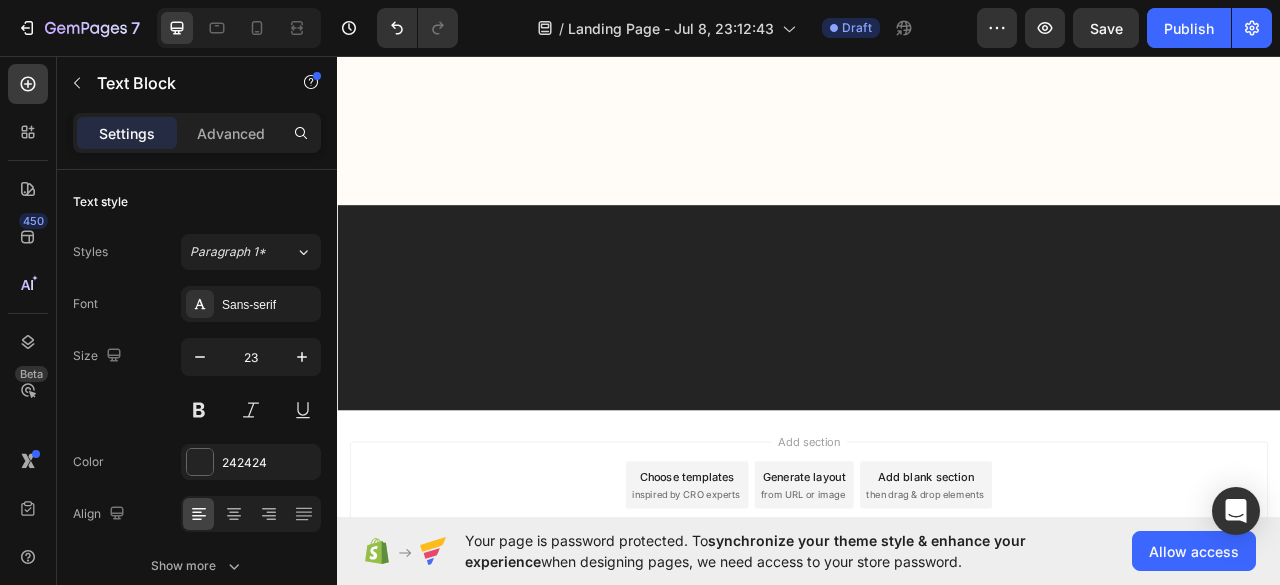 scroll, scrollTop: 20902, scrollLeft: 0, axis: vertical 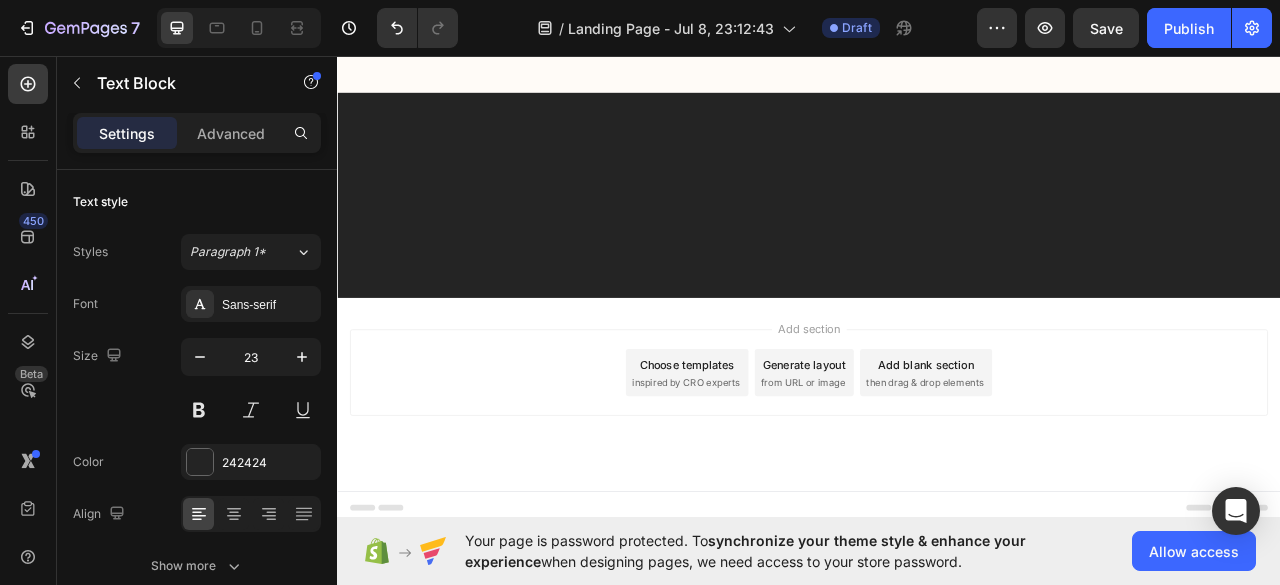 click on "Ich sage dir das nicht, um dir Angst zu machen – sondern um dich zu  warnen . Denn unbehandelt kann sich das zu einem  ernsten, dauerhaften Problem  entwickeln." at bounding box center (781, -2041) 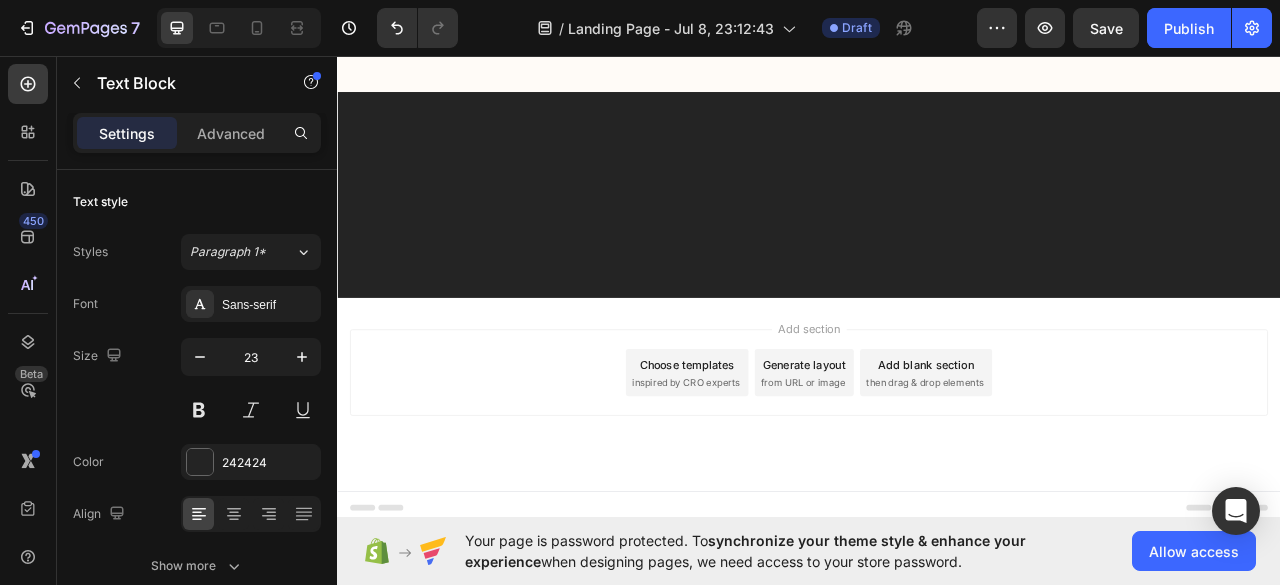 click on "Deshalb ist die Entscheidung, die du  heute  triffst, eine der wichtigsten in deinem Leben." at bounding box center (781, -1966) 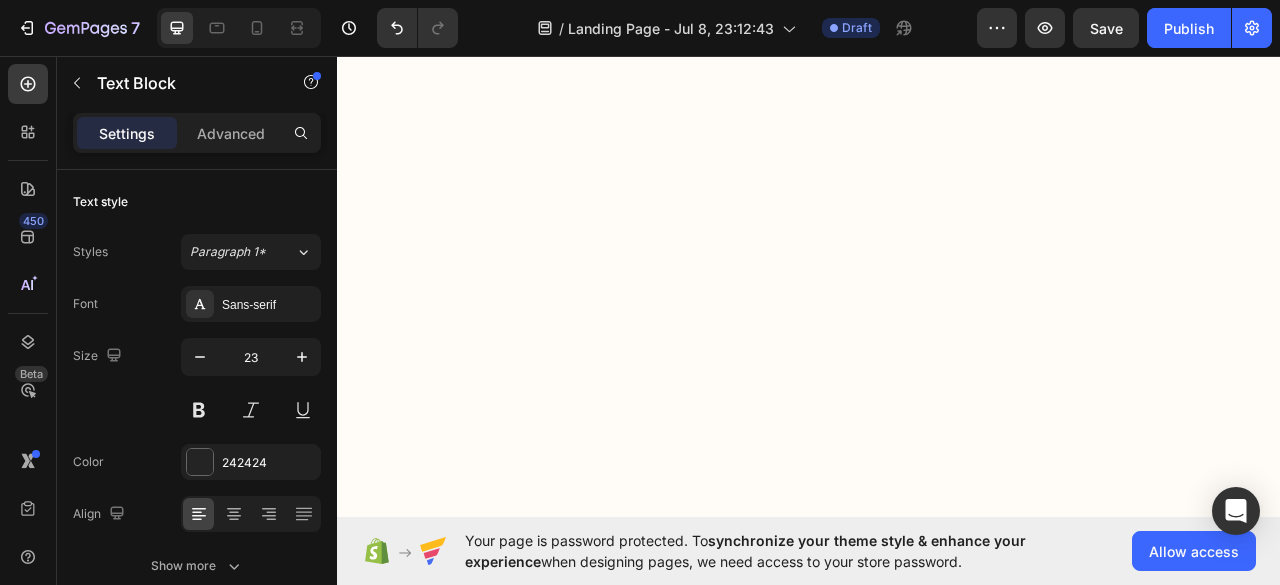 scroll, scrollTop: 20302, scrollLeft: 0, axis: vertical 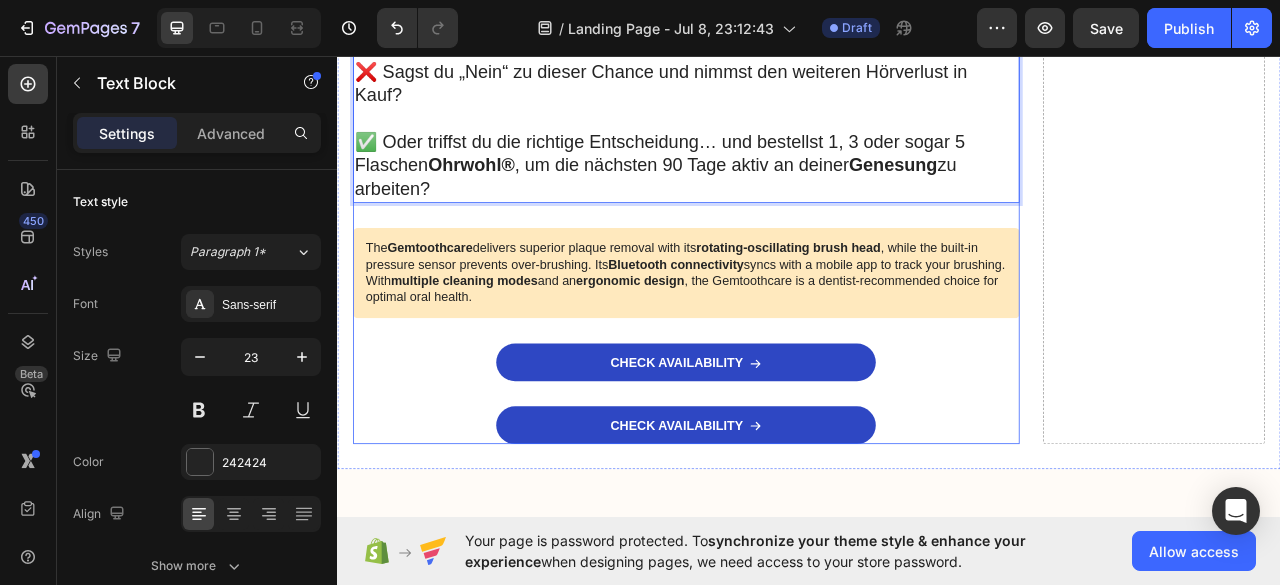 click at bounding box center (781, -1659) 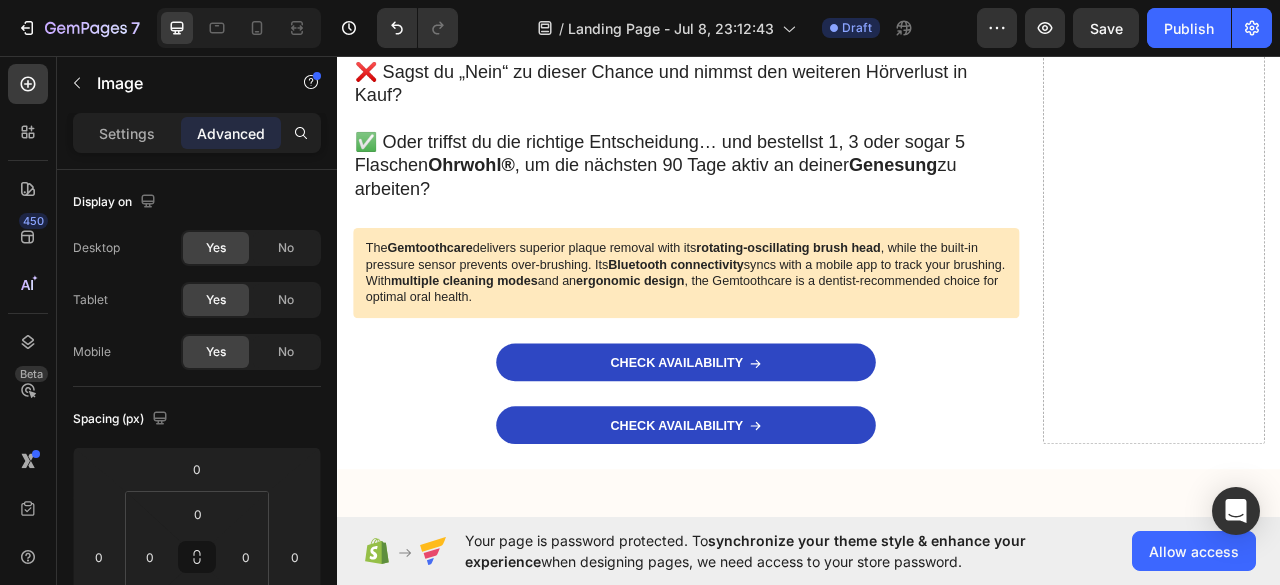 click 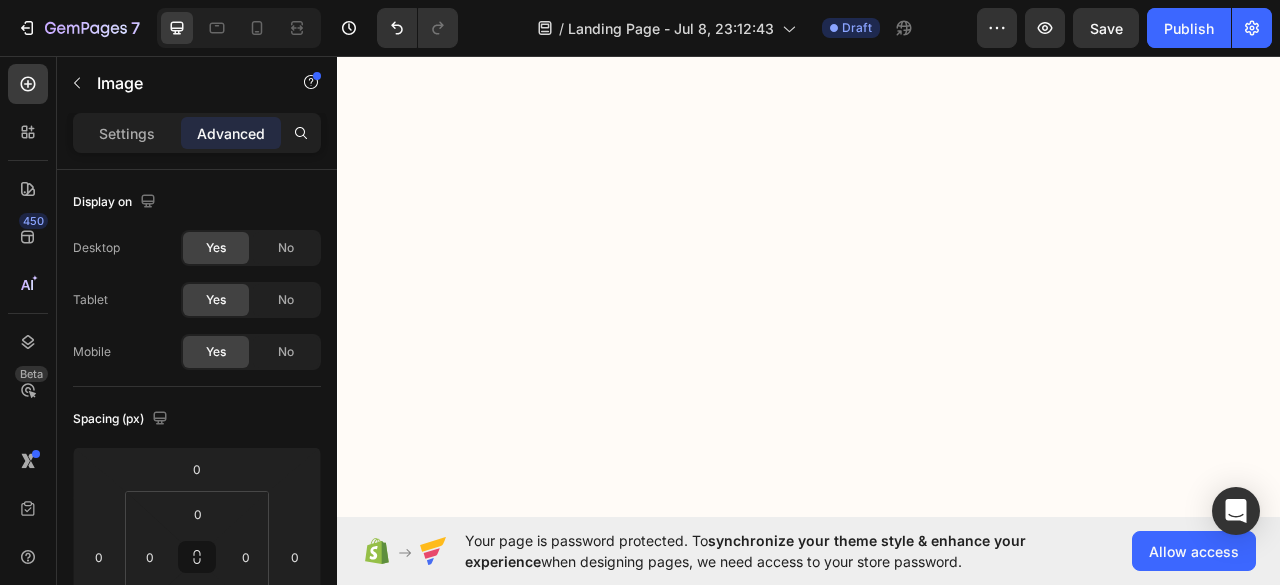 scroll, scrollTop: 19556, scrollLeft: 0, axis: vertical 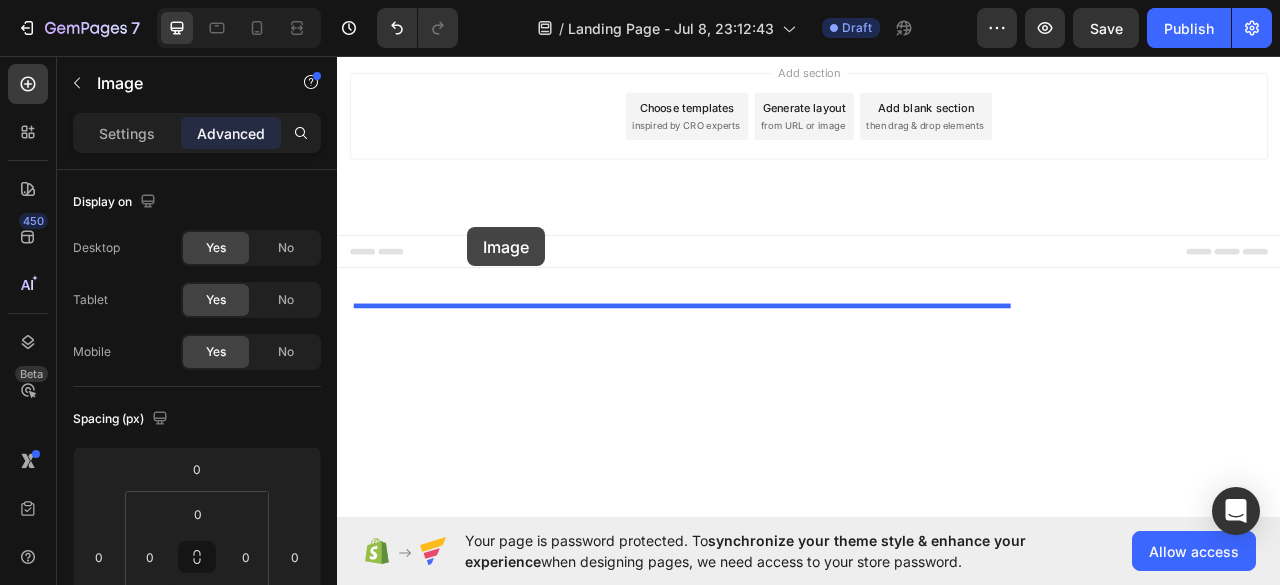 drag, startPoint x: 412, startPoint y: 108, endPoint x: 502, endPoint y: 275, distance: 189.70767 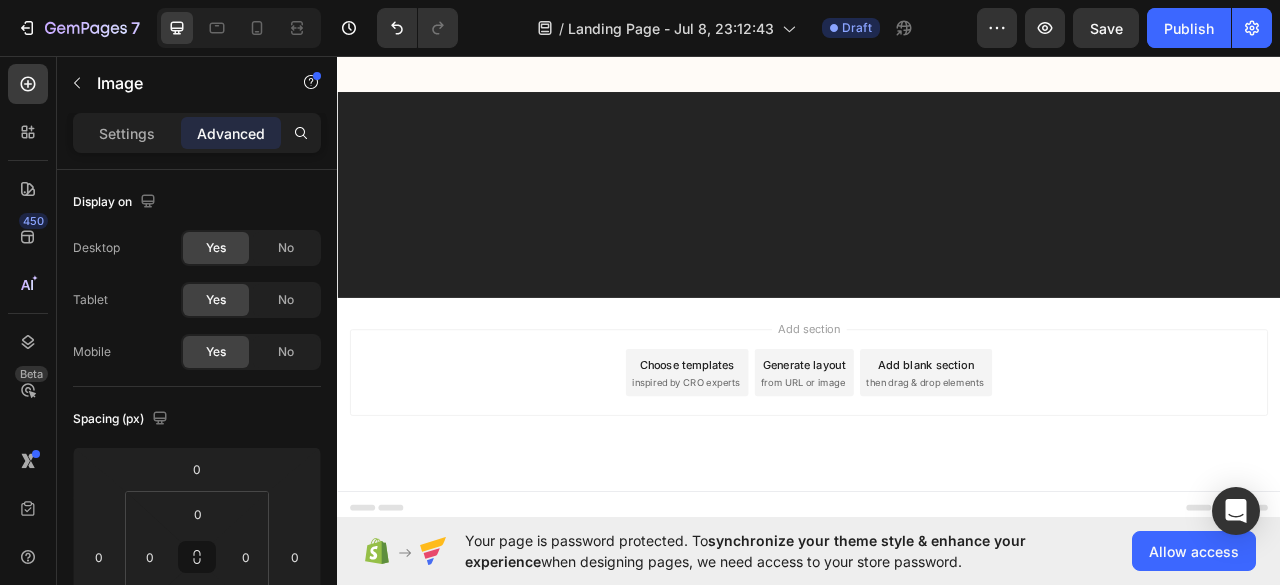 scroll, scrollTop: 21346, scrollLeft: 0, axis: vertical 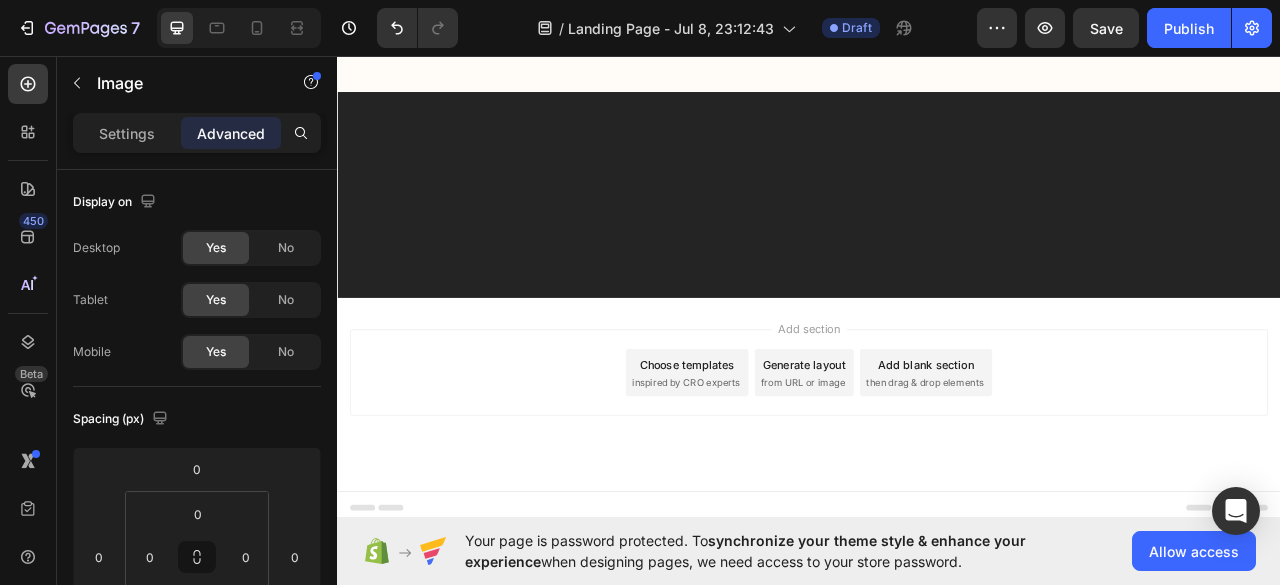 click at bounding box center [781, -1779] 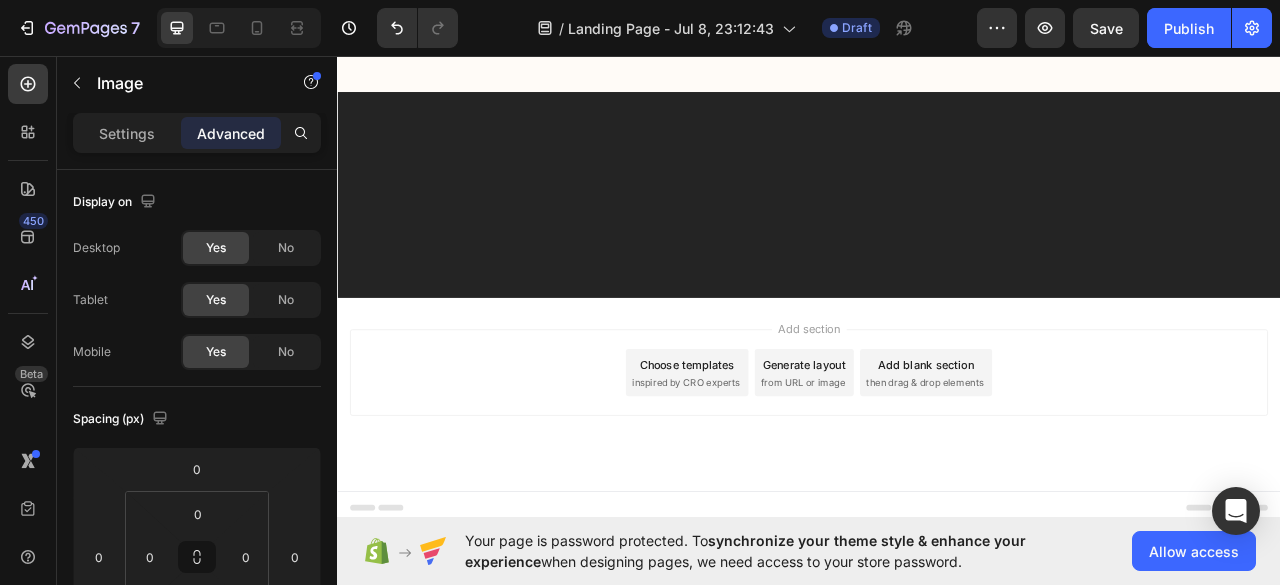 click at bounding box center (781, -1779) 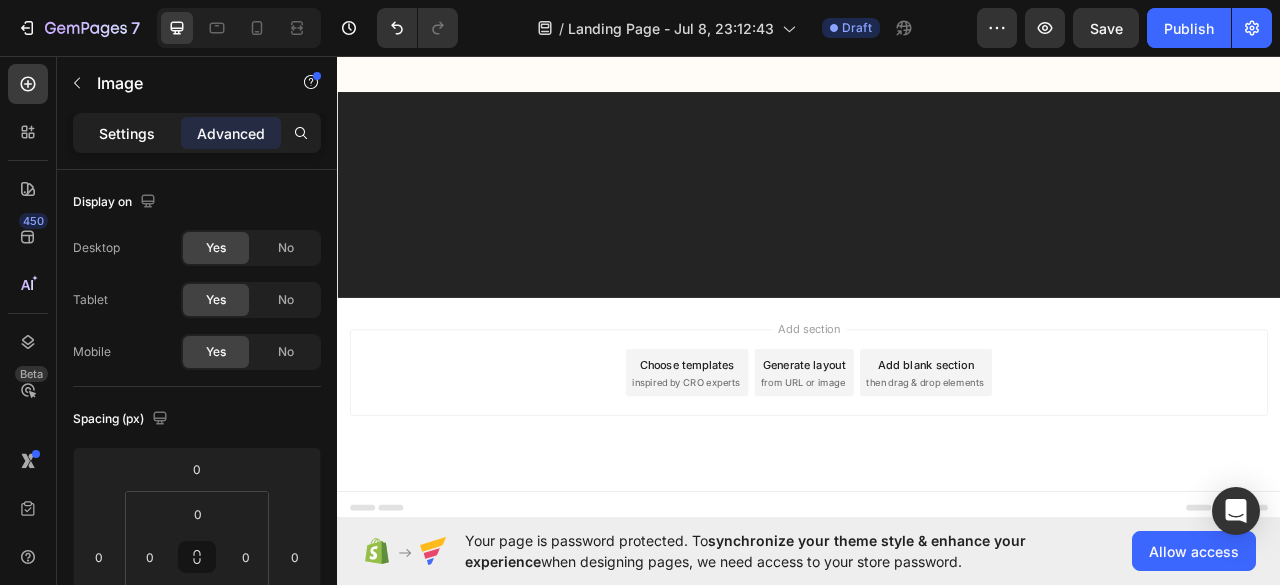 click on "Settings" at bounding box center [127, 133] 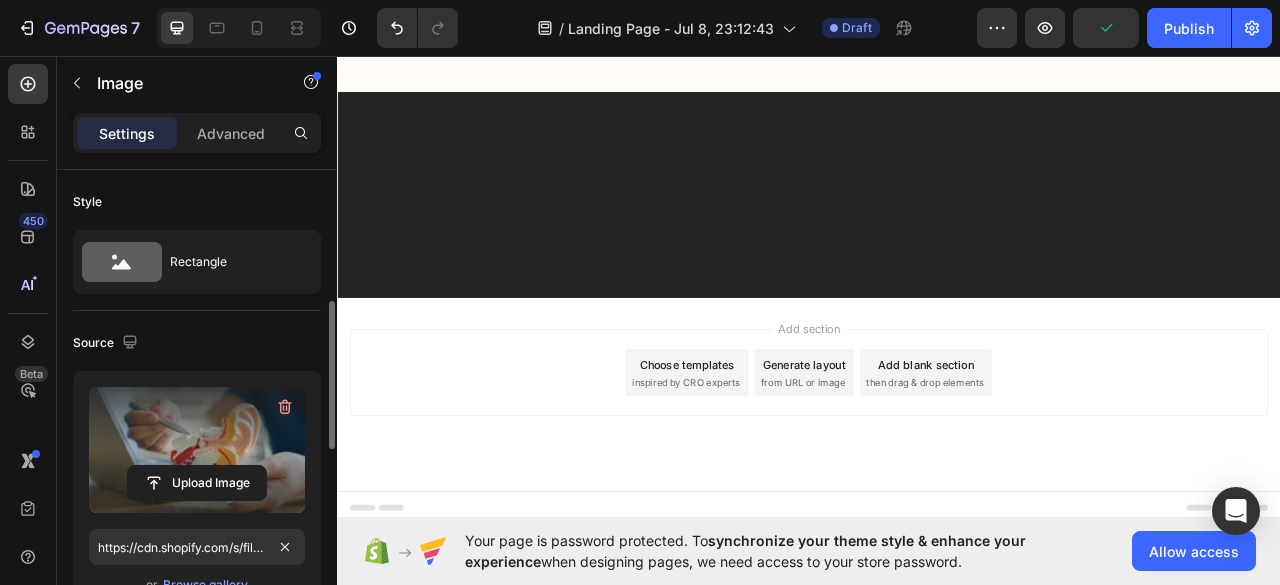 scroll, scrollTop: 100, scrollLeft: 0, axis: vertical 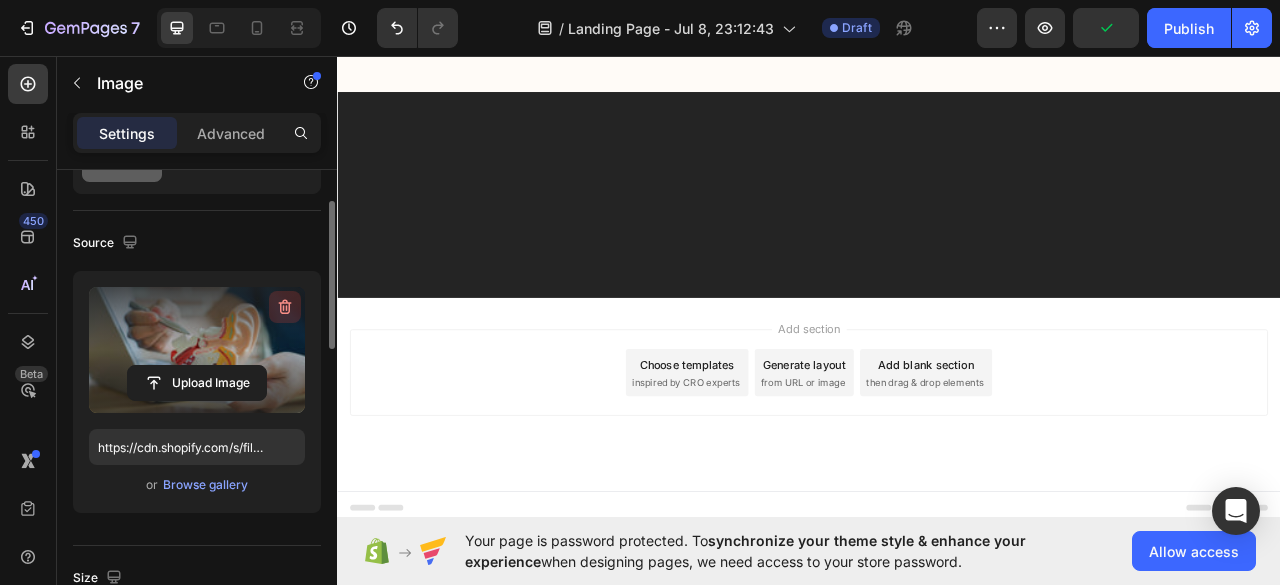 click 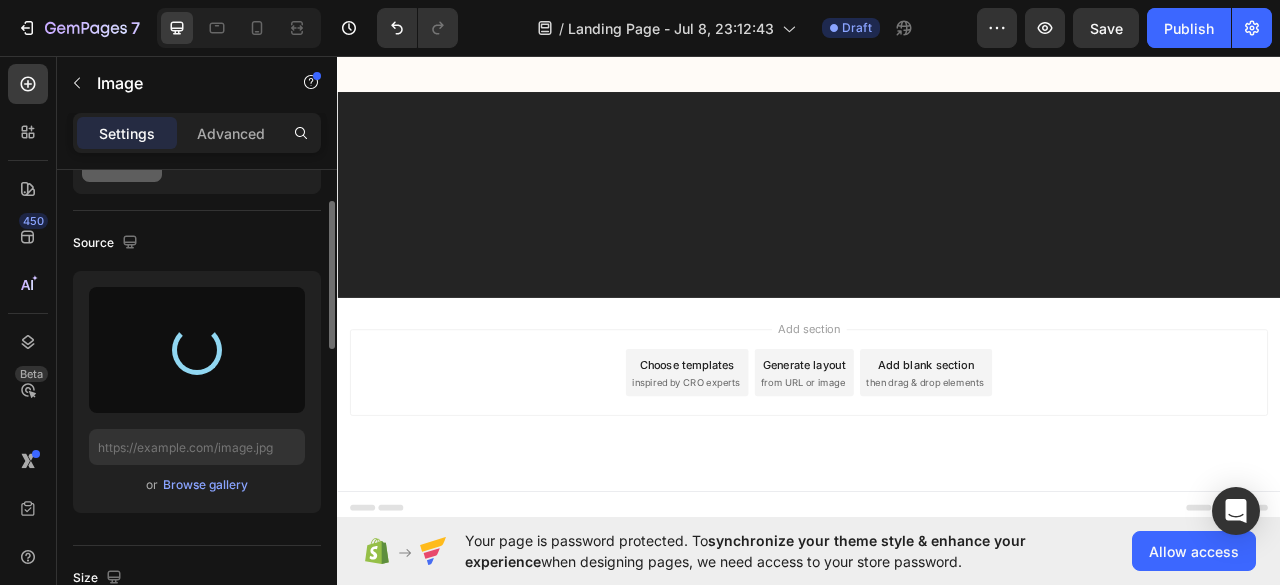 type on "https://cdn.shopify.com/s/files/1/0635/1650/8247/files/gempages_572790900653032672-028688c1-4581-4779-a7b7-a6fdac113292.webp" 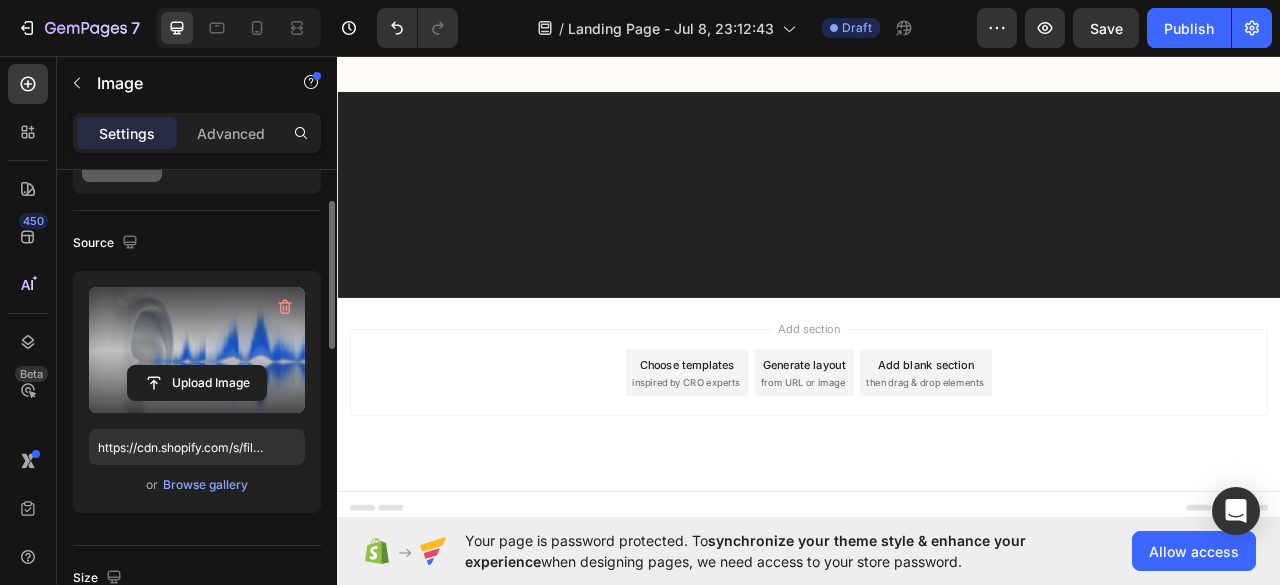 click at bounding box center (781, -1779) 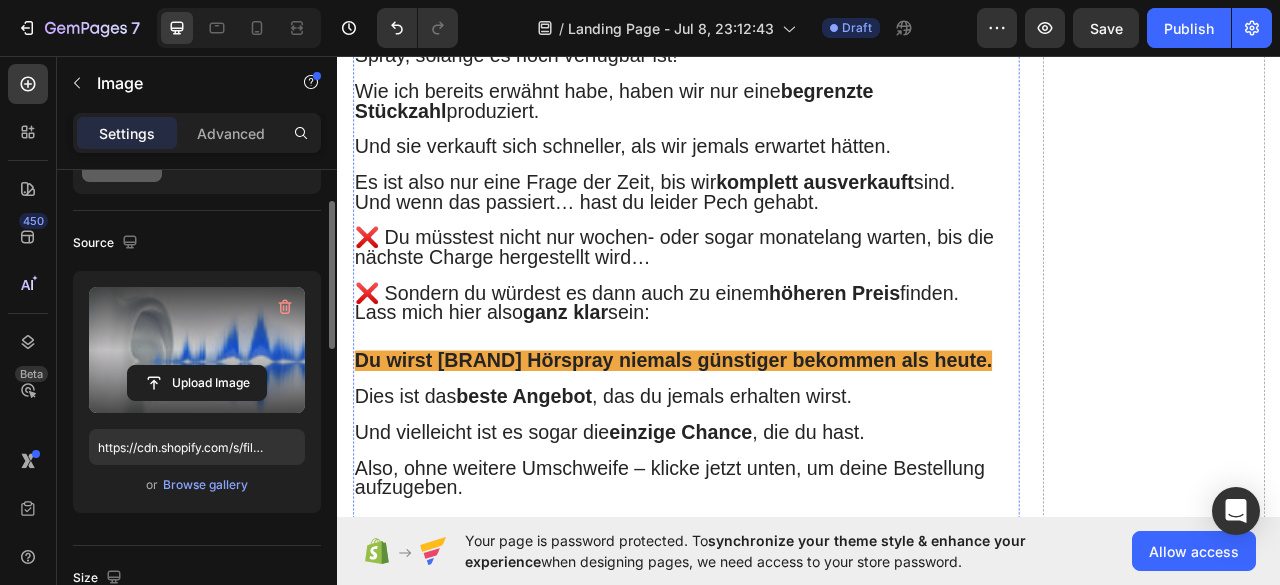 scroll, scrollTop: 15646, scrollLeft: 0, axis: vertical 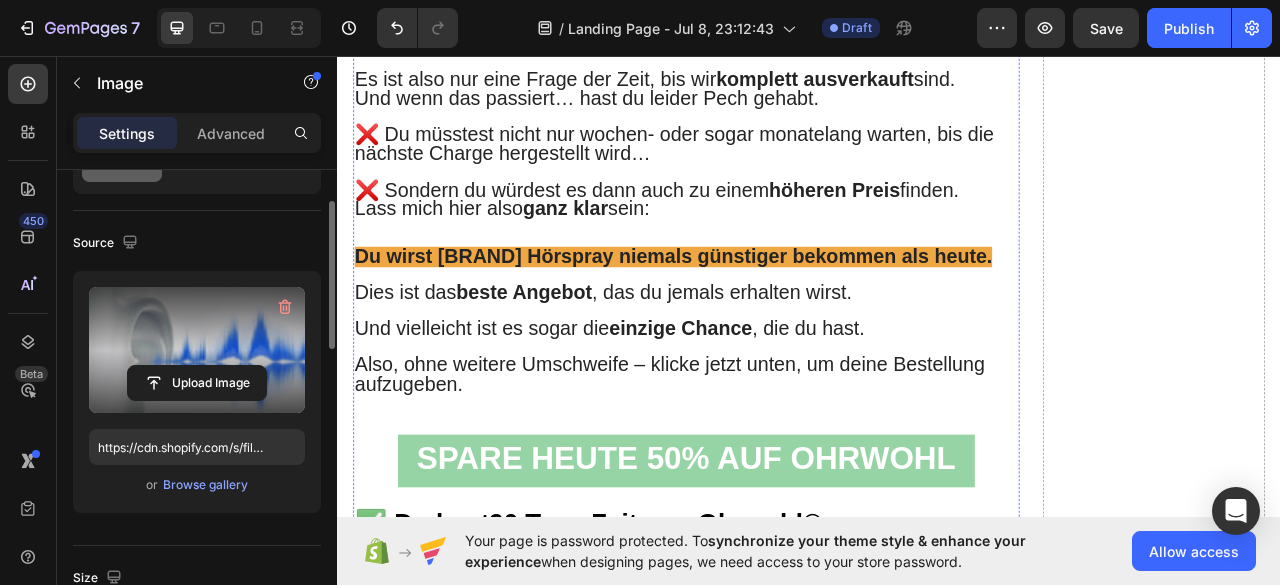 click on "Eine Investition von nur 59.80 CHF für monatelange Behandlungen auf medizinischem Niveau." at bounding box center (733, -1725) 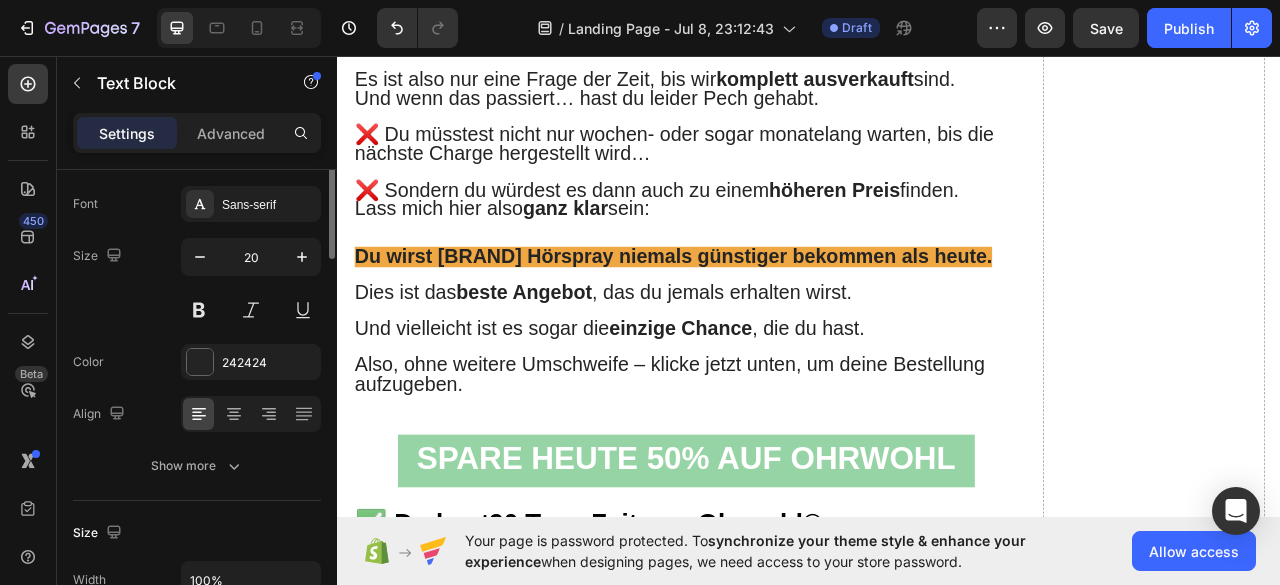 scroll, scrollTop: 0, scrollLeft: 0, axis: both 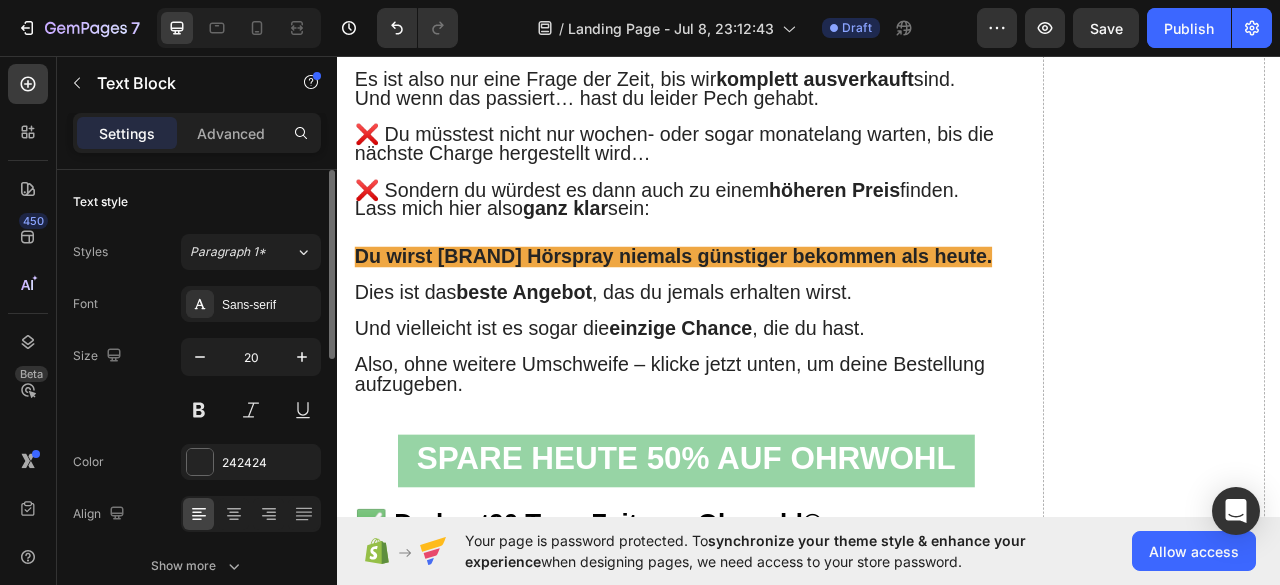 click 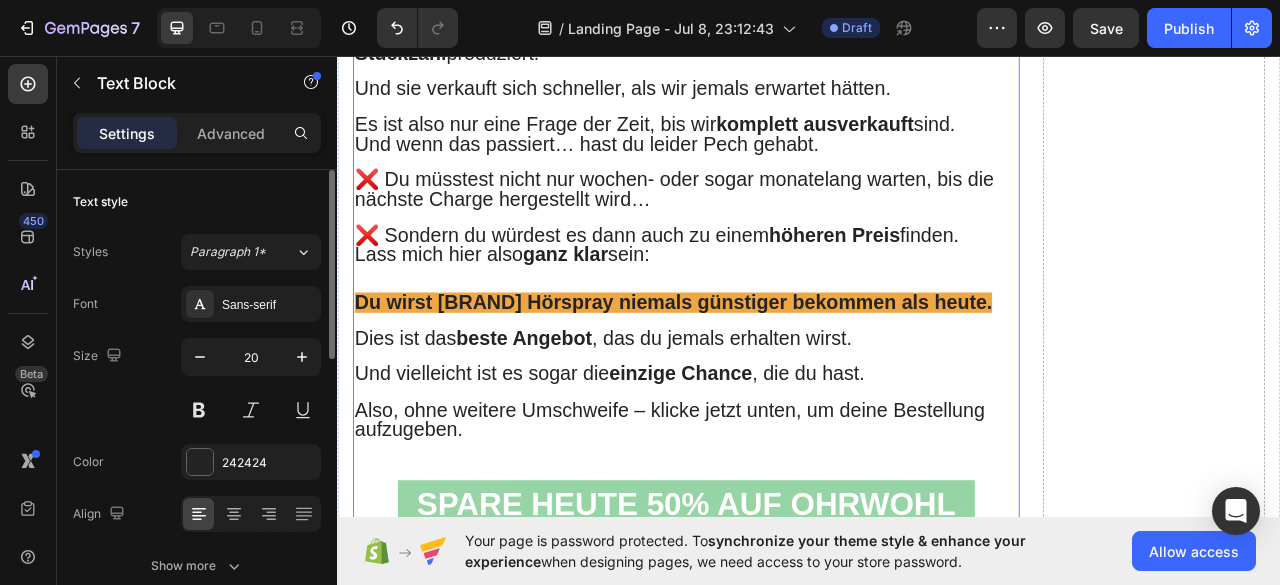 scroll, scrollTop: 15846, scrollLeft: 0, axis: vertical 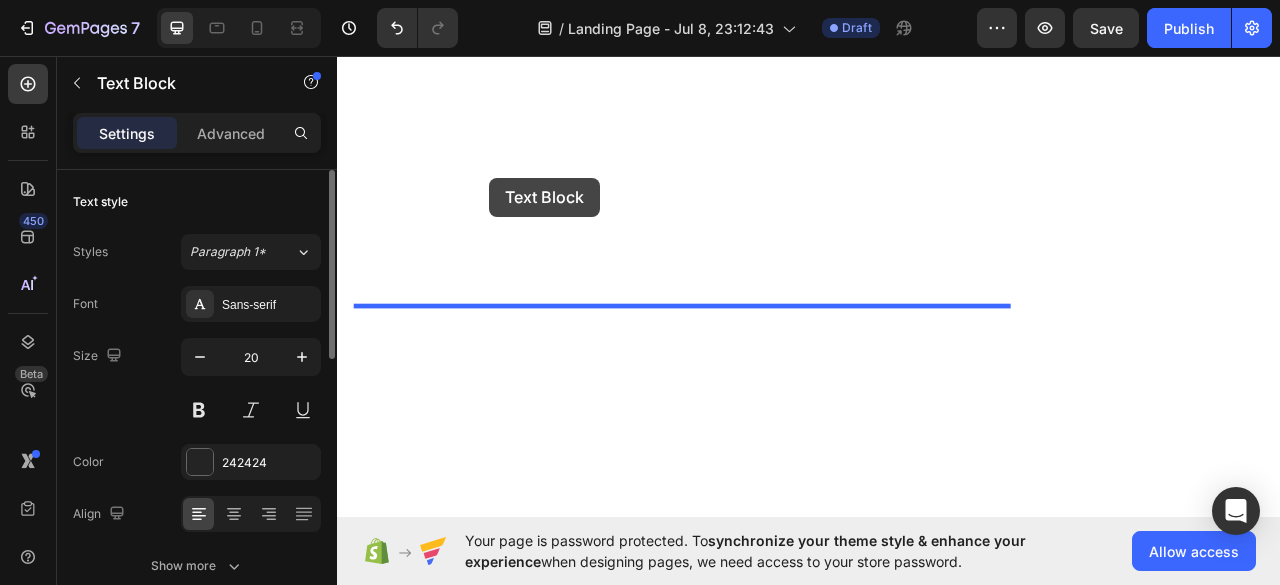drag, startPoint x: 407, startPoint y: 267, endPoint x: 530, endPoint y: 212, distance: 134.73679 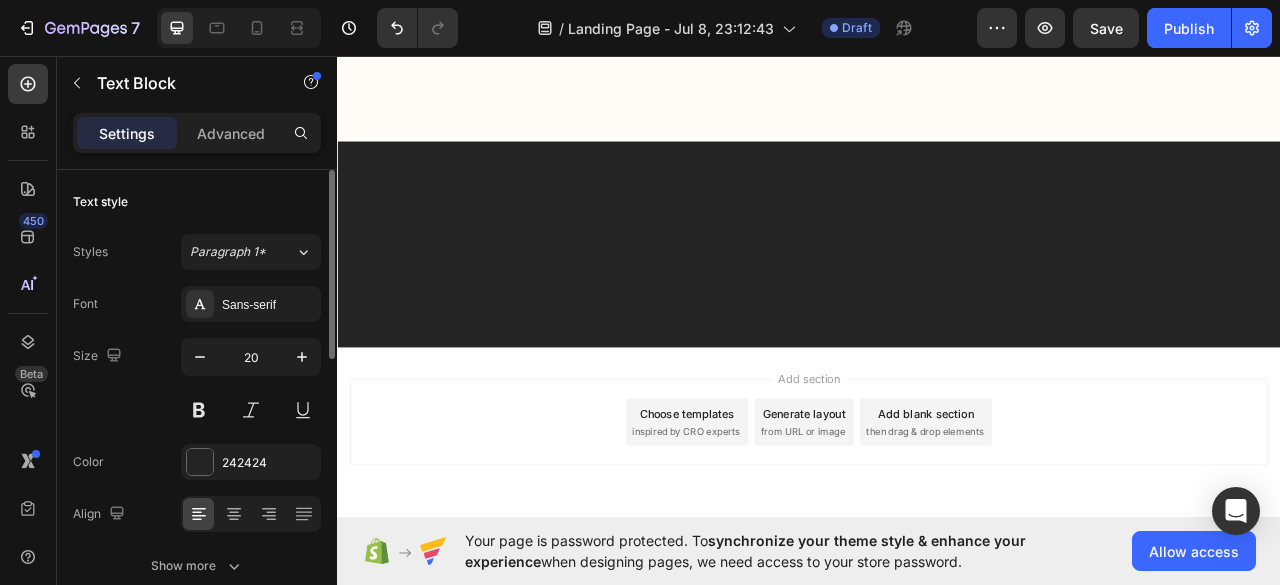 scroll, scrollTop: 21053, scrollLeft: 0, axis: vertical 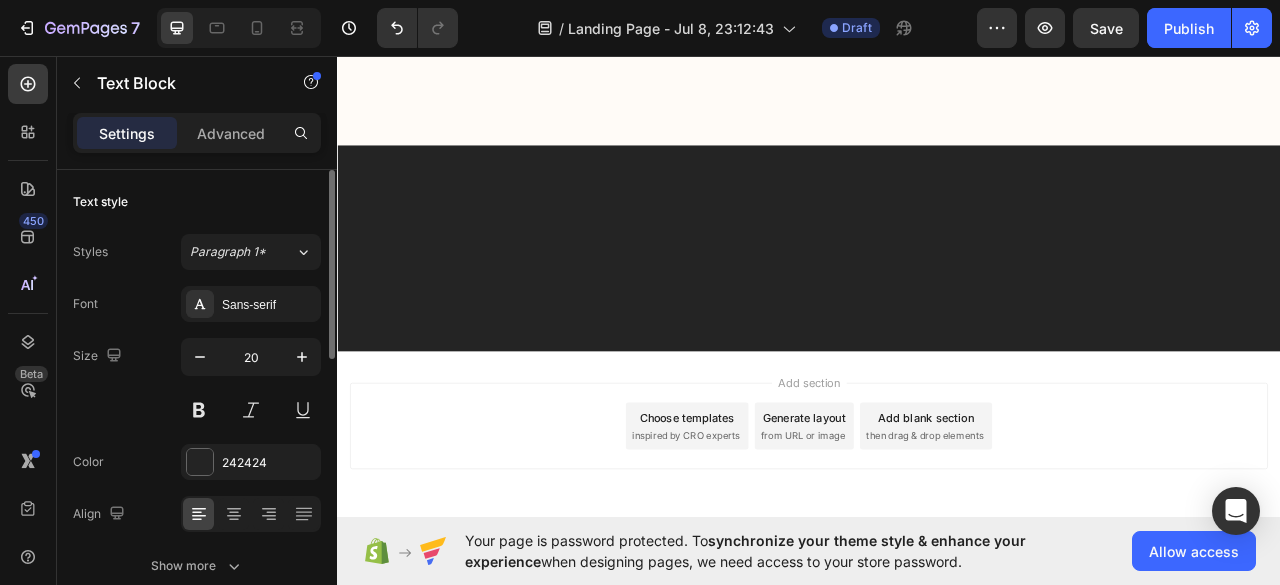 click at bounding box center [781, -2193] 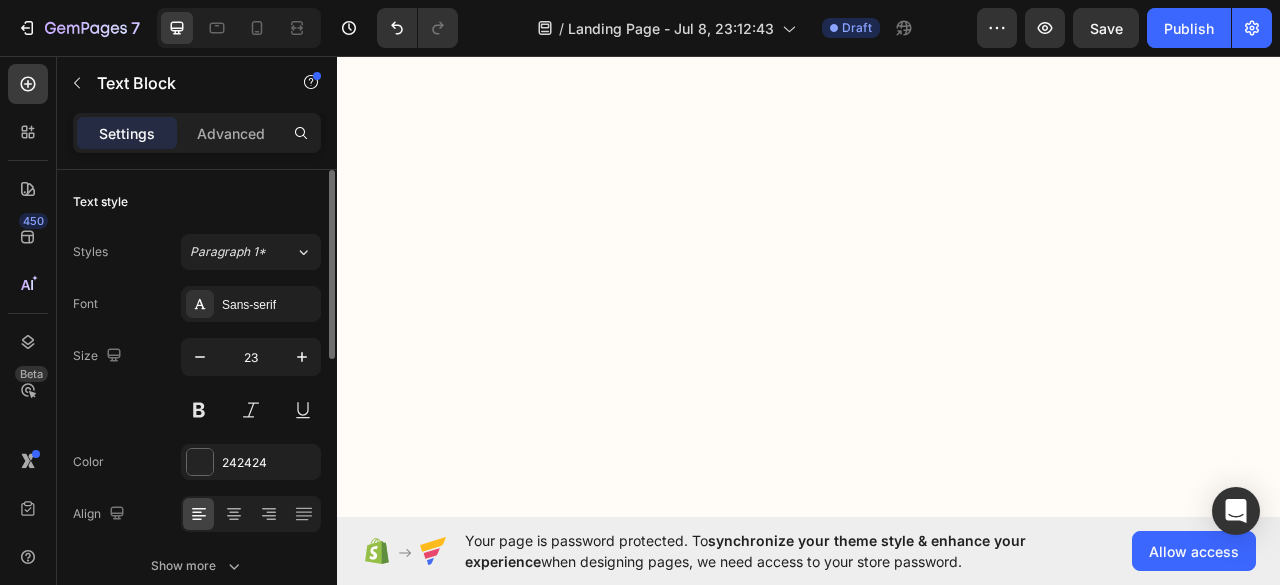 scroll, scrollTop: 20553, scrollLeft: 0, axis: vertical 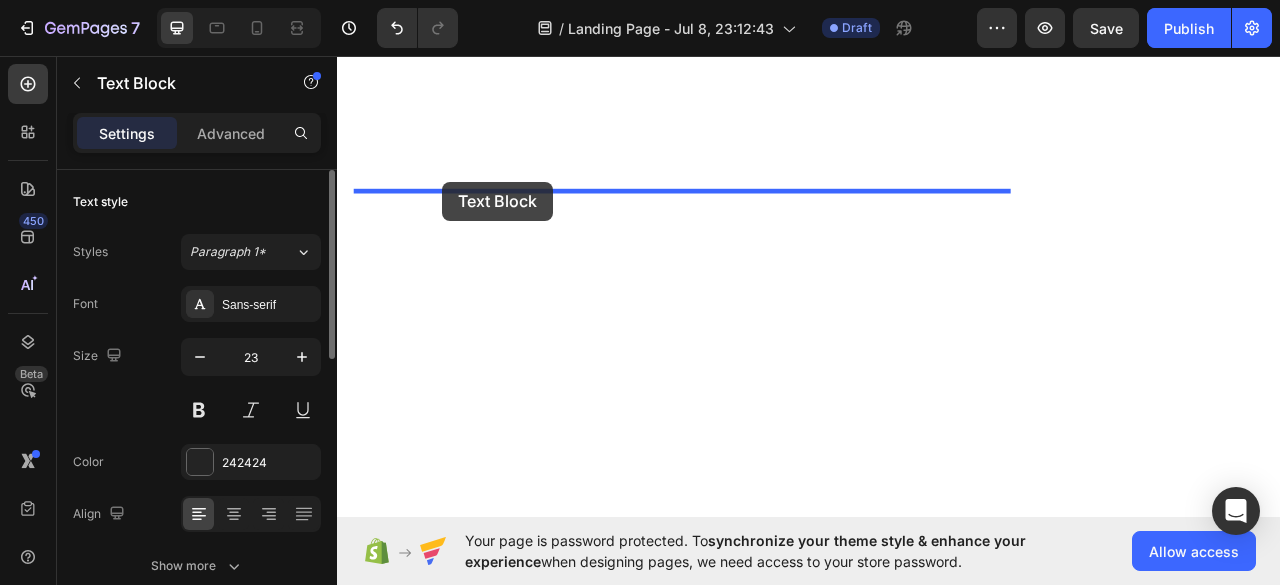 drag, startPoint x: 421, startPoint y: 107, endPoint x: 470, endPoint y: 215, distance: 118.595955 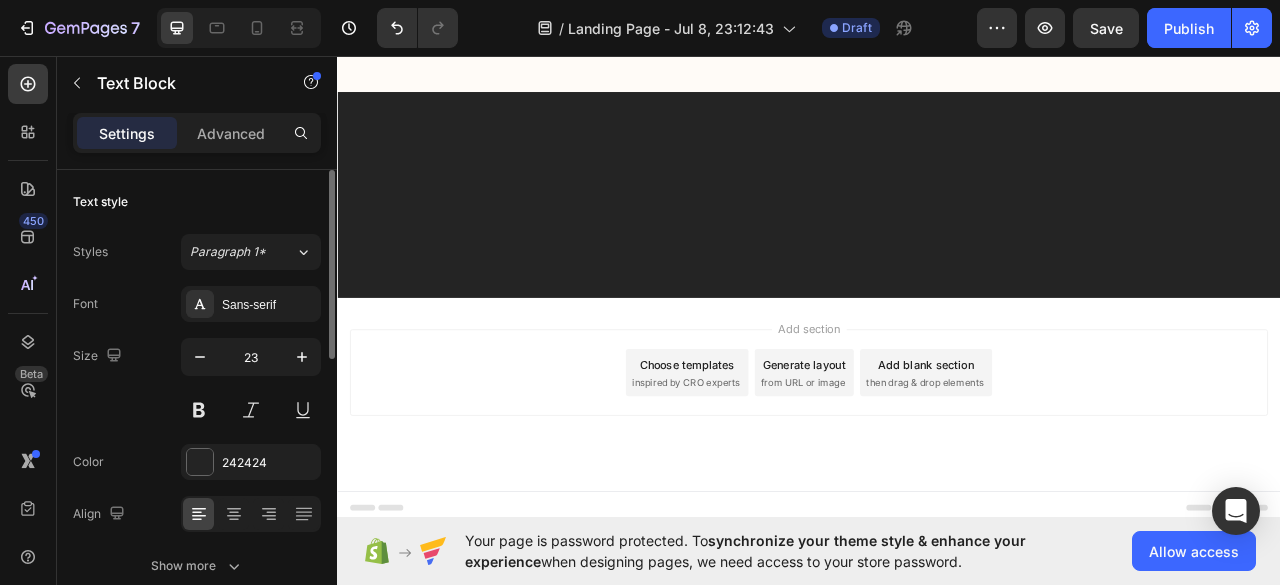 scroll, scrollTop: 22330, scrollLeft: 0, axis: vertical 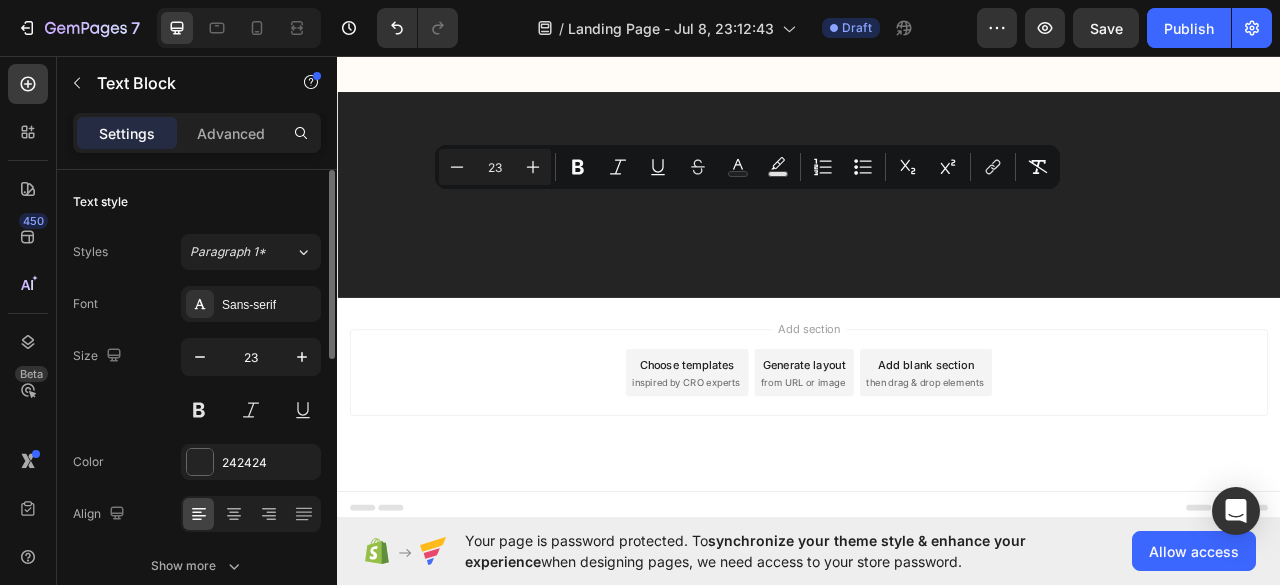 drag, startPoint x: 500, startPoint y: 538, endPoint x: 482, endPoint y: 234, distance: 304.53244 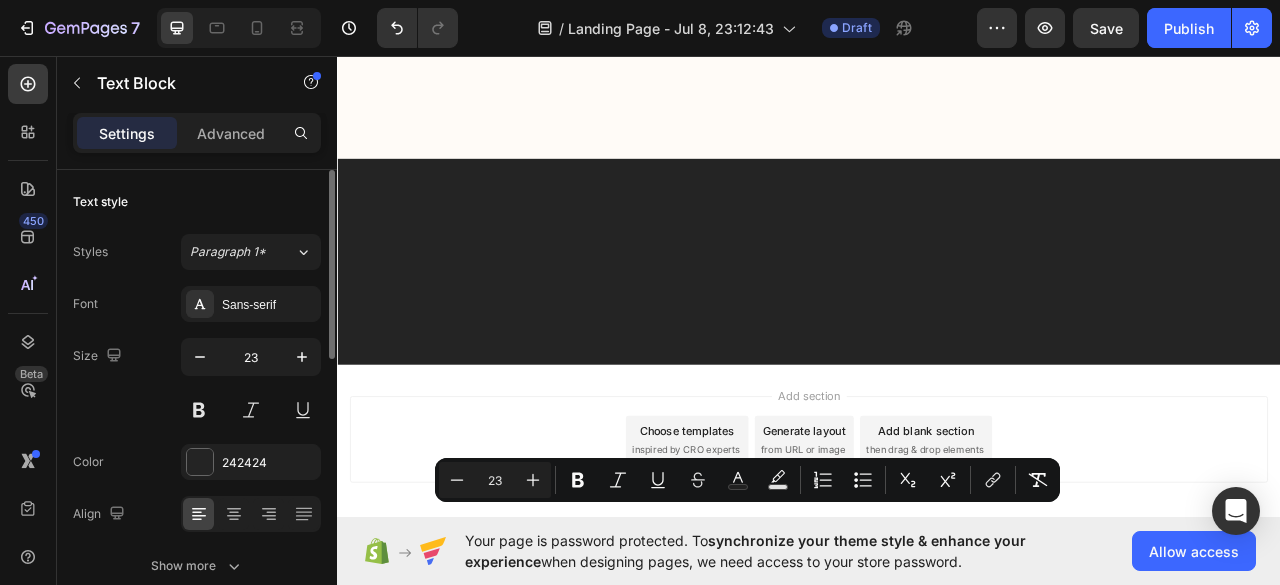 scroll, scrollTop: 22030, scrollLeft: 0, axis: vertical 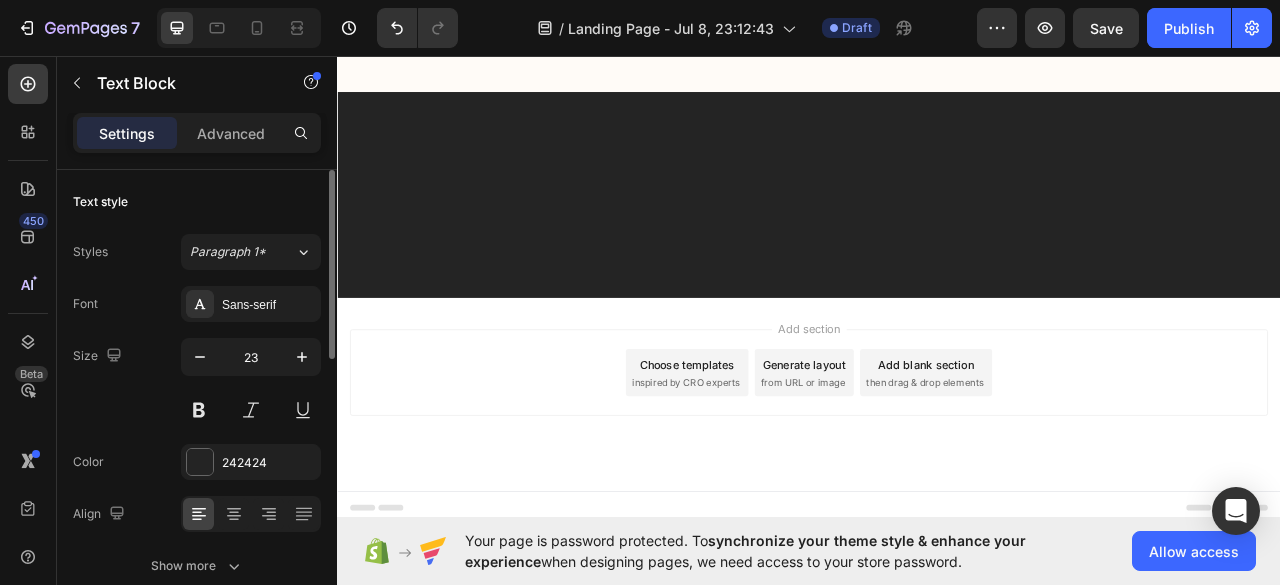 drag, startPoint x: 485, startPoint y: 516, endPoint x: 434, endPoint y: 93, distance: 426.0634 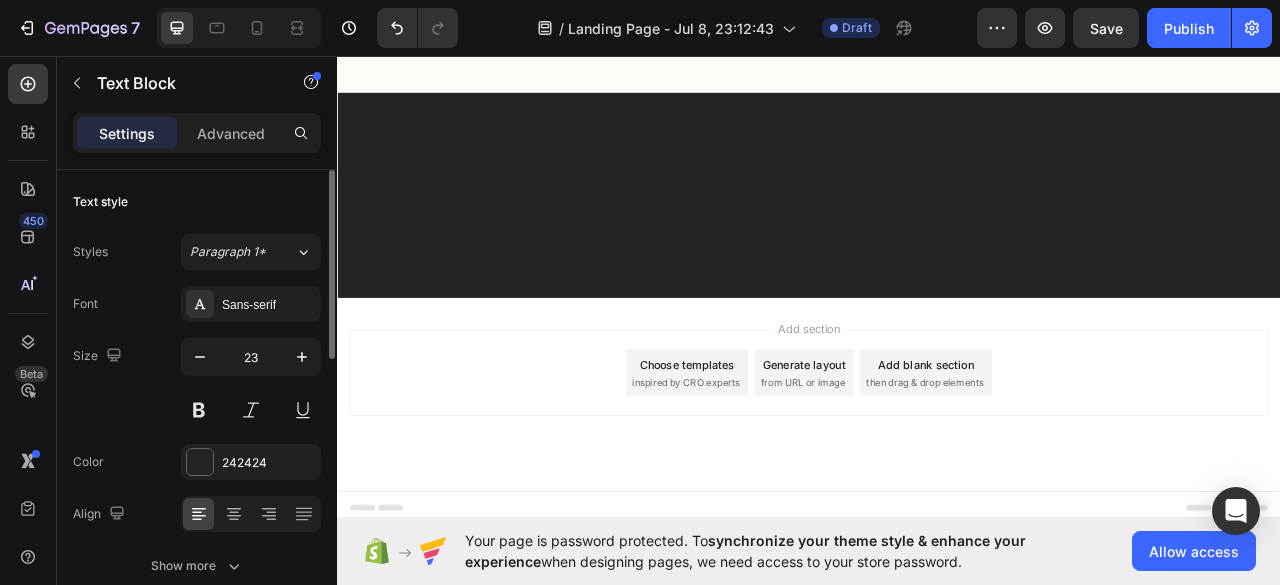 scroll, scrollTop: 21830, scrollLeft: 0, axis: vertical 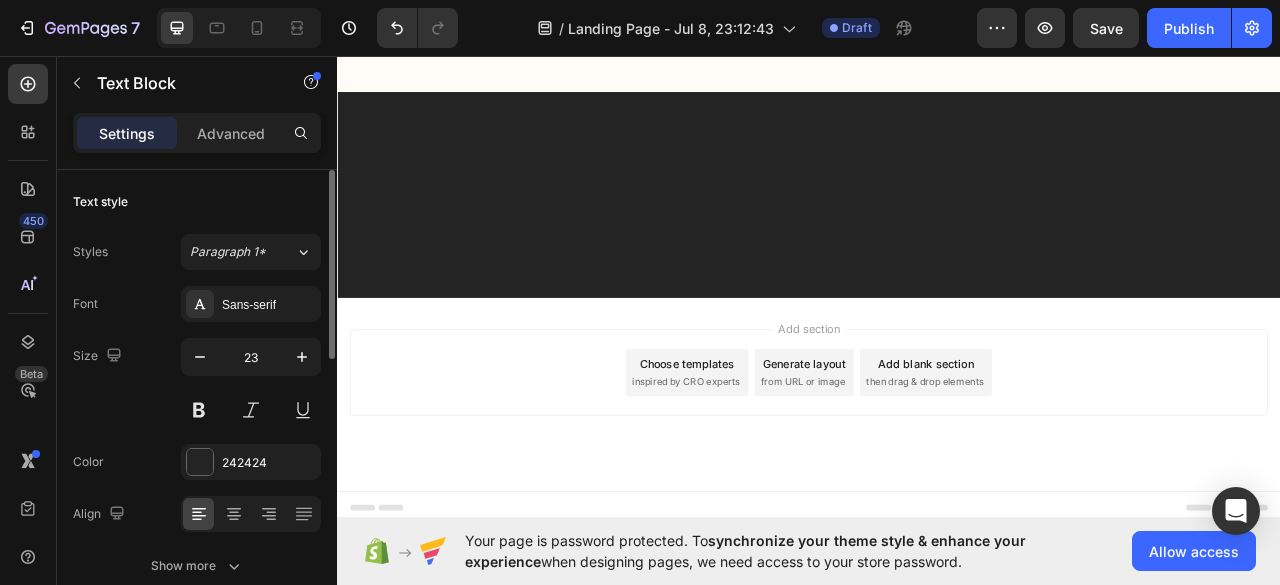 click at bounding box center [781, -1966] 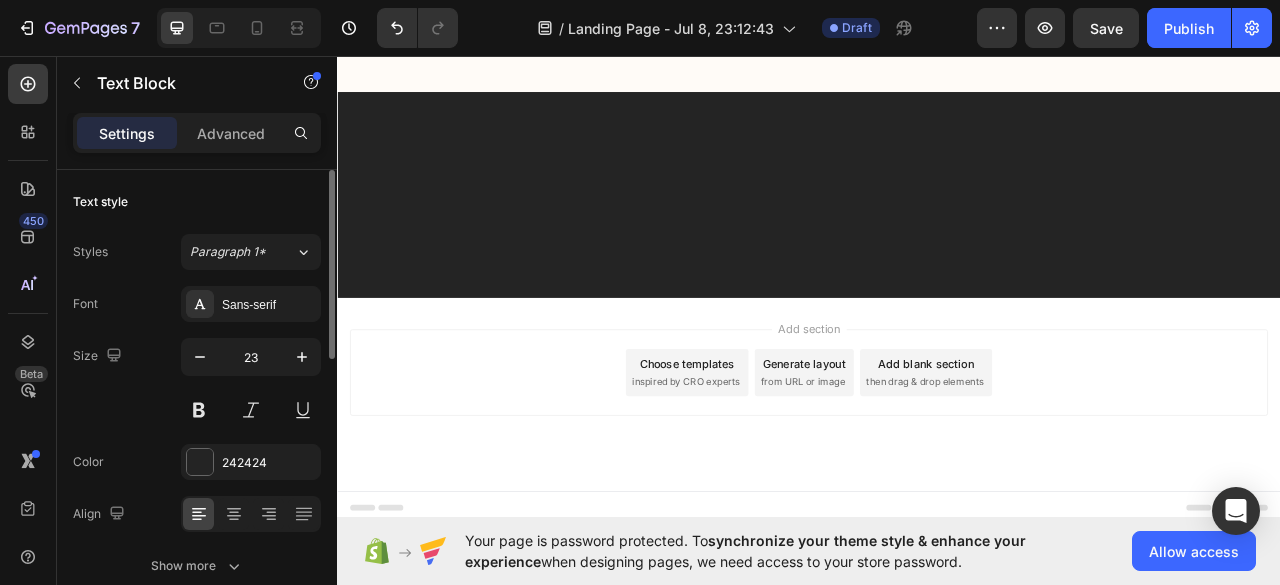 scroll, scrollTop: 21730, scrollLeft: 0, axis: vertical 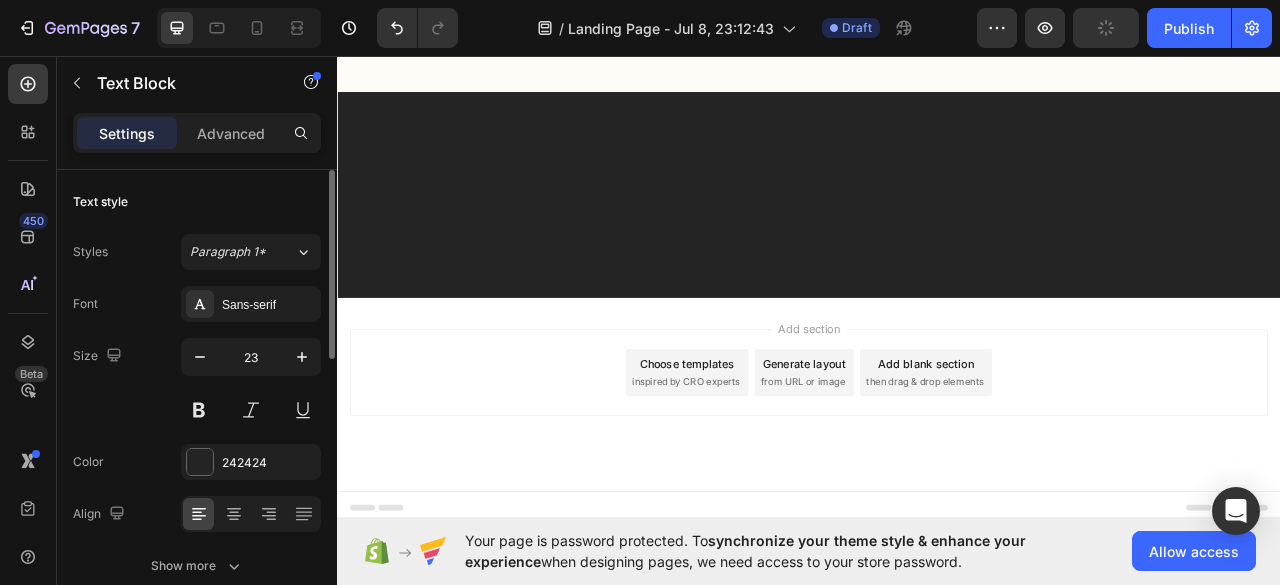 click on "Denk daran…" at bounding box center (781, -2265) 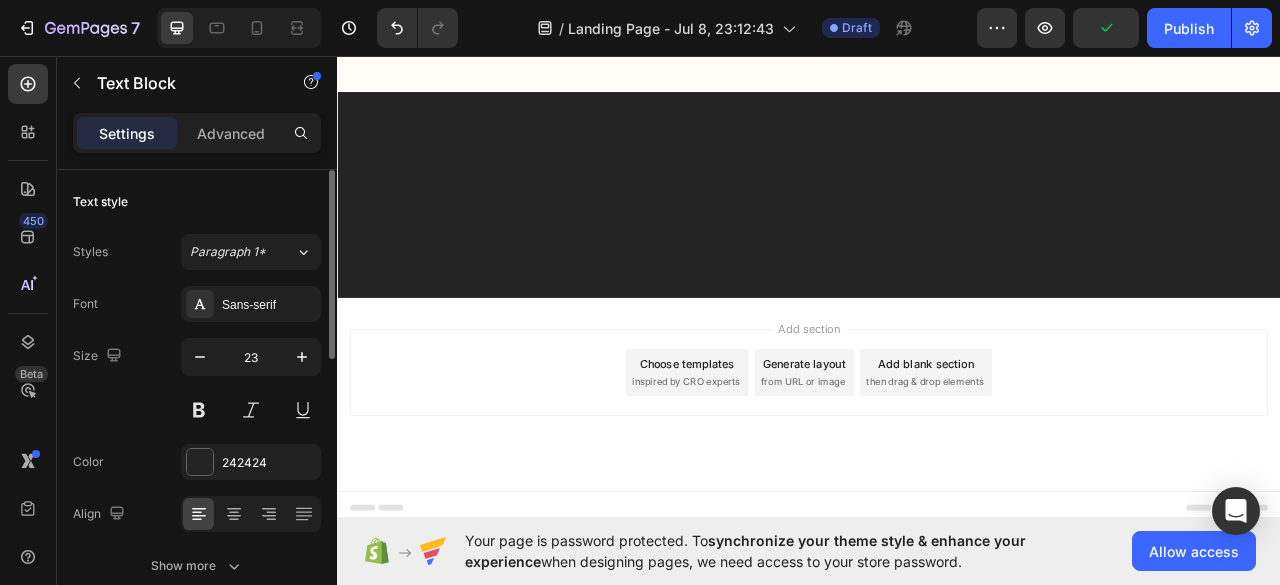 click on "Das hier geht nicht nur um  dich ." at bounding box center [781, -2235] 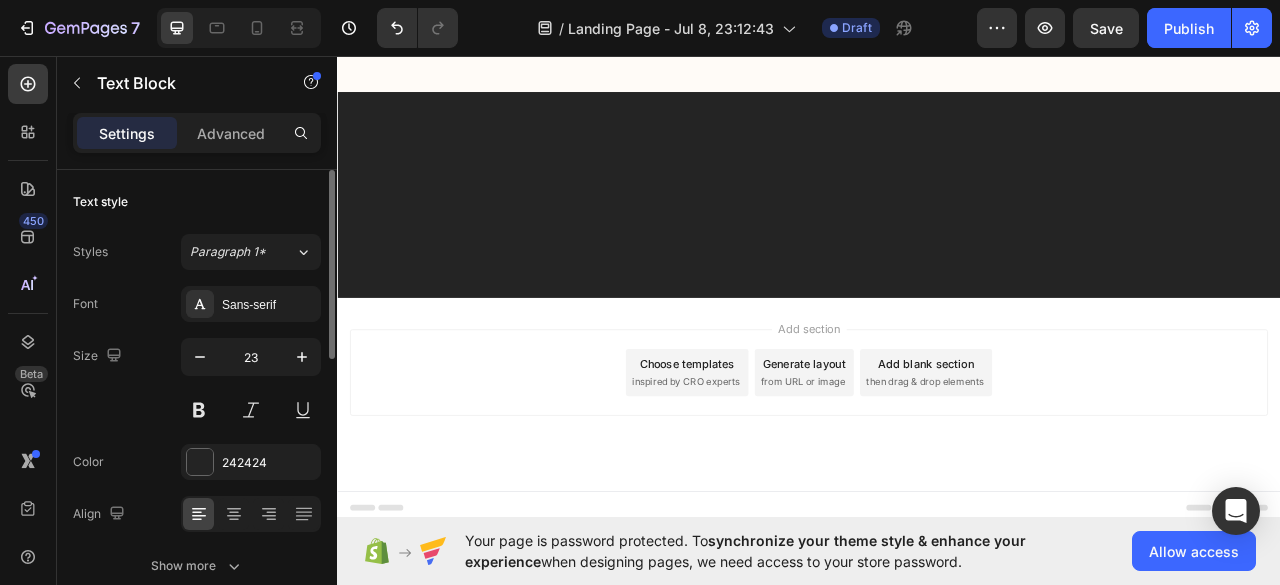 click on "👉 Es geht auch um deine  Familie , die sich ständig Sorgen macht und dafür betet, dass es dir besser geht – während du zögerst, etwas zu verändern." at bounding box center [781, -2190] 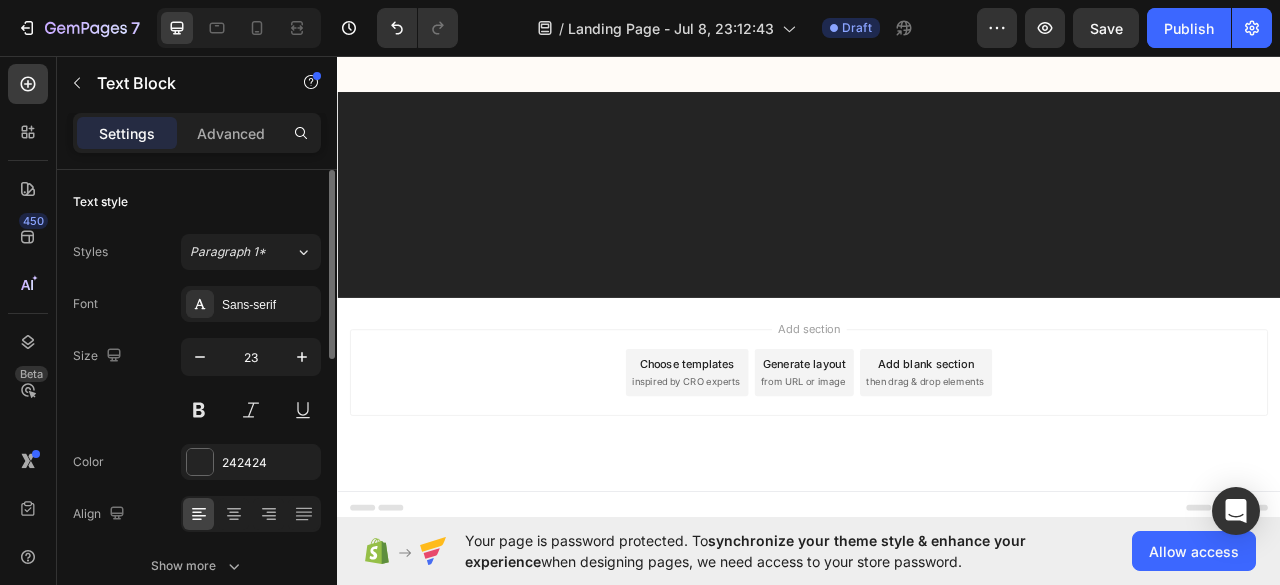 click on "👉 Es geht um deine  Kinder und Enkelkinder , die nie wieder einen gemütlichen Familienabend mit dir beim Film oder im Theater genießen können, weil du einfach nichts mehr richtig hörst." at bounding box center [781, -2116] 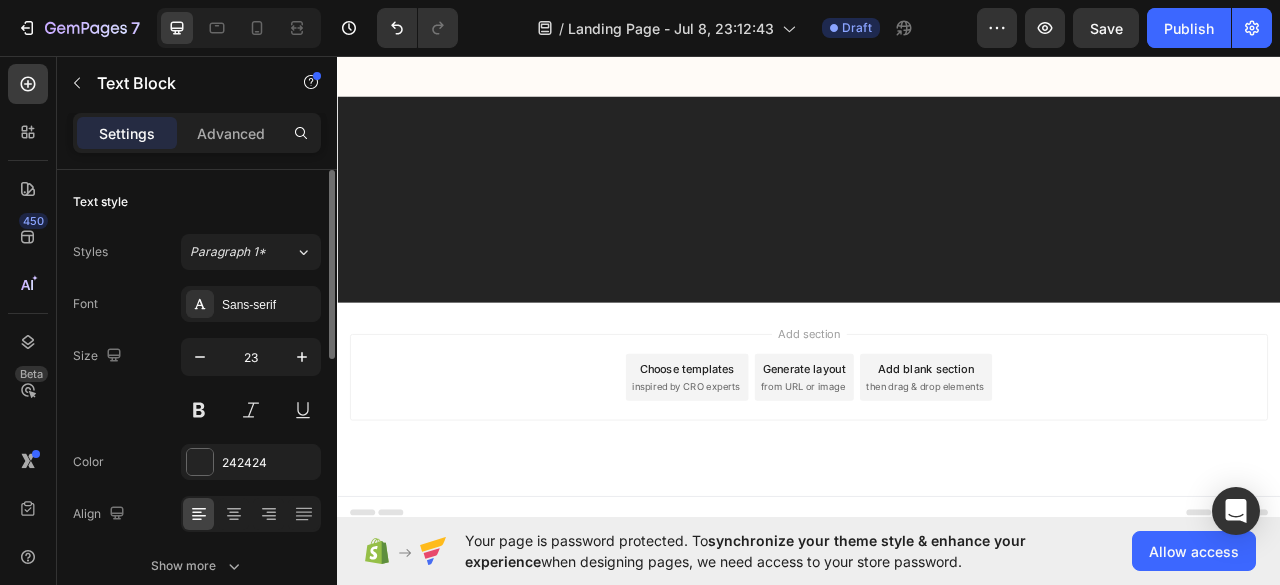 click on "Denk daran…" at bounding box center [781, -2409] 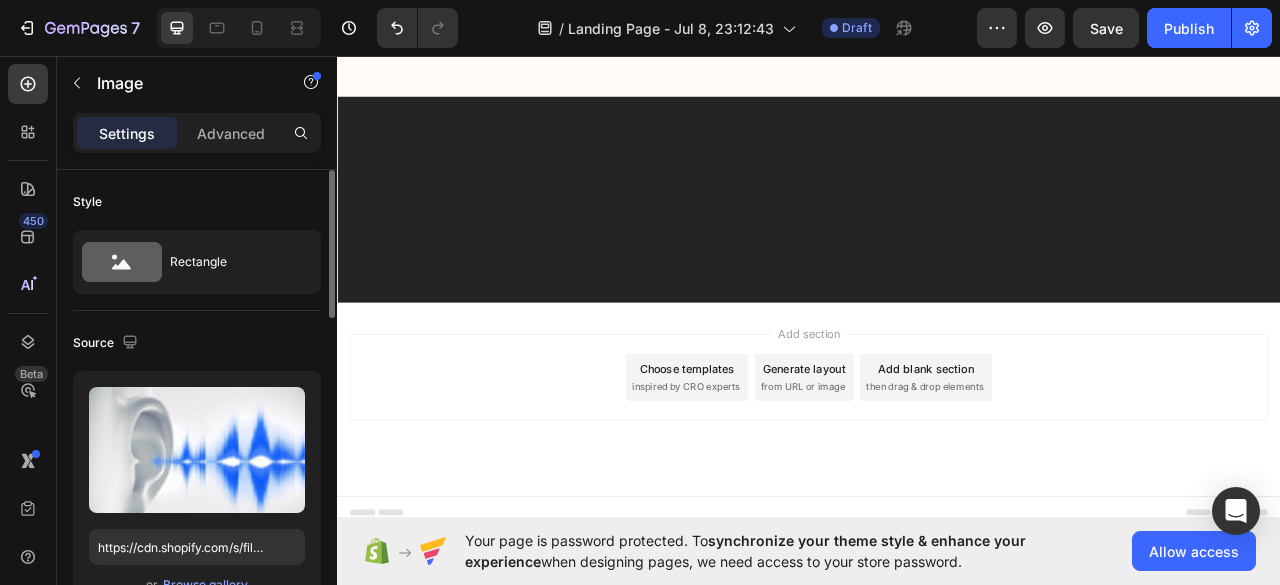 click at bounding box center (781, -2379) 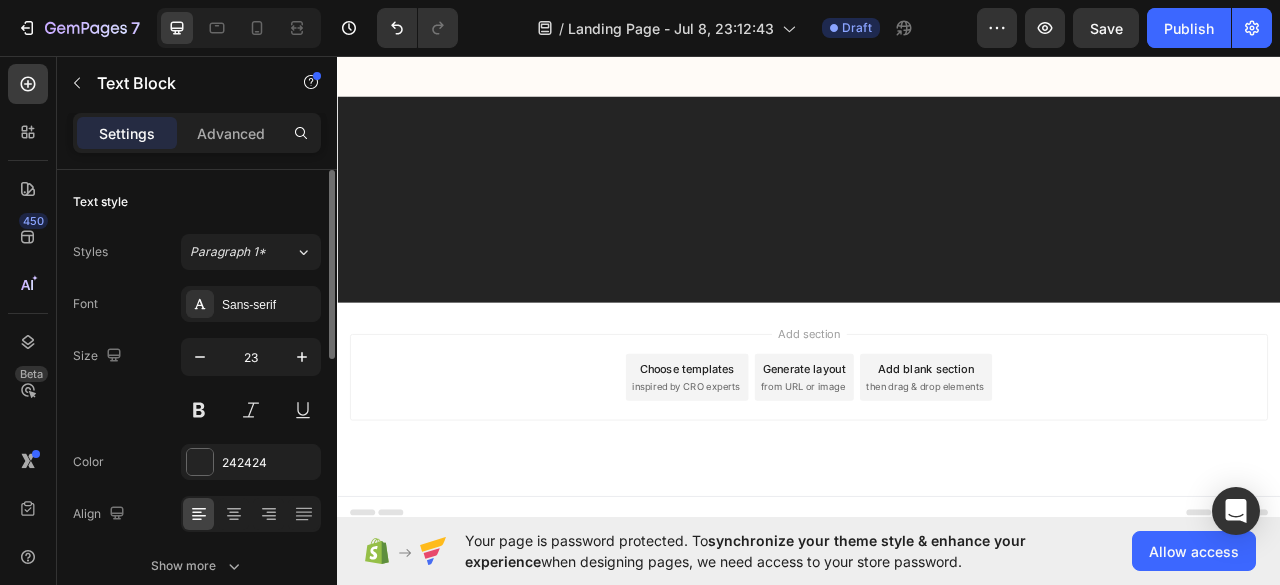 click at bounding box center (491, -2445) 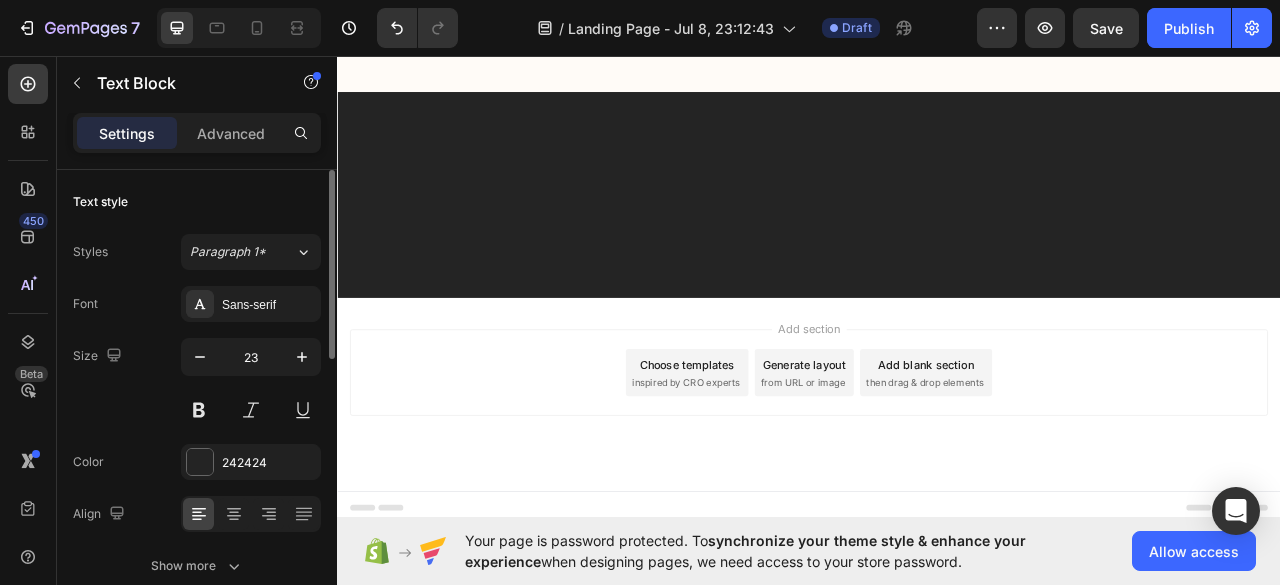 scroll, scrollTop: 22385, scrollLeft: 0, axis: vertical 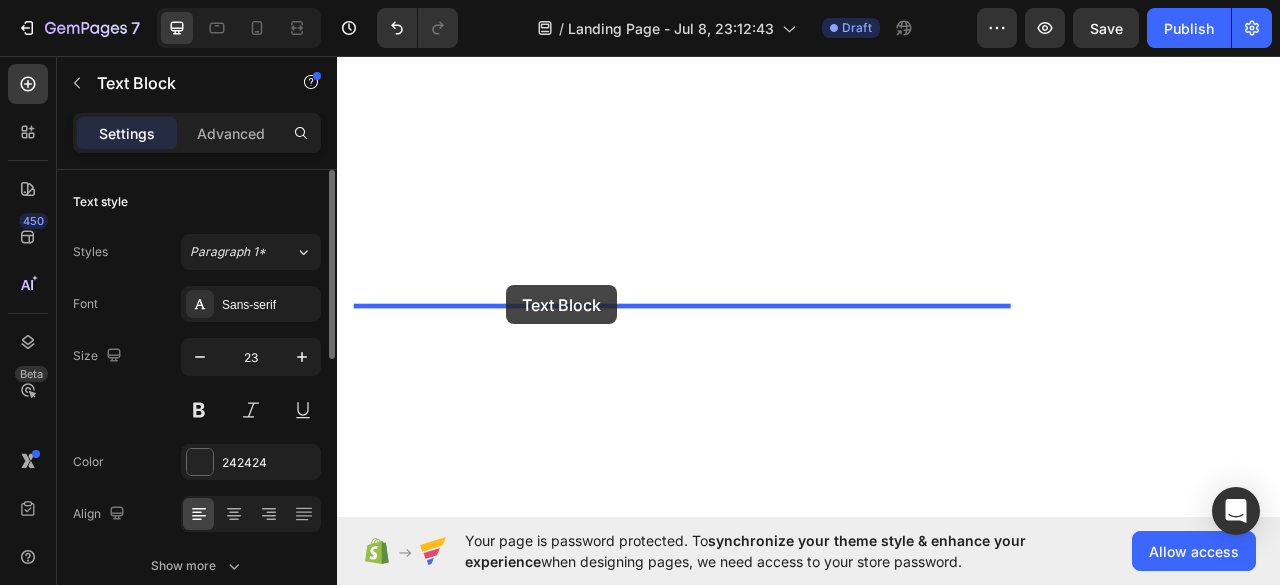 drag, startPoint x: 408, startPoint y: 95, endPoint x: 552, endPoint y: 349, distance: 291.97946 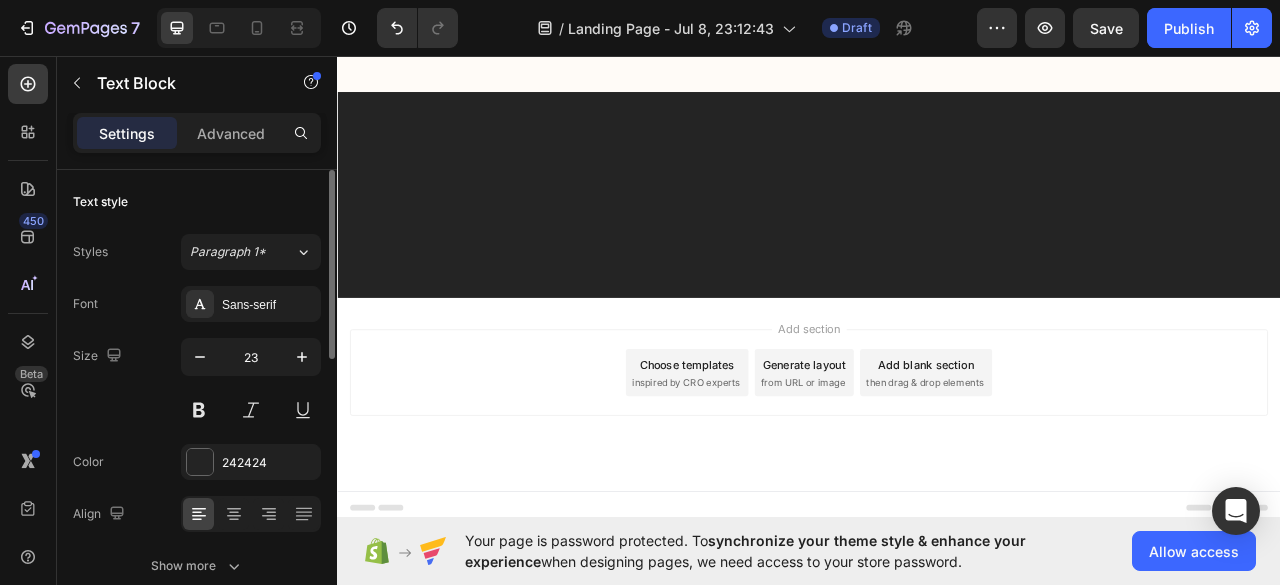 scroll, scrollTop: 22741, scrollLeft: 0, axis: vertical 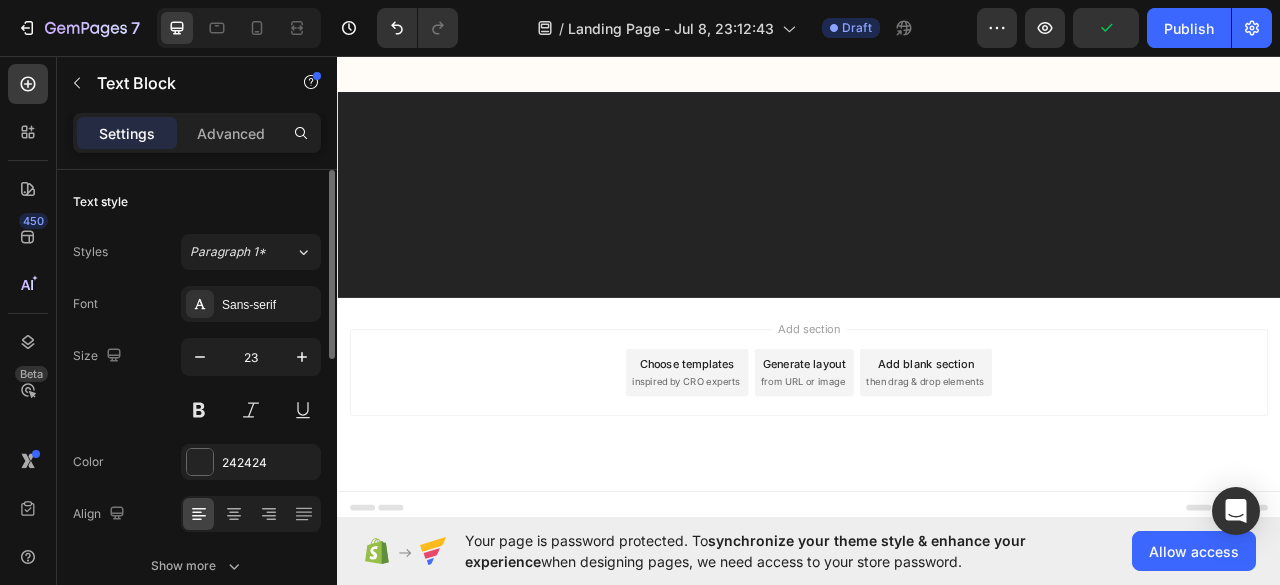 click on "Du kannst alles verändern. ✨" at bounding box center [781, -1952] 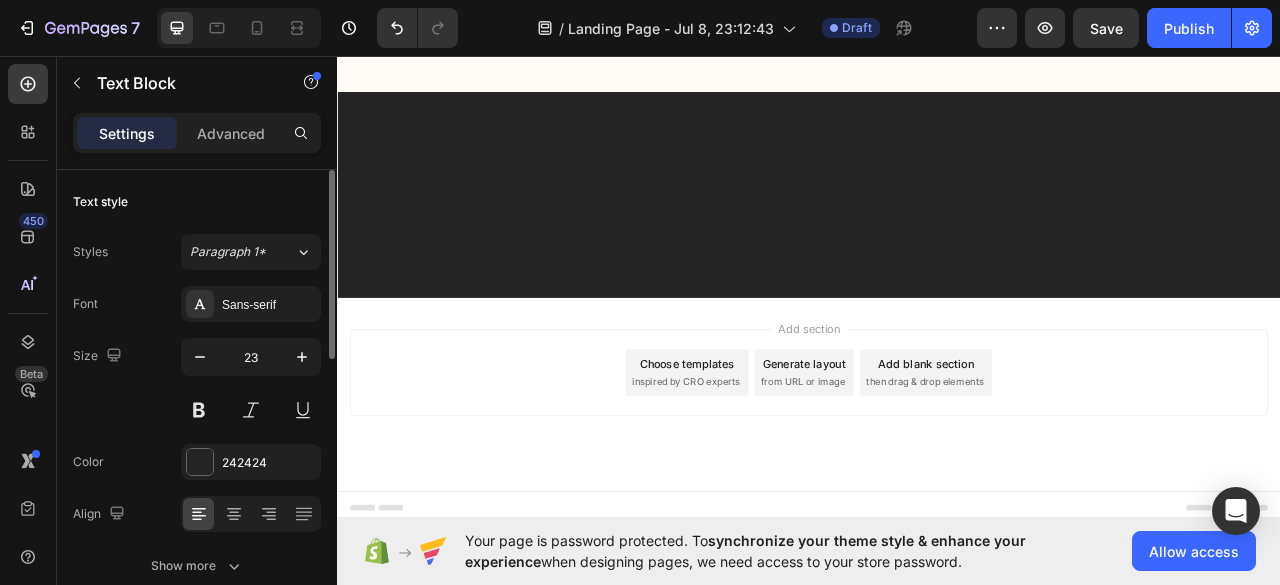 click on "👉 Mit  Ohrwohl®  bekommst du endlich die  Formel , nach der du so lange gesucht hast. 👉 Du kannst dir dein  Leben zurückholen . 👉 Und du kannst es wieder  wirklich genießen  – ohne Einschränkungen, ohne ständiges Rauschen, ohne Sorgen." at bounding box center [781, -1862] 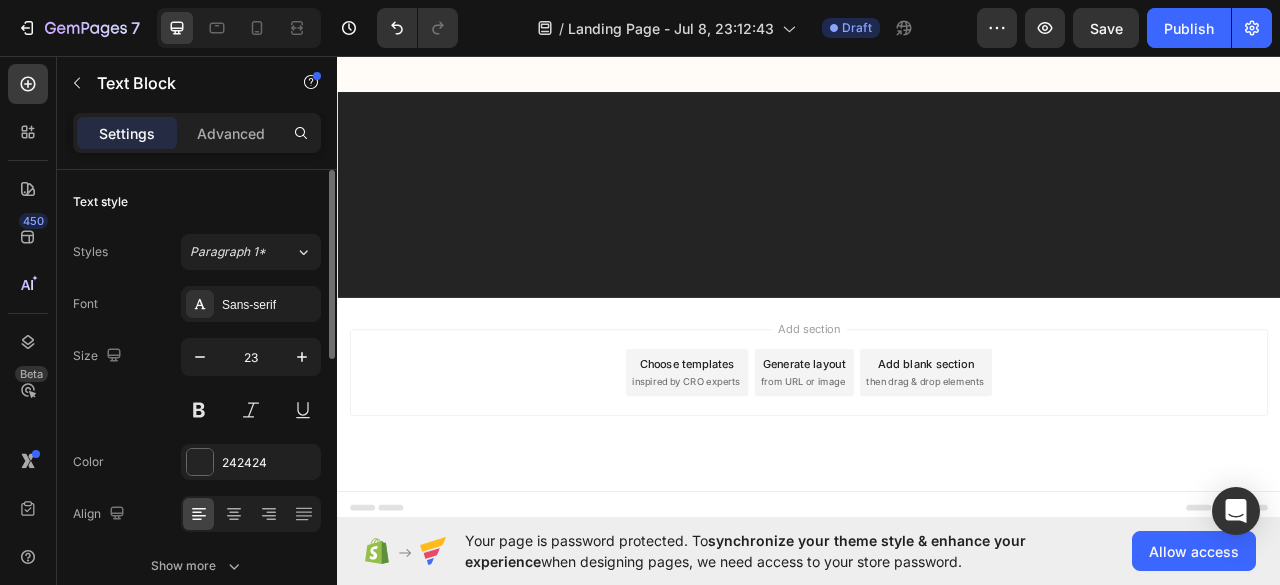 click on "⁠⁠⁠⁠⁠⁠⁠ 👉 Du kannst dir dein  Leben zurückholen . 👉 Und du kannst es wieder  wirklich genießen  – ohne Einschränkungen, ohne ständiges Rauschen, ohne Sorgen." at bounding box center [781, -1847] 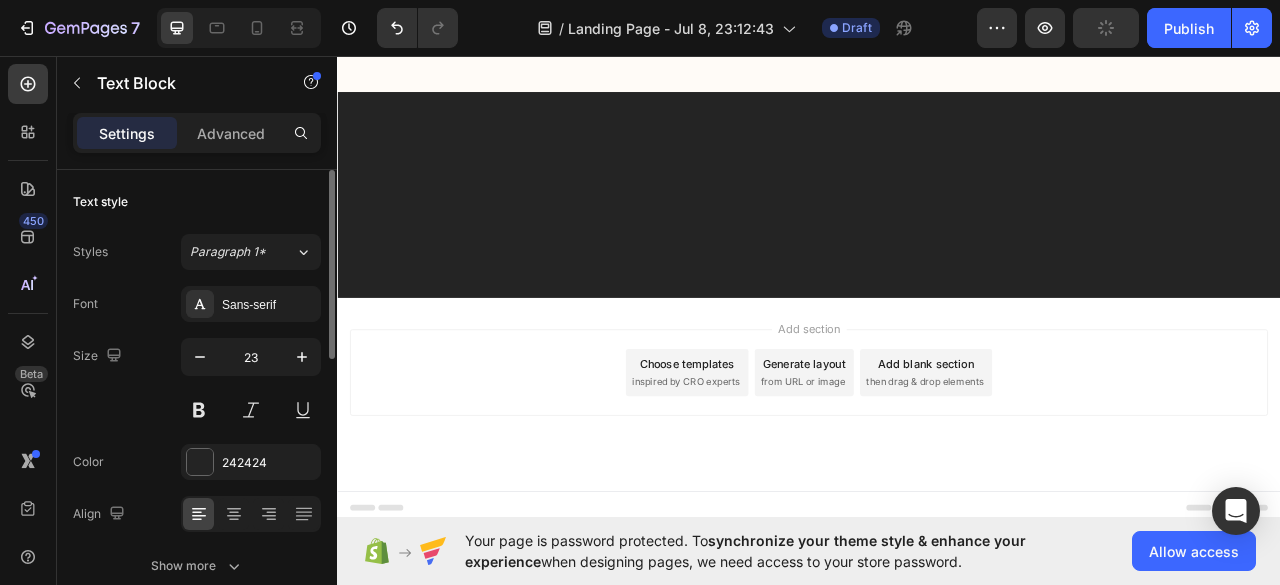scroll, scrollTop: 22341, scrollLeft: 0, axis: vertical 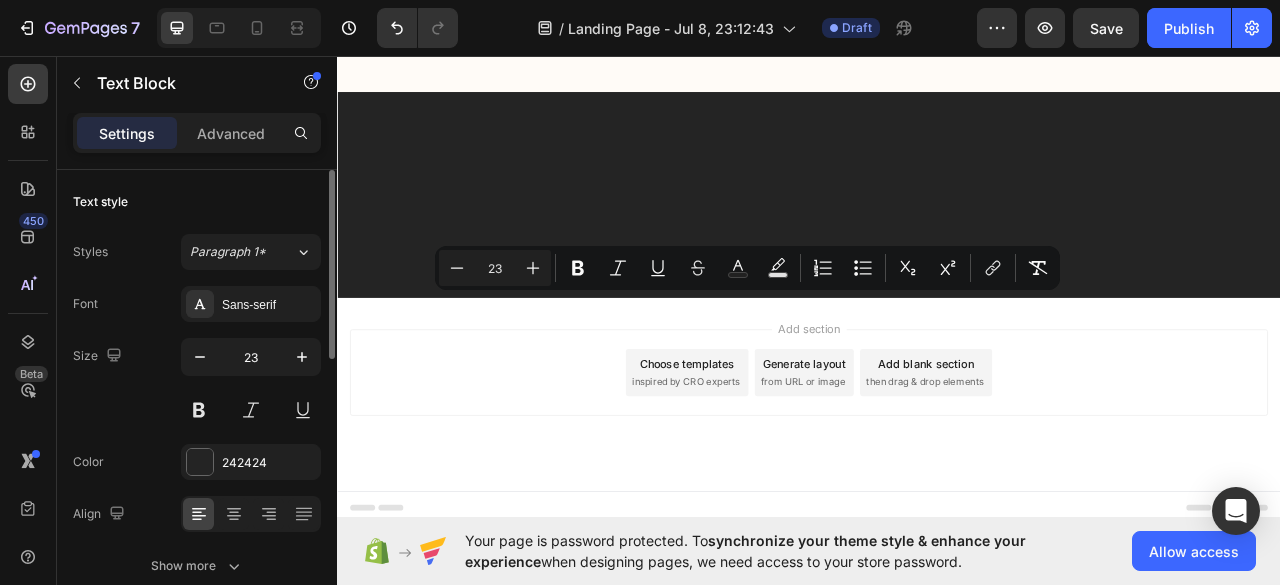 drag, startPoint x: 740, startPoint y: 615, endPoint x: 362, endPoint y: 358, distance: 457.0919 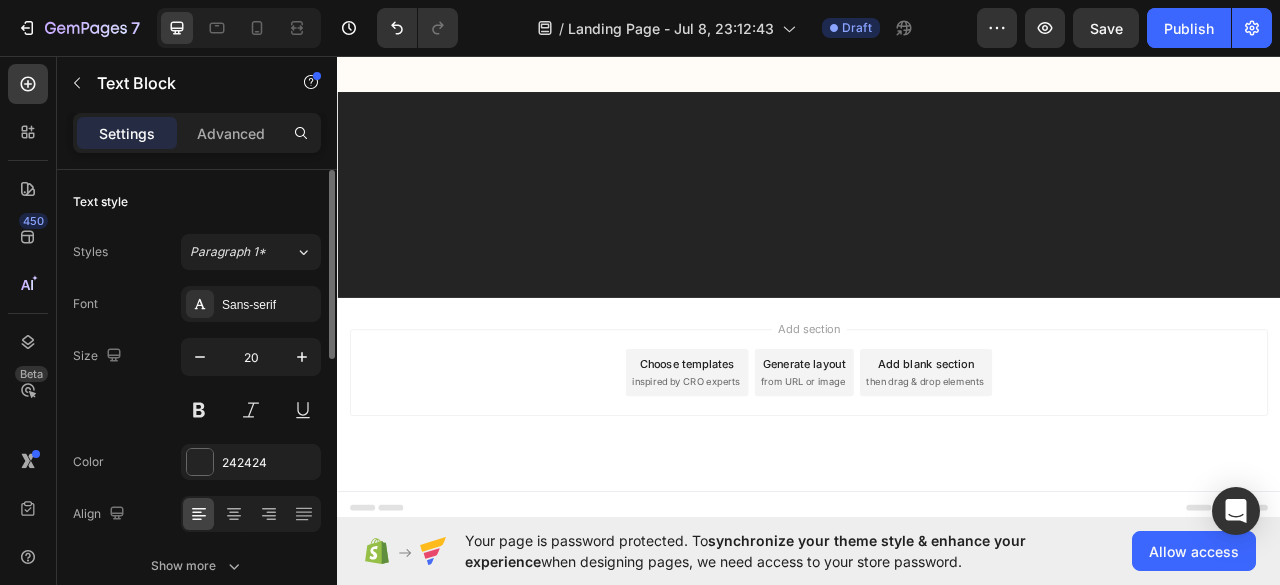 click on "Ein einmaliges Angebot – nur jetzt verfügbar." at bounding box center [660, -2114] 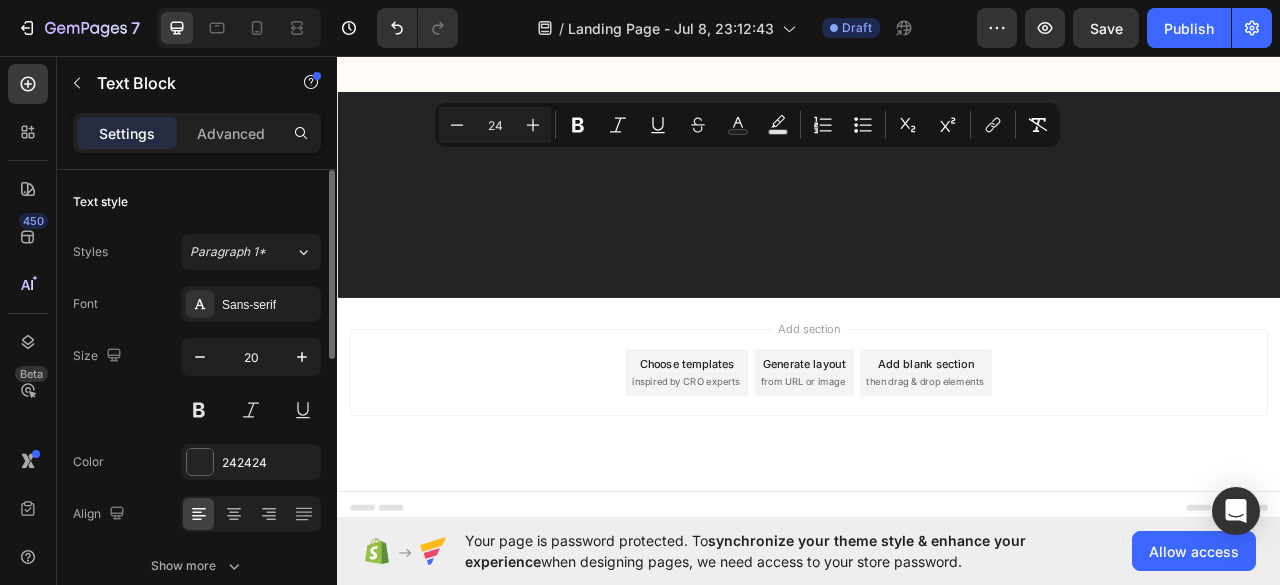 drag, startPoint x: 923, startPoint y: 304, endPoint x: 381, endPoint y: 190, distance: 553.8592 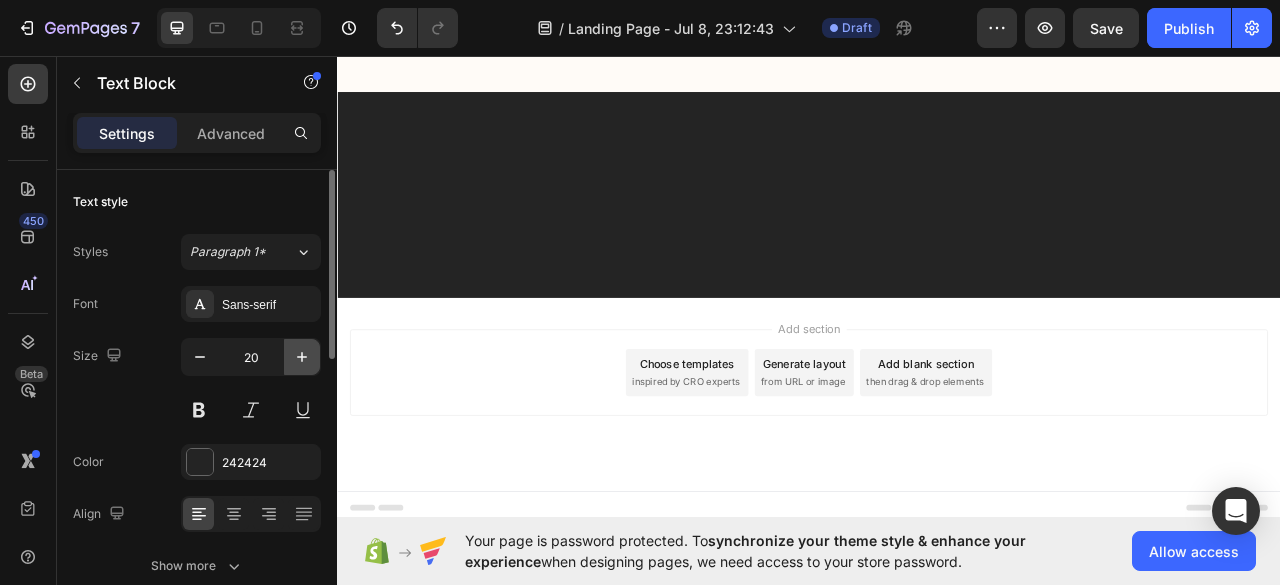 click at bounding box center (302, 357) 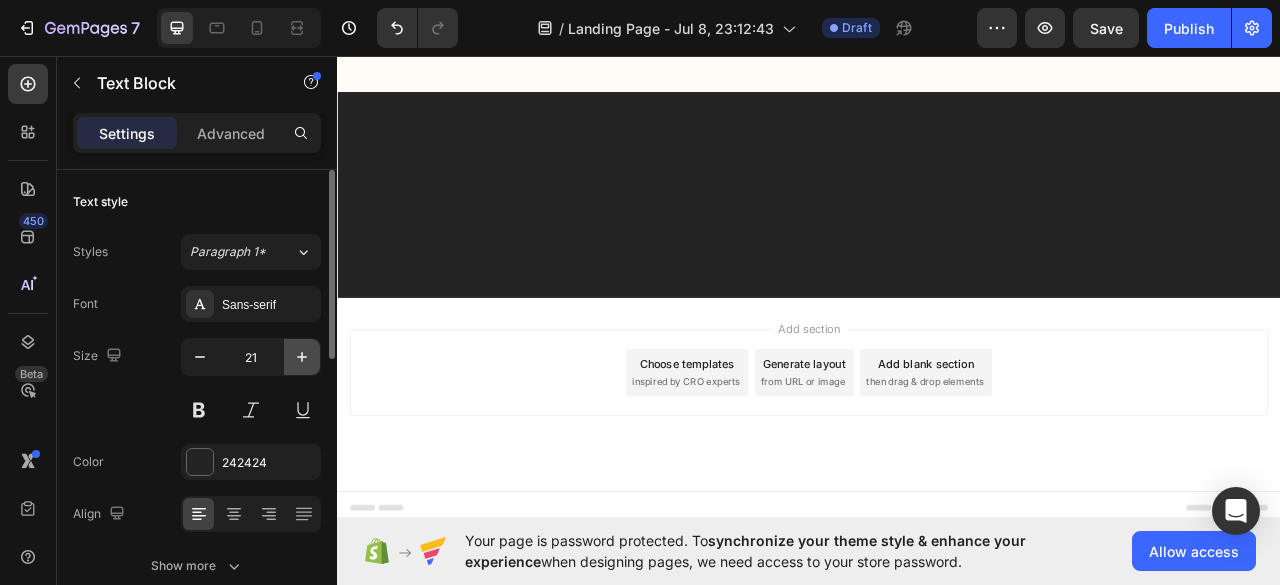 click at bounding box center [302, 357] 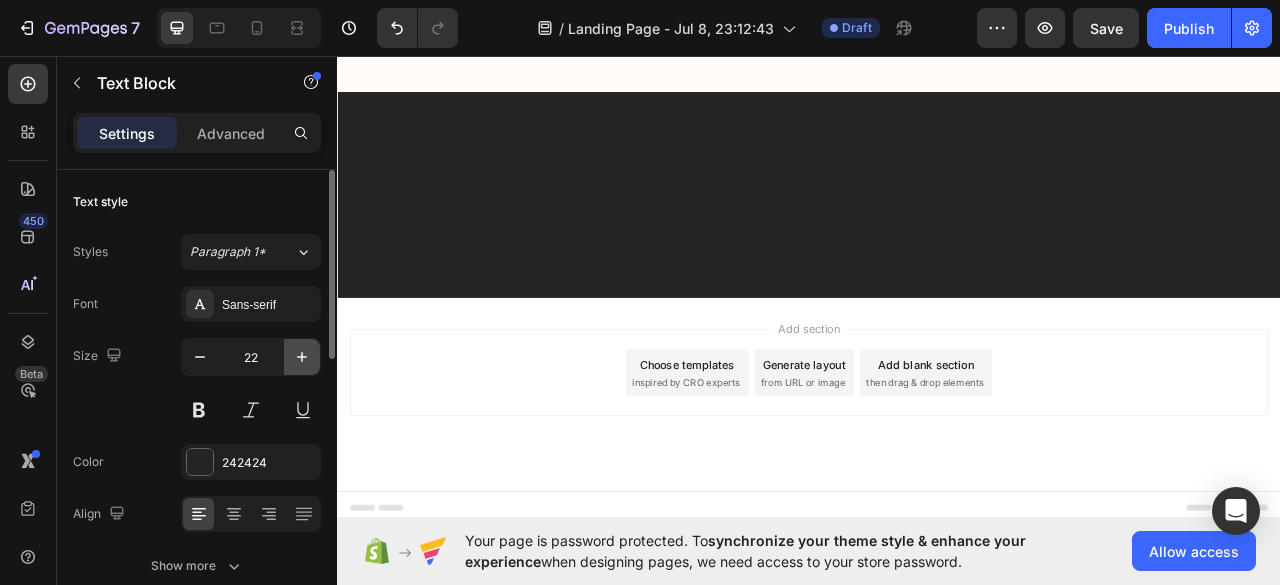 click at bounding box center (302, 357) 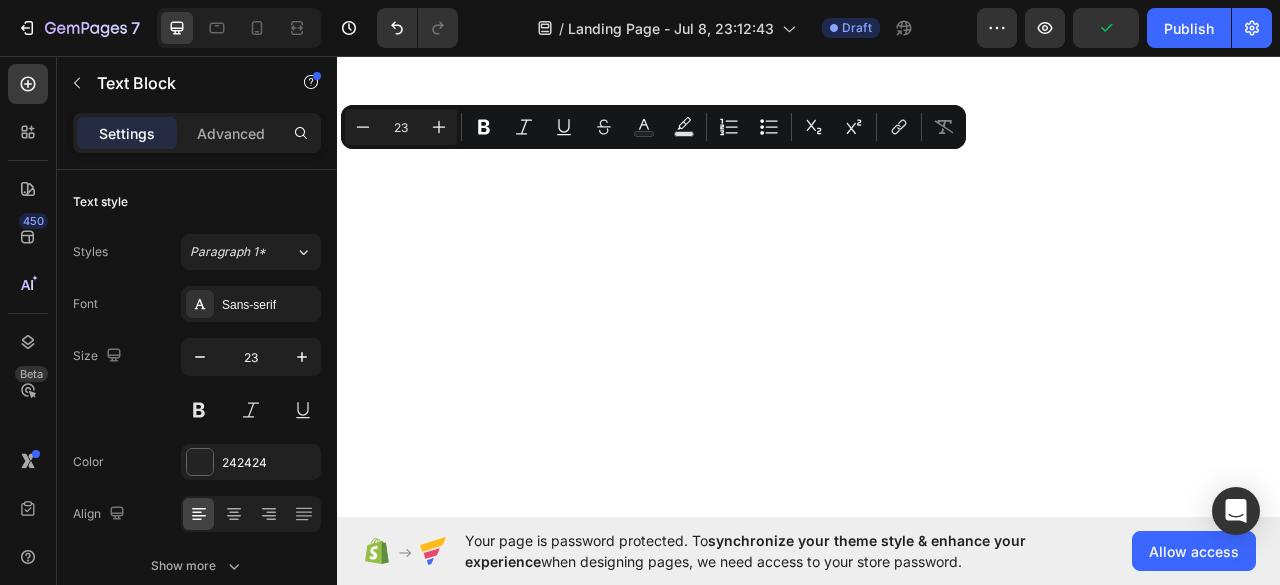 scroll, scrollTop: 0, scrollLeft: 0, axis: both 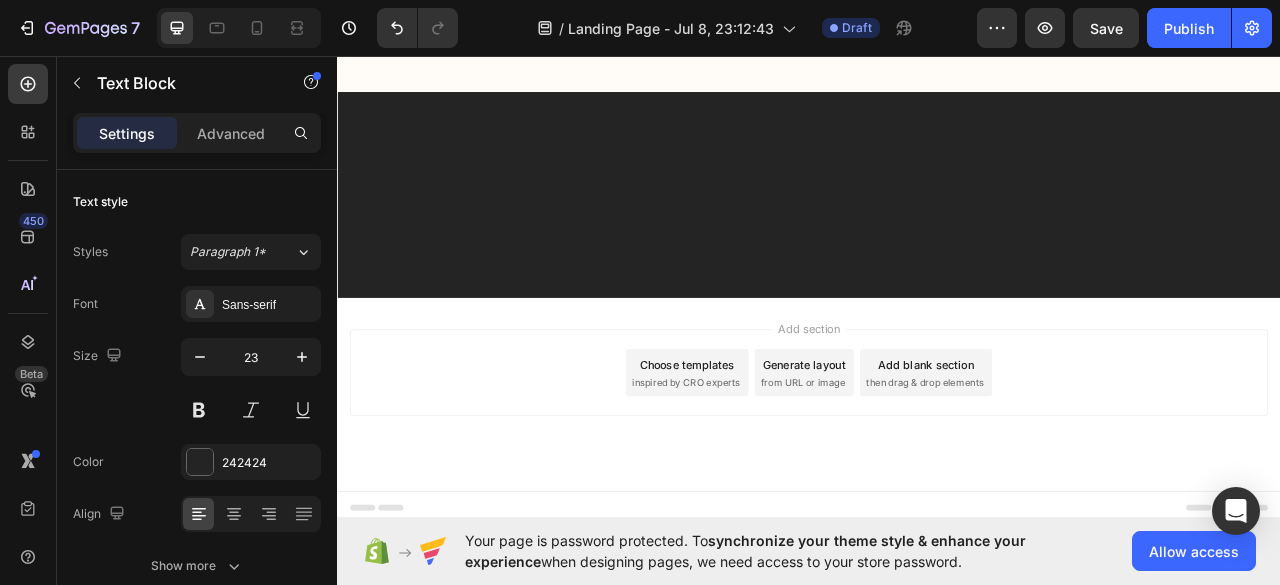 click on "👉 Mit  Ohrwohl®  bekommst du endlich die  Formel , nach der du so lange gesucht hast." at bounding box center (781, -2278) 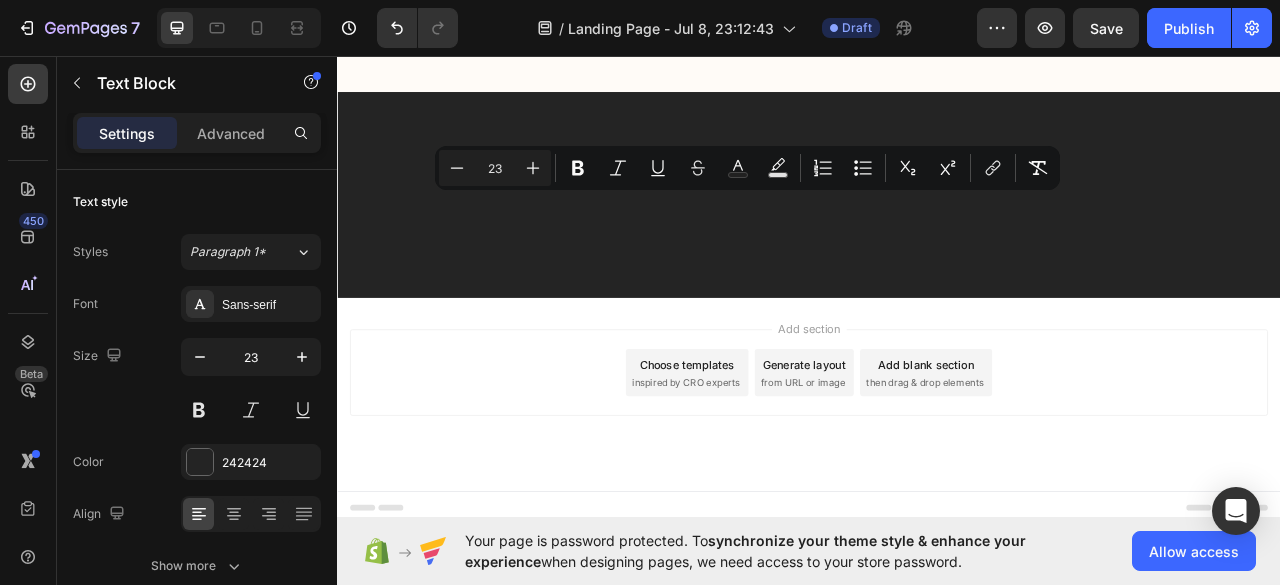 drag, startPoint x: 725, startPoint y: 481, endPoint x: 363, endPoint y: 246, distance: 431.58893 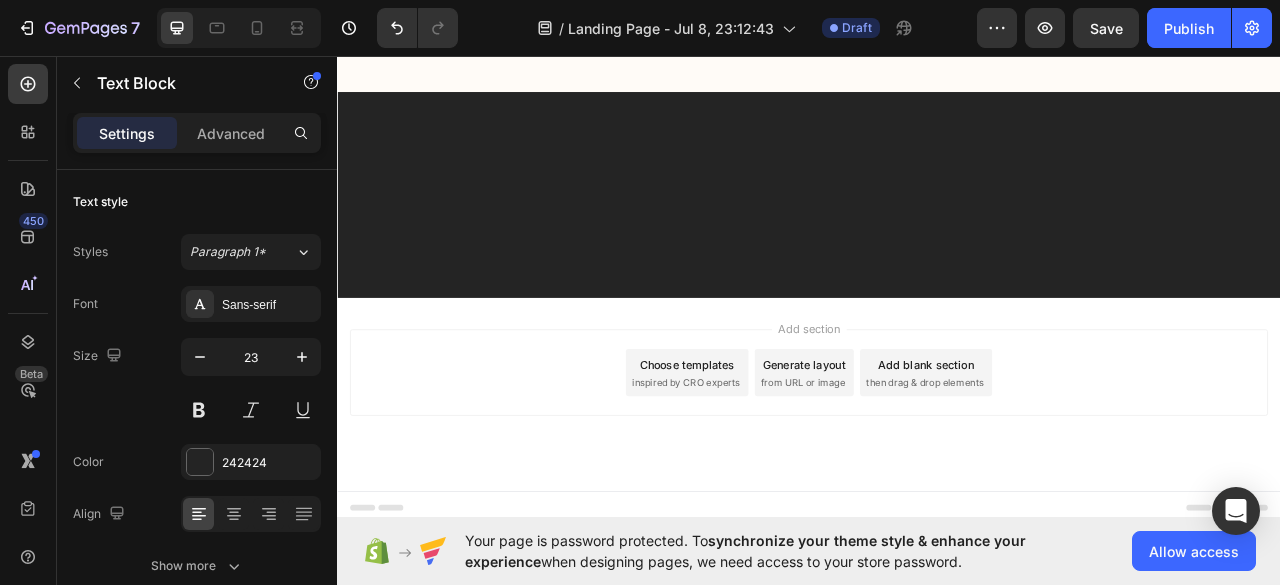 click on "Viele meiner Patienten haben es bereits geschafft – und du kannst es auch. ✅" at bounding box center (781, -2071) 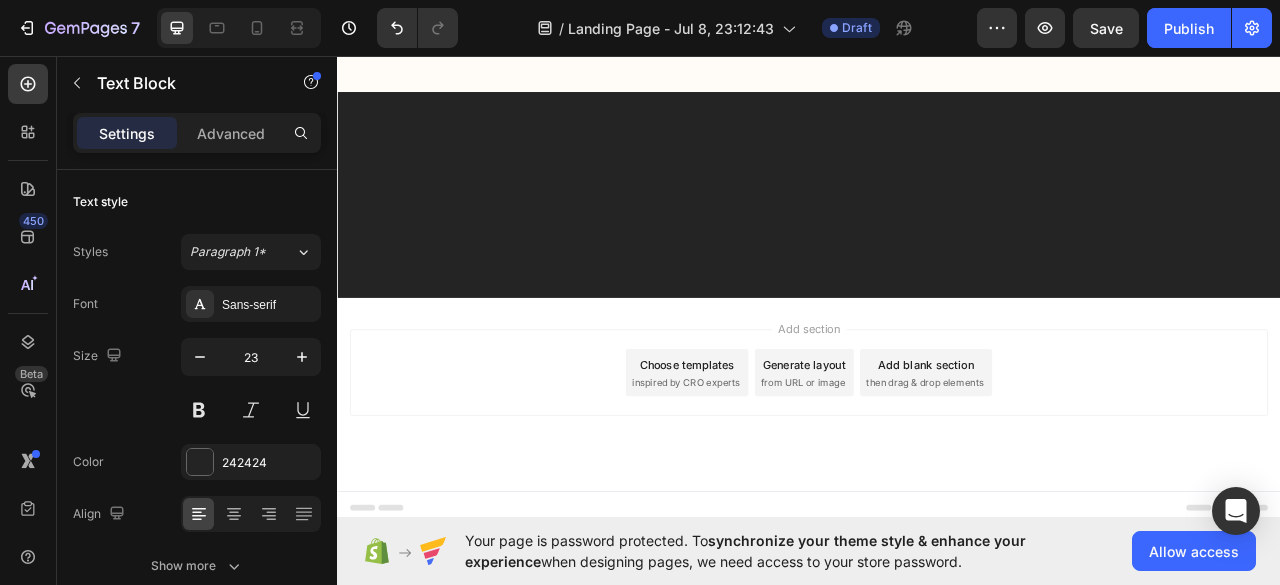 click on "Alles, was du brauchst, ist ein wenig Unterstützung durch das  beste natürliche Mittel , das ich kenne: unser  Ohrwohl® Hörwiederherstellungs-Spray . 🌿" at bounding box center [781, -2026] 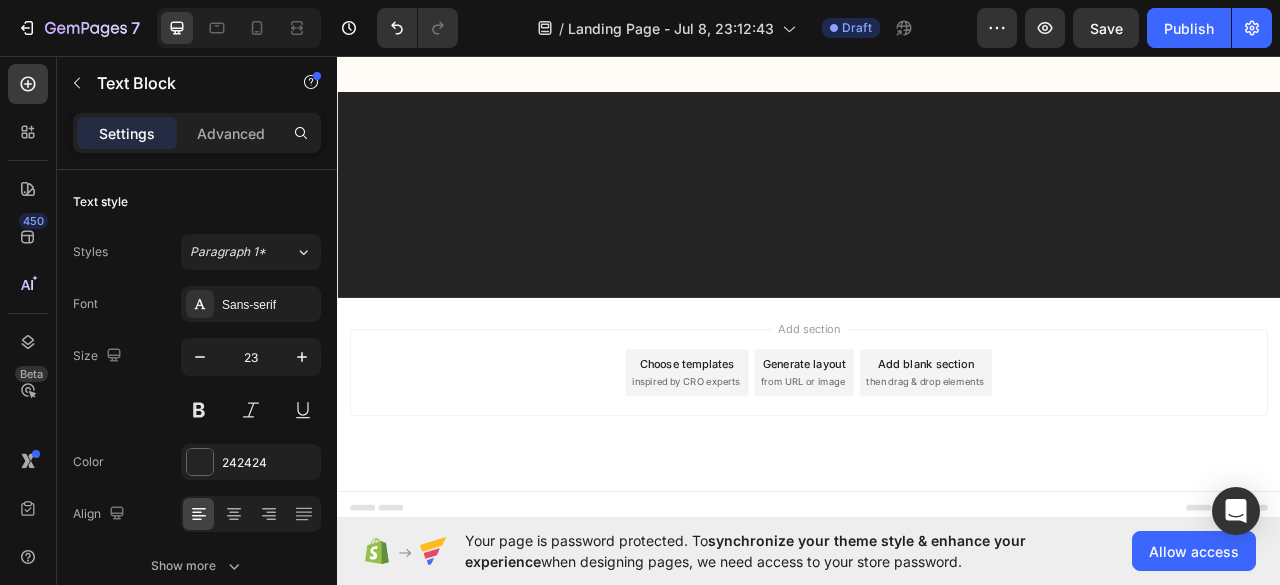 click on "Also, ohne lange Umschweife…" at bounding box center [781, -1981] 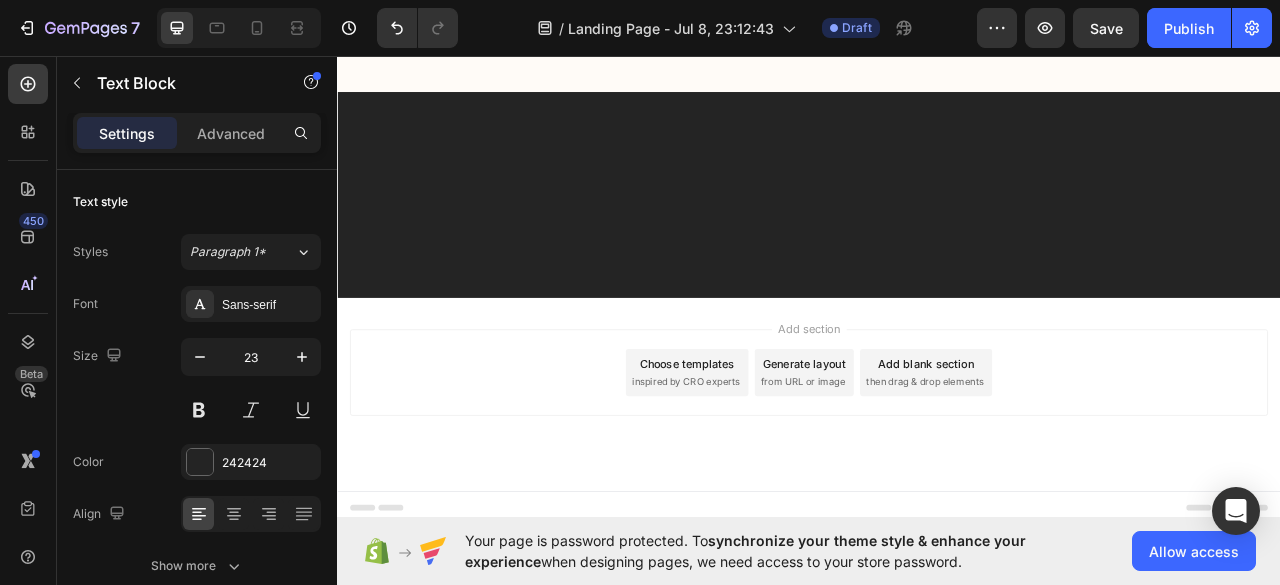 click on "👉 Wenn du bereit bist, die  richtige Entscheidung  zu treffen… 👉 Dann klicke jetzt auf den großen grünen Button unten und sichere dir dein  Ohrwohl® ." at bounding box center (781, -1922) 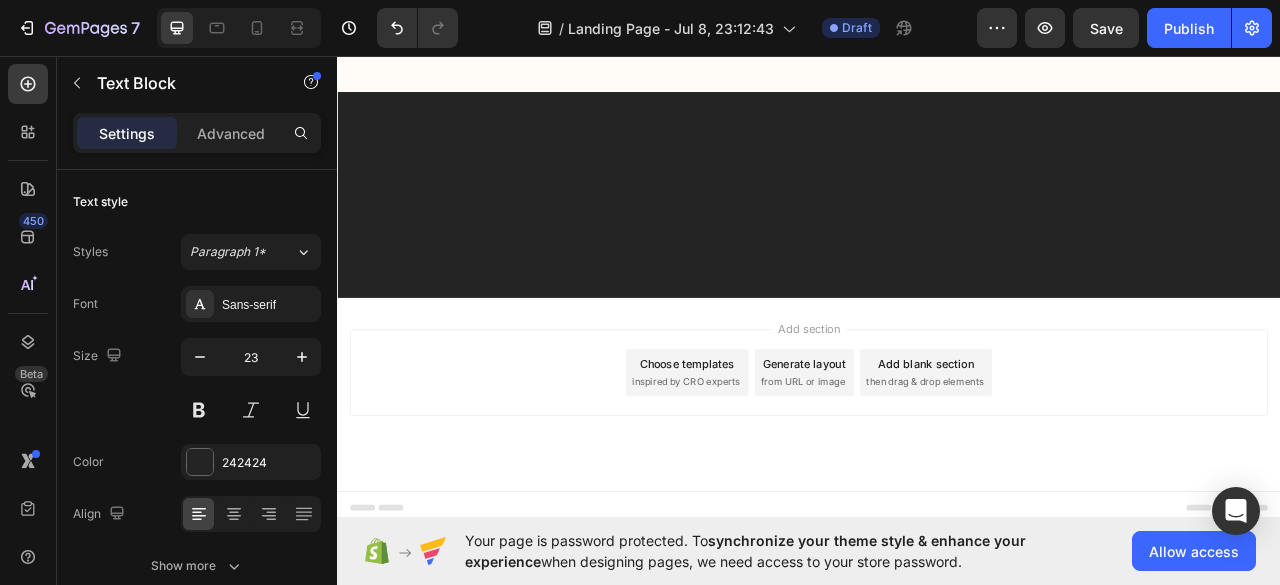 scroll, scrollTop: 22241, scrollLeft: 0, axis: vertical 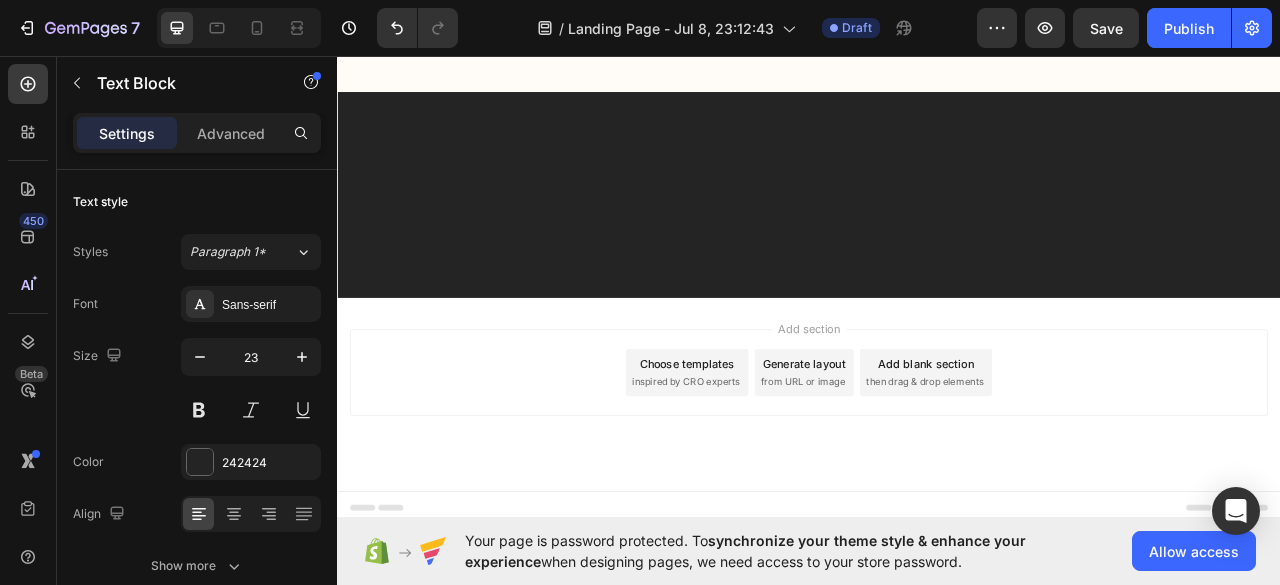 click on "👉 Und du kannst es wieder  wirklich genießen  – ohne Einschränkungen, ohne ständiges Rauschen, ohne Sorgen." at bounding box center (781, -2293) 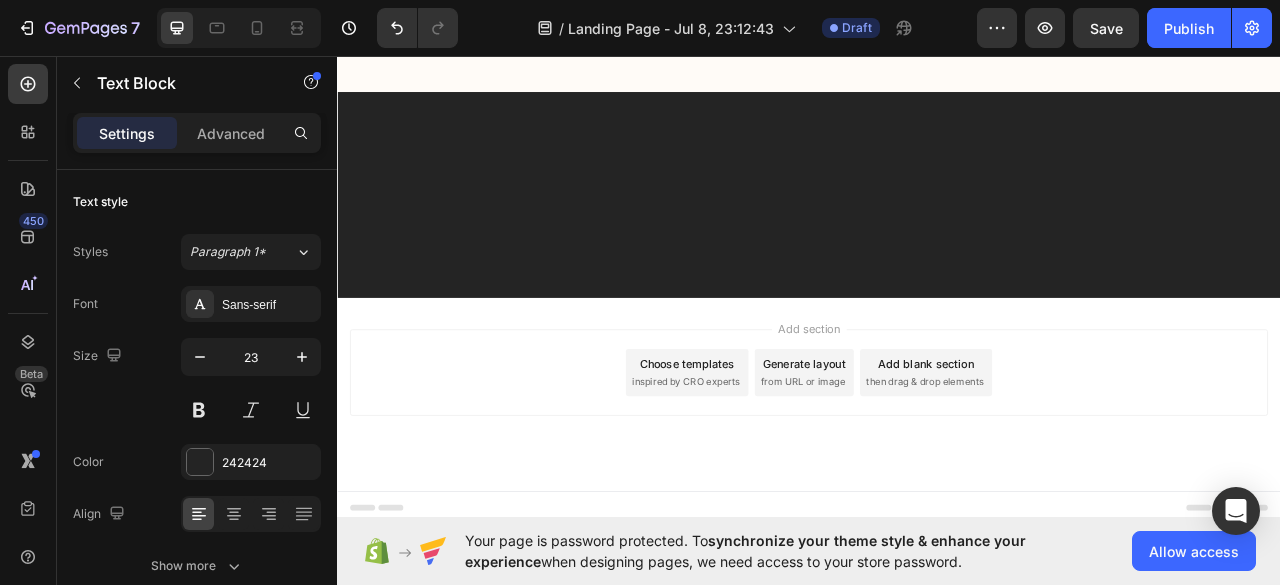 scroll, scrollTop: 22741, scrollLeft: 0, axis: vertical 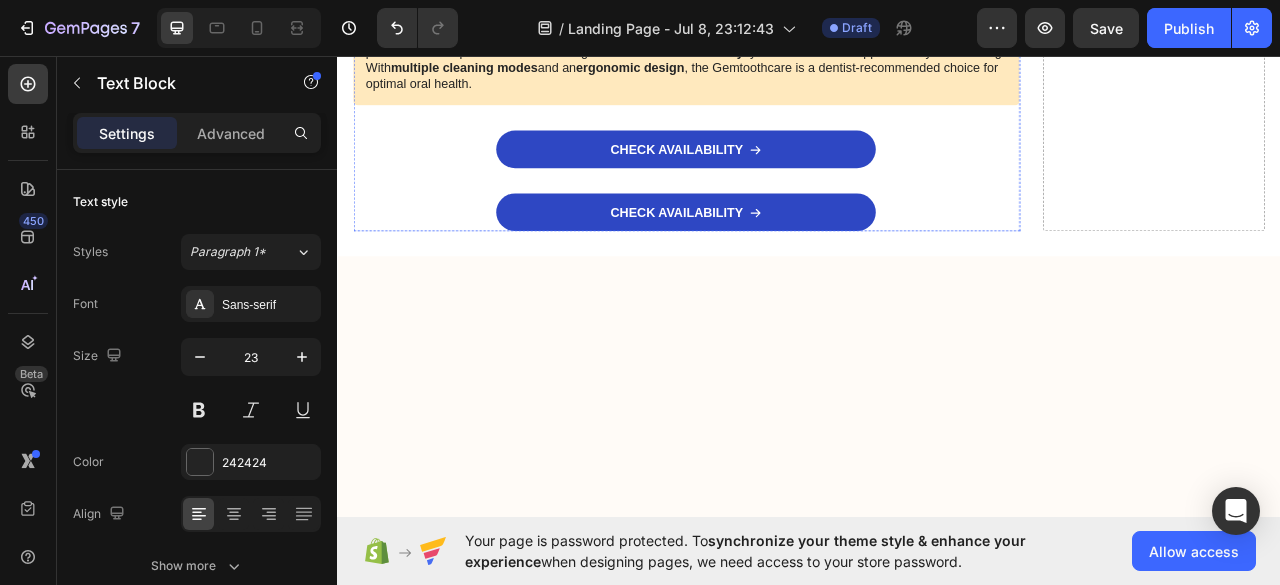 click on "SPARE HEUTE 50% AUF OHRWOHL" at bounding box center [781, -2287] 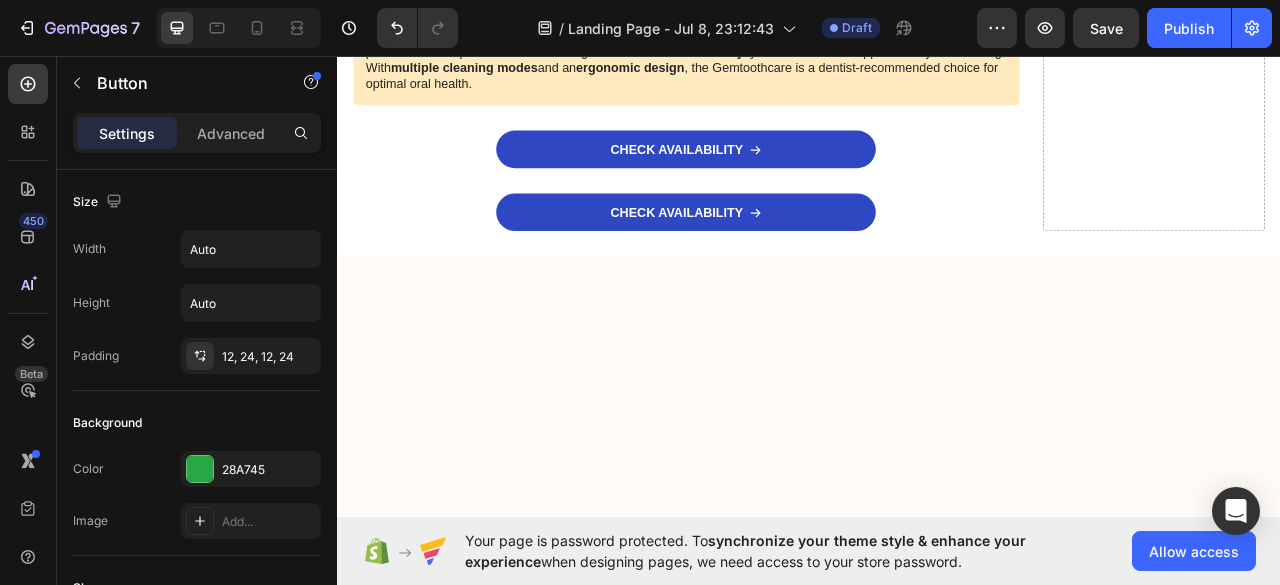 click 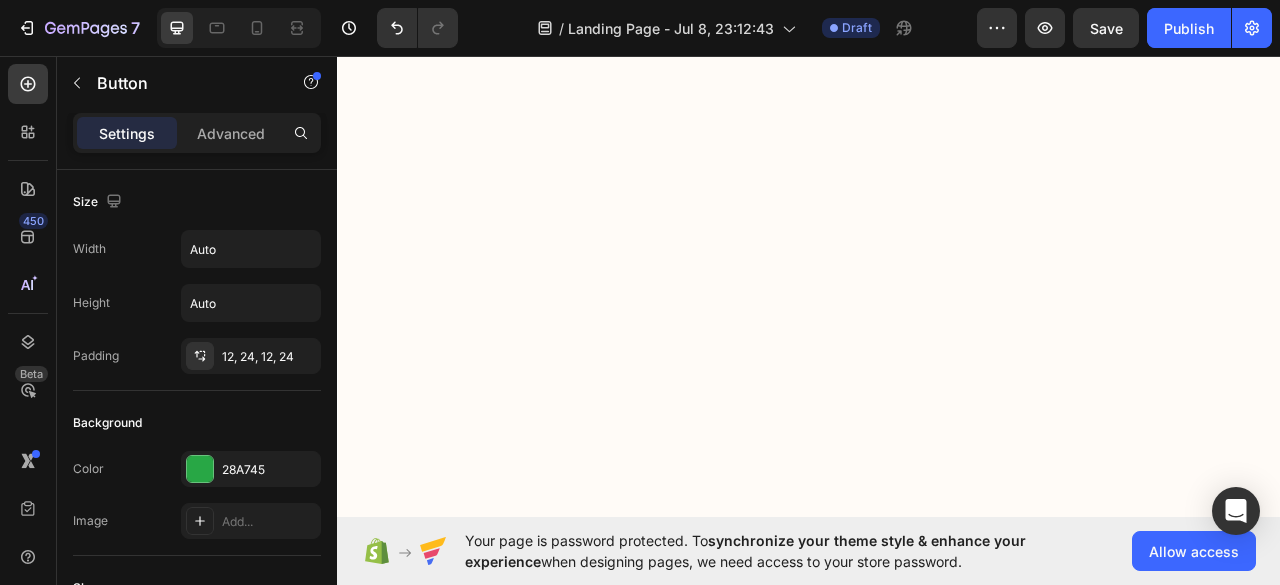 scroll, scrollTop: 20441, scrollLeft: 0, axis: vertical 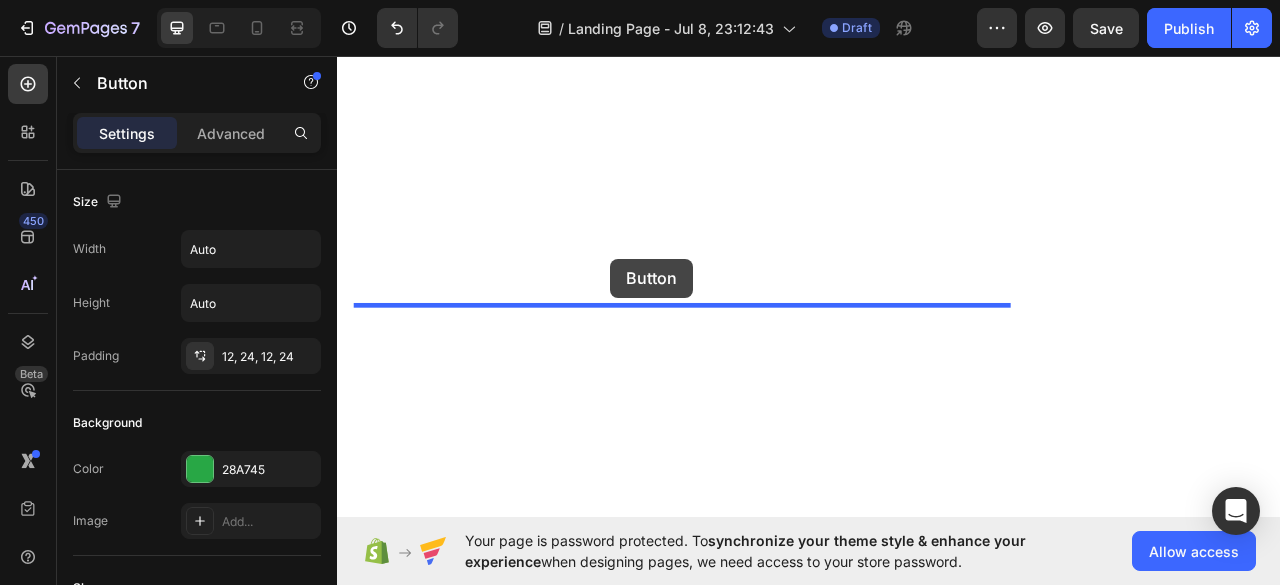 drag, startPoint x: 404, startPoint y: 129, endPoint x: 684, endPoint y: 315, distance: 336.14877 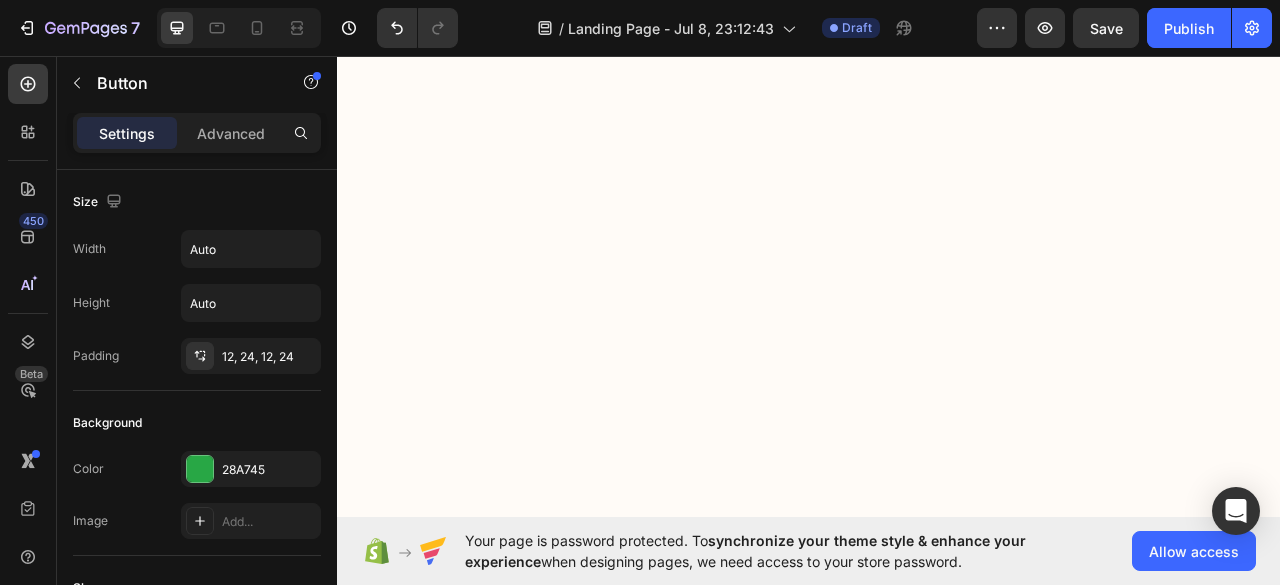 scroll, scrollTop: 21242, scrollLeft: 0, axis: vertical 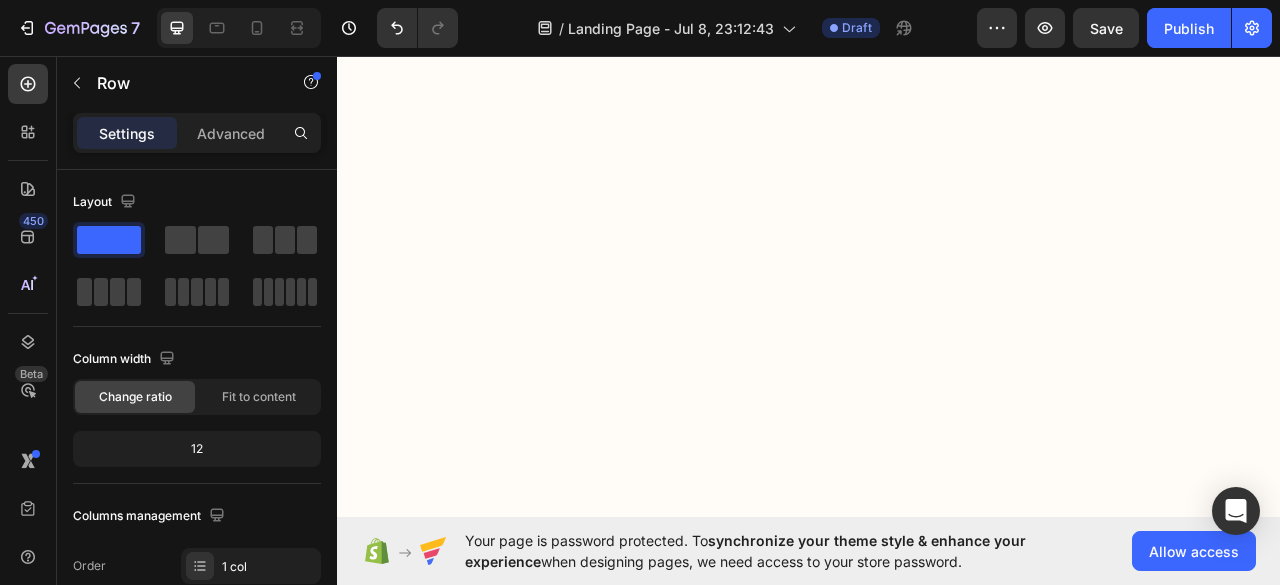 click at bounding box center [781, -2397] 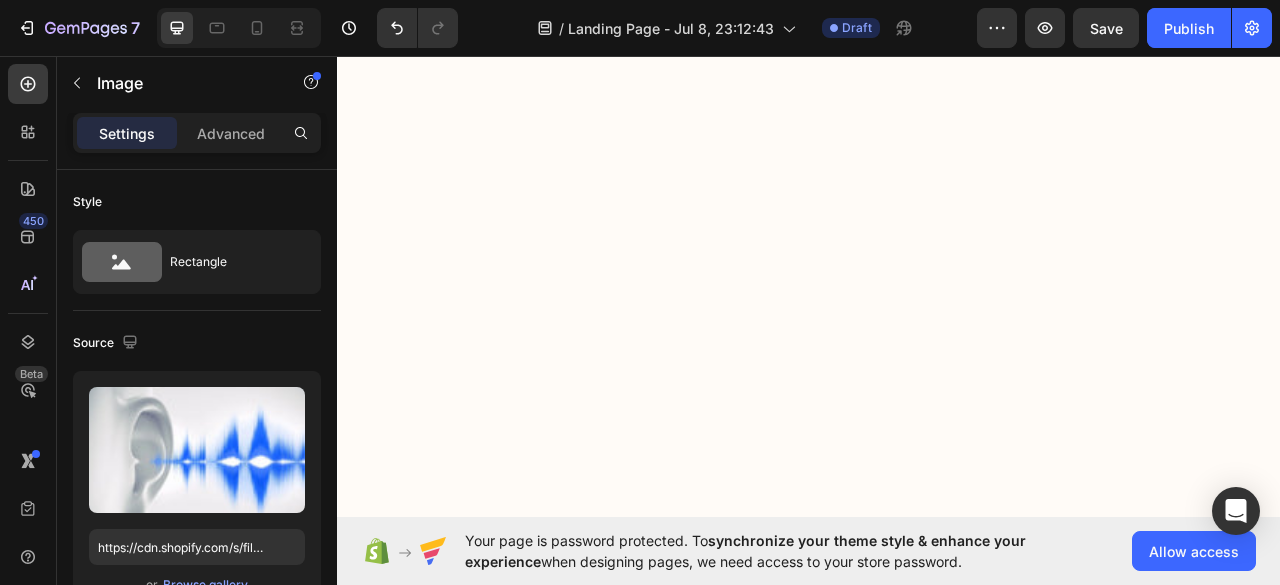 click at bounding box center (466, -2416) 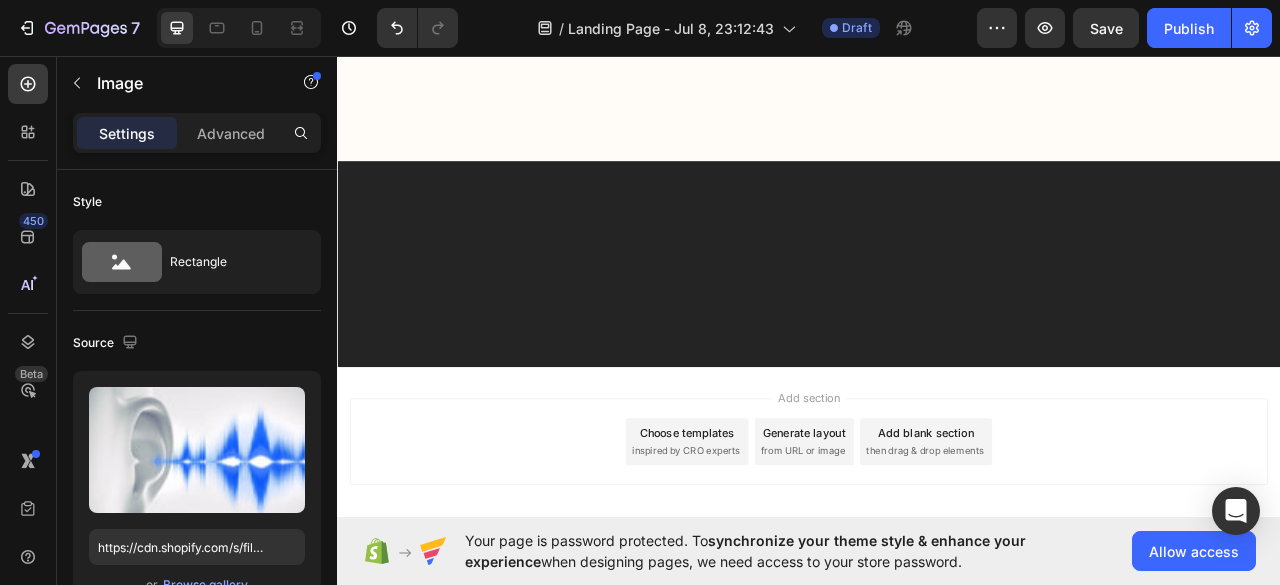 scroll, scrollTop: 21841, scrollLeft: 0, axis: vertical 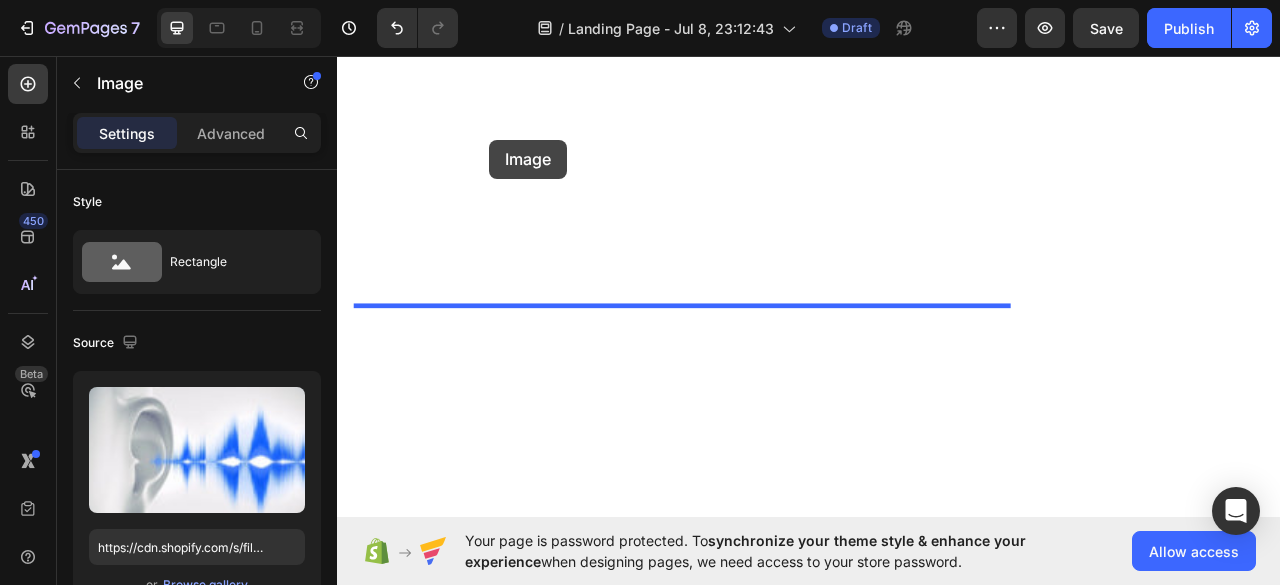 drag, startPoint x: 411, startPoint y: 103, endPoint x: 530, endPoint y: 164, distance: 133.7236 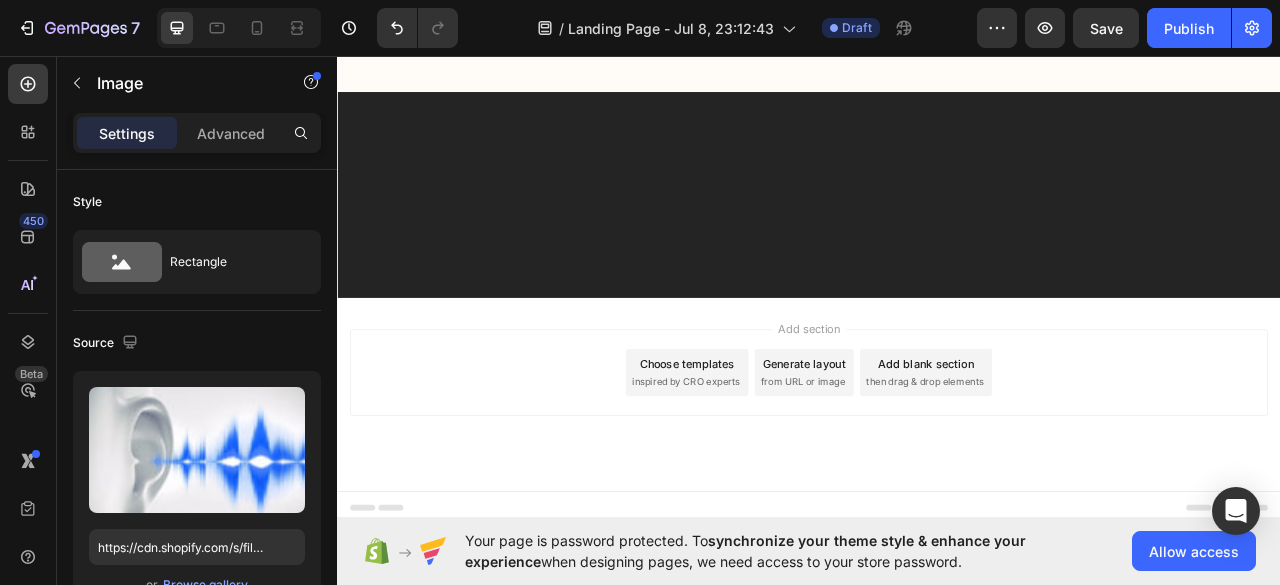 scroll, scrollTop: 23093, scrollLeft: 0, axis: vertical 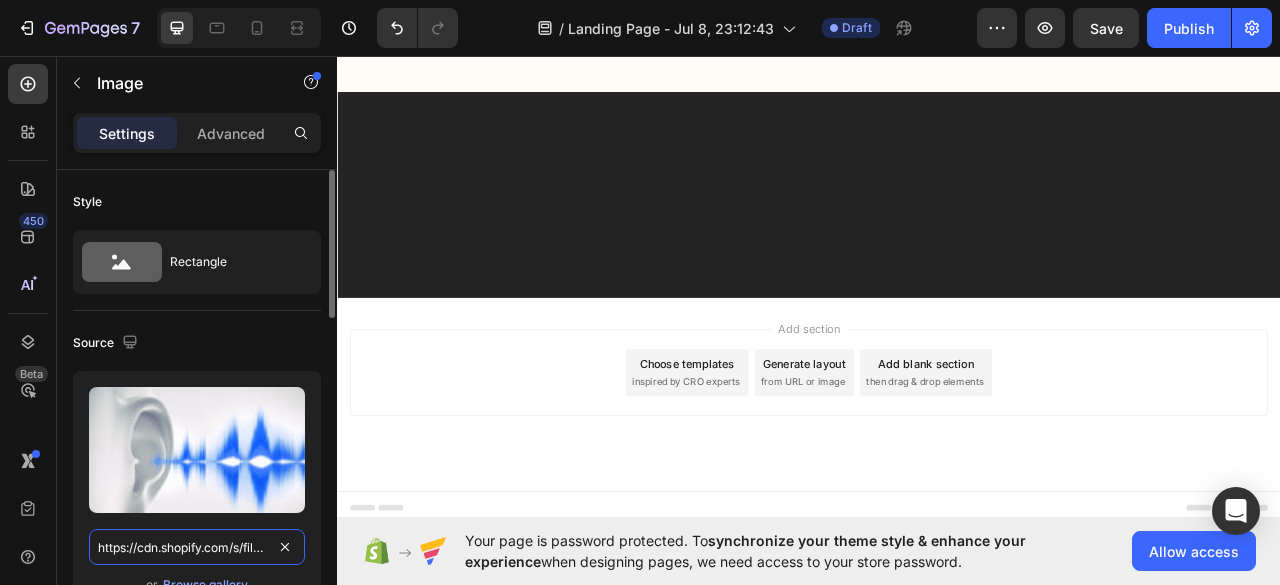 click on "https://cdn.shopify.com/s/files/1/0635/1650/8247/files/gempages_572790900653032672-028688c1-4581-4779-a7b7-a6fdac113292.webp" at bounding box center (197, 547) 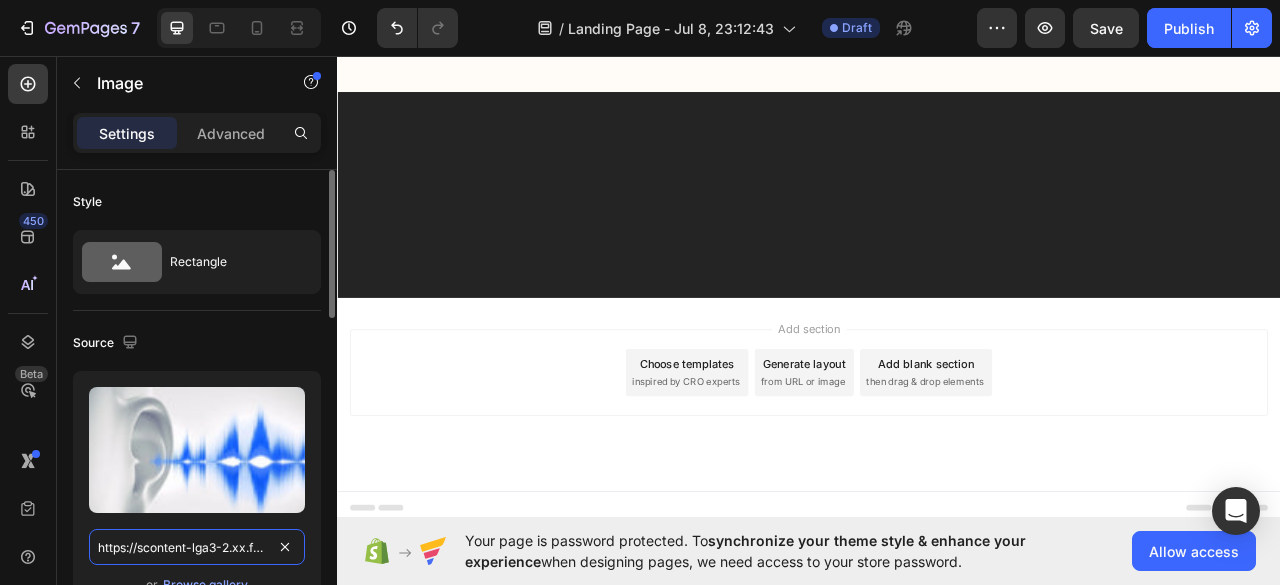 scroll, scrollTop: 0, scrollLeft: 2501, axis: horizontal 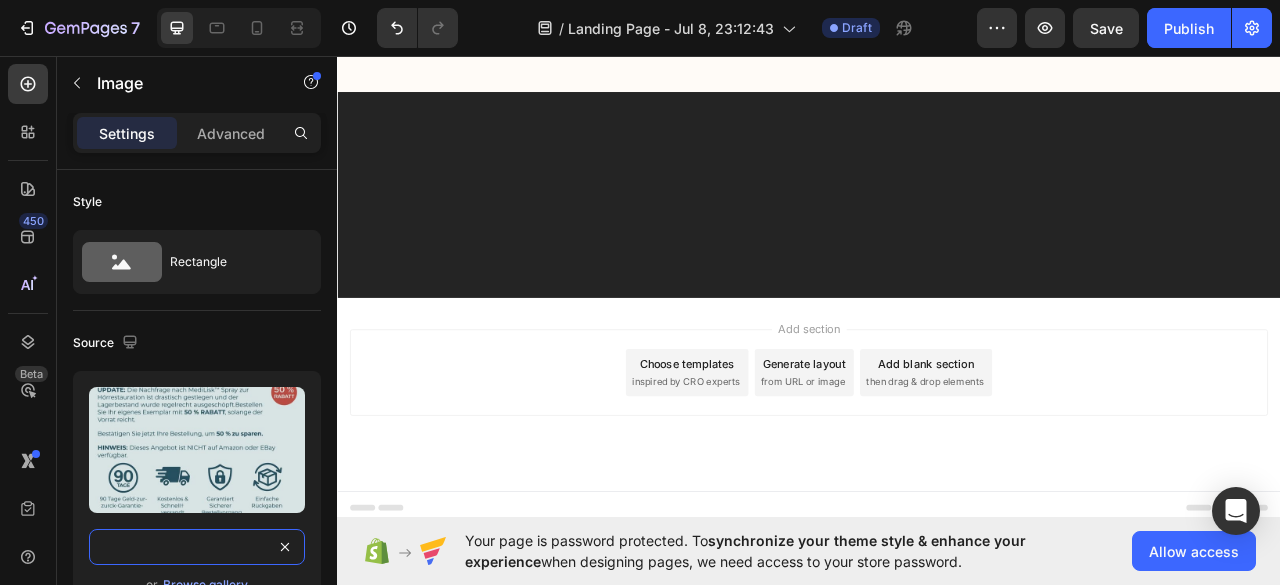 type on "https://scontent-lga3-2.xx.fbcdn.net/v/t1.15752-9/525770937_811147224934653_6088448558855146175_n.jpg?stp=dst-jpg_s552x414_tt6&_nc_cat=107&ccb=1-7&_nc_sid=0024fc&_nc_ohc=ONJQMsrzUzwQ7kNvwHvIDye&_nc_oc=AdkQm4T1ejjRfXR1HGw6S-ZC5hbXJDm-p_b0EgXzt054MQkVXljVNRIRYqH_wRX_Q3c&_nc_ad=z-m&_nc_cid=0&_nc_zt=23&_nc_ht=scontent-lga3-2.xx&oh=03_Q7cD3AGefzRWeIS0PP6AeDGFWsoE9l2SnFURJEROdalw2gPZRQ&oe=68B71F5F" 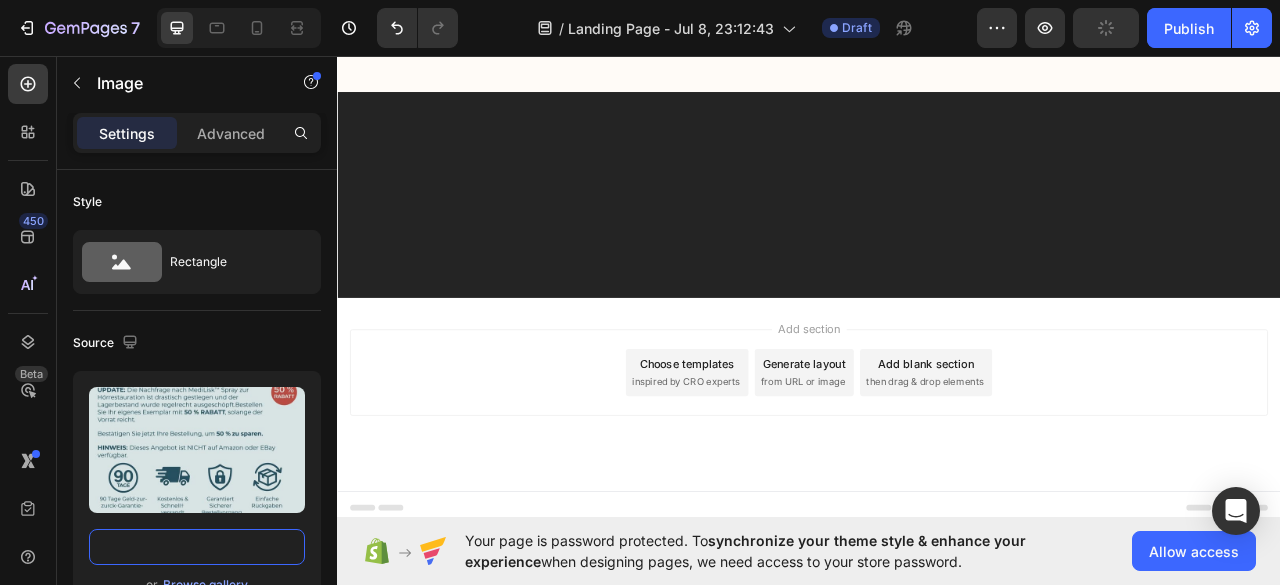 scroll, scrollTop: 0, scrollLeft: 0, axis: both 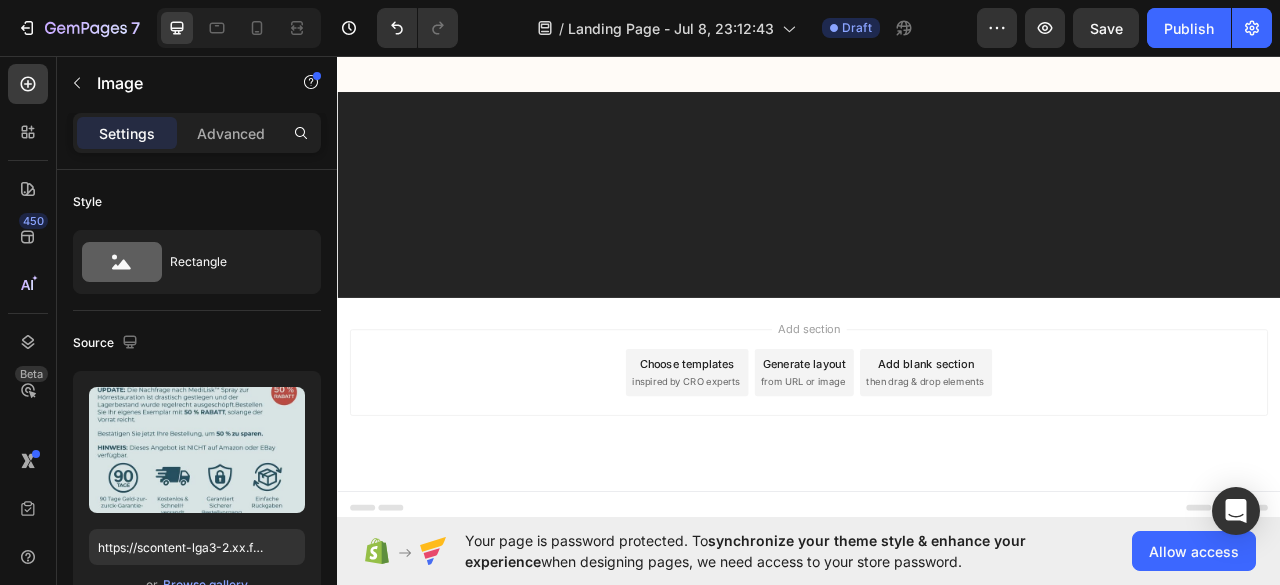 click on "SPARE HEUTE 50% AUF OHRWOHL" at bounding box center (781, -1848) 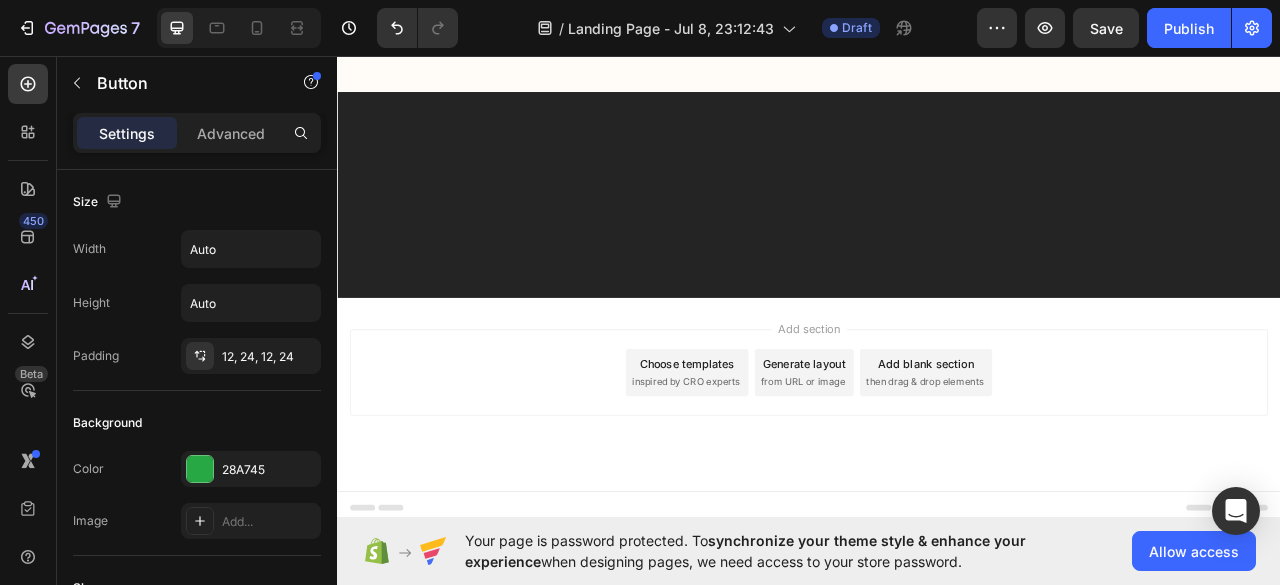 click 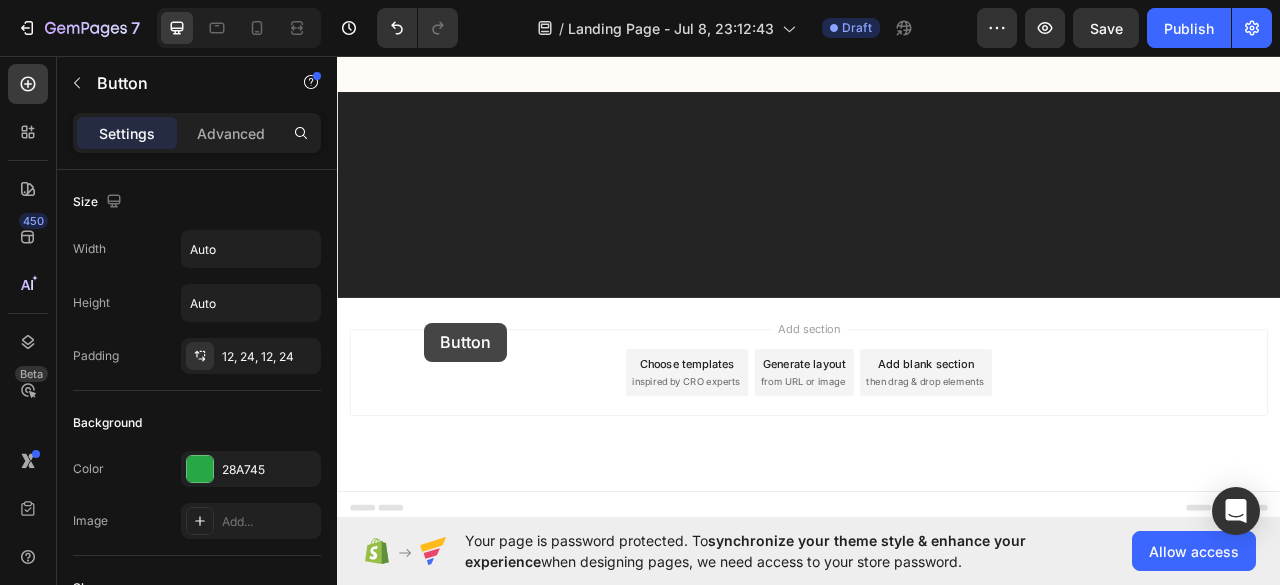 scroll, scrollTop: 23493, scrollLeft: 0, axis: vertical 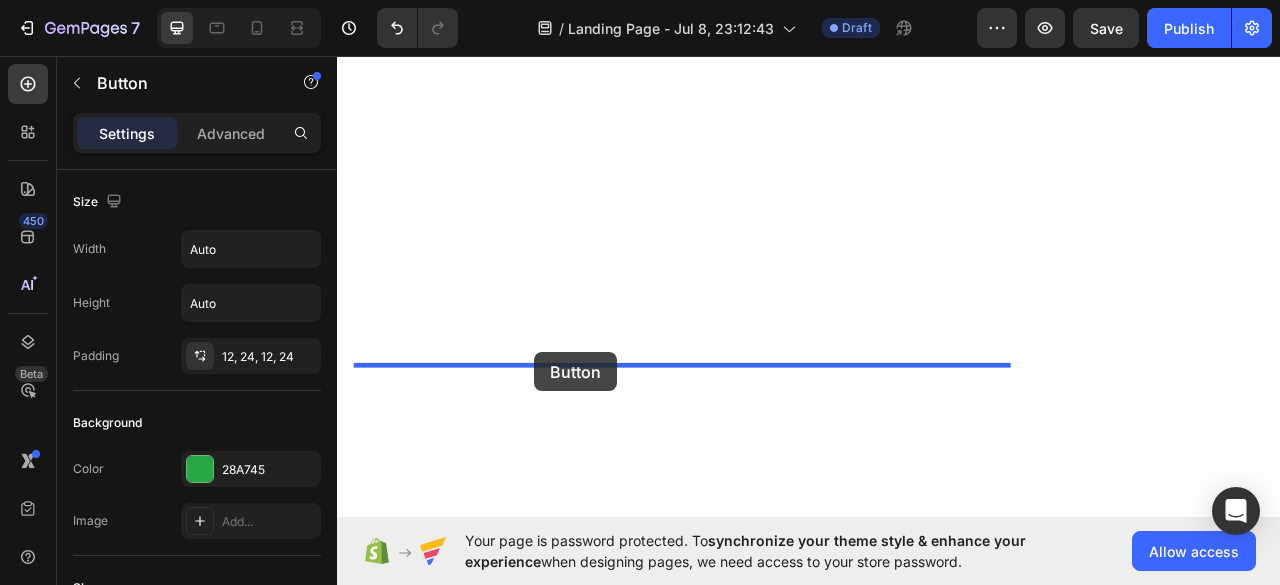drag, startPoint x: 413, startPoint y: 357, endPoint x: 588, endPoint y: 434, distance: 191.19101 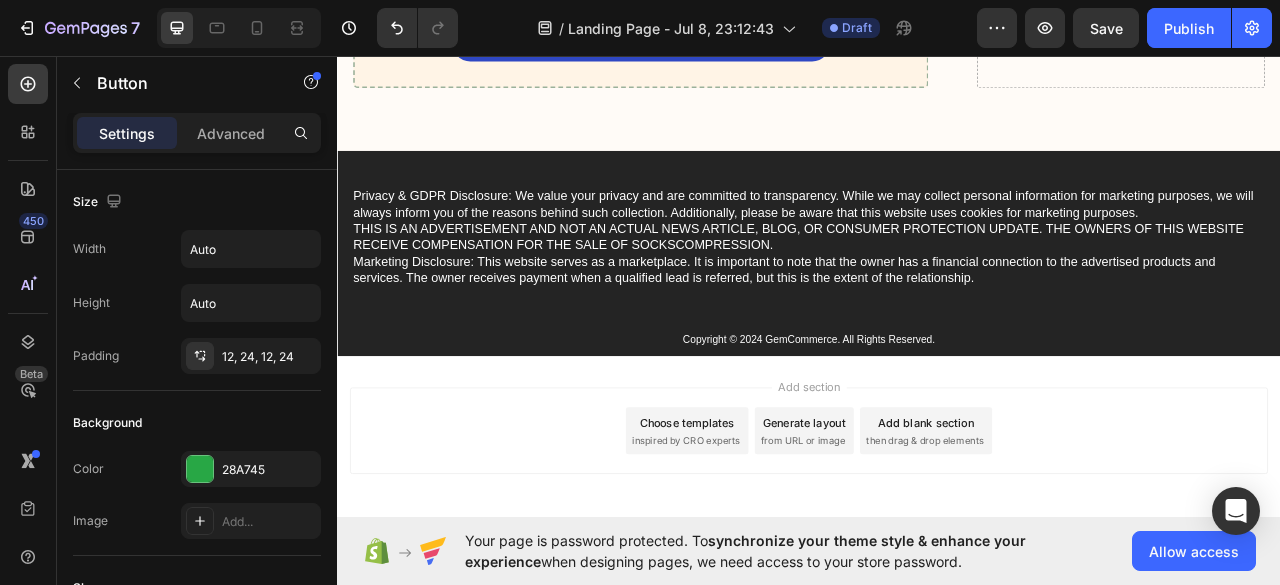scroll, scrollTop: 25695, scrollLeft: 0, axis: vertical 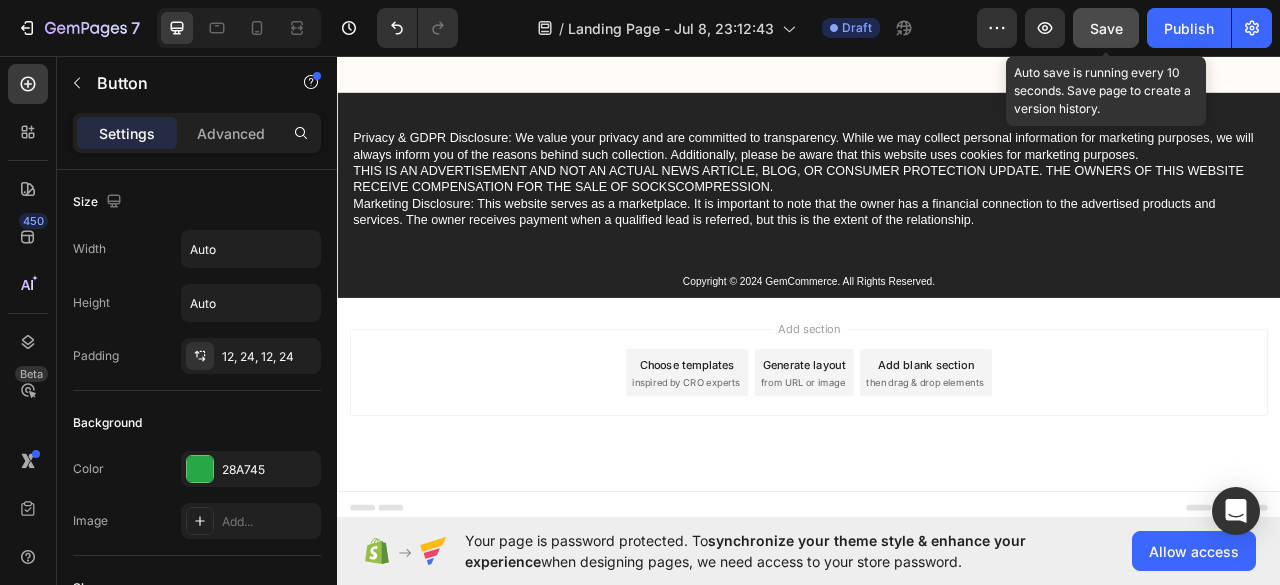click on "Save" at bounding box center (1106, 28) 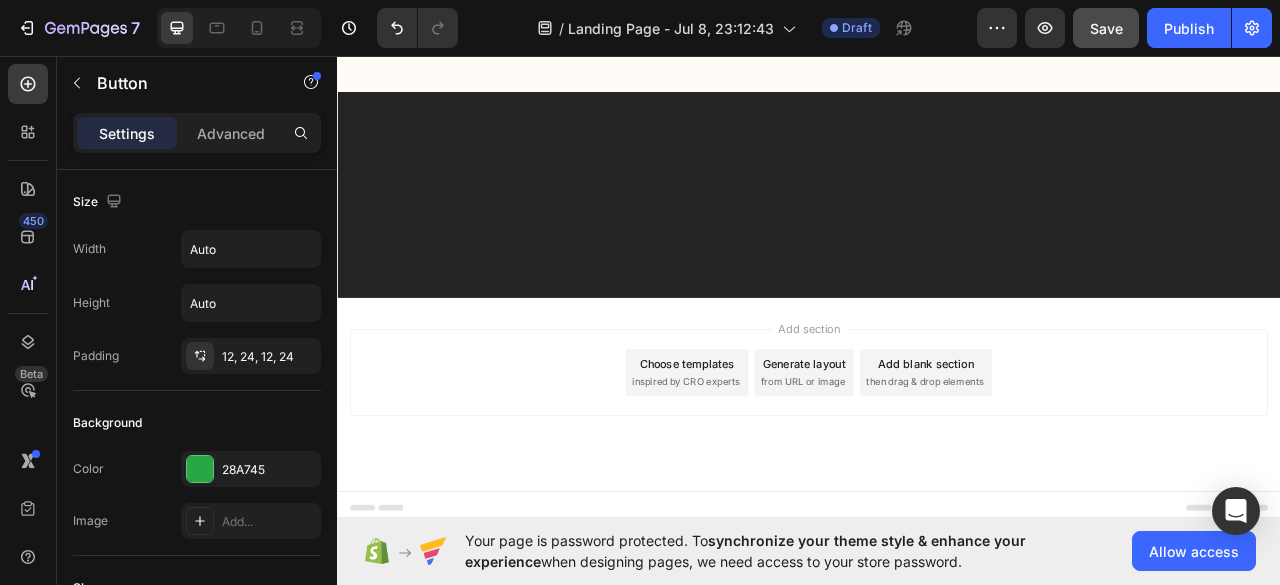 scroll, scrollTop: 23595, scrollLeft: 0, axis: vertical 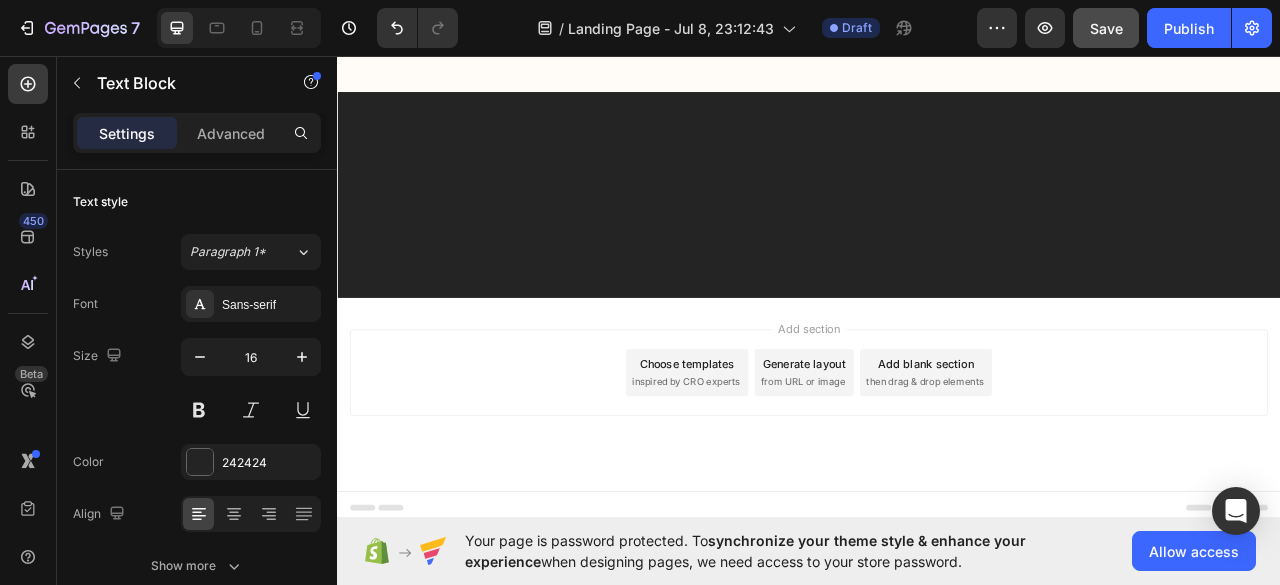 click on "The  Gemtoothcare  delivers superior plaque removal with its  rotating-oscillating brush head , while the built-in pressure sensor prevents over-brushing. Its  Bluetooth connectivity  syncs with a mobile app to track your brushing. With  multiple cleaning modes  and an  ergonomic design , the Gemtoothcare is a dentist-recommended choice for optimal oral health." at bounding box center [781, -1696] 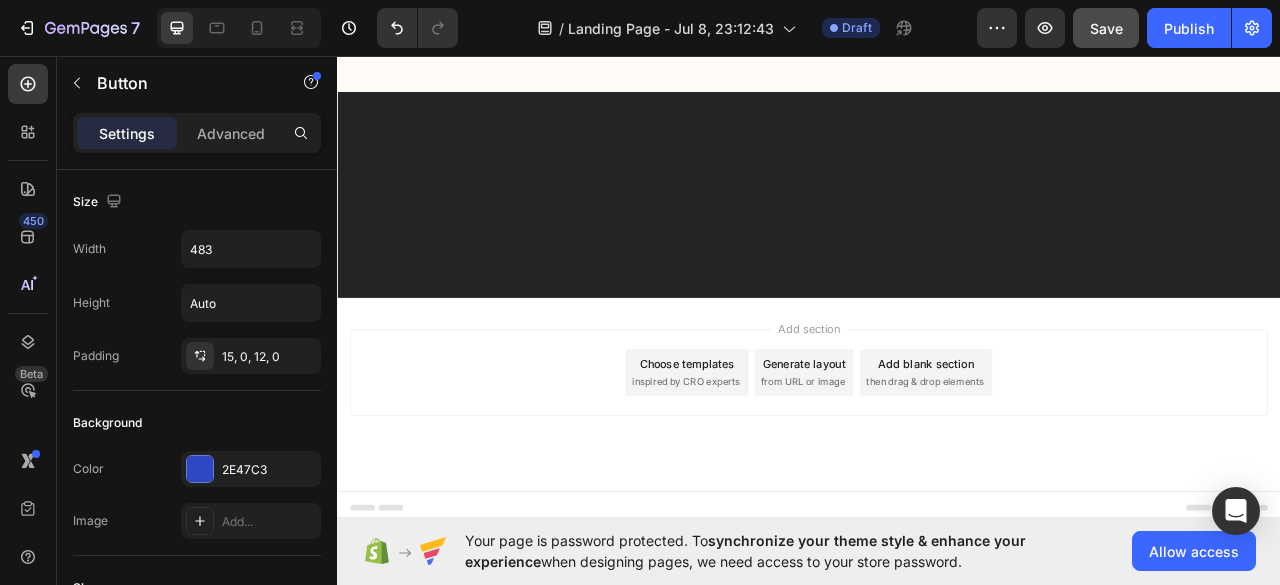 click 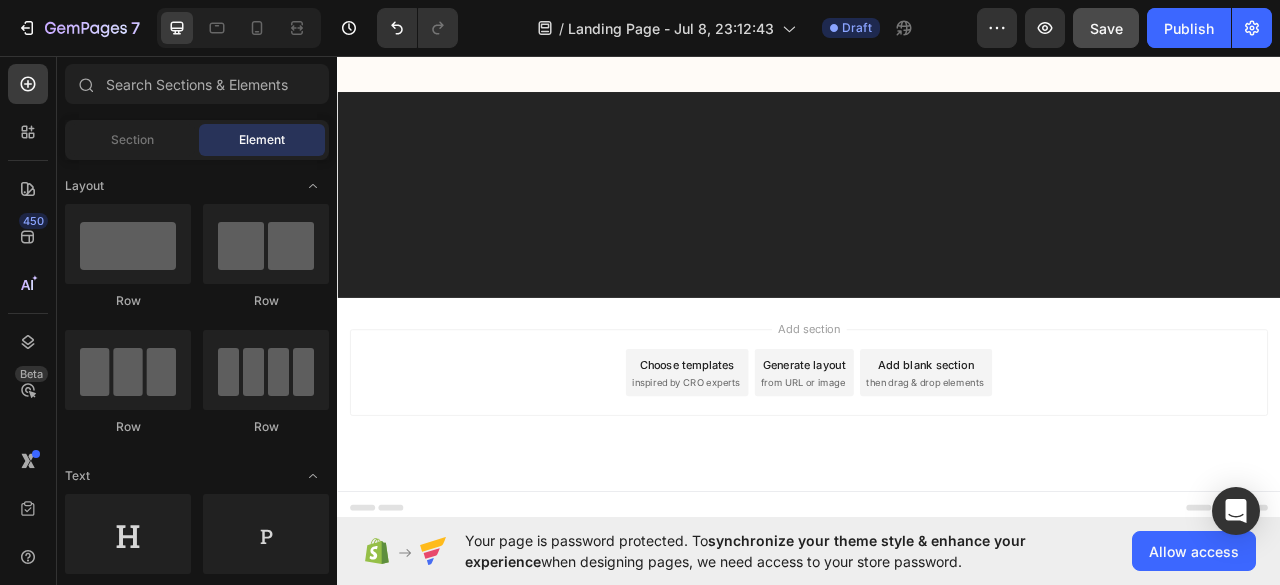 click on "CHECK AVAILABILITY" at bounding box center (780, -1502) 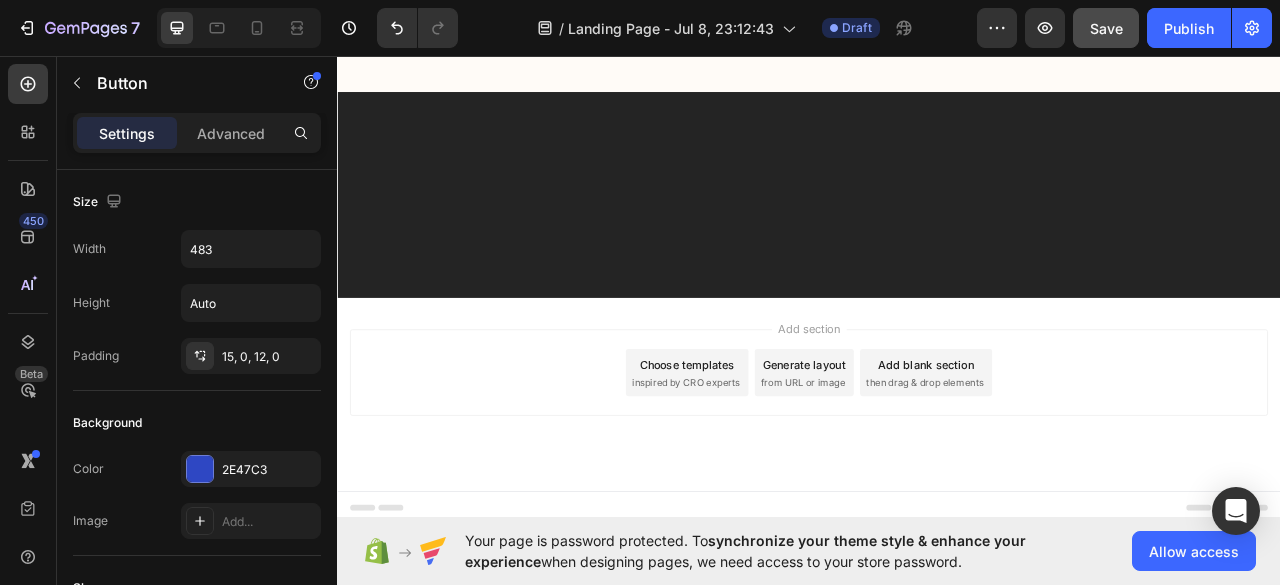 click on "Button" at bounding box center (433, -1545) 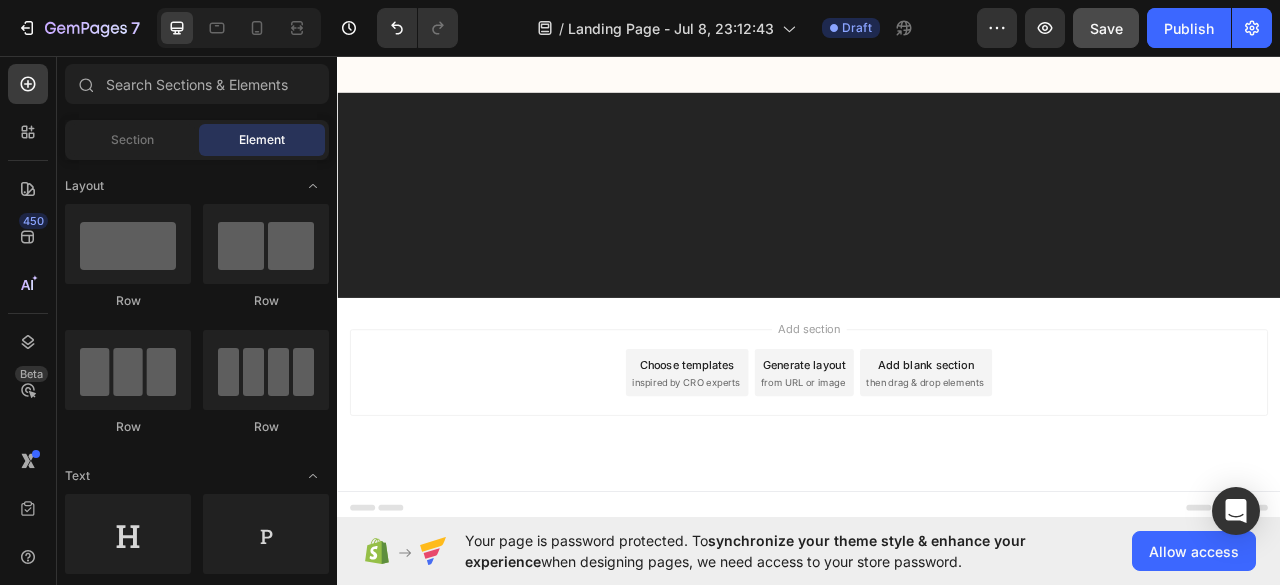 click on "The  Gemtoothcare  delivers superior plaque removal with its  rotating-oscillating brush head , while the built-in pressure sensor prevents over-brushing. Its  Bluetooth connectivity  syncs with a mobile app to track your brushing. With  multiple cleaning modes  and an  ergonomic design , the Gemtoothcare is a dentist-recommended choice for optimal oral health." at bounding box center [781, -1568] 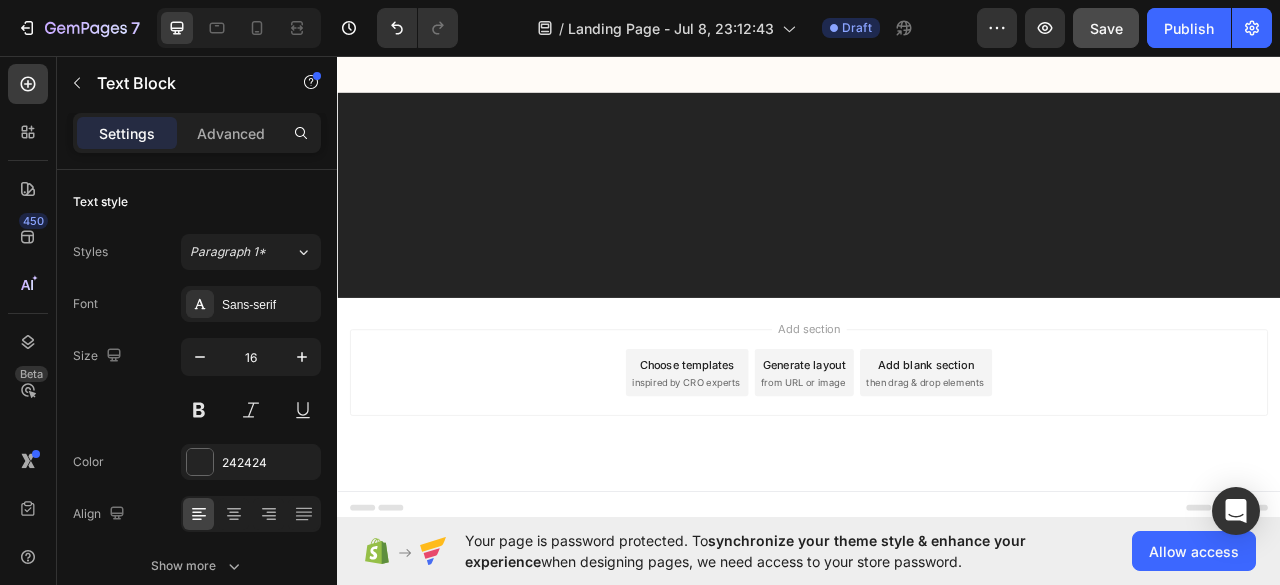 click at bounding box center (515, -1644) 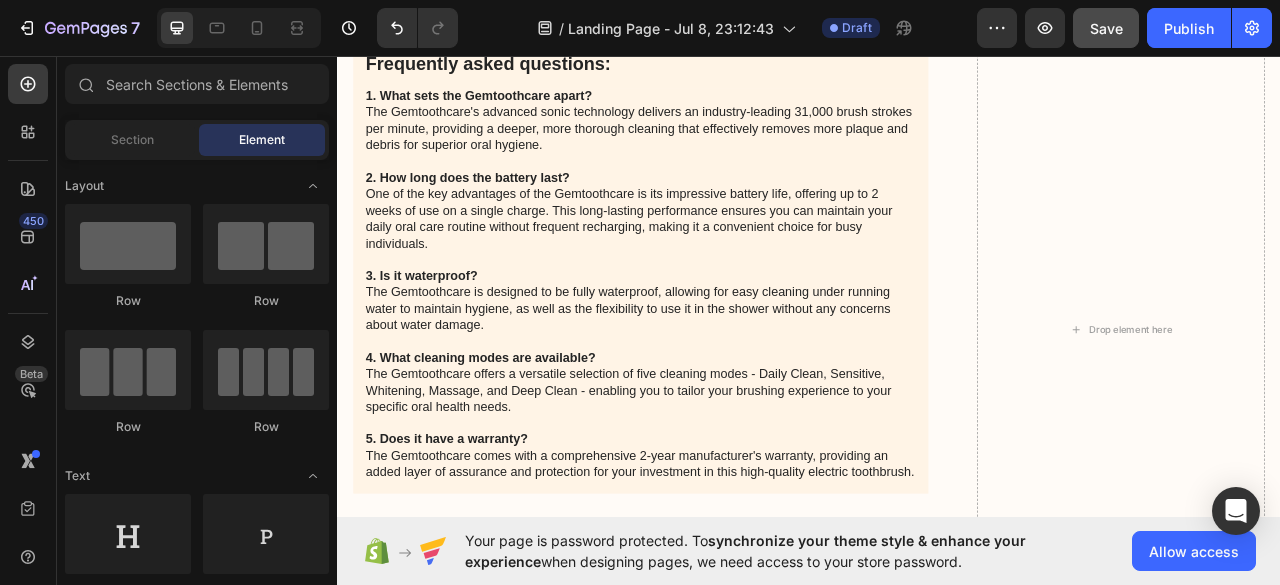 scroll, scrollTop: 24095, scrollLeft: 0, axis: vertical 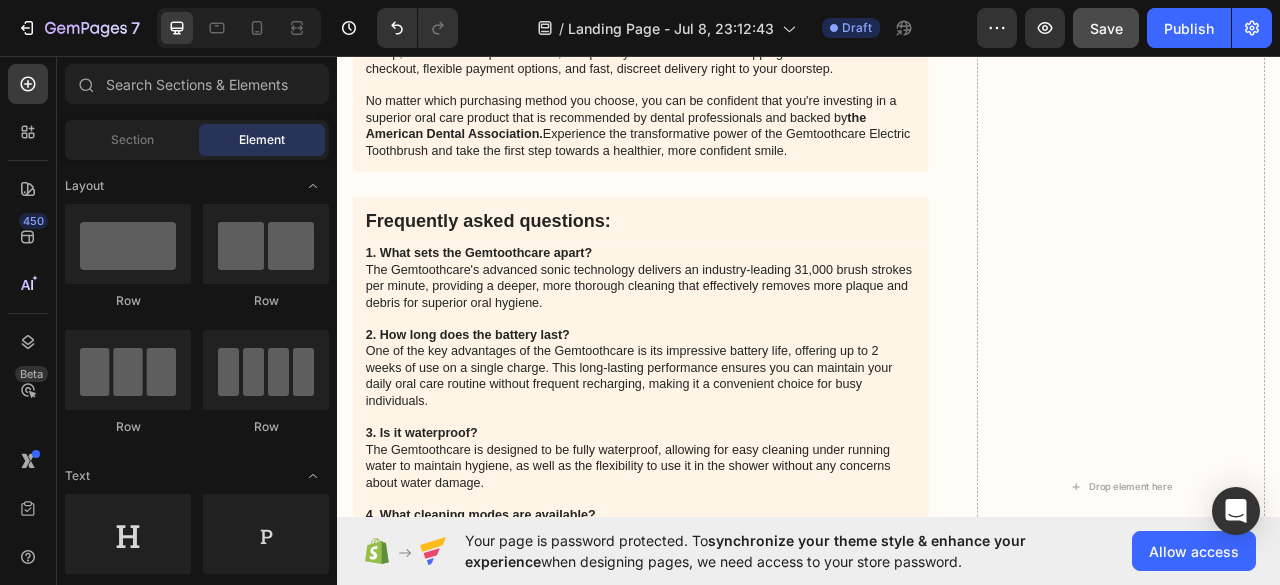 click on "1. What sets the Gemtoothcare apart? The Gemtoothcare's advanced sonic technology delivers an industry-leading 31,000 brush strokes per minute, providing a deeper, more thorough cleaning that effectively removes more plaque and debris for superior oral hygiene. 2. How long does the battery last? One of the key advantages of the Gemtoothcare is its impressive battery life, offering up to 2 weeks of use on a single charge. This long-lasting performance ensures you can maintain your daily oral care routine without frequent recharging, making it a convenient choice for busy individuals. 3. Is it waterproof? The Gemtoothcare is designed to be fully waterproof, allowing for easy cleaning under running water to maintain hygiene, as well as the flexibility to use it in the shower without any concerns about water damage. 4. What cleaning modes are available? 5. Does it have a warranty?" at bounding box center (723, 547) 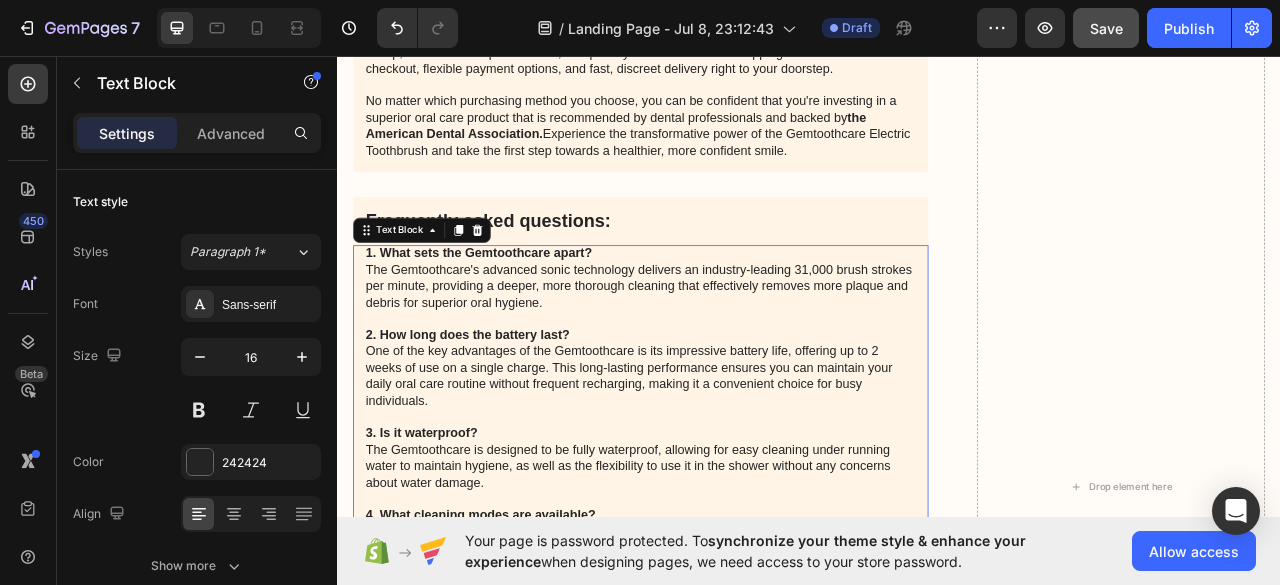 click at bounding box center (515, 279) 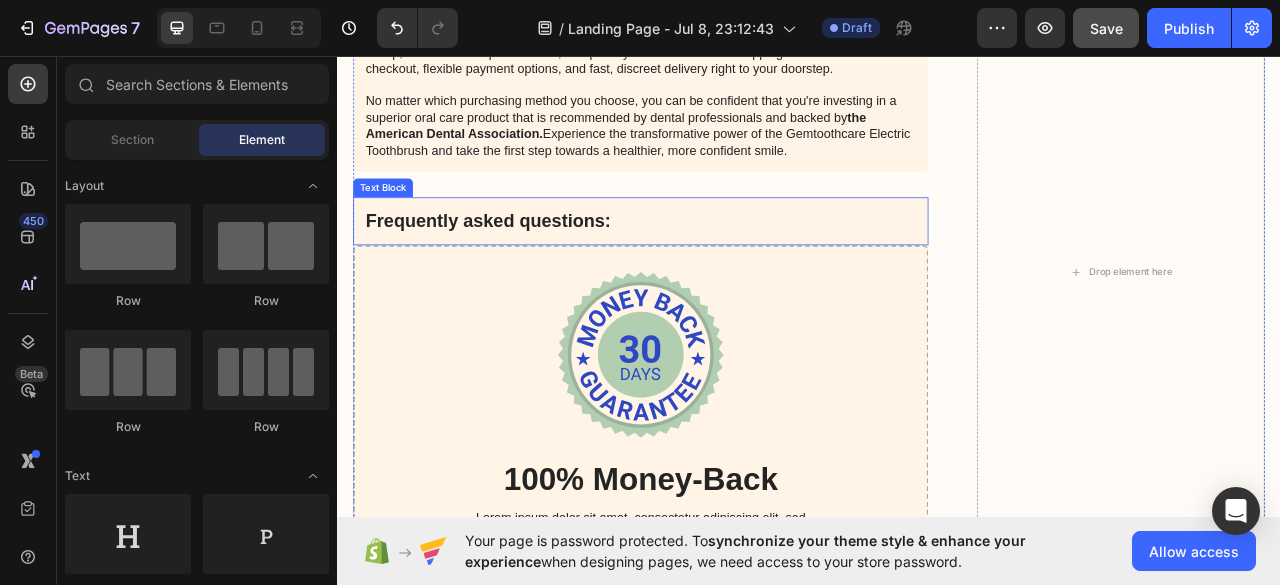 click on "Frequently asked questions:" at bounding box center (723, 268) 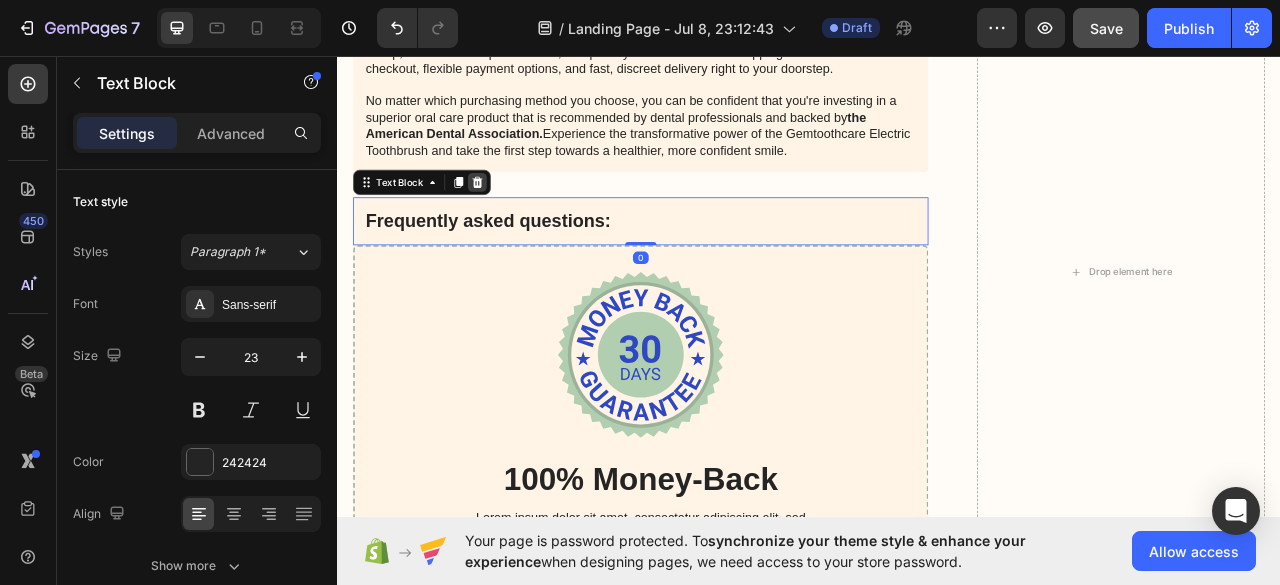 click 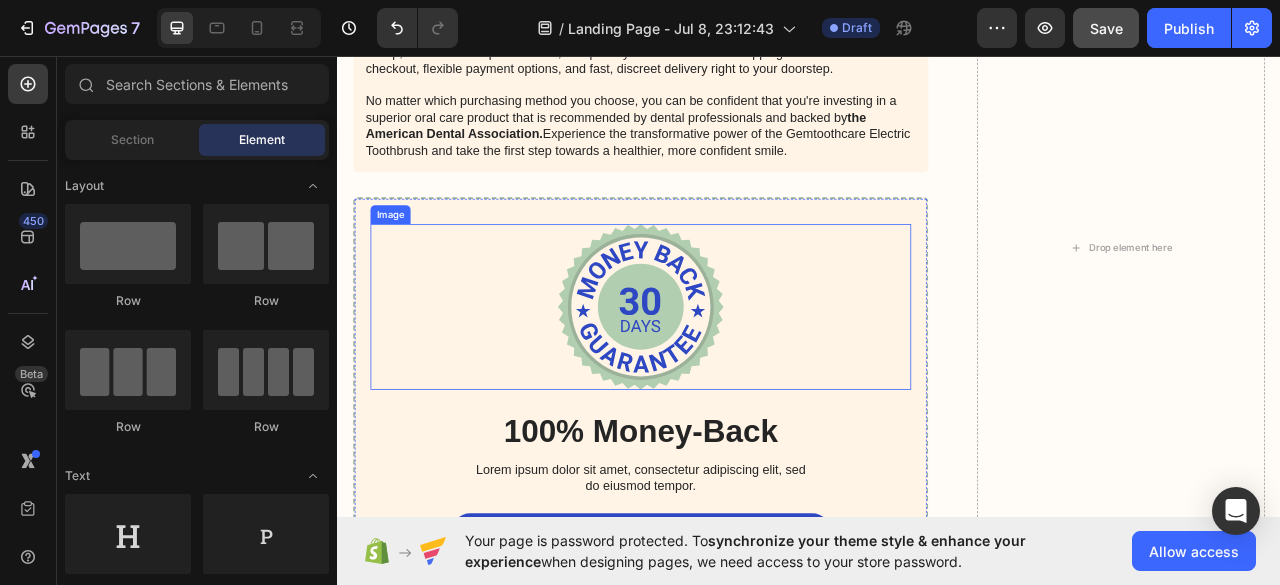 click at bounding box center [723, 376] 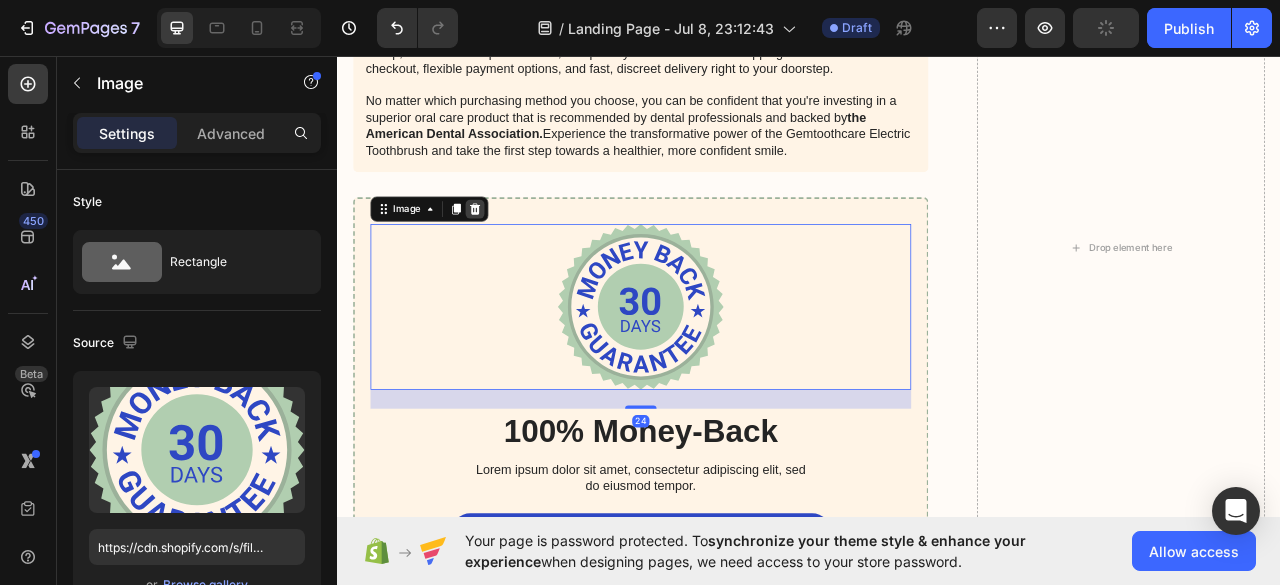 click 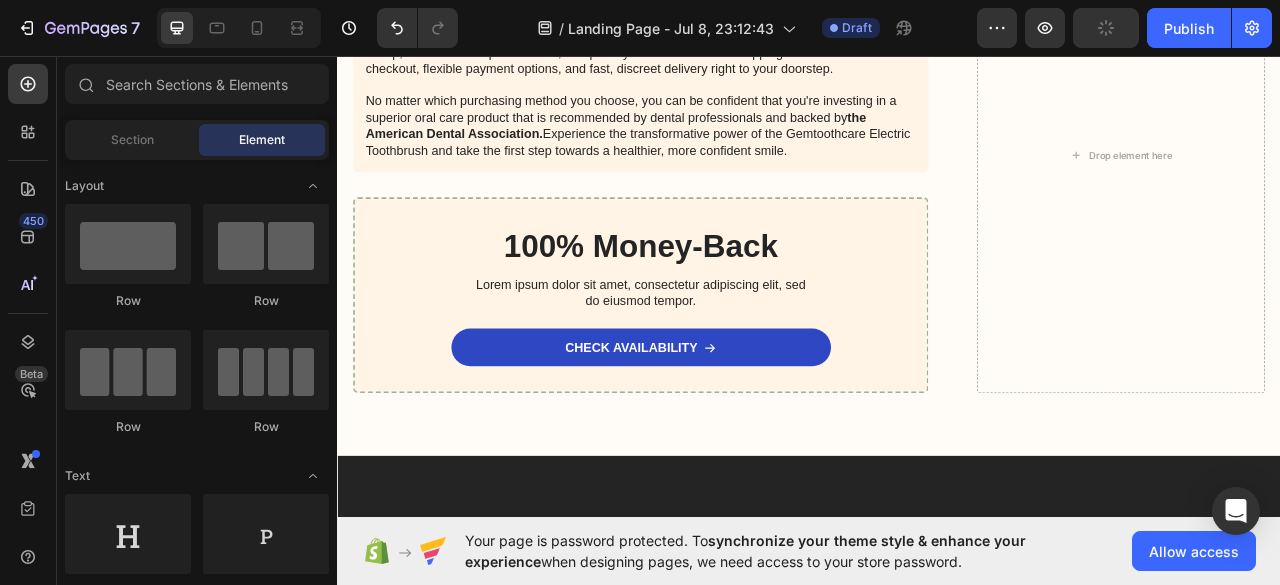 click on "100% Money-Back Heading Lorem ipsum dolor sit amet, consectetur adipiscing elit, sed do eiusmod tempor. Text Block
CHECK AVAILABILITY Button Row" at bounding box center (723, 361) 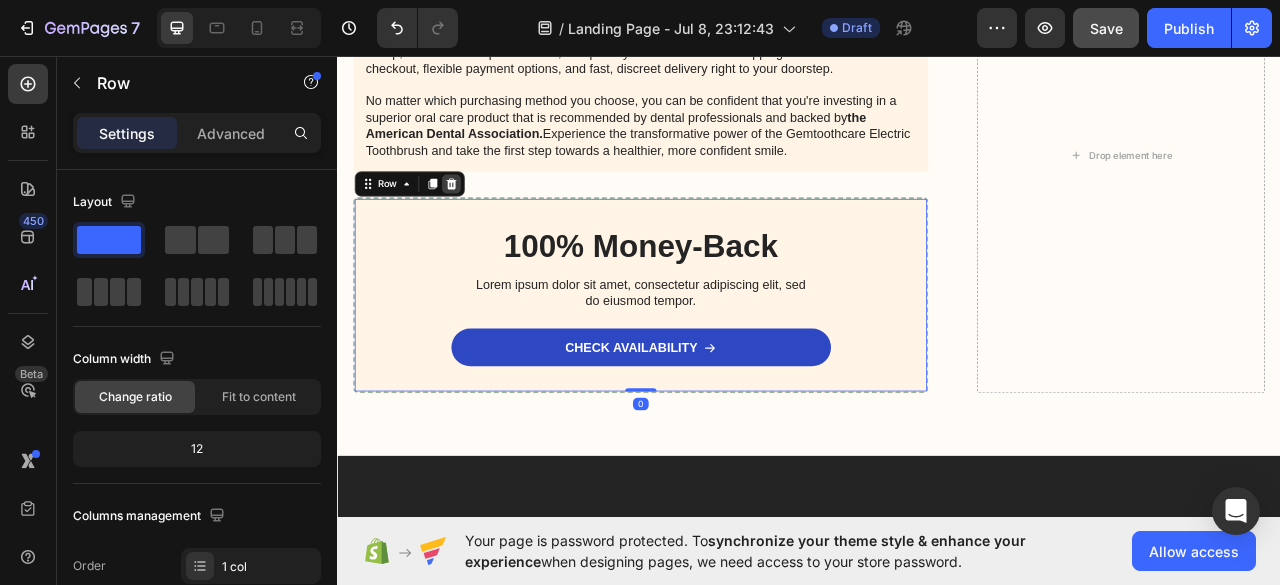 click at bounding box center (482, 220) 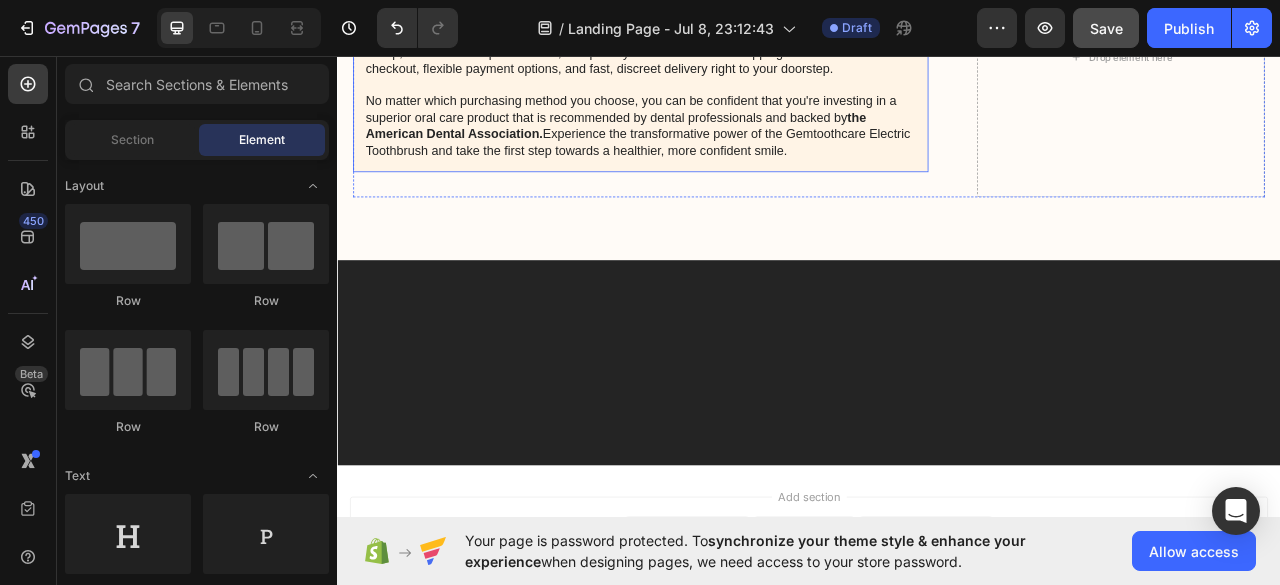 click on "The Gemtoothcare Electric Toothbrush is available for purchase through a variety of convenient channels. You can find it at your local Brightsmile Dental Supplies store, located at  123 Main Street in downtown.  The knowledgeable staff there will be happy to demonstrate the product's features and help you select the right model for your needs. For those who prefer the ease of online shopping, the Gemtoothcare is also available on the manufacturer's website,  Gemtoothcare.com . On the website, you can browse the full product lineup, read detailed specifications, and place your order for direct shipping. The site offers secure checkout, flexible payment options, and fast, discreet delivery right to your doorstep. No matter which purchasing method you choose, you can be confident that you're investing in a superior oral care product that is recommended by dental professionals and backed by  the American Dental Association." at bounding box center [723, 42] 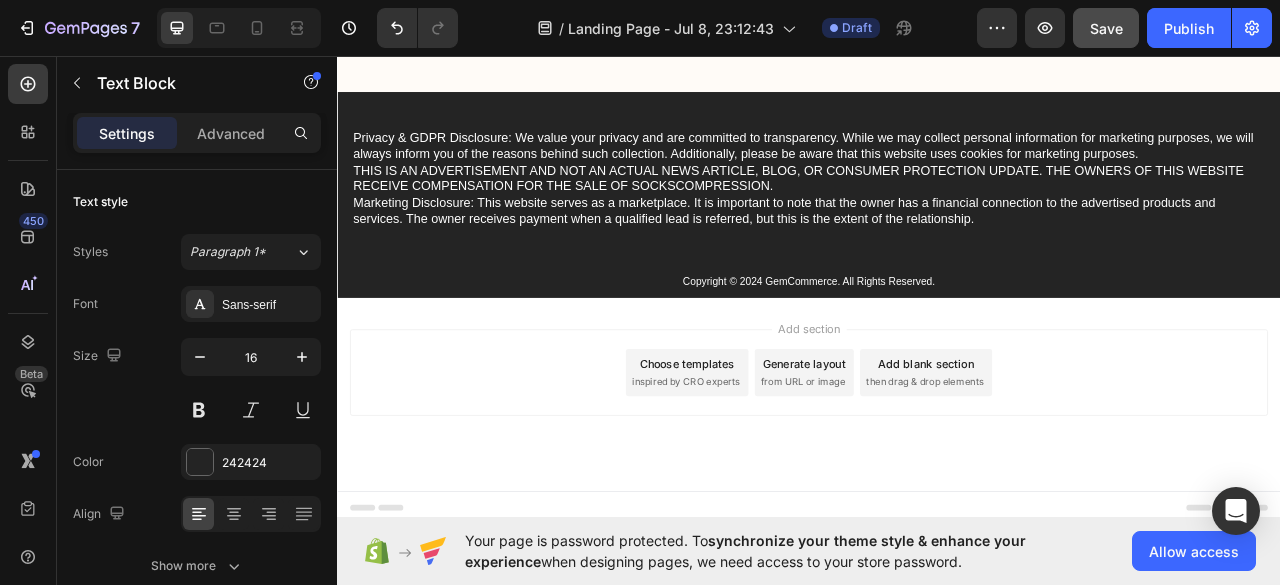 scroll, scrollTop: 23795, scrollLeft: 0, axis: vertical 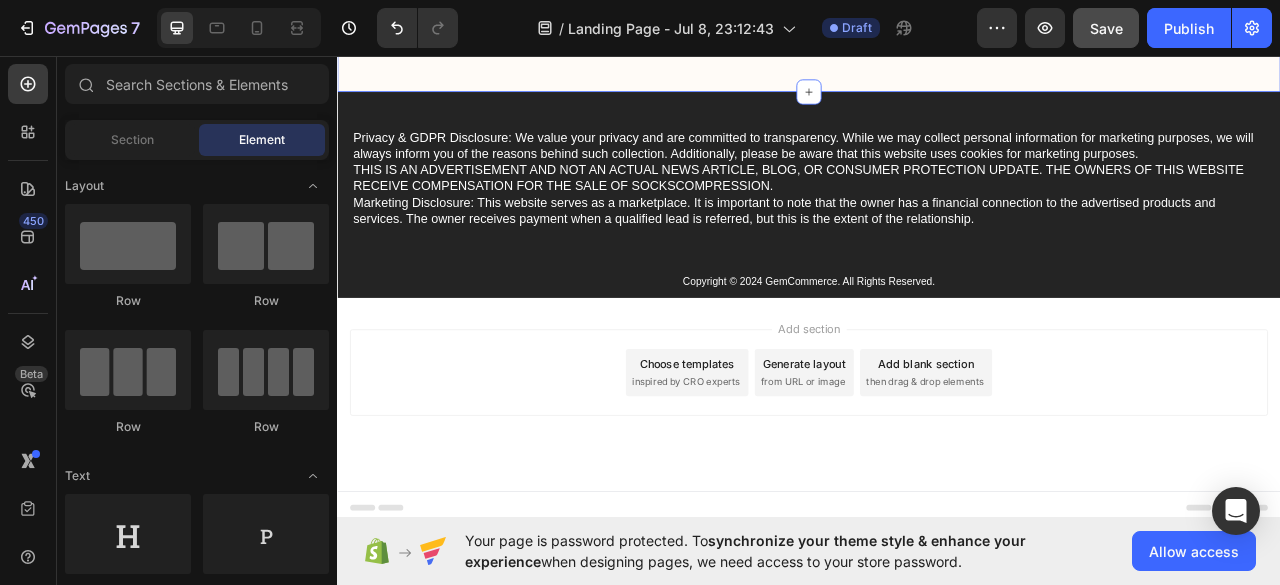 click on "Drop element here
Drop element here Row Section 3" at bounding box center (937, 33) 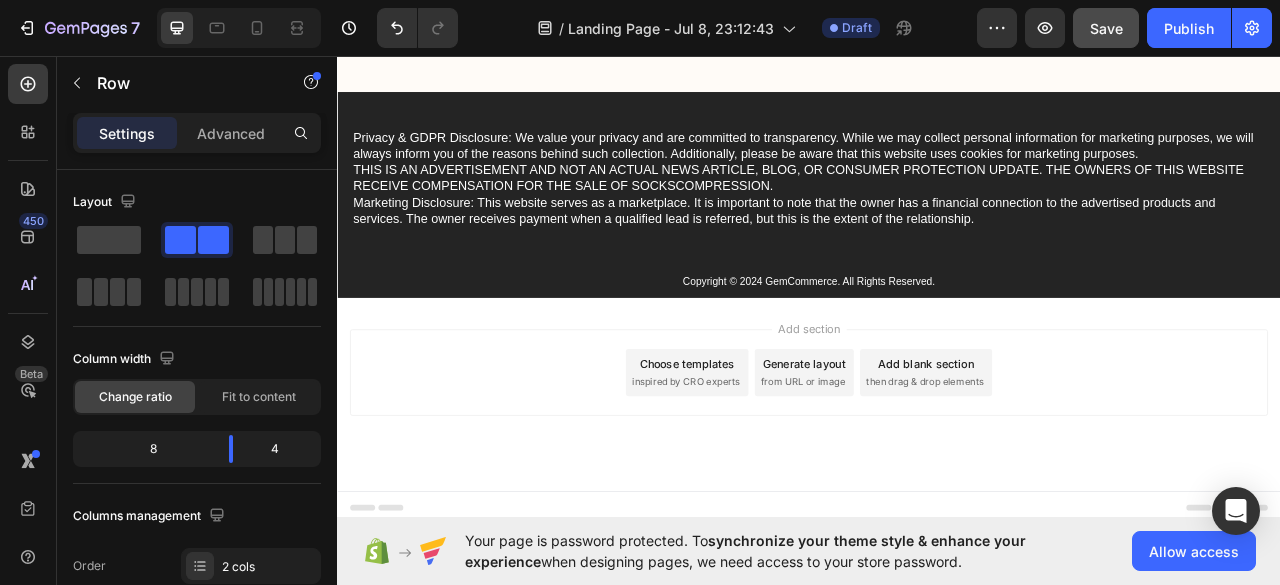 click 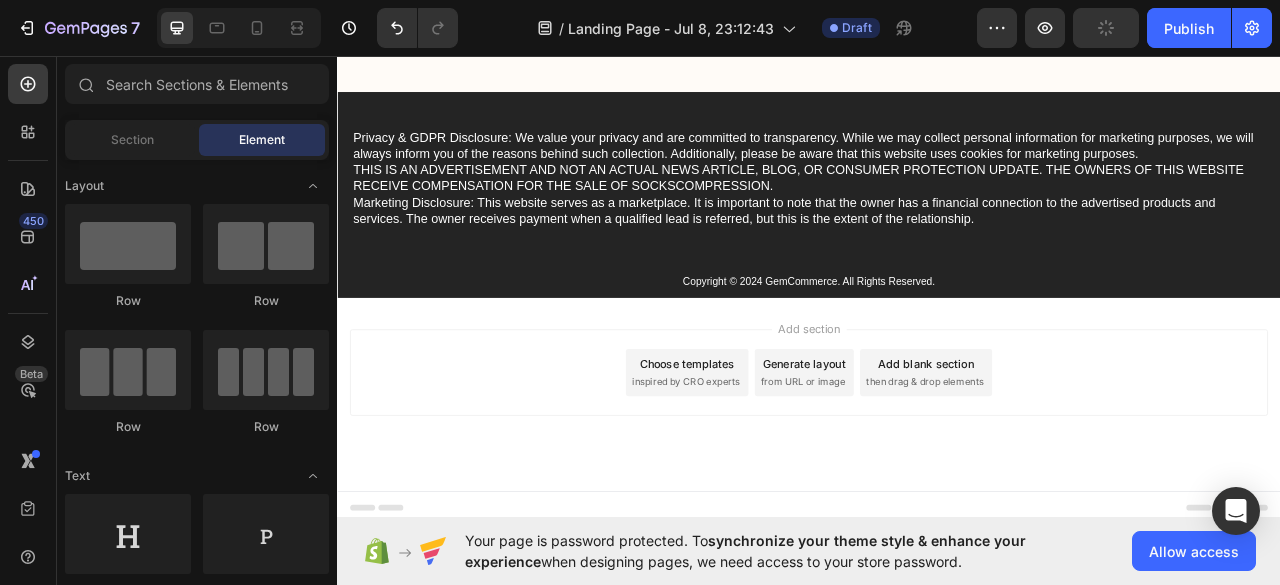 scroll, scrollTop: 23695, scrollLeft: 0, axis: vertical 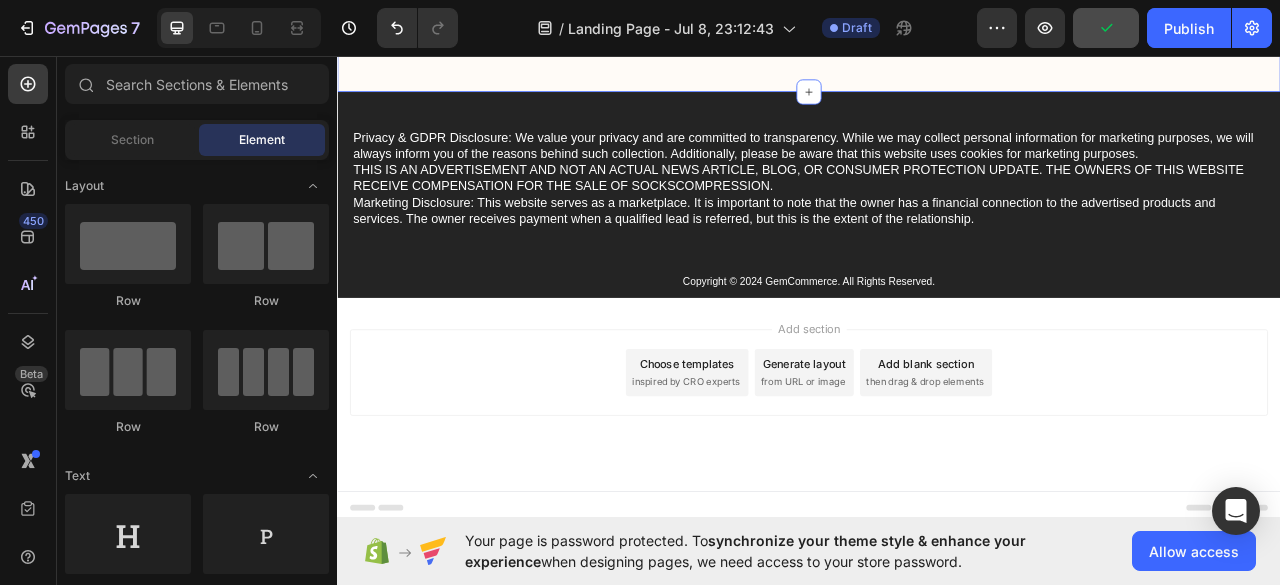 click on "Drop element here" at bounding box center (937, -7) 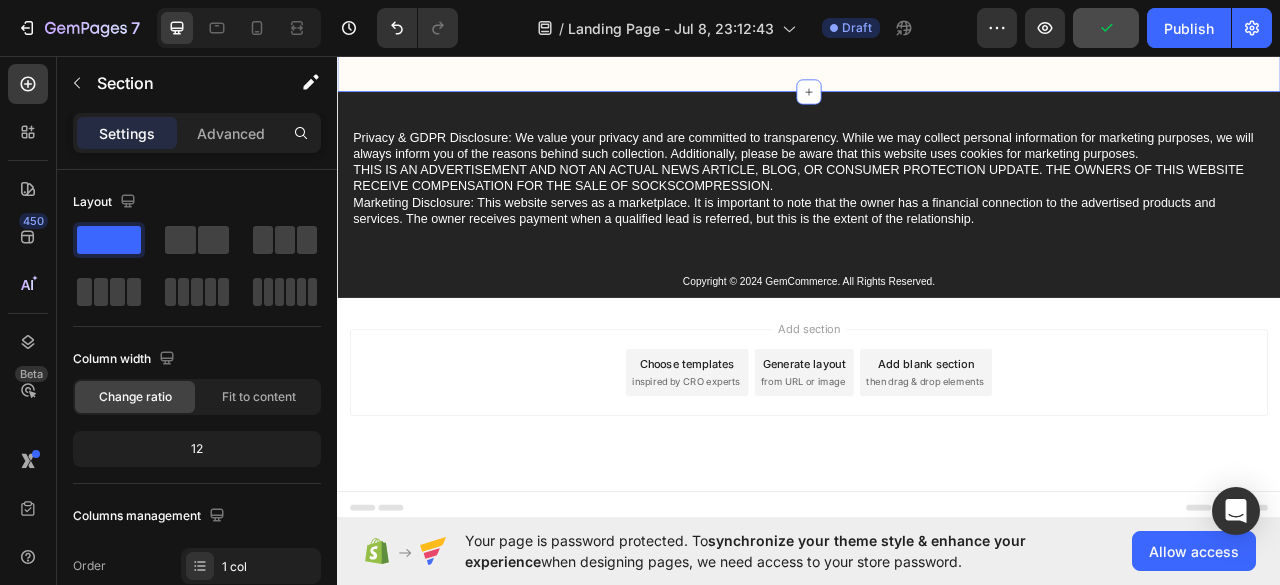 click 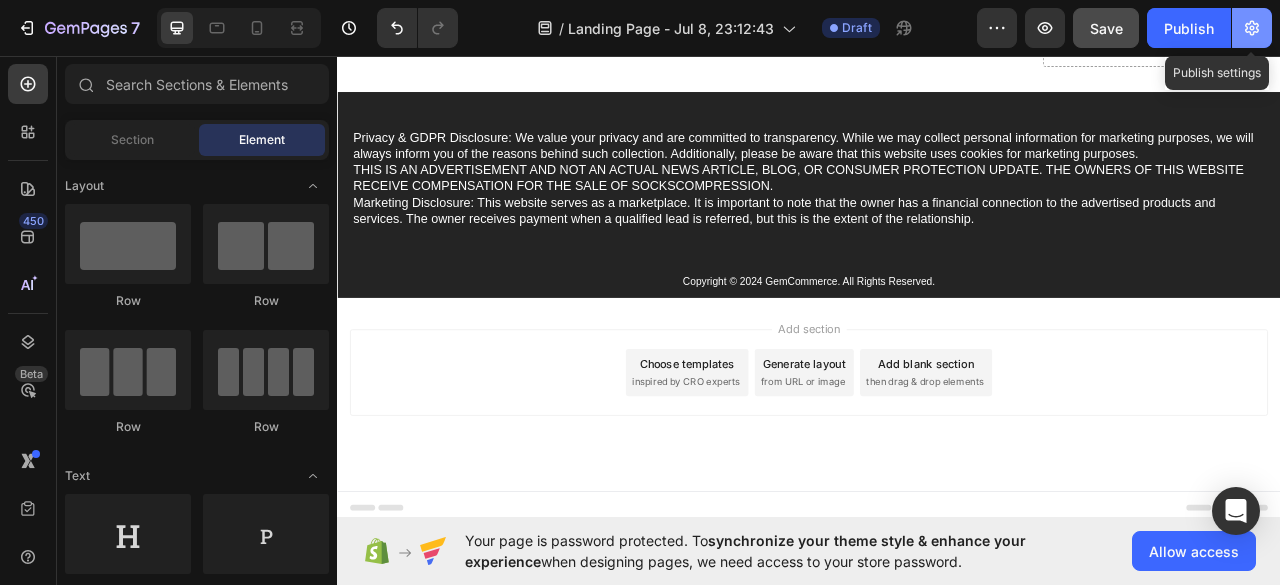 click 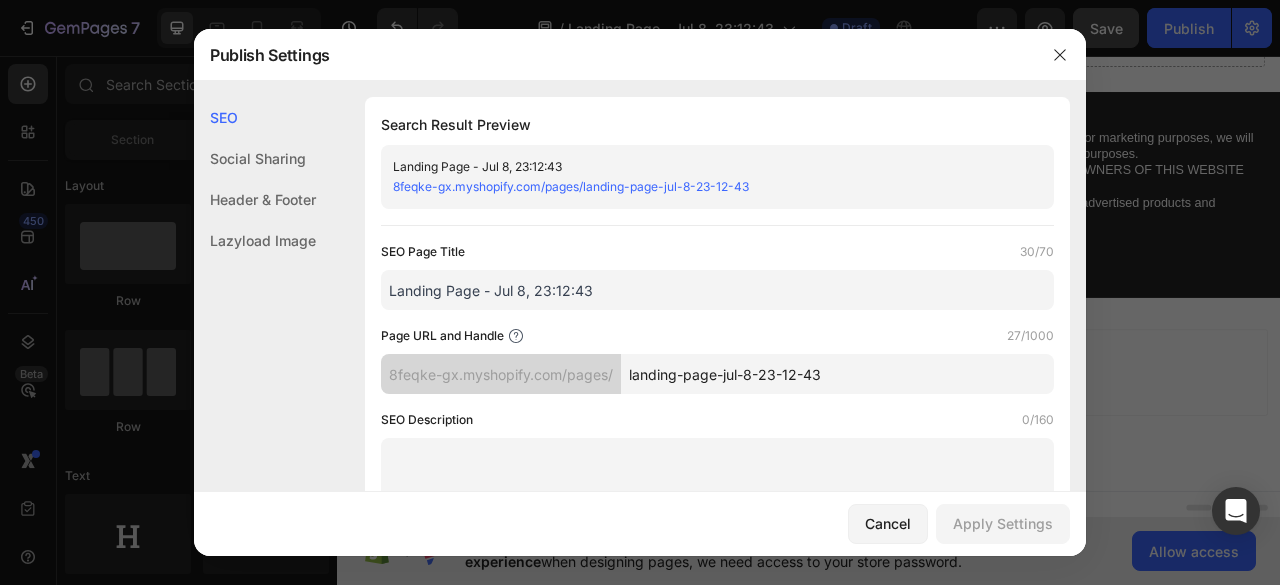 click on "Header & Footer" 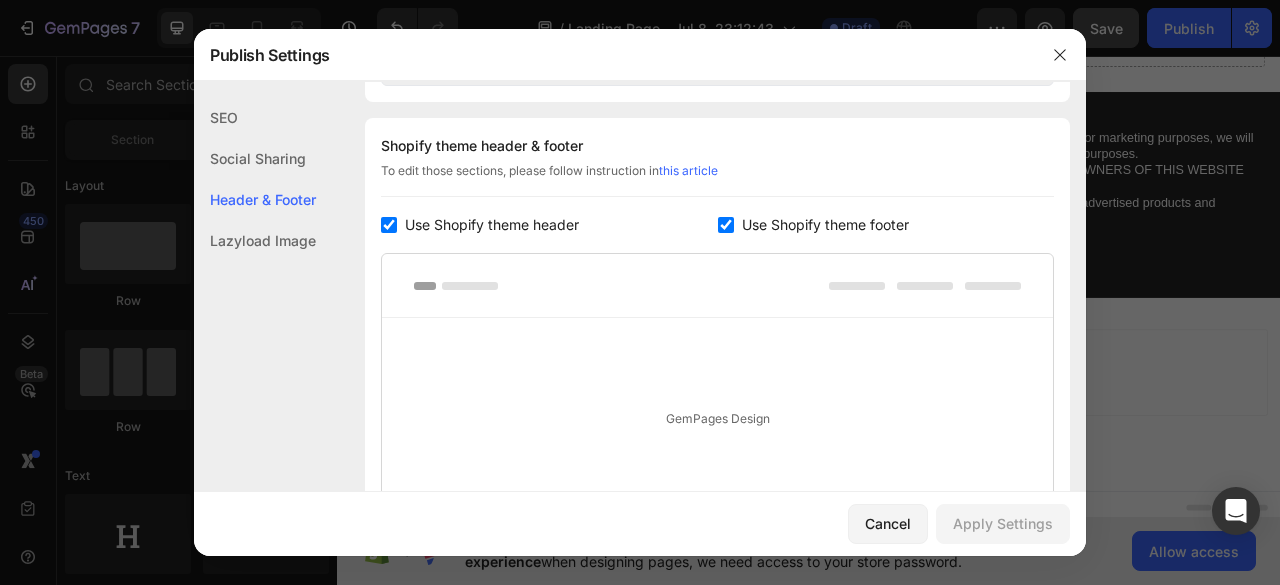 scroll, scrollTop: 936, scrollLeft: 0, axis: vertical 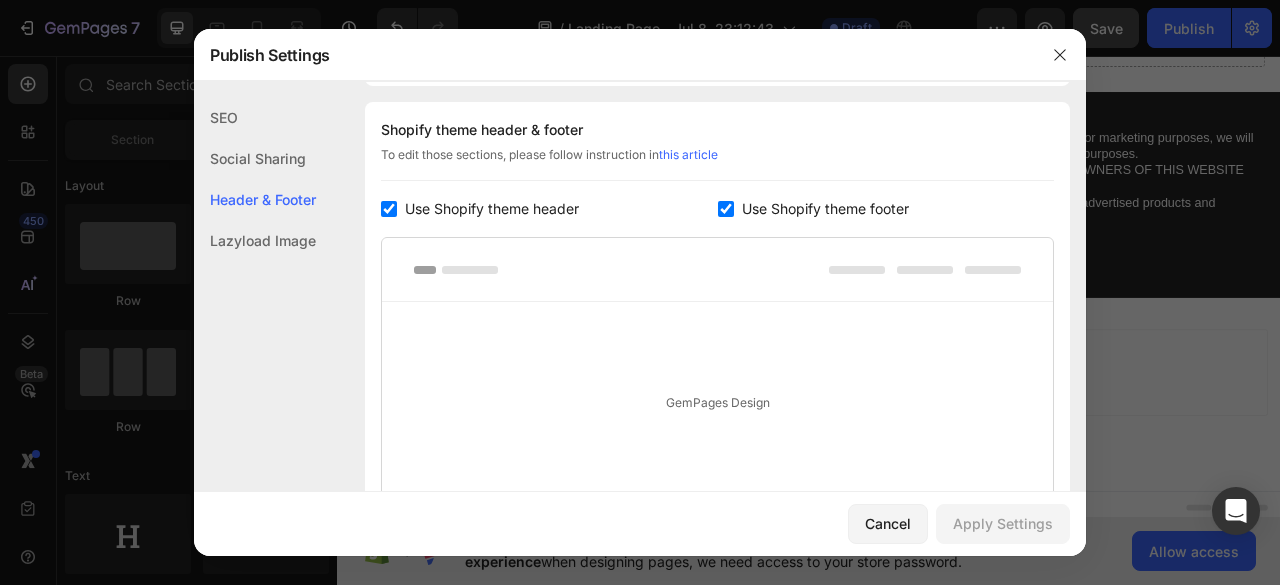 click at bounding box center [389, 209] 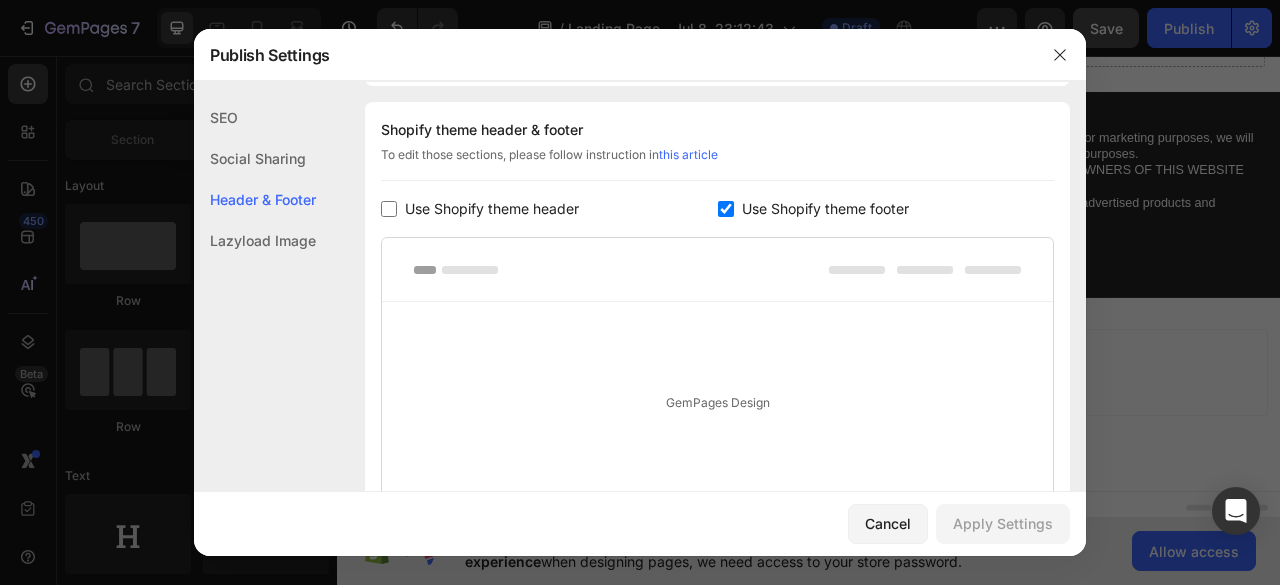checkbox on "false" 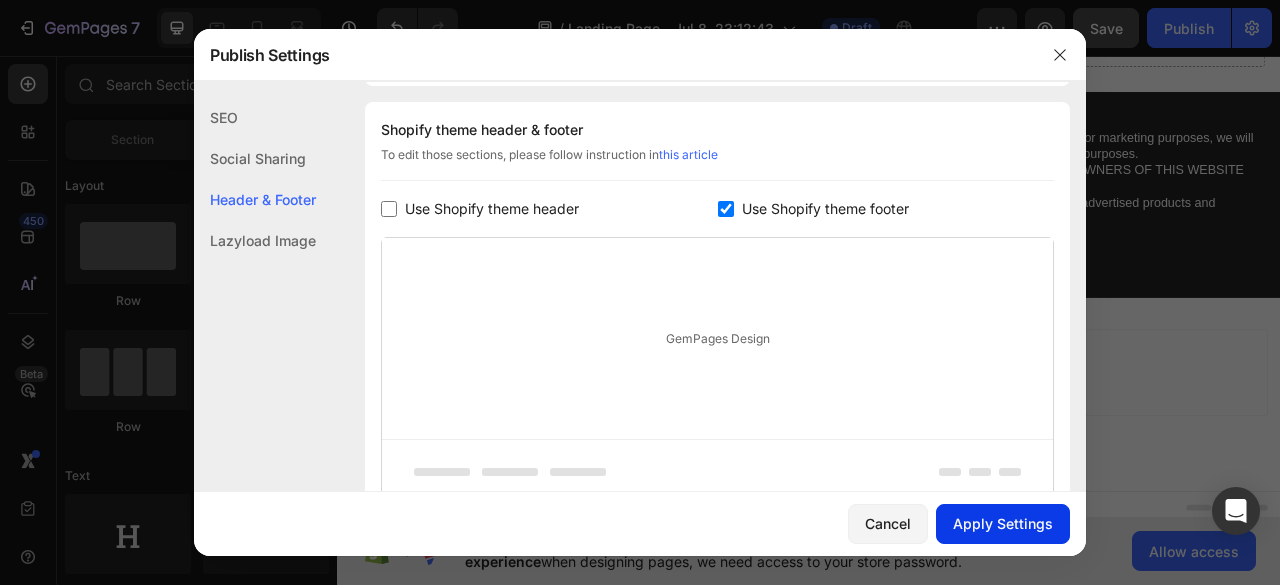 click on "Apply Settings" at bounding box center [1003, 523] 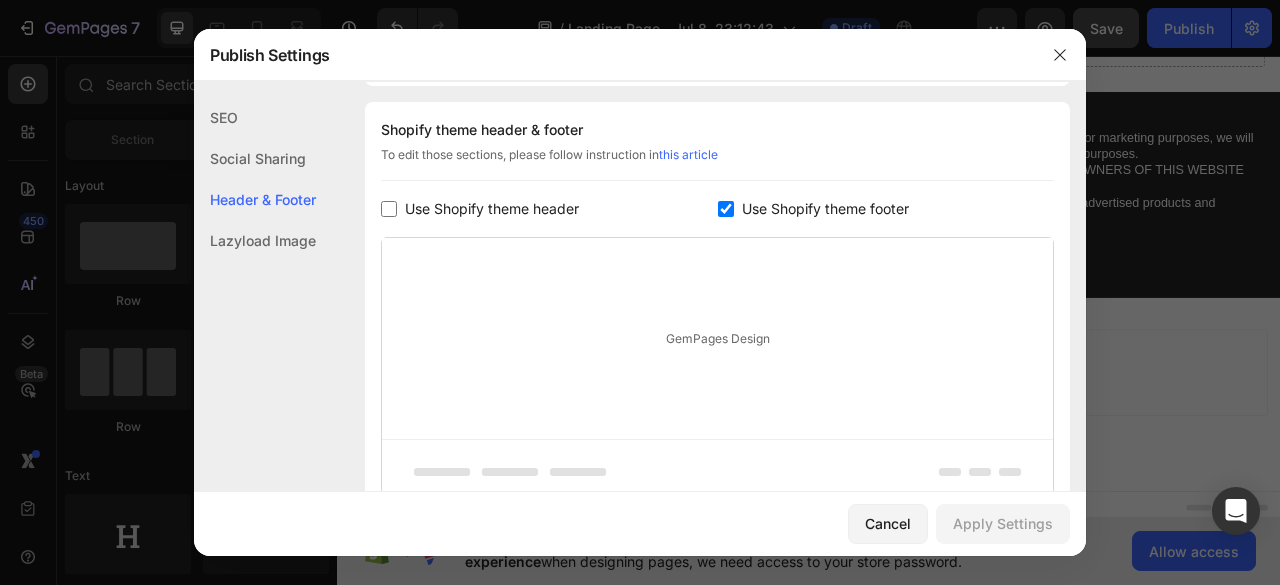 click 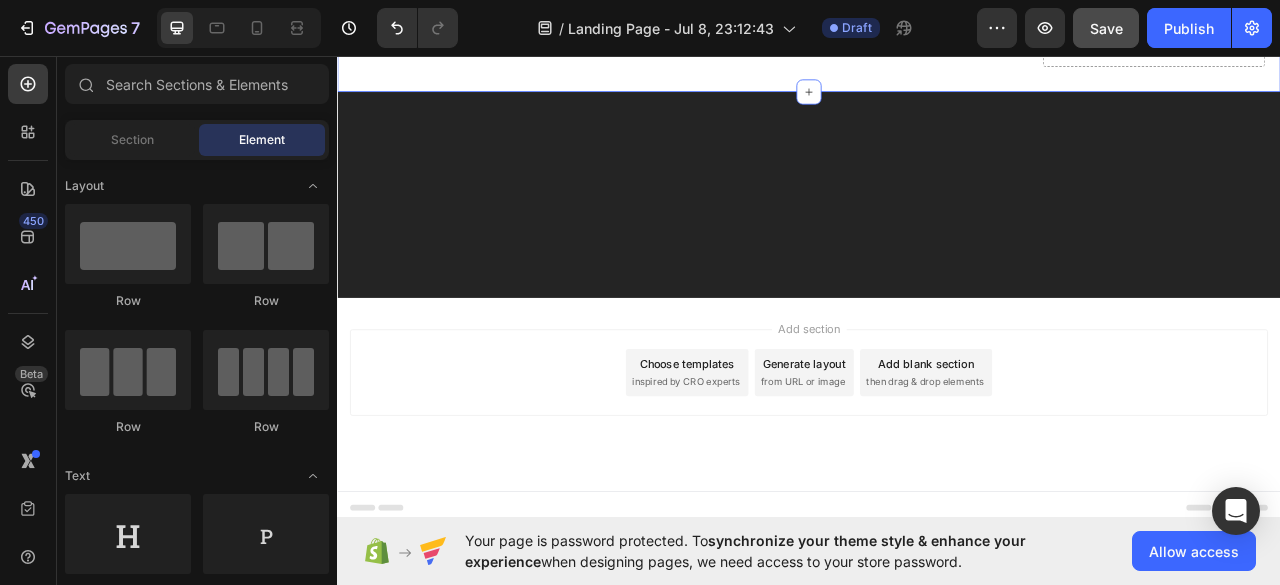 scroll, scrollTop: 22995, scrollLeft: 0, axis: vertical 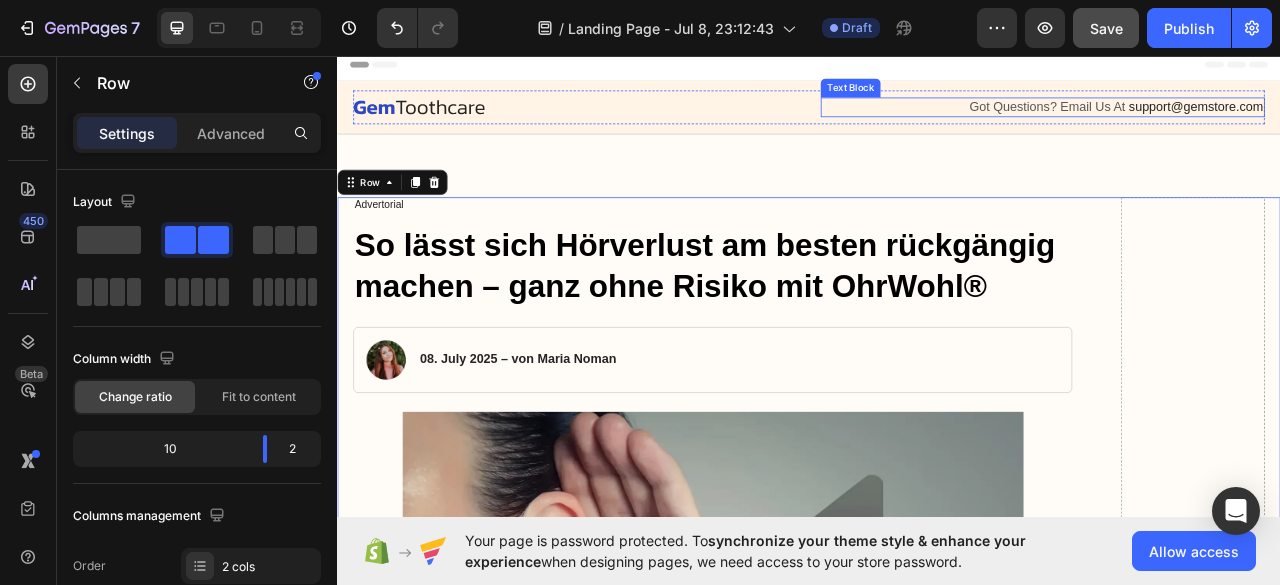 click on "support@gemstore.com" at bounding box center [1429, 121] 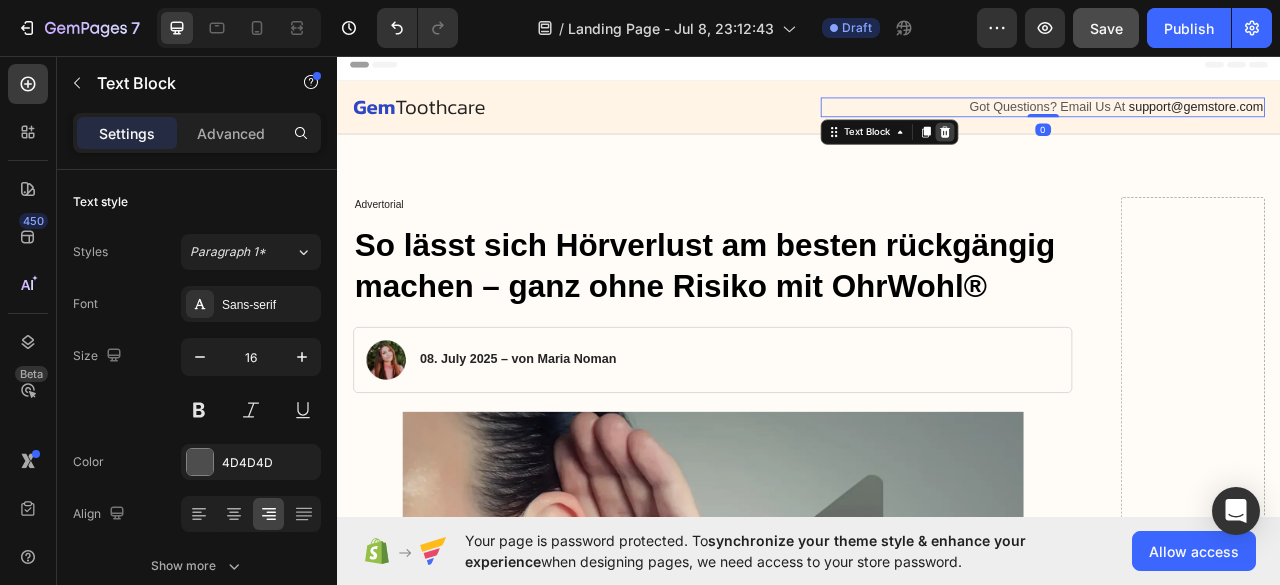 click at bounding box center (1110, 154) 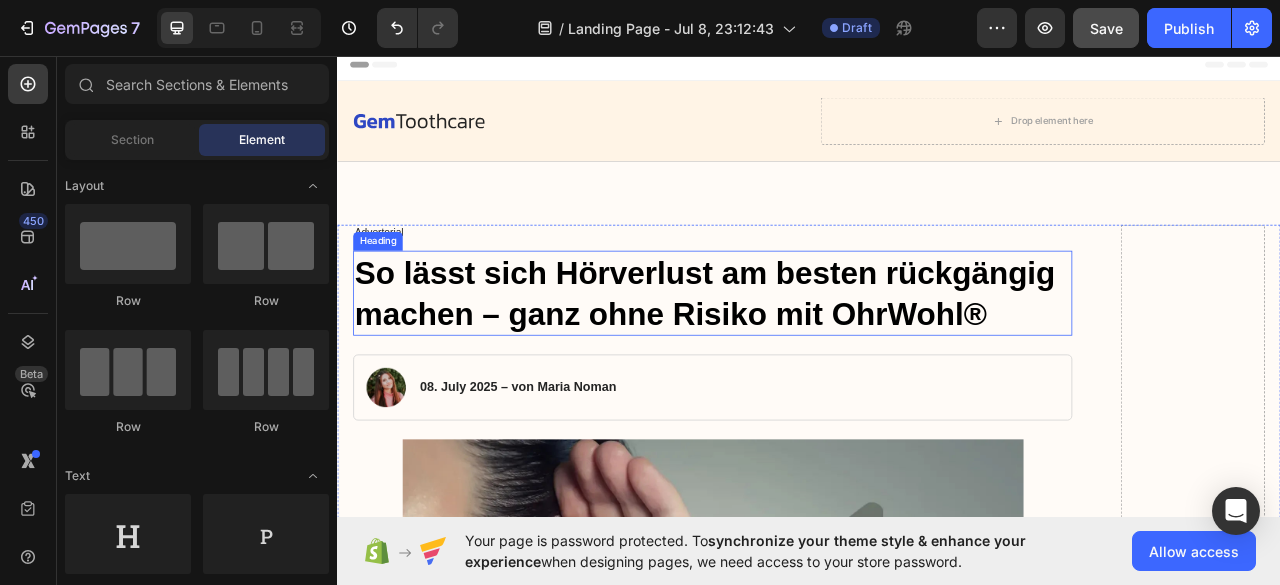 click on "So lässt sich Hörverlust am besten rückgängig machen – ganz ohne Risiko mit OhrWohl®" at bounding box center [814, 359] 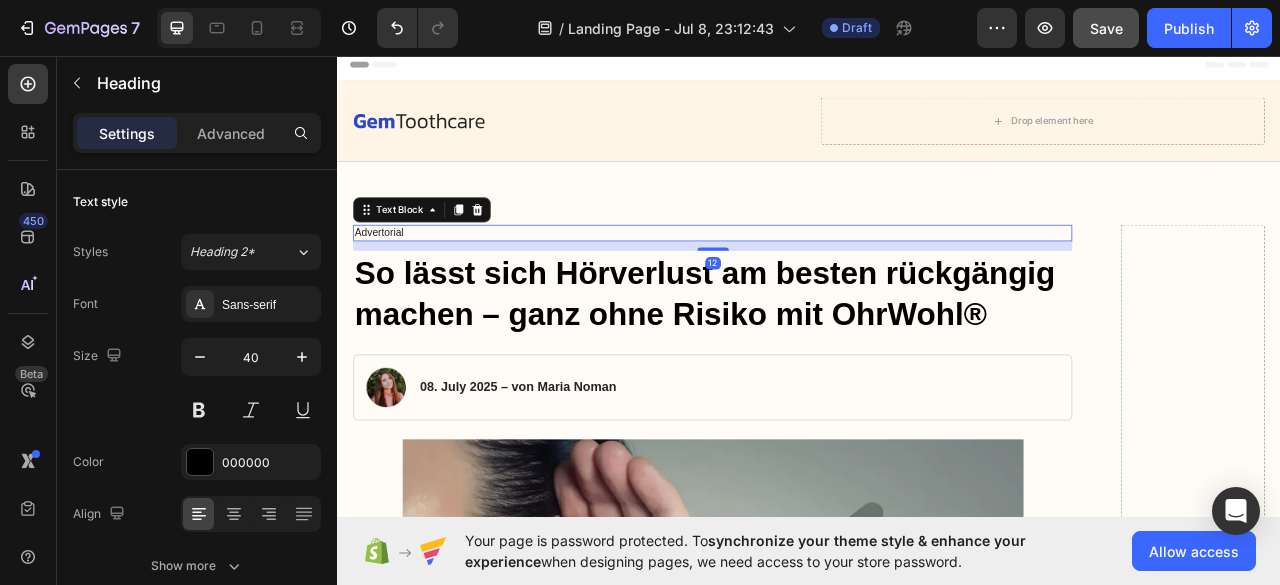 click on "Advertorial" at bounding box center (814, 282) 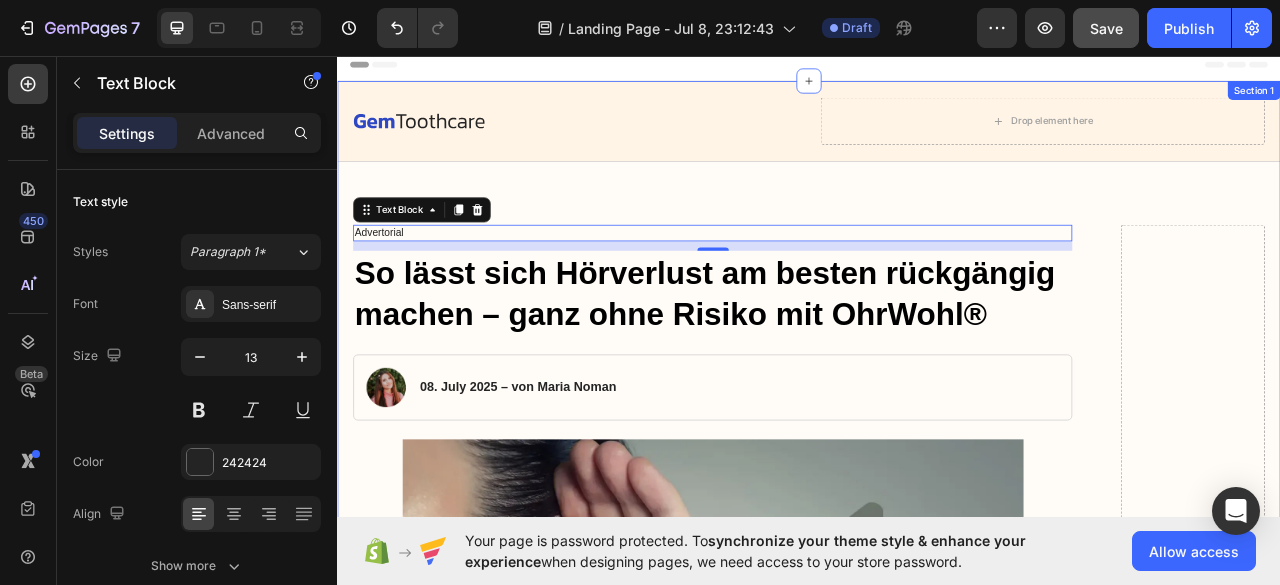 click on "Image
Drop element here Row Row Advertorial  Text Block   12 So lässt sich Hörverlust am besten rückgängig machen – ganz ohne Risiko mit OhrWohl® Heading Image 08. July 2025 – von Maria Noman Text Block Row Image By Dr. John Martin  July 20, 2025   Hallo, mein Name ist Professor. [NAME], und ich bin Hals-Nasen-Ohren-Arzt aus [CITY]. Ich verfüge über mehr als 10 Jahre klinische Erfahrung – mit über 10.000 absolvierten Praxisstunden. In dieser Zeit habe ich über  1.100 Patientinnen und Patienten  mit den unterschiedlichsten  Ohr- und Hörproblemen  erfolgreich behandelt.  Text Block ✅  Schlechter werdendes Gehör oder Hörverlust 🔔  Klingeln, Rauschen oder Ticken im Ohr (Tinnitus) 😣  Schmerzen, Jucken, Schwellungen oder Reizungen 🦠  Entzündungen und Infektionen 🧼  Verstopfungen durch Ohrenschmalz oder Druckgefühl Text Block Was auch immer es ist – ich habe es schon gesehen. Von harmlosen Ohrpfropfen bis hin zum nahezu vollständigen Hörverlust...   ." at bounding box center (937, 4432) 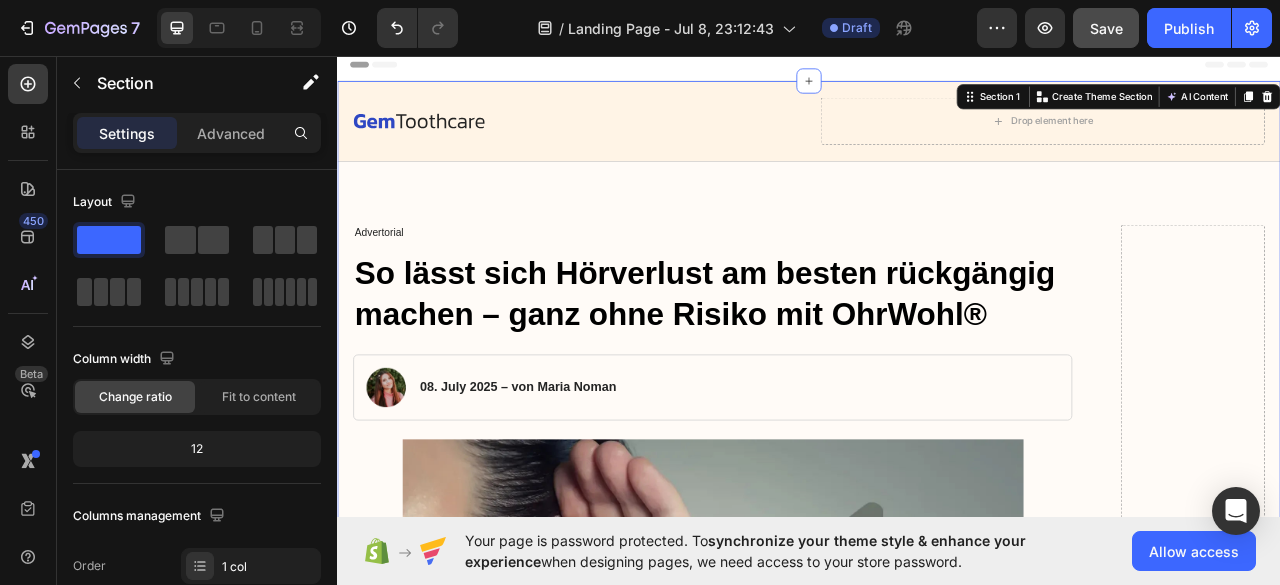 click on "Image
Drop element here Row Row   Advertorial  Text Block So lässt sich Hörverlust am besten rückgängig machen – ganz ohne Risiko mit OhrWohl® Heading Image 08. July 2025 – von Maria Noman Text Block Row Image By Dr. John Martin  July 20, 2025   Hallo, mein Name ist Professor. John Martin, und ich bin Hals-Nasen-Ohren-Arzt aus Chicago. Ich verfüge über mehr als 10 Jahre klinische Erfahrung – mit über 10.000 absolvierten Praxisstunden. In dieser Zeit habe ich über  1.100 Patientinnen und Patienten  mit den unterschiedlichsten  Ohr- und Hörproblemen  erfolgreich behandelt.  Text Block ✅  Schlechter werdendes Gehör oder Hörverlust 🔔  Klingeln, Rauschen oder Ticken im Ohr (Tinnitus) 😣  Schmerzen, Jucken, Schwellungen oder Reizungen 🦠  Entzündungen und Infektionen 🧼  Verstopfungen durch Ohrenschmalz oder Druckgefühl Text Block Was auch immer es ist – ich habe es schon gesehen. Von harmlosen Ohrpfropfen bis hin zum nahezu vollständigen Hörverlust... Heading ." at bounding box center [937, 4432] 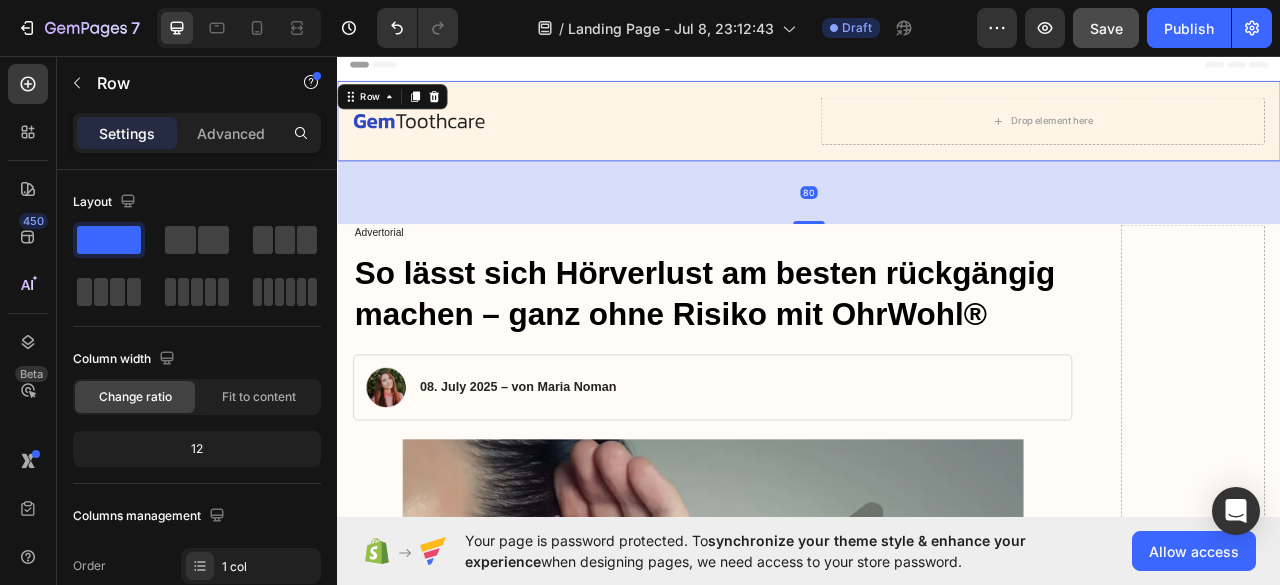 click on "Image
Drop element here Row Row   80" at bounding box center [937, 140] 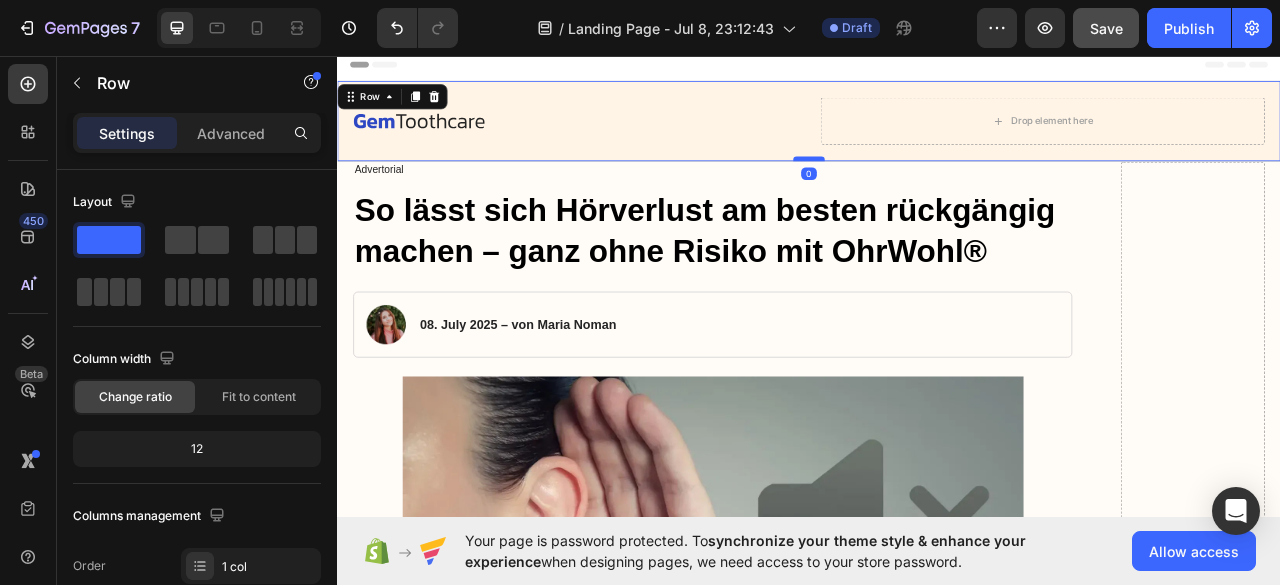 drag, startPoint x: 924, startPoint y: 268, endPoint x: 920, endPoint y: 187, distance: 81.09871 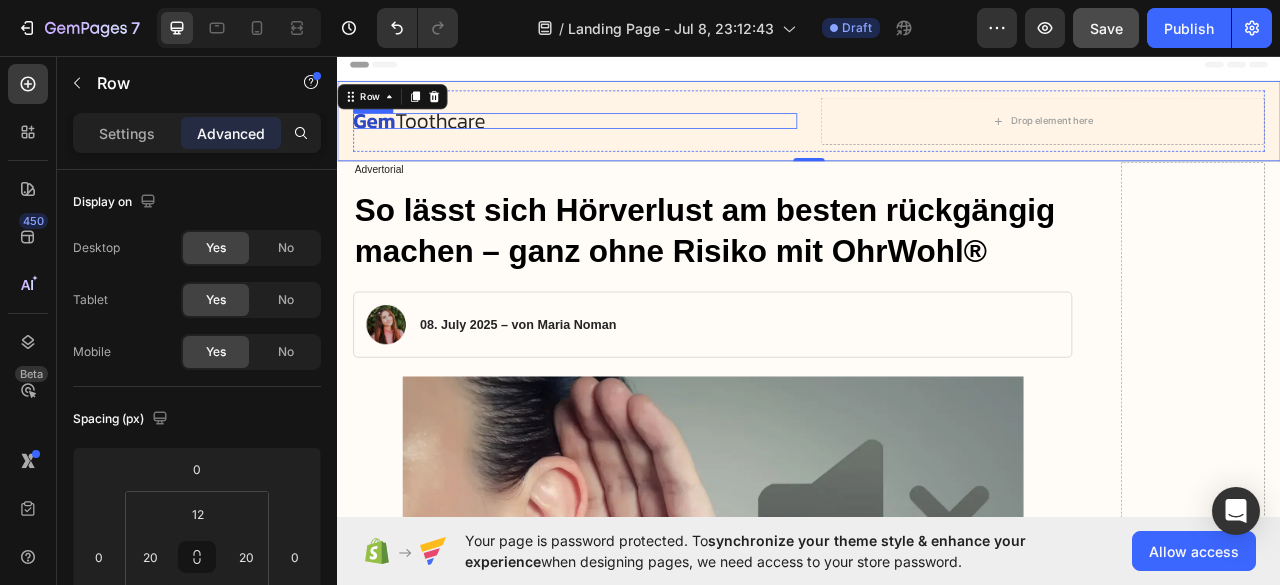 click at bounding box center [441, 139] 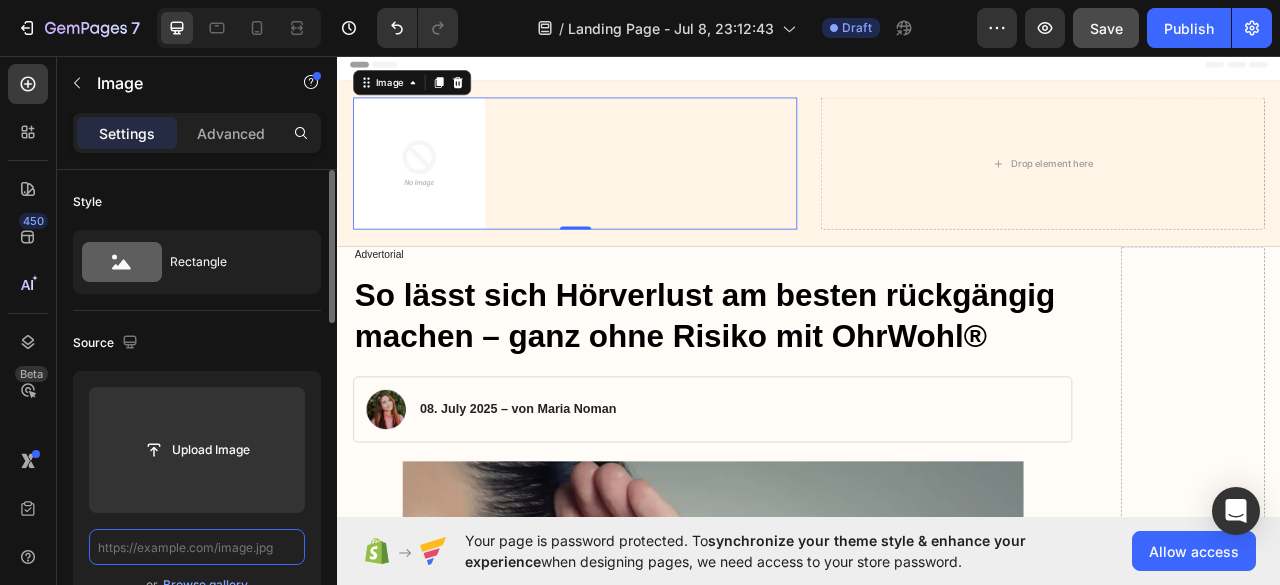 scroll, scrollTop: 0, scrollLeft: 0, axis: both 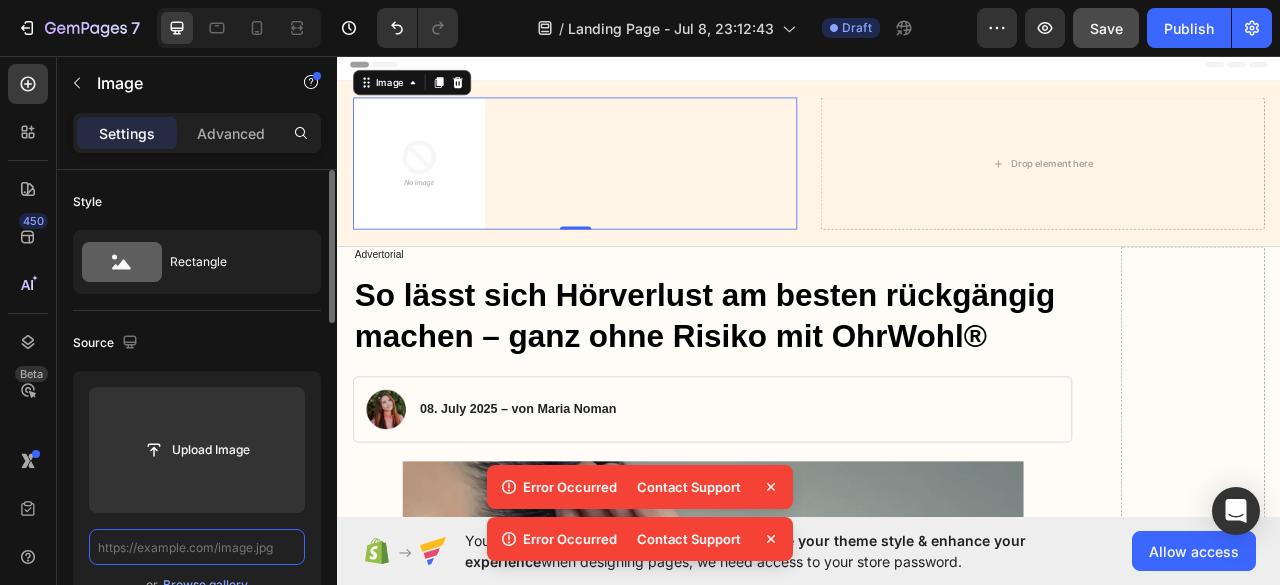 paste on "https://scontent-lga3-1.xx.fbcdn.net/v/t1.15752-9/527463338_1296554411841000_227754353507576400_n.png?stp=dst-png_s552x414&_nc_cat=102&ccb=1-7&_nc_sid=0024fc&_nc_ohc=GKXiKa4jbrcQ7kNvwHTxyre&_nc_oc=Admlg4xDLXLmLaCu0a8D9IVgN6Ws1J6dsUlnOQ6-jApOPbinRxFeXOoRFXcTxKbKGYk&_nc_ad=z-m&_nc_cid=0&_nc_zt=23&_nc_ht=scontent-lga3-1.xx&oh=03_Q7cD3AFNOXR5TVwjXXpYBalLmdJbQtSN4iC0zsehr2Vro35x_g&oe=68B74D4D" 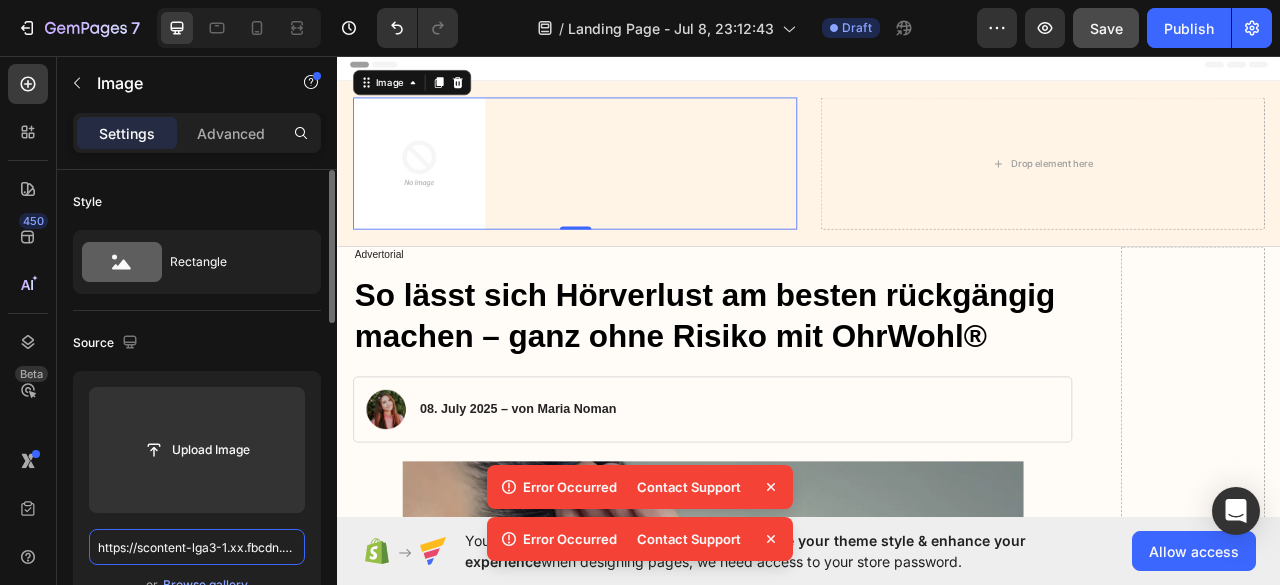 scroll, scrollTop: 0, scrollLeft: 2467, axis: horizontal 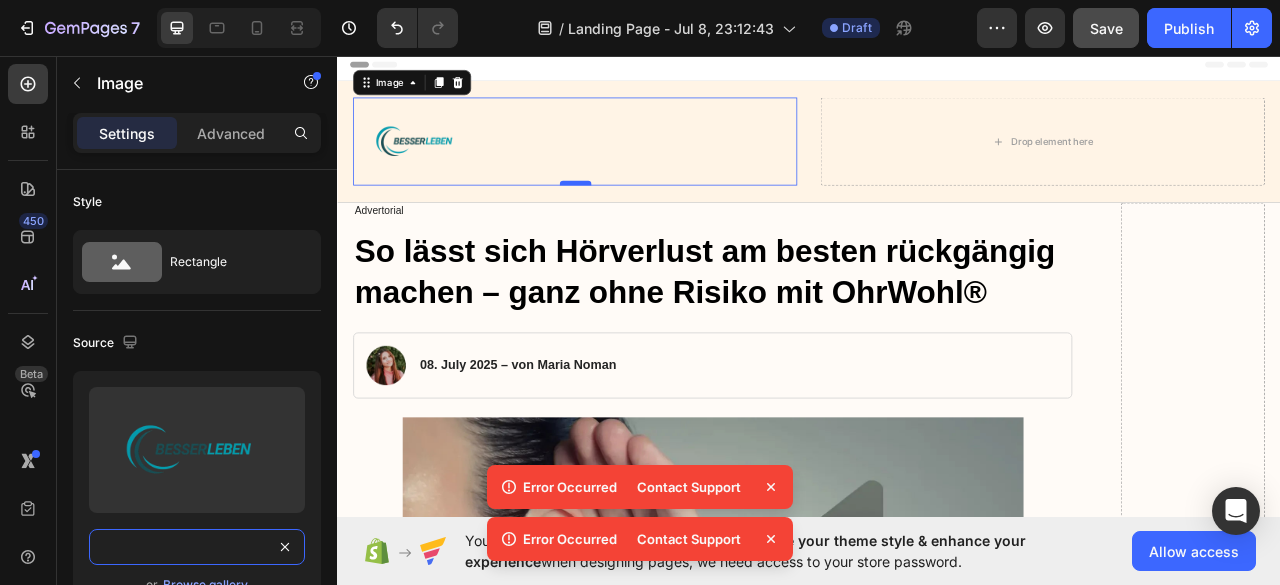 type on "https://scontent-lga3-1.xx.fbcdn.net/v/t1.15752-9/527463338_1296554411841000_227754353507576400_n.png?stp=dst-png_s552x414&_nc_cat=102&ccb=1-7&_nc_sid=0024fc&_nc_ohc=GKXiKa4jbrcQ7kNvwHTxyre&_nc_oc=Admlg4xDLXLmLaCu0a8D9IVgN6Ws1J6dsUlnOQ6-jApOPbinRxFeXOoRFXcTxKbKGYk&_nc_ad=z-m&_nc_cid=0&_nc_zt=23&_nc_ht=scontent-lga3-1.xx&oh=03_Q7cD3AFNOXR5TVwjXXpYBalLmdJbQtSN4iC0zsehr2Vro35x_g&oe=68B74D4D" 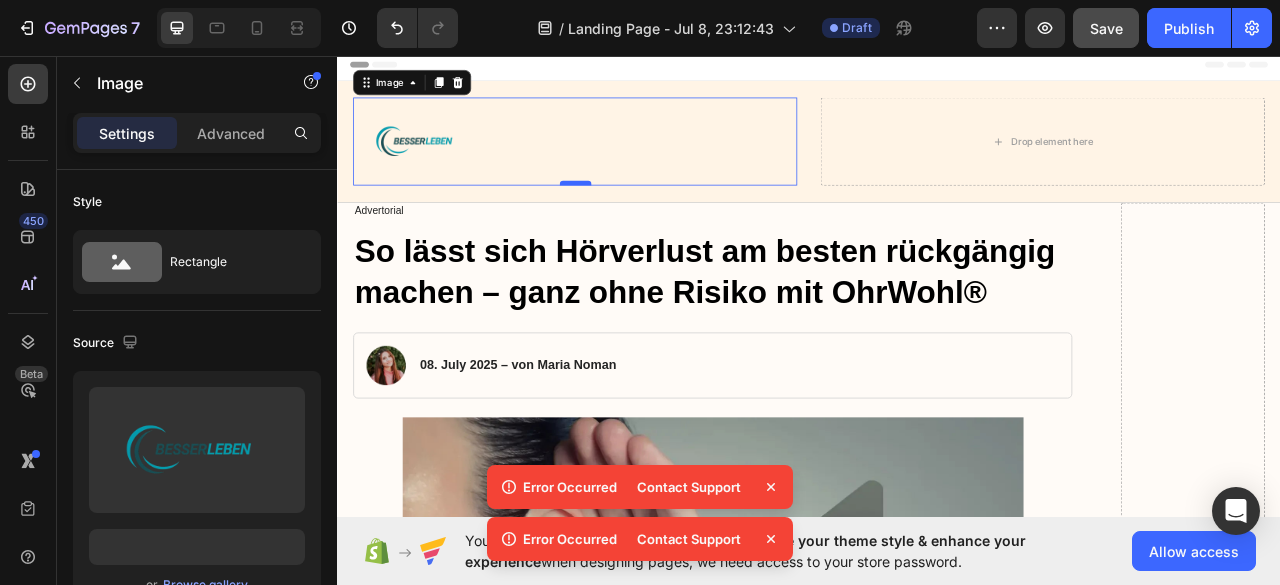 scroll, scrollTop: 0, scrollLeft: 0, axis: both 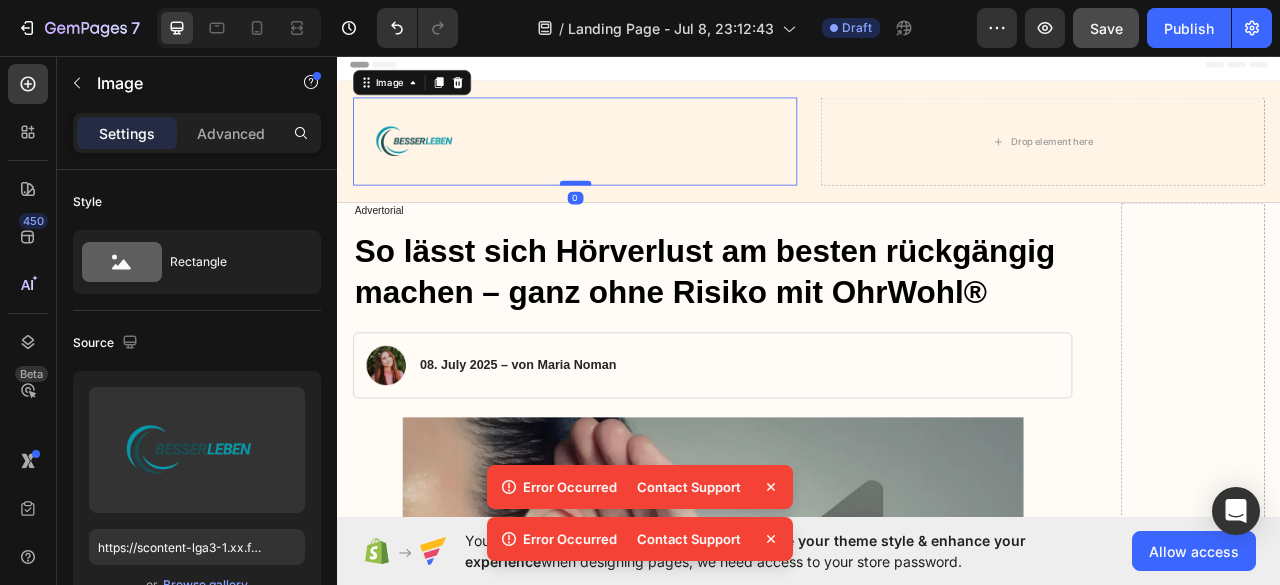 click at bounding box center [640, 219] 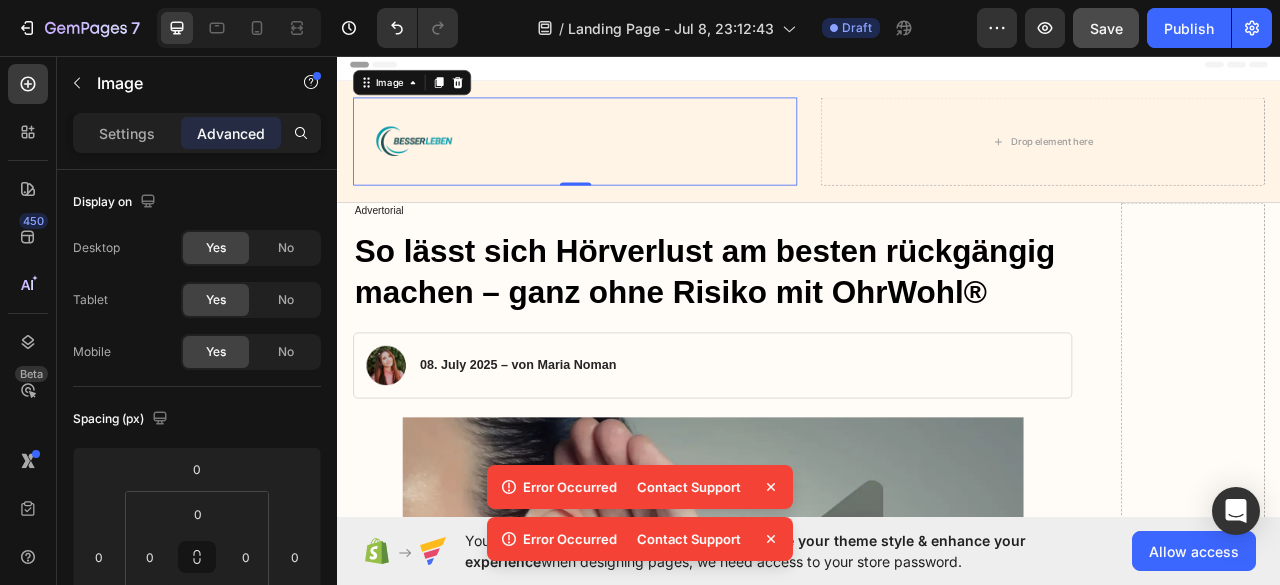 click at bounding box center (441, 166) 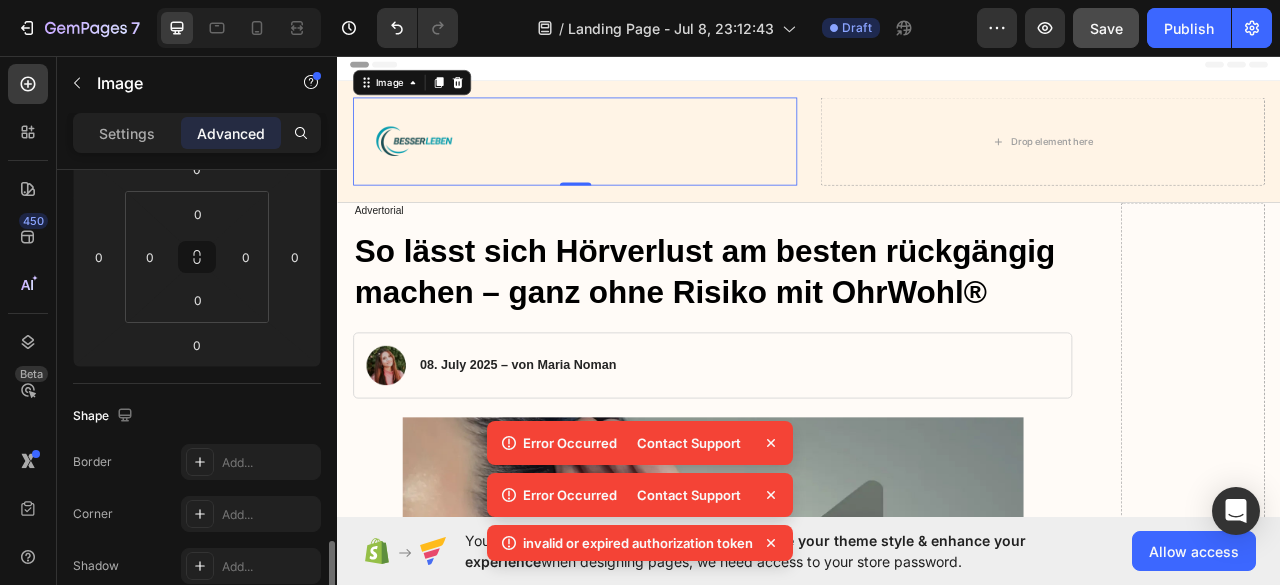 scroll, scrollTop: 500, scrollLeft: 0, axis: vertical 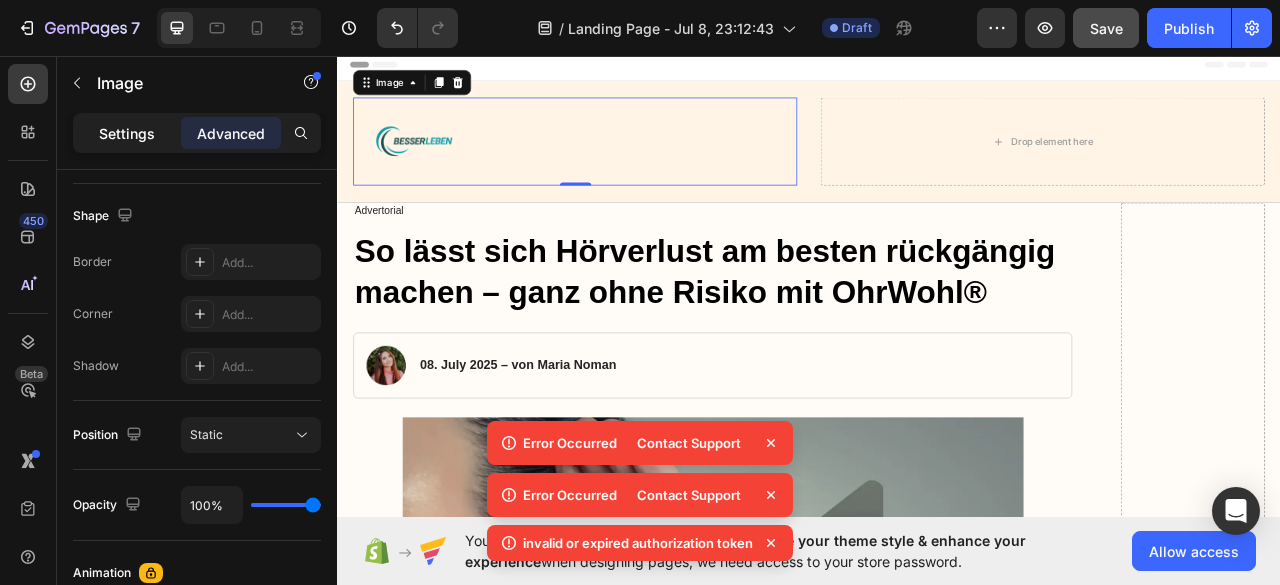 click on "Settings" at bounding box center (127, 133) 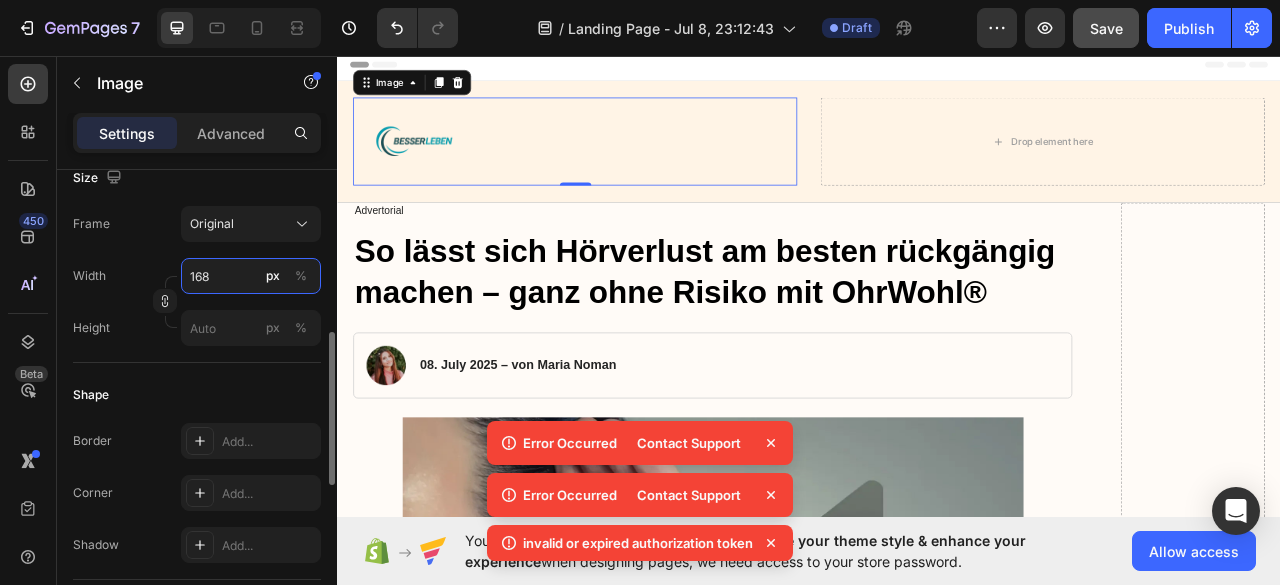 click on "168" at bounding box center [251, 276] 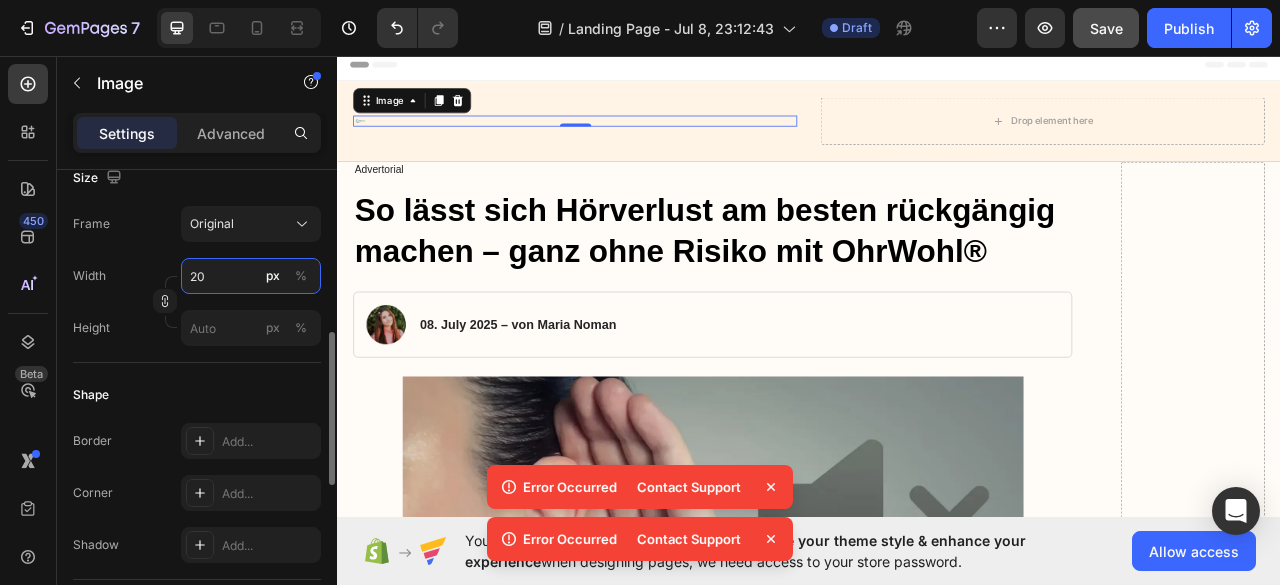 type on "200" 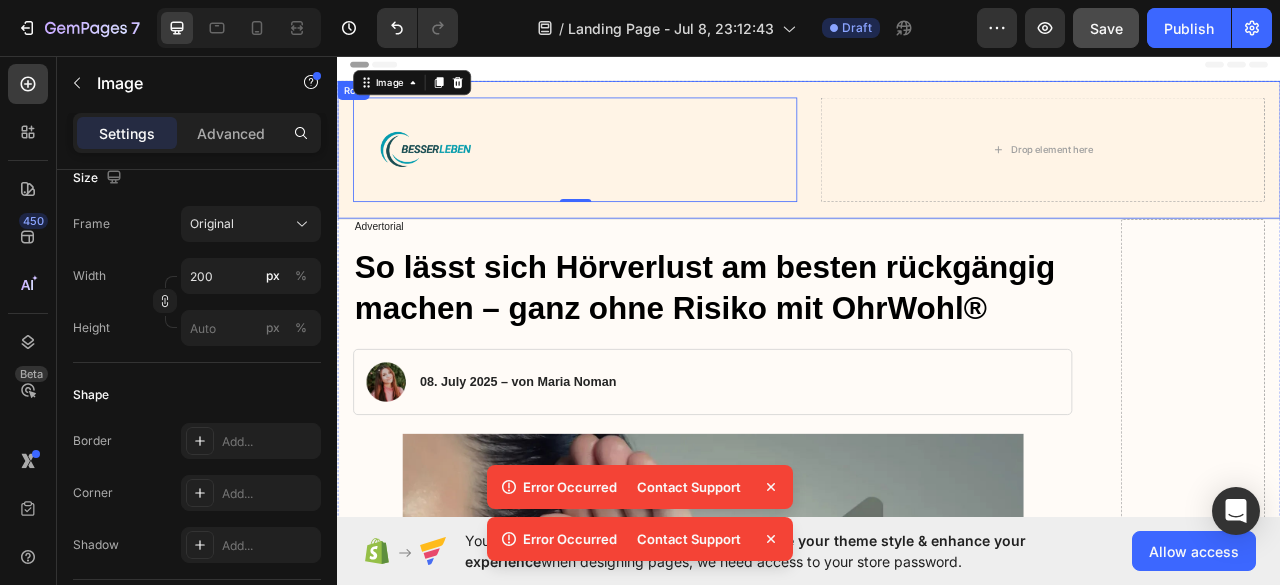 click on "Image   0
Drop element here Row Row" at bounding box center (937, 177) 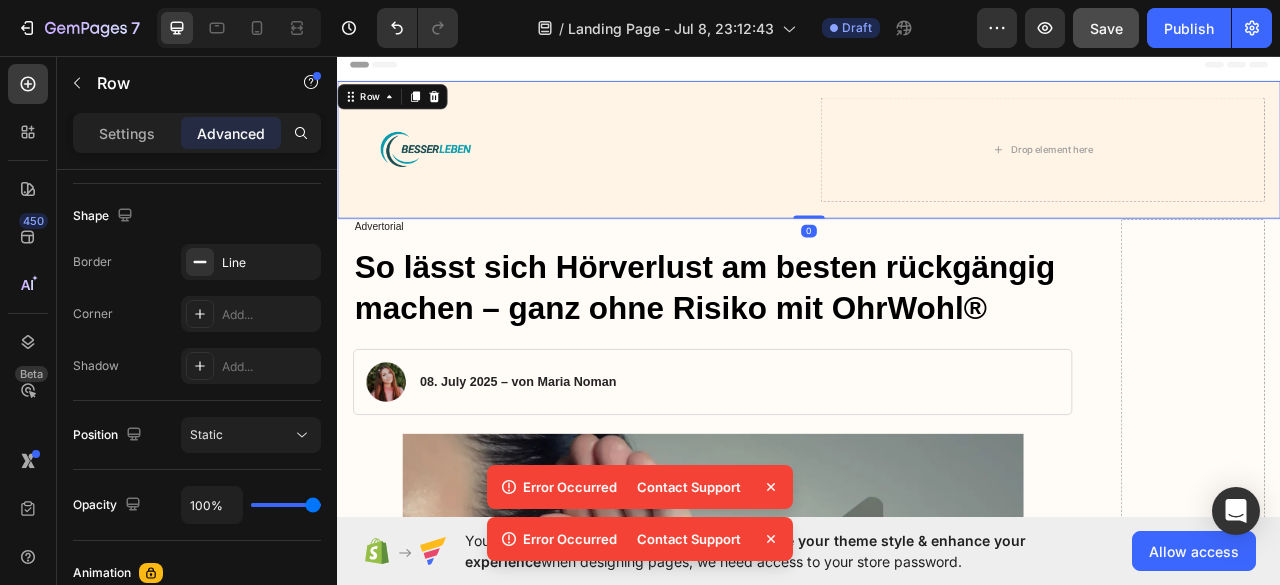 scroll, scrollTop: 0, scrollLeft: 0, axis: both 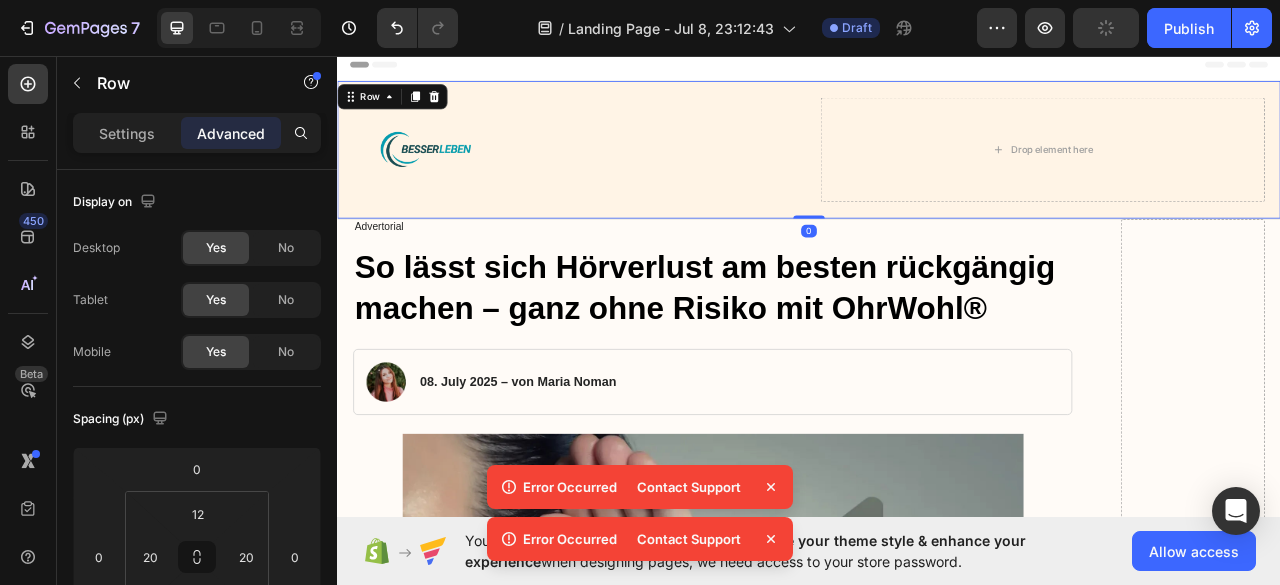 drag, startPoint x: 932, startPoint y: 262, endPoint x: 941, endPoint y: 256, distance: 10.816654 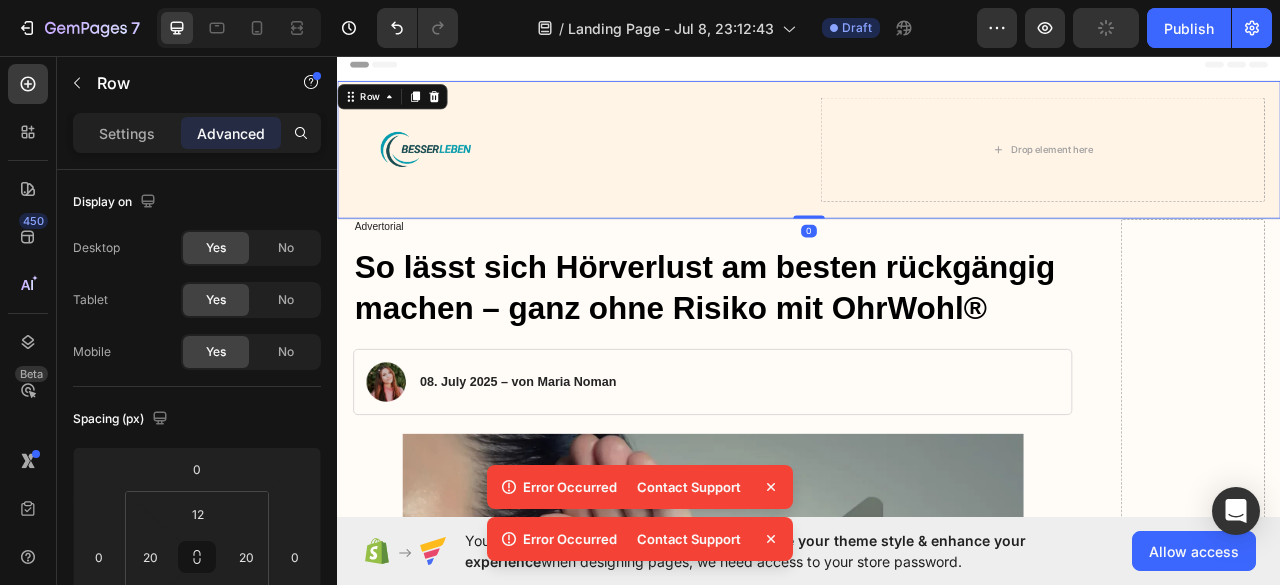 click on "Image
Drop element here Row Row   0" at bounding box center [937, 177] 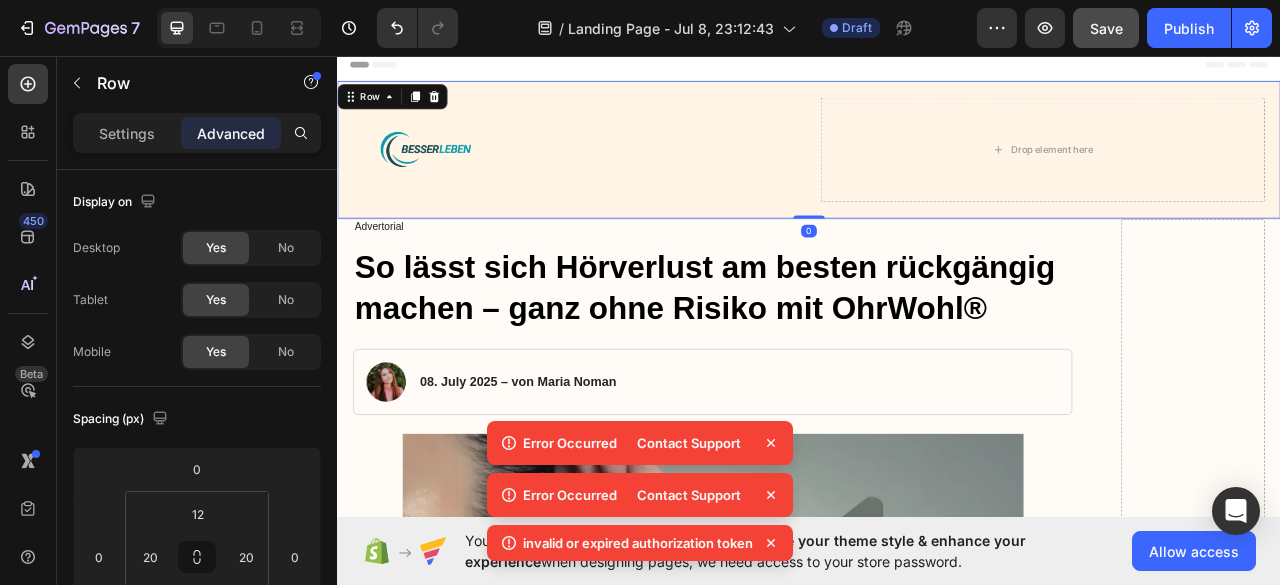 drag, startPoint x: 935, startPoint y: 262, endPoint x: 929, endPoint y: 245, distance: 18.027756 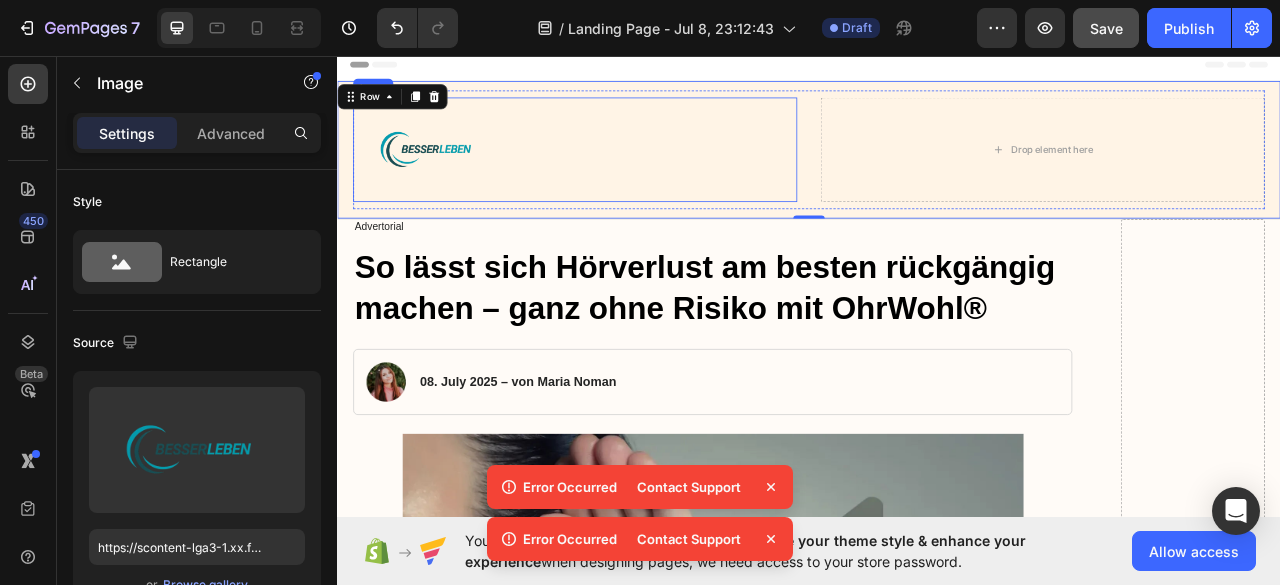 click at bounding box center [457, 176] 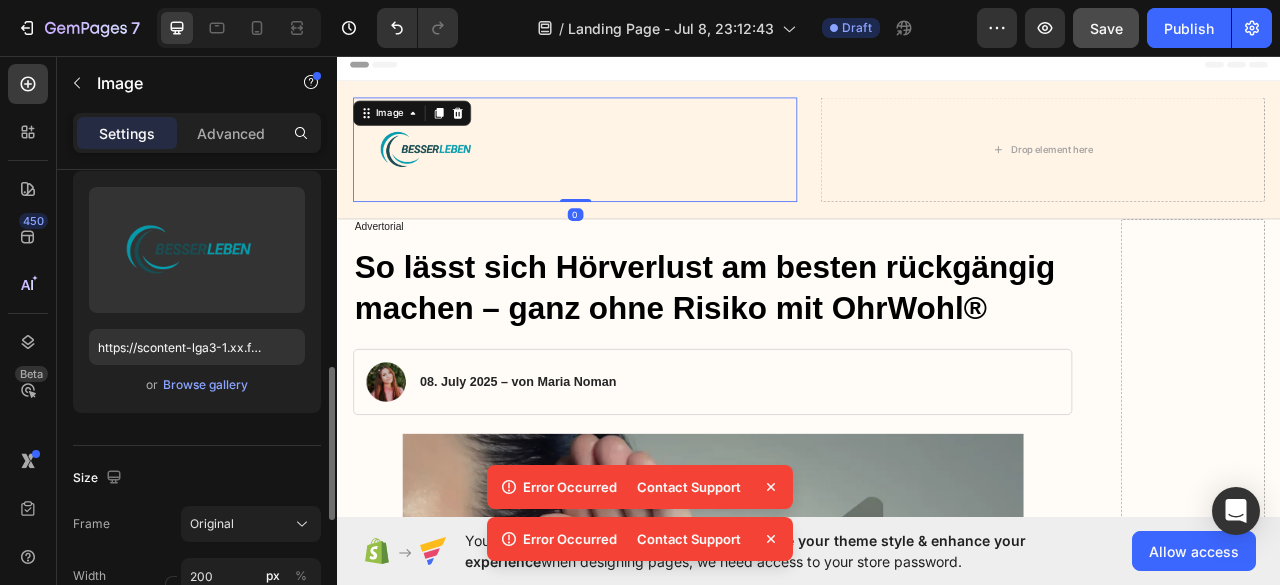 scroll, scrollTop: 300, scrollLeft: 0, axis: vertical 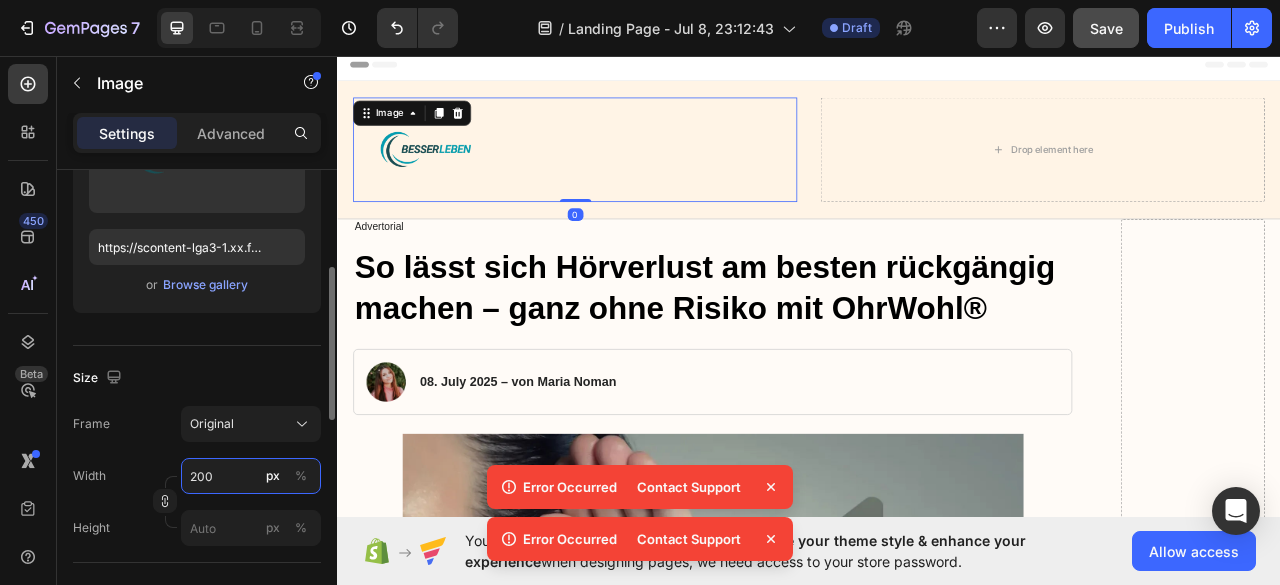 click on "200" at bounding box center (251, 476) 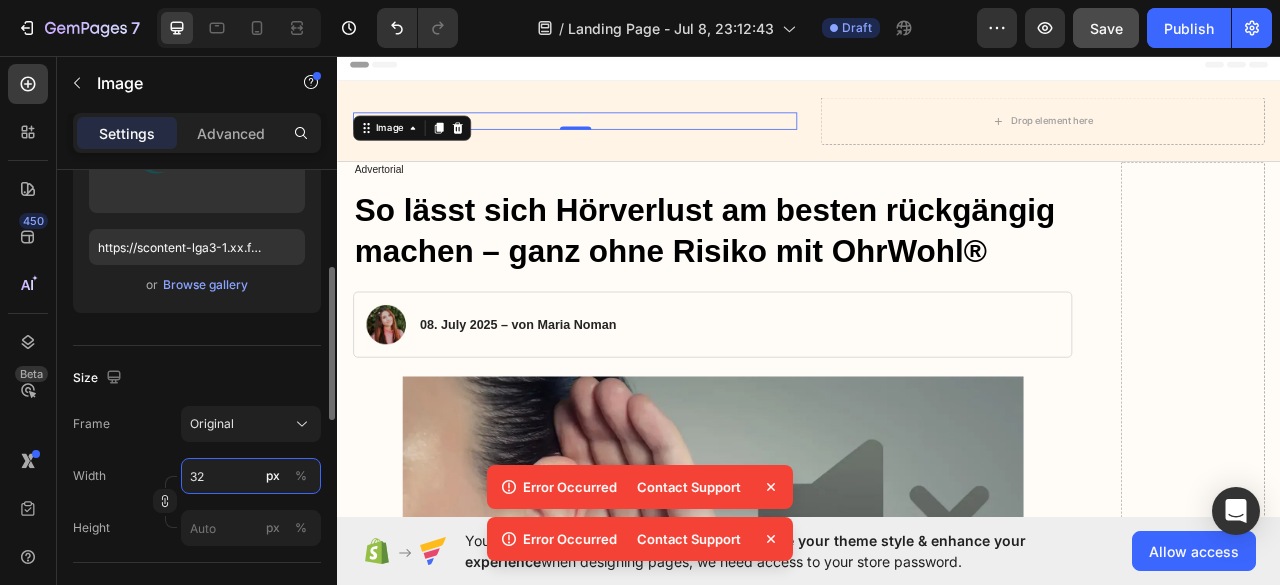 type on "3" 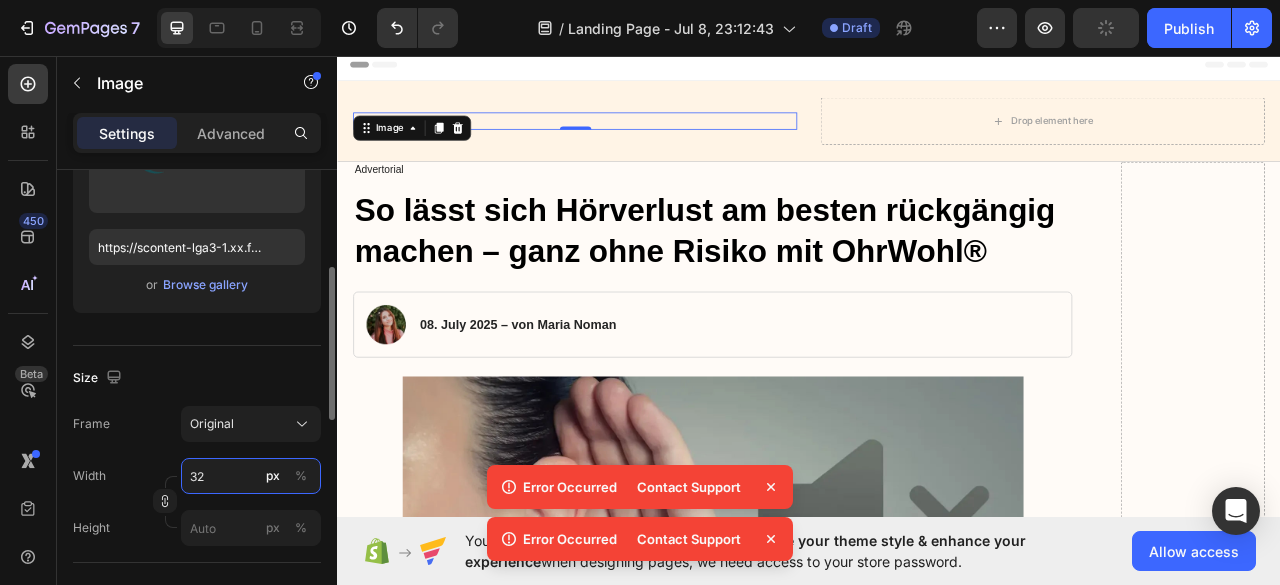 type on "3" 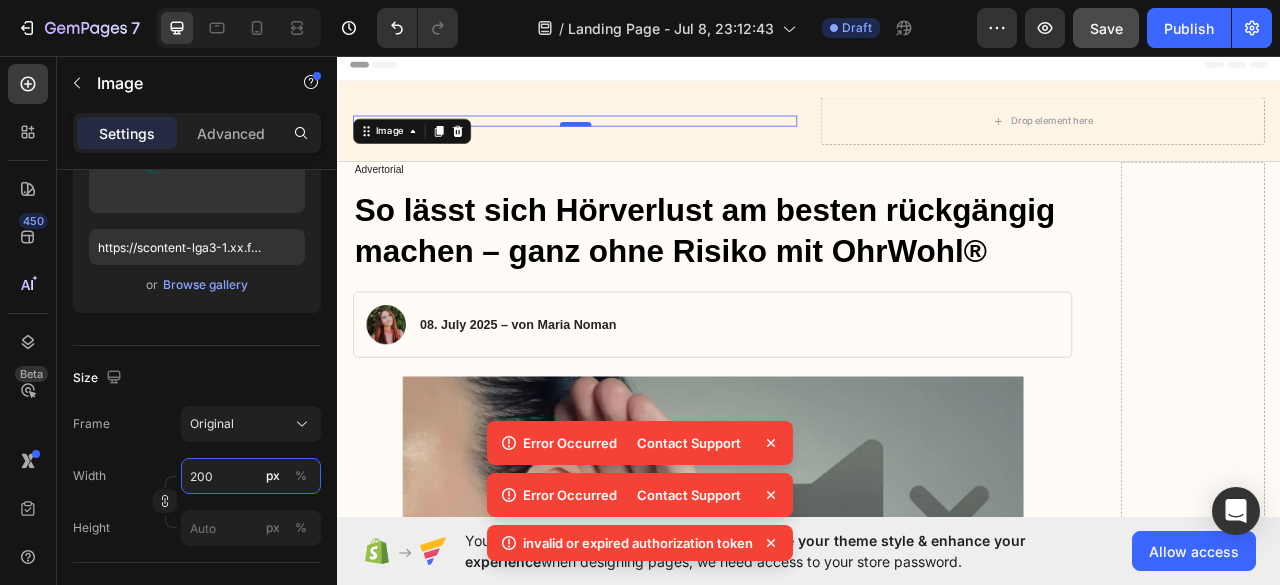 type on "200" 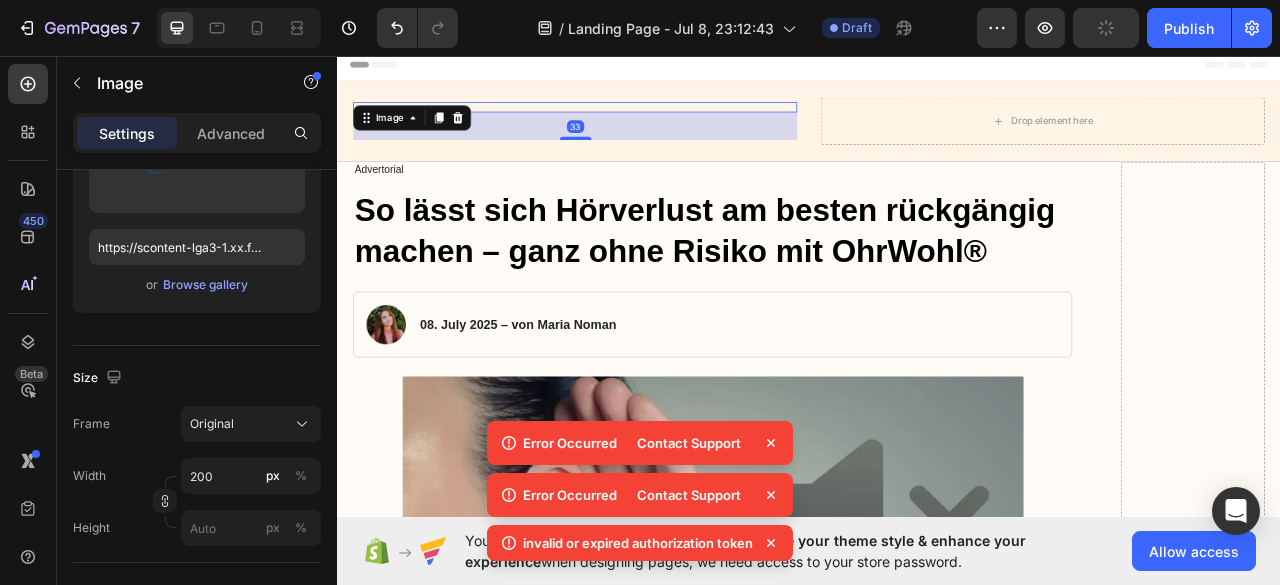 drag, startPoint x: 635, startPoint y: 148, endPoint x: 688, endPoint y: 184, distance: 64.070274 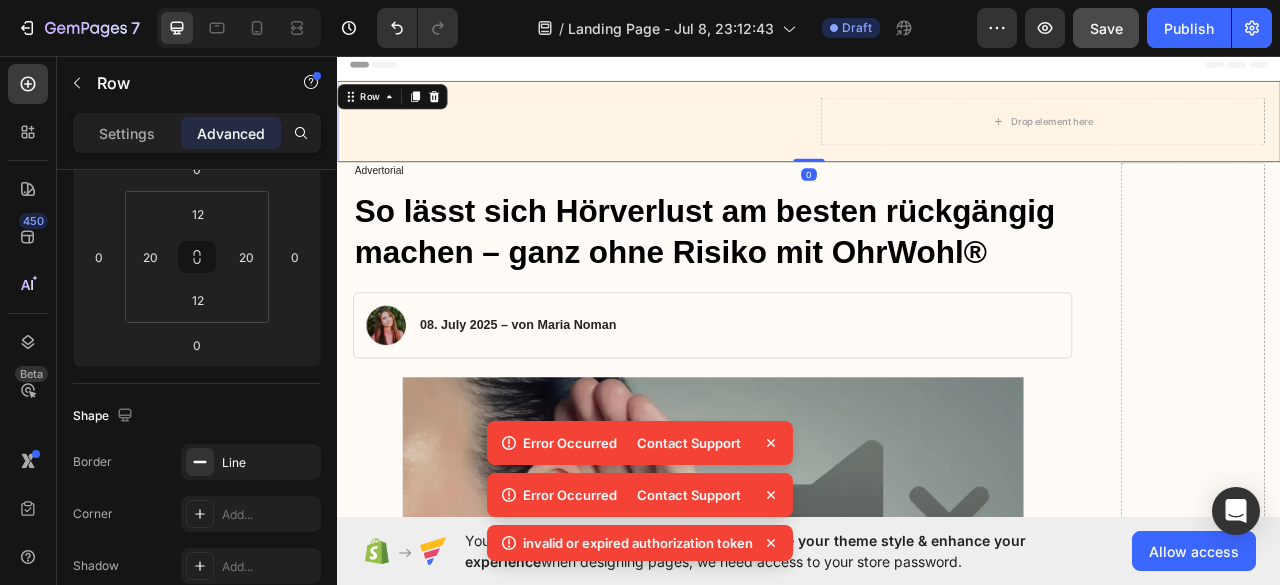 click on "Image
Drop element here Row Row   0" at bounding box center (937, 141) 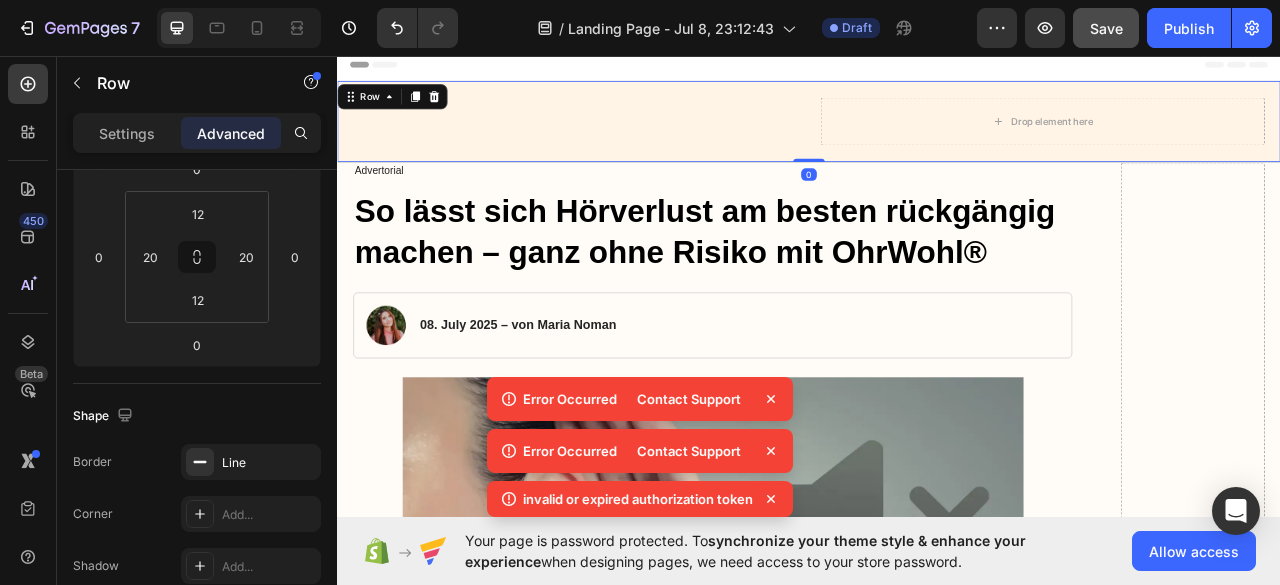 scroll, scrollTop: 0, scrollLeft: 0, axis: both 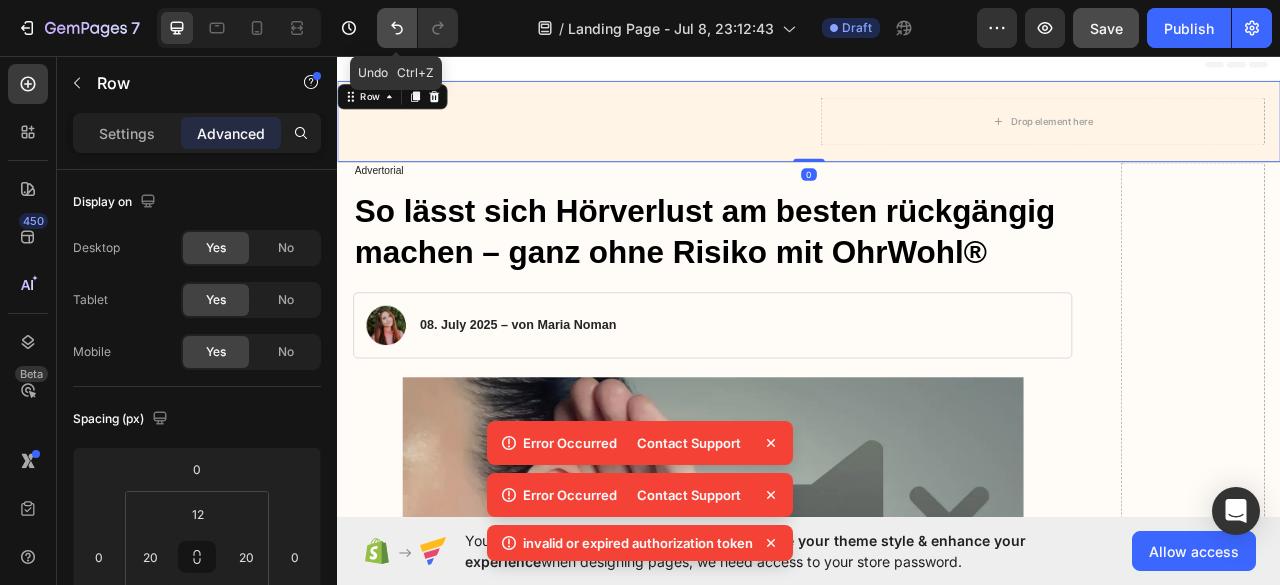 click 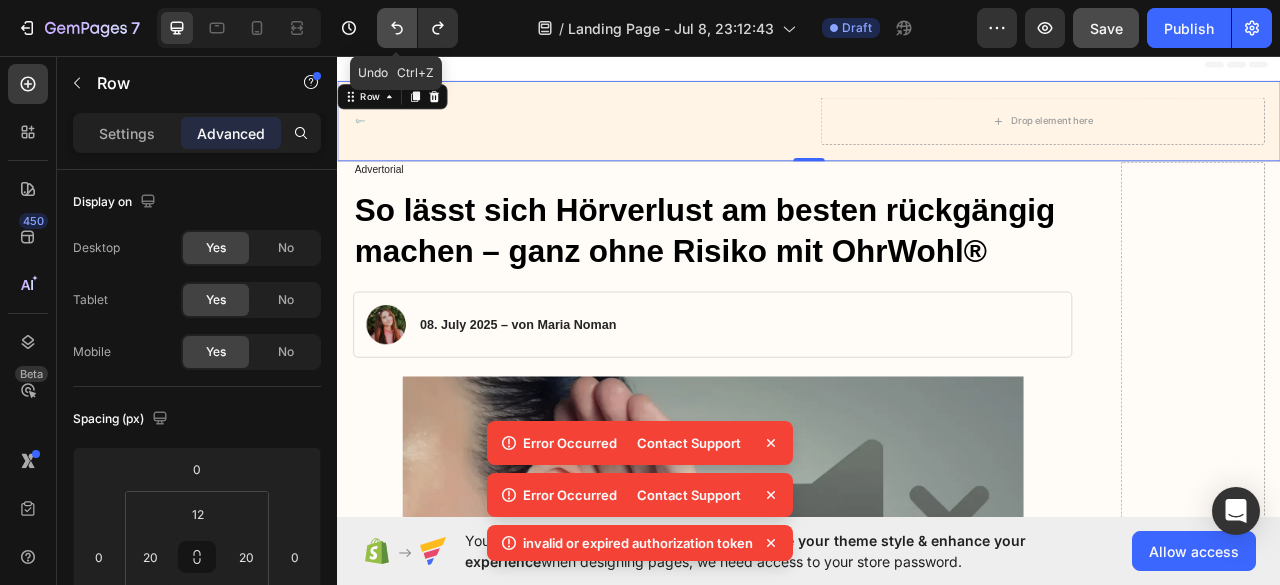 click 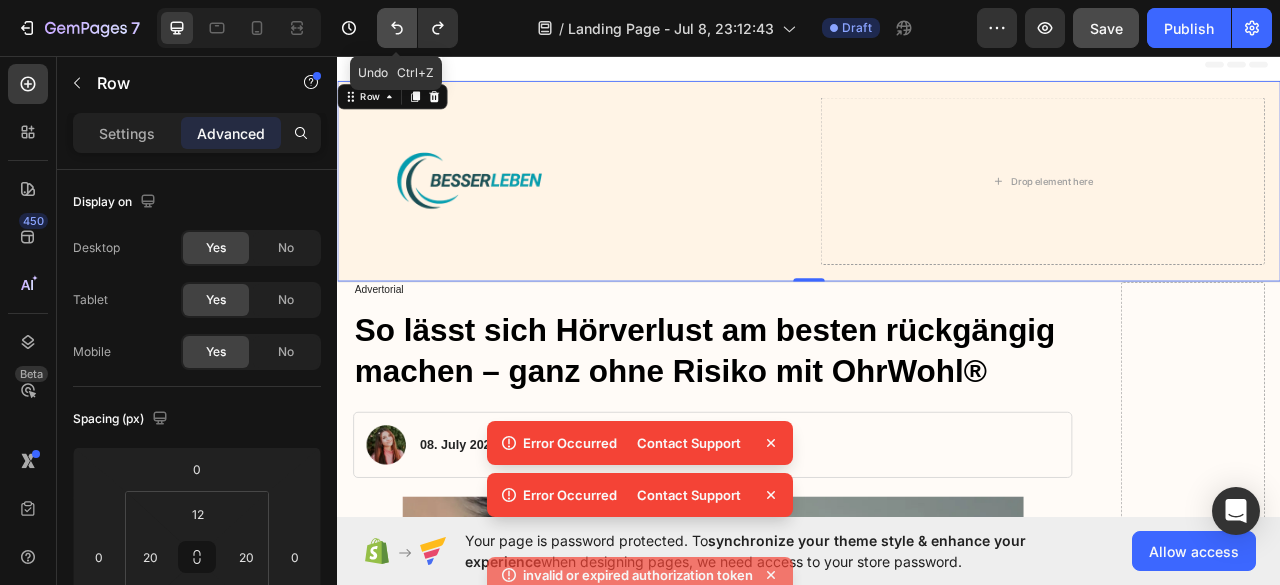 click 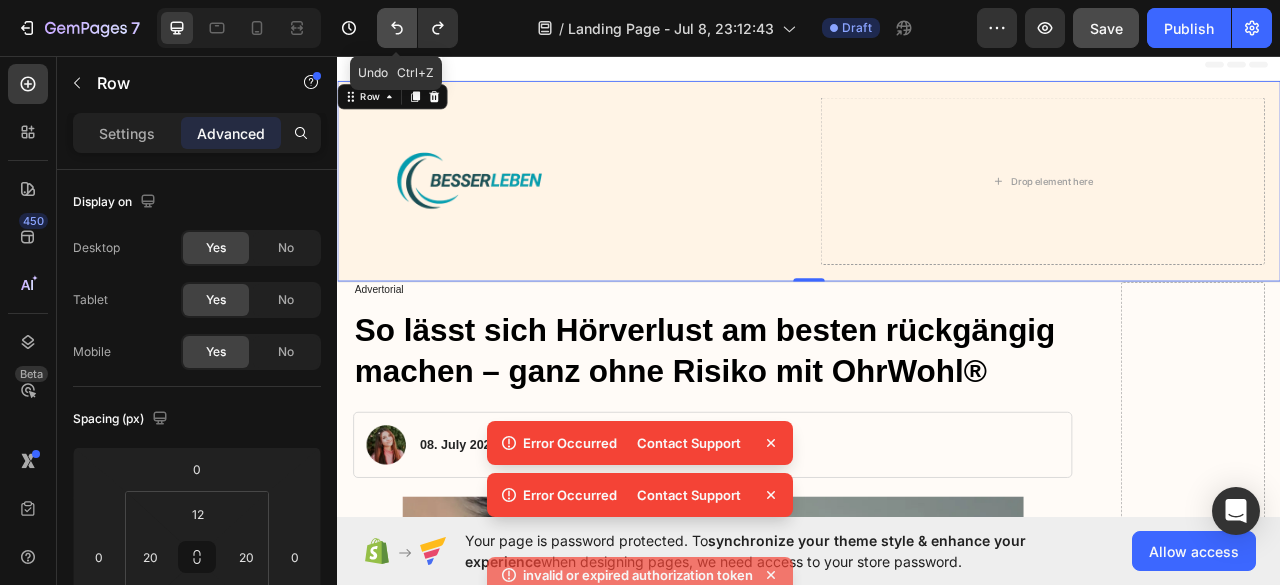 click 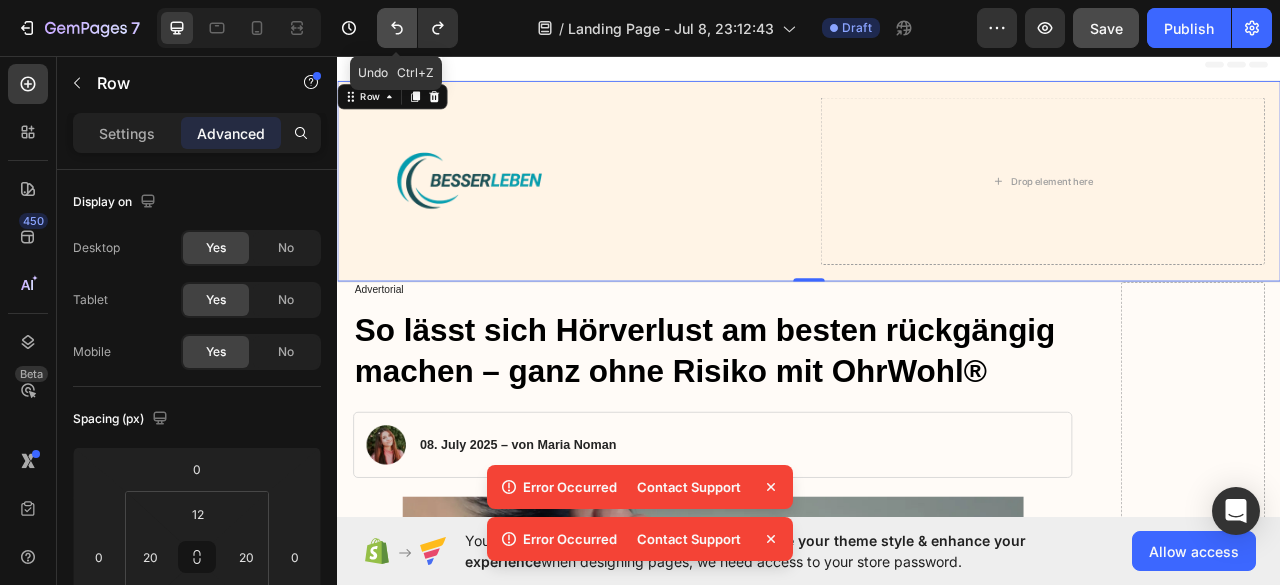 click 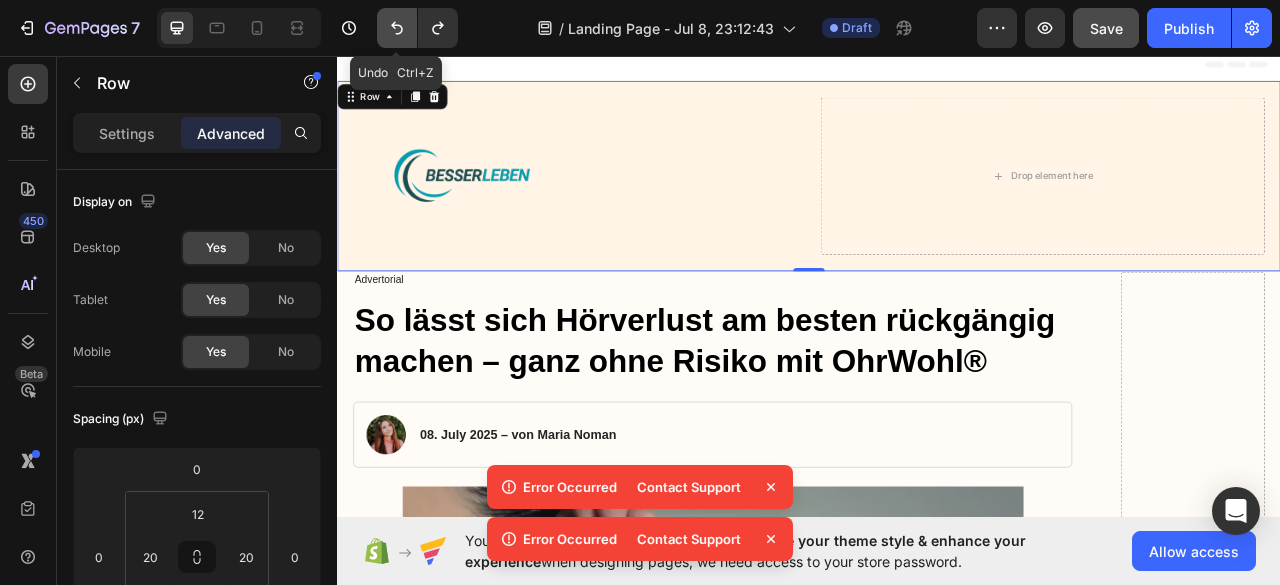 click 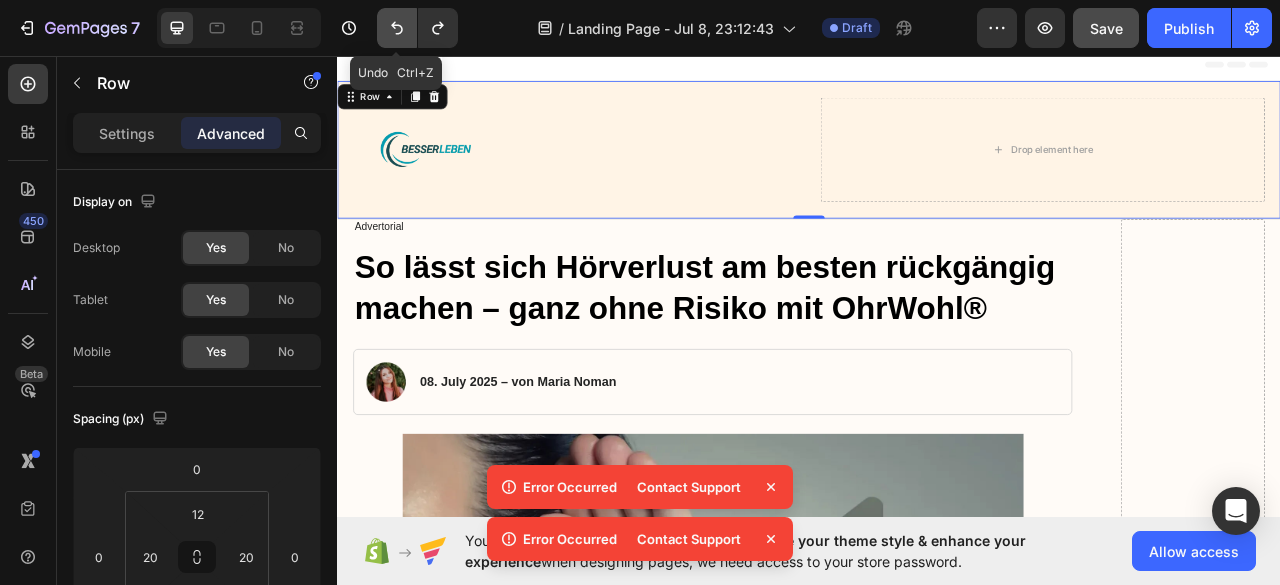 click 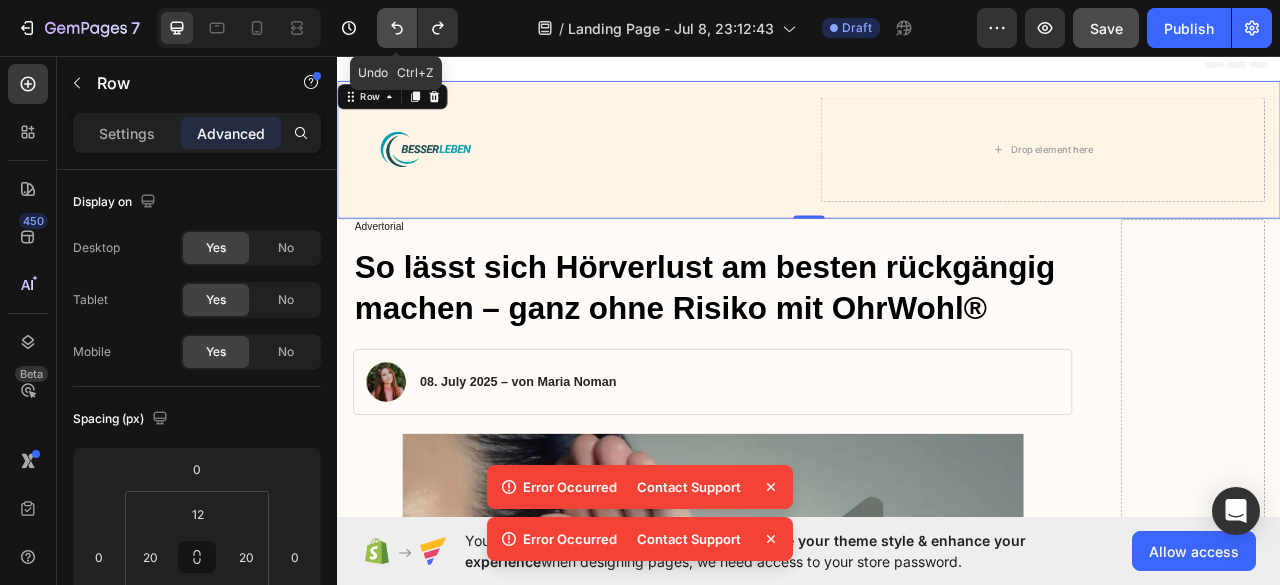 click 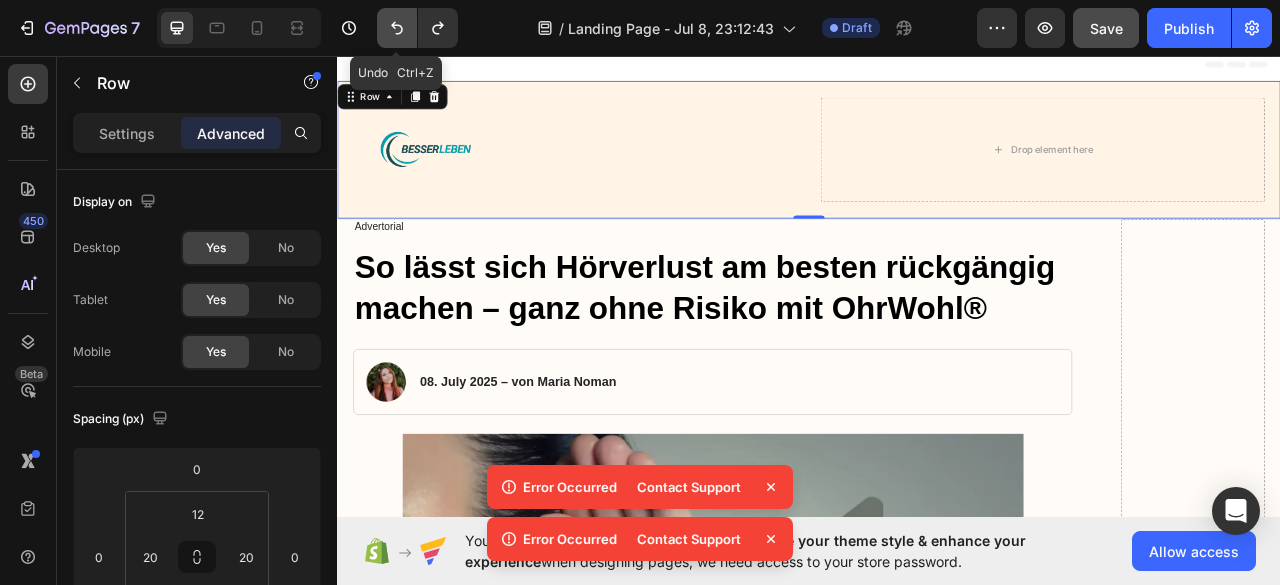 click 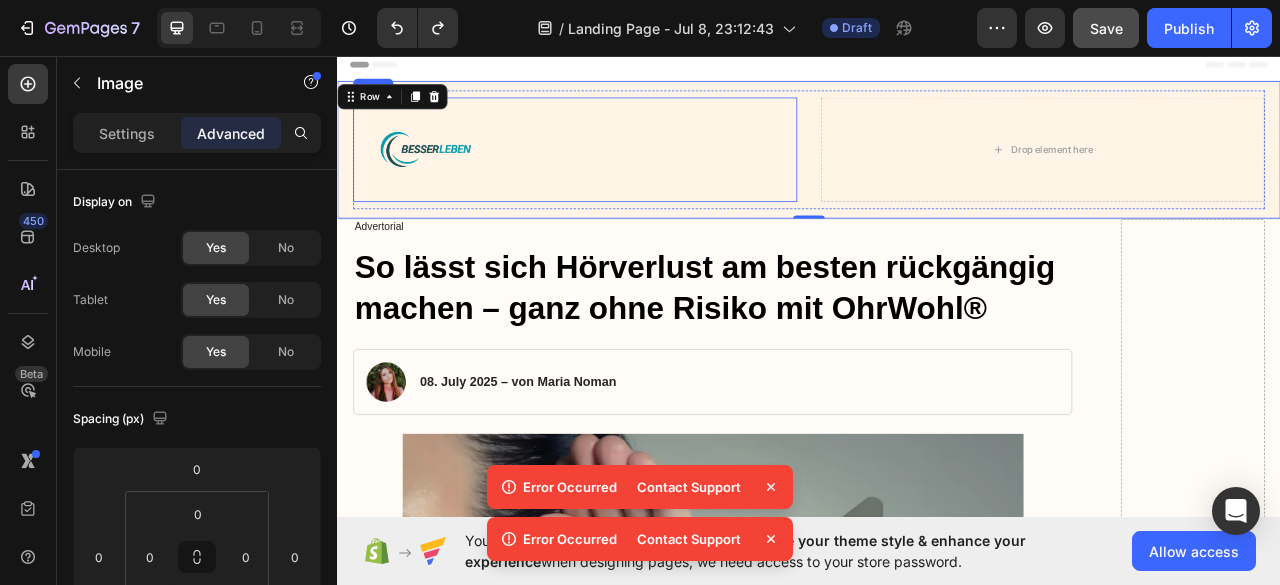 click at bounding box center (457, 176) 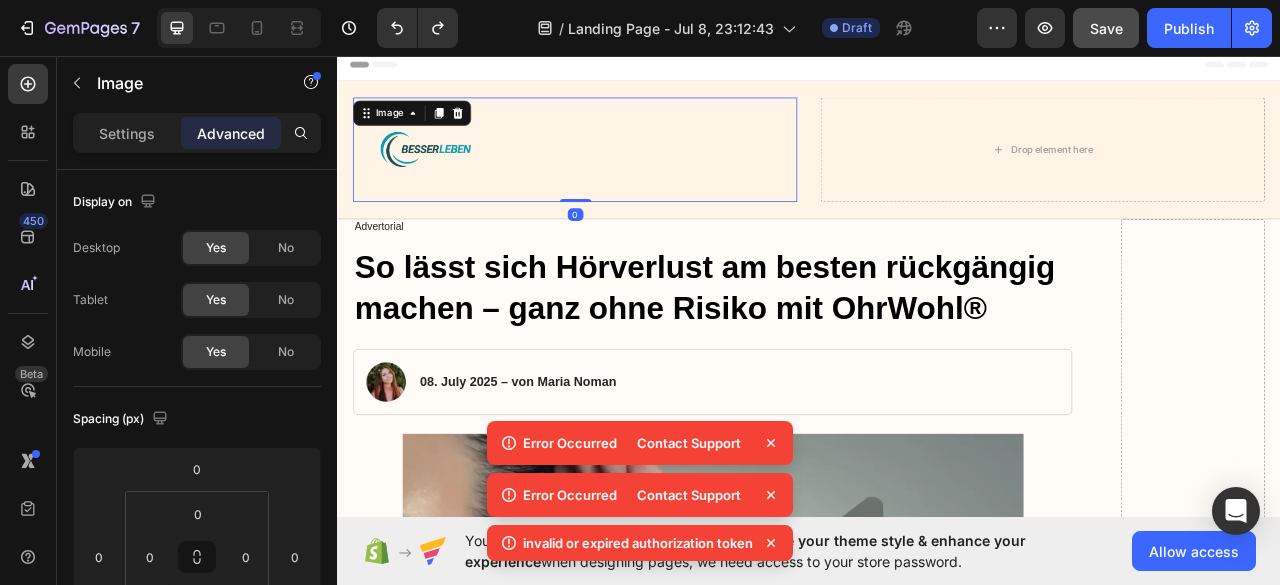 drag, startPoint x: 634, startPoint y: 237, endPoint x: 637, endPoint y: 208, distance: 29.15476 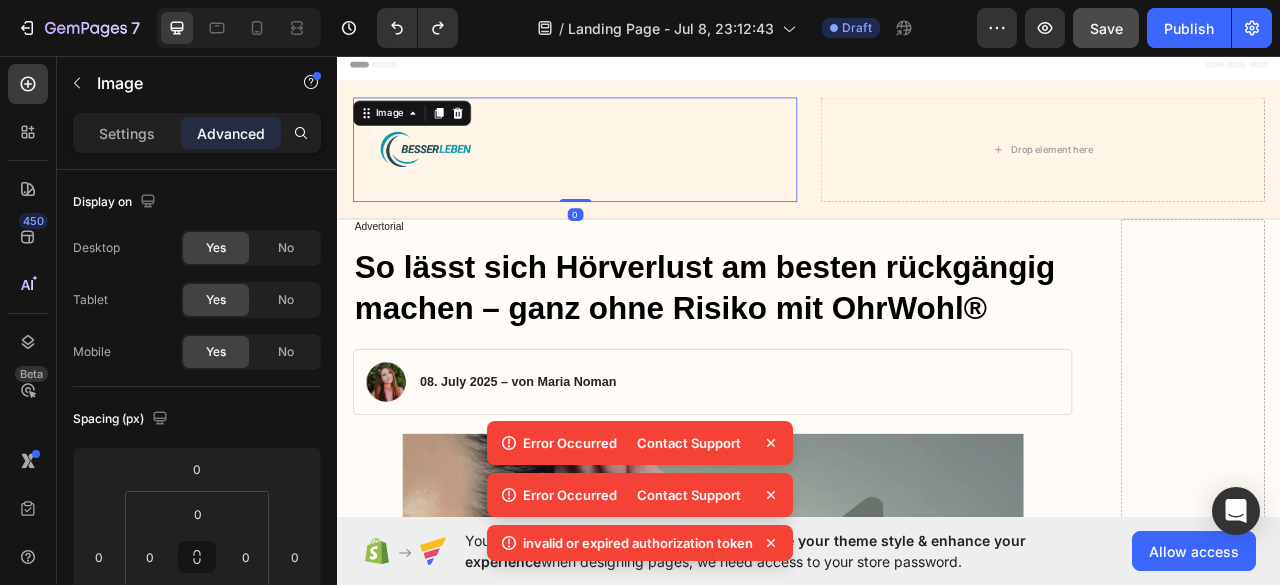 click on "Image   0" at bounding box center (639, 176) 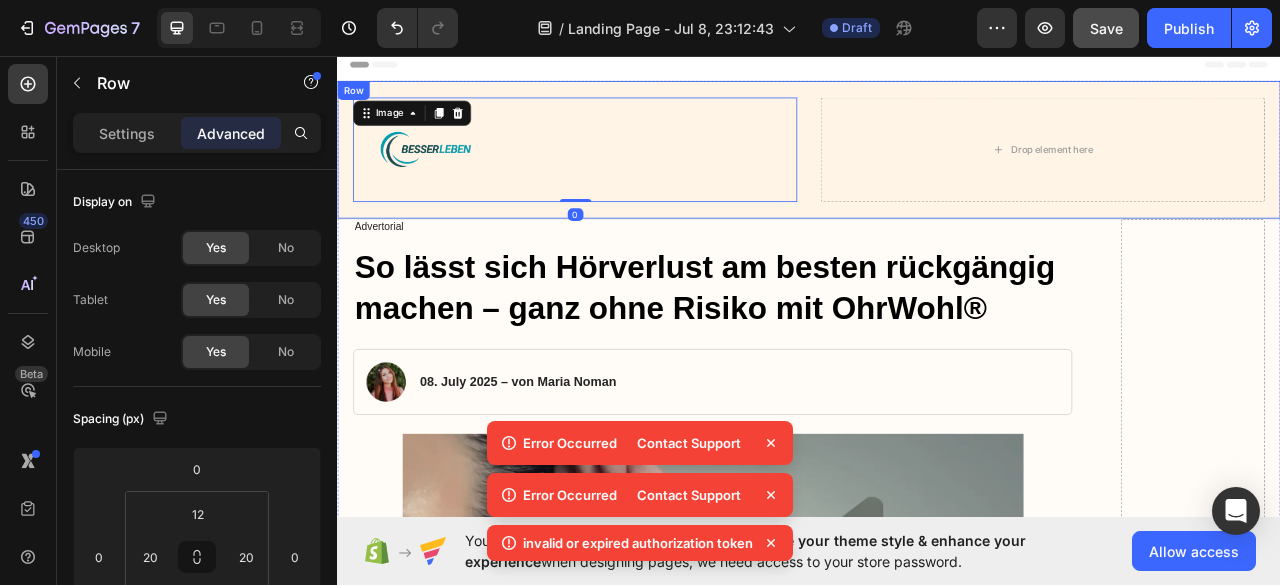 click on "Image   0
Drop element here Row Row" at bounding box center [937, 177] 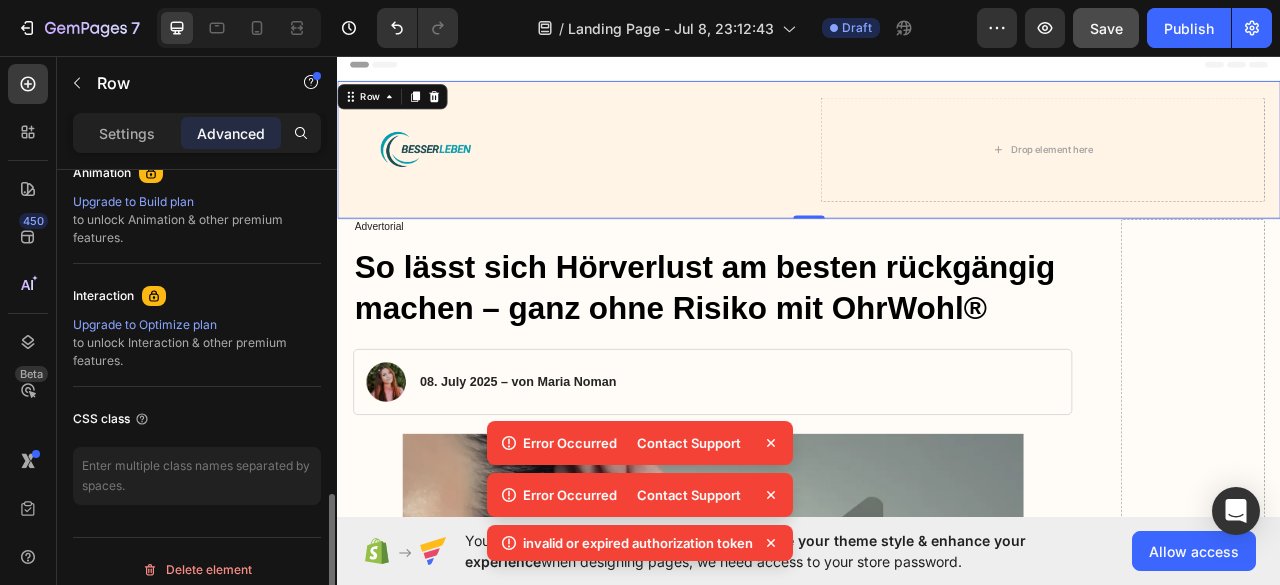 scroll, scrollTop: 912, scrollLeft: 0, axis: vertical 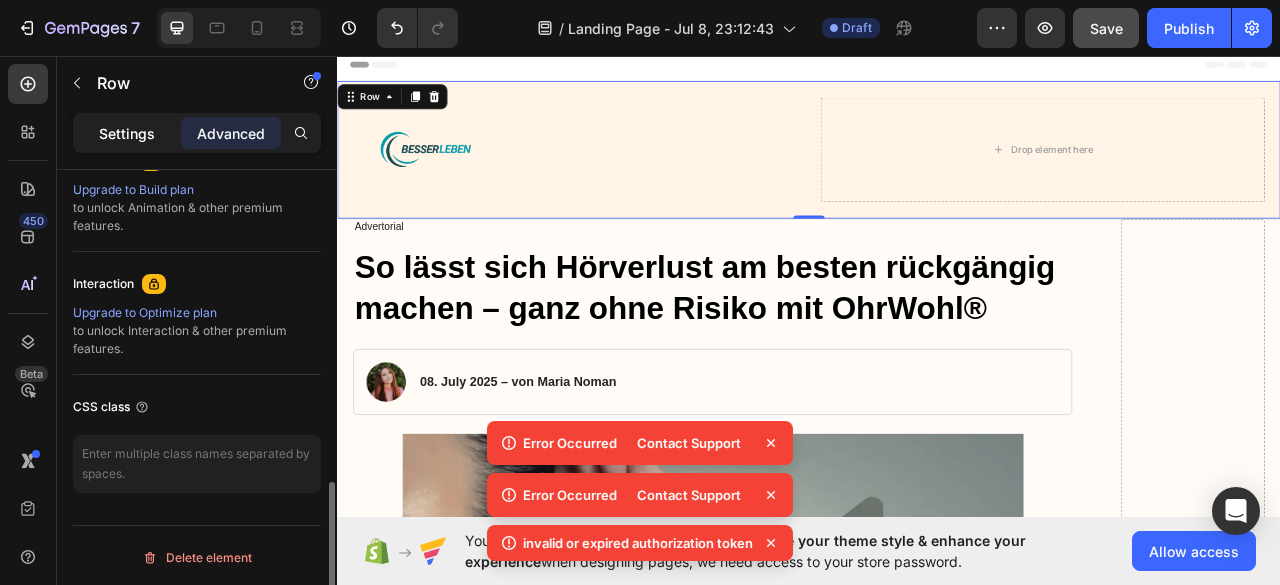 click on "Settings" at bounding box center (127, 133) 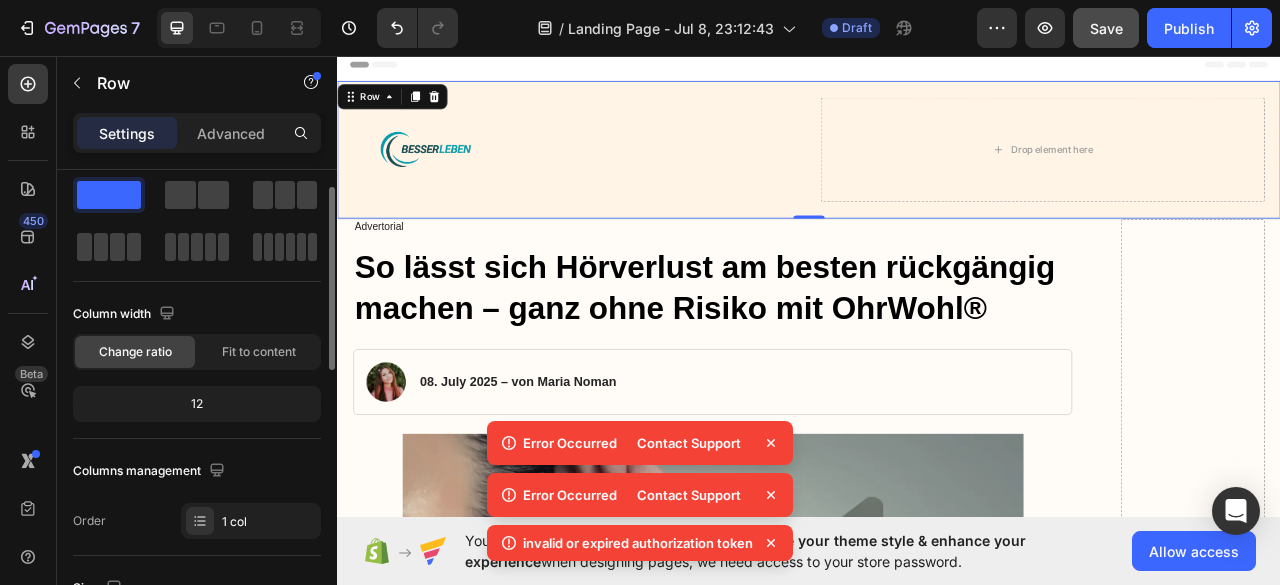 scroll, scrollTop: 0, scrollLeft: 0, axis: both 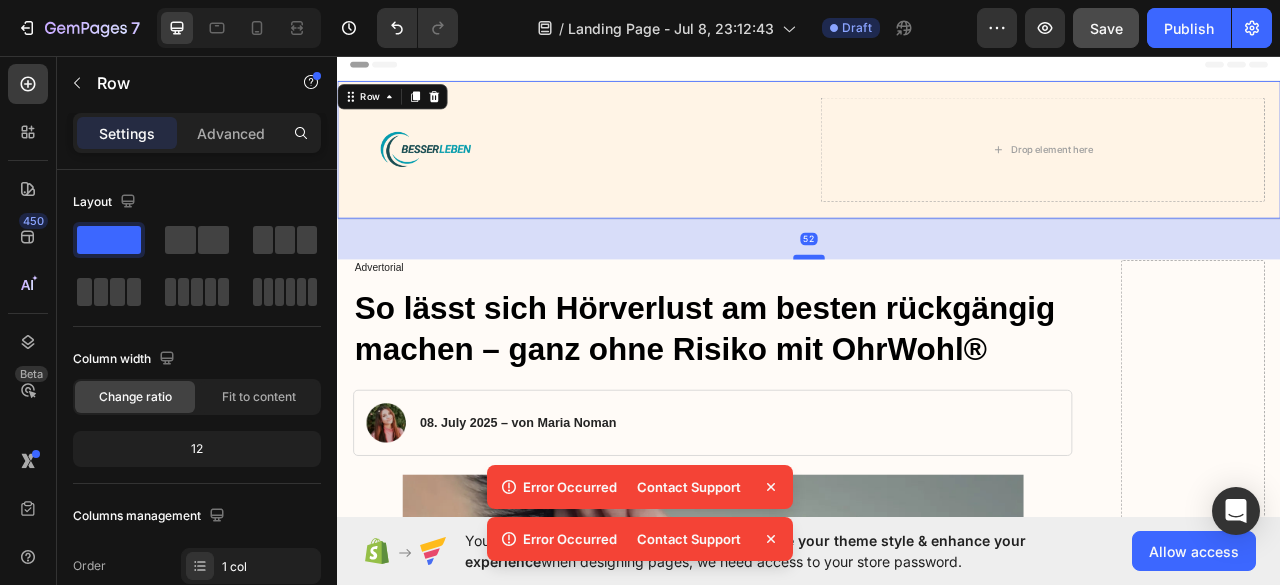 drag, startPoint x: 923, startPoint y: 262, endPoint x: 924, endPoint y: 314, distance: 52.009613 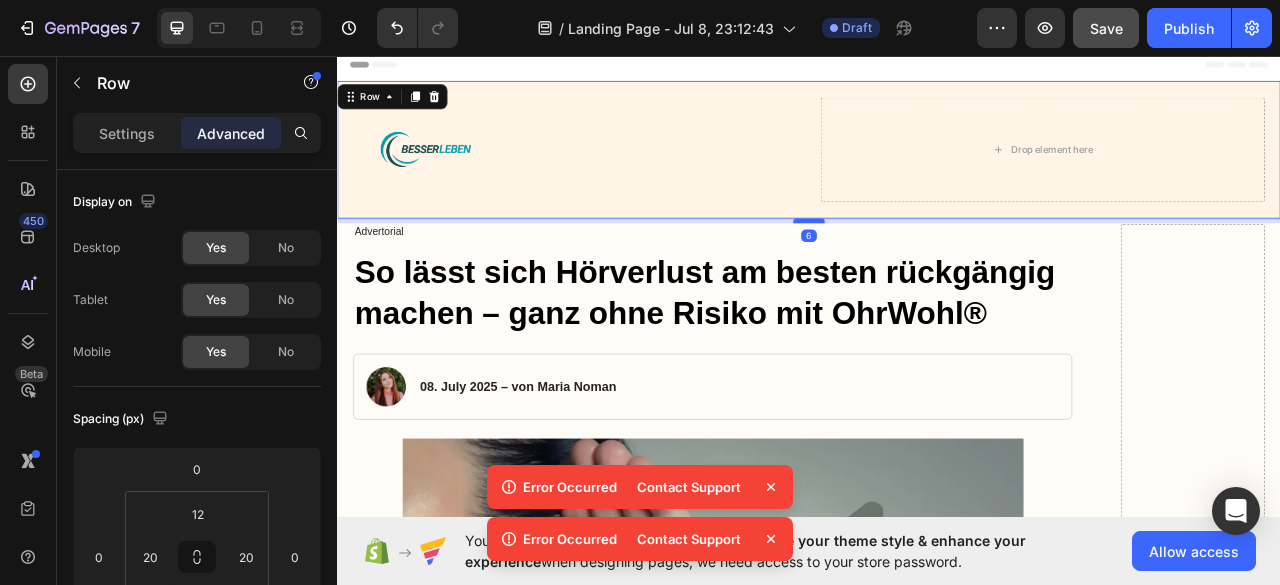 drag, startPoint x: 927, startPoint y: 314, endPoint x: 933, endPoint y: 268, distance: 46.389652 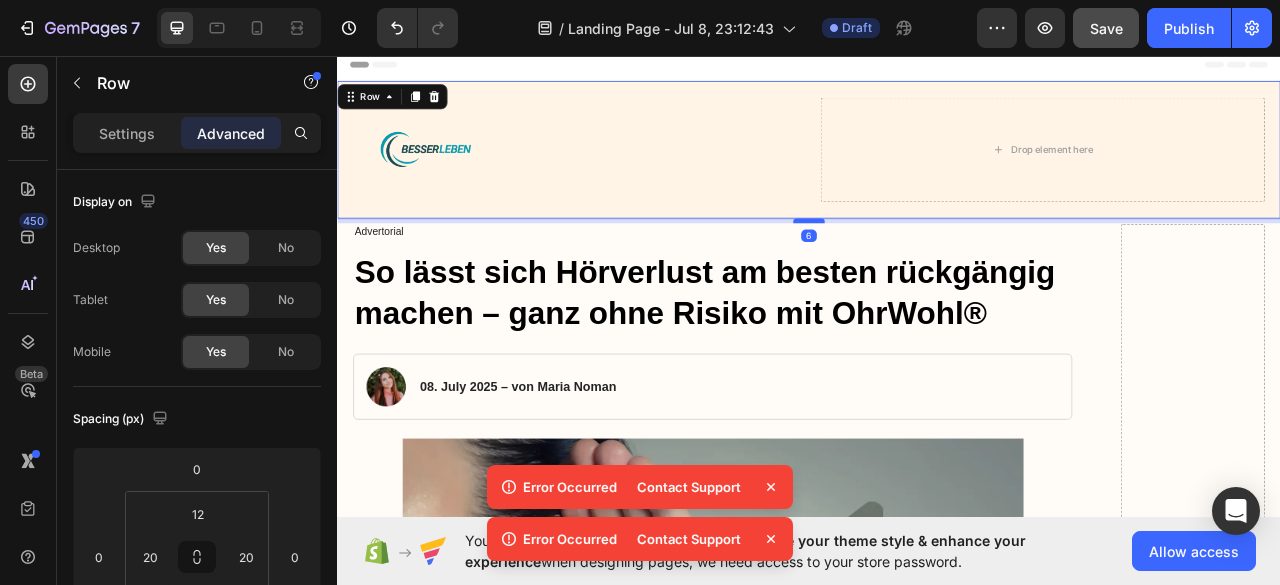 click at bounding box center (937, 267) 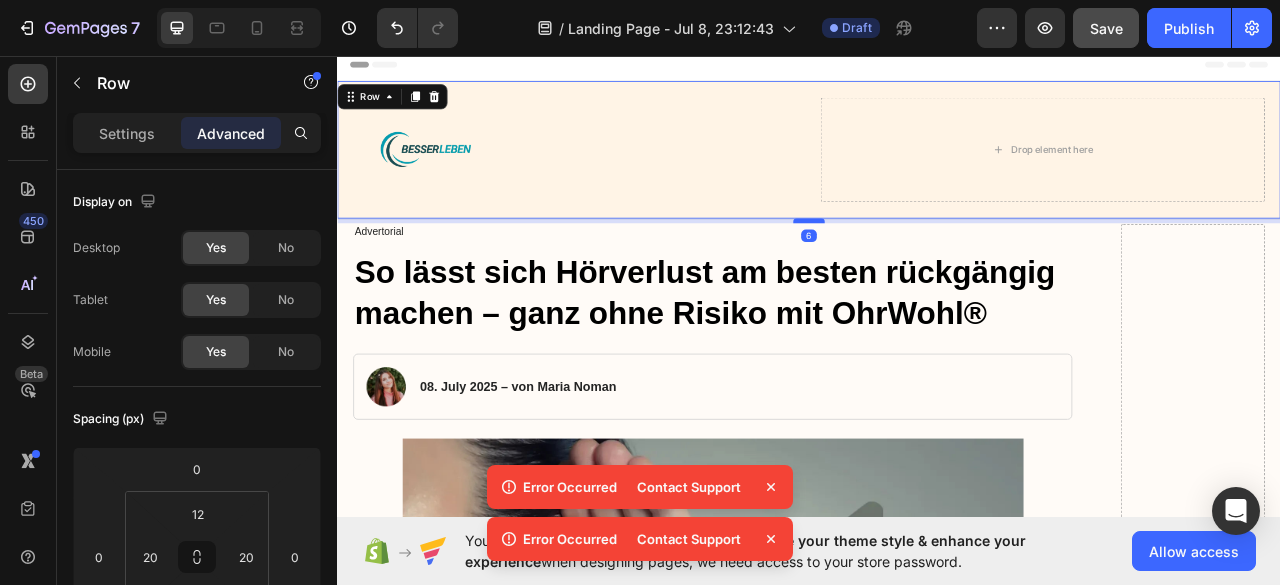 type on "6" 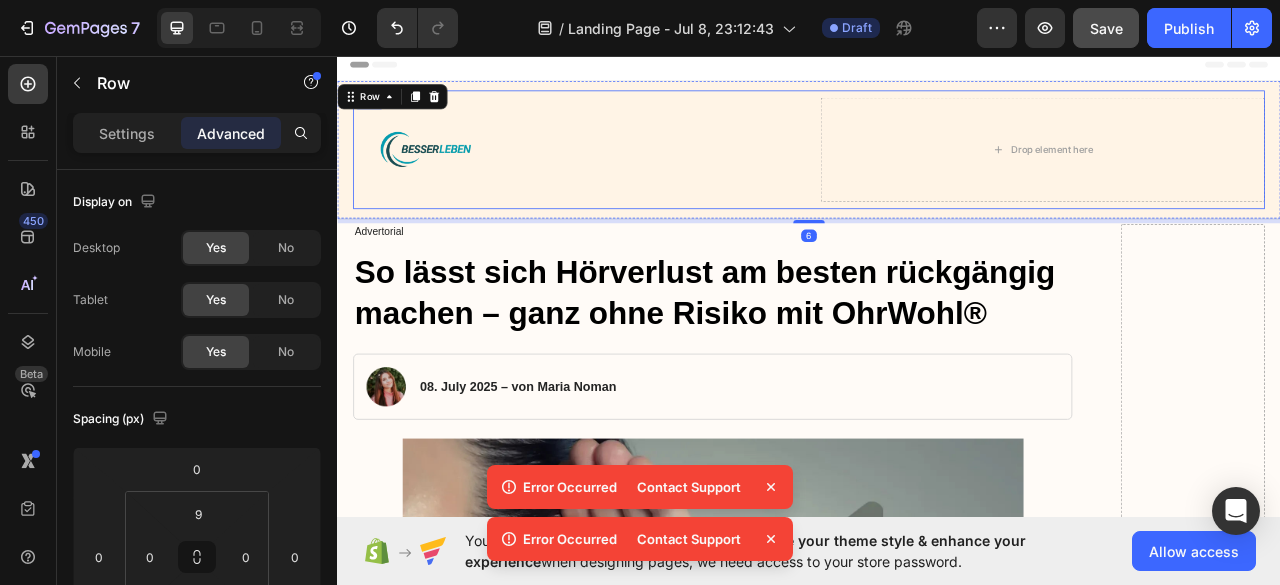click on "Image
Drop element here Row" at bounding box center [937, 176] 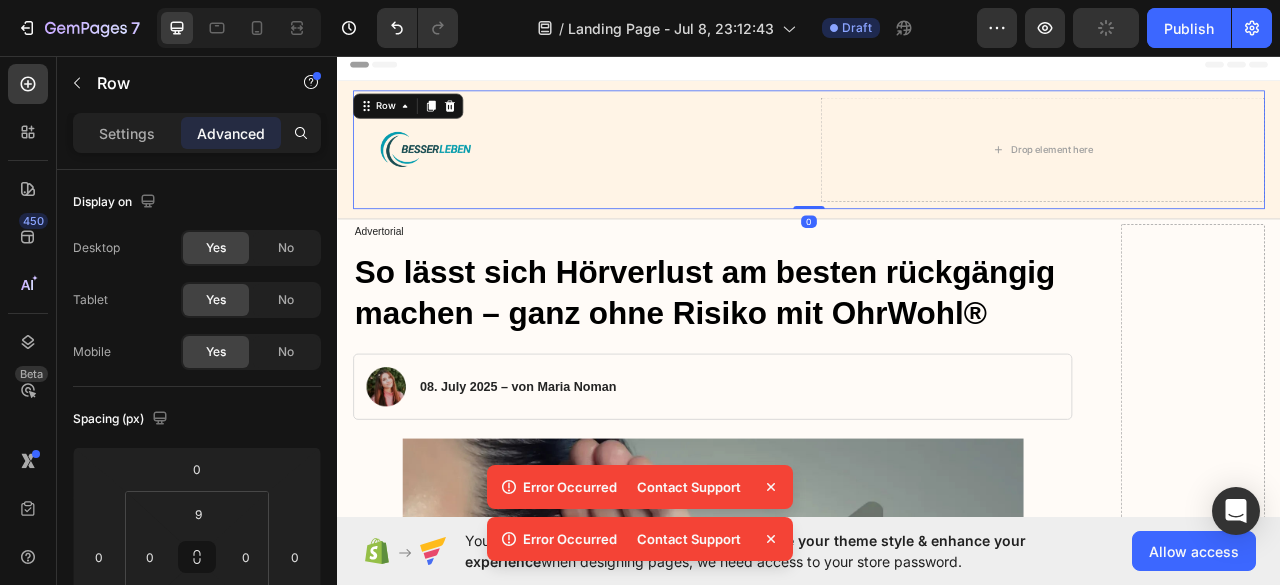 drag, startPoint x: 922, startPoint y: 249, endPoint x: 1016, endPoint y: 188, distance: 112.05802 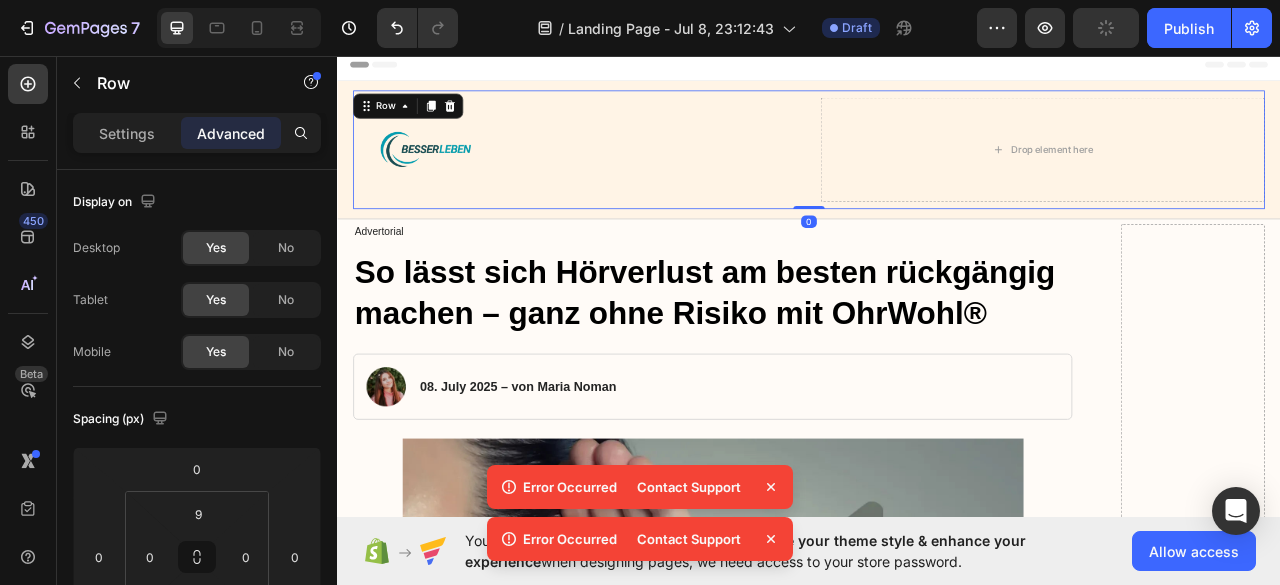 click on "Image
Drop element here Row   0" at bounding box center (937, 176) 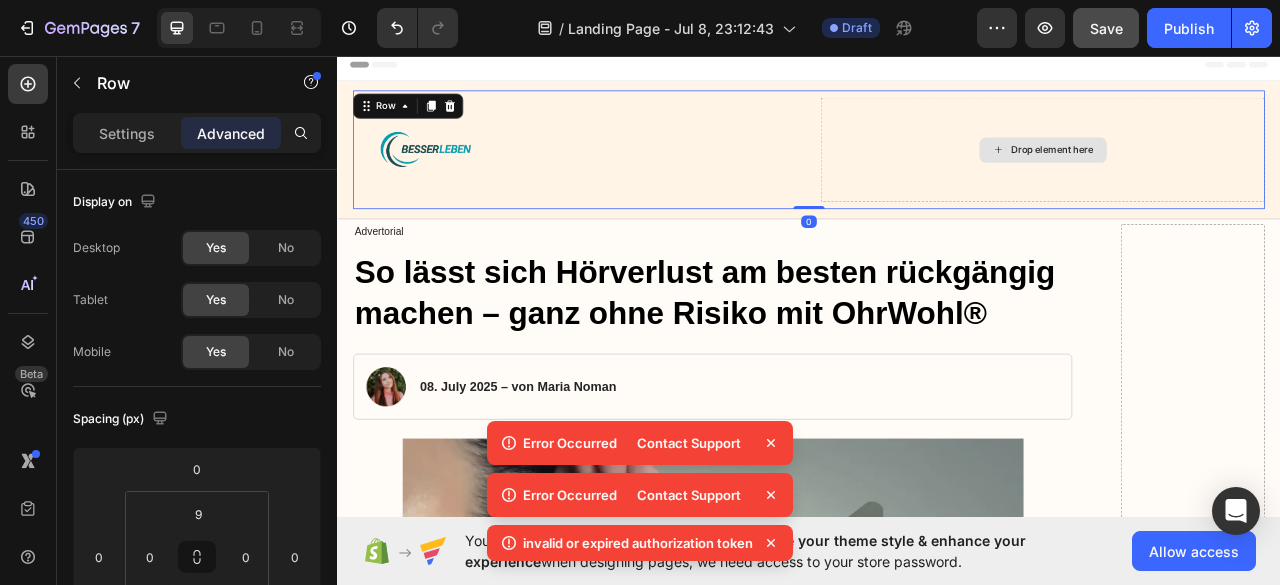 click on "Drop element here" at bounding box center [1234, 176] 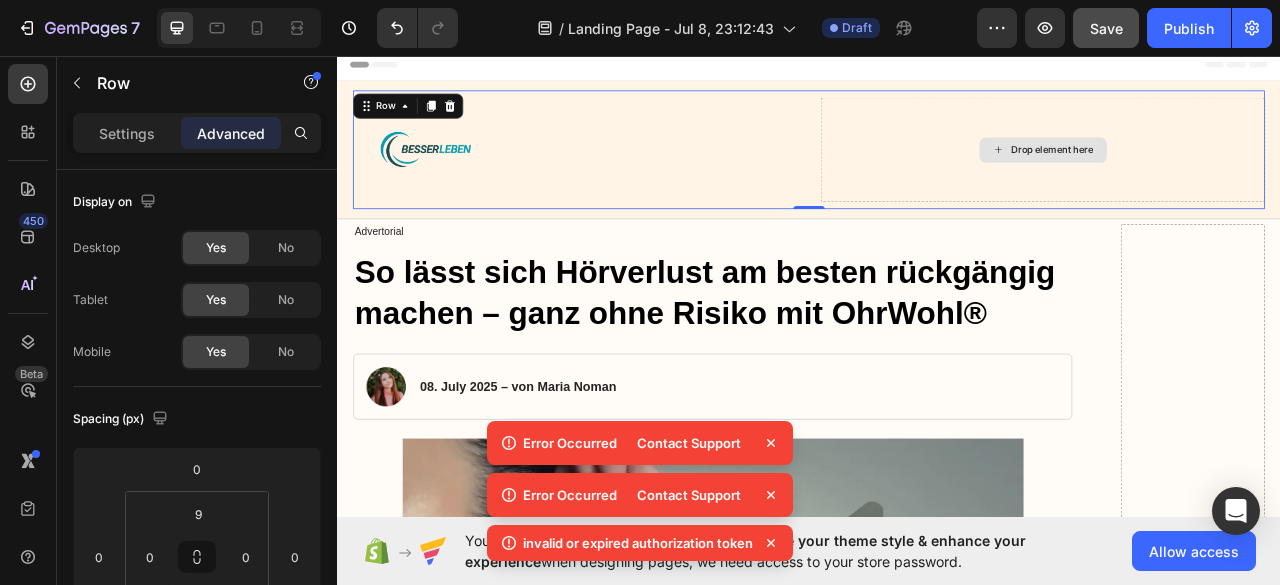 click on "Drop element here" at bounding box center [1234, 176] 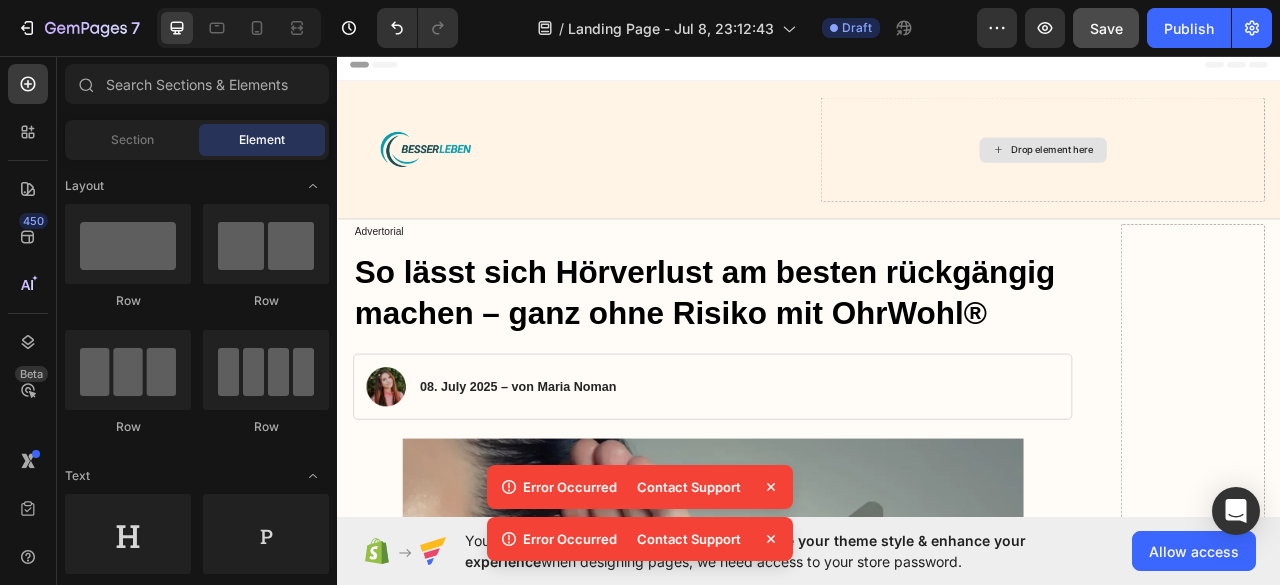 click on "Drop element here" at bounding box center [1247, 177] 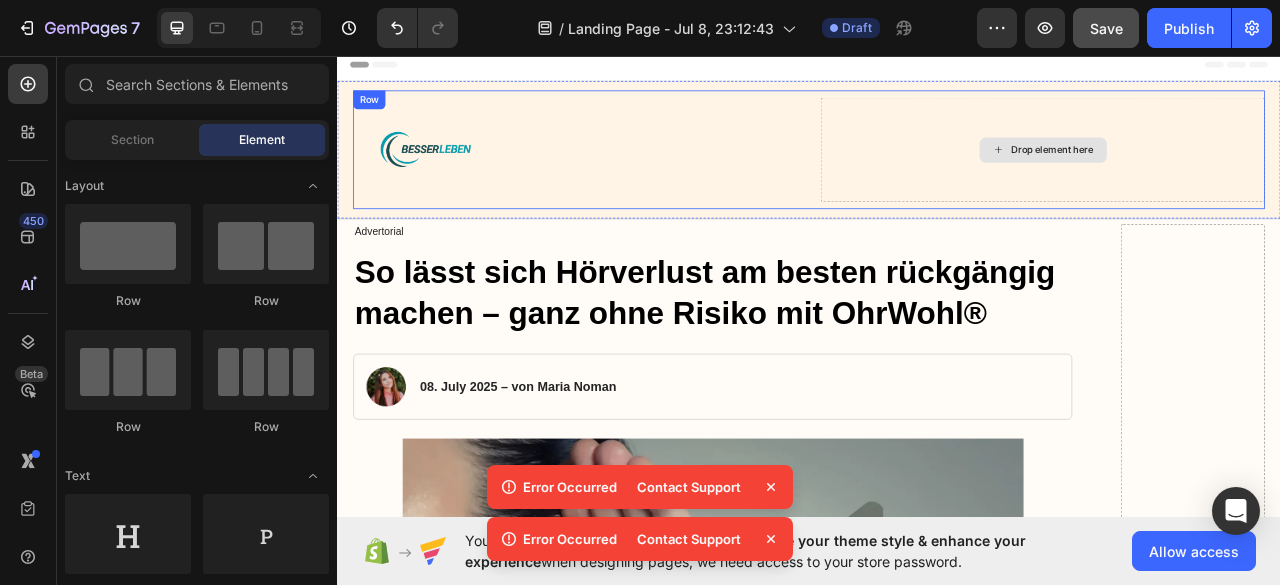 click on "Drop element here" at bounding box center (1234, 176) 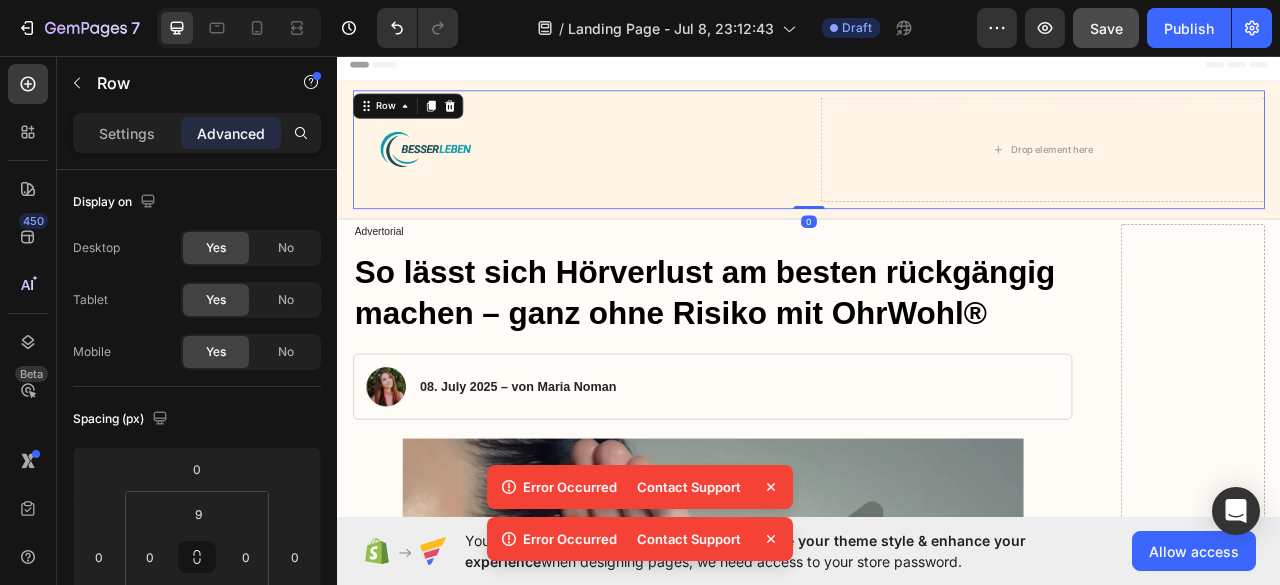 drag, startPoint x: 925, startPoint y: 151, endPoint x: 884, endPoint y: 159, distance: 41.773197 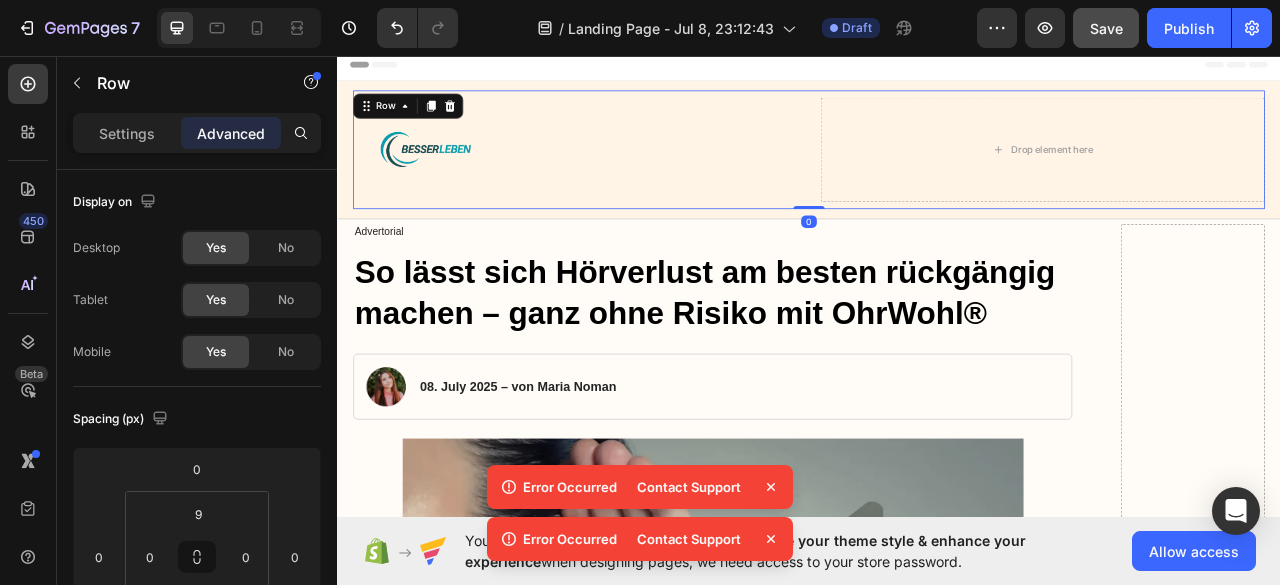 click on "Image
Drop element here Row   0" at bounding box center [937, 176] 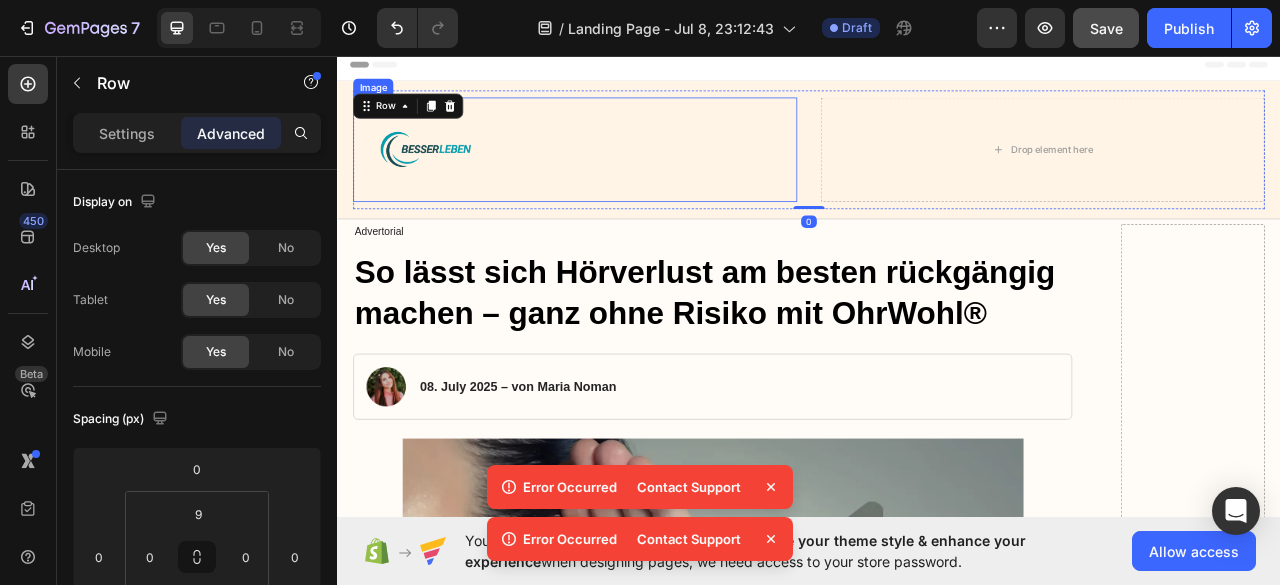 click at bounding box center [639, 176] 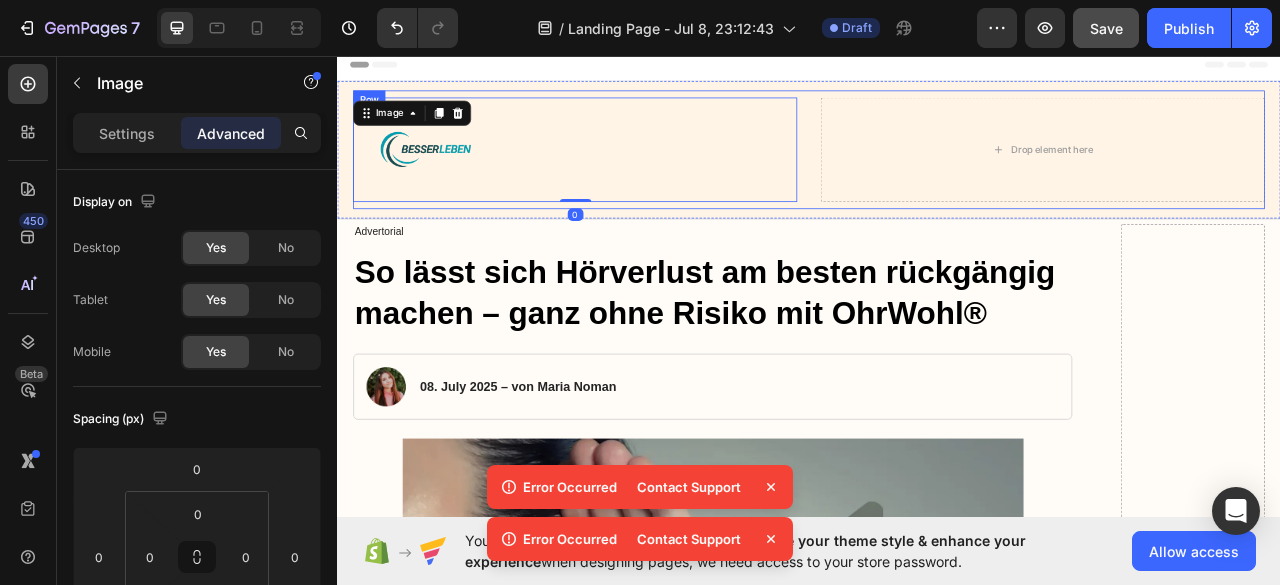 click on "Image   0
Drop element here Row" at bounding box center [937, 176] 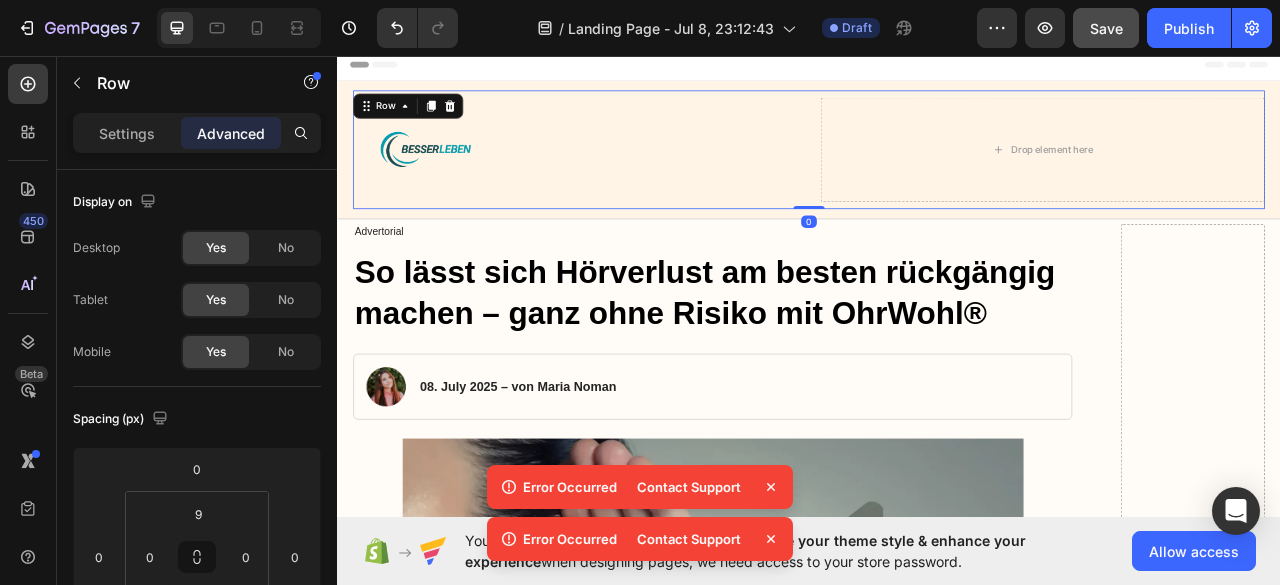 click on "Image
Drop element here Row   0" at bounding box center (937, 176) 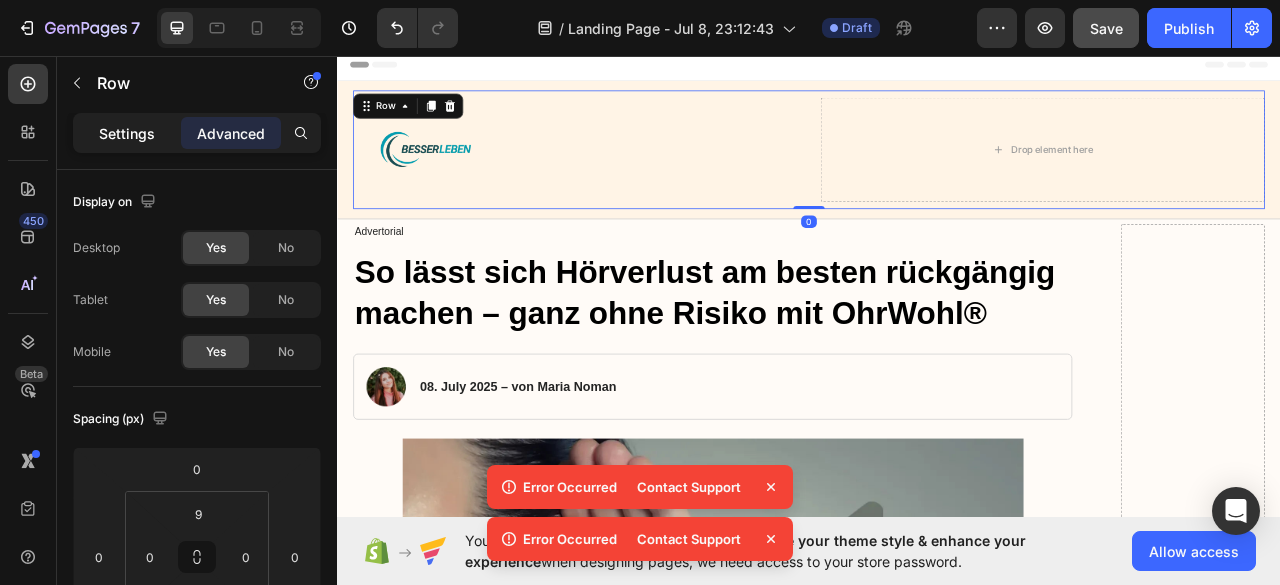 click on "Settings" 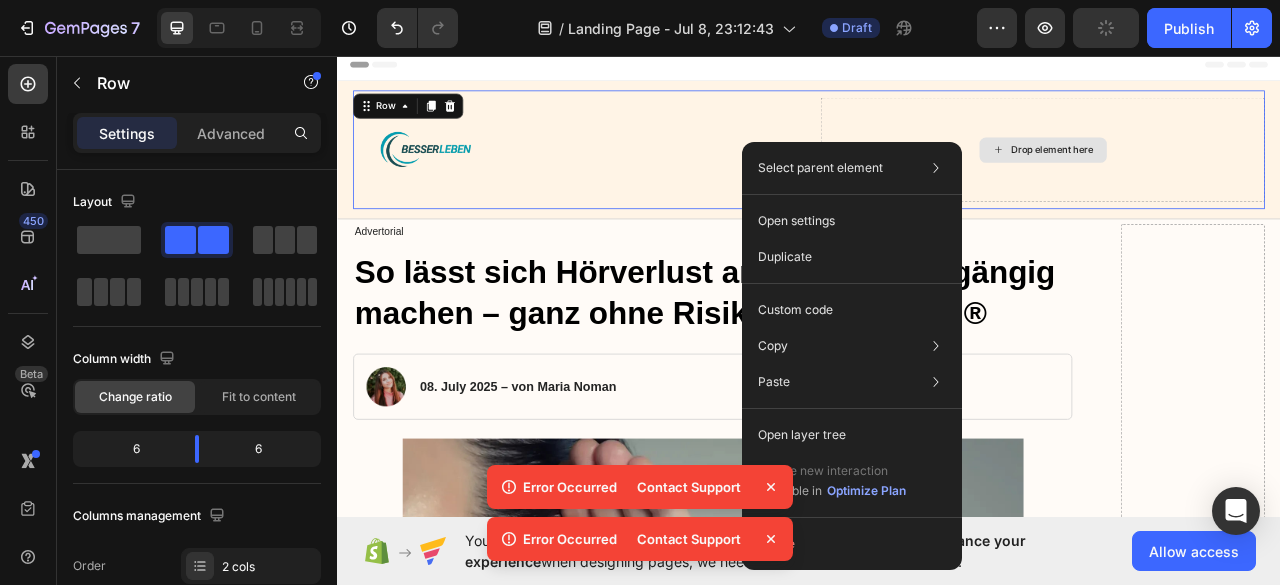 click on "Drop element here" at bounding box center [1234, 176] 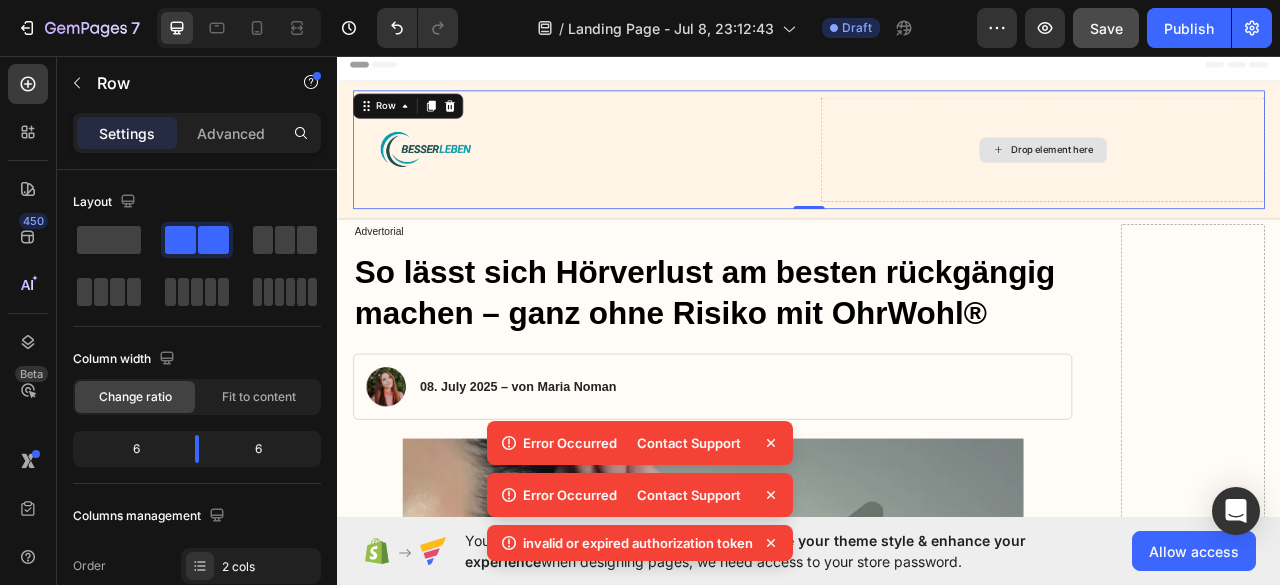 drag, startPoint x: 1166, startPoint y: 154, endPoint x: 1209, endPoint y: 152, distance: 43.046486 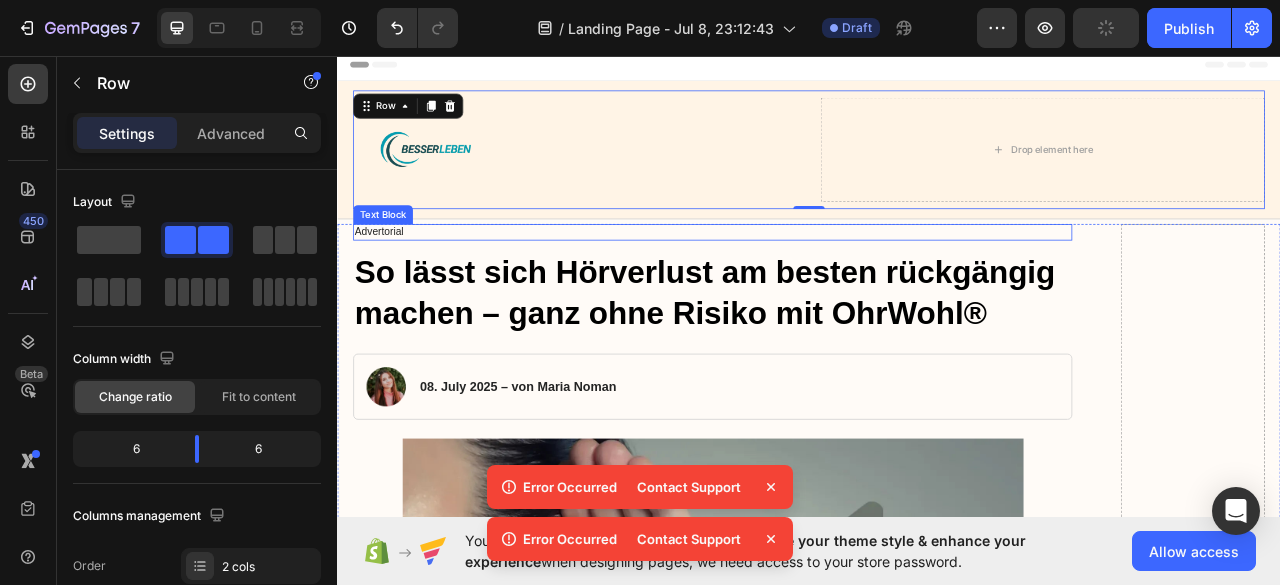 click on "Advertorial" at bounding box center (814, 281) 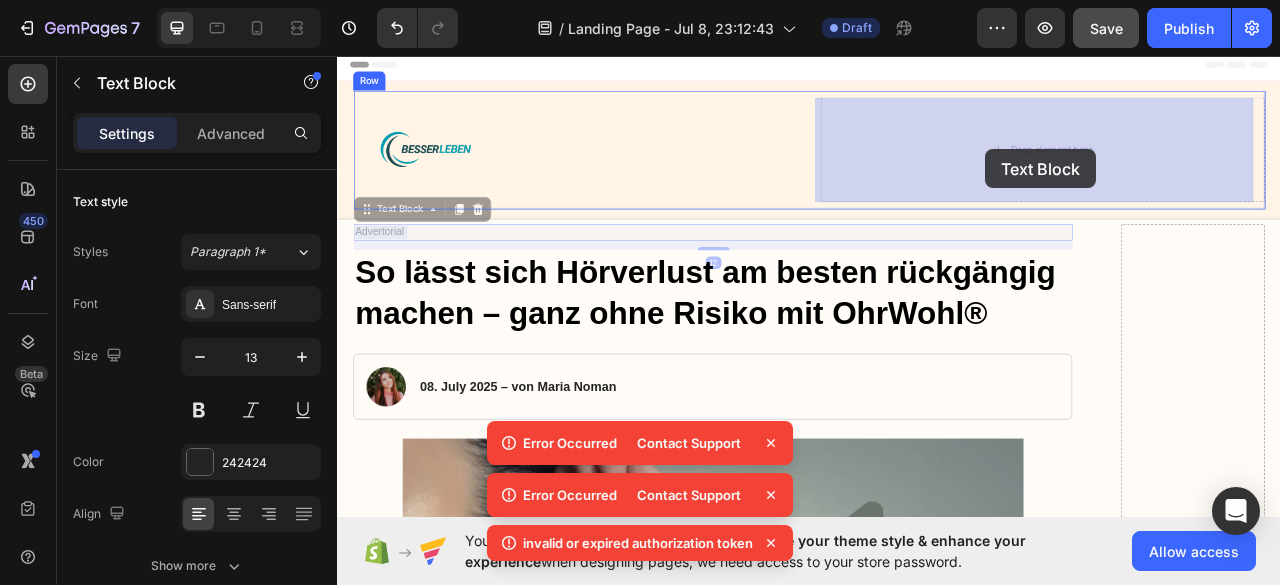 drag, startPoint x: 416, startPoint y: 267, endPoint x: 1162, endPoint y: 175, distance: 751.6515 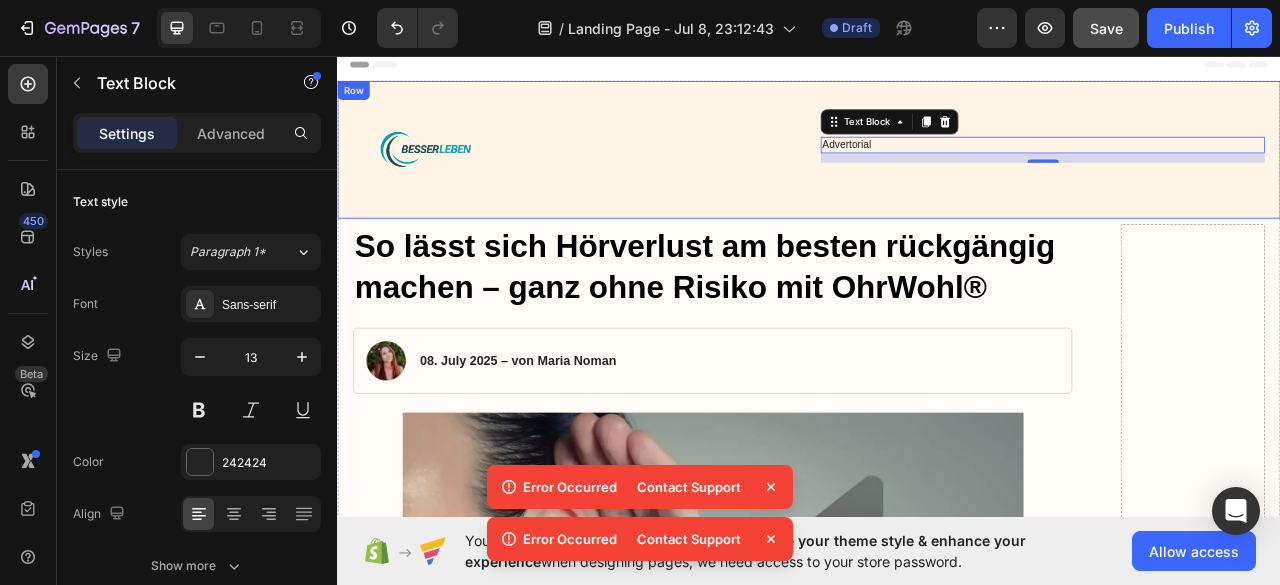 click on "Image Advertorial  Text Block   12 Row Row" at bounding box center (937, 177) 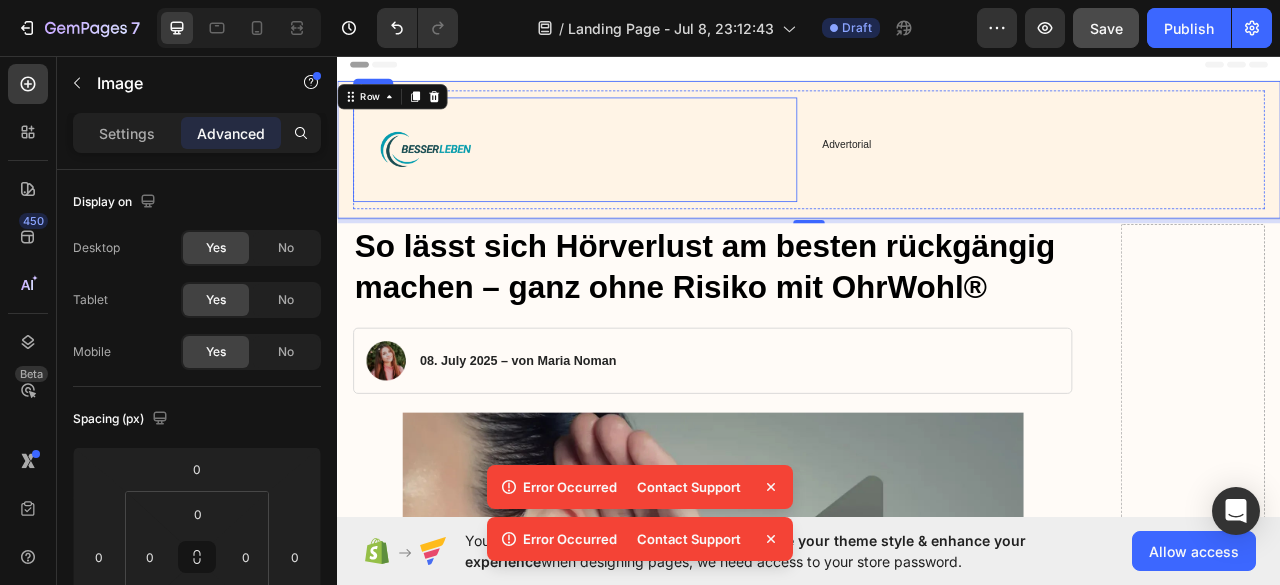 click at bounding box center (639, 176) 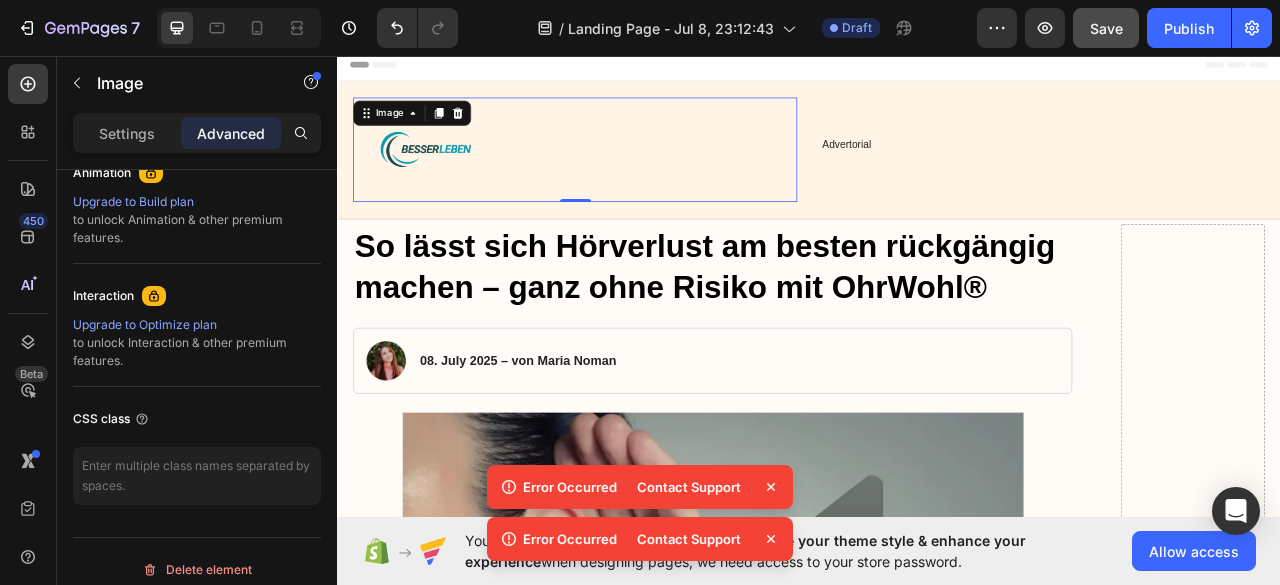 scroll, scrollTop: 500, scrollLeft: 0, axis: vertical 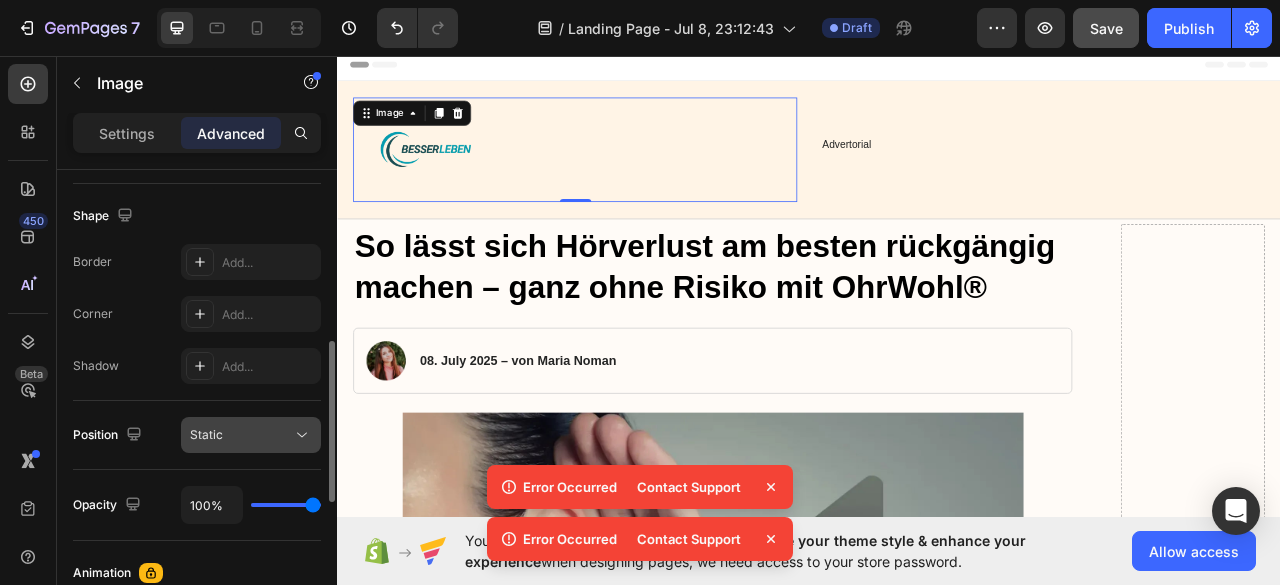 click on "Static" at bounding box center [241, 435] 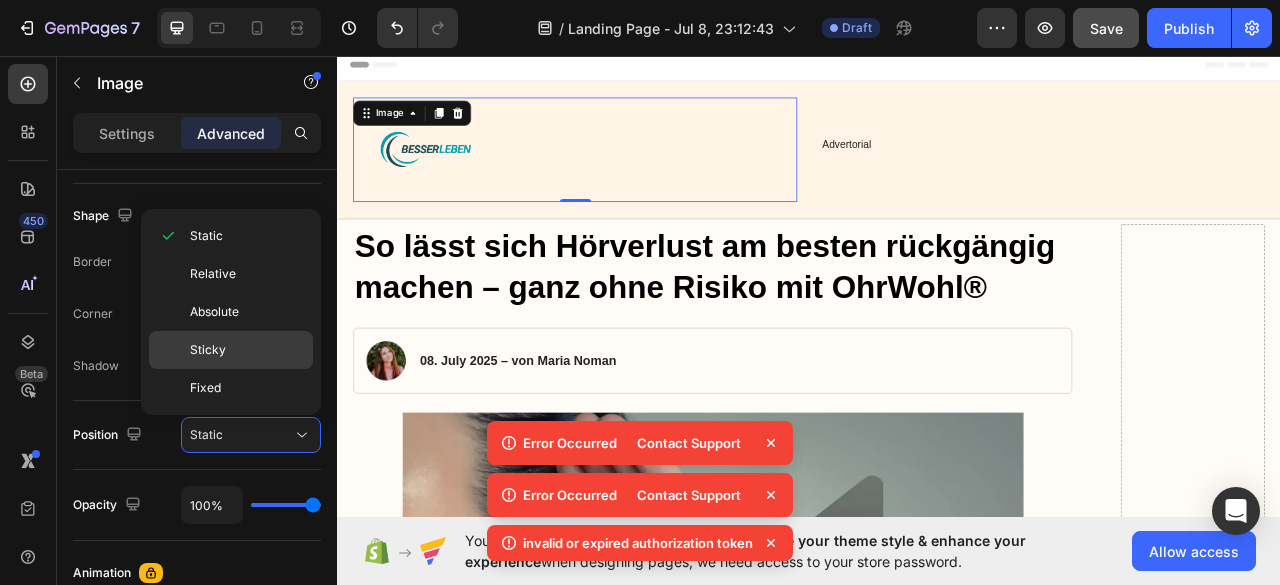 click on "Sticky" at bounding box center (247, 350) 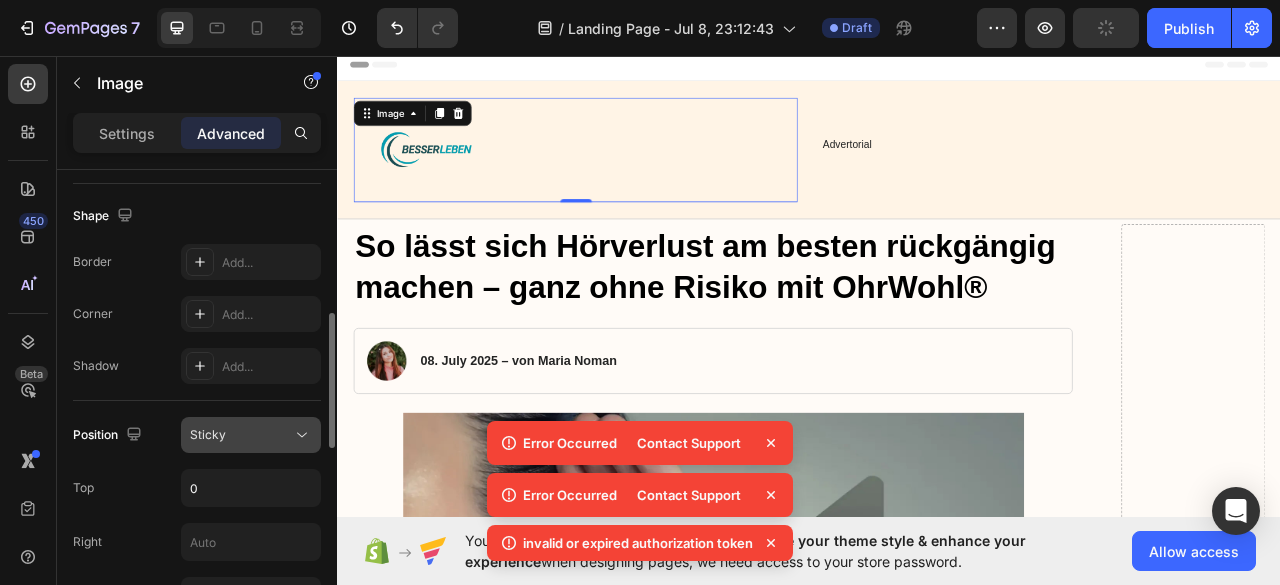 click 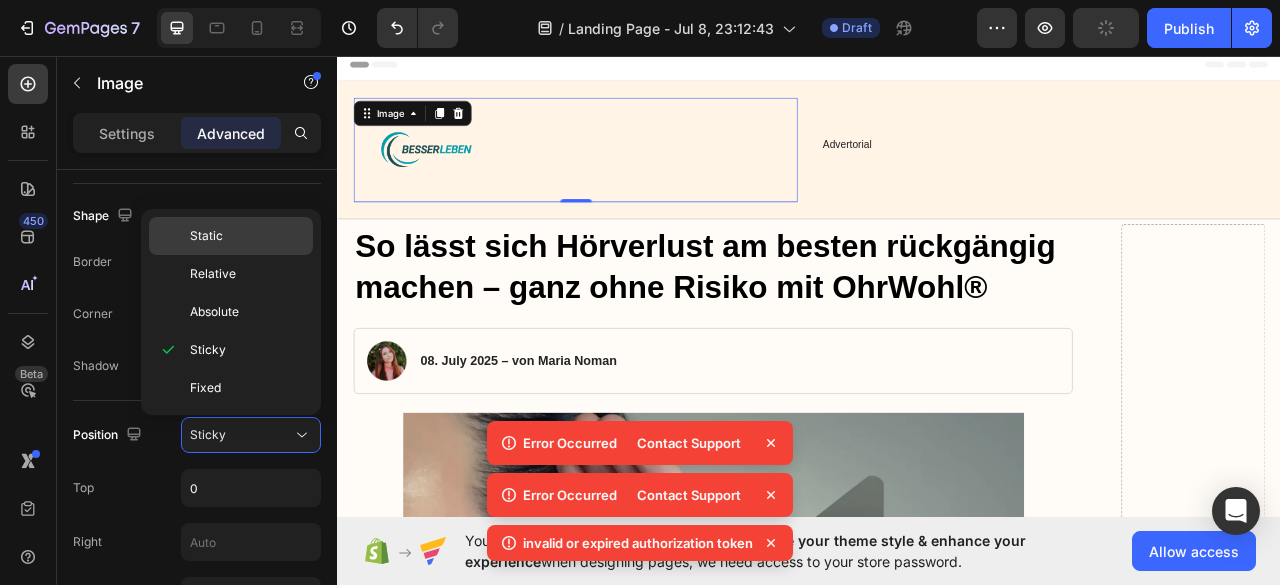 click on "Static" at bounding box center (247, 236) 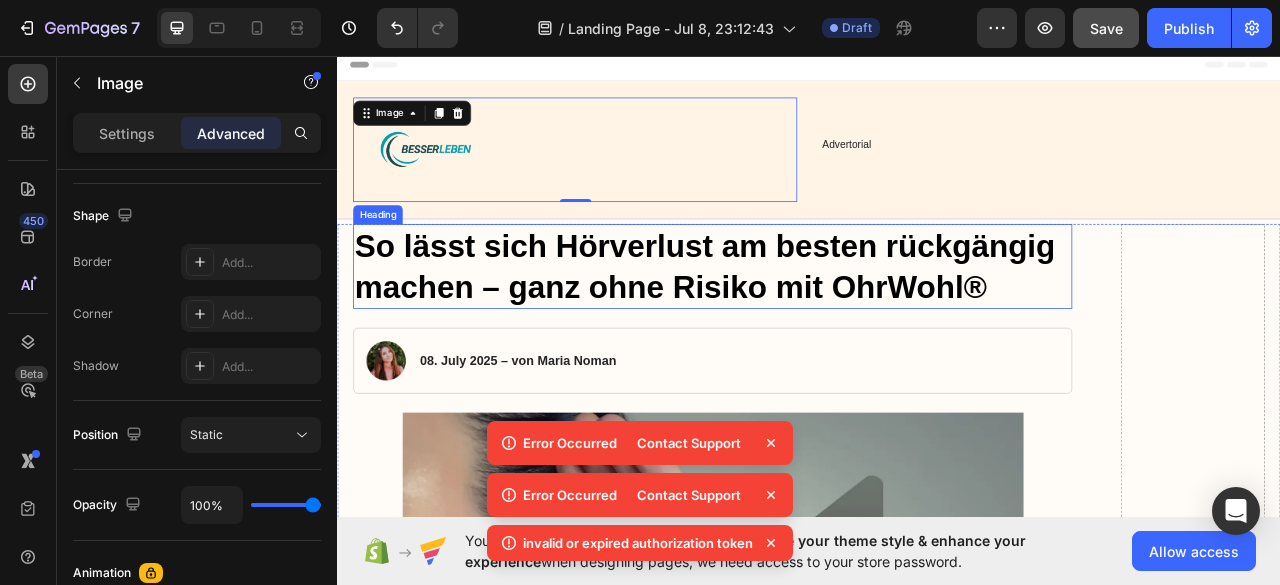 click on "So lässt sich Hörverlust am besten rückgängig machen – ganz ohne Risiko mit OhrWohl®" at bounding box center [814, 325] 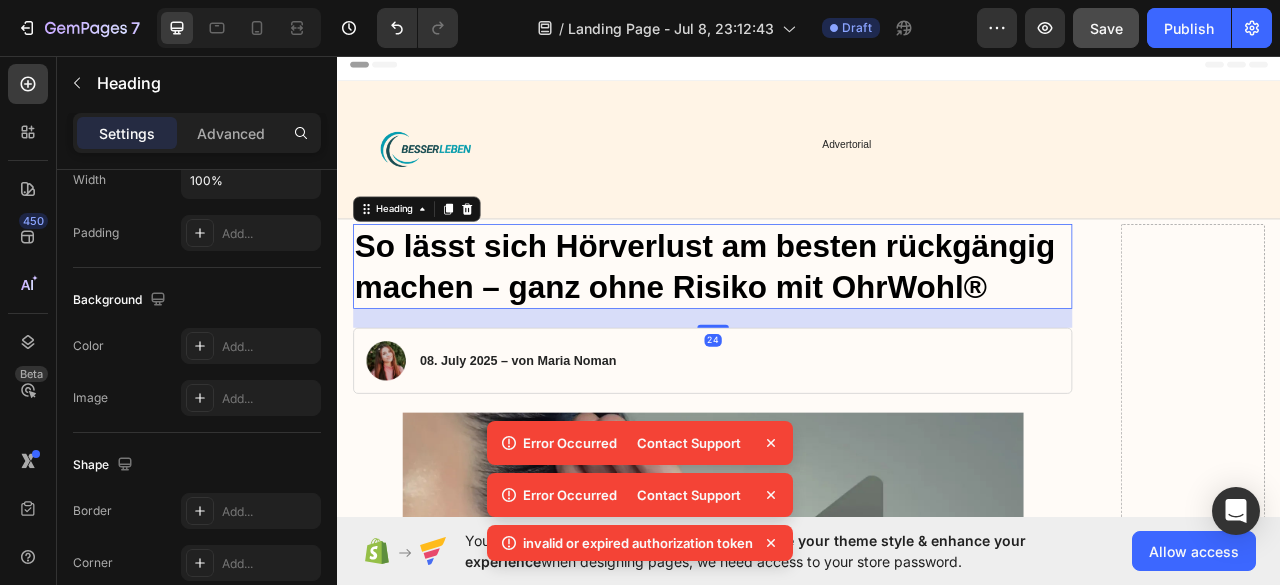 scroll, scrollTop: 0, scrollLeft: 0, axis: both 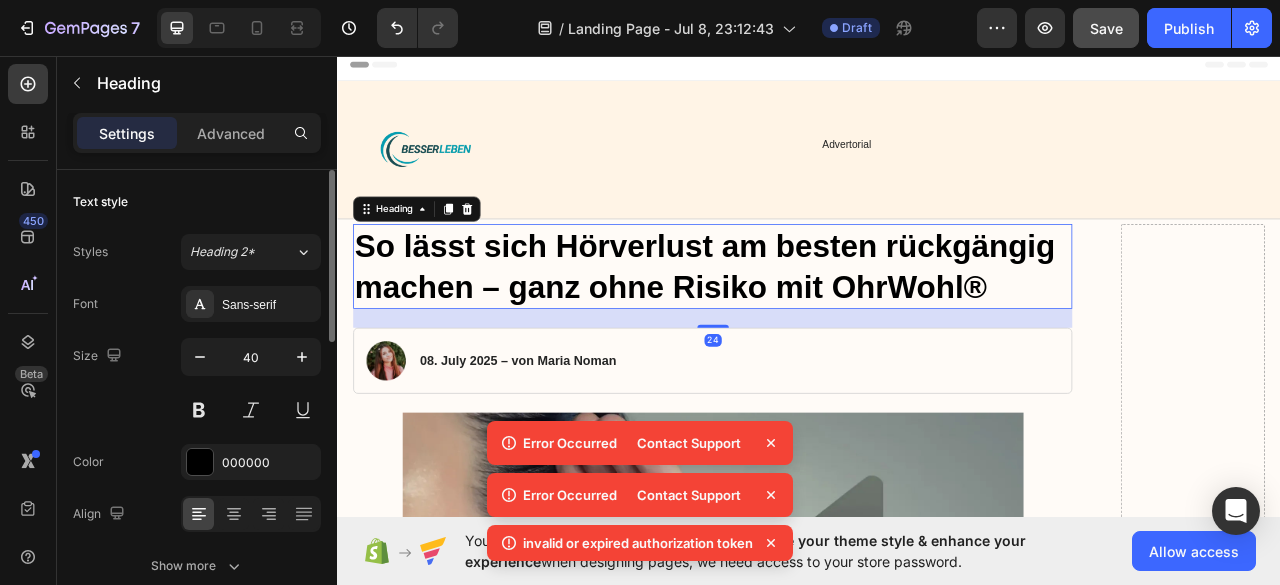 click on "So lässt sich Hörverlust am besten rückgängig machen – ganz ohne Risiko mit OhrWohl®" at bounding box center [814, 325] 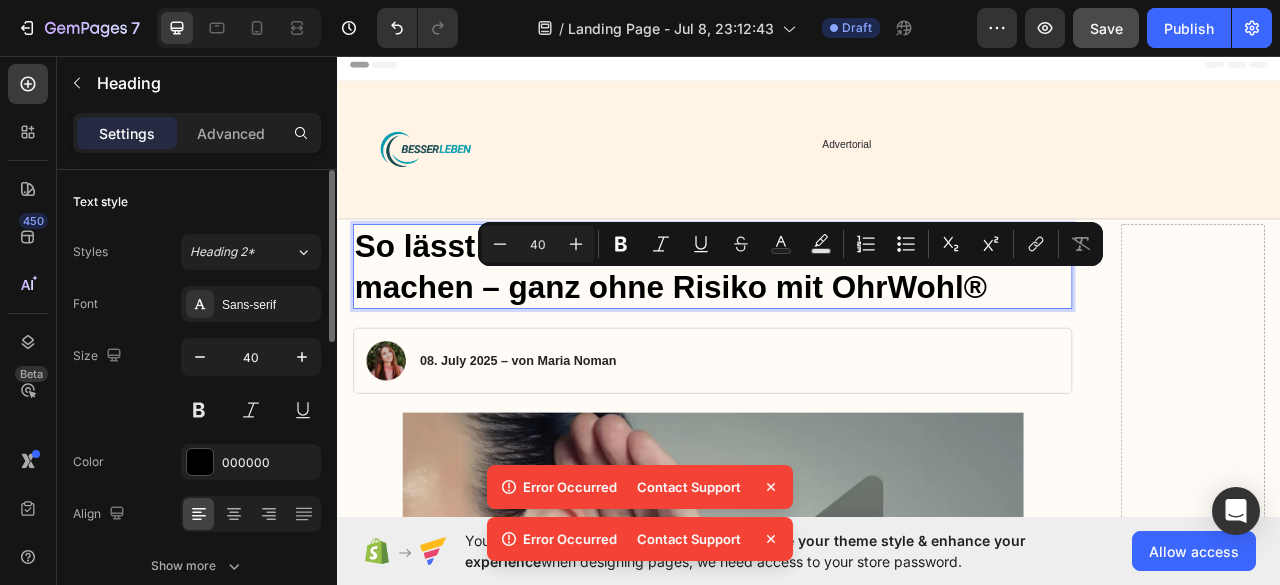 click on "So lässt sich Hörverlust am besten rückgängig machen – ganz ohne Risiko mit OhrWohl®" at bounding box center [814, 325] 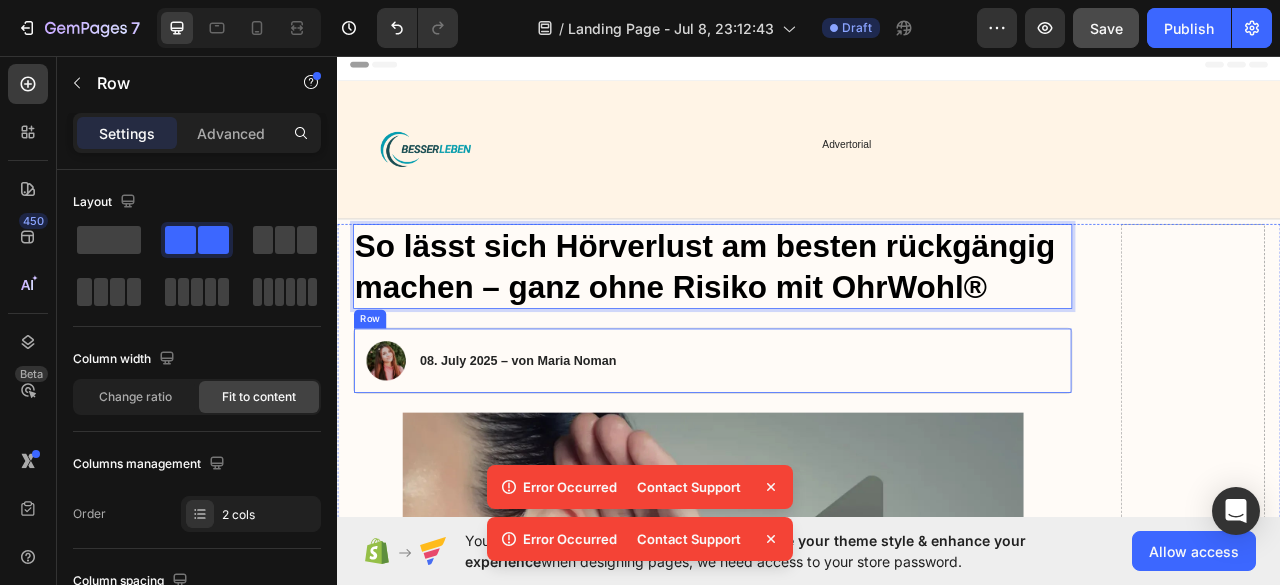 click on "Image 08. July 2025 – von Maria Noman Text Block Row" at bounding box center (814, 445) 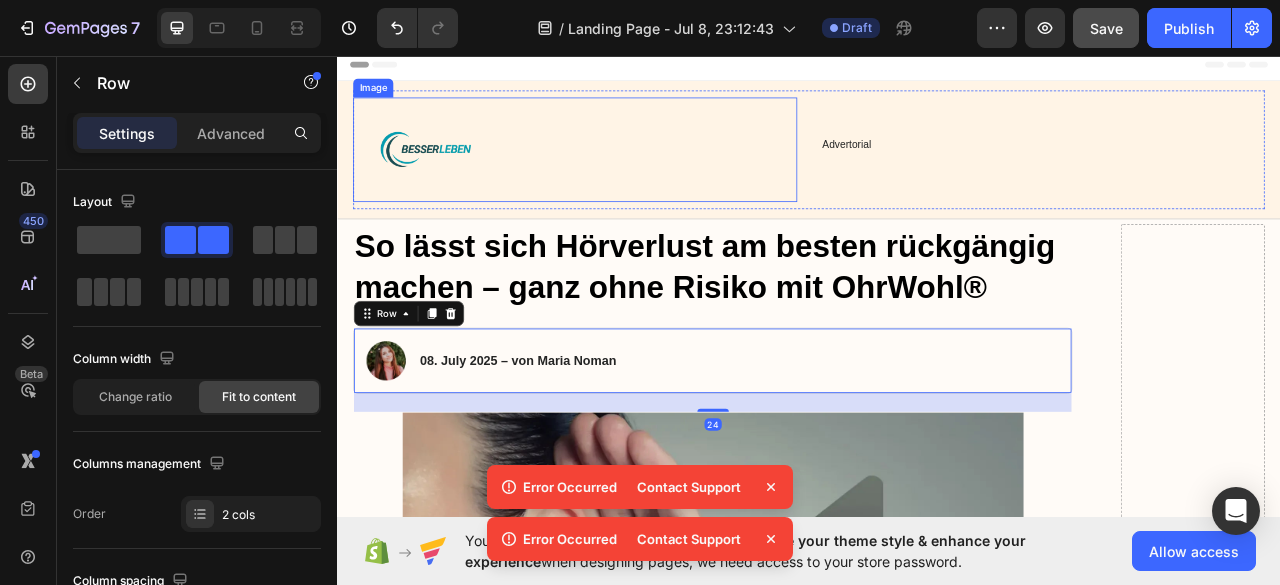 click at bounding box center [639, 176] 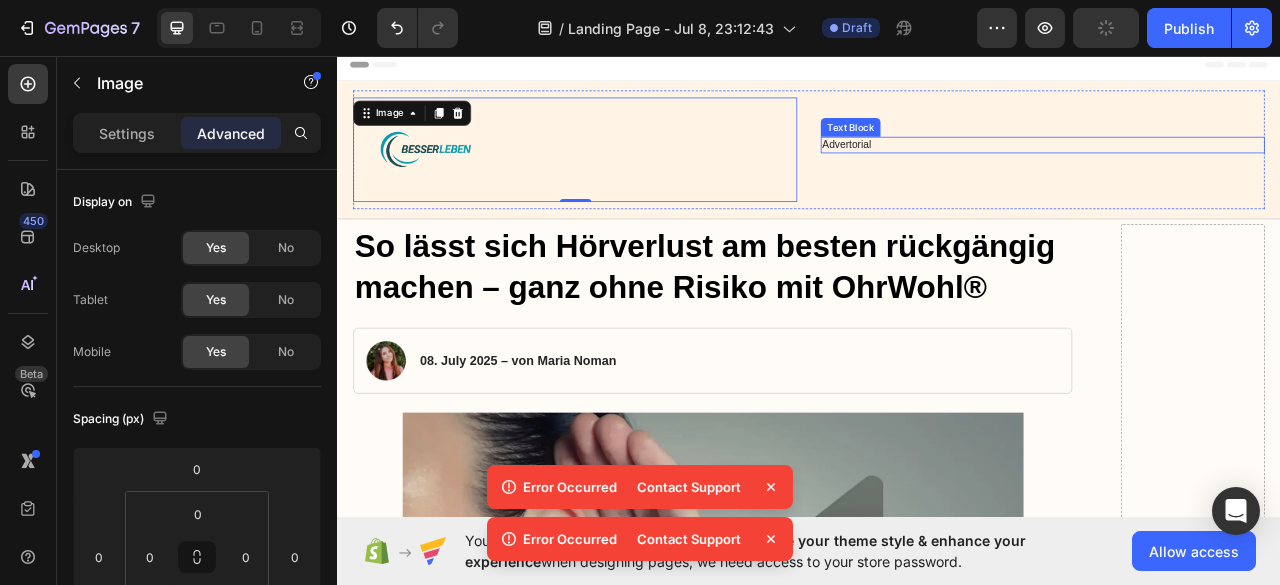 click on "Advertorial" at bounding box center (1234, 170) 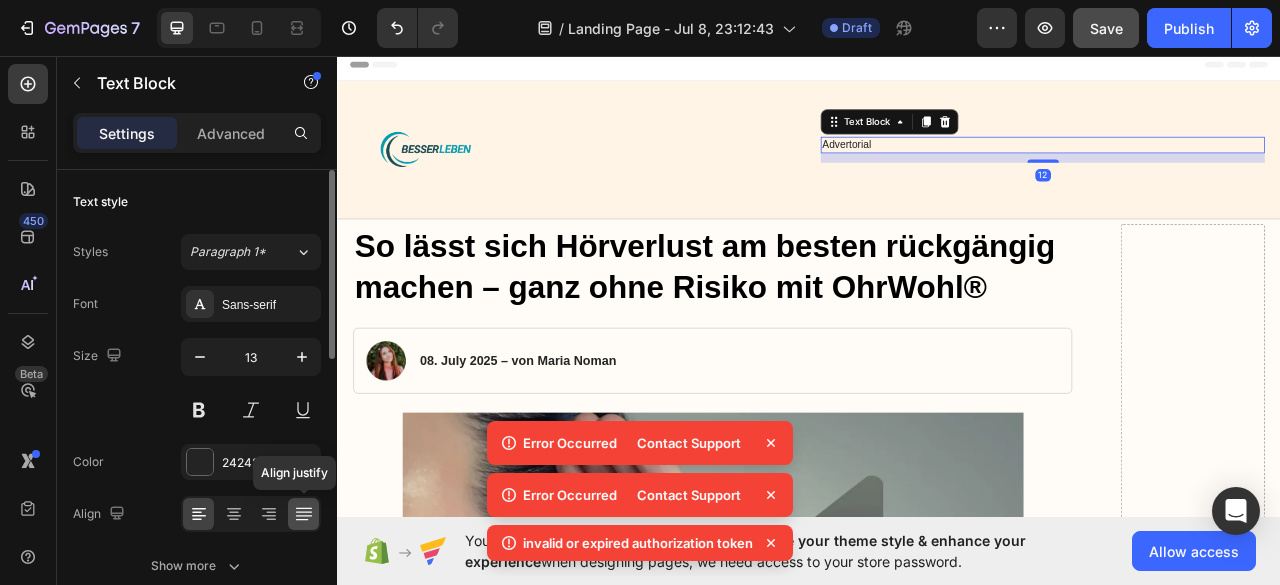 click 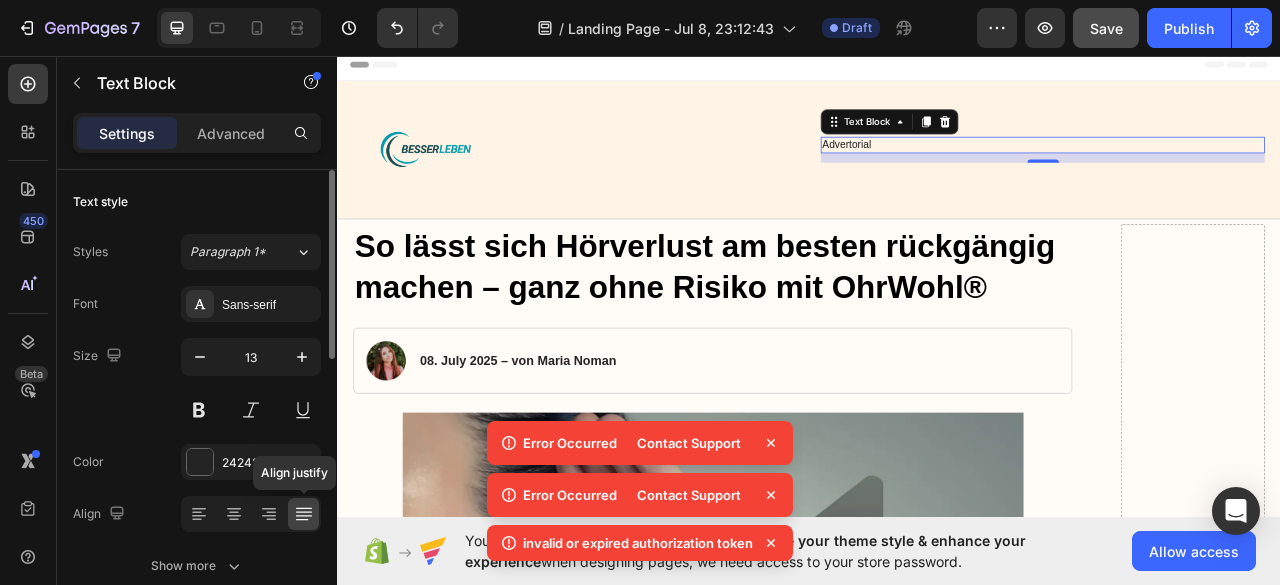 click 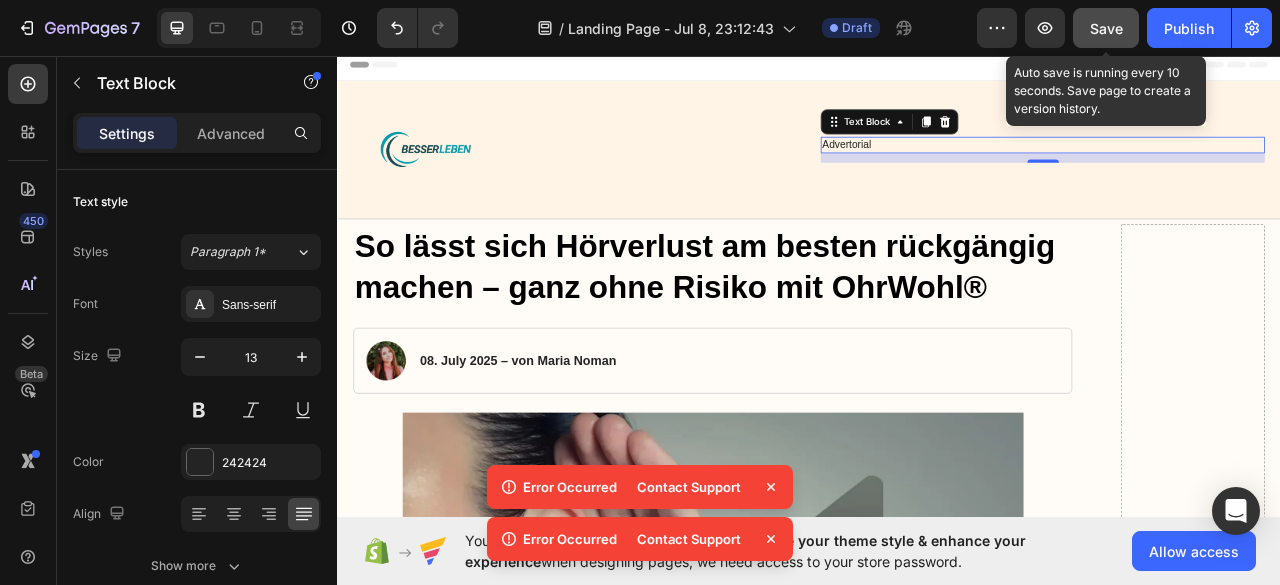 click on "Save" at bounding box center (1106, 28) 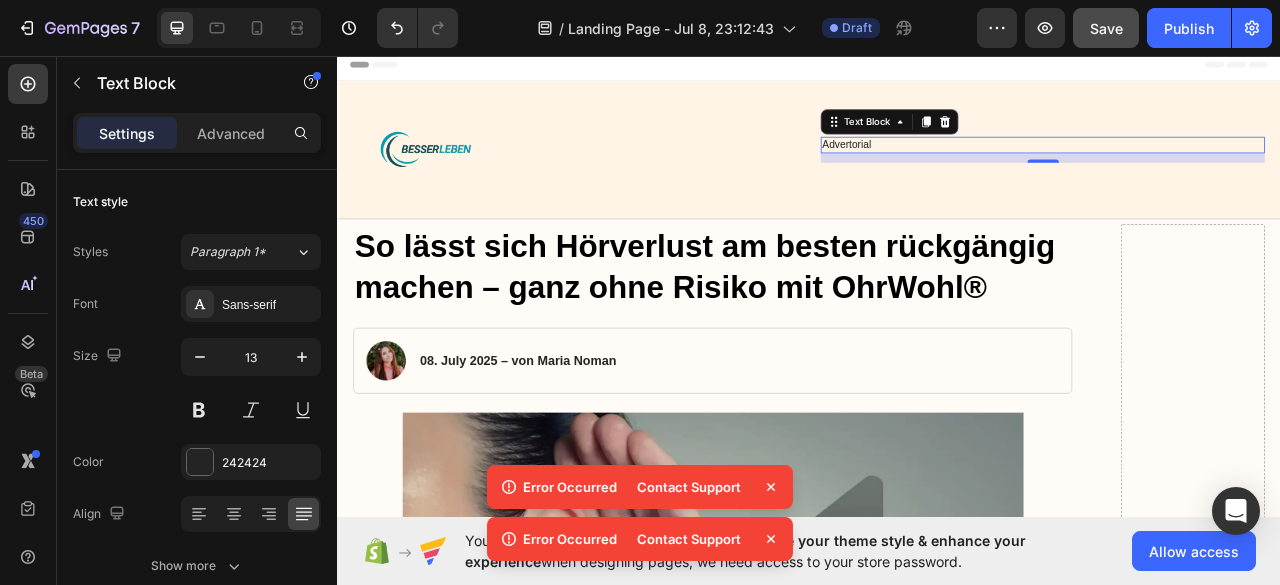 click 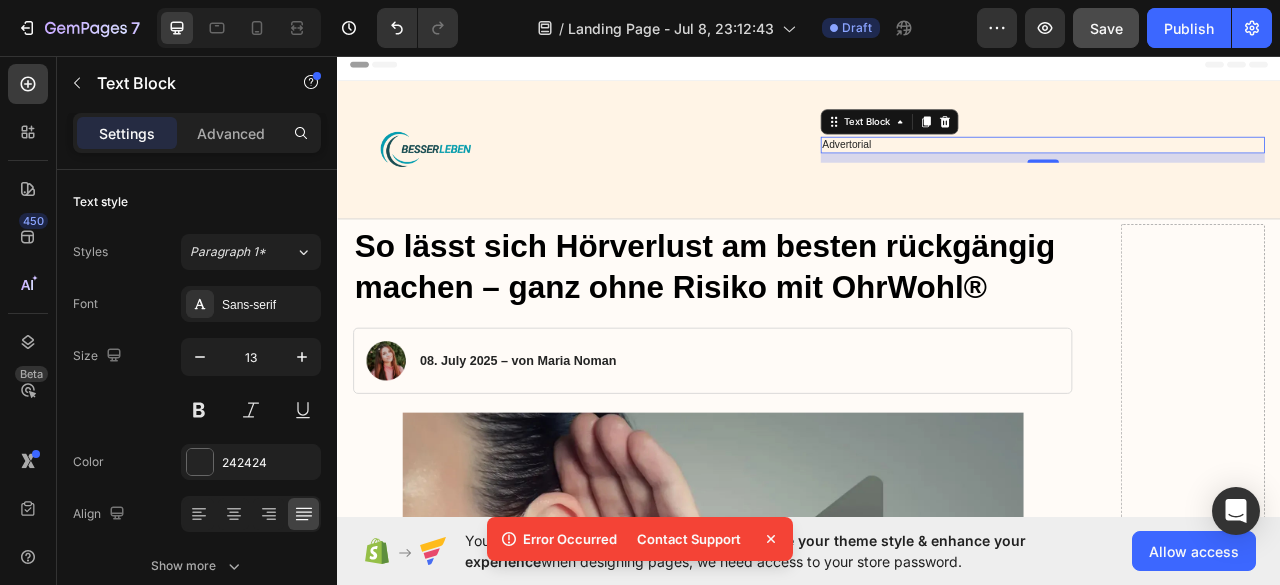 drag, startPoint x: 770, startPoint y: 543, endPoint x: 654, endPoint y: 521, distance: 118.06778 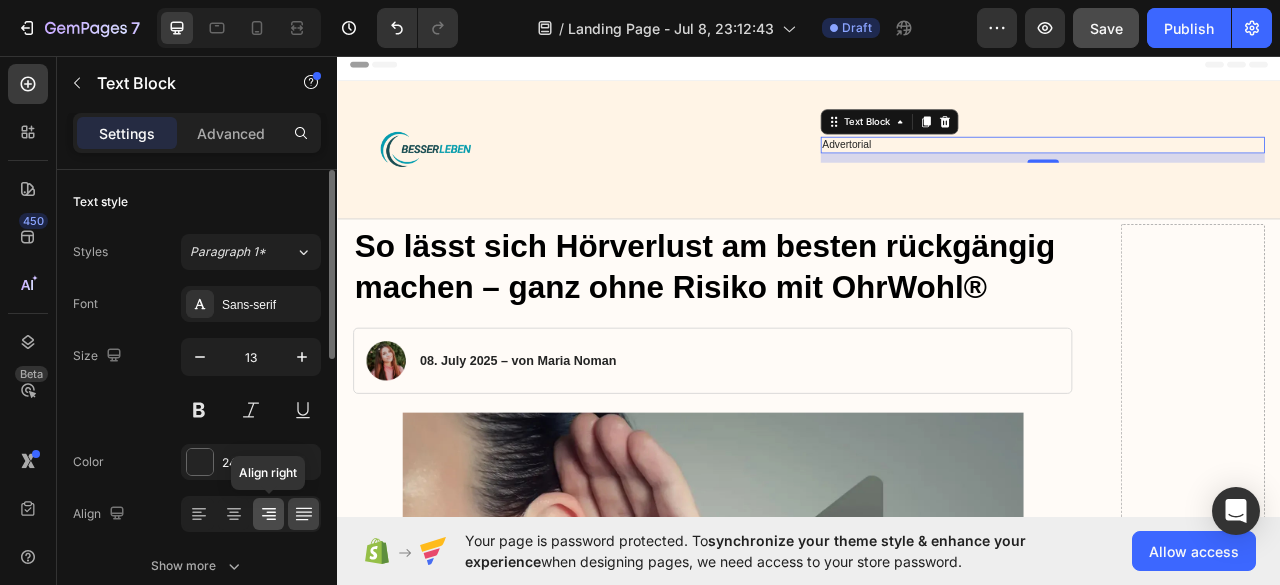 click 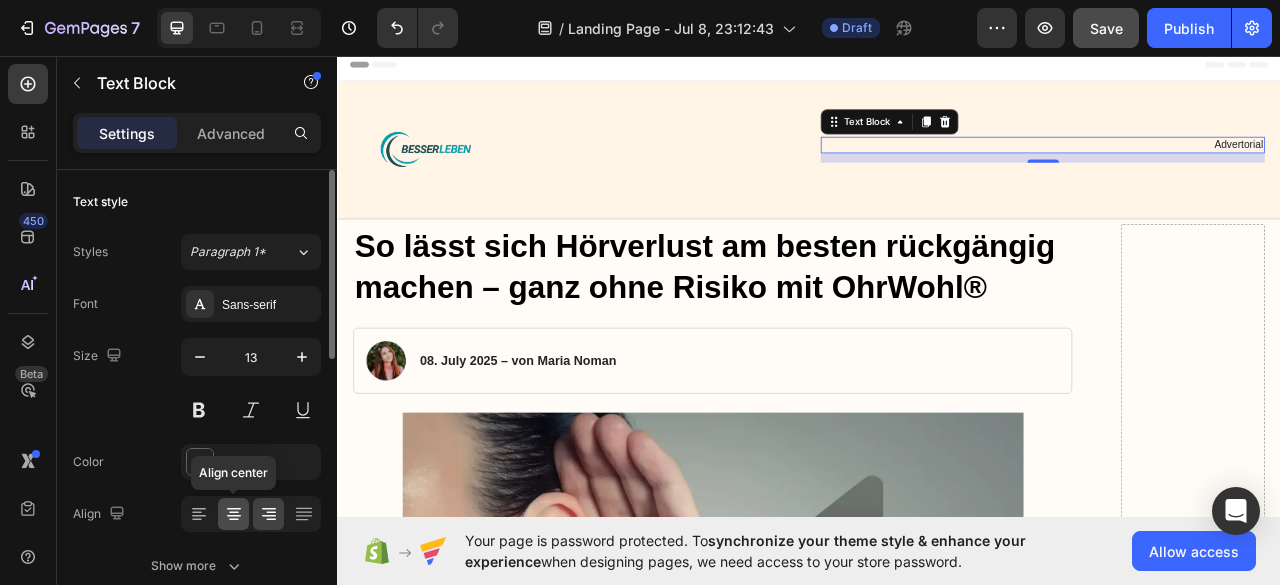 click 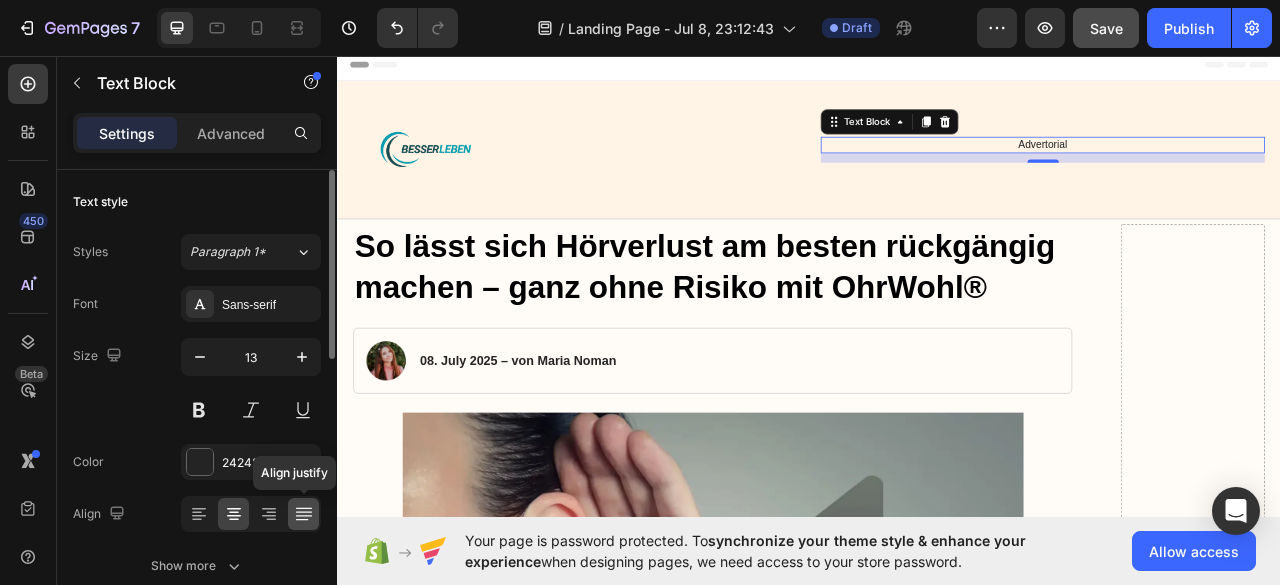 click 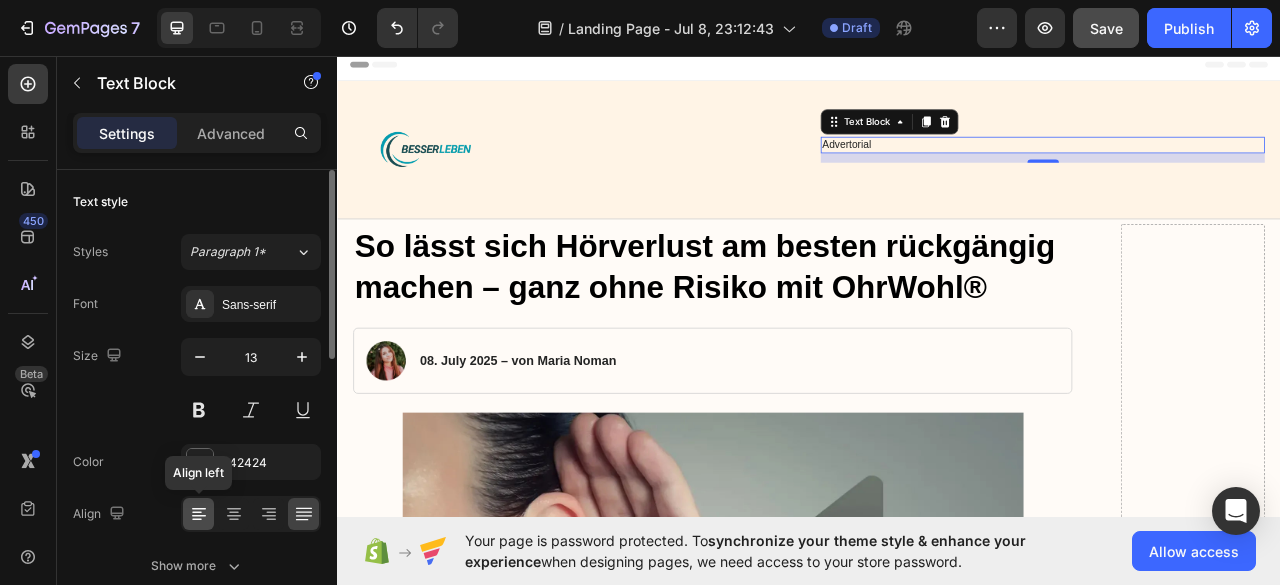 click 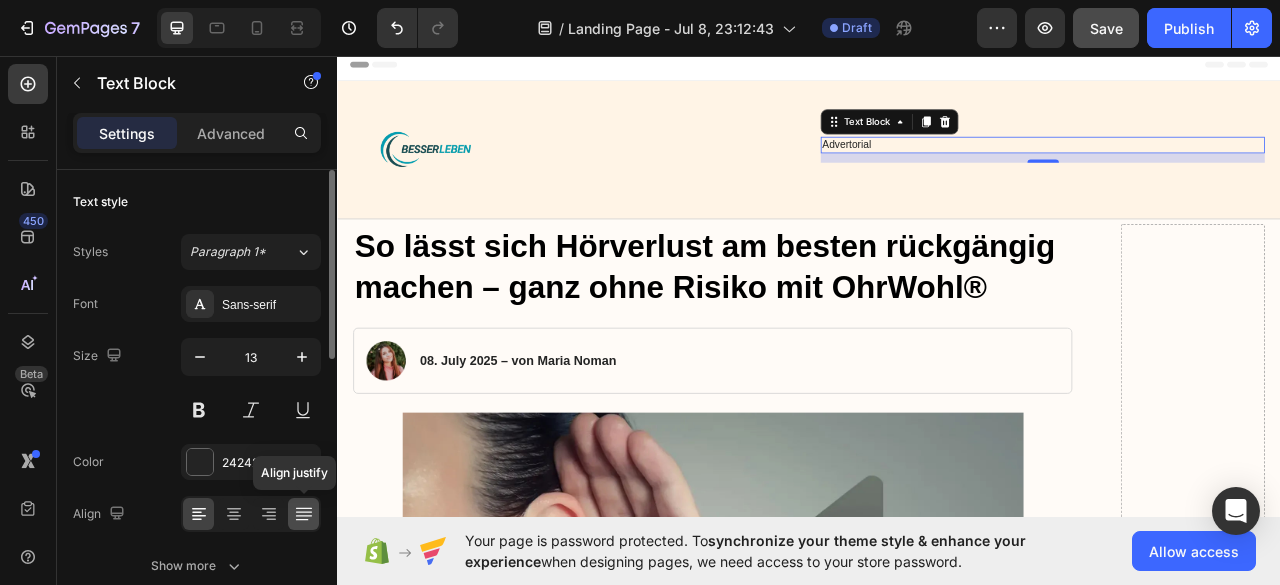 click 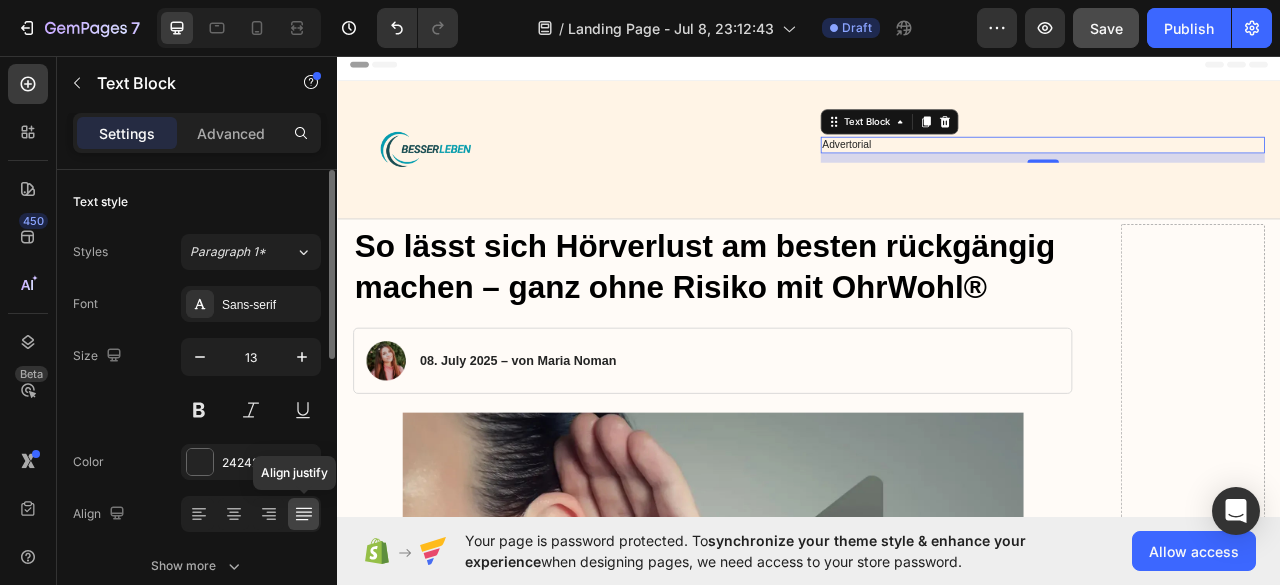 click 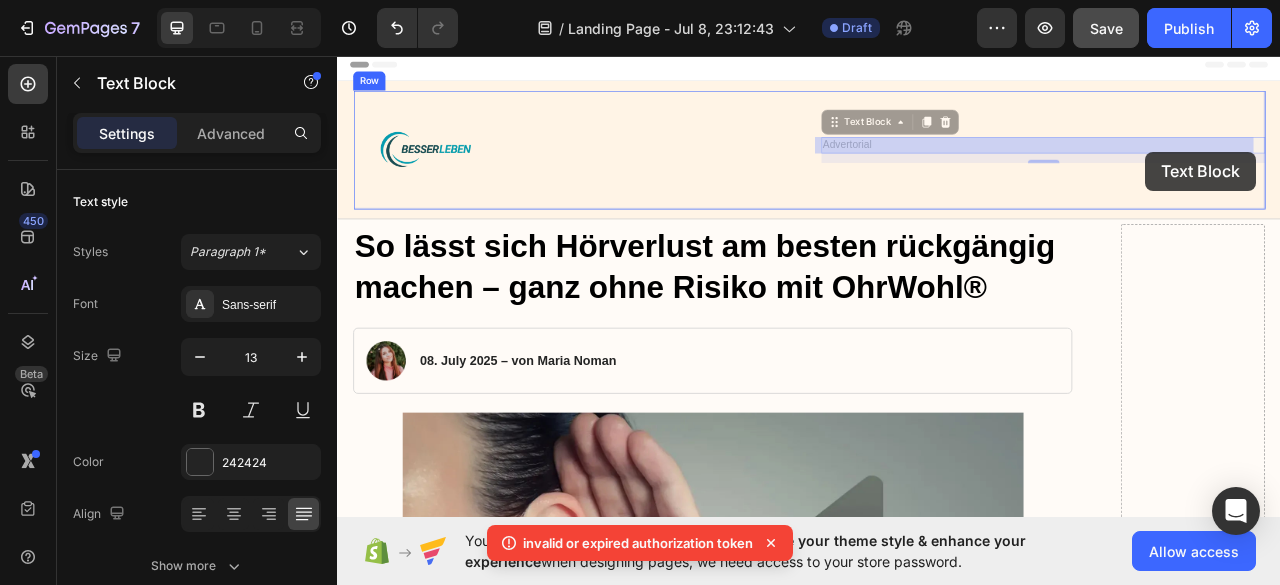 drag, startPoint x: 990, startPoint y: 145, endPoint x: 1364, endPoint y: 179, distance: 375.54227 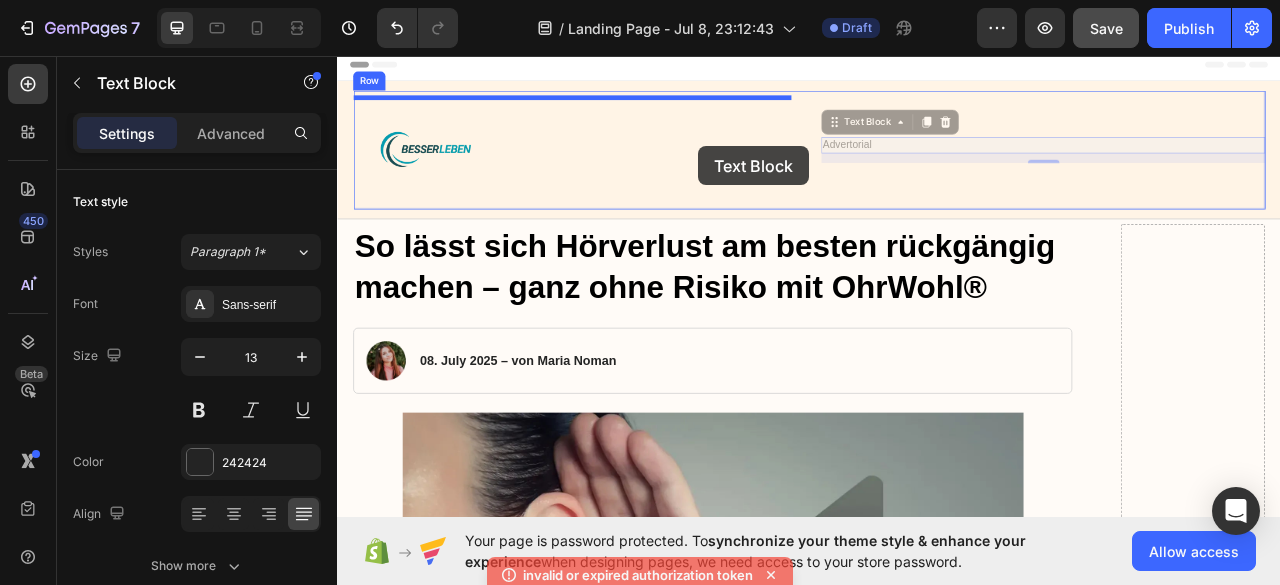 drag, startPoint x: 1015, startPoint y: 144, endPoint x: 782, endPoint y: 182, distance: 236.07838 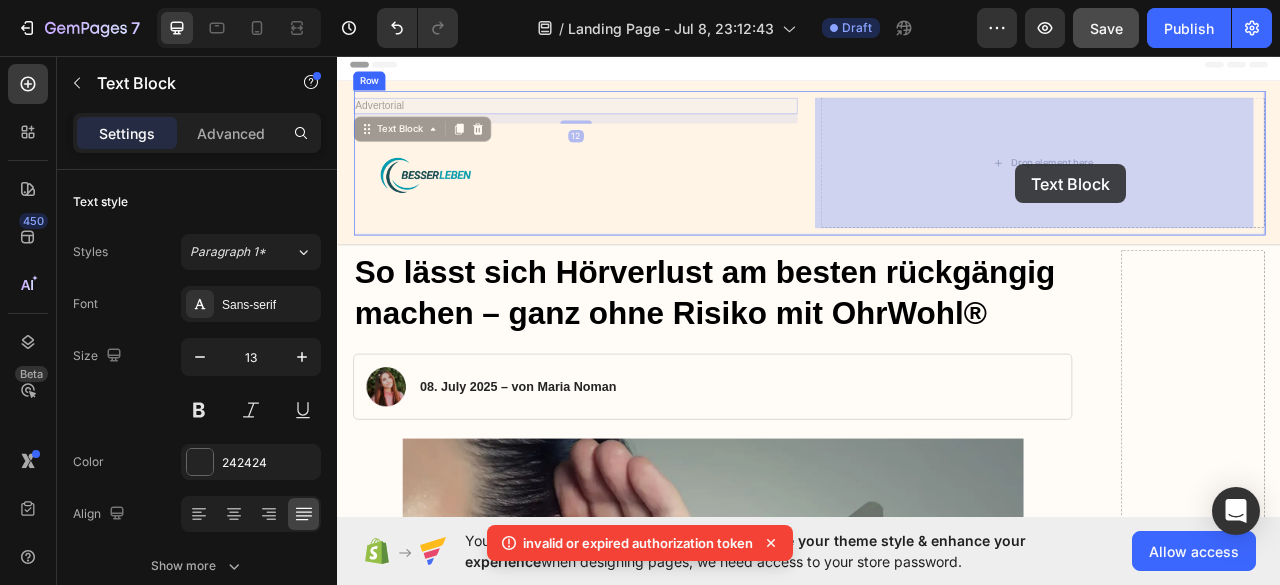 drag, startPoint x: 421, startPoint y: 152, endPoint x: 1251, endPoint y: 190, distance: 830.86945 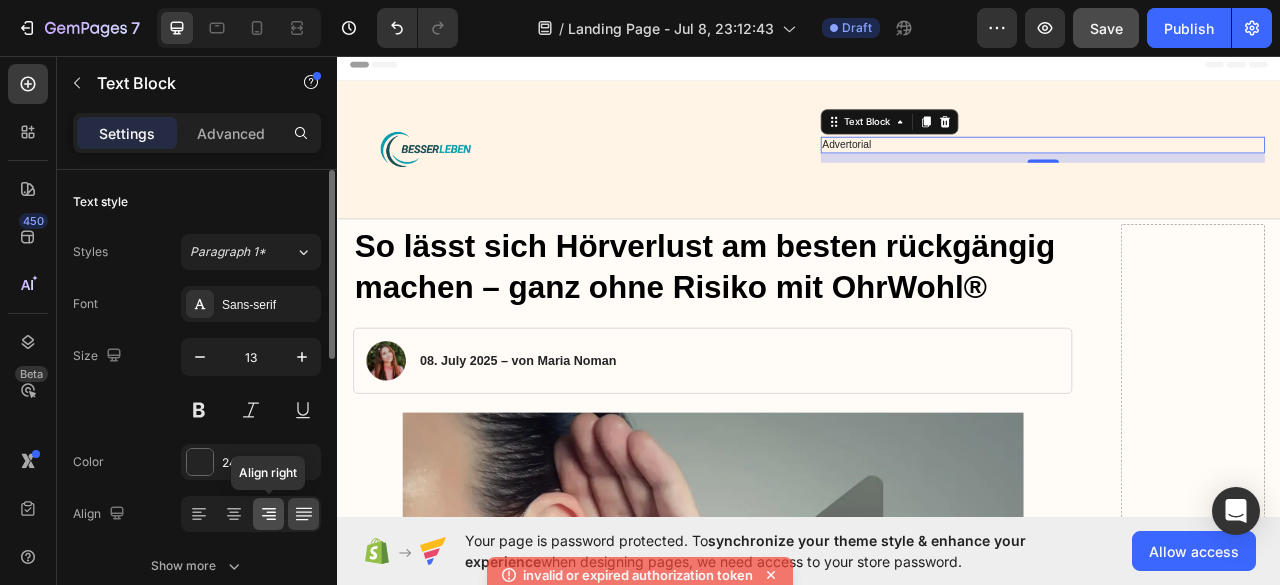 click 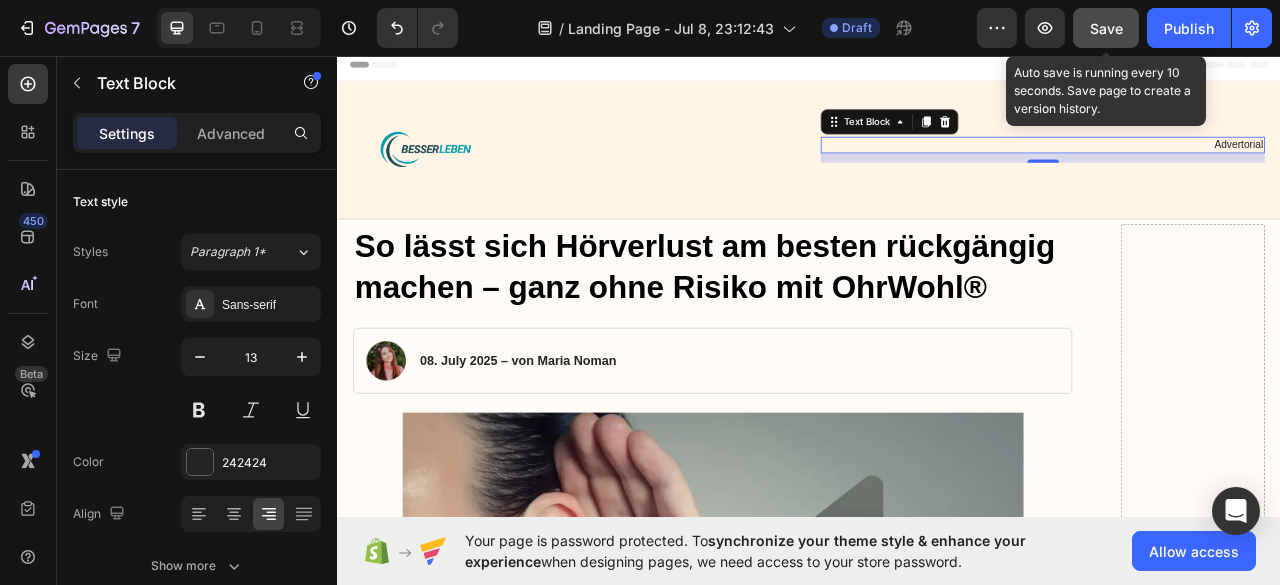 click on "Save" at bounding box center [1106, 28] 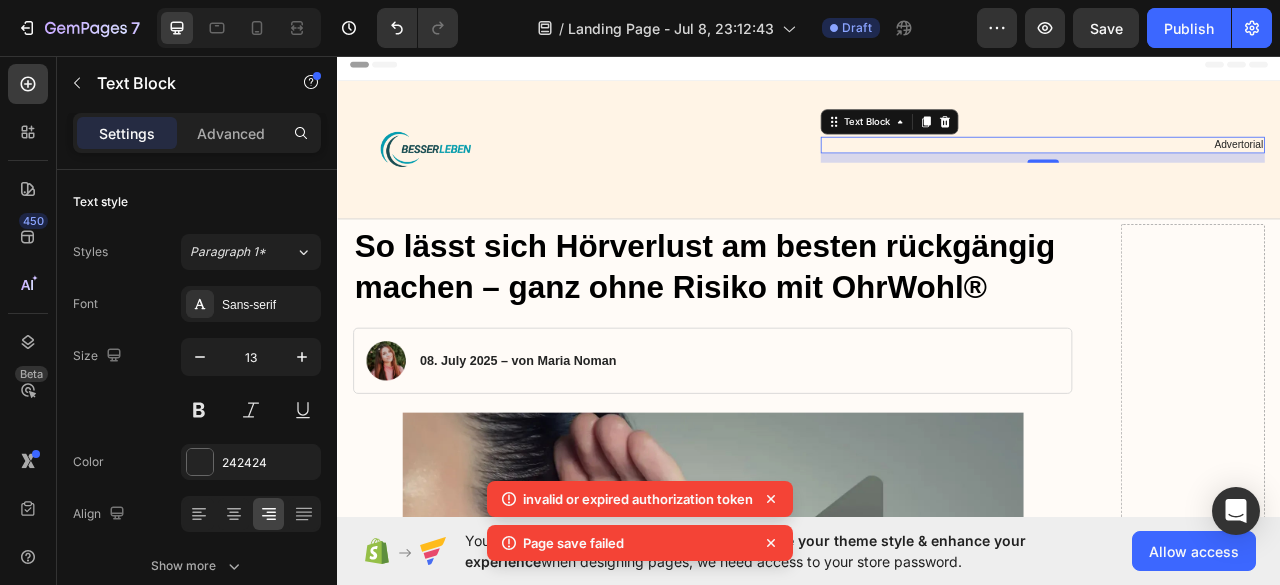 click on "invalid or expired authorization token" at bounding box center (638, 499) 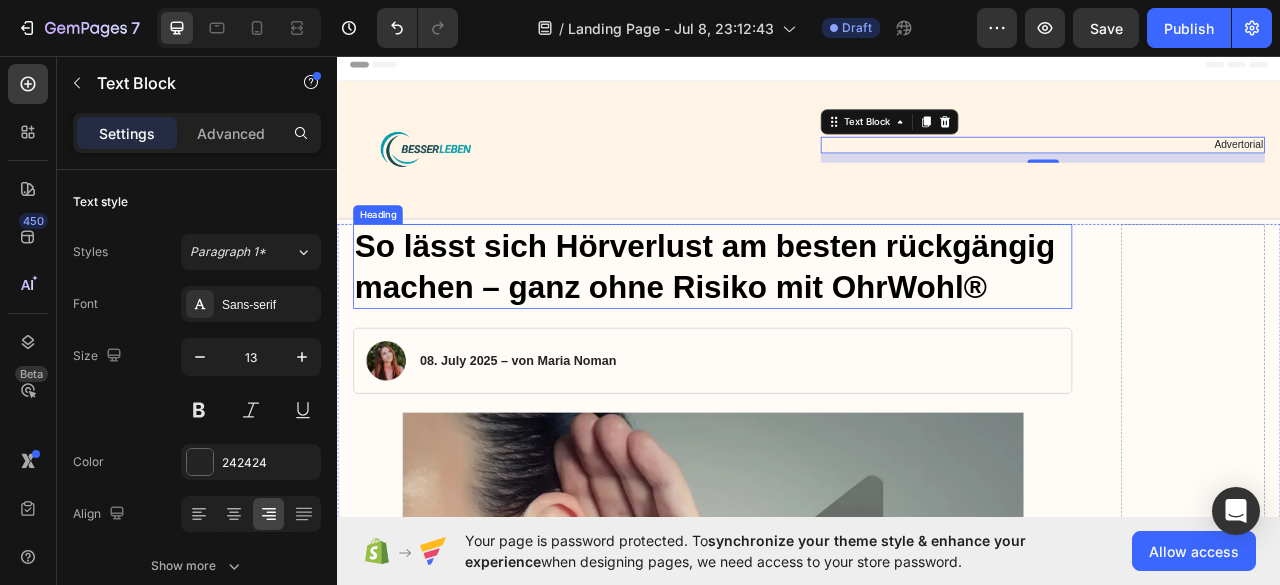 click on "So lässt sich Hörverlust am besten rückgängig machen – ganz ohne Risiko mit OhrWohl®" at bounding box center [814, 325] 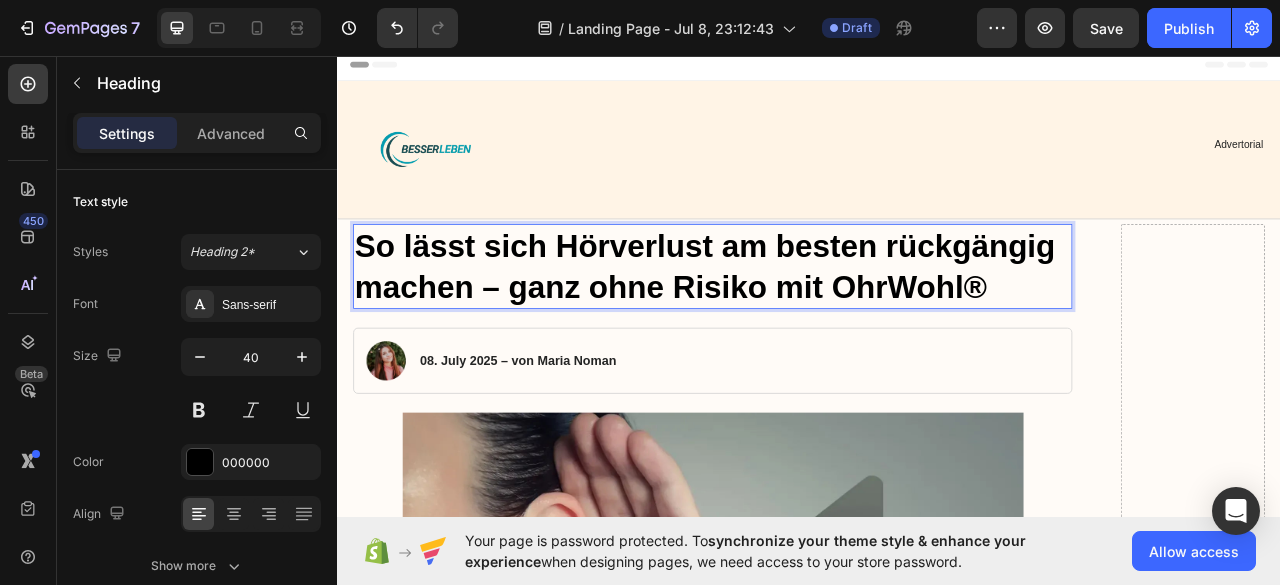 click on "So lässt sich Hörverlust am besten rückgängig machen – ganz ohne Risiko mit OhrWohl®" at bounding box center [814, 325] 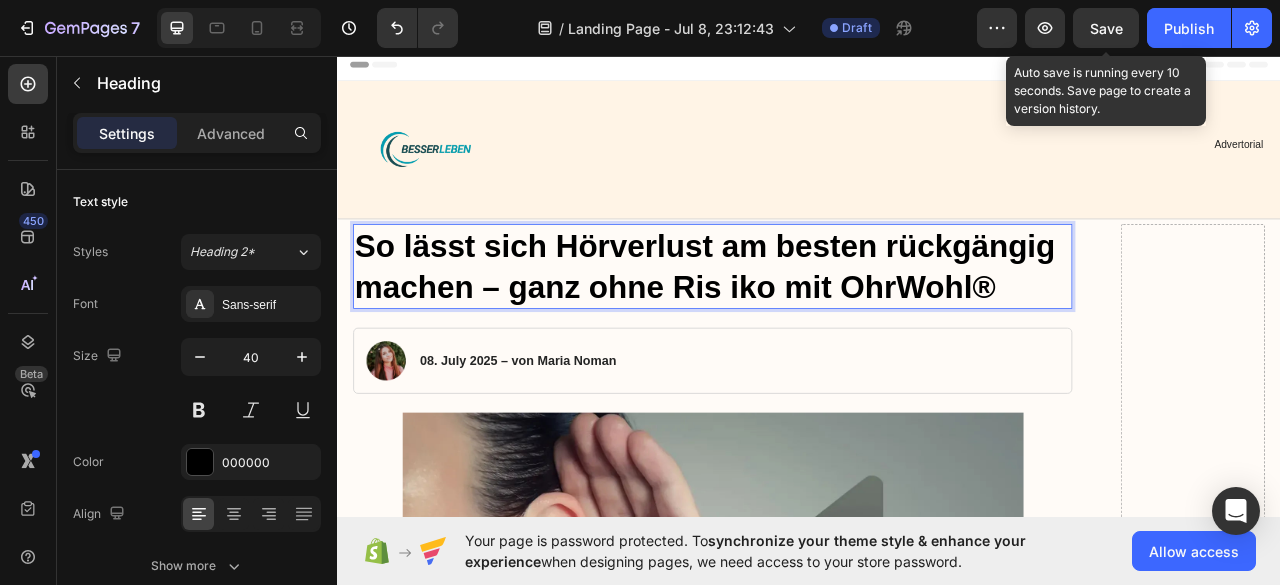 click on "Save" at bounding box center [1106, 28] 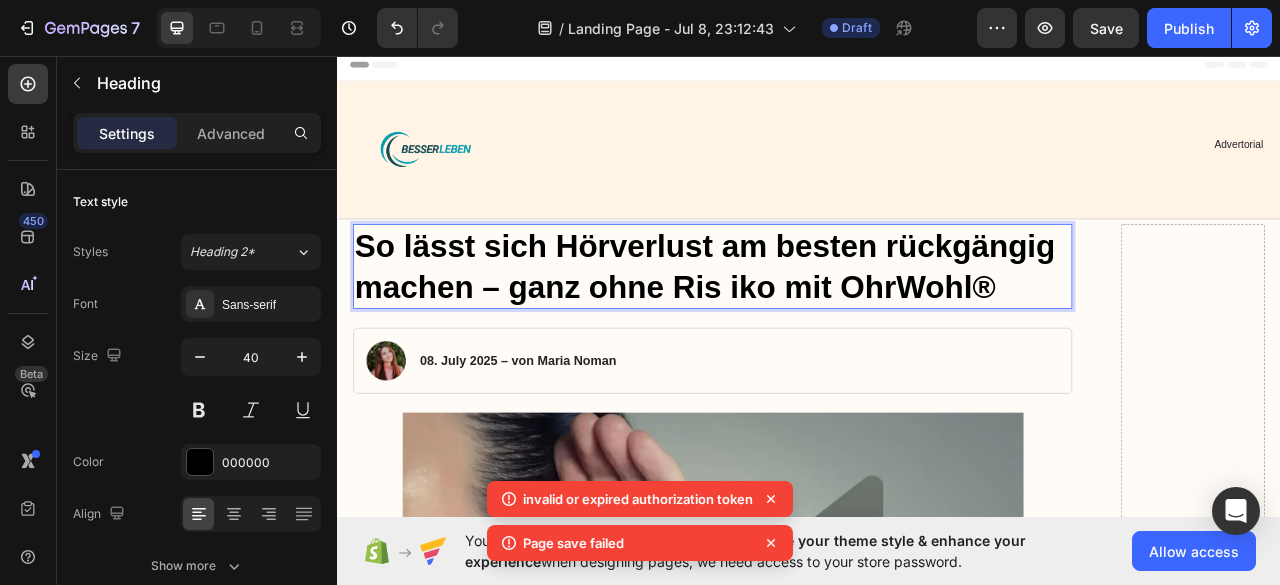 click on "So lässt sich Hörverlust am besten rückgängig machen – ganz ohne Ris iko mit OhrWohl®" at bounding box center (814, 325) 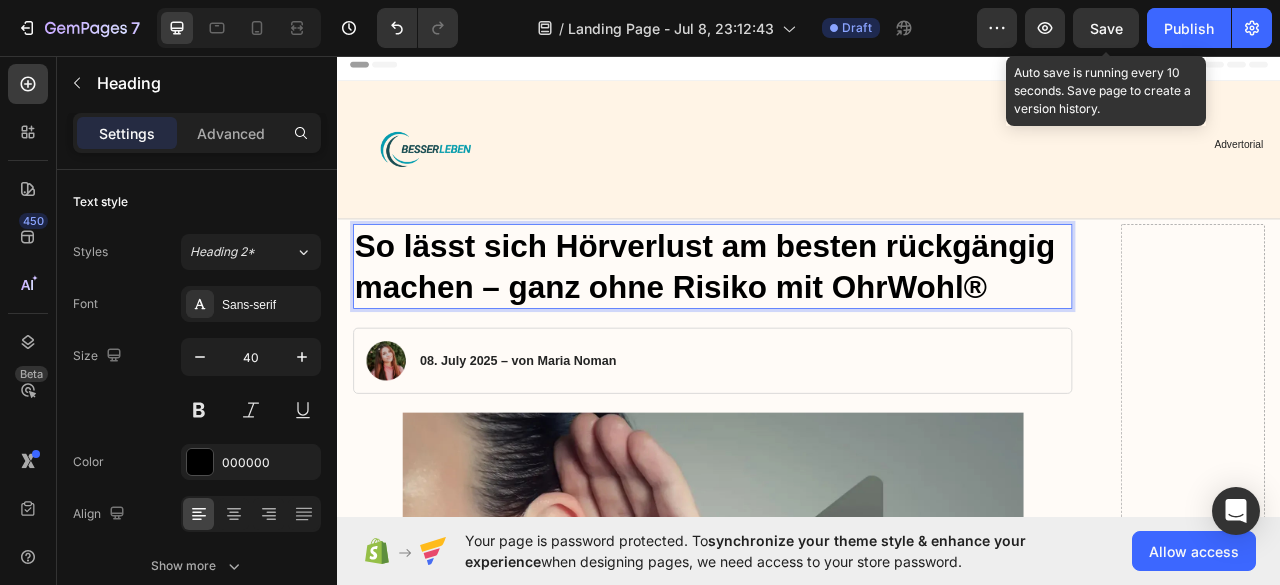 click on "Save" at bounding box center (1106, 28) 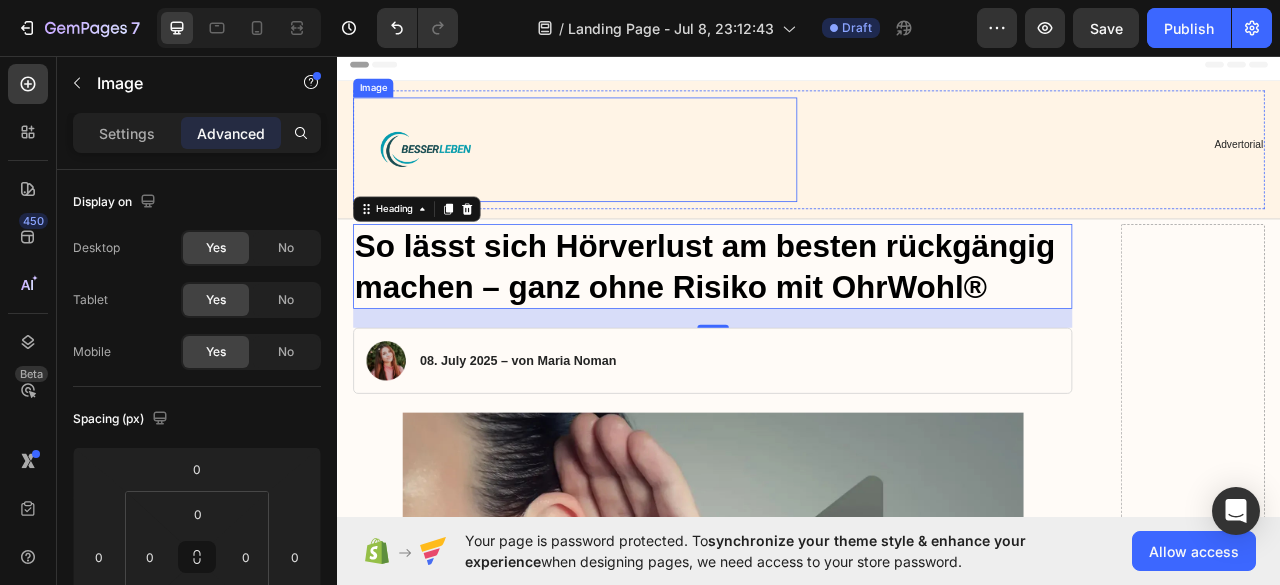 click at bounding box center [457, 176] 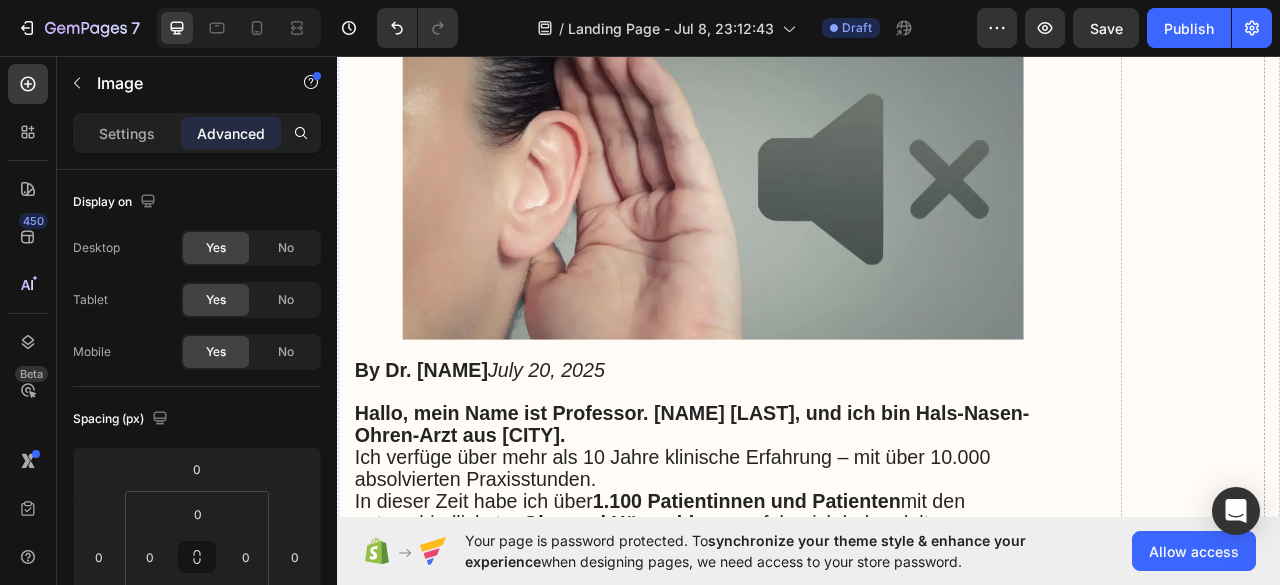 scroll, scrollTop: 500, scrollLeft: 0, axis: vertical 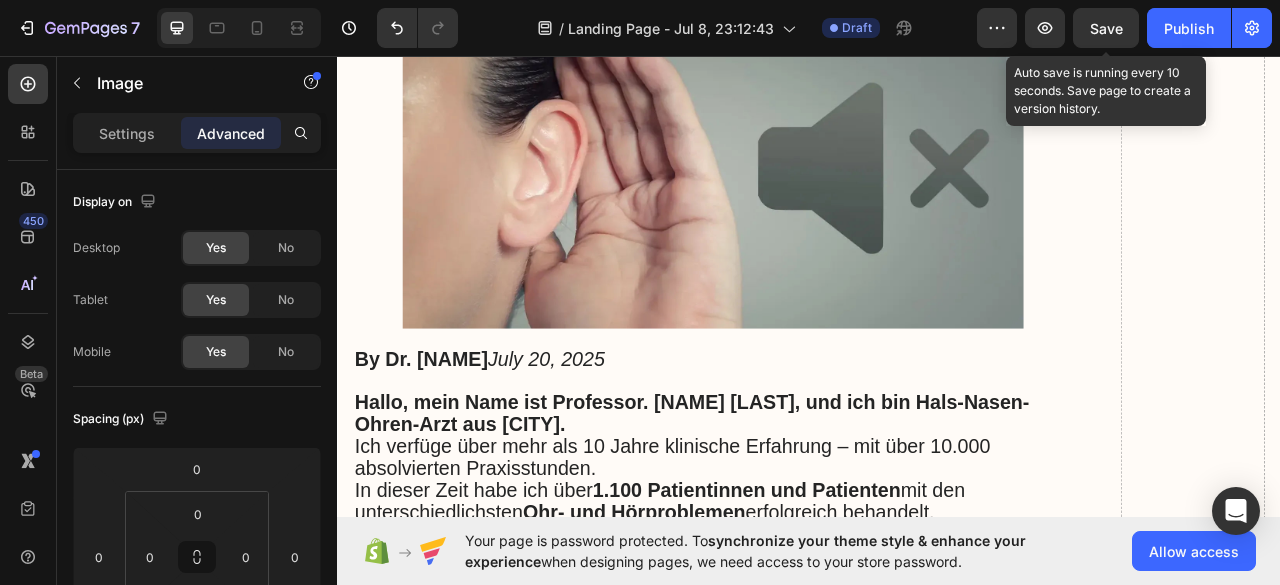 click on "Save" at bounding box center (1106, 28) 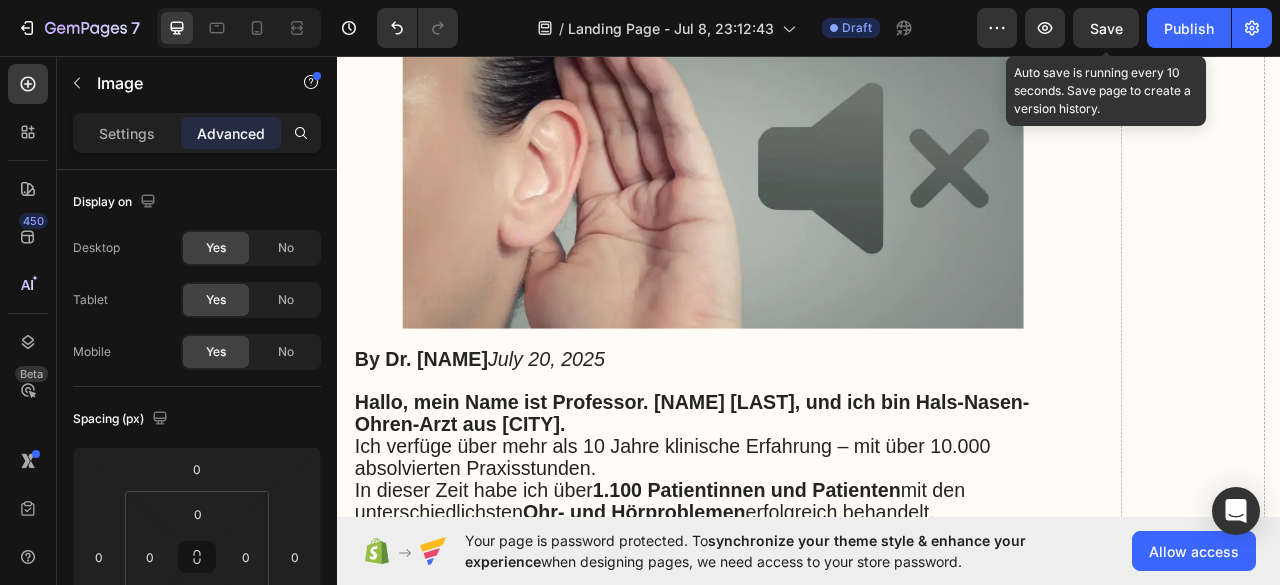 click on "Save" at bounding box center [1106, 28] 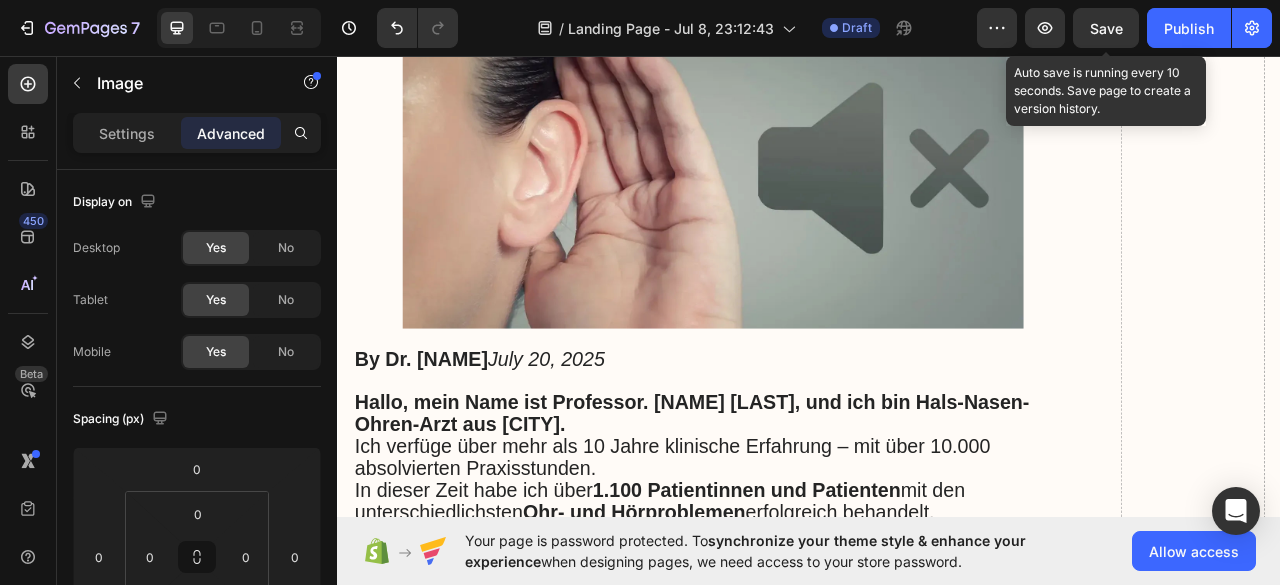 click on "Save" at bounding box center [1106, 28] 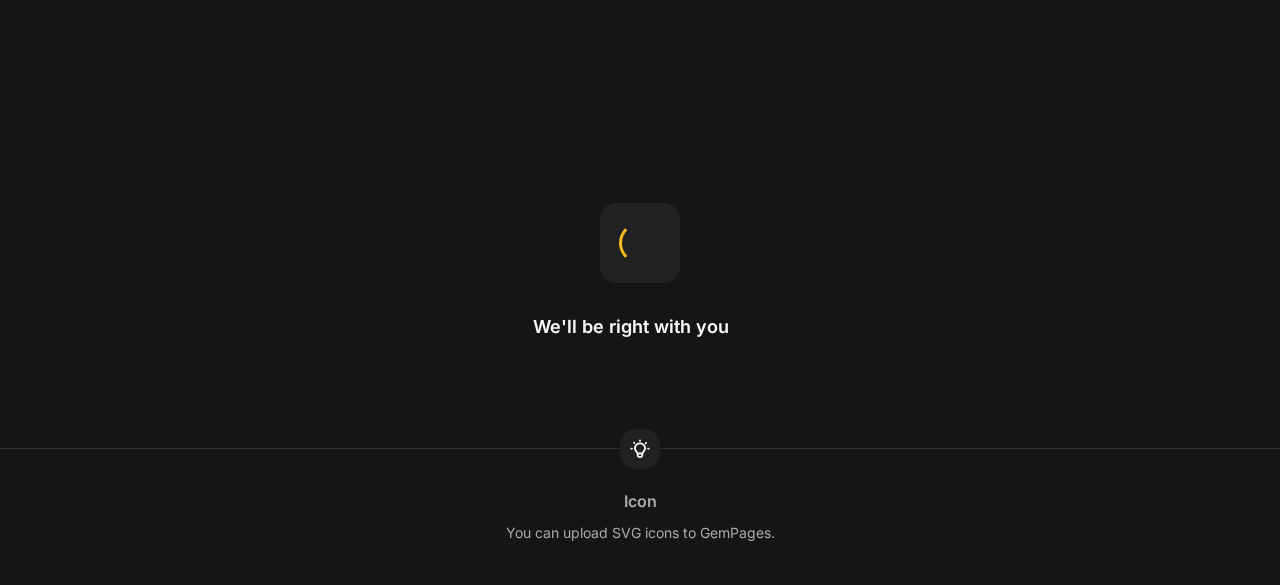 scroll, scrollTop: 0, scrollLeft: 0, axis: both 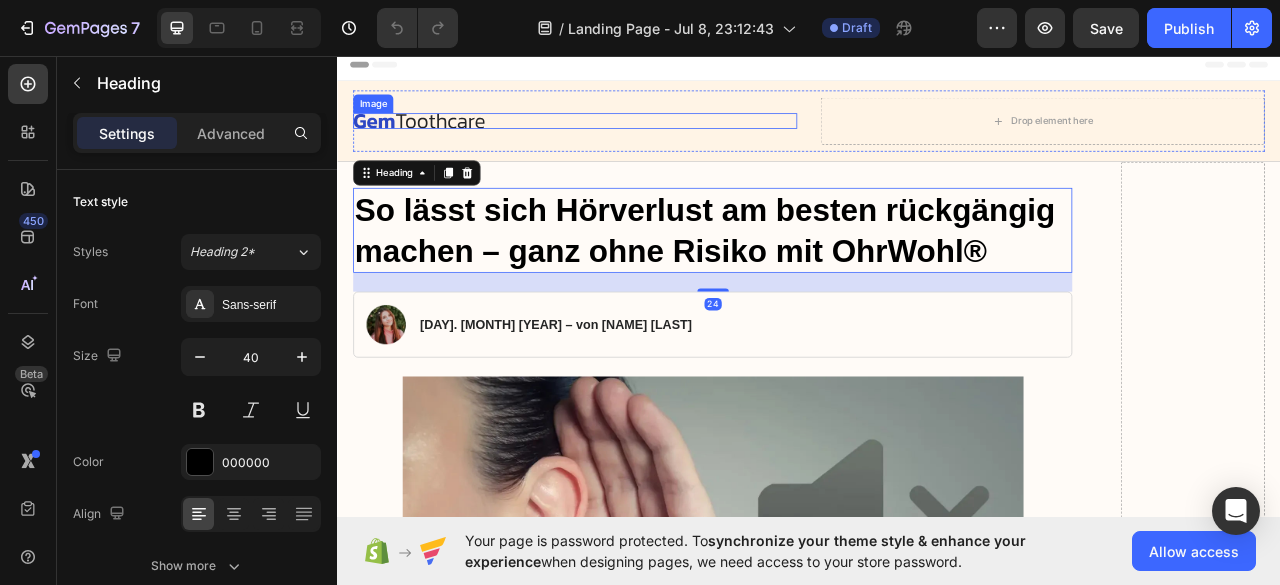 click at bounding box center [441, 139] 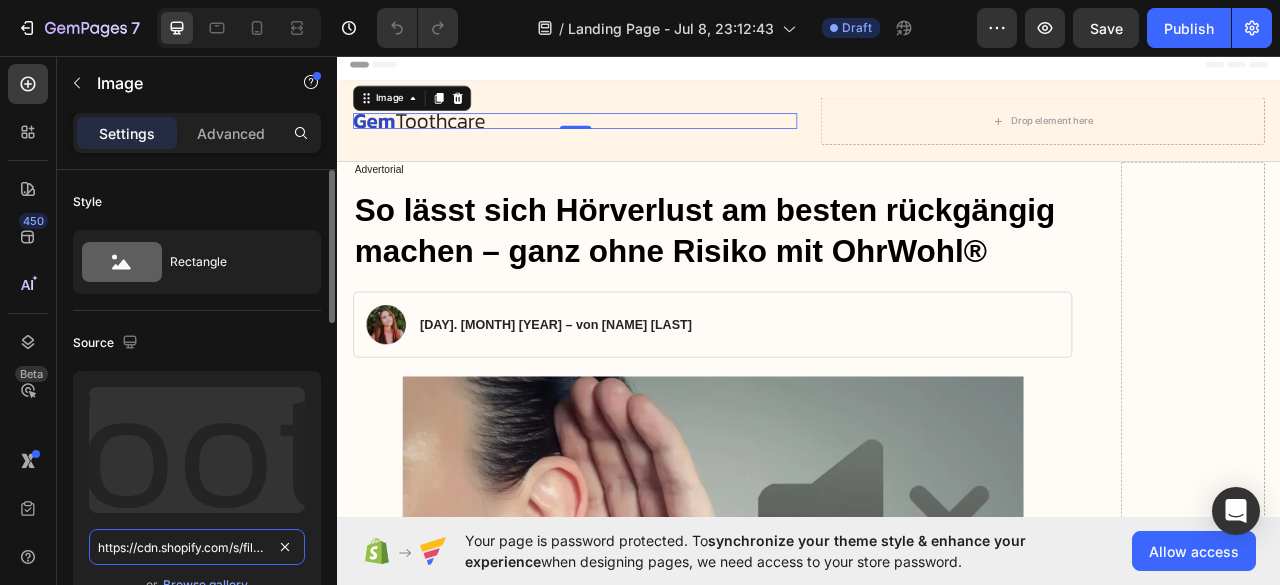 click on "https://cdn.shopify.com/s/files/1/0635/1650/8247/files/gempages_572790900653032672-f79e0a3d-a6e6-4f83-bb54-0de9846f6609.svg" at bounding box center (197, 547) 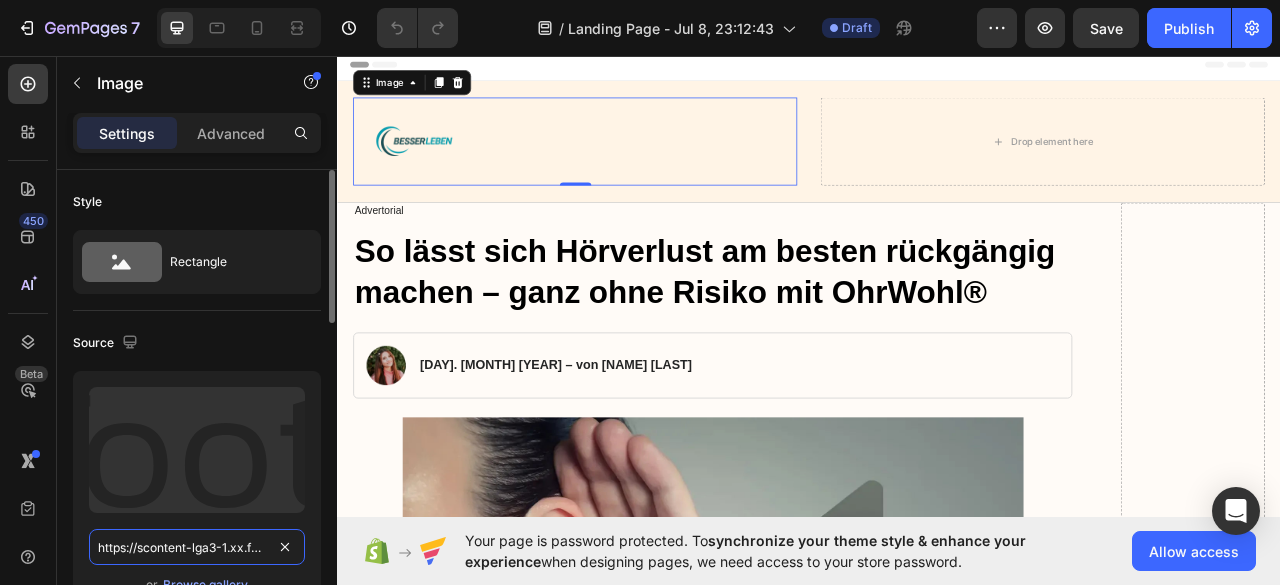 scroll, scrollTop: 0, scrollLeft: 2467, axis: horizontal 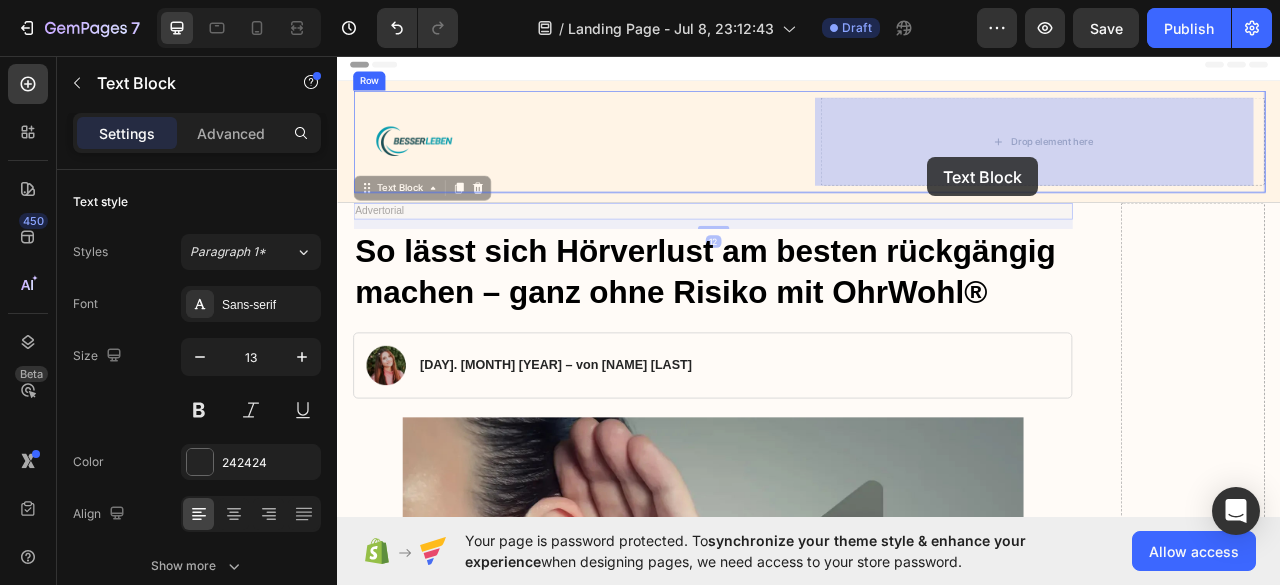 drag, startPoint x: 387, startPoint y: 253, endPoint x: 1120, endPoint y: 172, distance: 737.46185 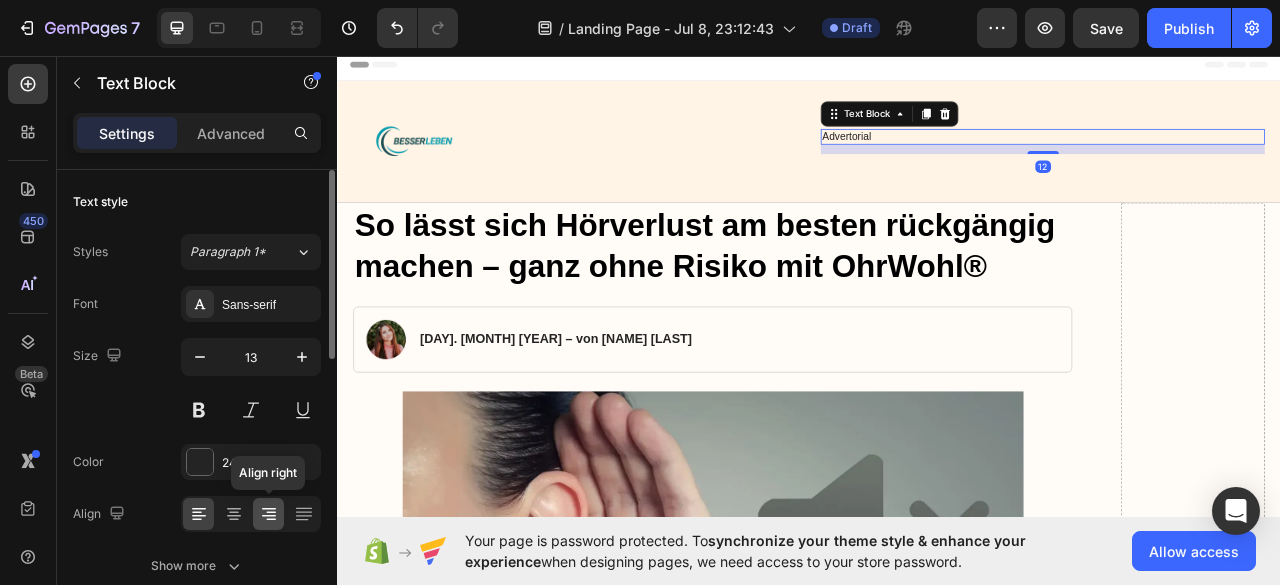 click 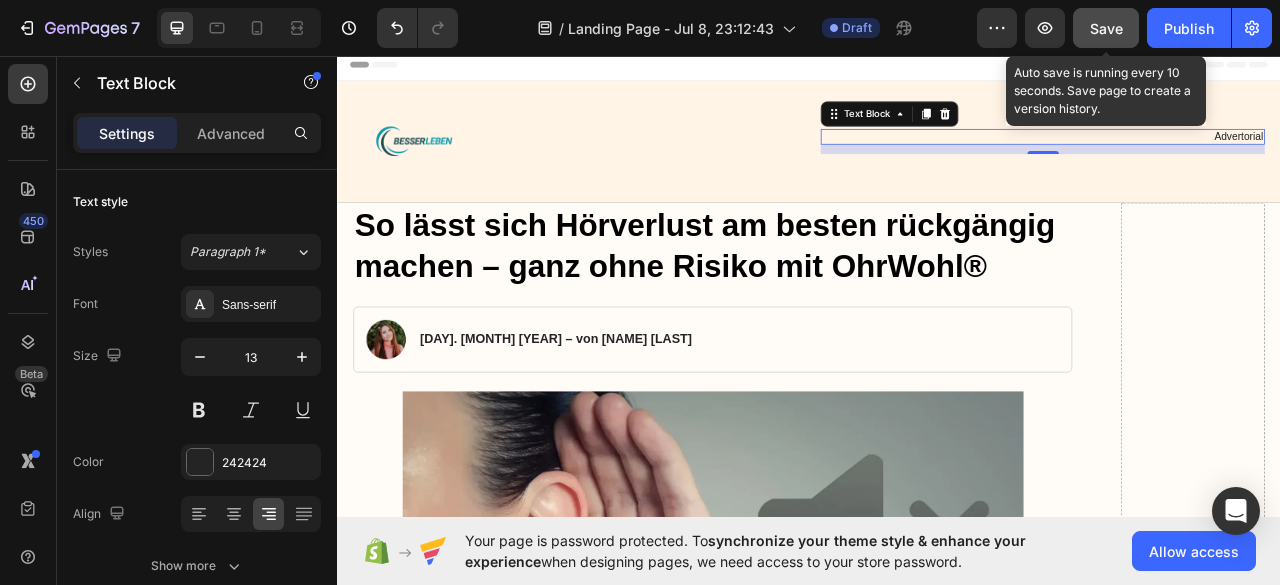 click on "Save" at bounding box center [1106, 28] 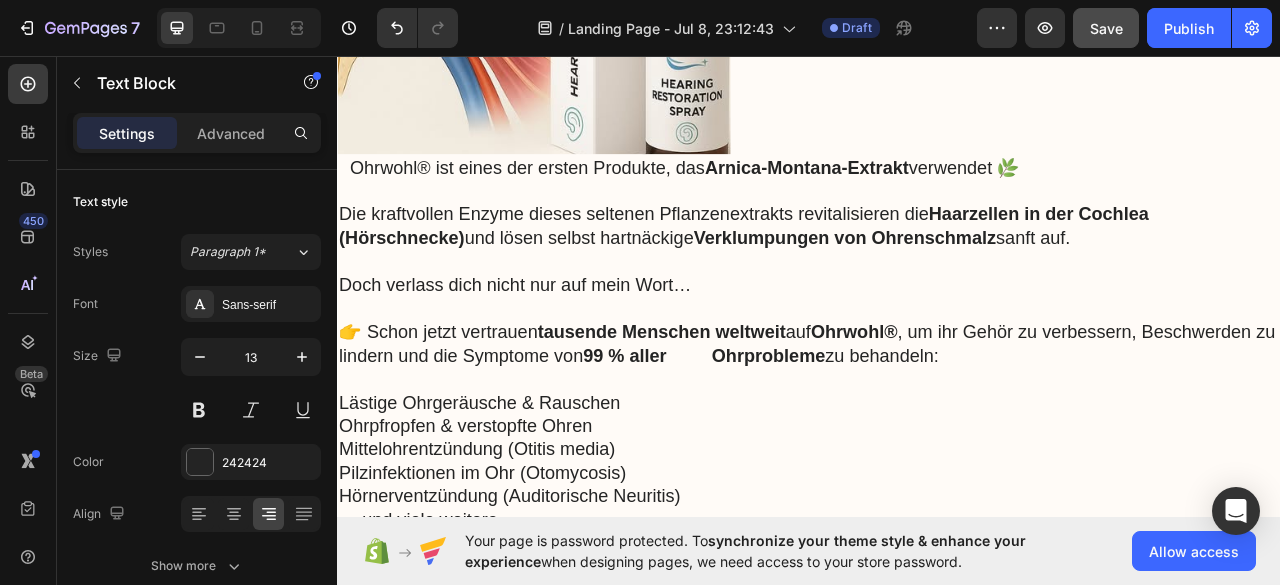 scroll, scrollTop: 7933, scrollLeft: 0, axis: vertical 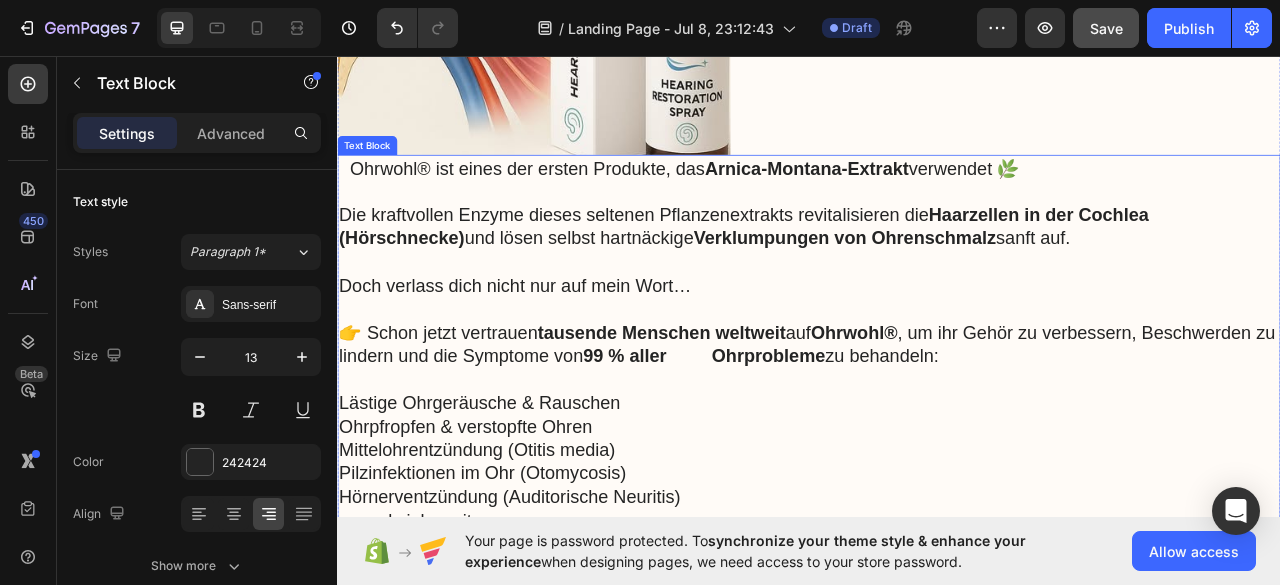 click on "99 % aller         Ohrprobleme" at bounding box center [804, 439] 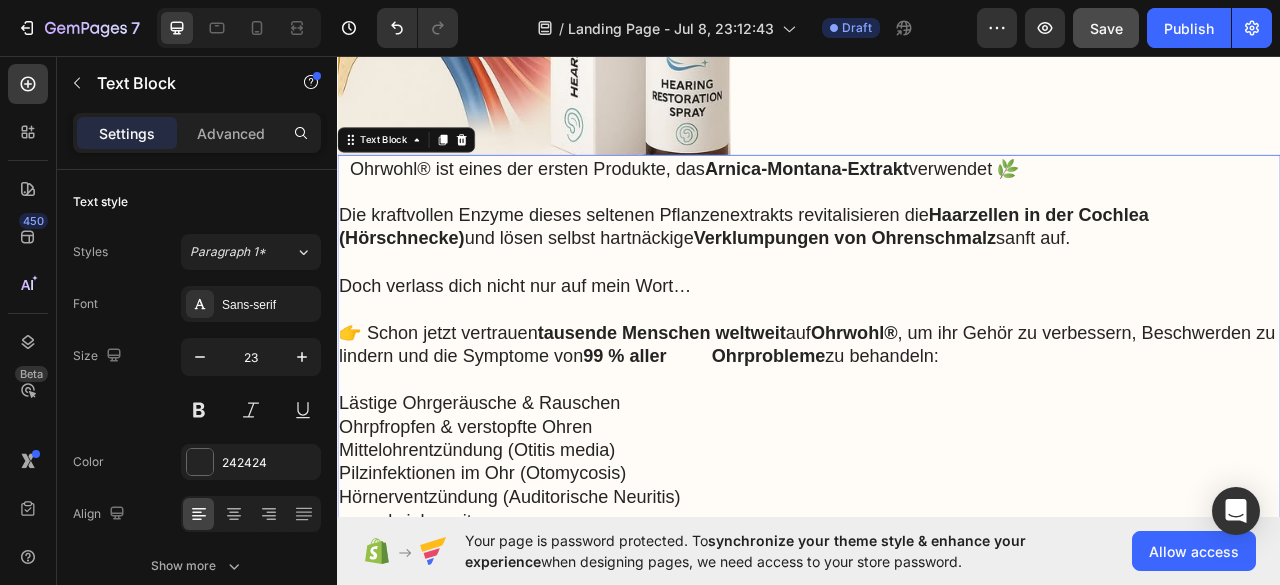 click on "99 % aller         Ohrprobleme" at bounding box center (804, 439) 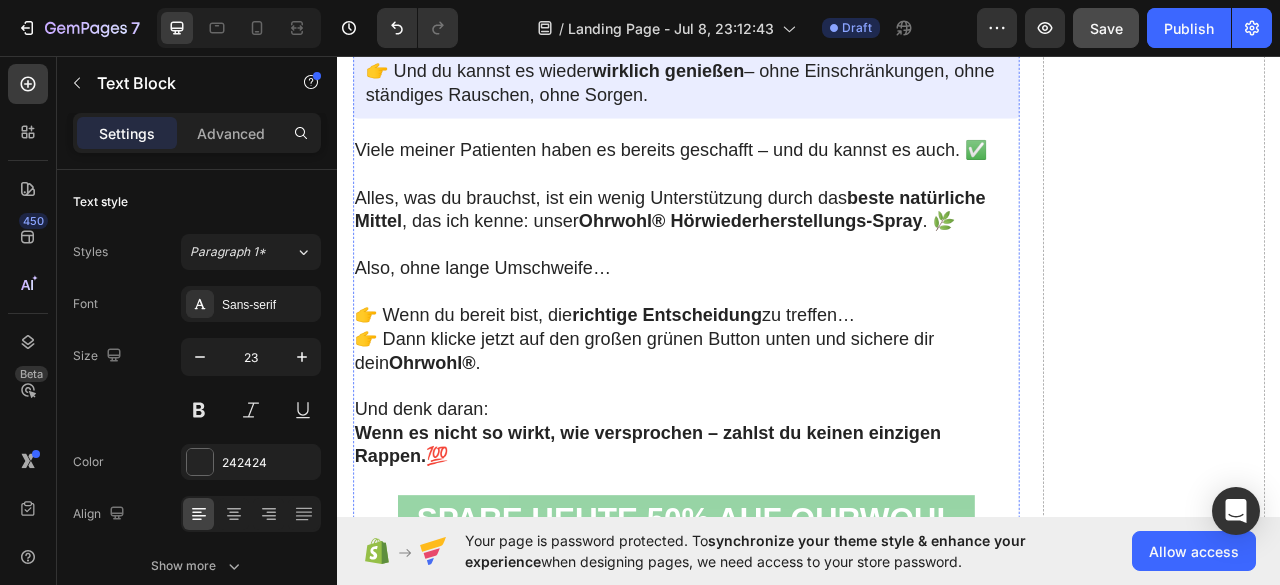scroll, scrollTop: 19433, scrollLeft: 0, axis: vertical 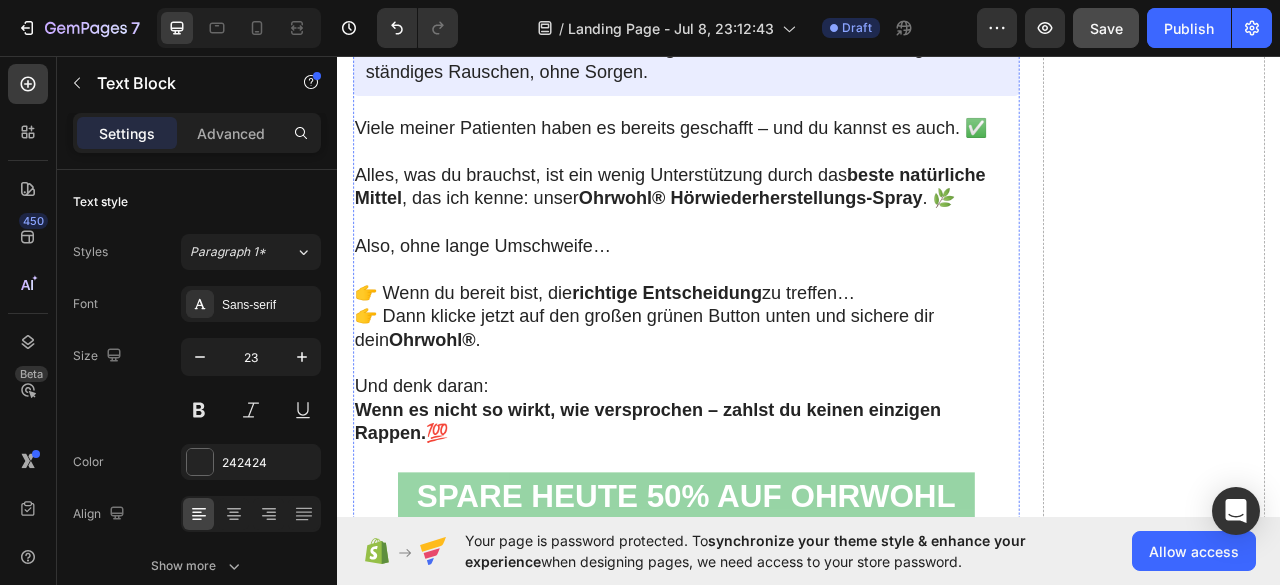 click on "1️⃣  Klicke auf den grossen grünen Button  „JETZT 50% RABATT SICHERN – nur 29.90 CHF“. → Du wirst automatisch auf unsere offizielle, verschlüsselte Bestellseite weitergeleitet. → Dein Rabattcode ist bereits aktiviert." at bounding box center [781, -2381] 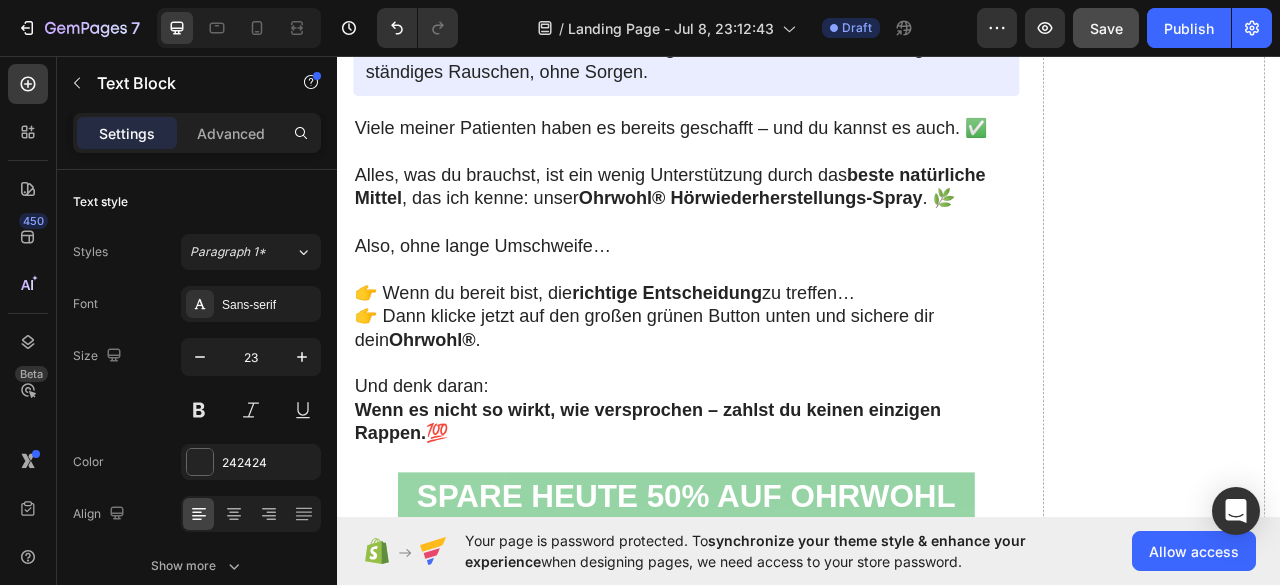 click on "1️⃣  Klicke auf den grossen grünen Button  „JETZT 50% RABATT SICHERN – nur 29.90 CHF“. → Du wirst automatisch auf unsere offizielle, verschlüsselte Bestellseite weitergeleitet. → Dein Rabattcode ist bereits aktiviert." at bounding box center [781, -2381] 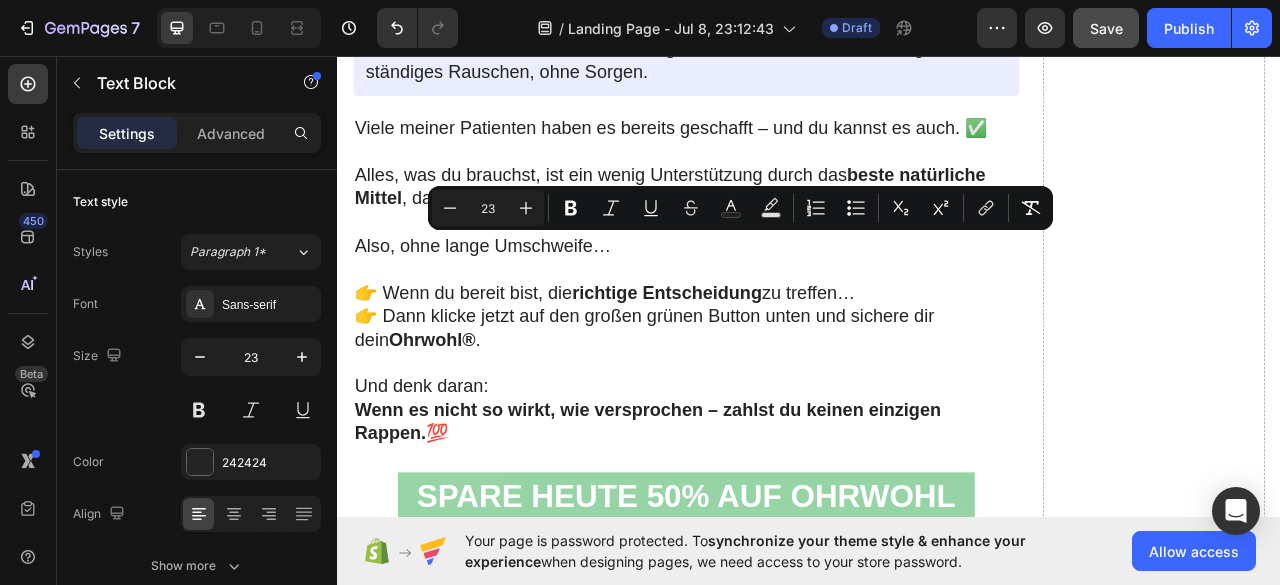 click on "1️⃣  Klicke auf den grossen grünen Button  „JETZT 50% RABATT SICHERN – nur 29.90 CHF“. → Du wirst automatisch auf unsere offizielle, verschlüsselte Bestellseite weitergeleitet. → Dein Rabattcode ist bereits aktiviert." at bounding box center [781, -2381] 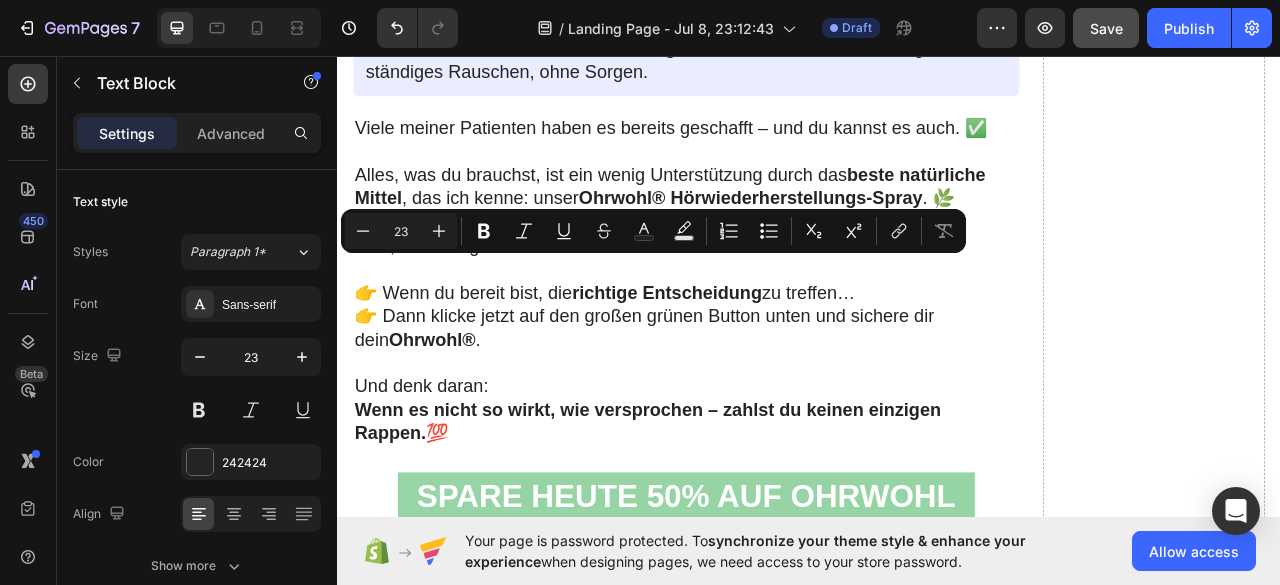 drag, startPoint x: 399, startPoint y: 321, endPoint x: 509, endPoint y: 324, distance: 110.0409 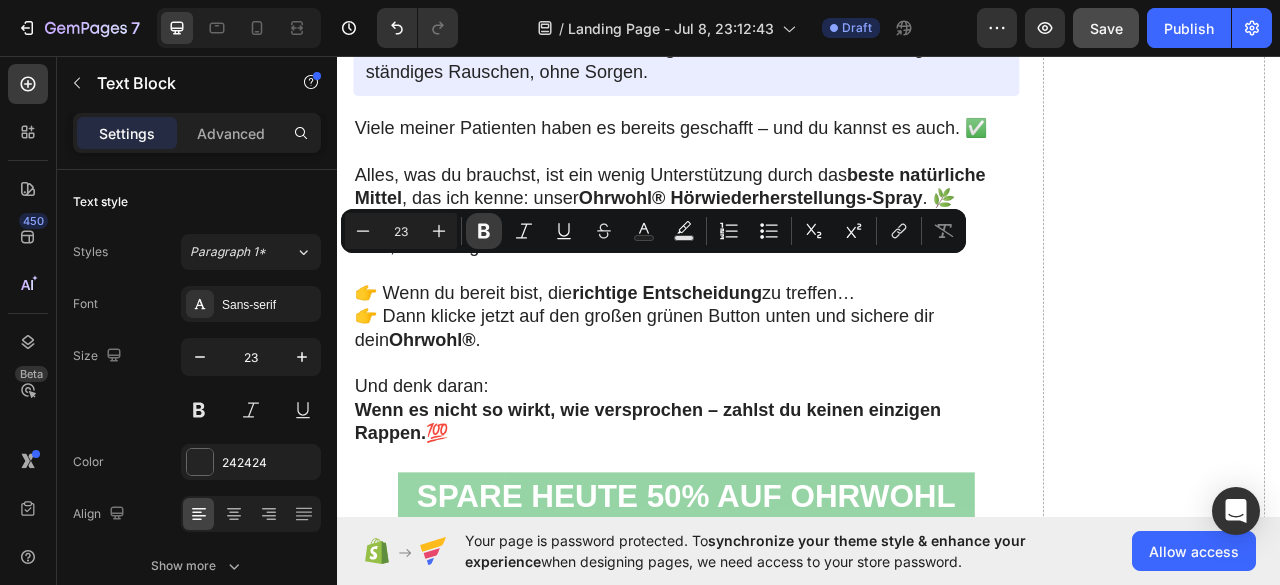 click 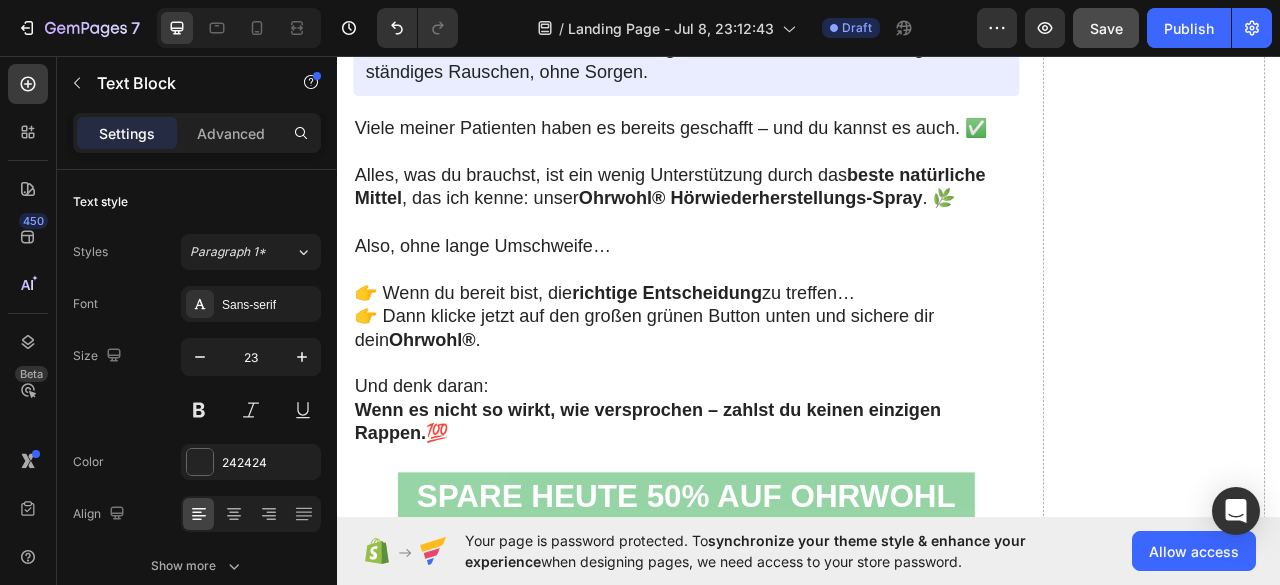 click on "Klicke auf den grossen grünen Button" at bounding box center (596, -2442) 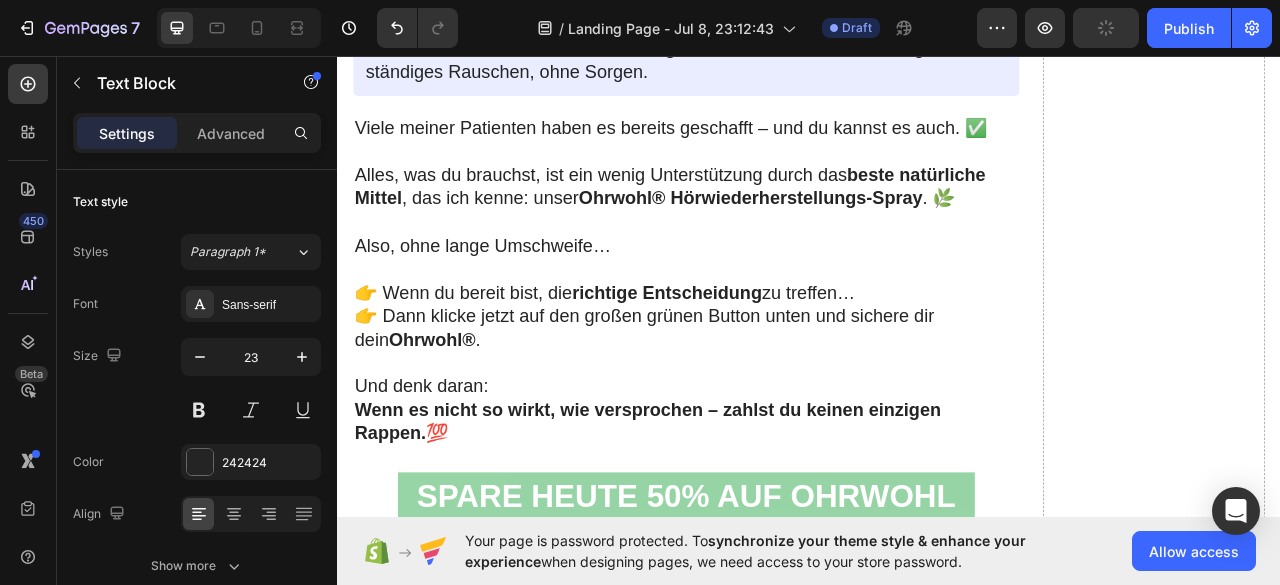 click on "1️⃣  Klicke auf den grossen grünen Button  „JETZT 50% RABATT SICHERN – nur  29.90 CHF “. → Du wirst automatisch auf unsere offizielle, verschlüsselte Bestellseite weitergeleitet. → Dein Rabattcode ist bereits aktiviert." at bounding box center (781, -2381) 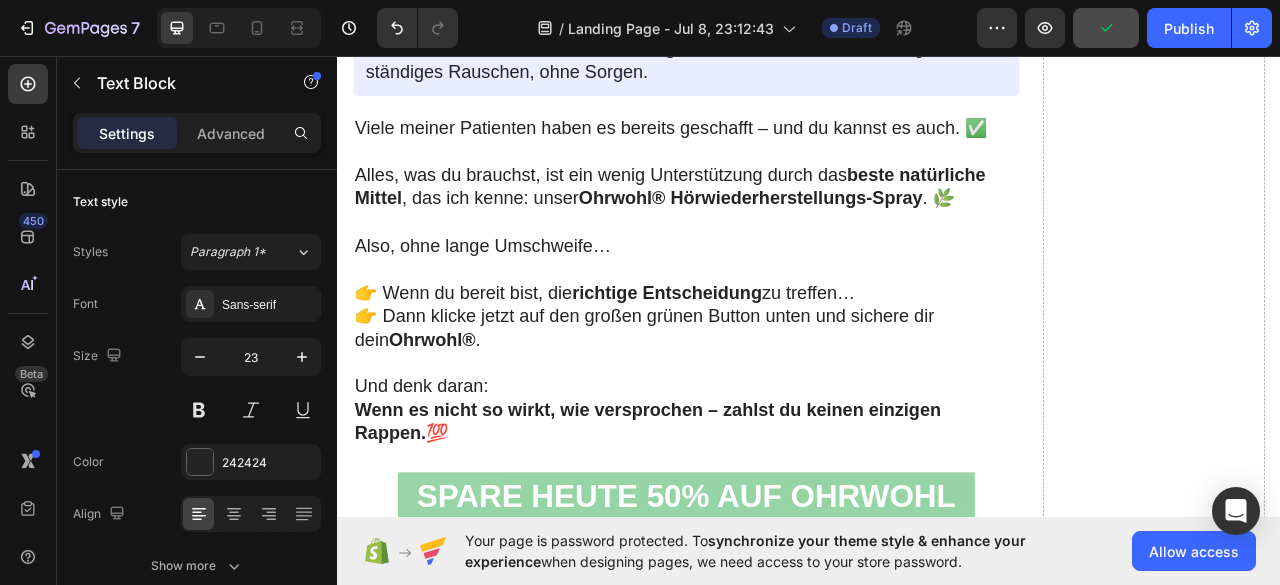 drag, startPoint x: 864, startPoint y: 297, endPoint x: 839, endPoint y: 302, distance: 25.495098 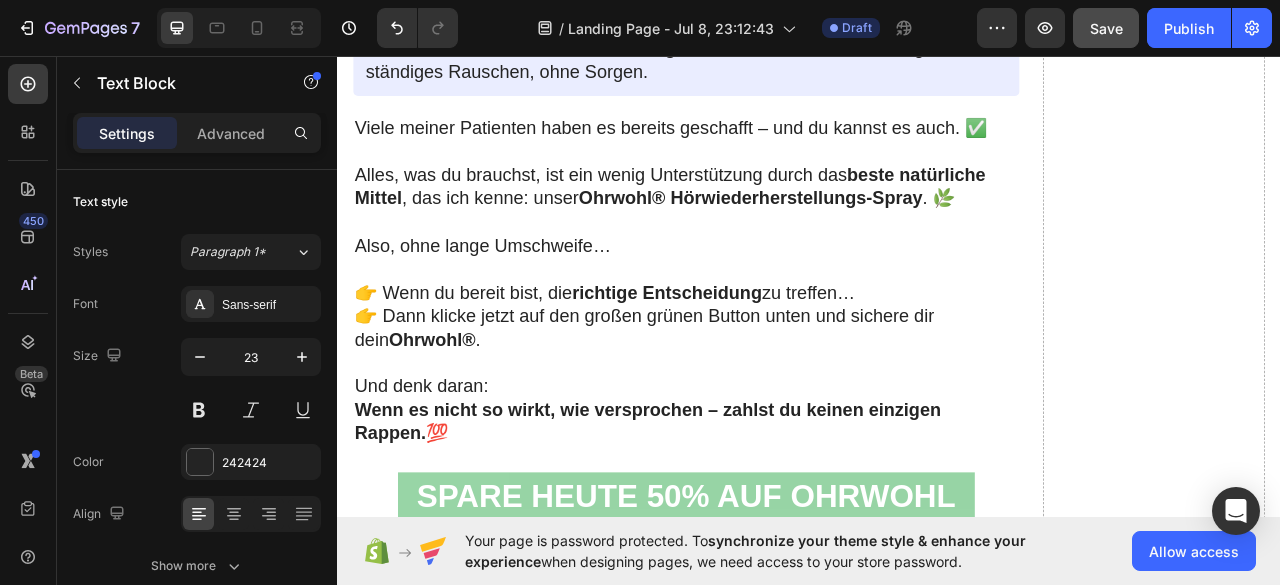 drag, startPoint x: 816, startPoint y: 296, endPoint x: 1168, endPoint y: 299, distance: 352.0128 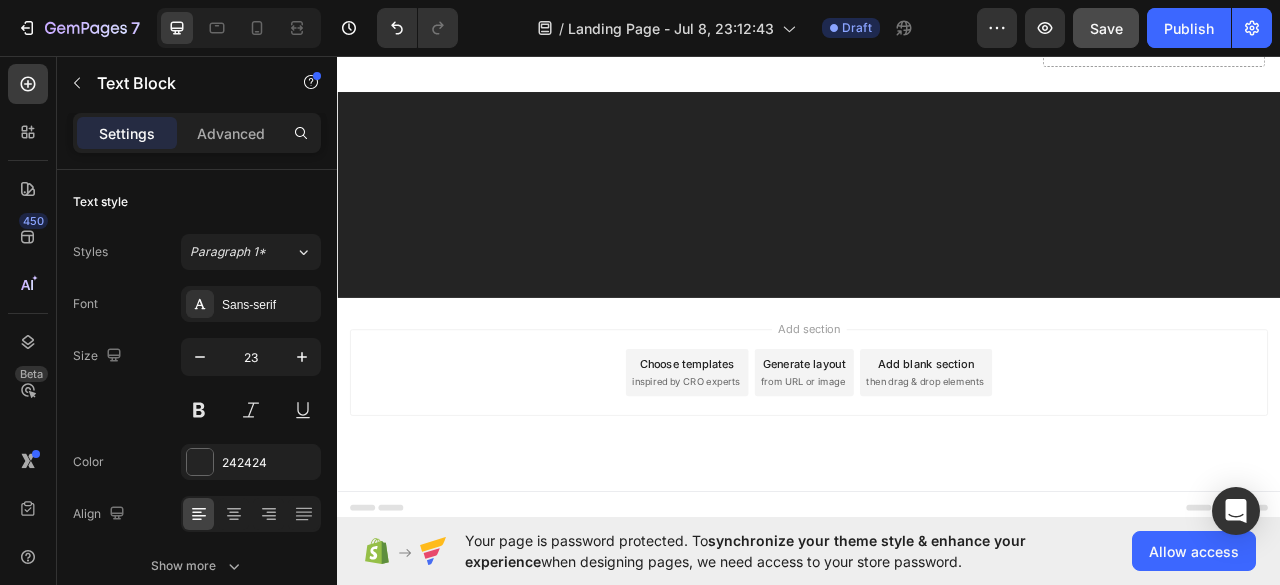 scroll, scrollTop: 20433, scrollLeft: 0, axis: vertical 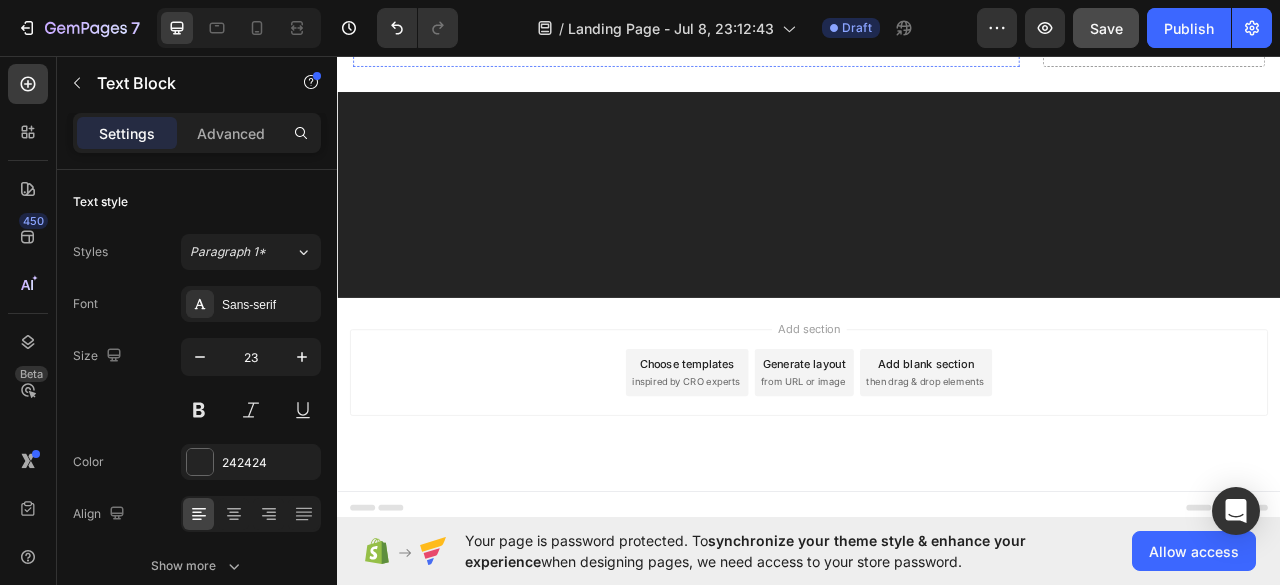 click on "…ist ein  weiterer Hörverlust  und die  Reue , wenn du dir diese einmalige Gelegenheit entgehen lässt, dein  Ohrwohl® Hörwiederherstellungs-Spray  jetzt mit massivem Rabatt zu sichern." at bounding box center (781, -2210) 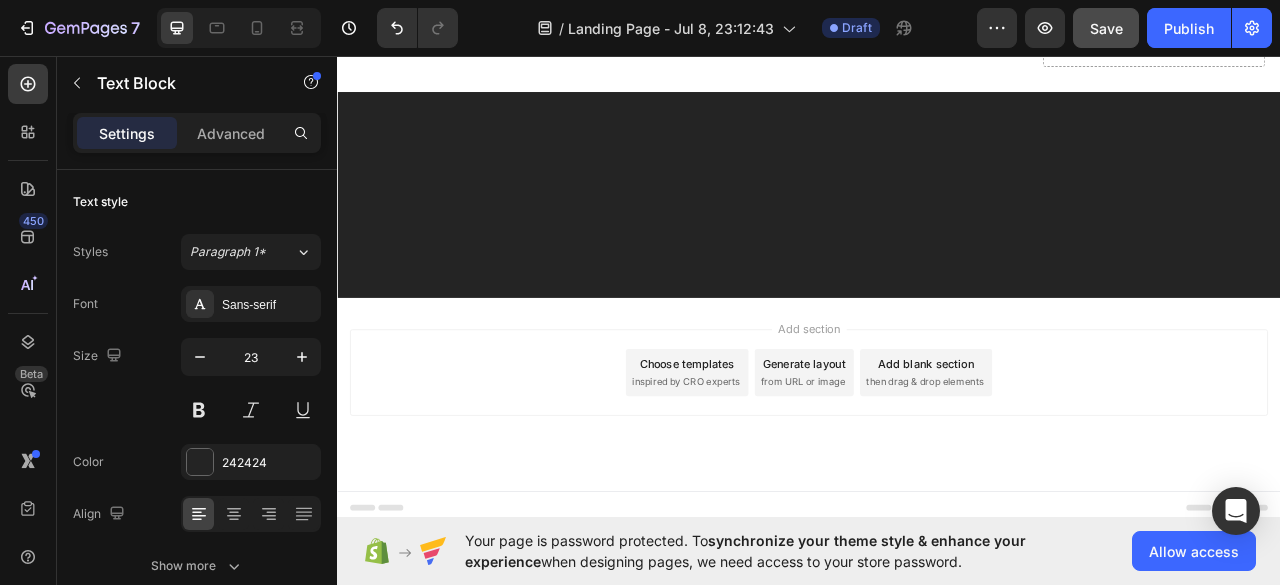 click on "…ist ein  weiterer Hörverlust  und die  Reue , wenn du dir diese einmalige Gelegenheit entgehen lässt, dein  Ohrwohl® Hörwiederherstellungs-Spray  jetzt mit massivem Rabatt zu sichern." at bounding box center [781, -2210] 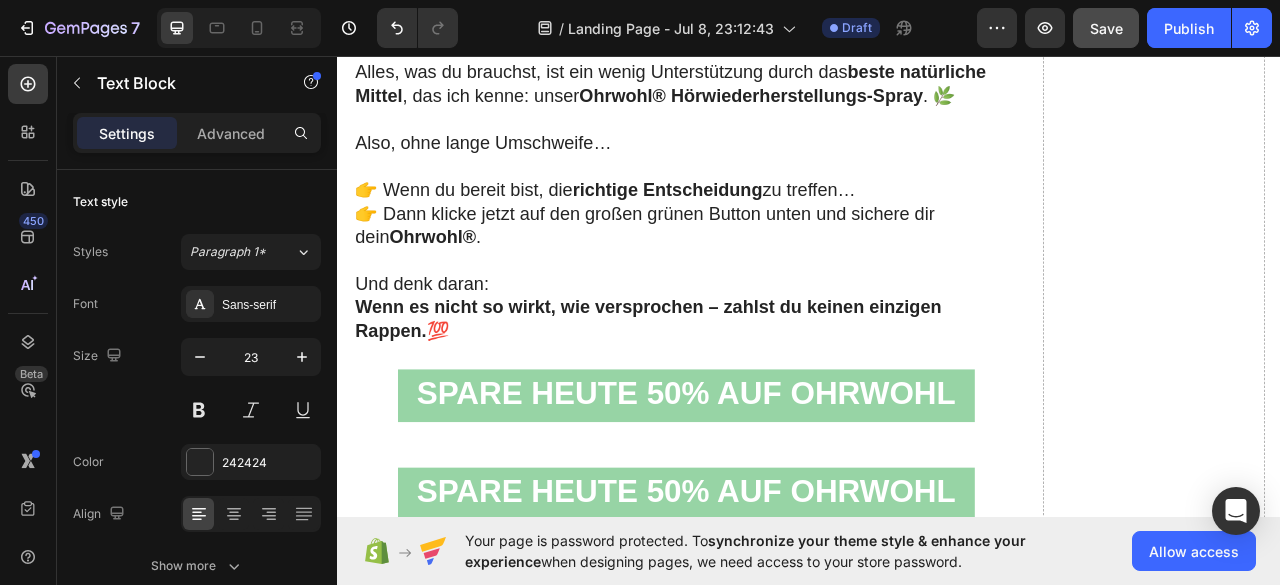 scroll, scrollTop: 19533, scrollLeft: 0, axis: vertical 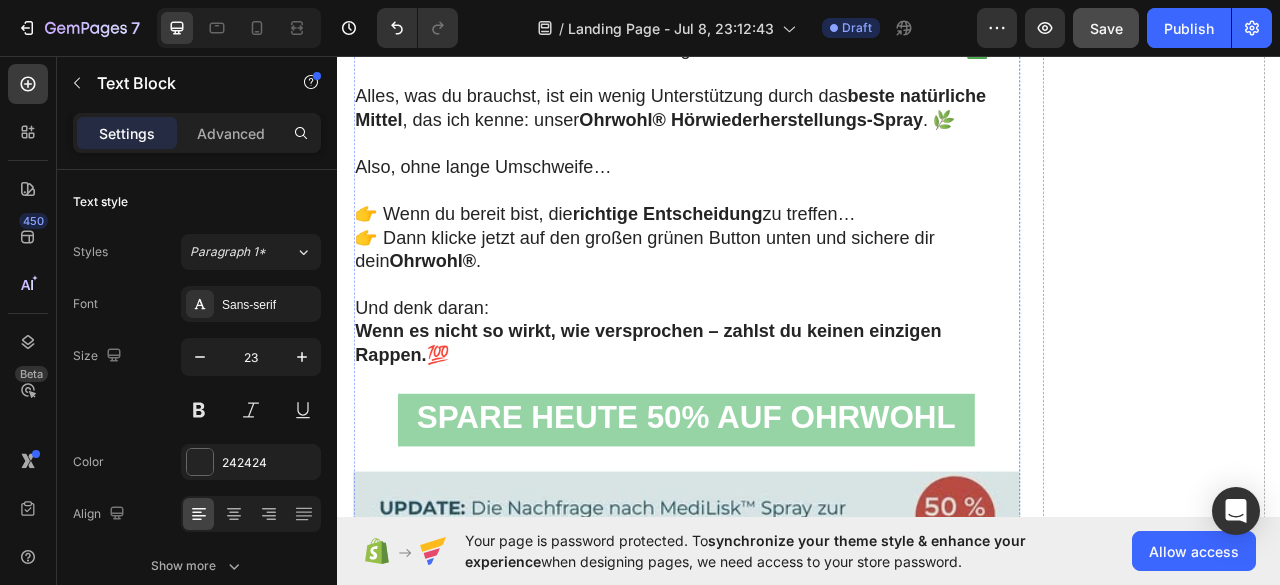 click on "1️⃣  Klicke auf den grossen grünen Button  „JETZT 50% RABATT SICHERN – nur  29.90 CHF “. → Du wirst automatisch auf unsere offizielle, verschlüsselte Bestellseite weitergeleitet. → Dein Rabattcode ist bereits aktiviert." at bounding box center [781, -2481] 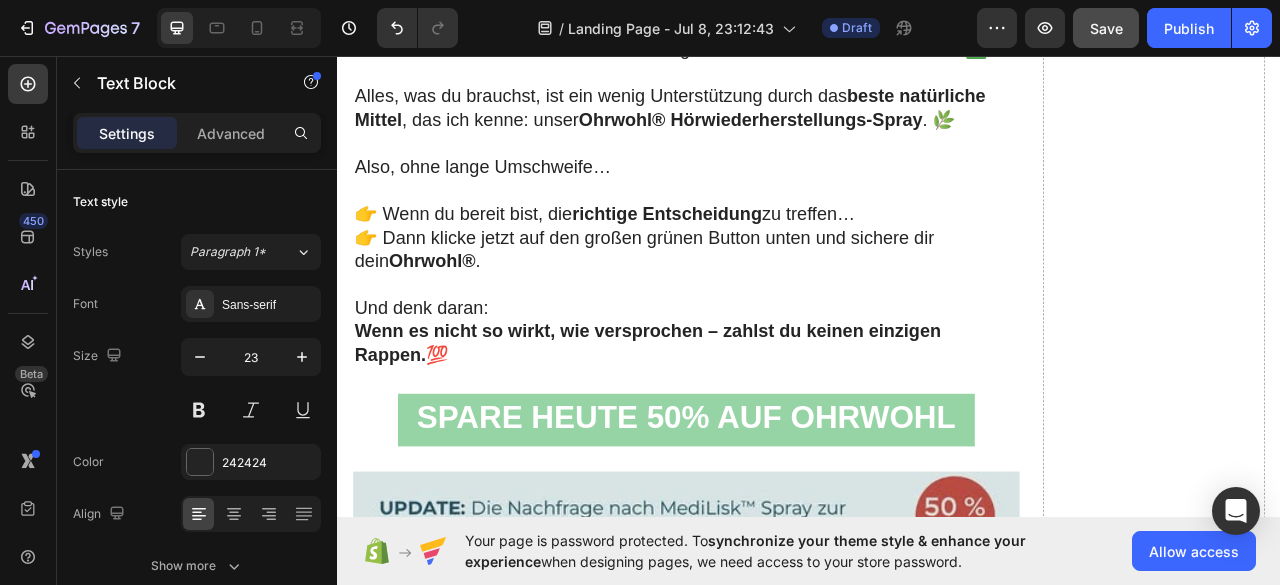 click on "1️⃣  Klicke auf den grossen grünen Button  „JETZT 50% RABATT SICHERN – nur  29.90 CHF “. → Du wirst automatisch auf unsere offizielle, verschlüsselte Bestellseite weitergeleitet. → Dein Rabattcode ist bereits aktiviert." at bounding box center [781, -2481] 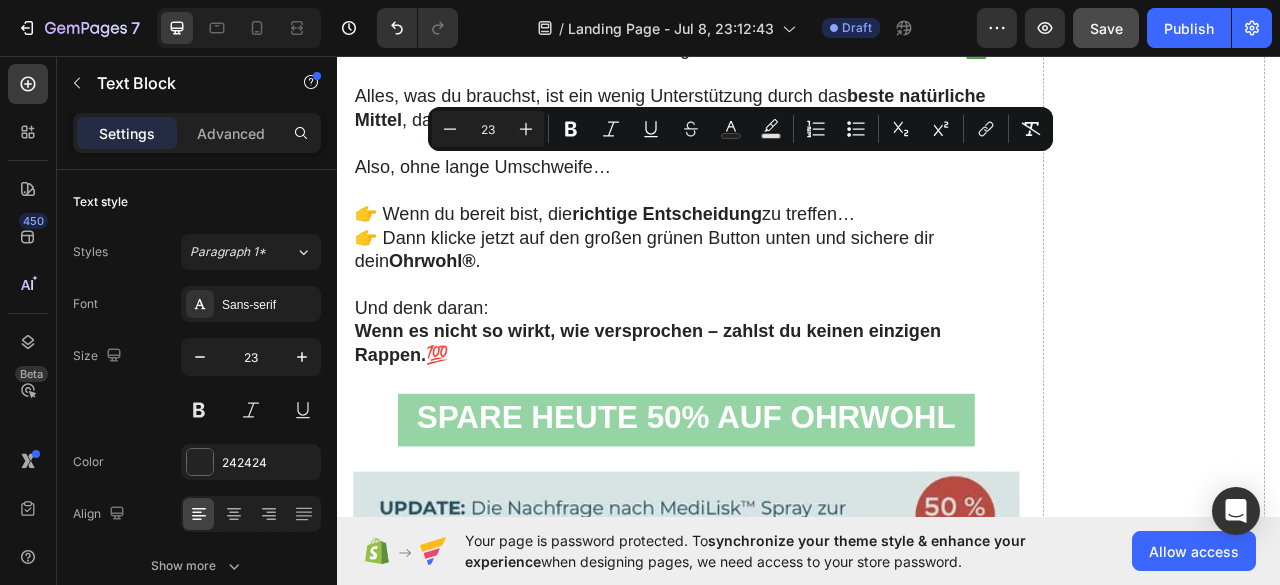 click on "1️⃣  Klicke auf den grossen grünen Button  „JETZT 50% RABATT SICHERN – nur  29.90 CHF “. → Du wirst automatisch auf unsere offizielle, verschlüsselte Bestellseite weitergeleitet. → Dein Rabattcode ist bereits aktiviert." at bounding box center (781, -2481) 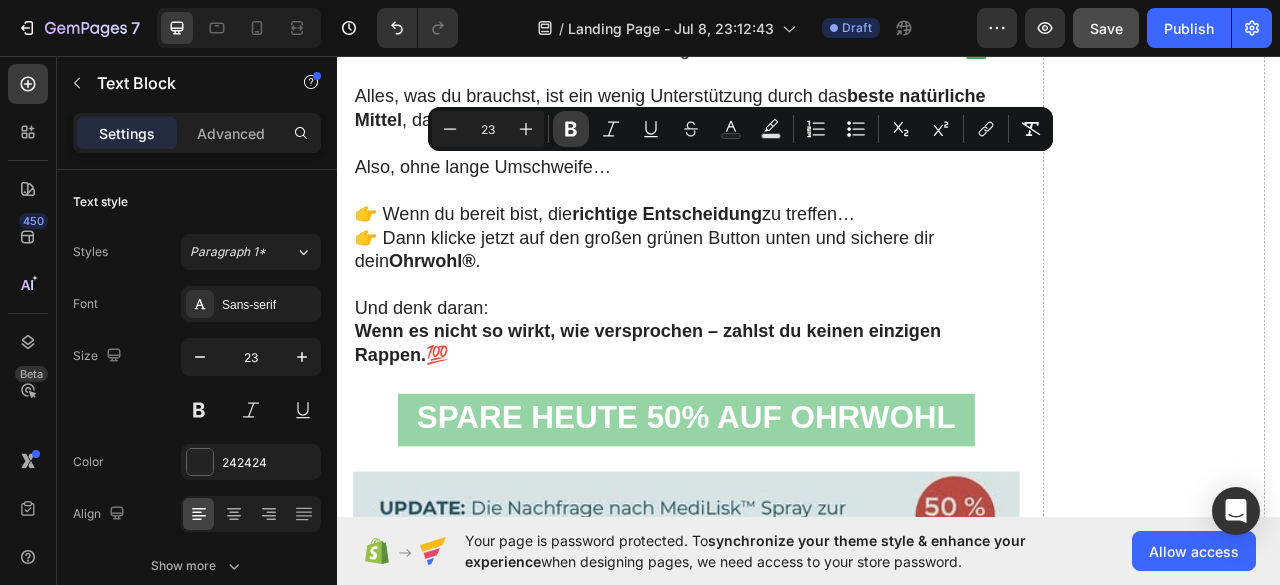 click 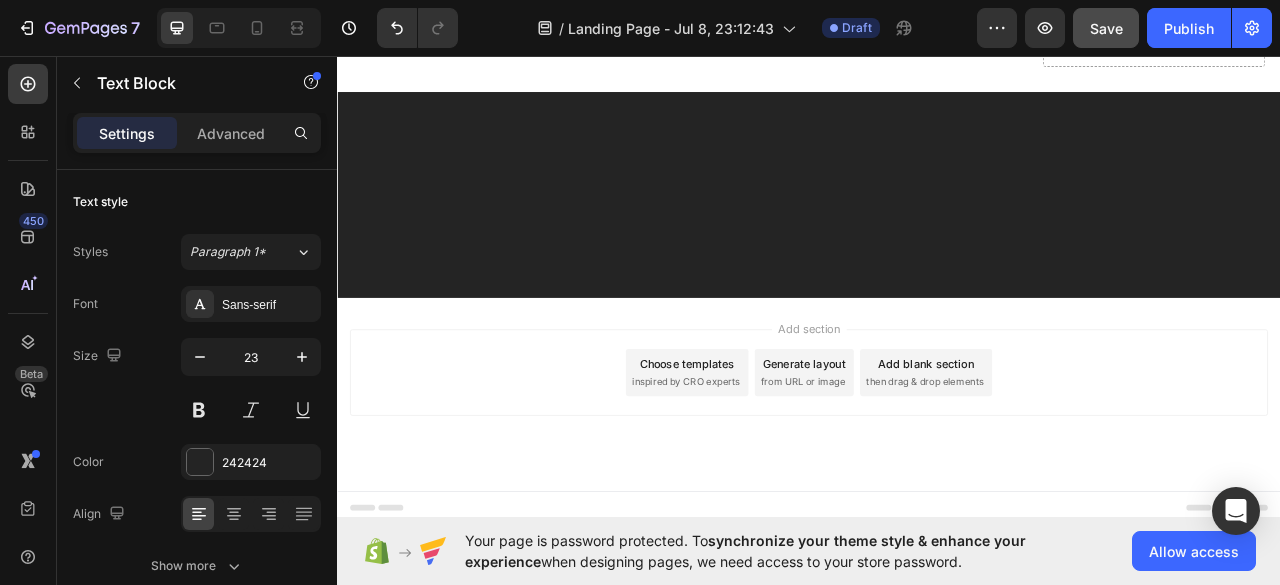 scroll, scrollTop: 21933, scrollLeft: 0, axis: vertical 